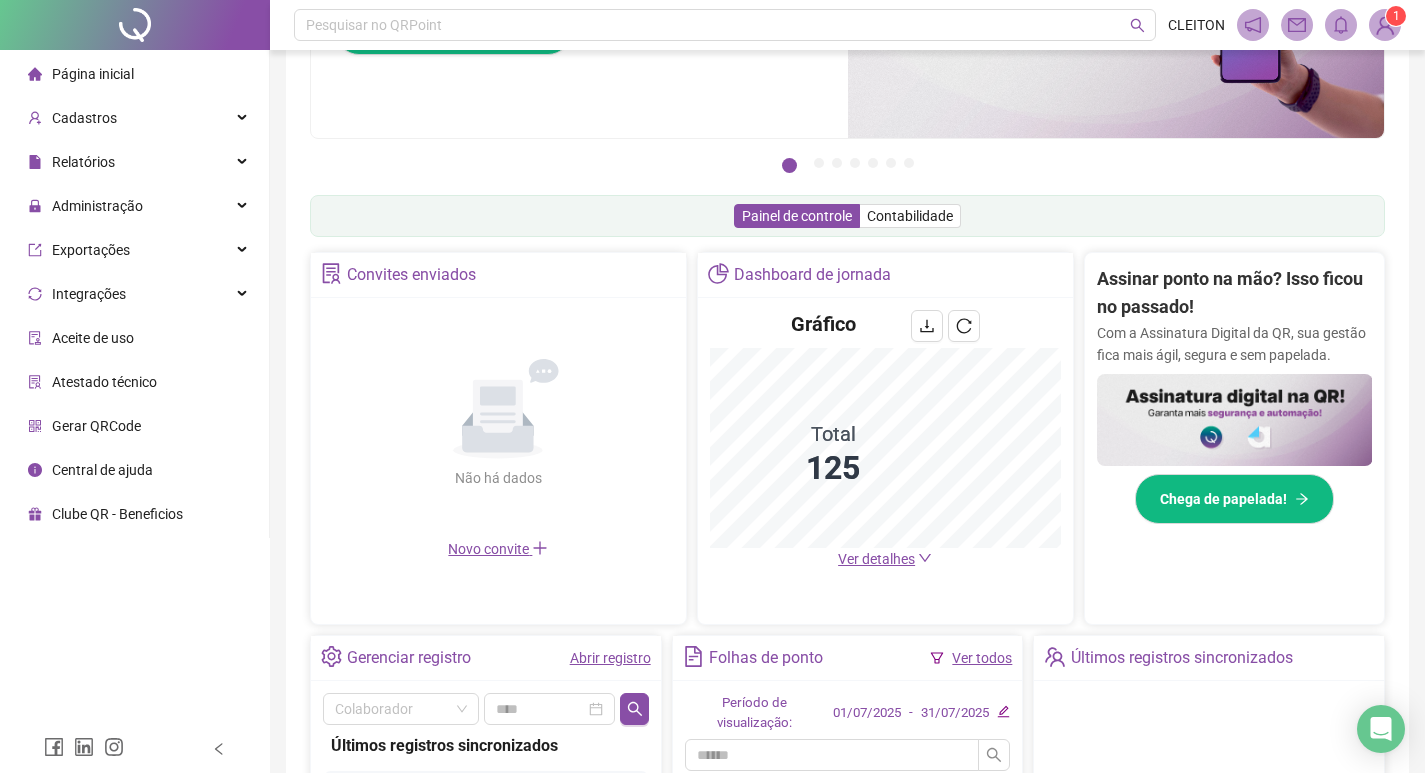 scroll, scrollTop: 200, scrollLeft: 0, axis: vertical 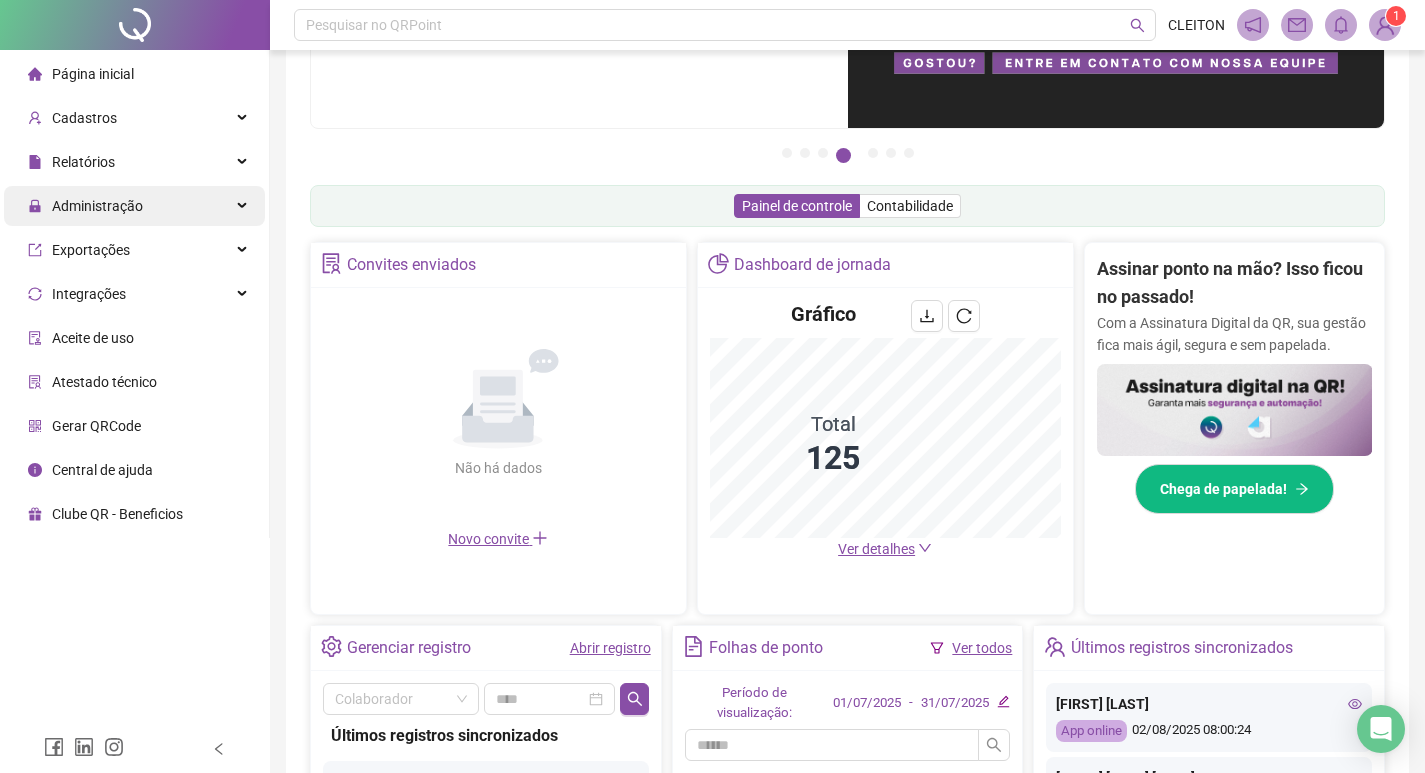 click on "Administração" at bounding box center [97, 206] 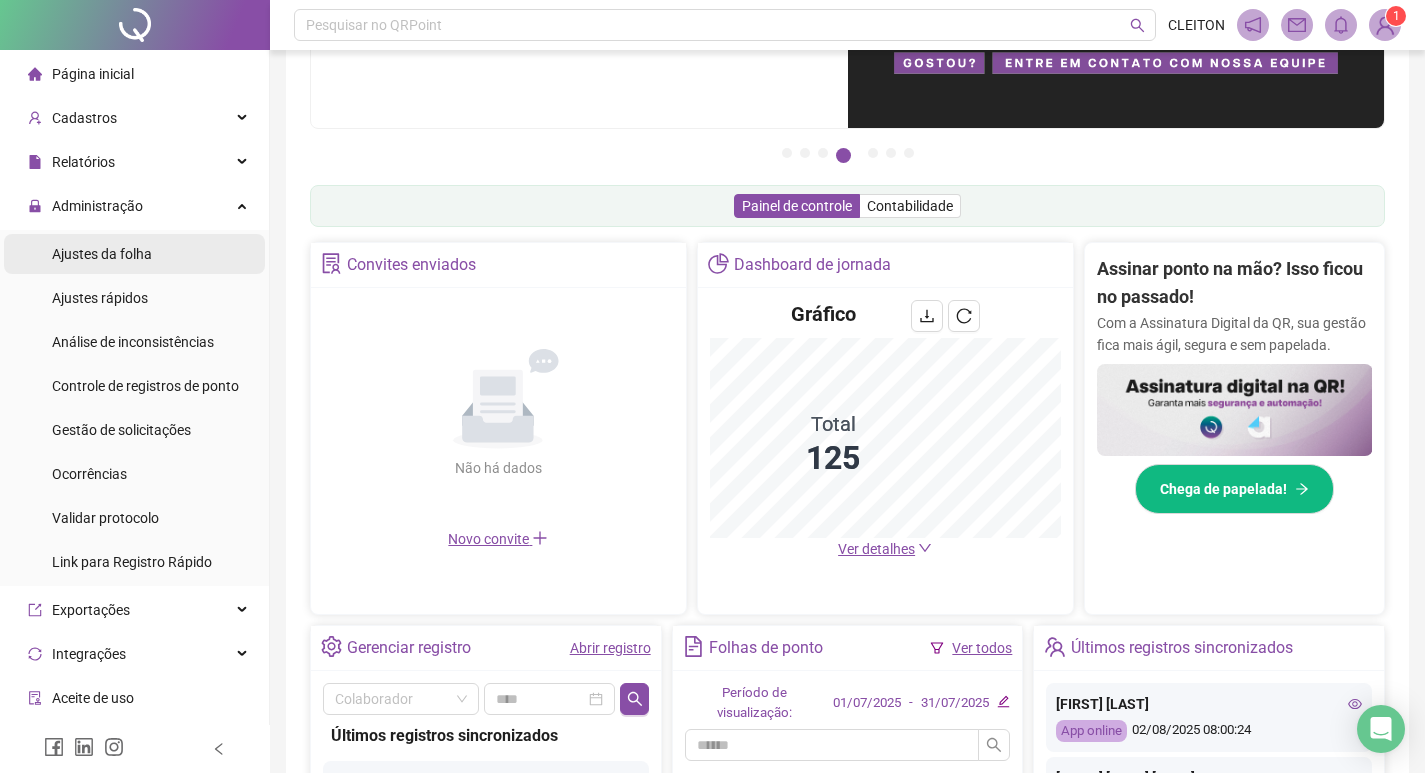 click on "Ajustes da folha" at bounding box center (102, 254) 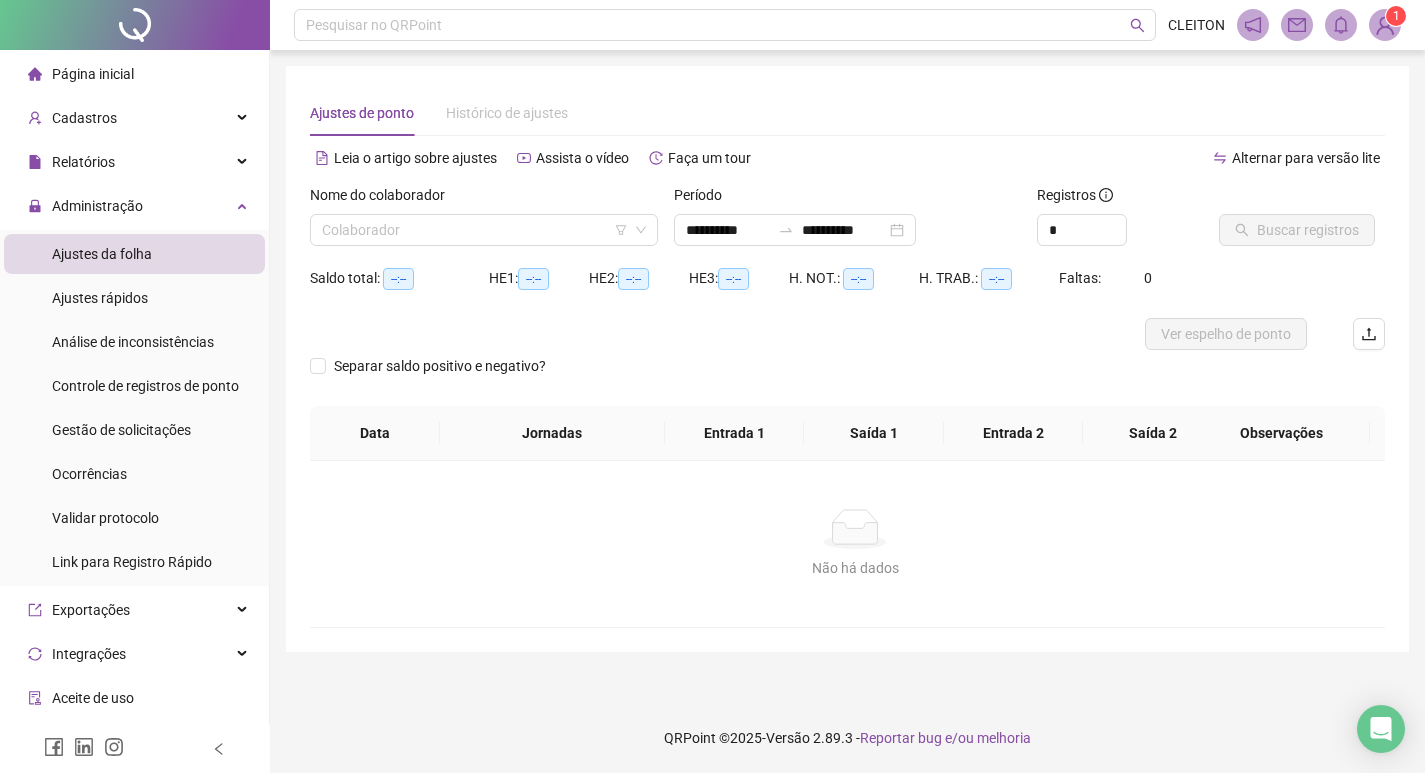 scroll, scrollTop: 0, scrollLeft: 0, axis: both 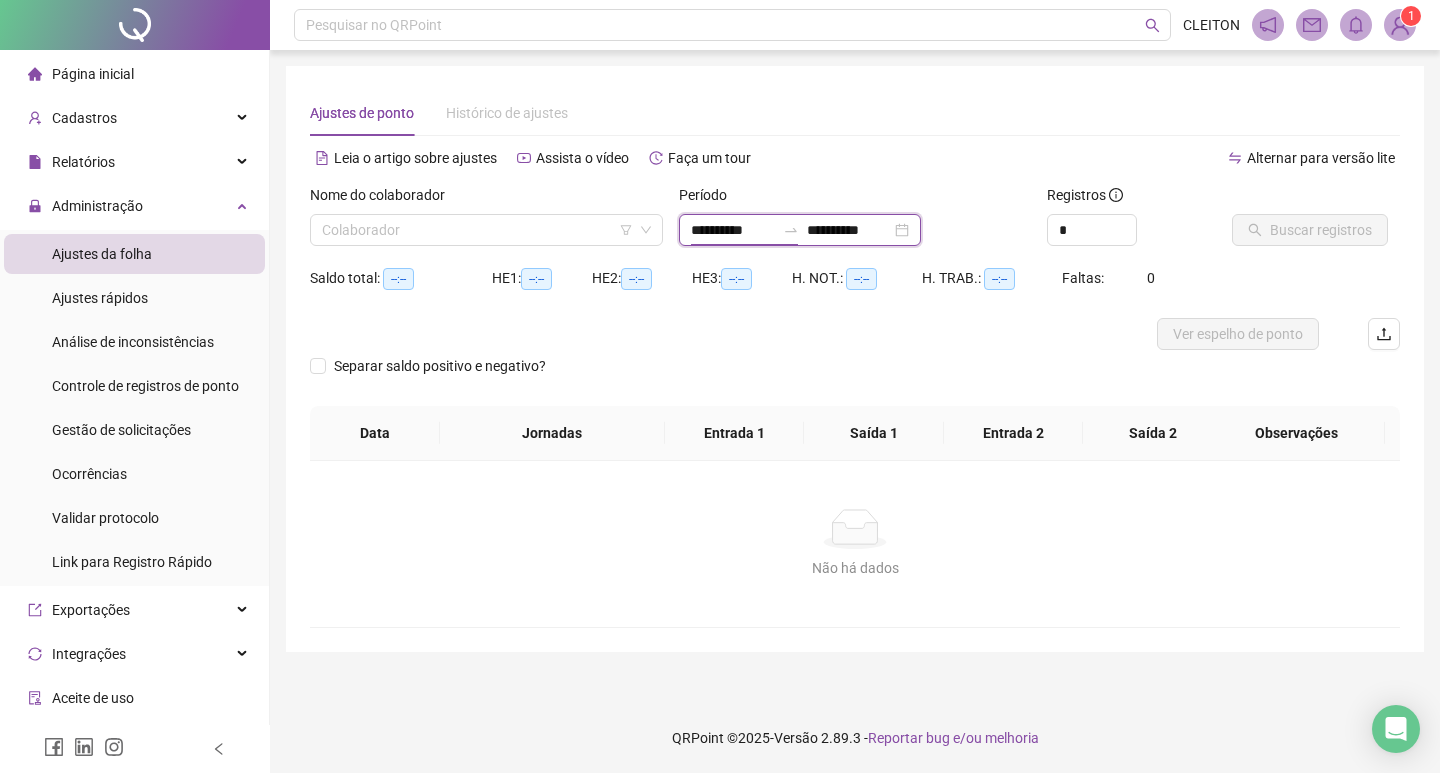 click on "**********" at bounding box center (733, 230) 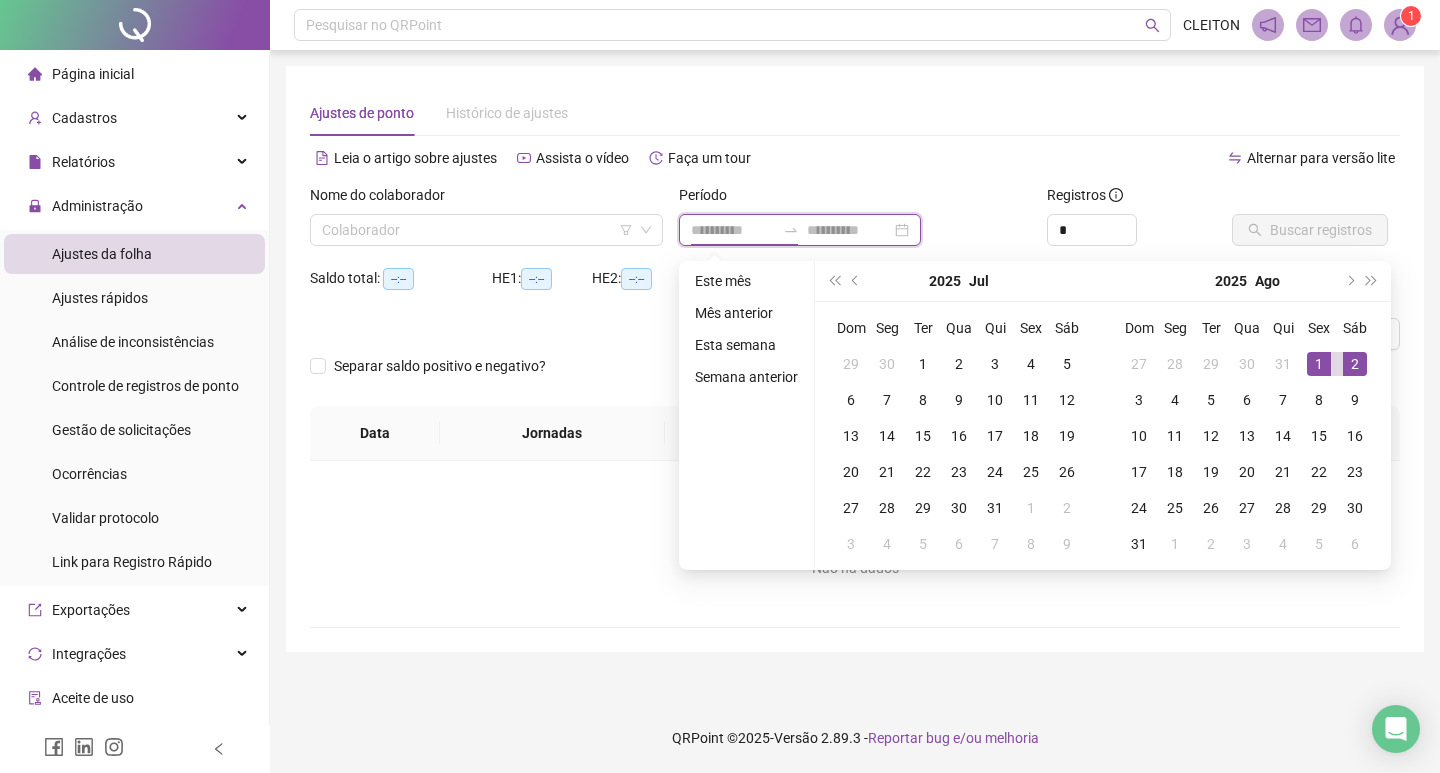 type on "**********" 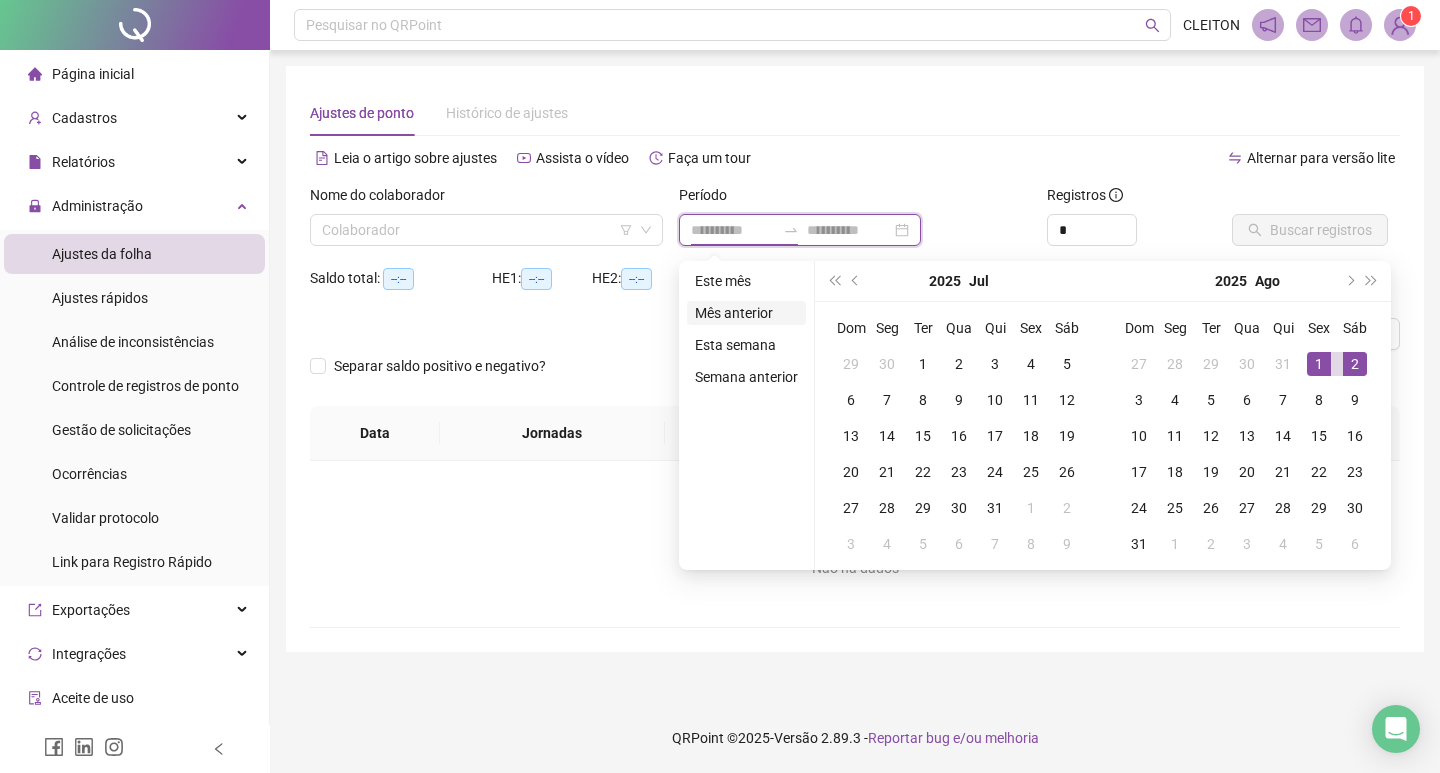 type on "**********" 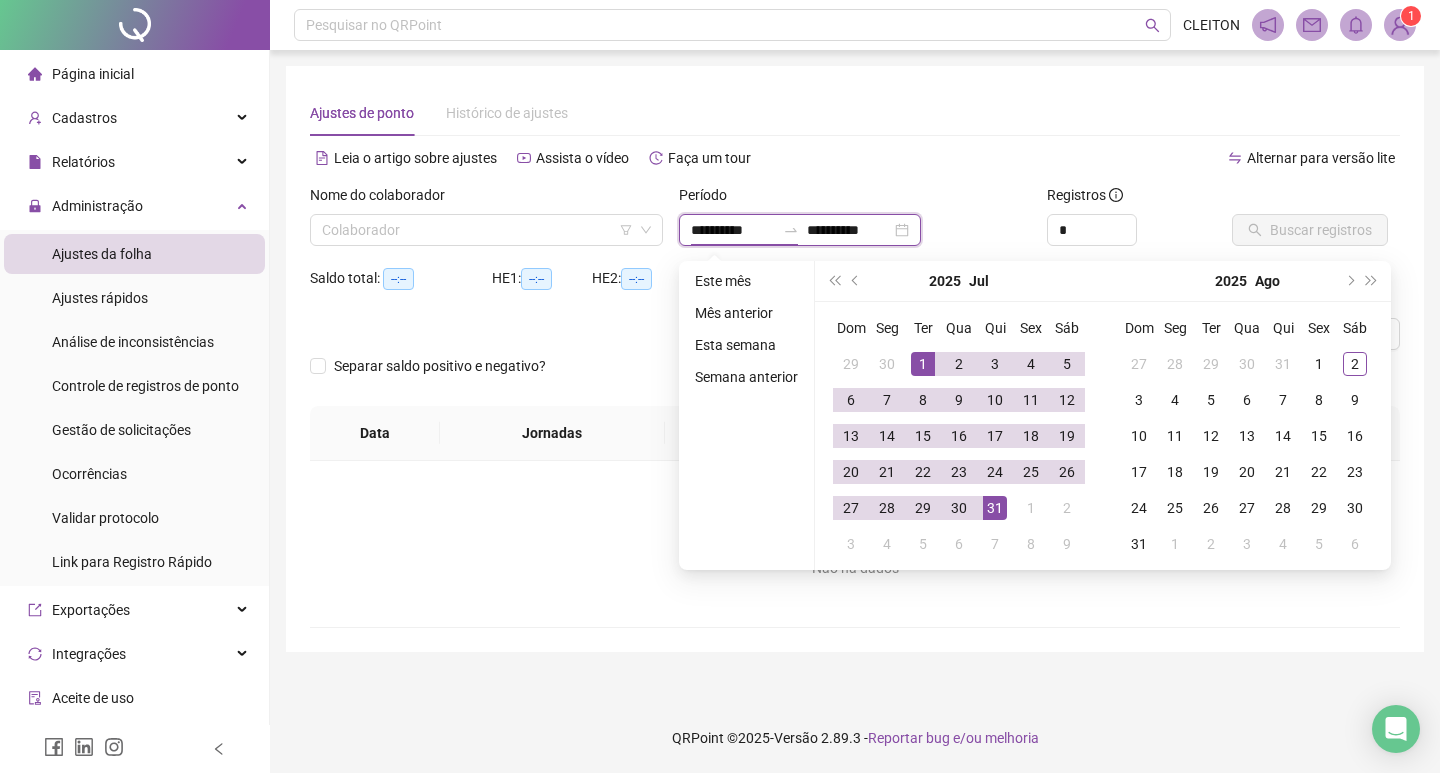 type on "**********" 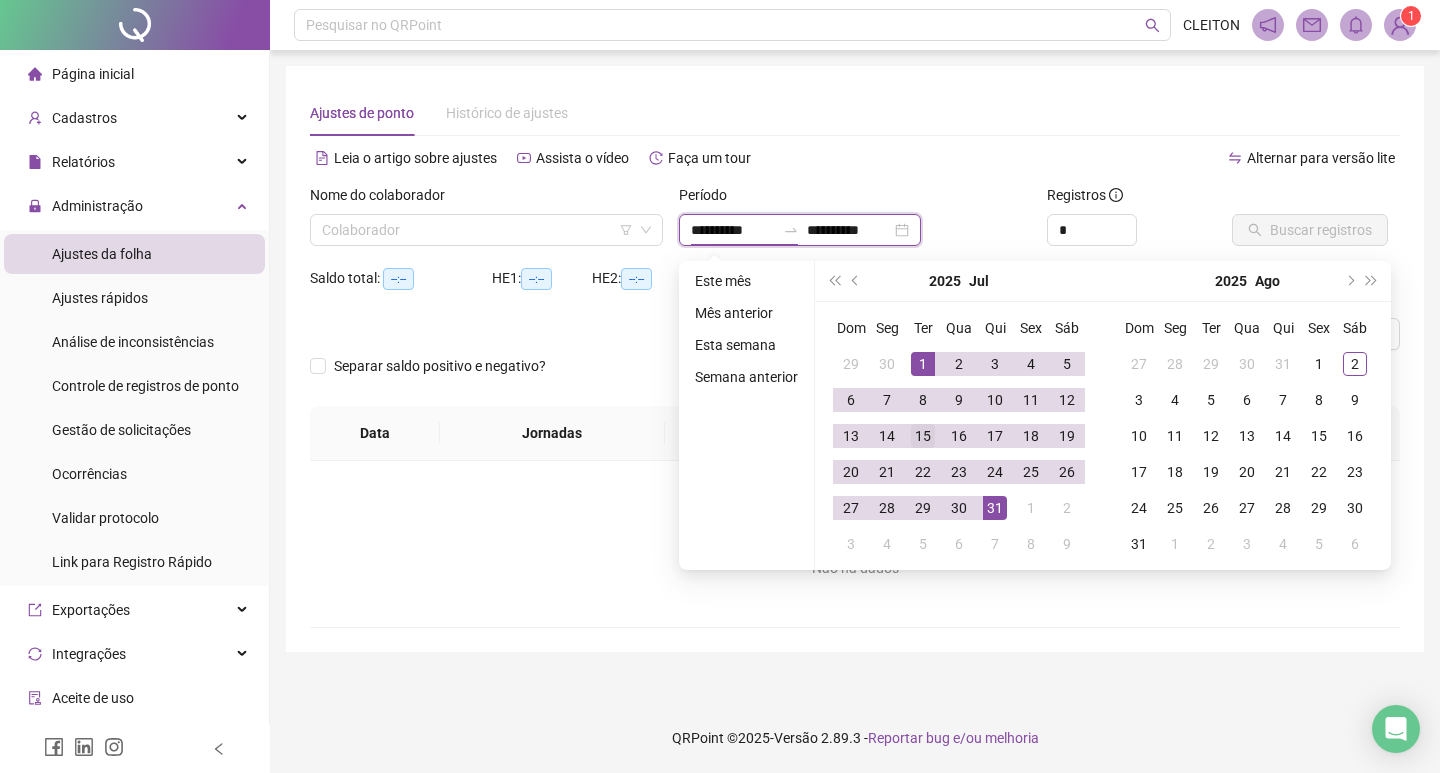 type on "**********" 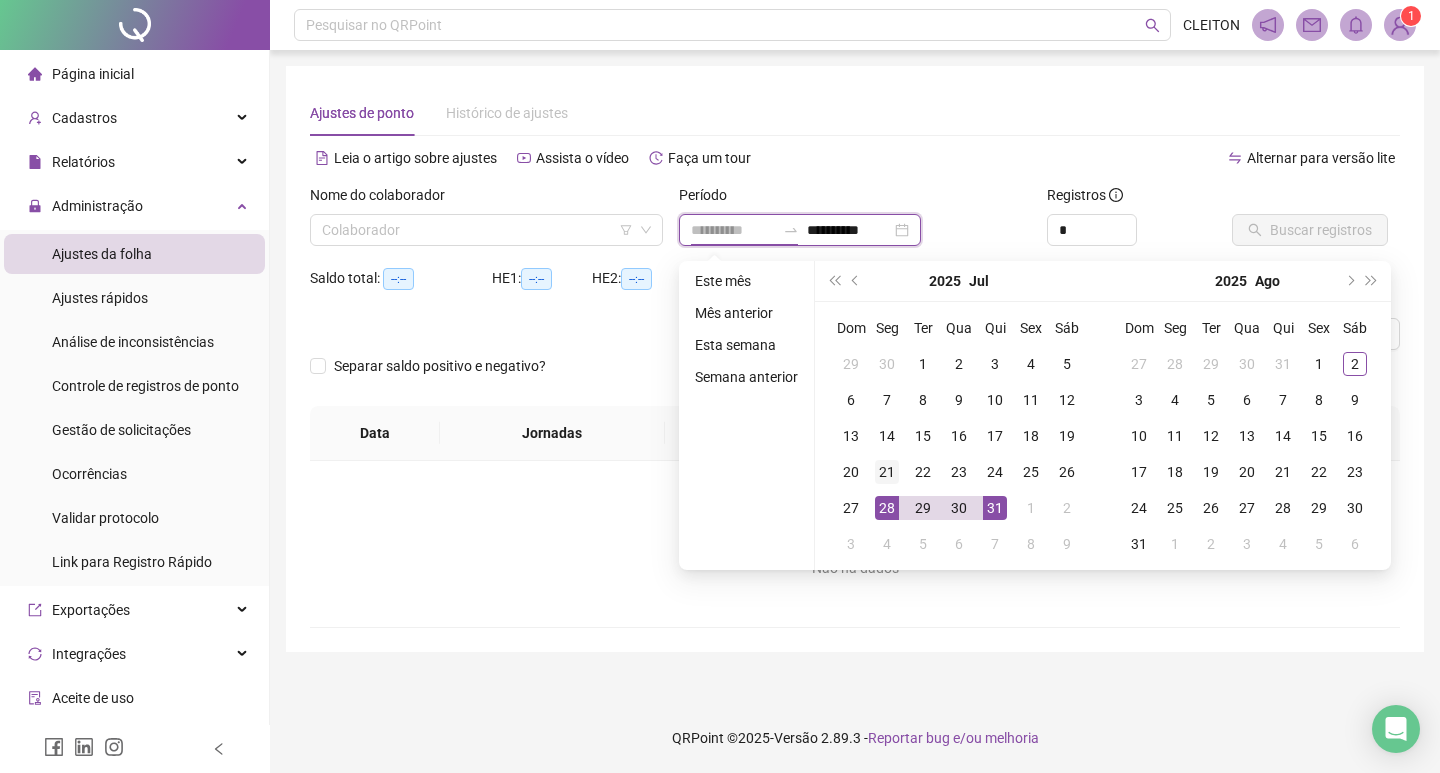 type on "**********" 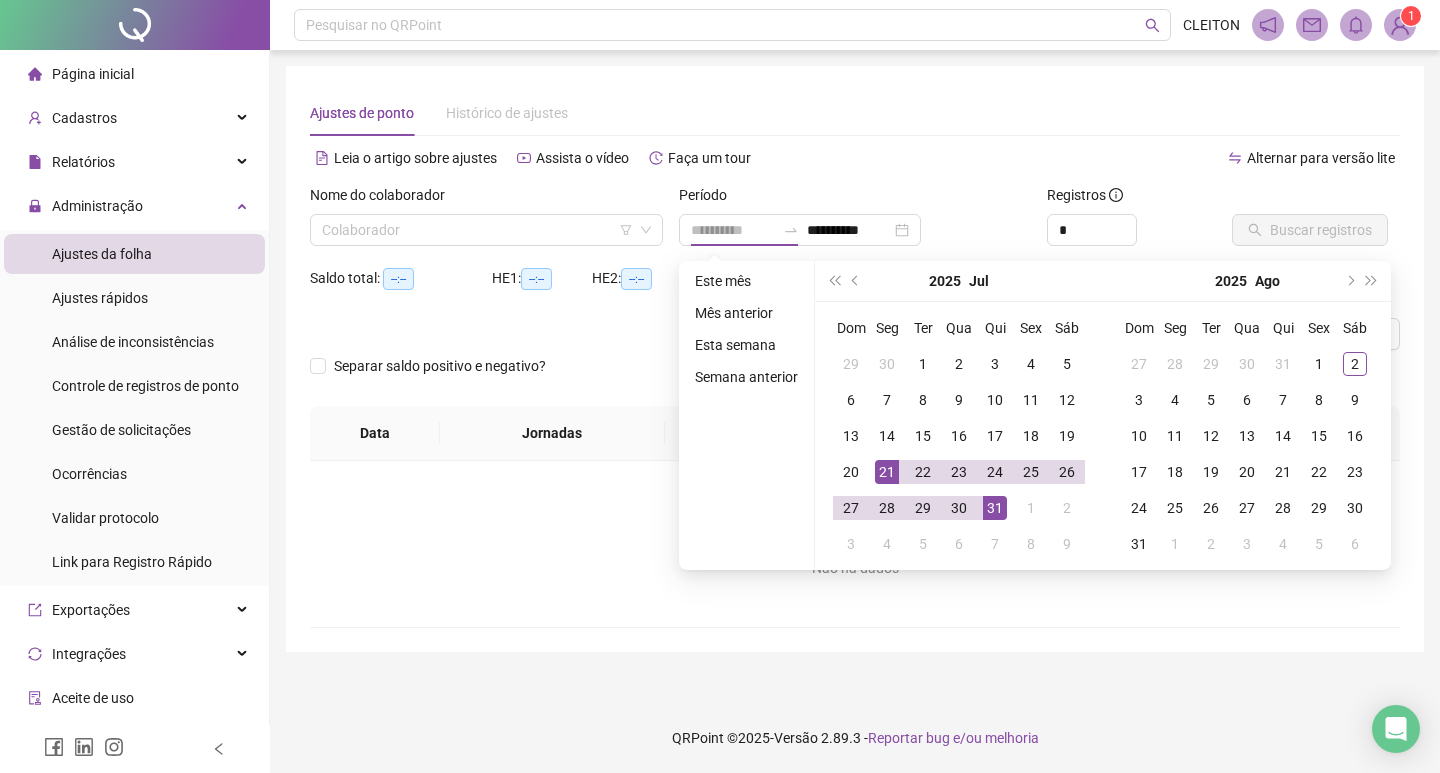 click on "21" at bounding box center [887, 472] 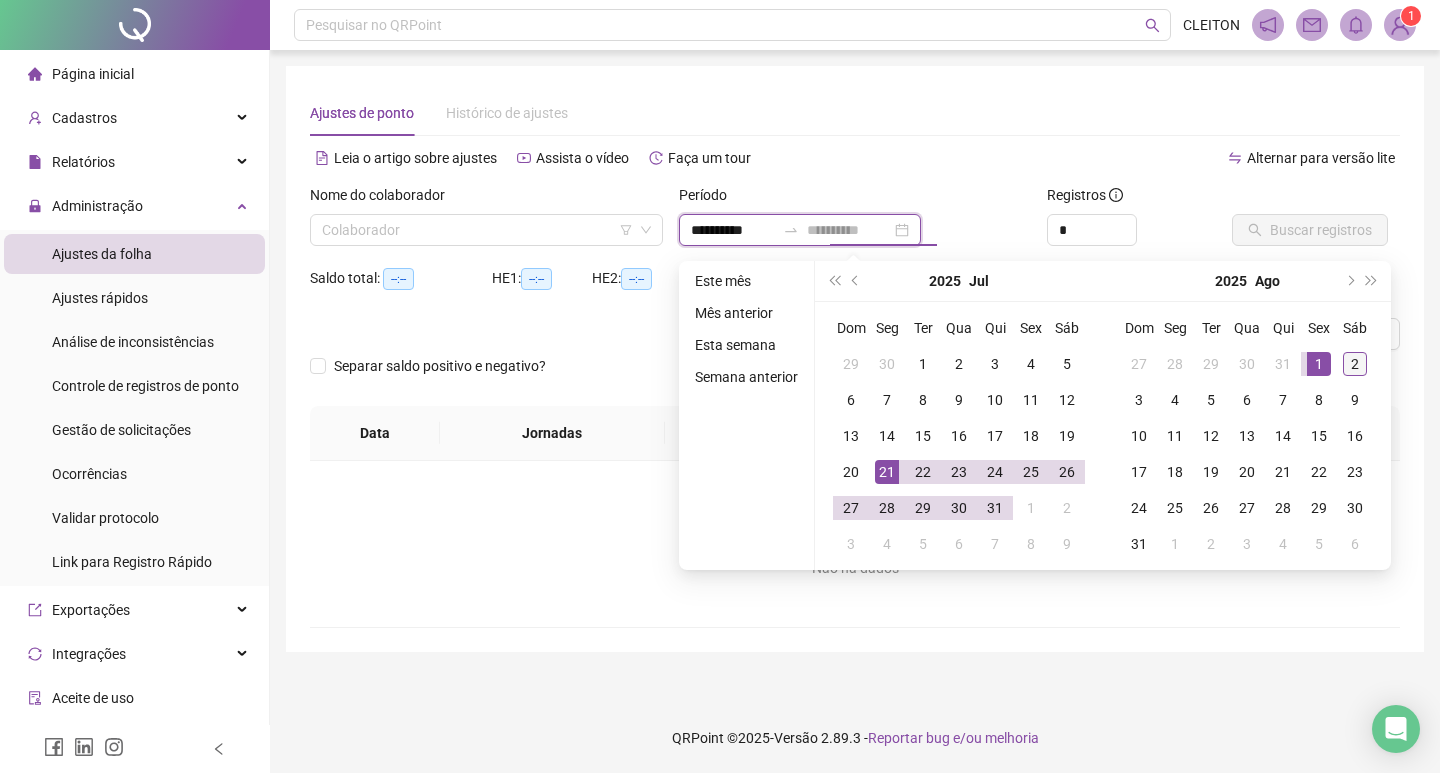 type on "**********" 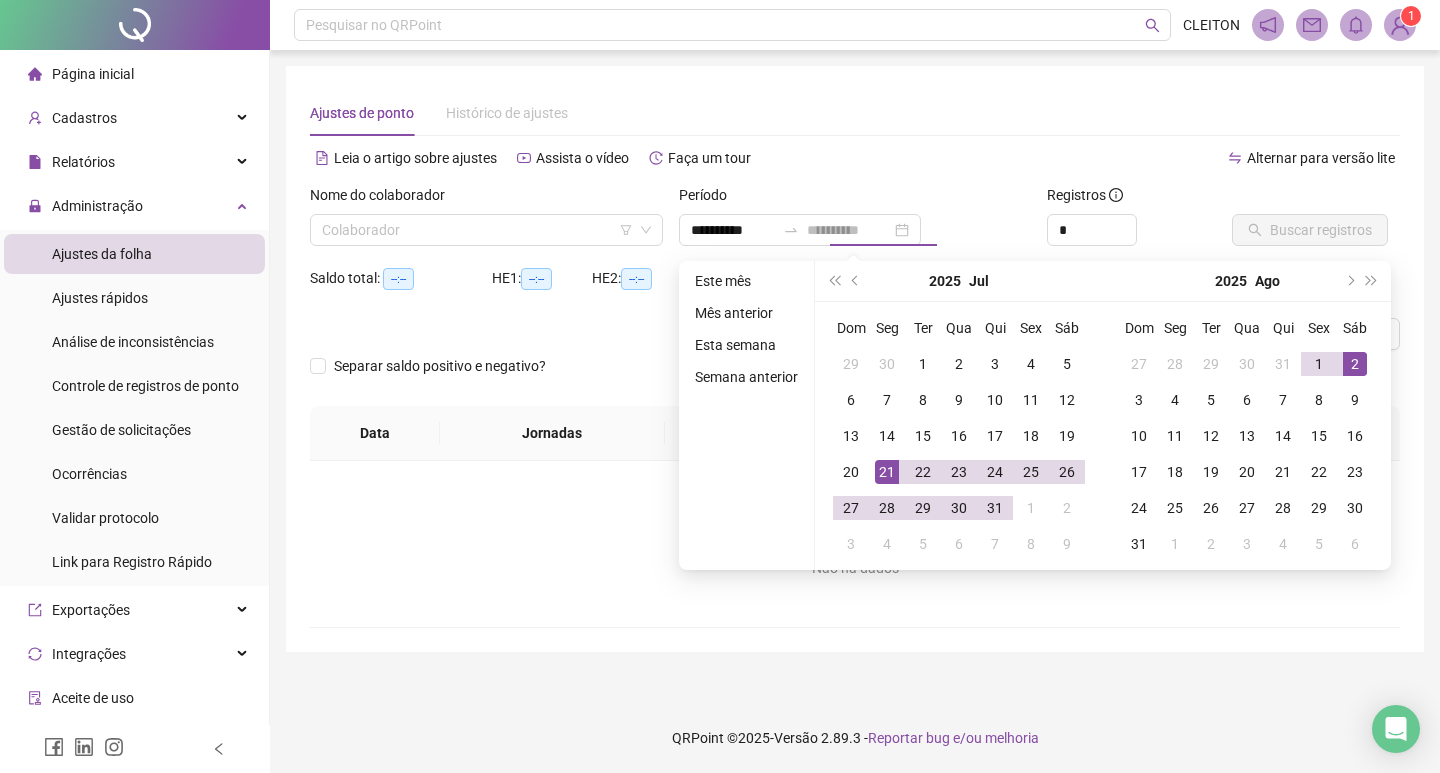 click on "2" at bounding box center [1355, 364] 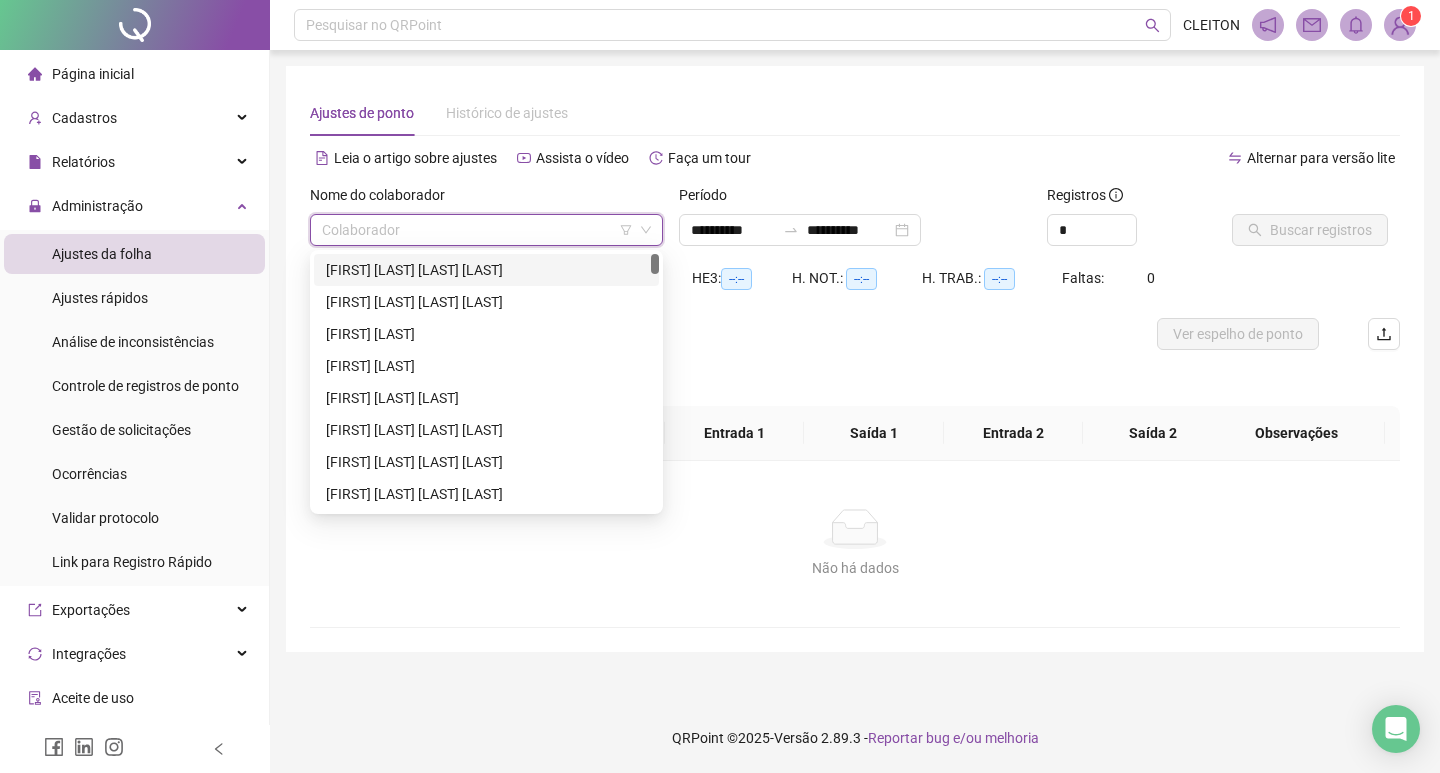 click at bounding box center (477, 230) 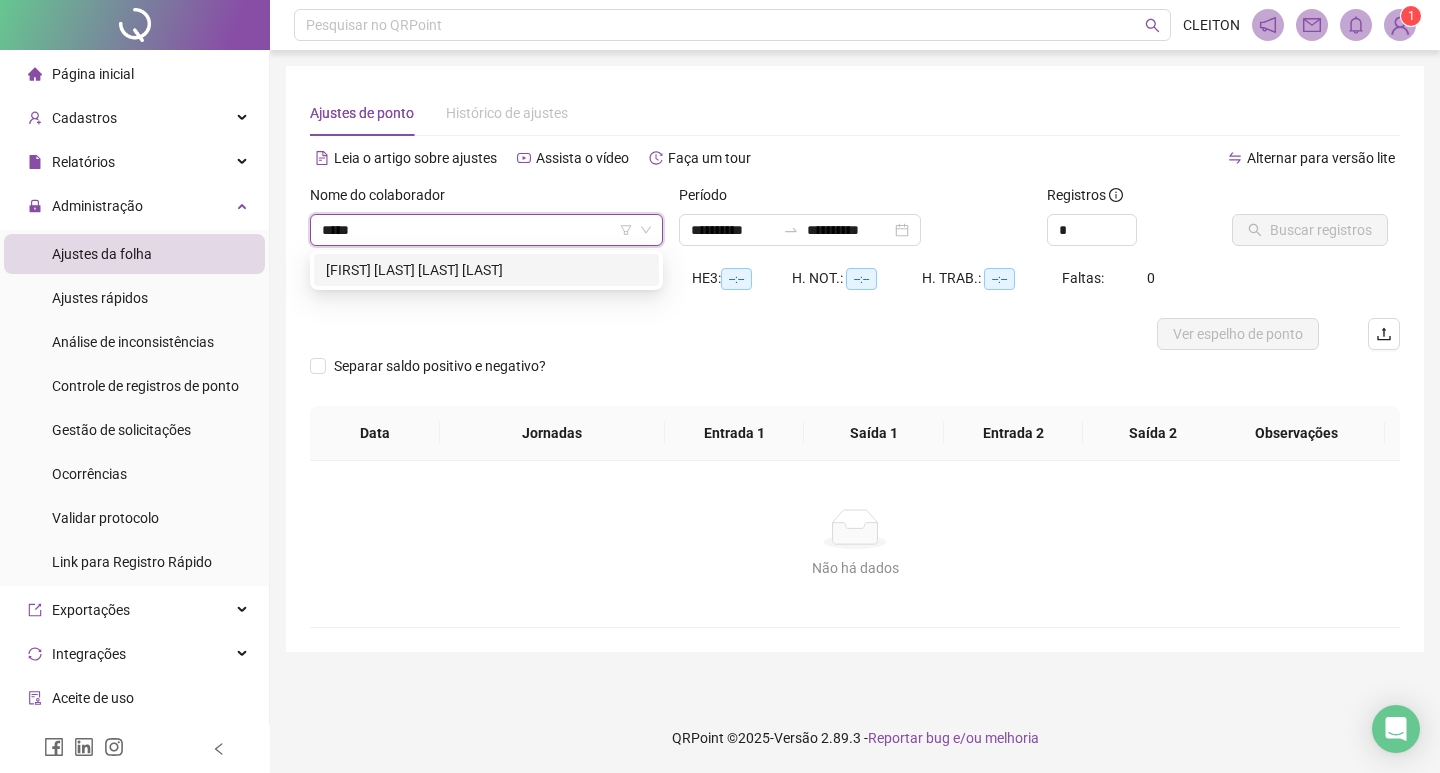 type on "******" 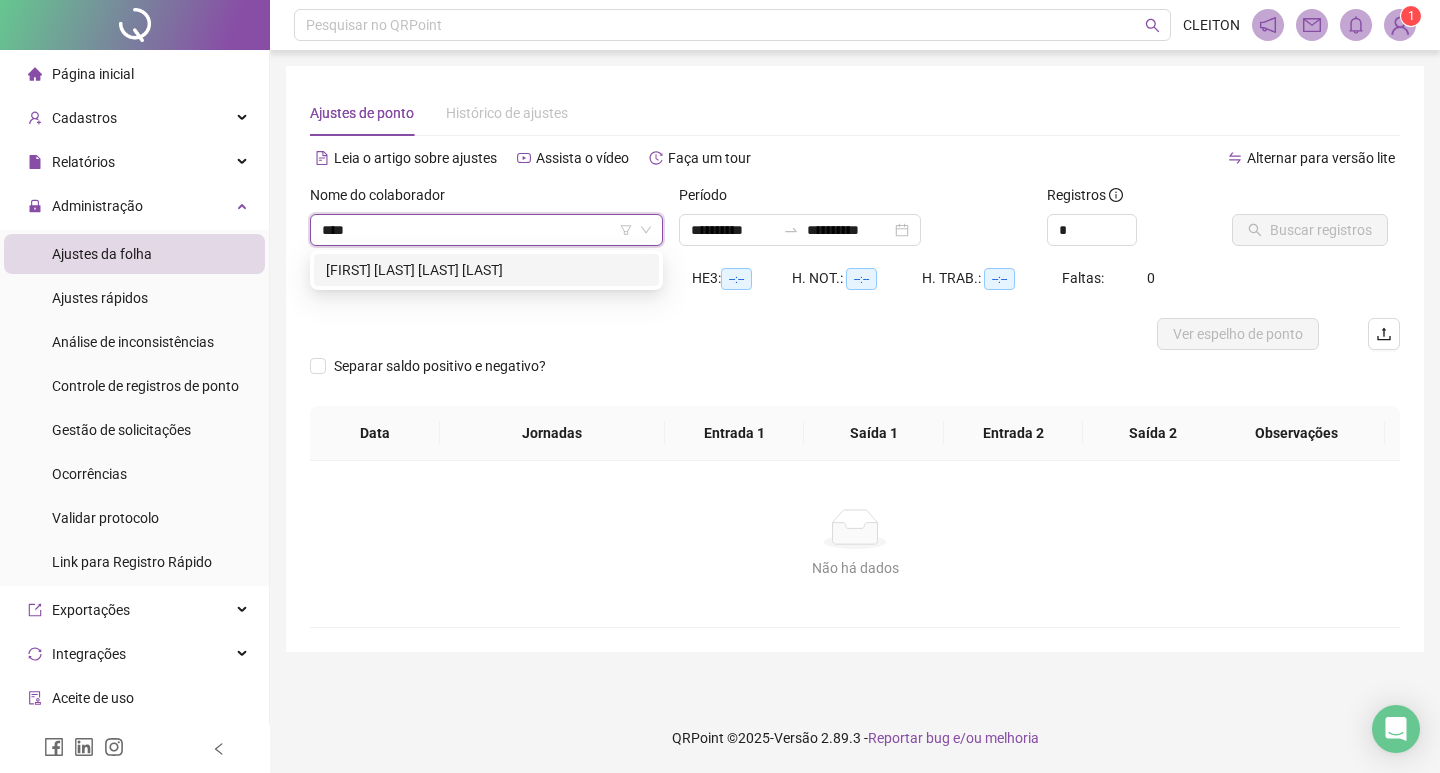 type on "*****" 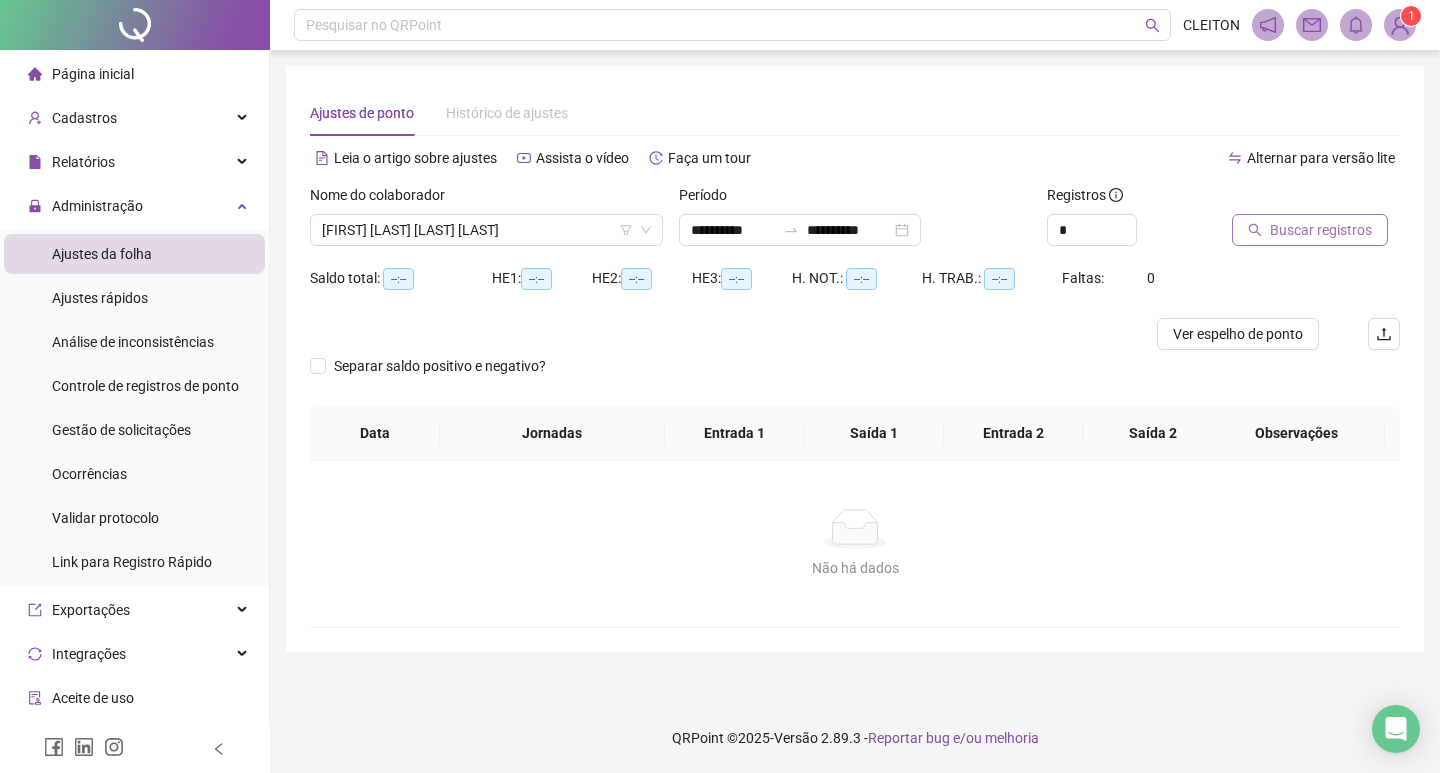 click 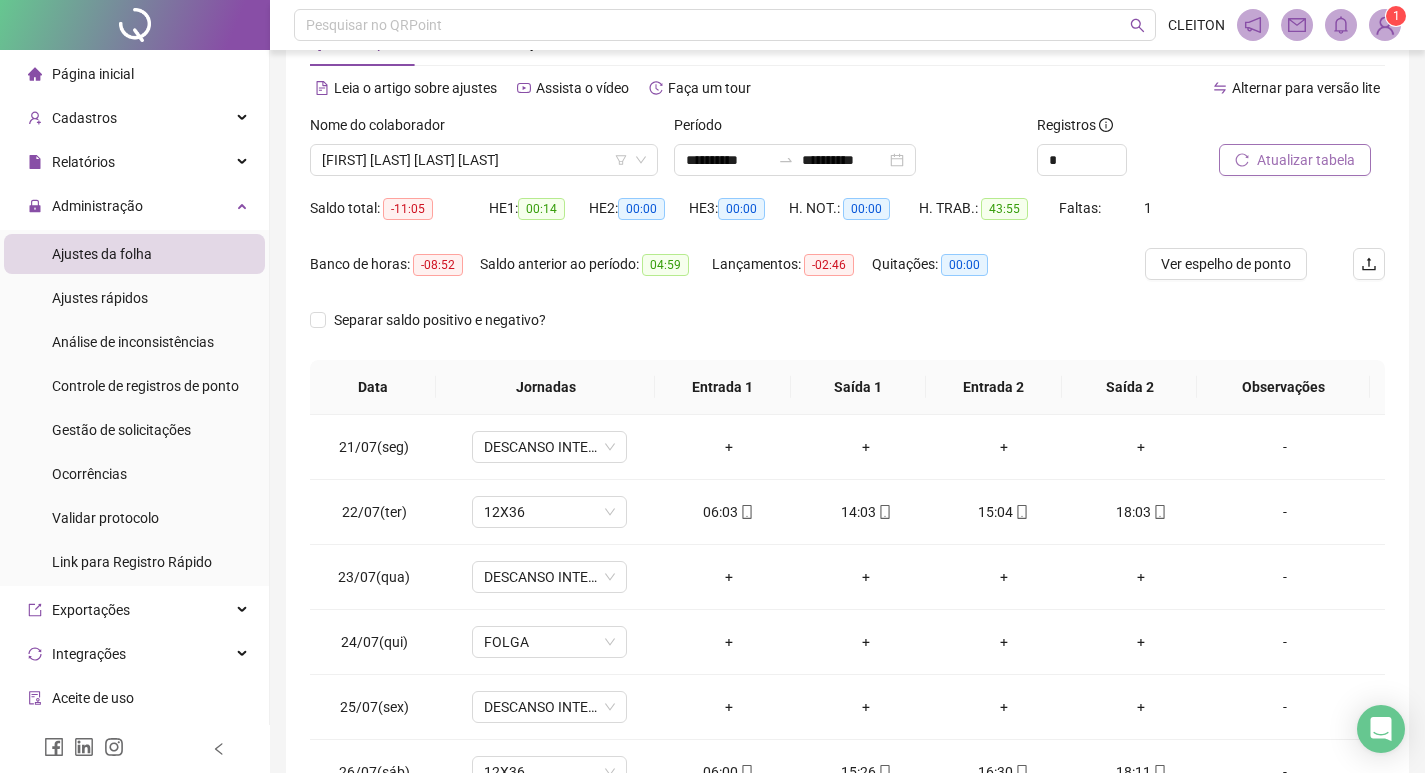 scroll, scrollTop: 249, scrollLeft: 0, axis: vertical 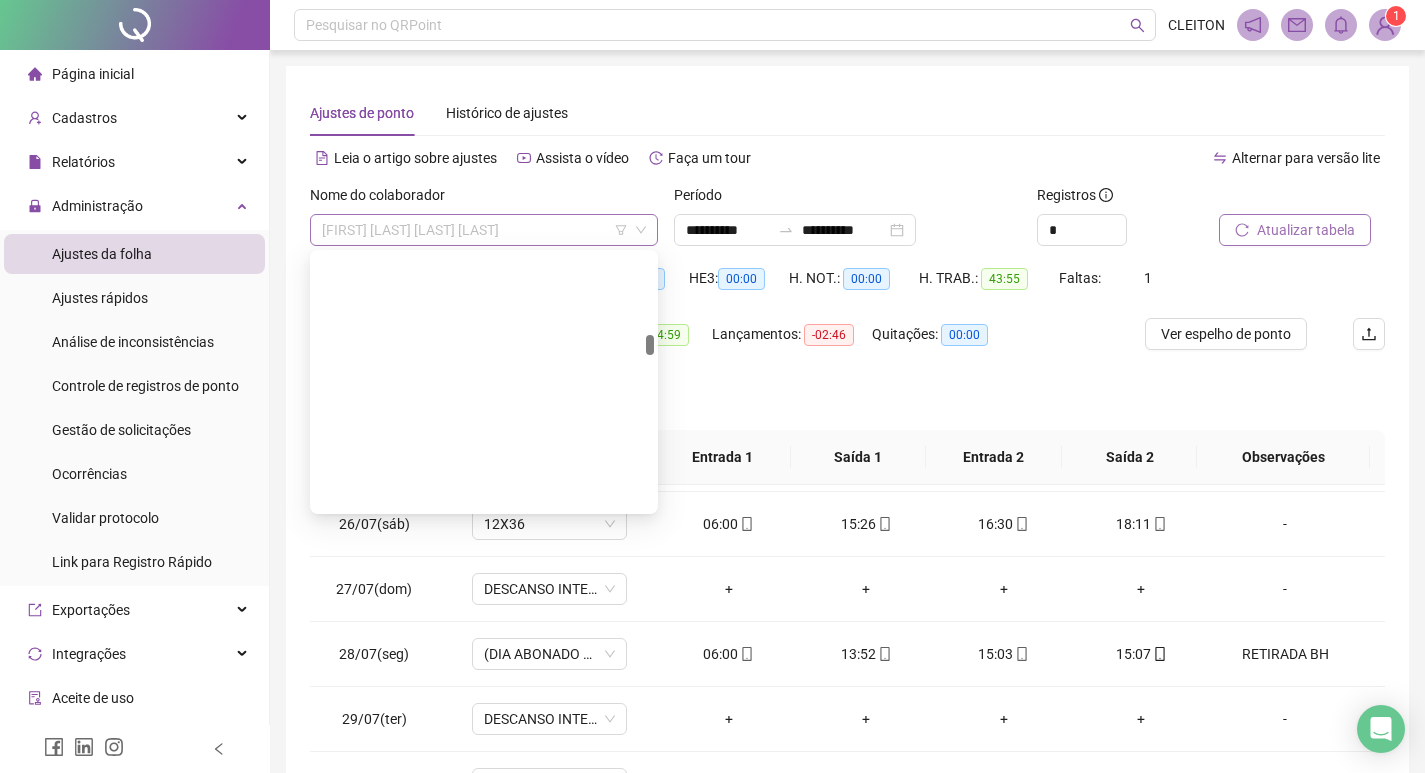 click on "[FIRST] [LAST] [LAST] [LAST]" at bounding box center [484, 230] 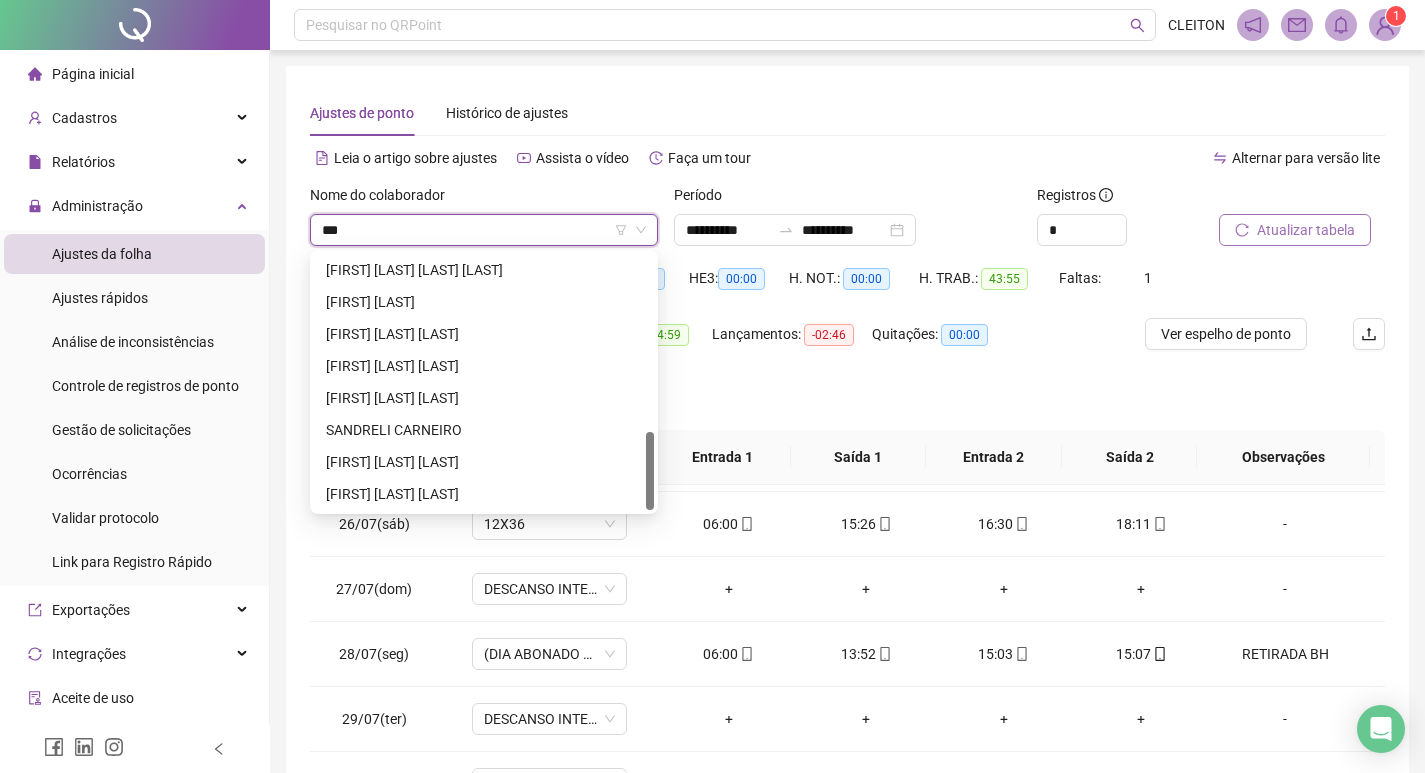 scroll, scrollTop: 0, scrollLeft: 0, axis: both 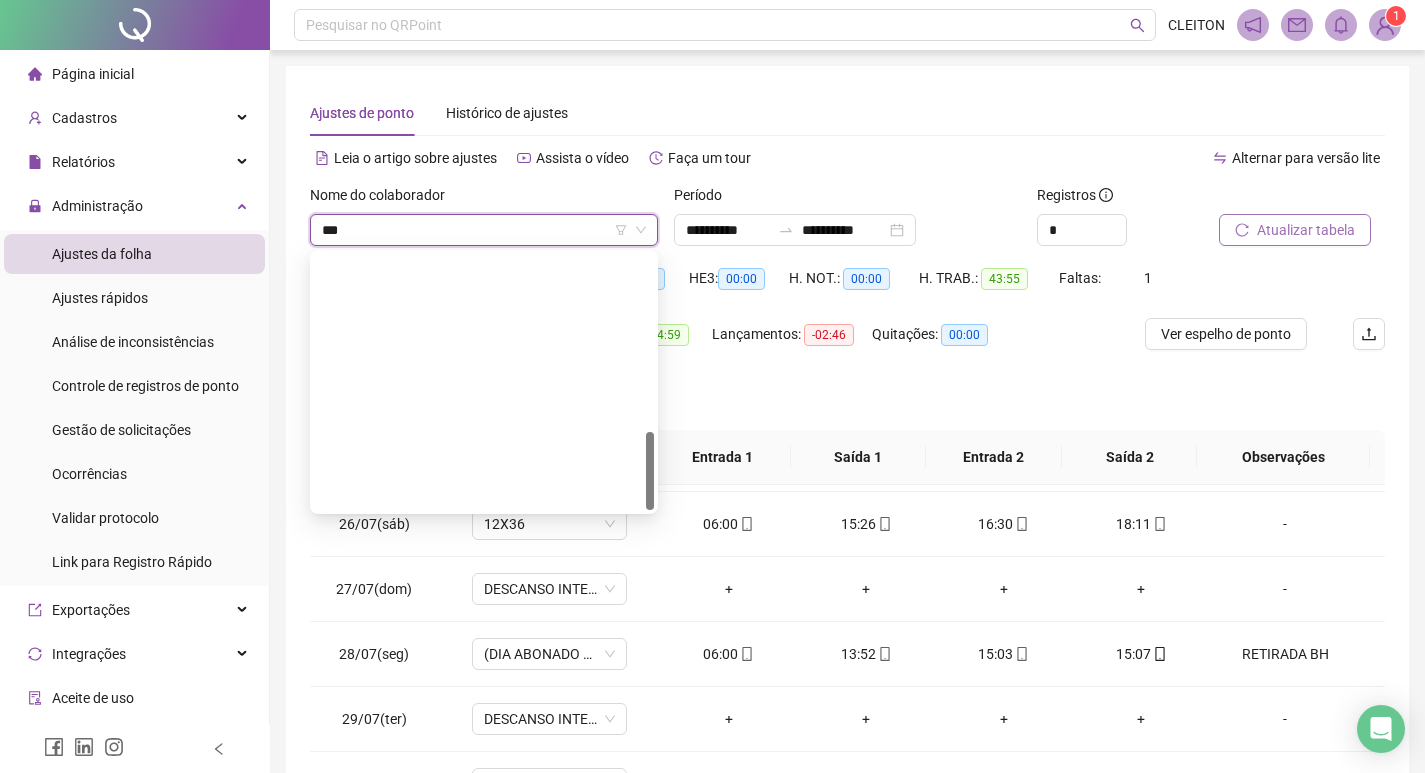 type on "****" 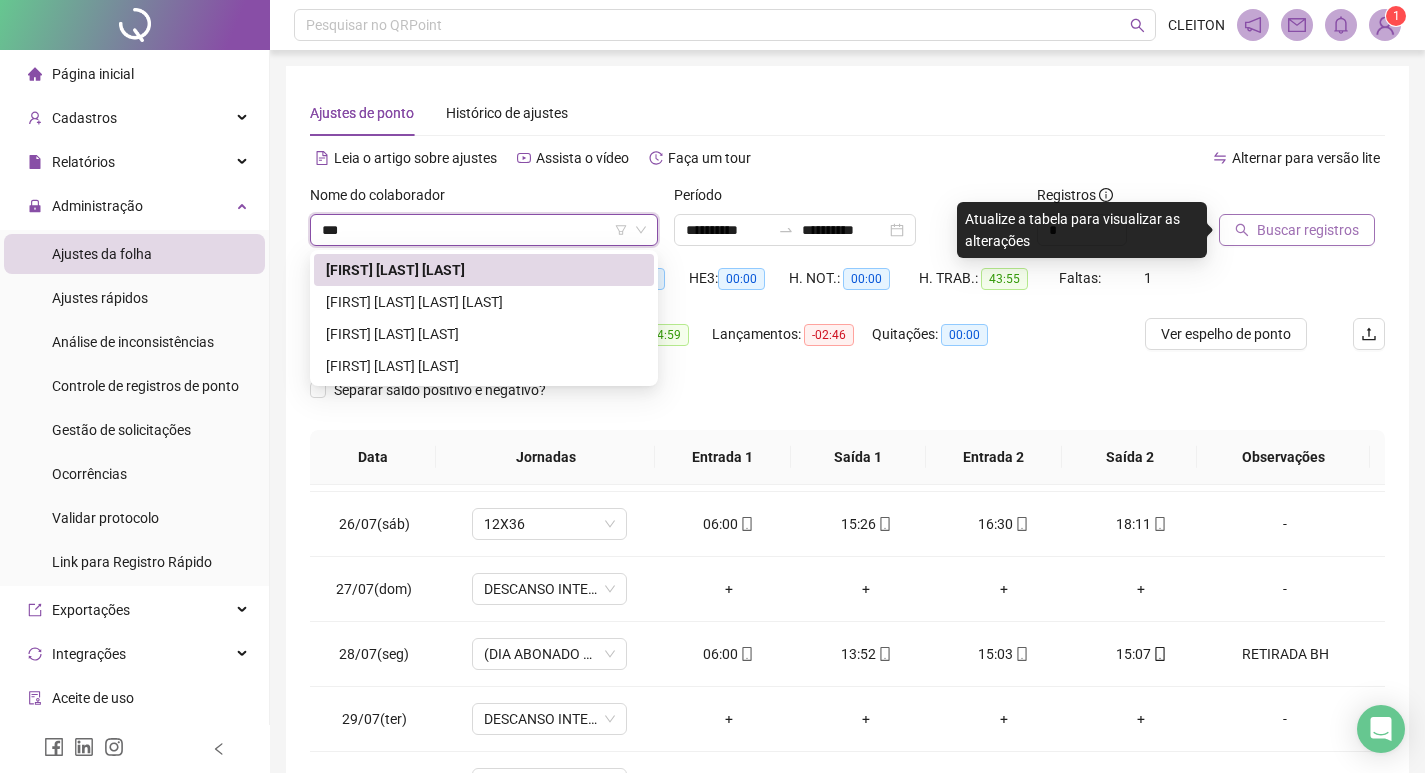 scroll, scrollTop: 0, scrollLeft: 0, axis: both 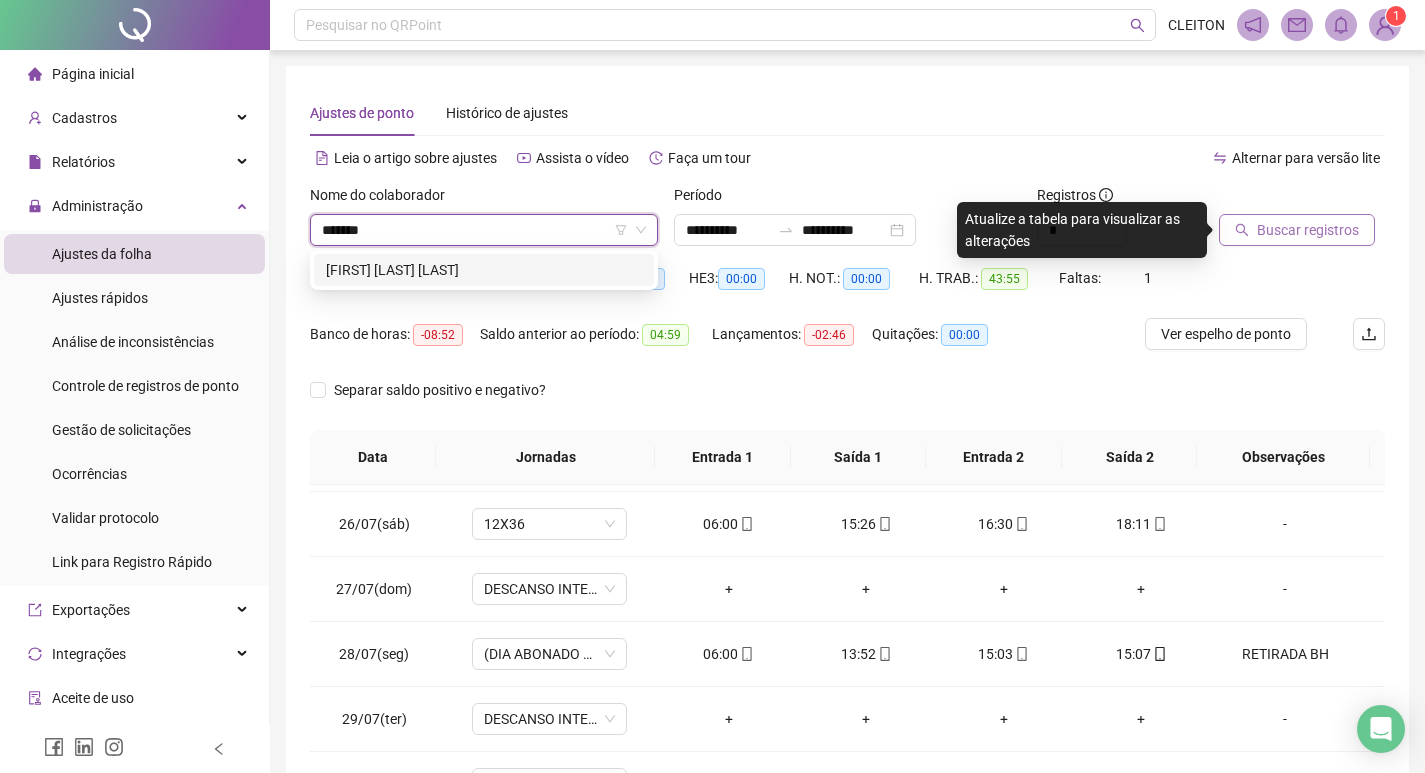 type on "*******" 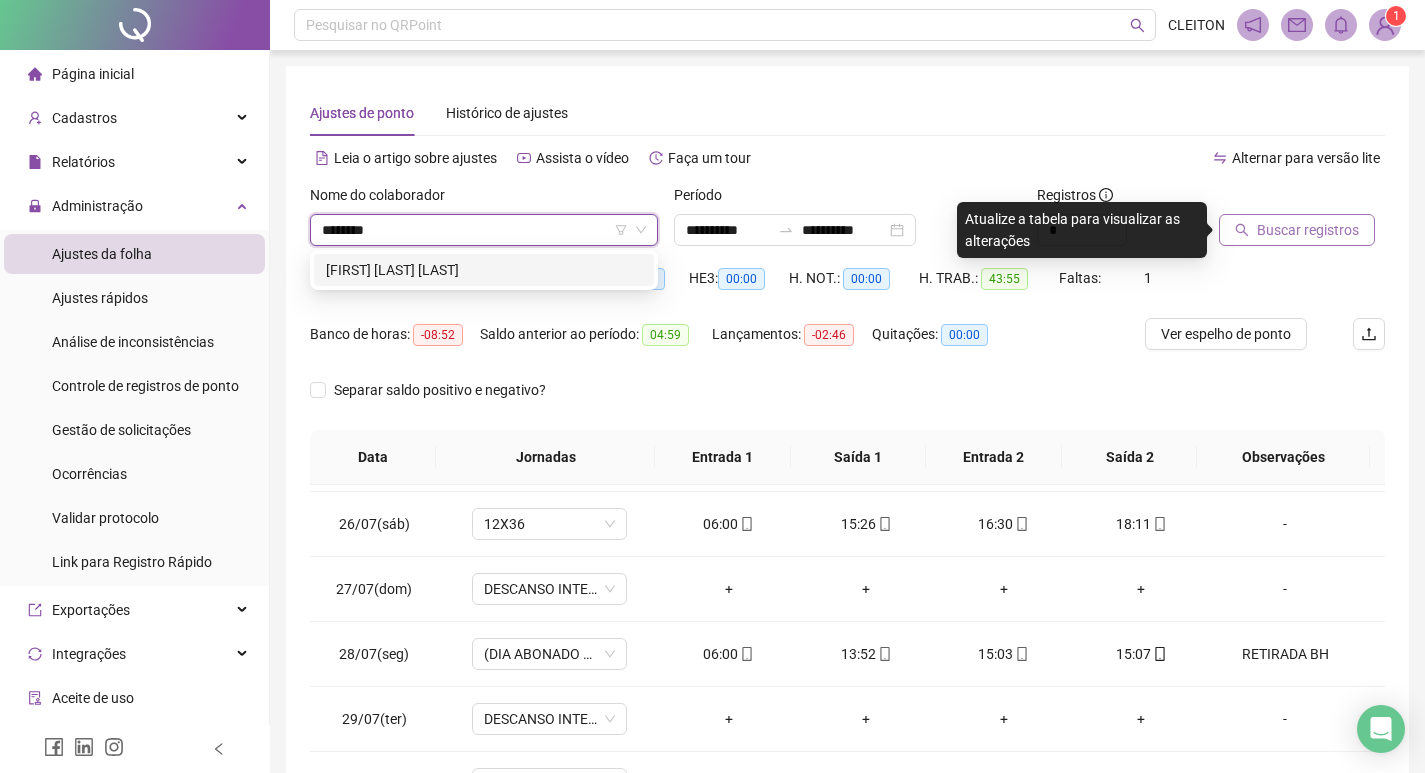 type 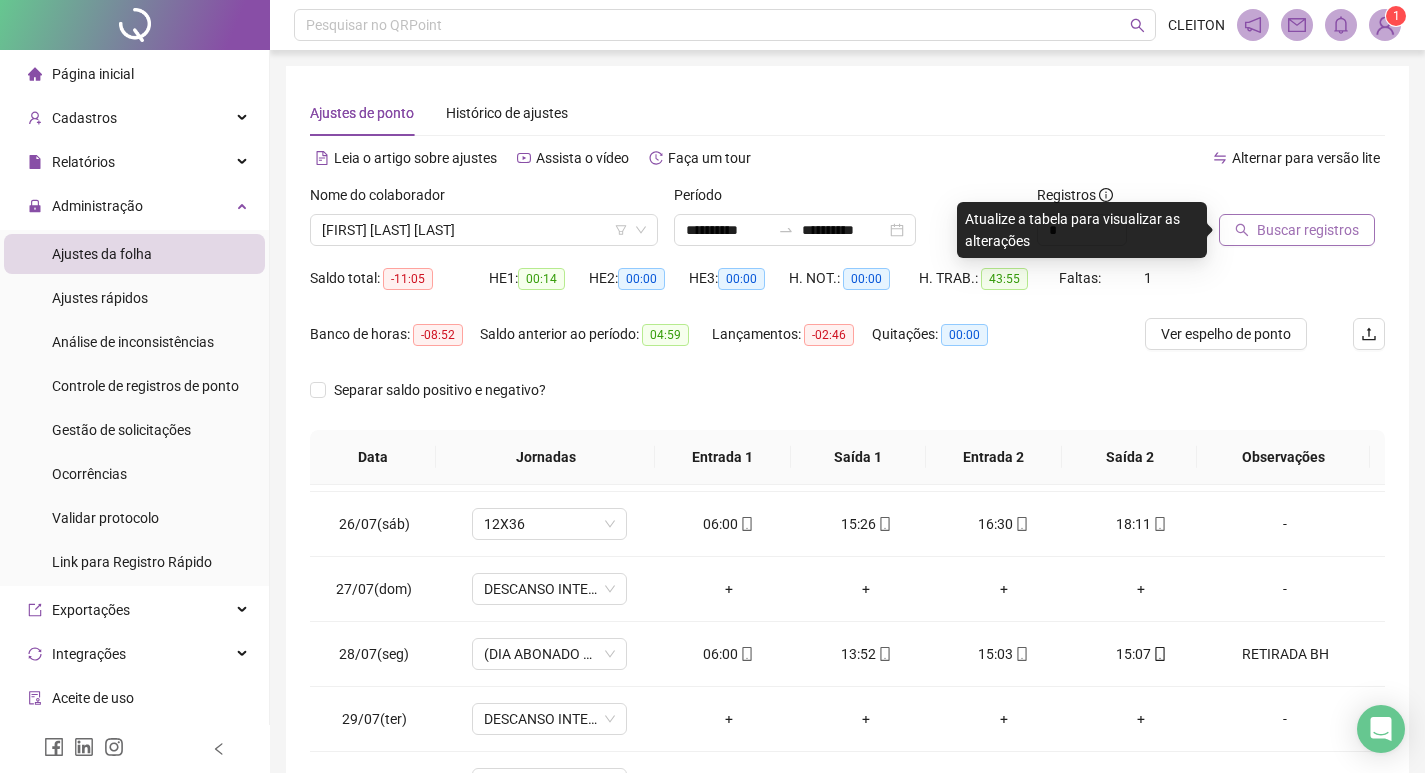 click on "Buscar registros" at bounding box center (1308, 230) 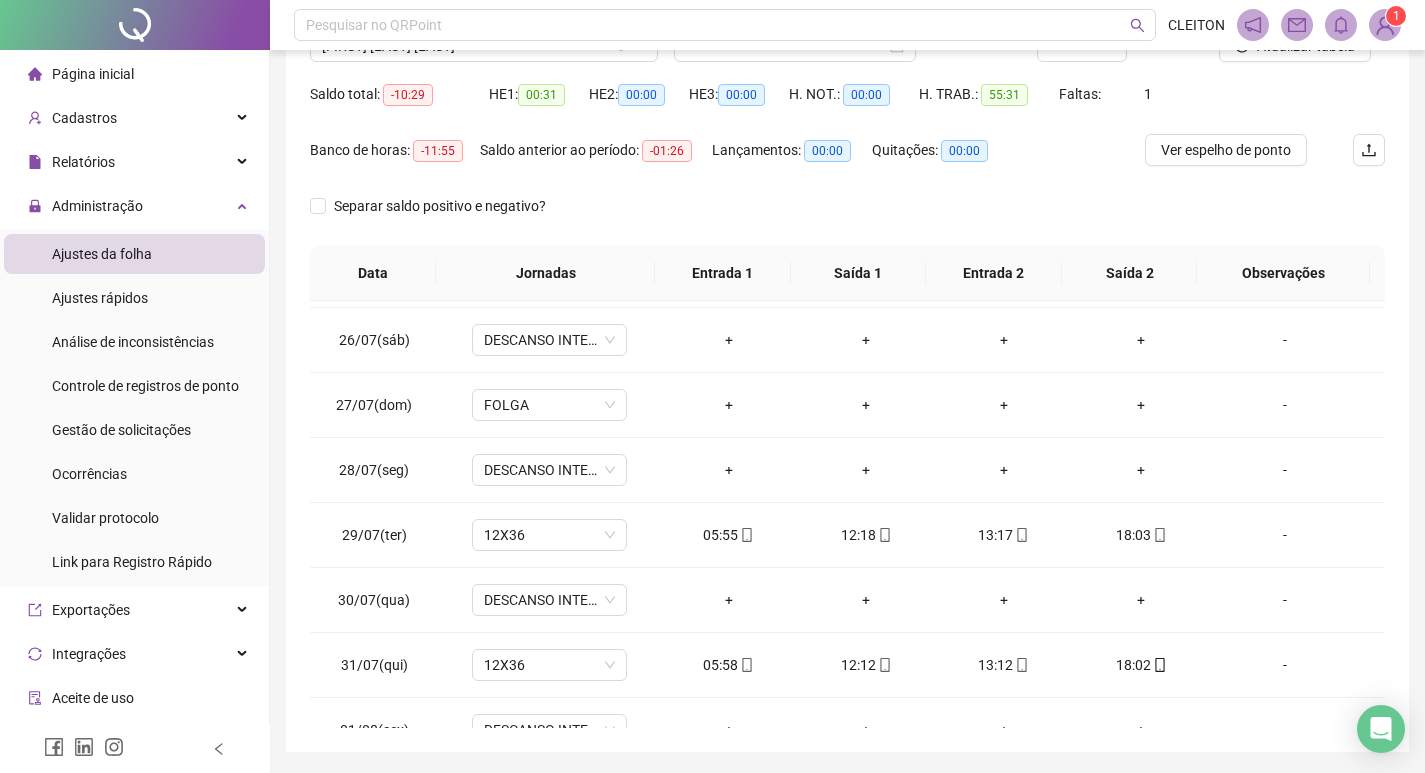 scroll, scrollTop: 249, scrollLeft: 0, axis: vertical 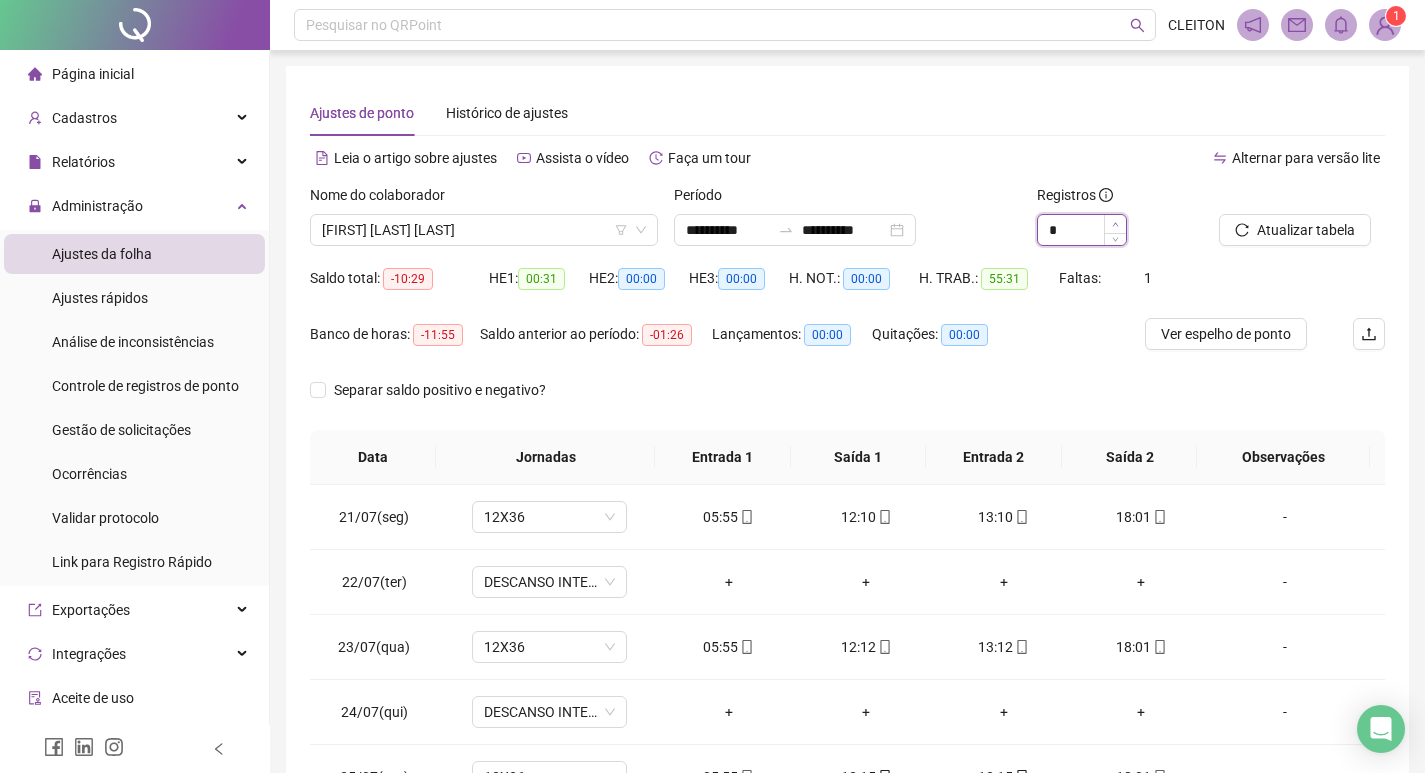 click 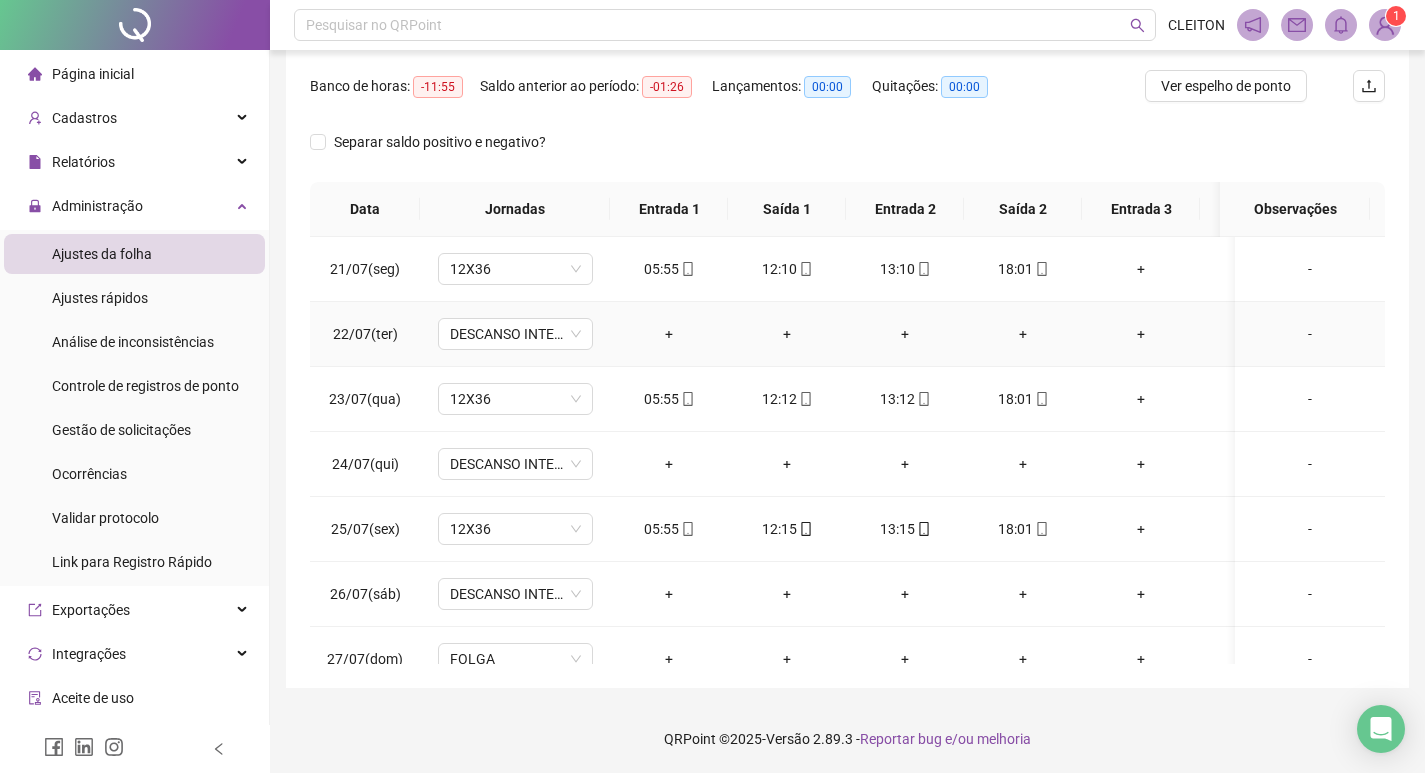 scroll, scrollTop: 249, scrollLeft: 0, axis: vertical 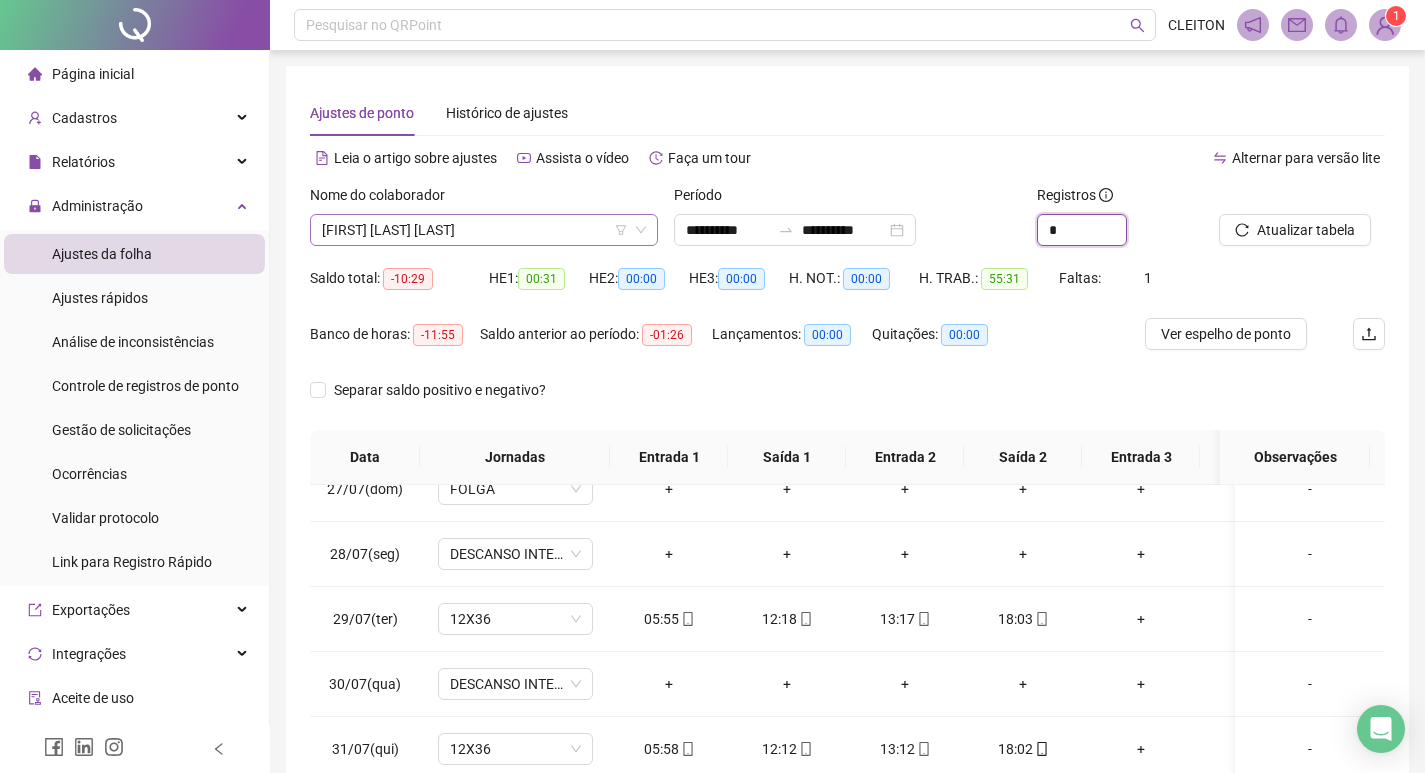 click on "[FIRST] [LAST] [LAST]" at bounding box center [484, 230] 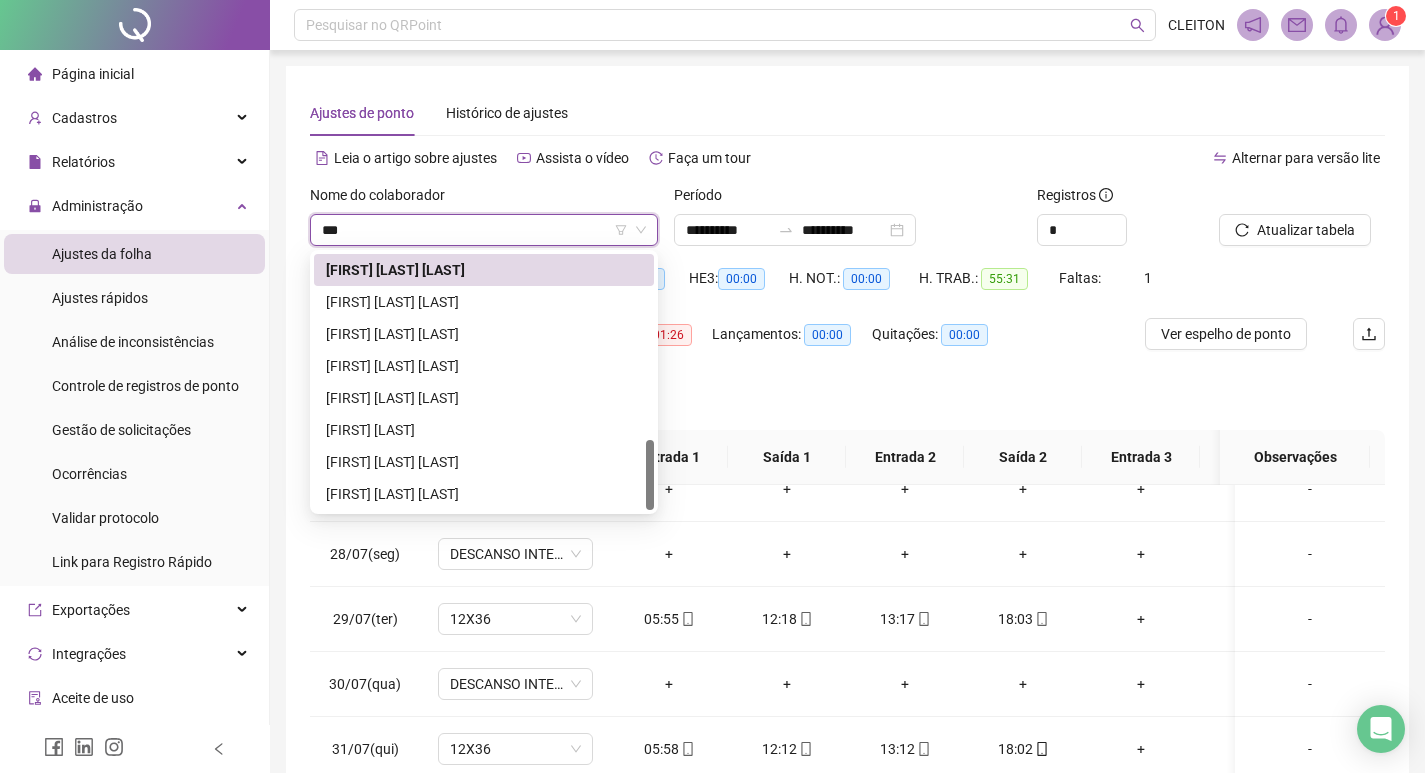 scroll, scrollTop: 0, scrollLeft: 0, axis: both 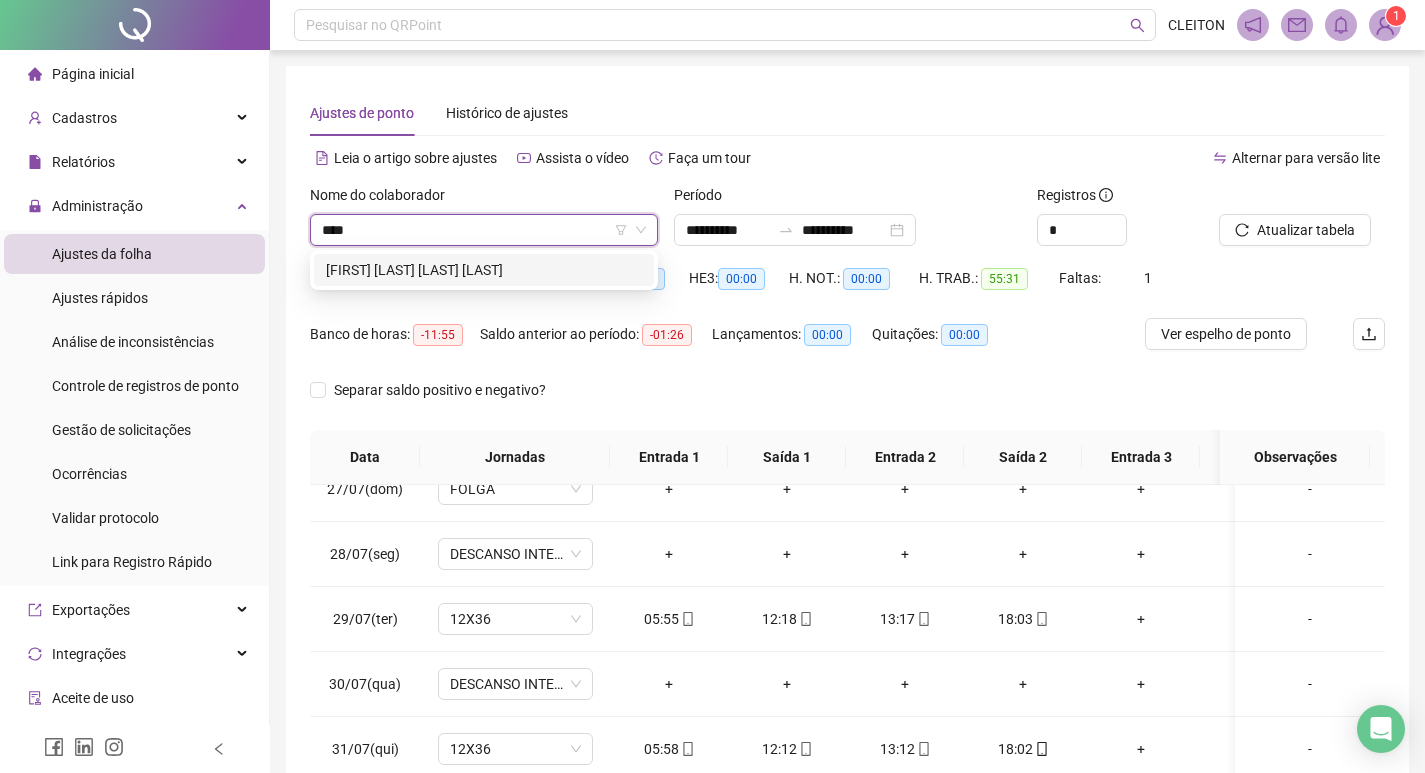 type on "*****" 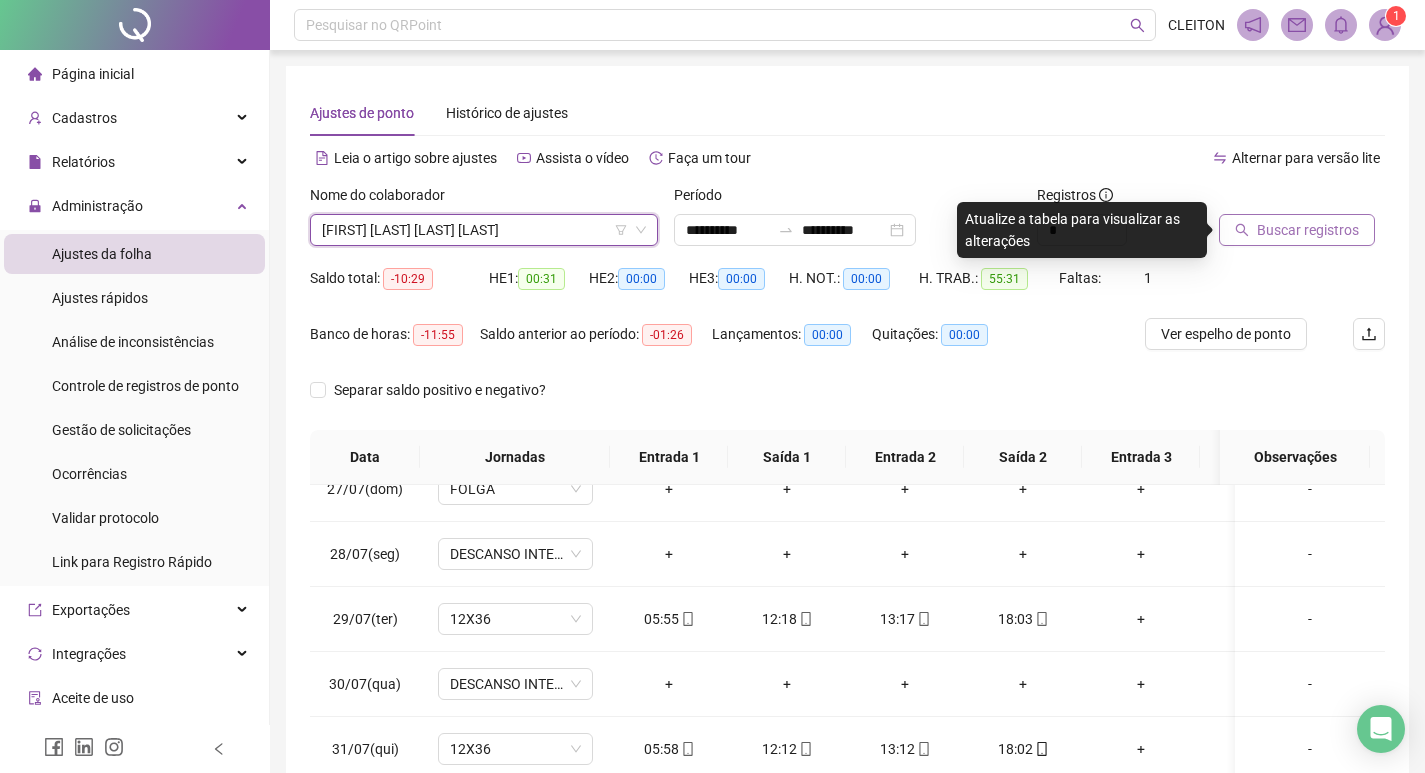 click on "Buscar registros" at bounding box center (1297, 230) 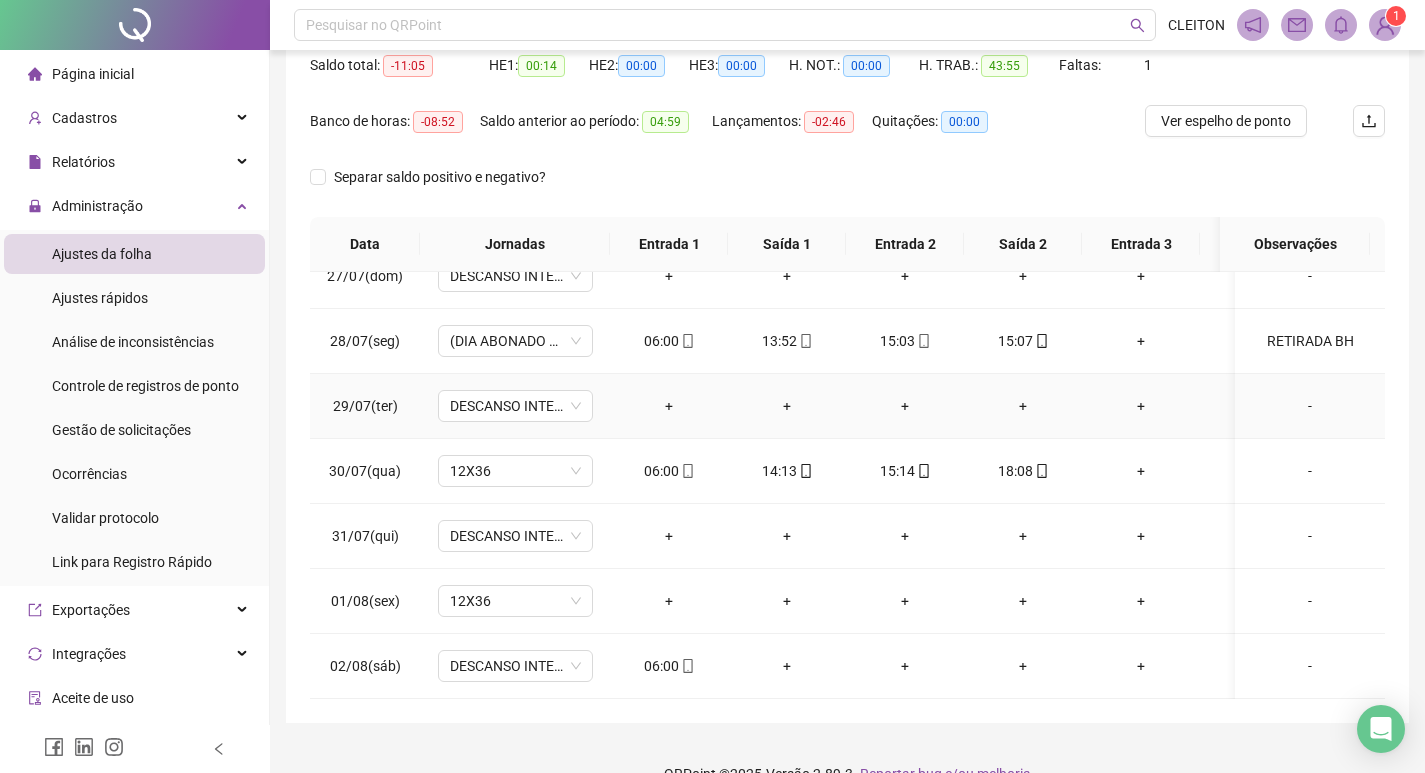 scroll, scrollTop: 249, scrollLeft: 0, axis: vertical 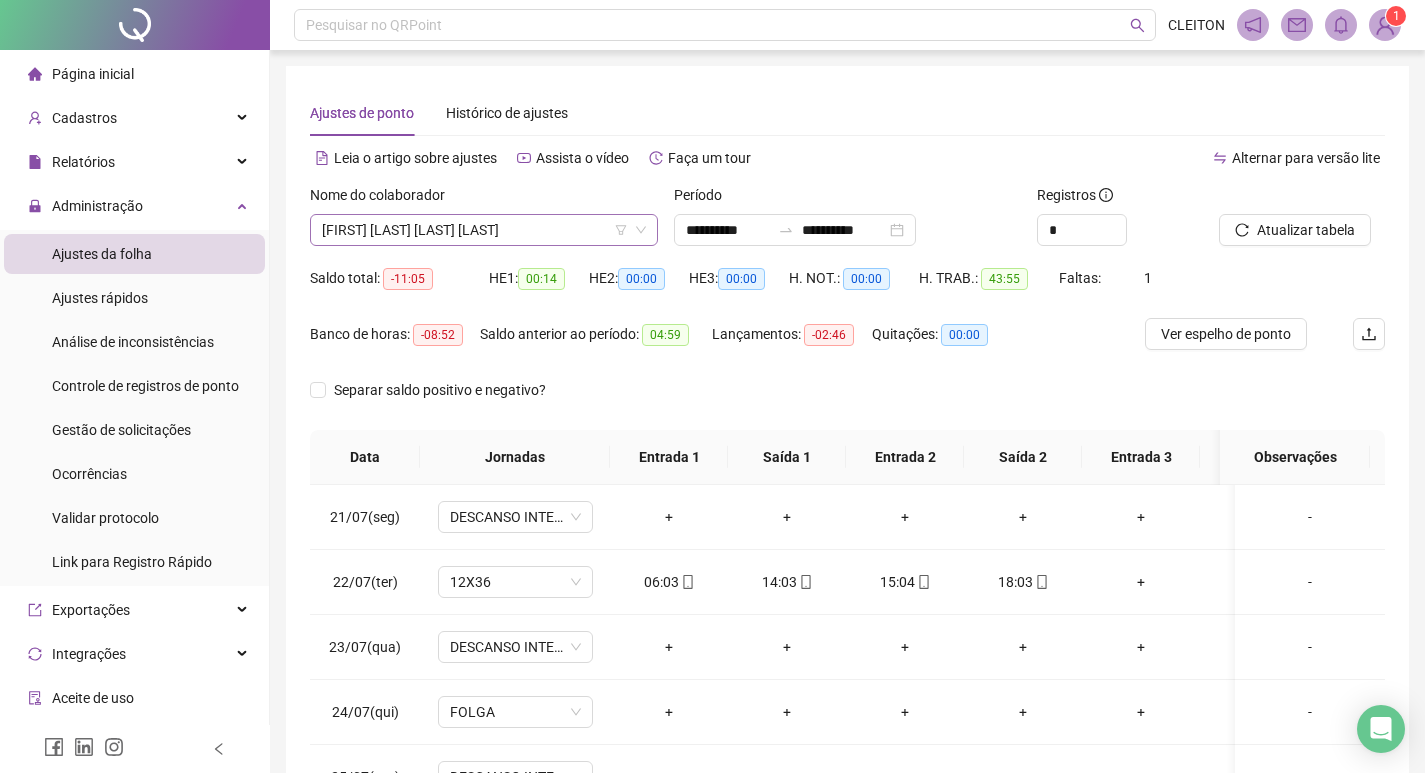 click on "[FIRST] [LAST] [LAST] [LAST]" at bounding box center [484, 230] 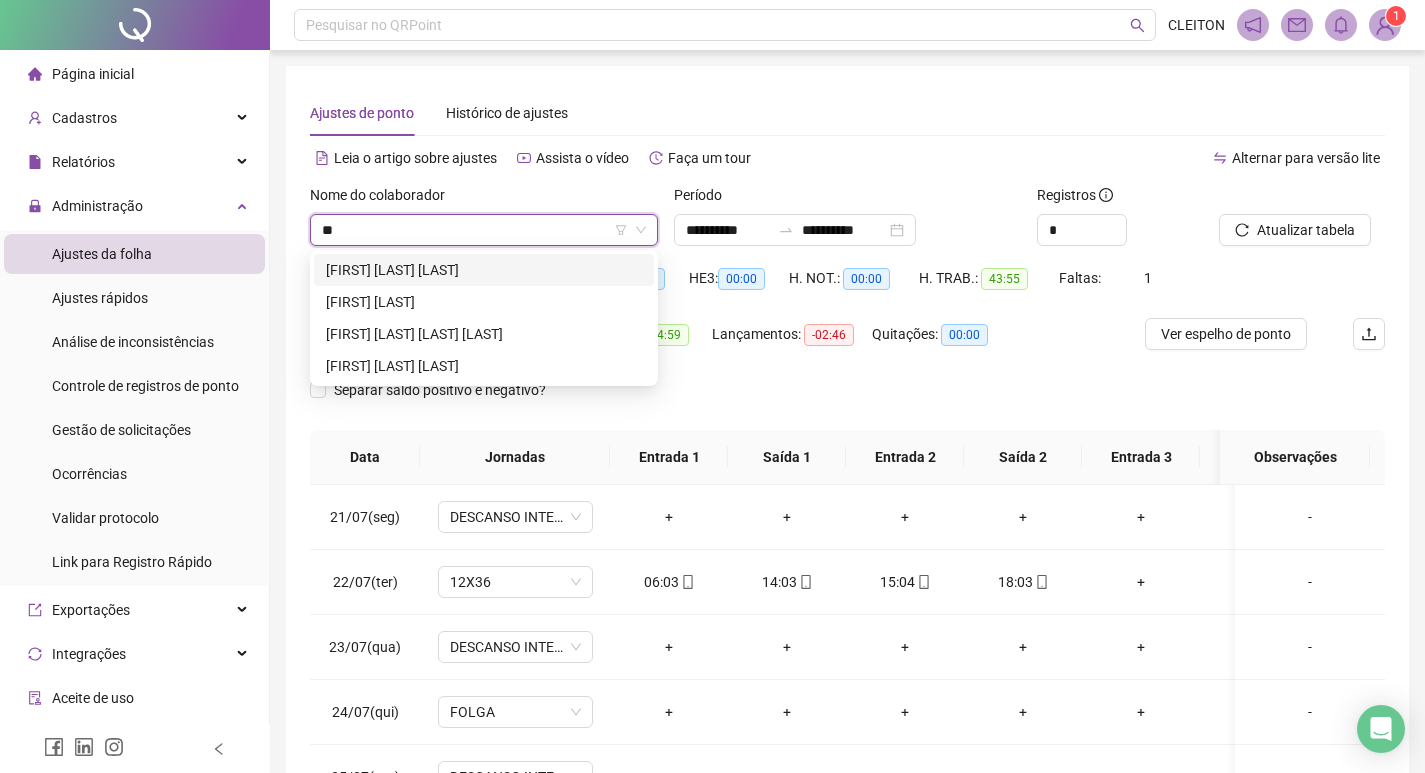 scroll, scrollTop: 0, scrollLeft: 0, axis: both 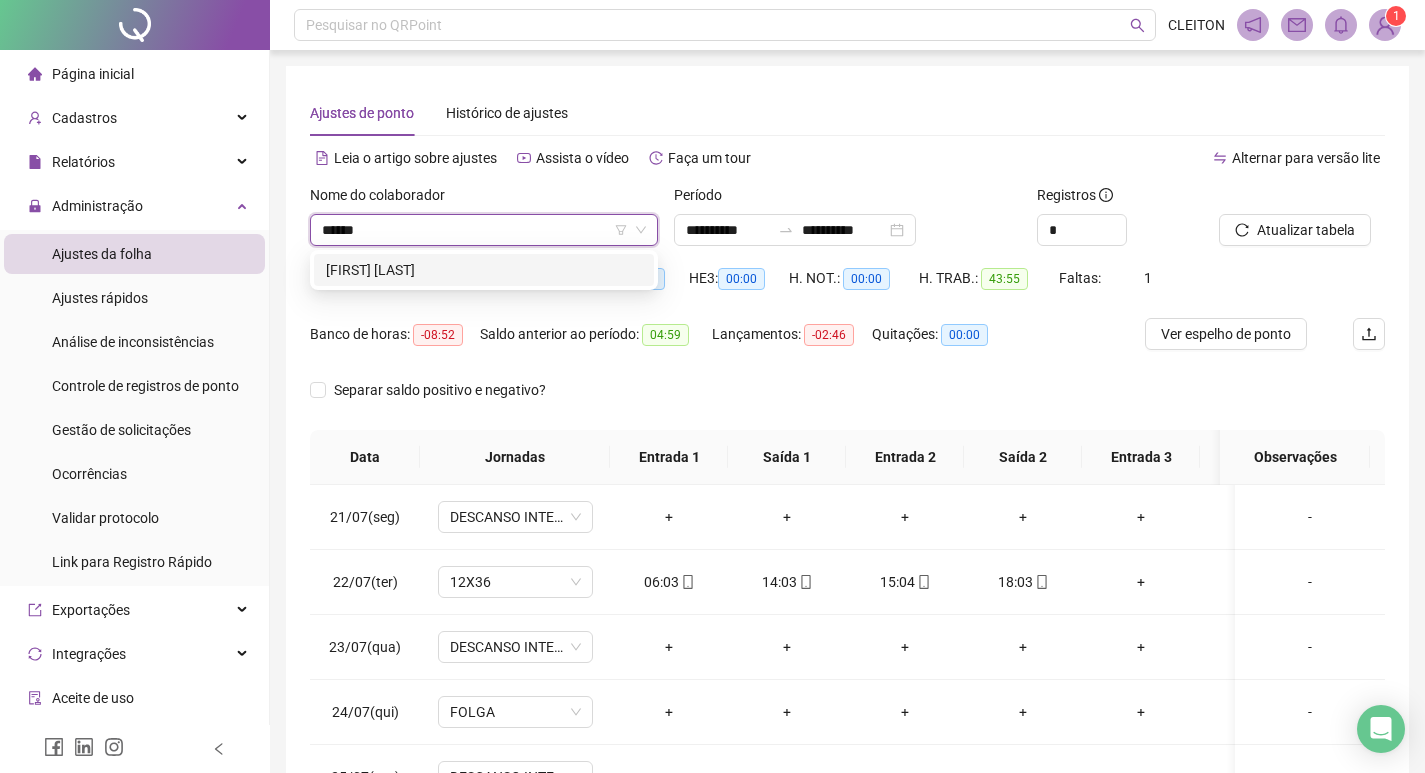 type on "*******" 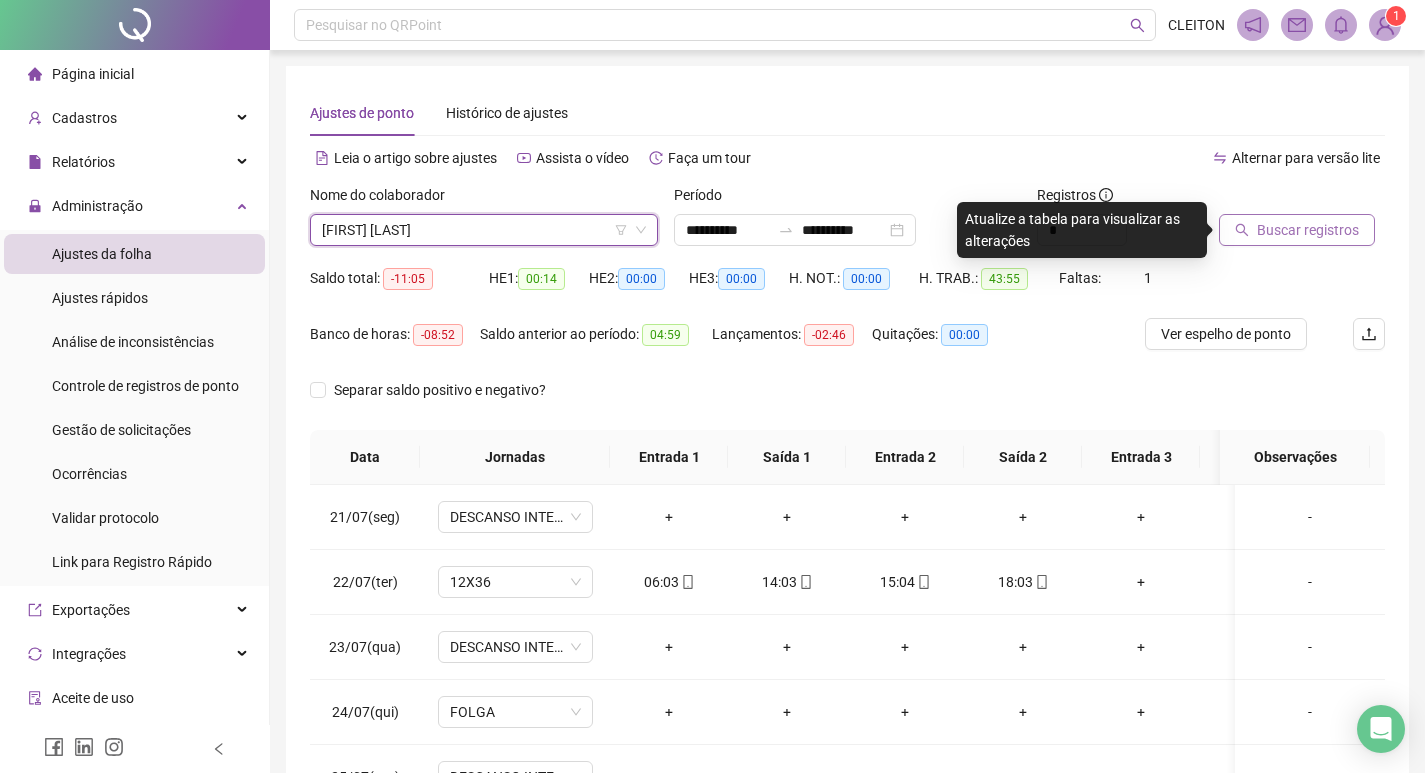 click on "Buscar registros" at bounding box center (1308, 230) 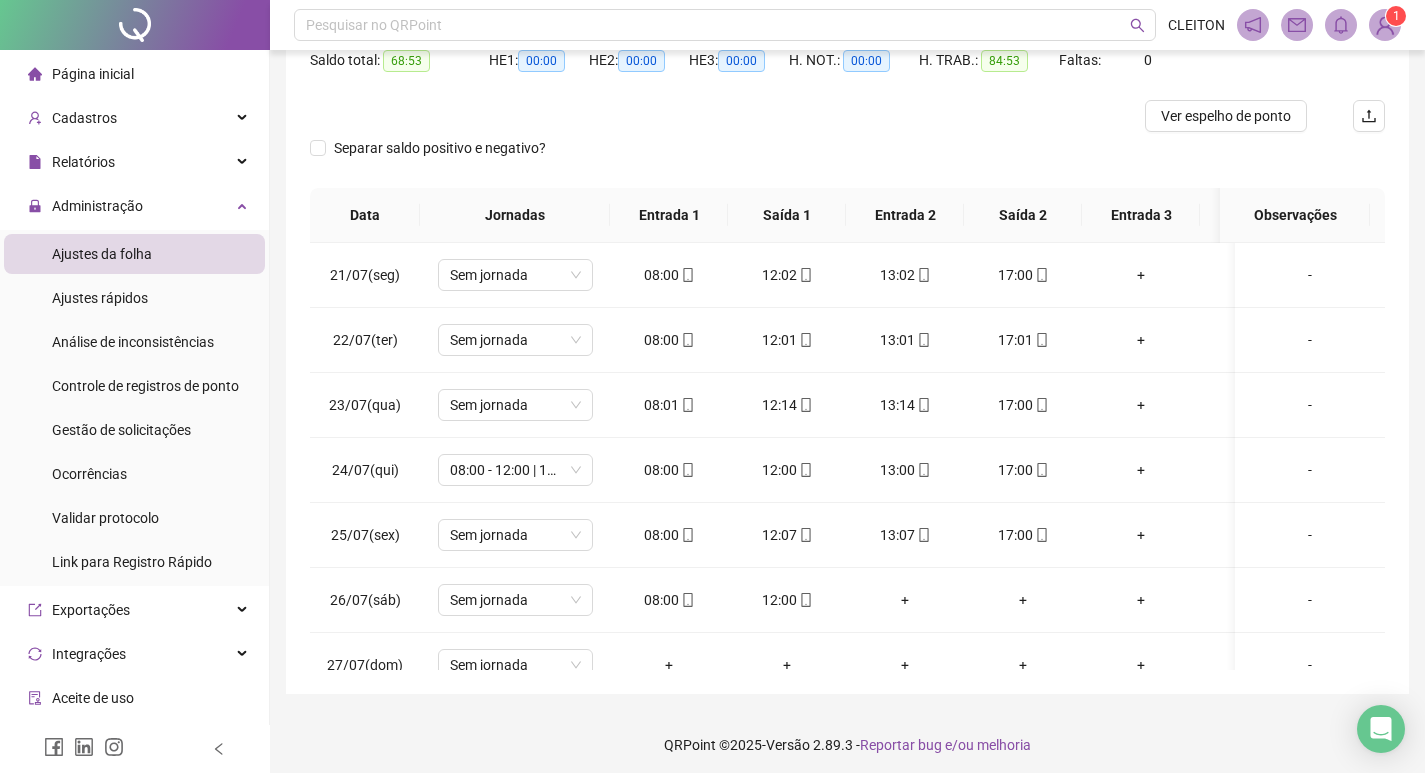 scroll, scrollTop: 225, scrollLeft: 0, axis: vertical 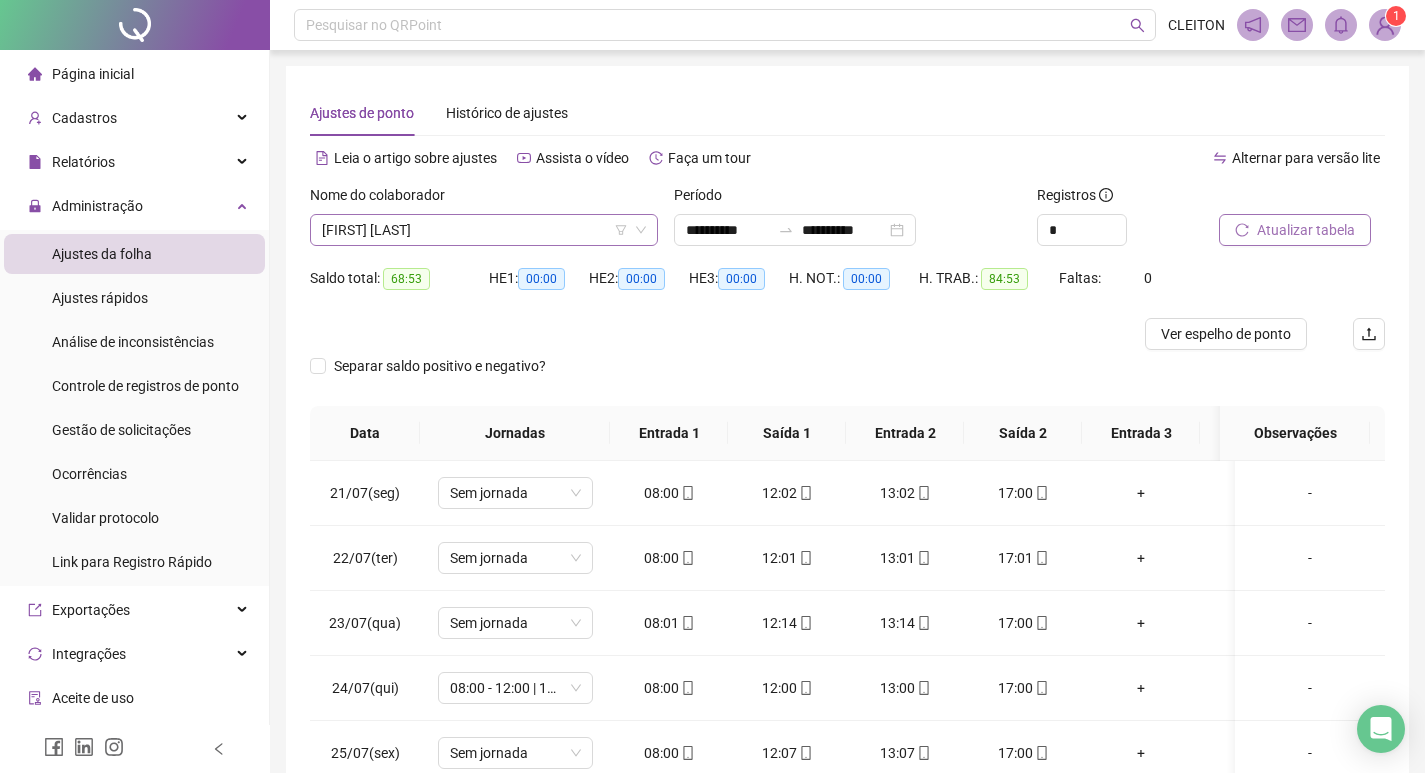 click on "[FIRST] [LAST]" at bounding box center [484, 230] 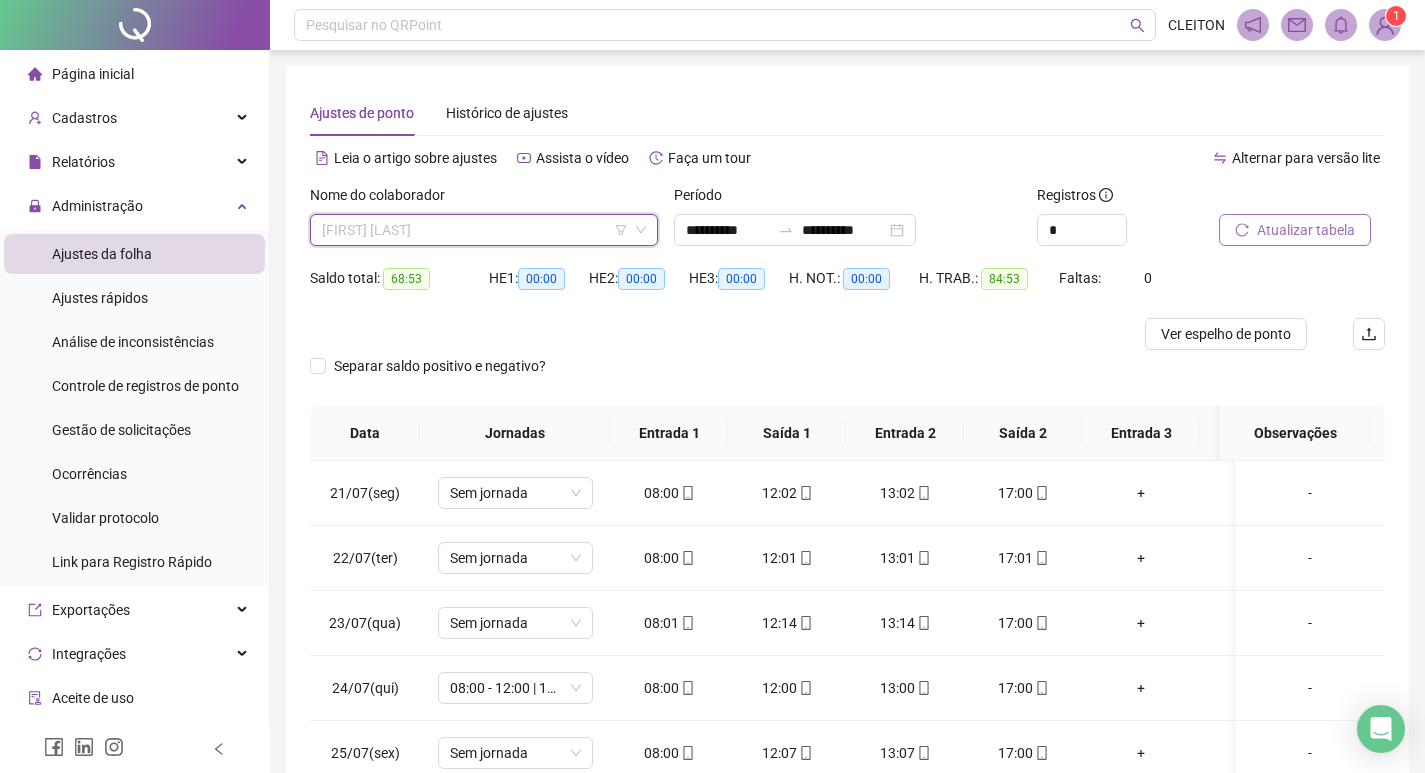 scroll, scrollTop: 576, scrollLeft: 0, axis: vertical 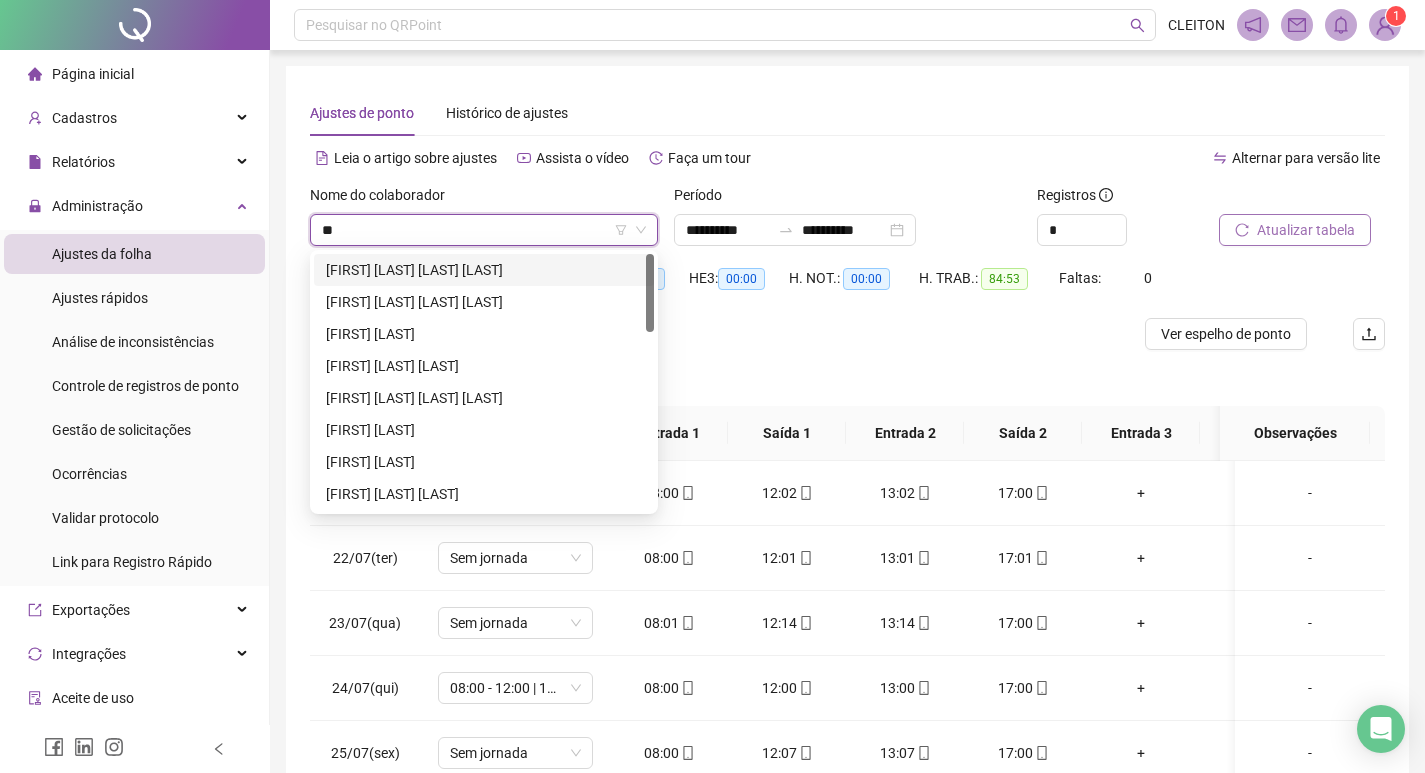 type on "*" 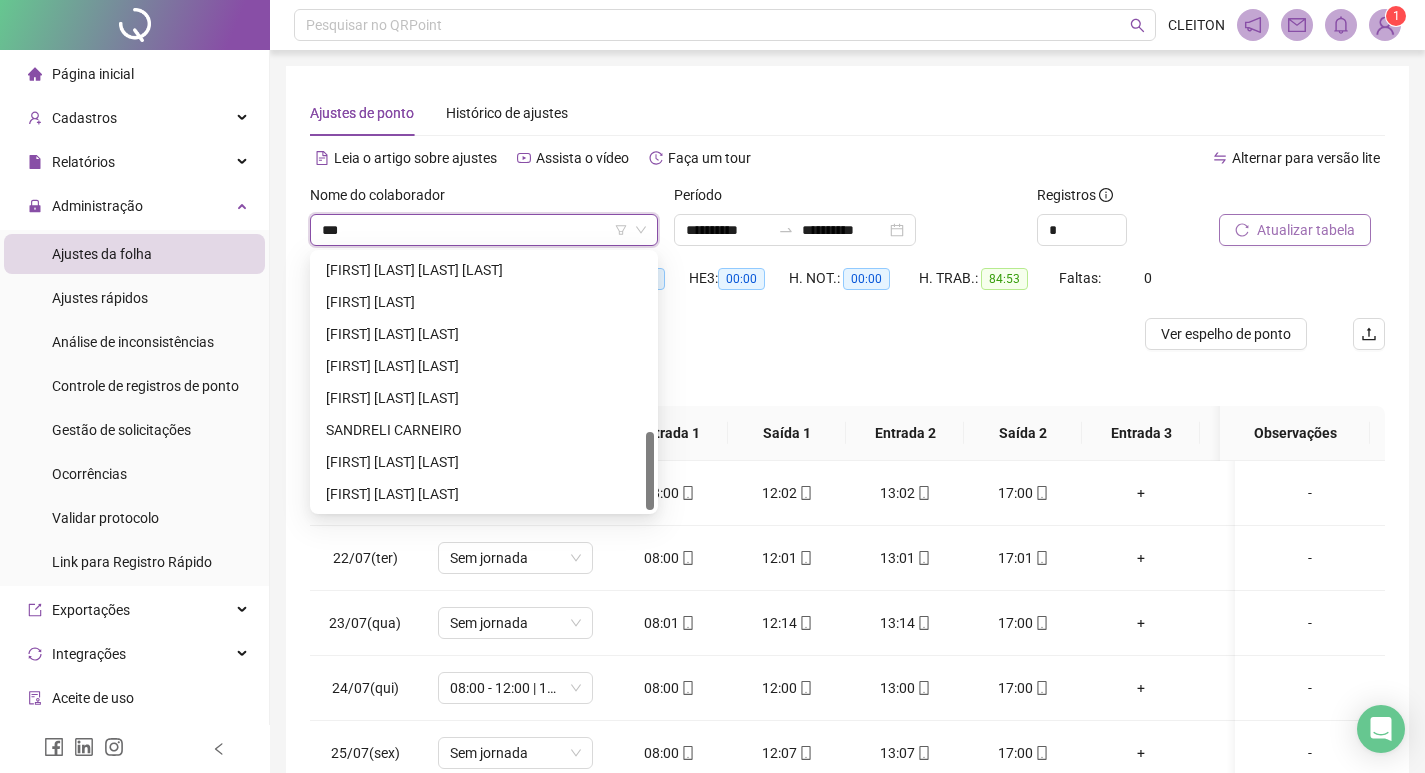scroll, scrollTop: 0, scrollLeft: 0, axis: both 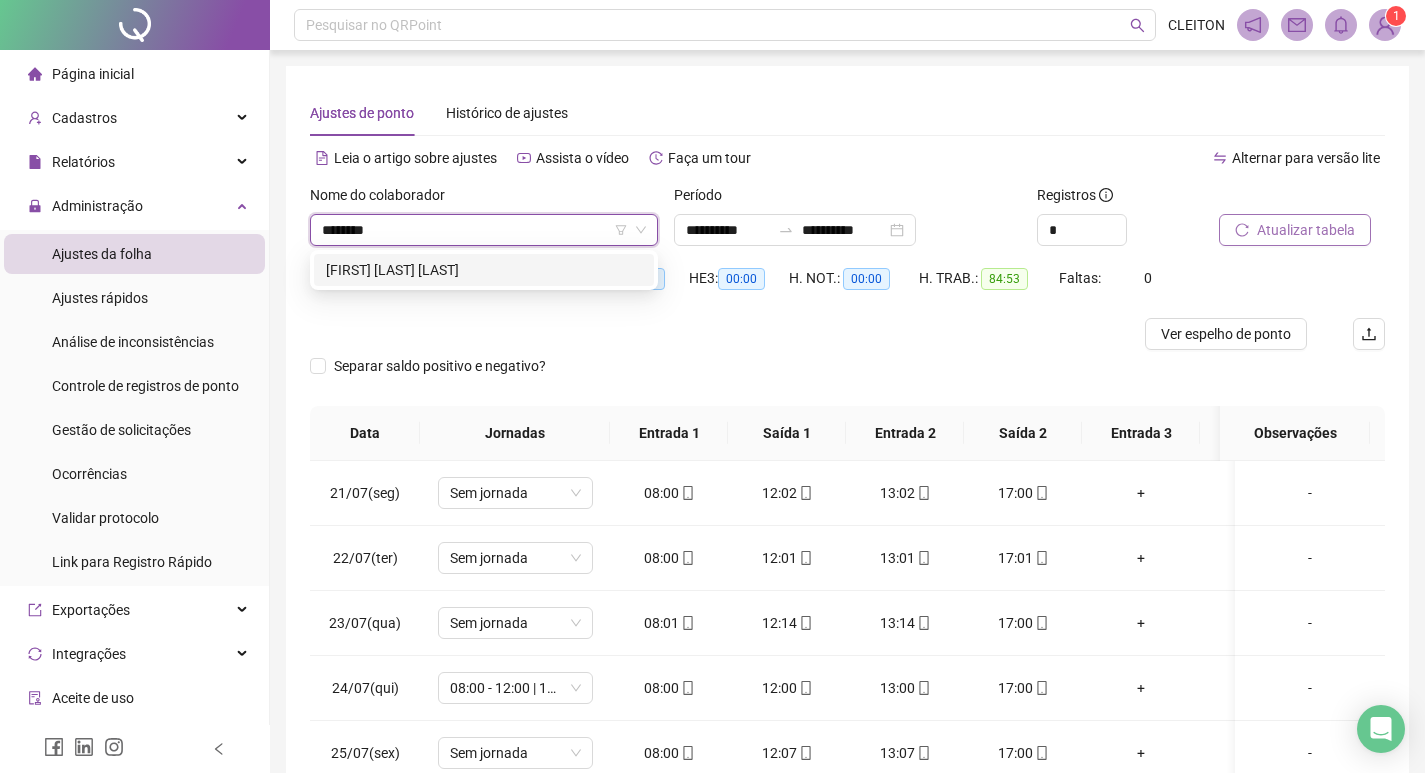 type on "*********" 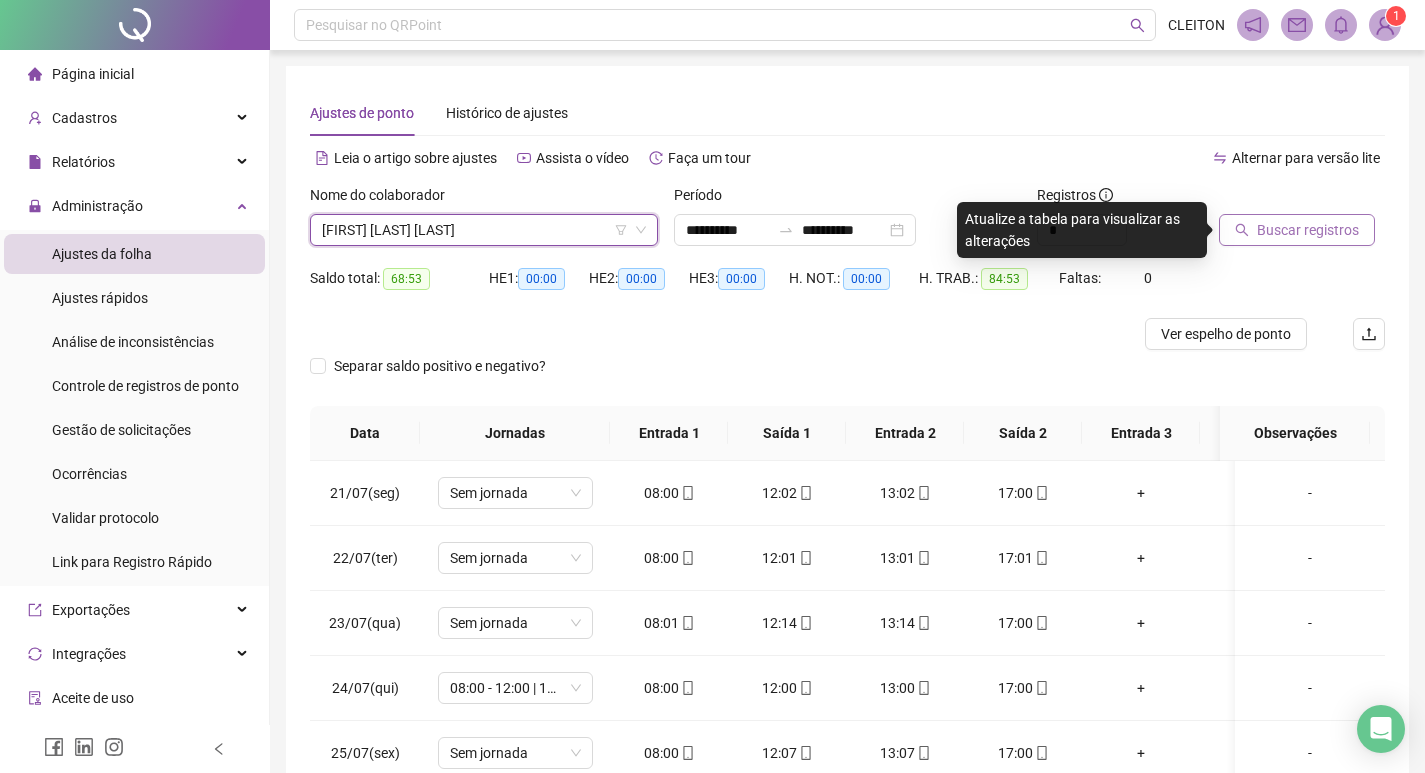 click on "Buscar registros" at bounding box center [1297, 230] 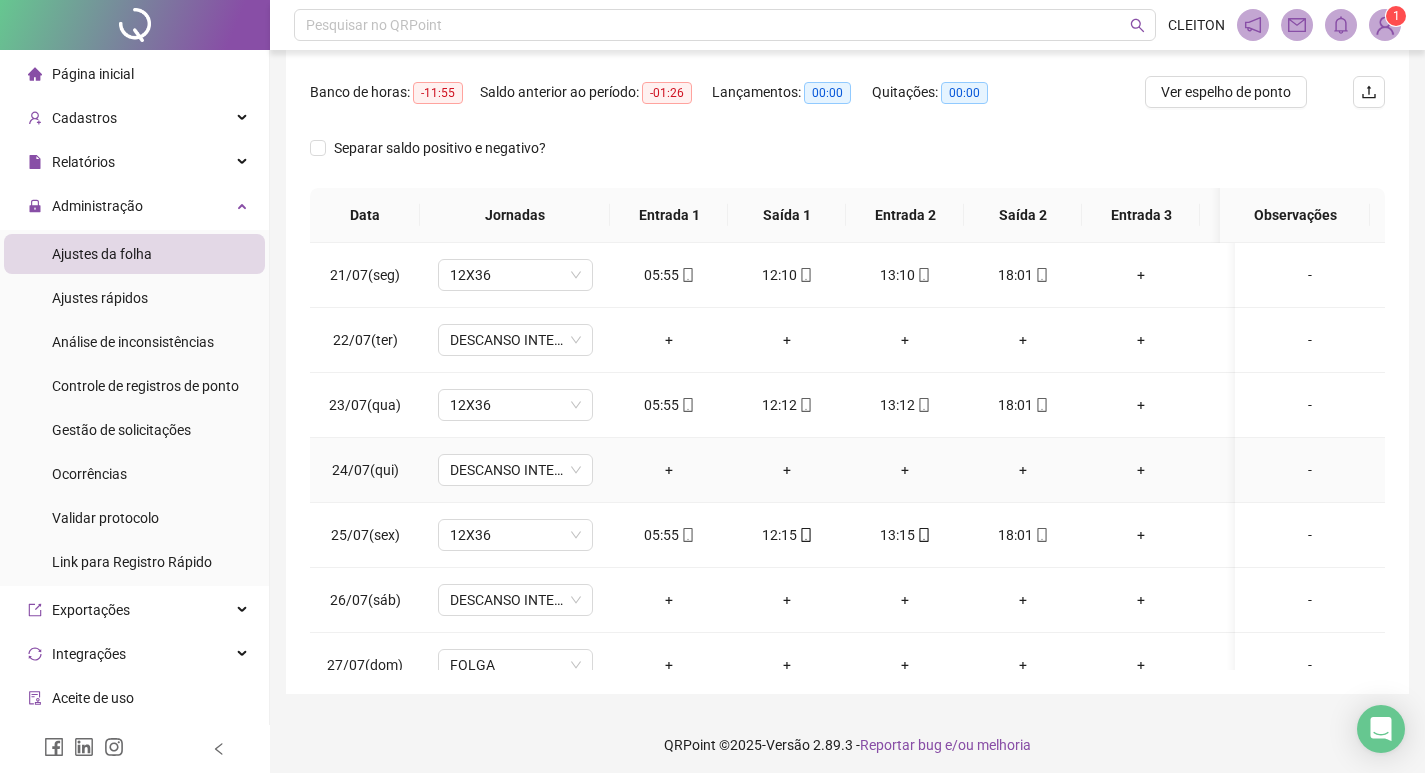 scroll, scrollTop: 249, scrollLeft: 0, axis: vertical 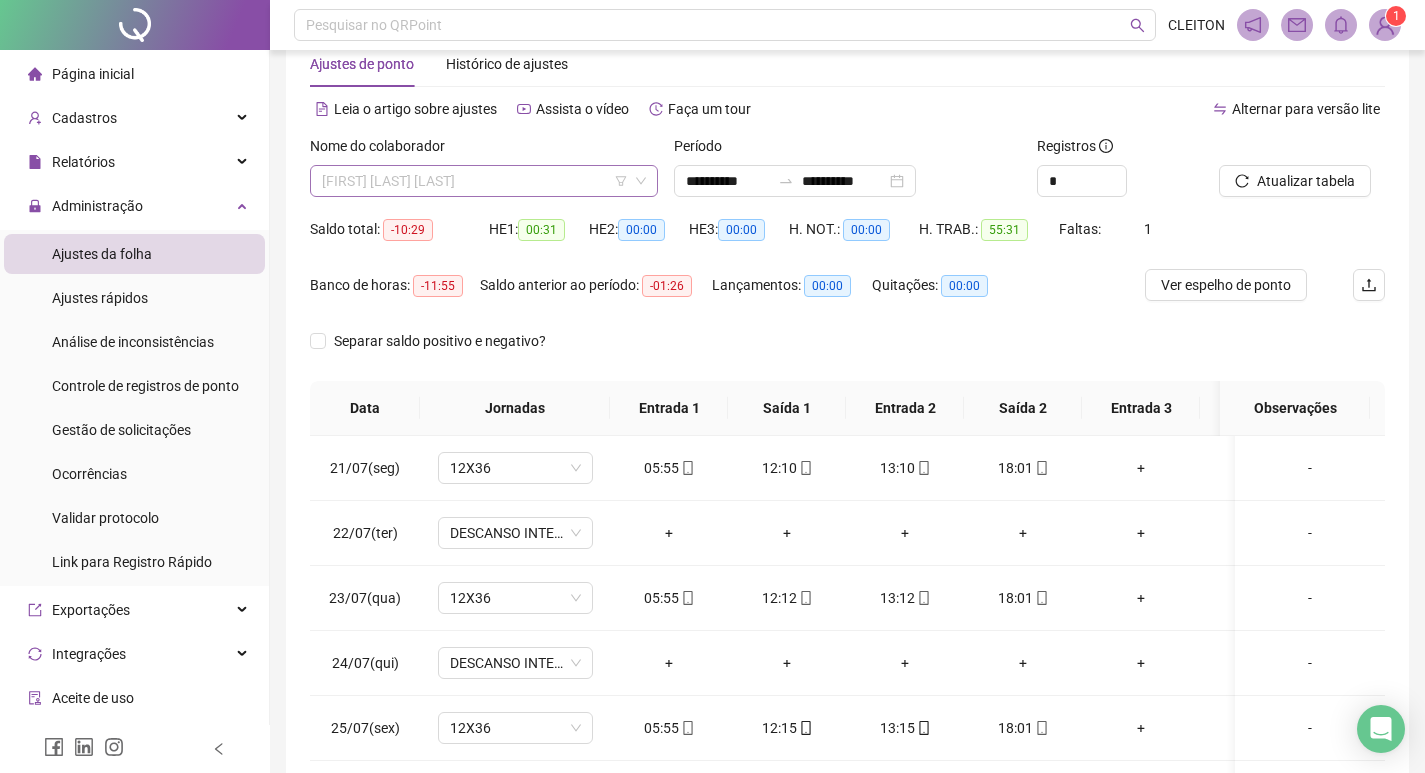 click on "[FIRST] [LAST] [LAST]" at bounding box center [484, 181] 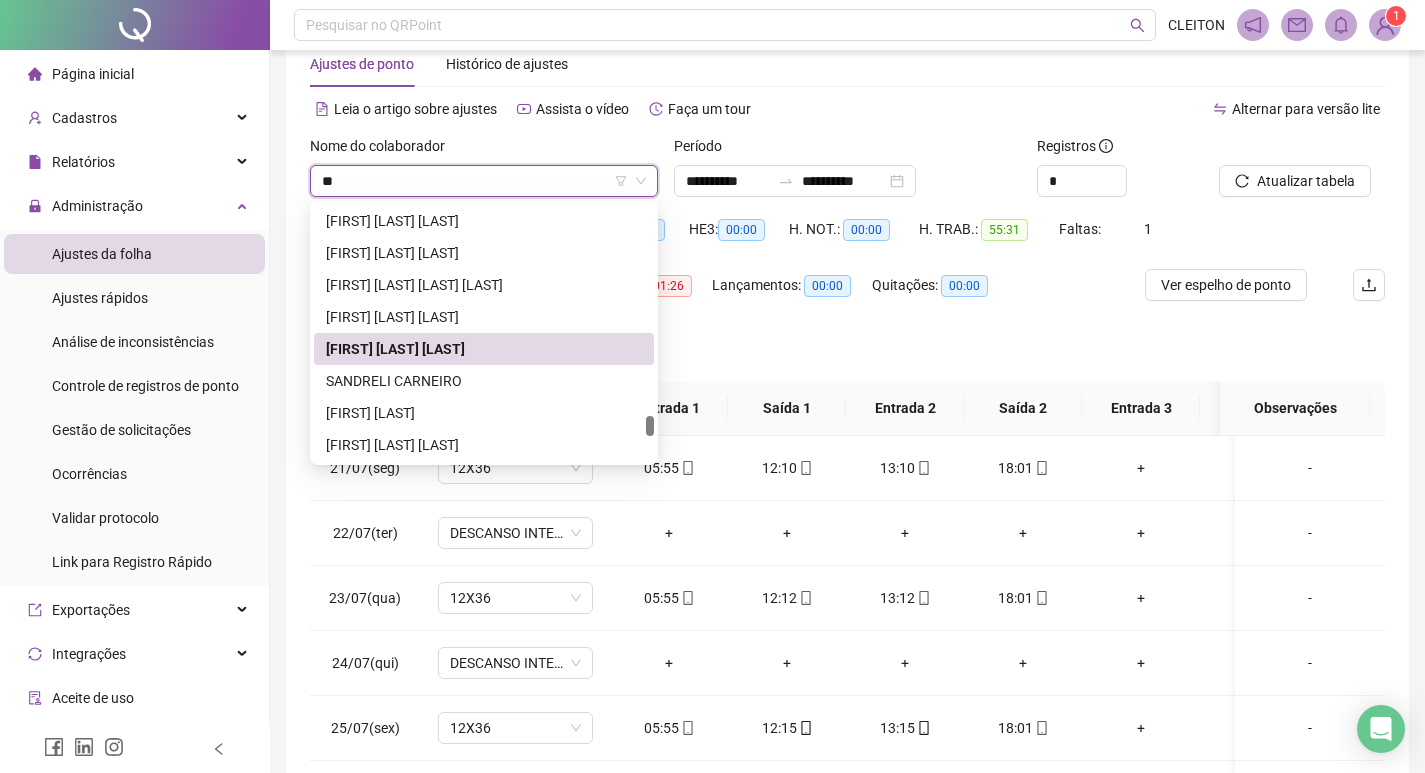 scroll, scrollTop: 0, scrollLeft: 0, axis: both 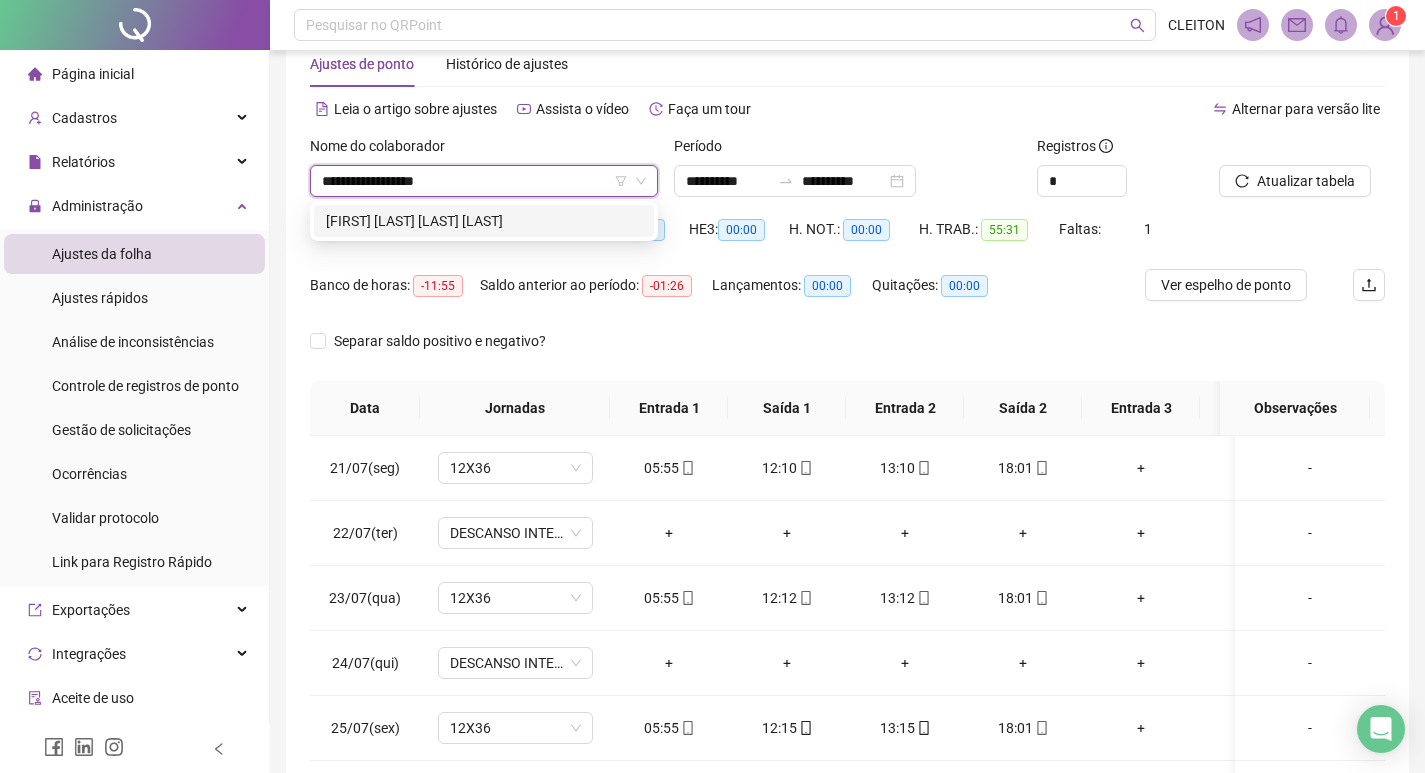 type on "**********" 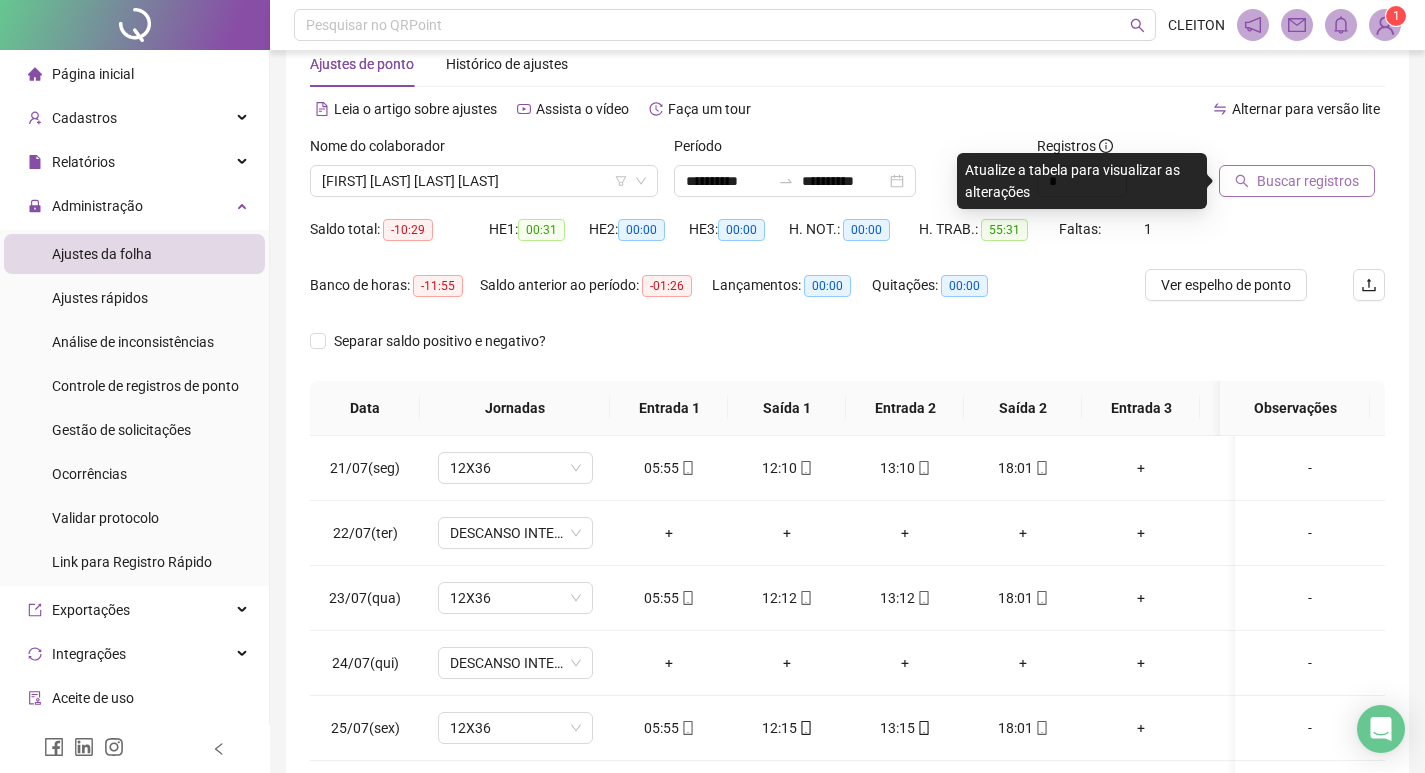 click on "Buscar registros" at bounding box center [1297, 181] 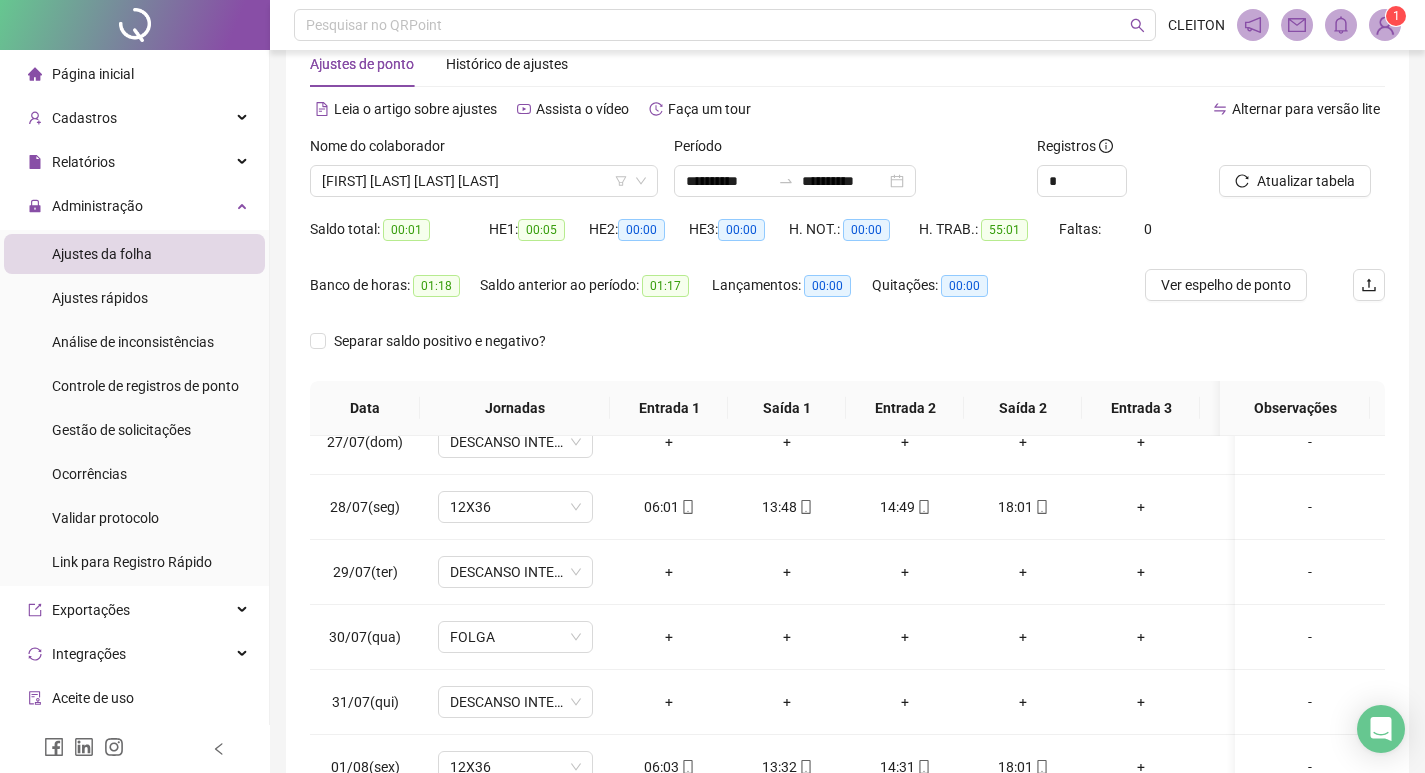 scroll, scrollTop: 433, scrollLeft: 0, axis: vertical 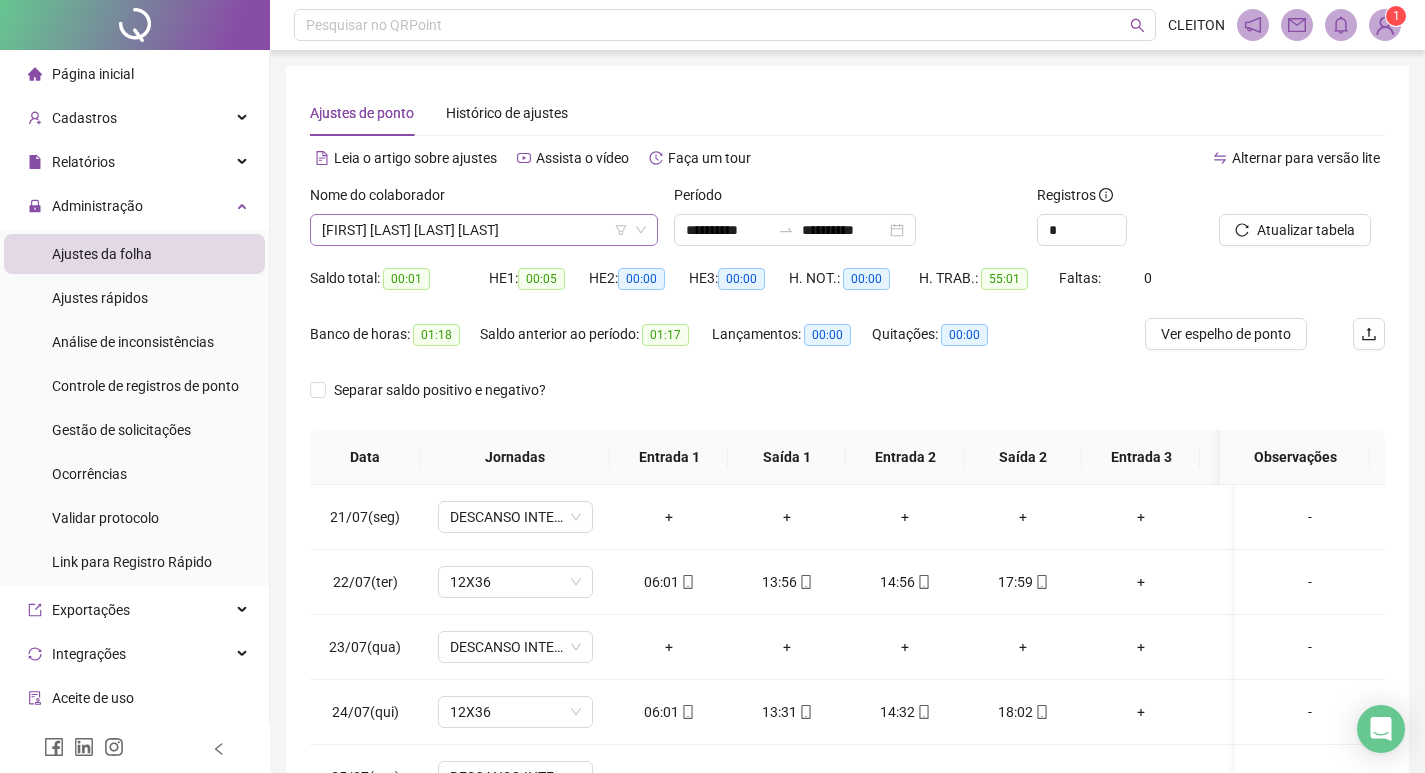 click on "[FIRST] [LAST] [LAST] [LAST]" at bounding box center (484, 230) 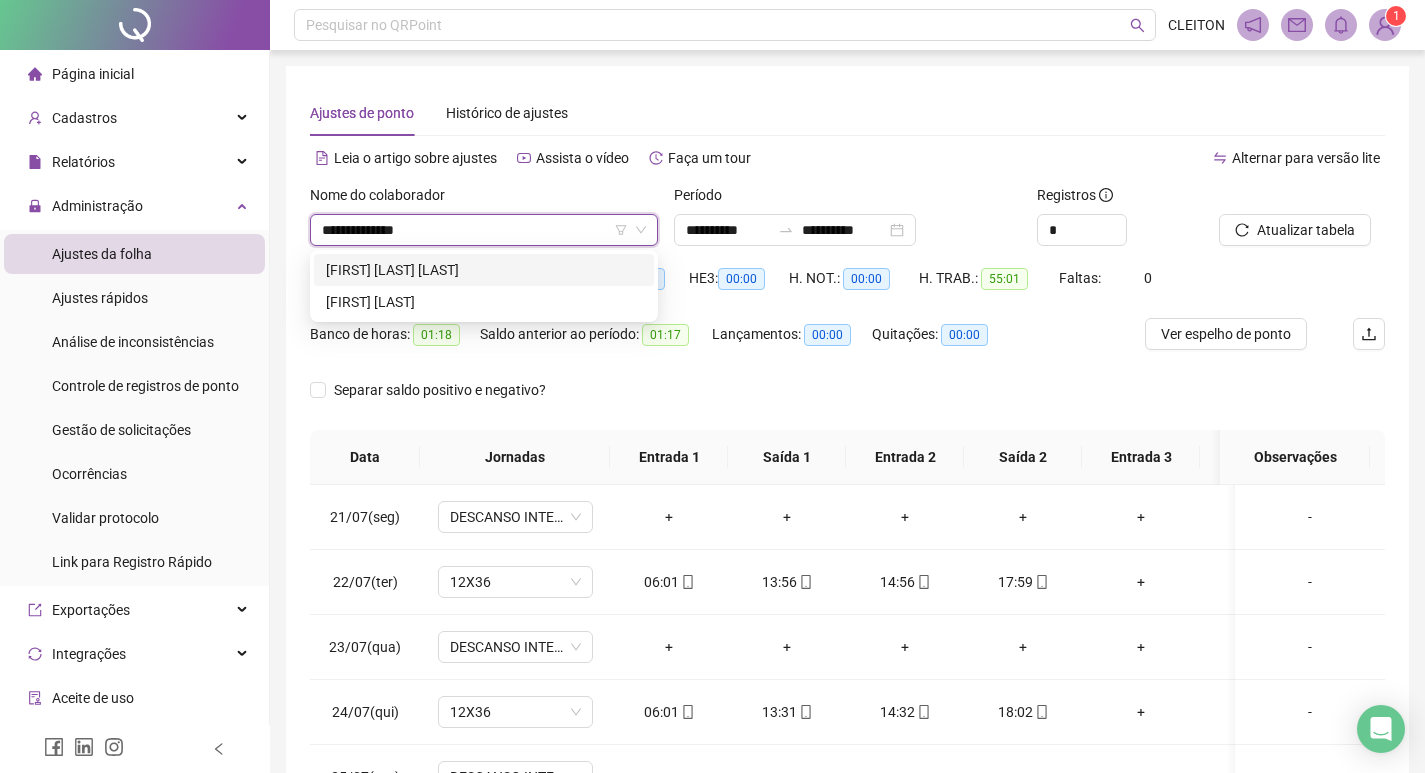 type on "**********" 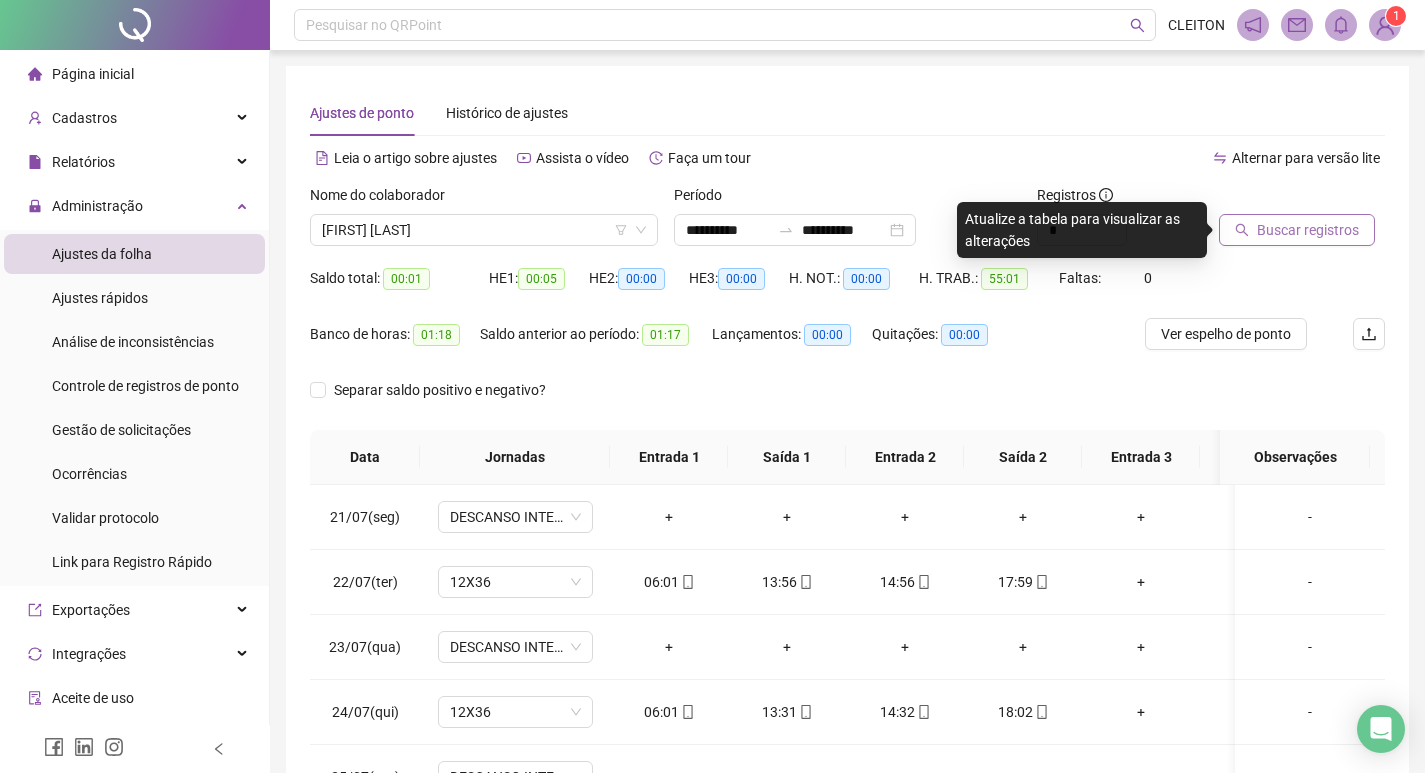 click on "Buscar registros" at bounding box center (1308, 230) 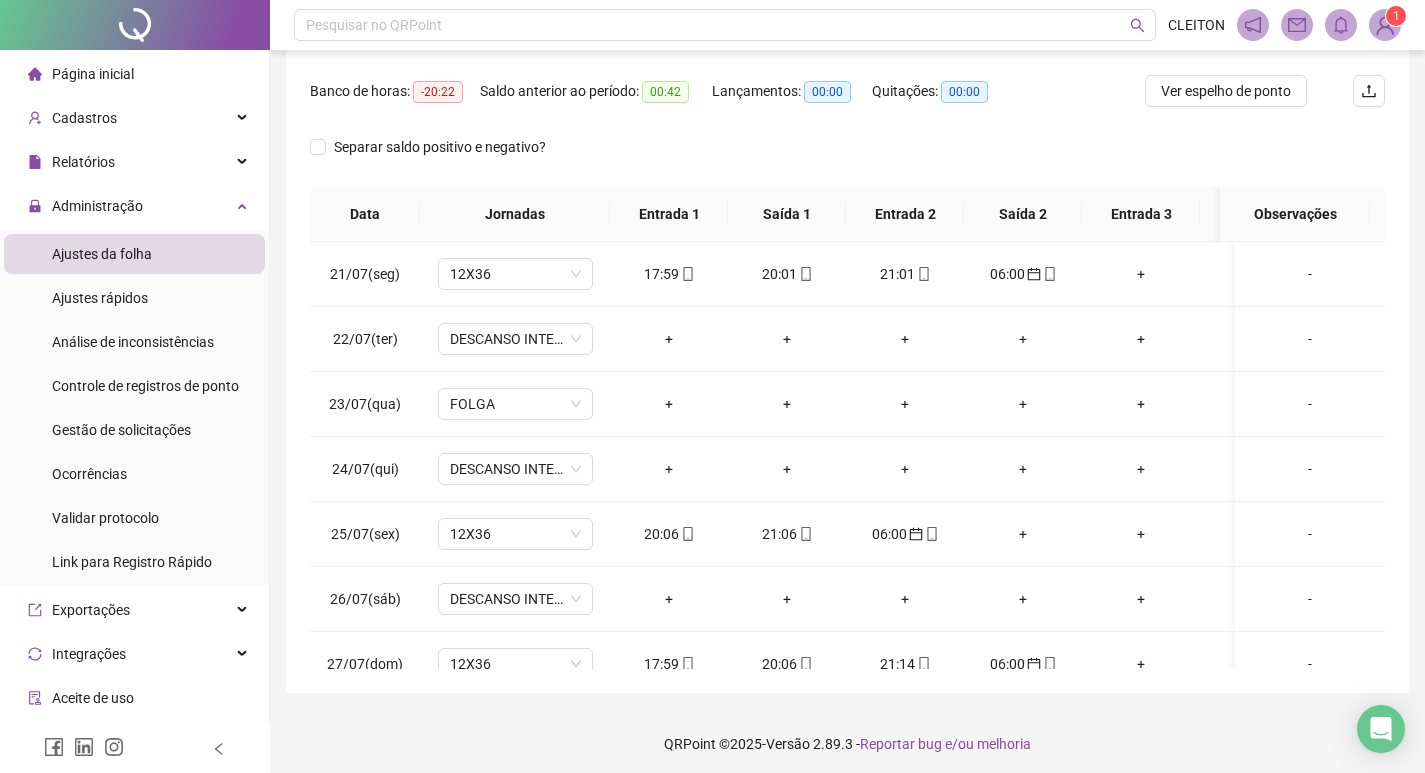 scroll, scrollTop: 249, scrollLeft: 0, axis: vertical 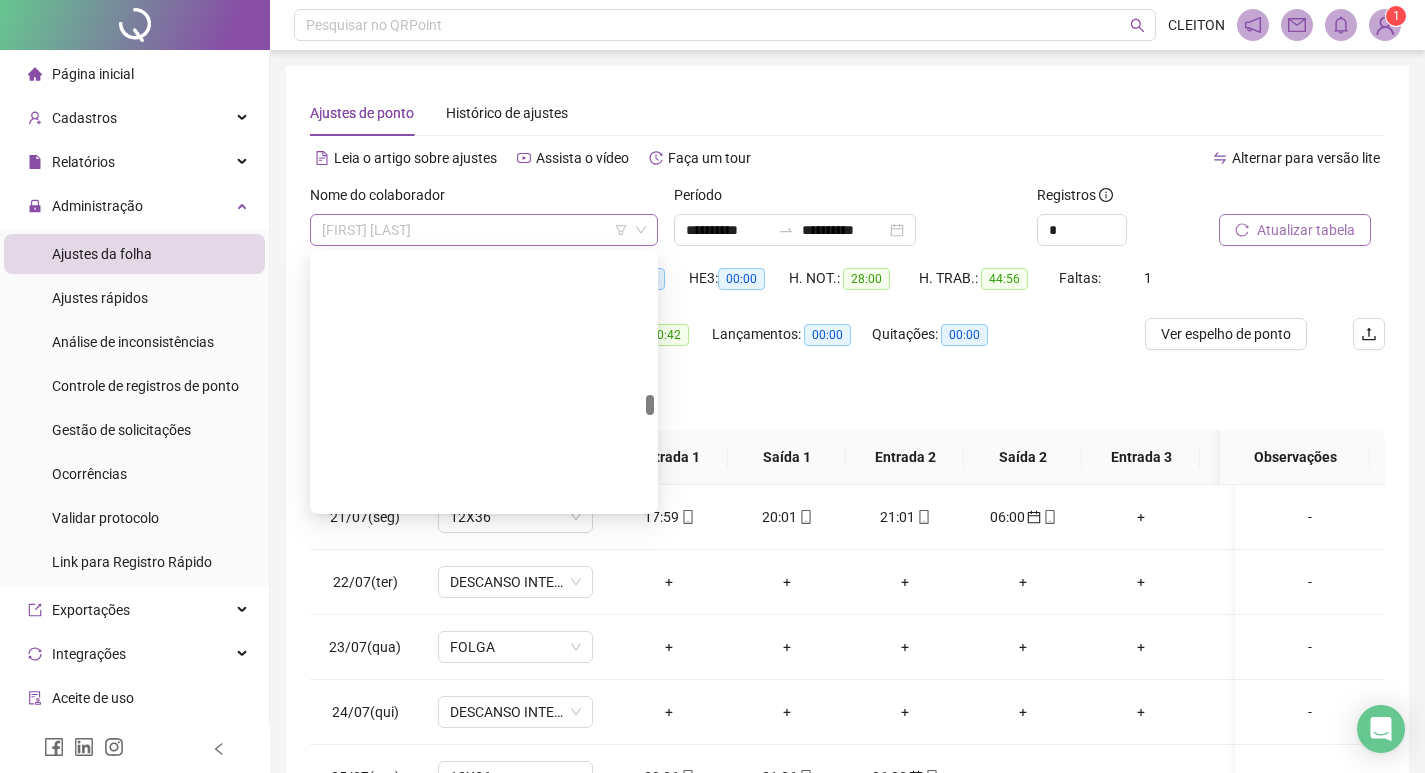click on "[FIRST] [LAST]" at bounding box center [484, 230] 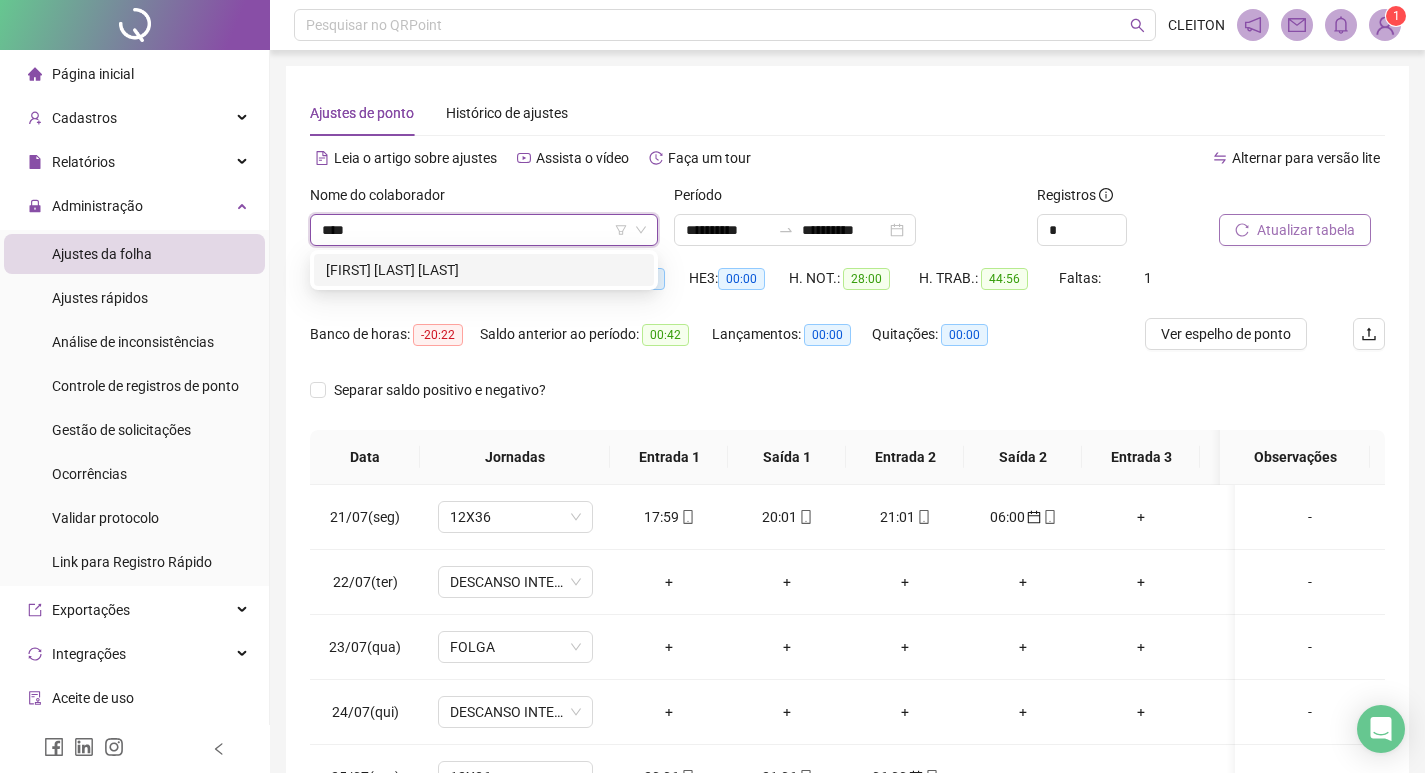 scroll, scrollTop: 0, scrollLeft: 0, axis: both 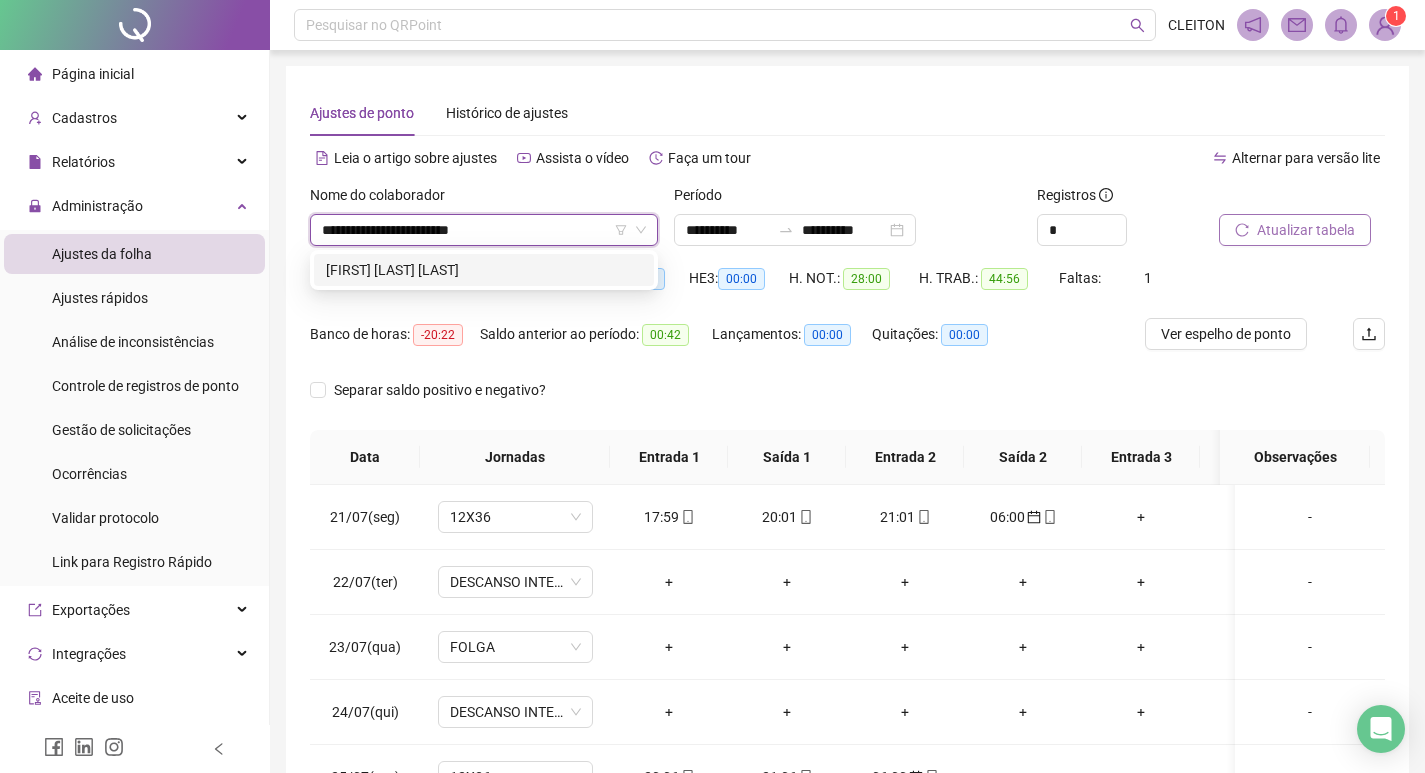 type on "**********" 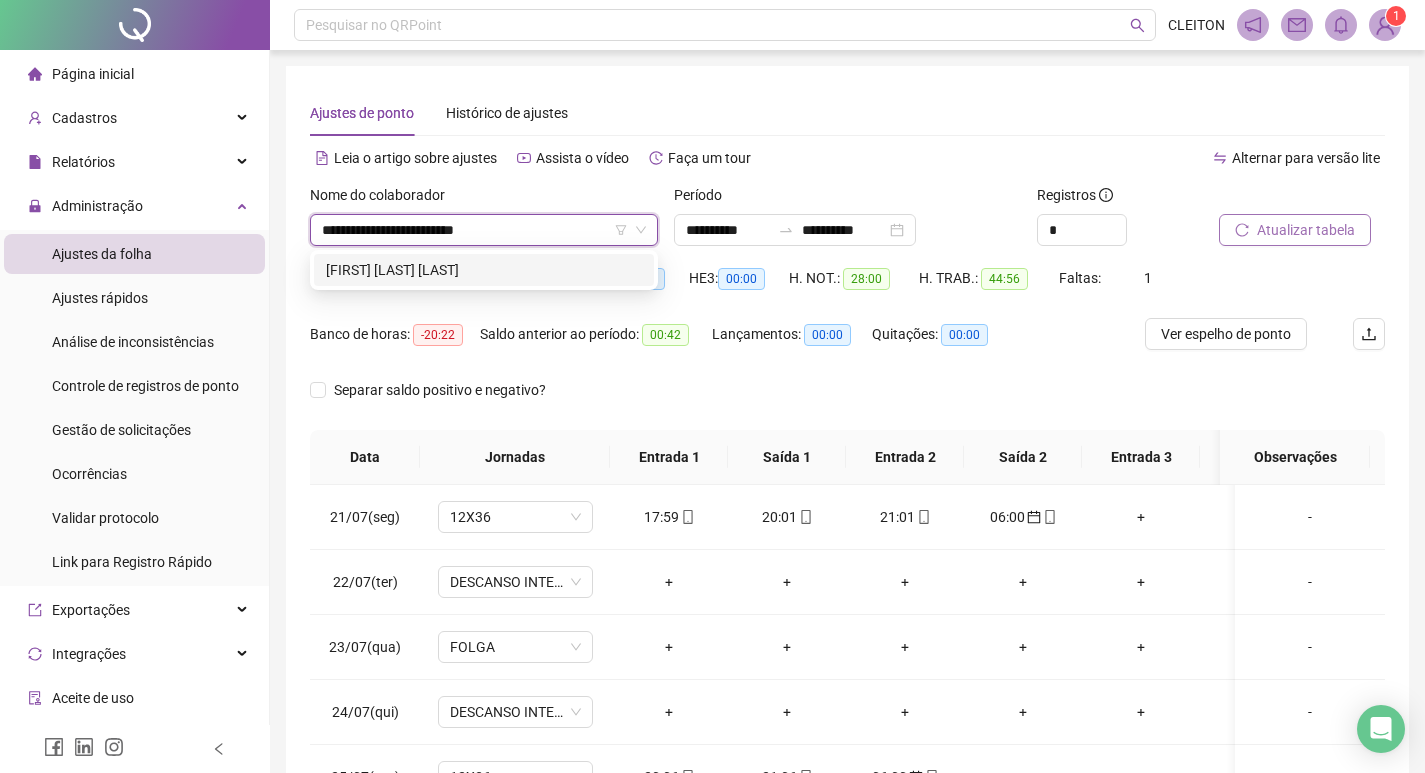 type 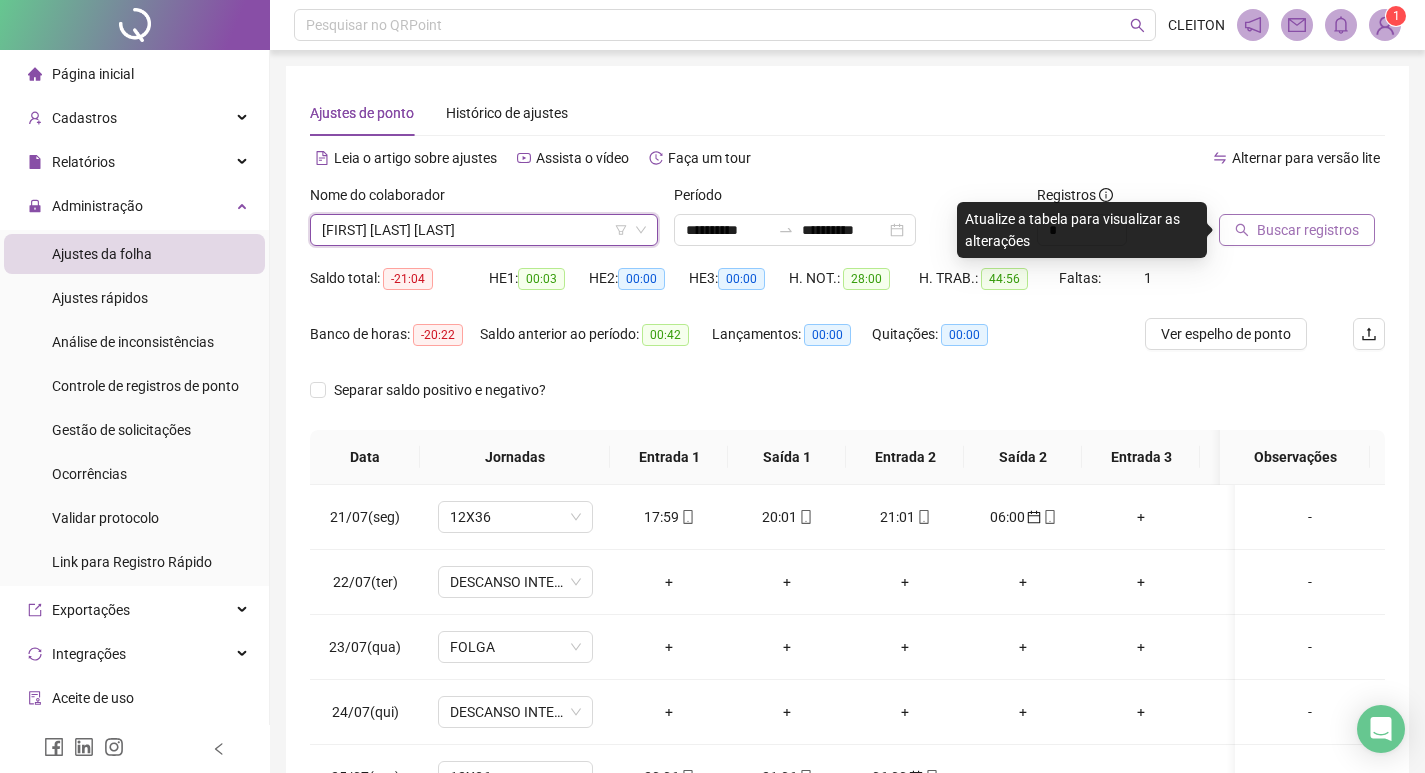 click on "Buscar registros" at bounding box center [1308, 230] 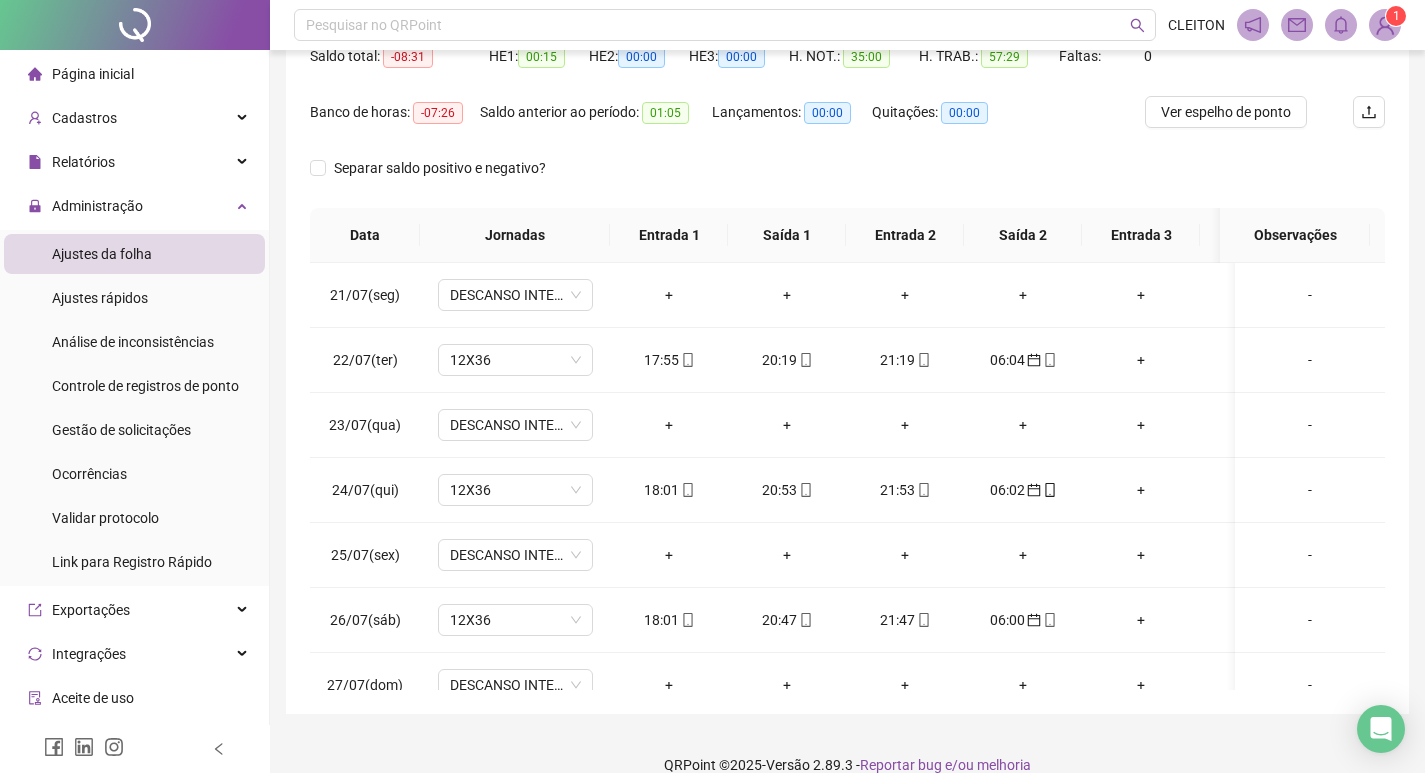 scroll, scrollTop: 249, scrollLeft: 0, axis: vertical 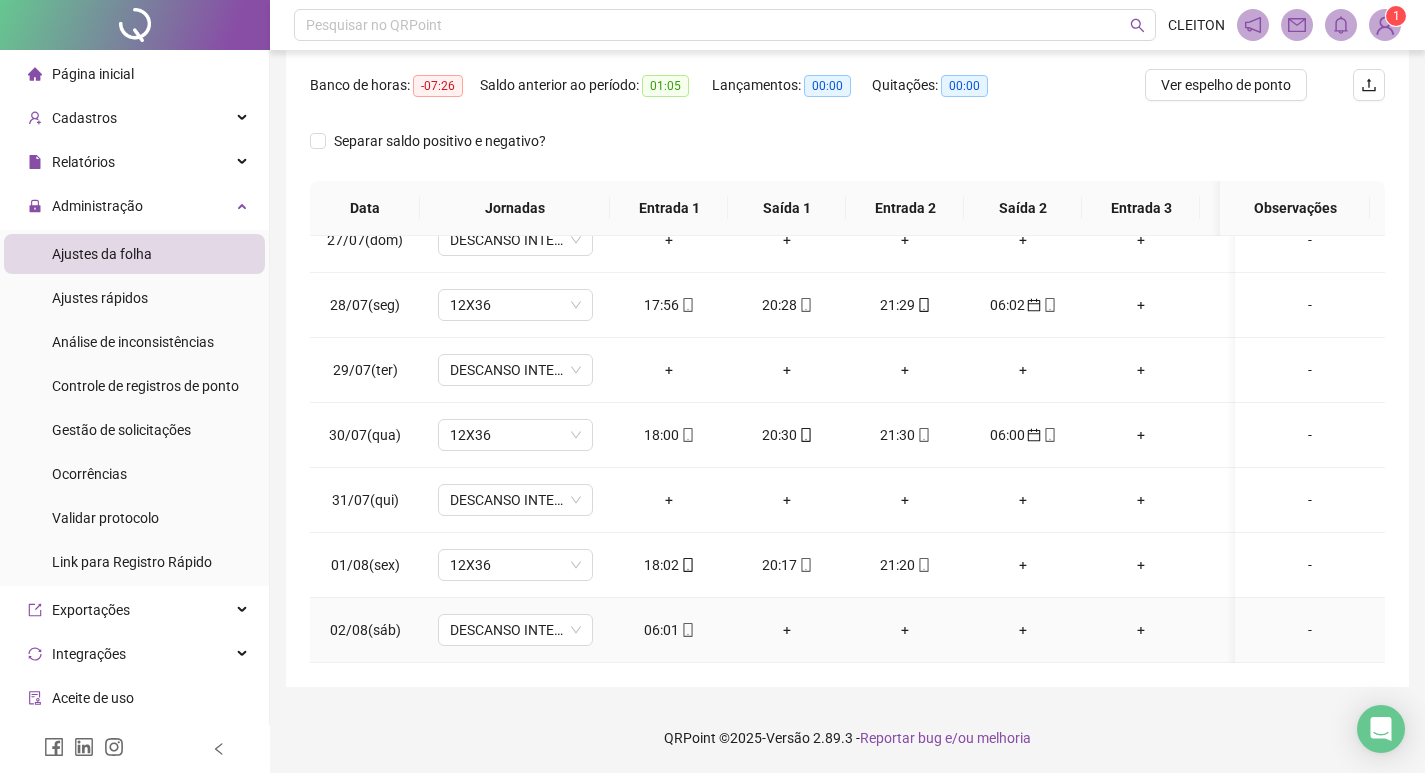 click 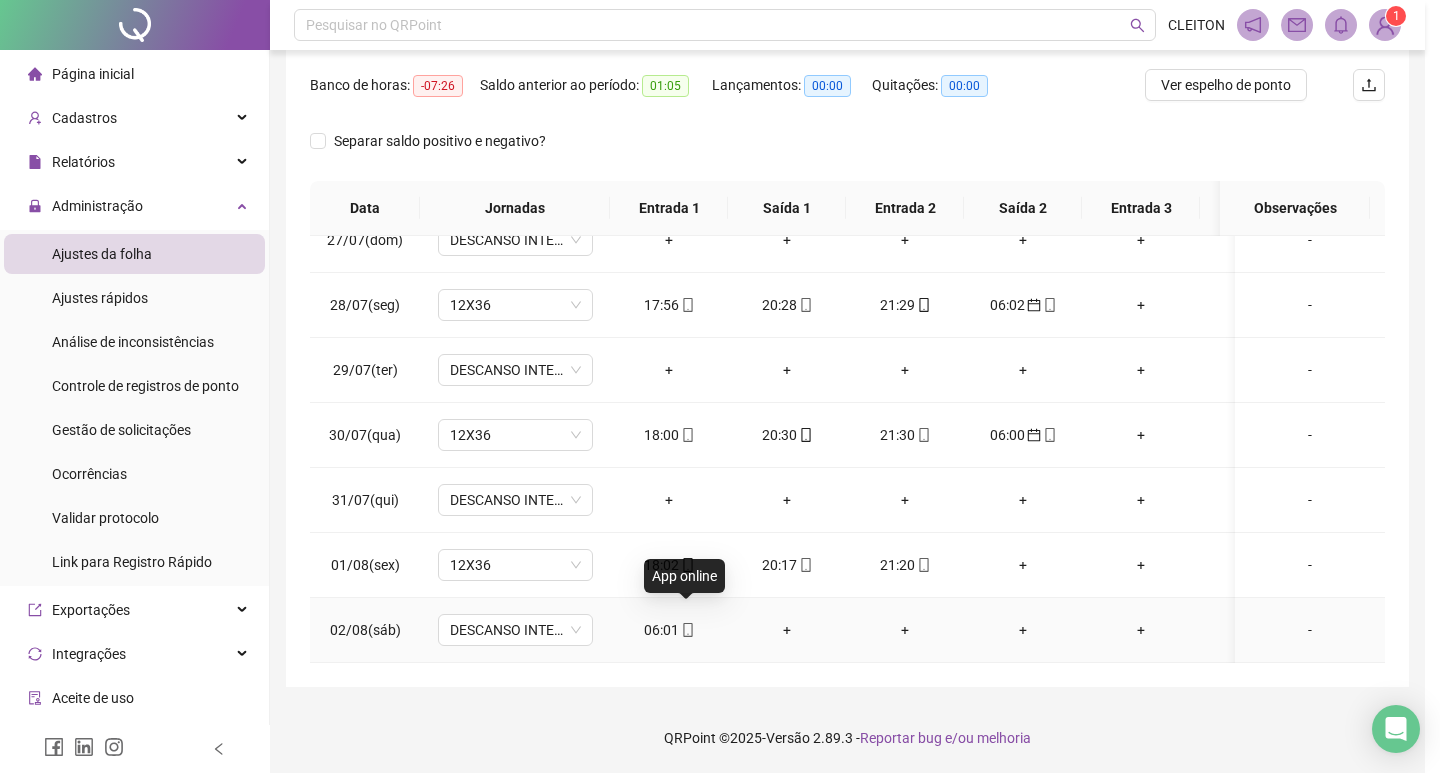 type on "**********" 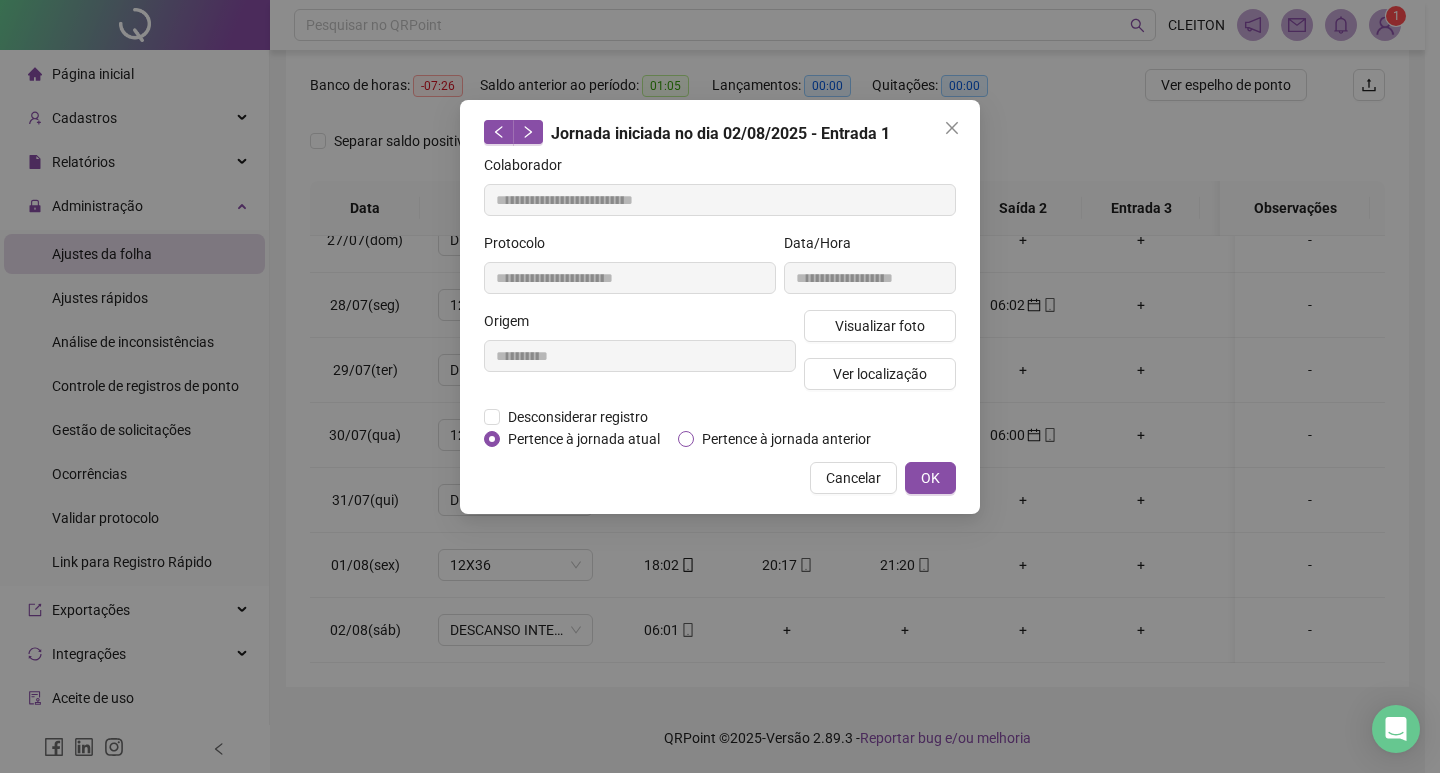 click on "Pertence à jornada anterior" at bounding box center [786, 439] 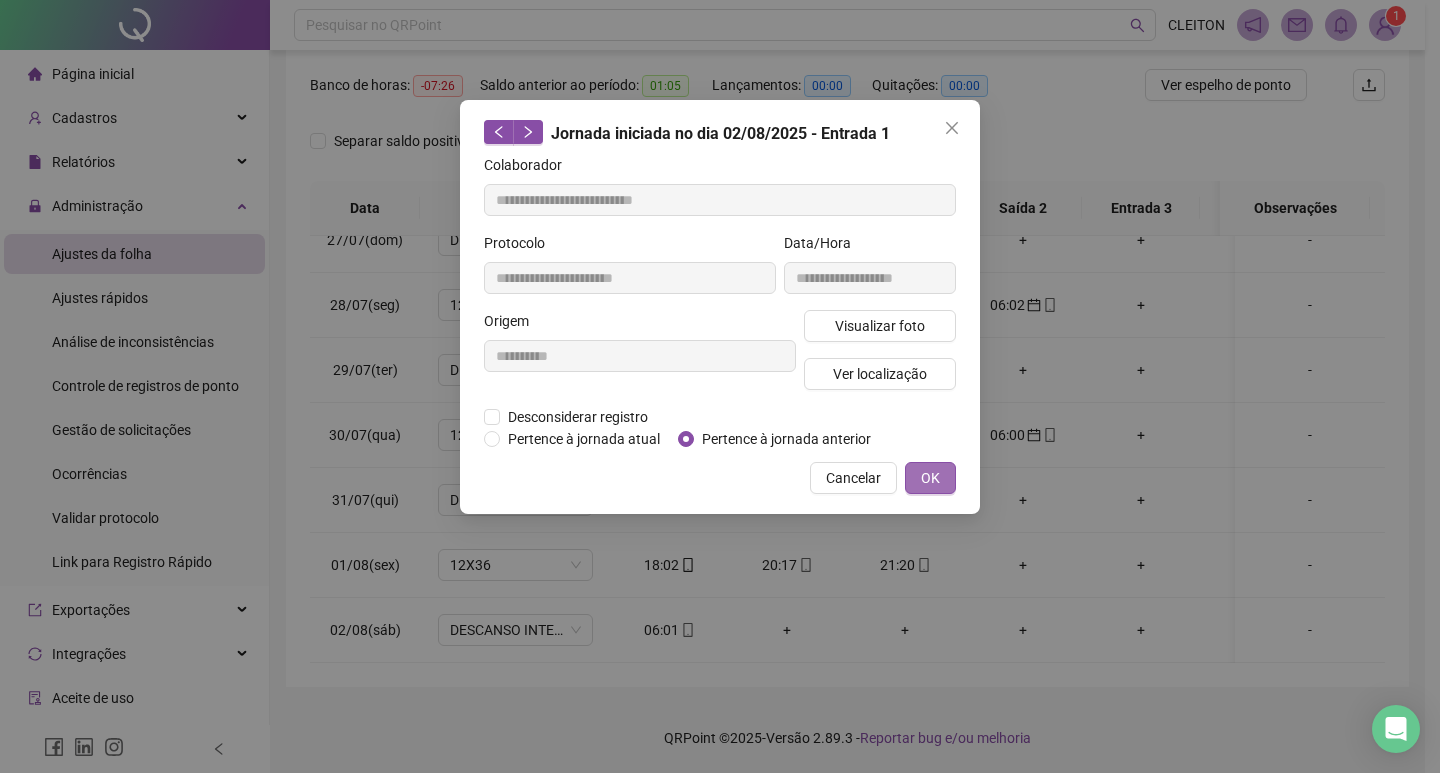 click on "OK" at bounding box center [930, 478] 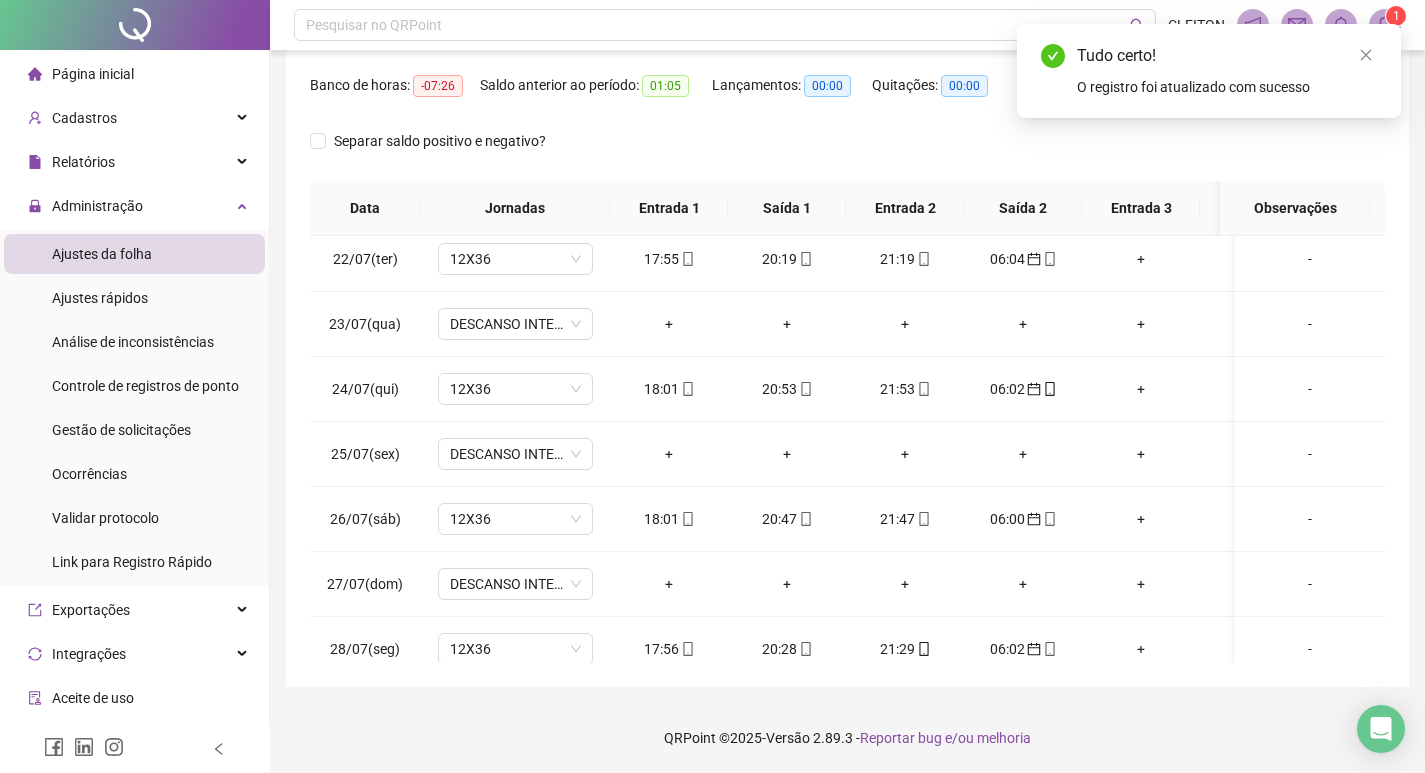 scroll, scrollTop: 0, scrollLeft: 0, axis: both 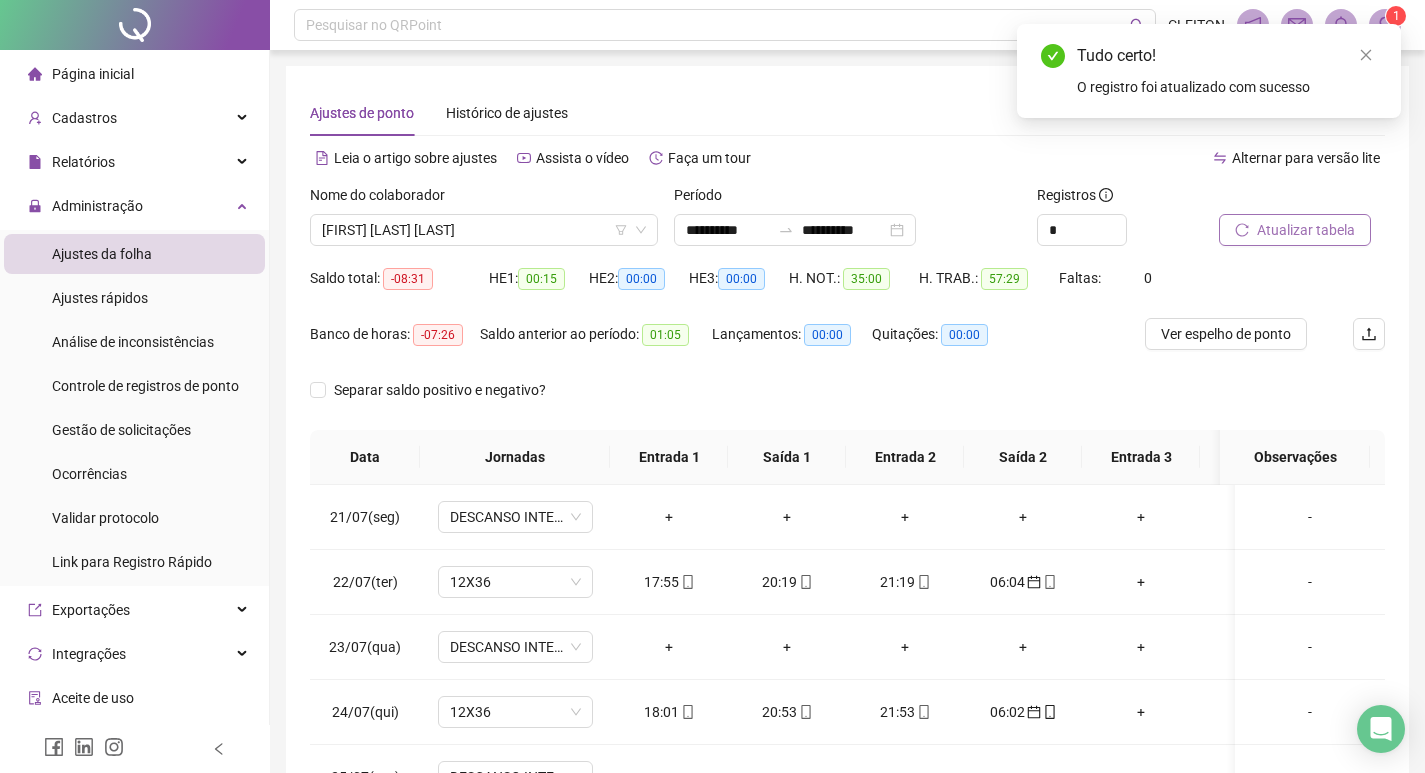 click on "Atualizar tabela" at bounding box center (1306, 230) 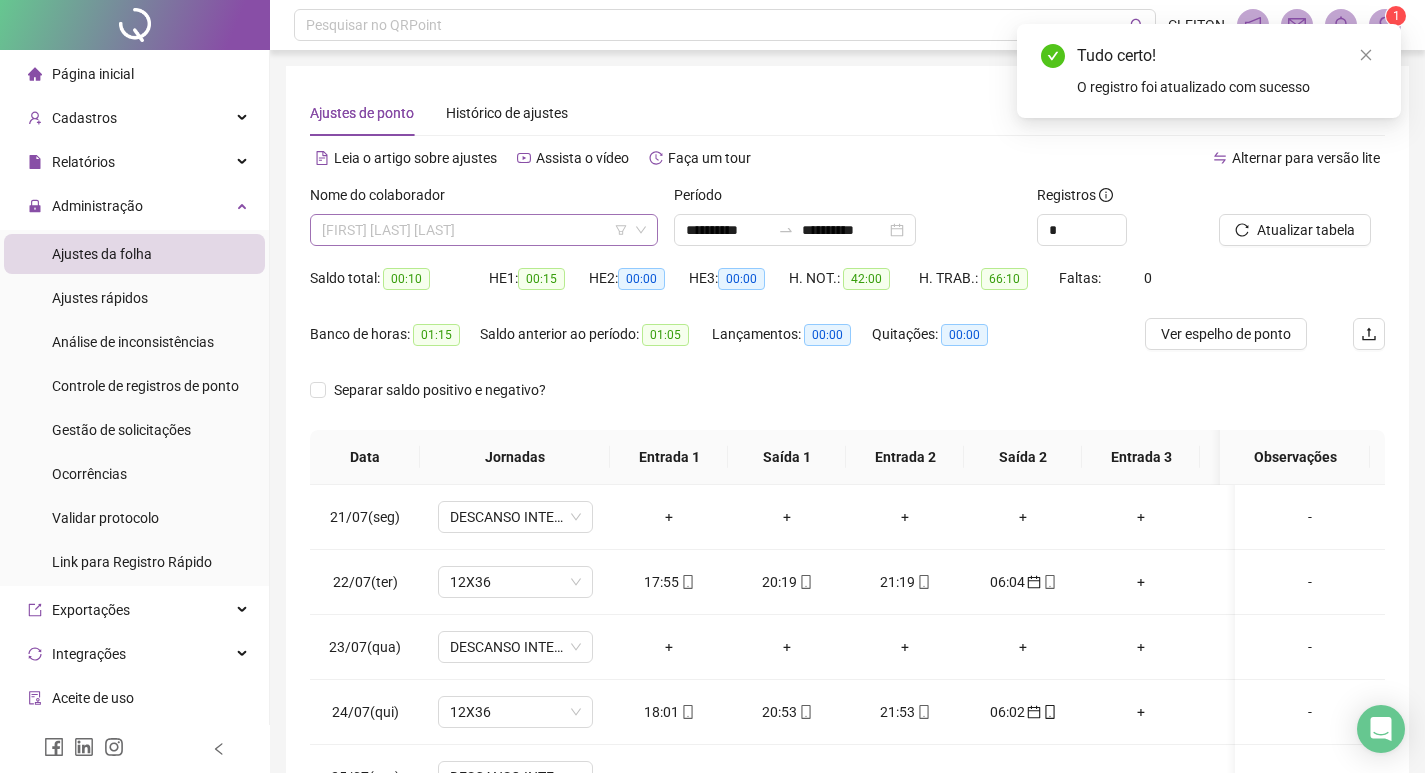 scroll, scrollTop: 384, scrollLeft: 0, axis: vertical 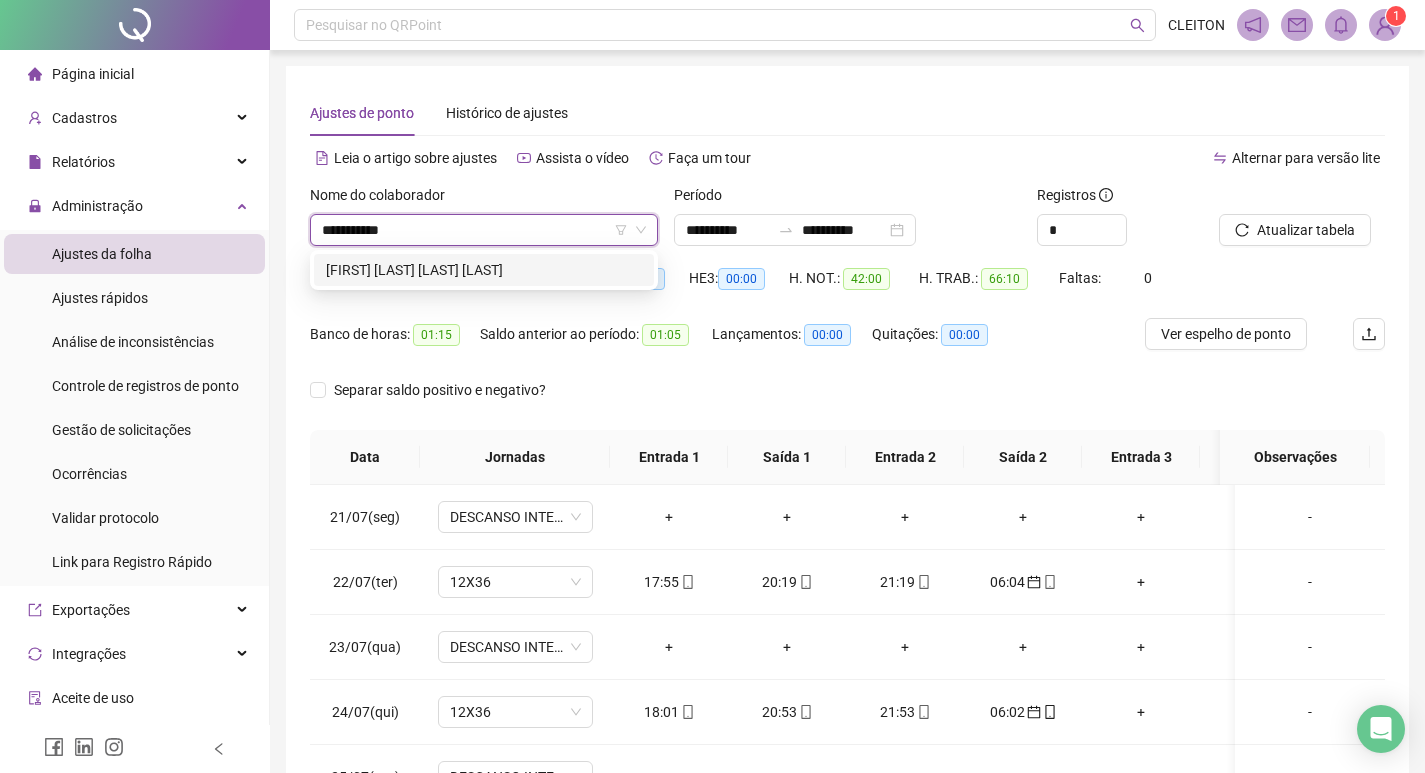 type on "**********" 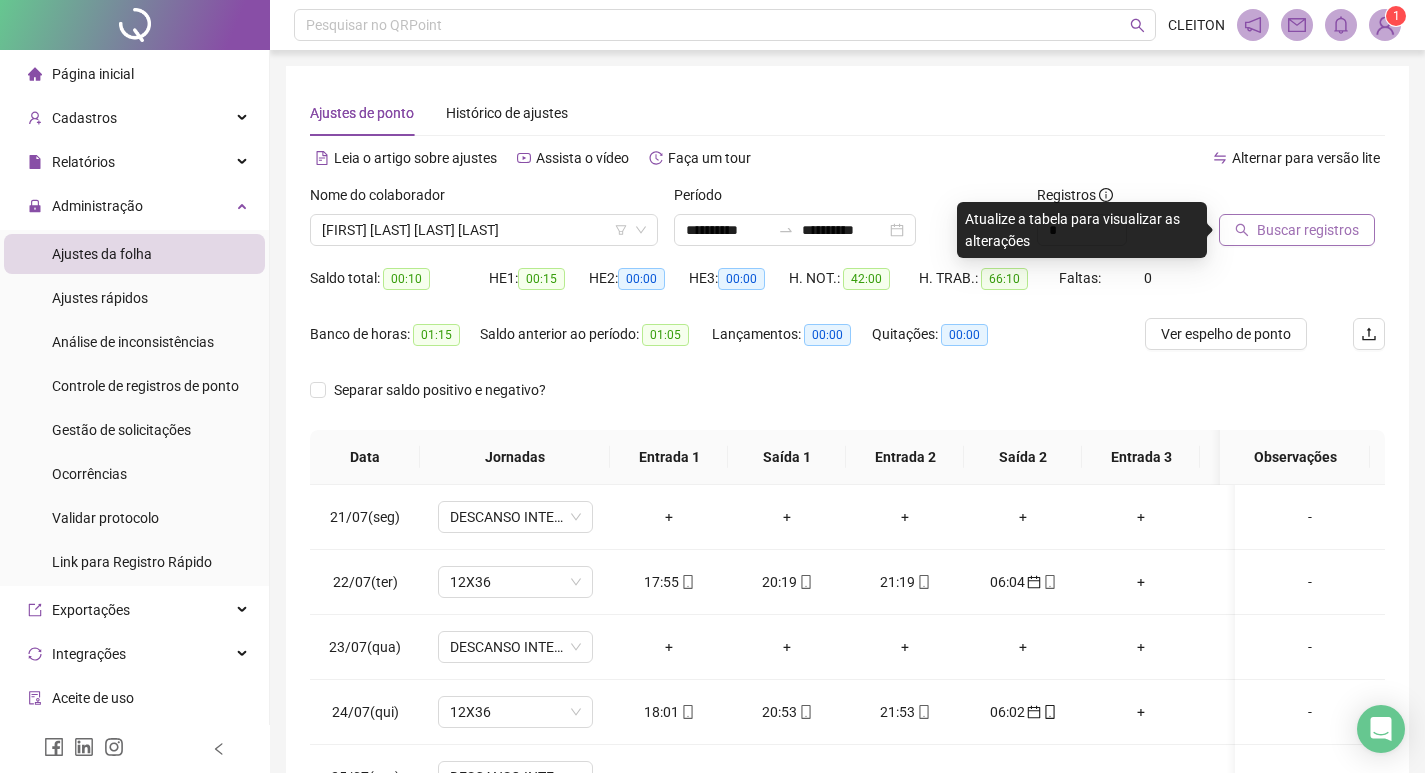 click on "Buscar registros" at bounding box center (1297, 230) 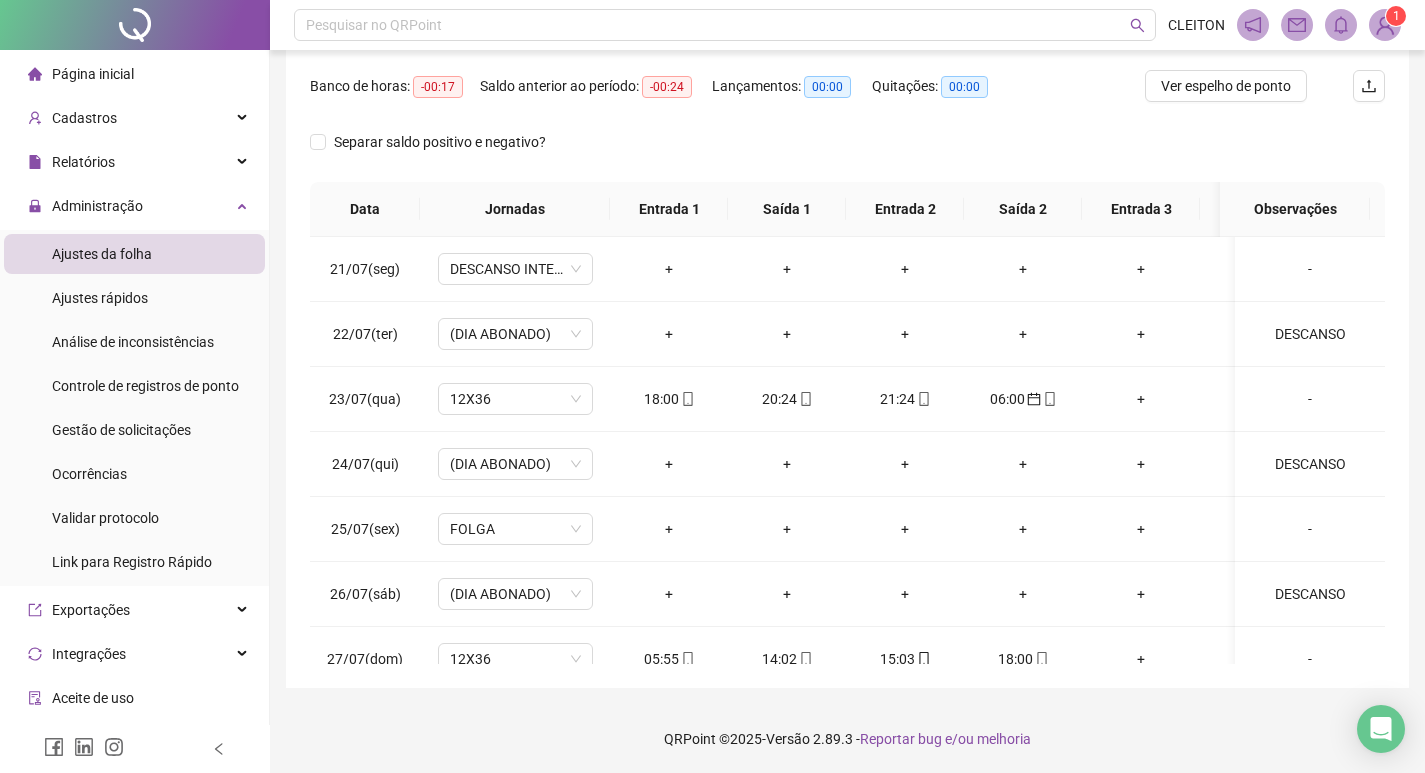 scroll, scrollTop: 249, scrollLeft: 0, axis: vertical 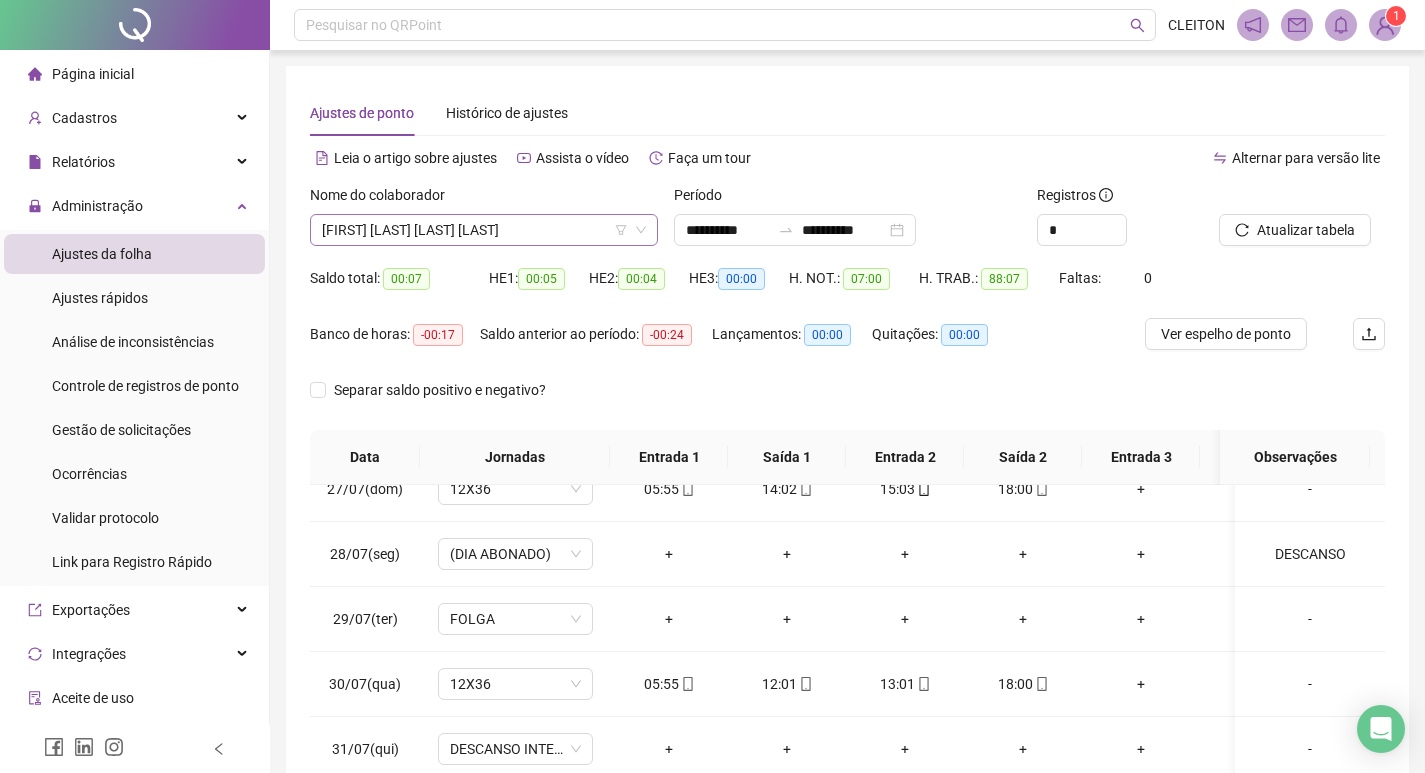 click on "[FIRST] [LAST] [LAST] [LAST]" at bounding box center [484, 230] 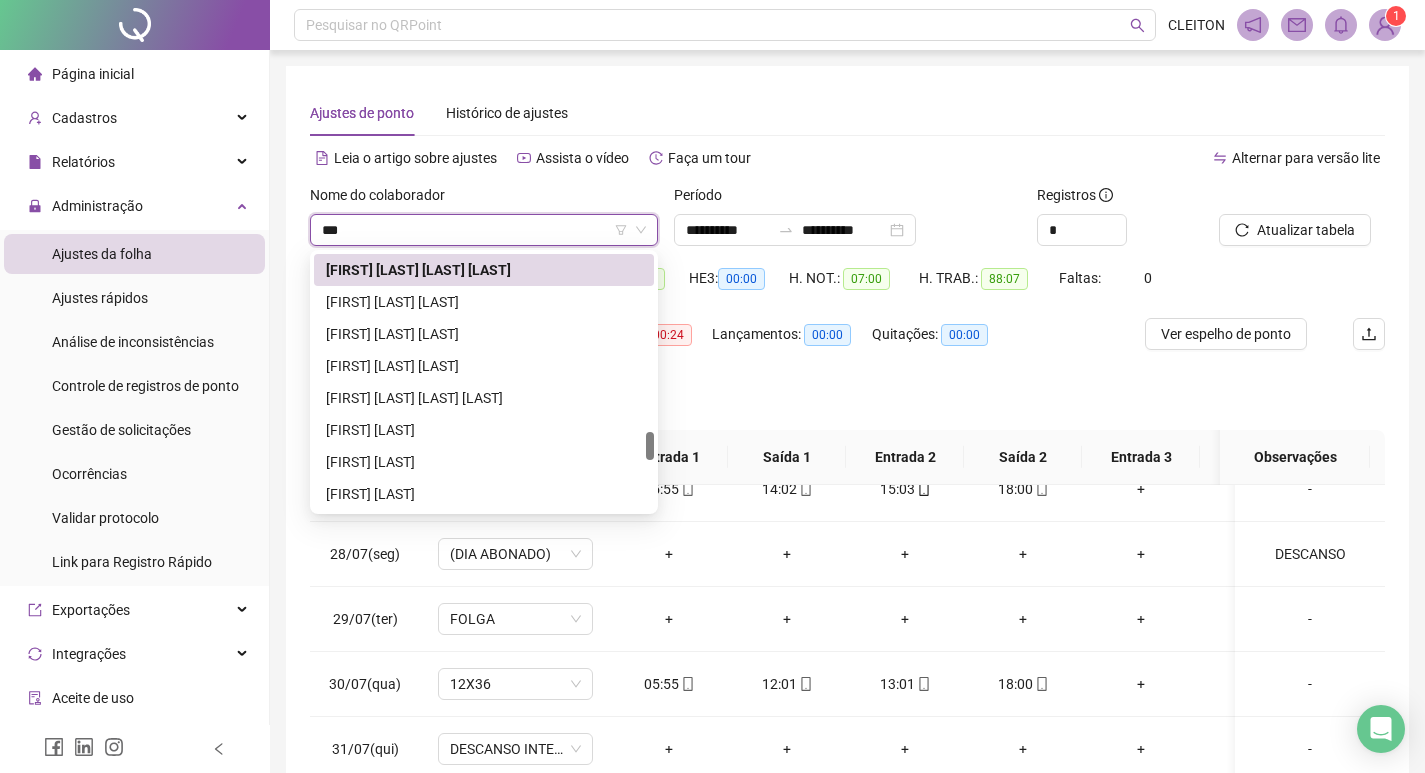 scroll, scrollTop: 0, scrollLeft: 0, axis: both 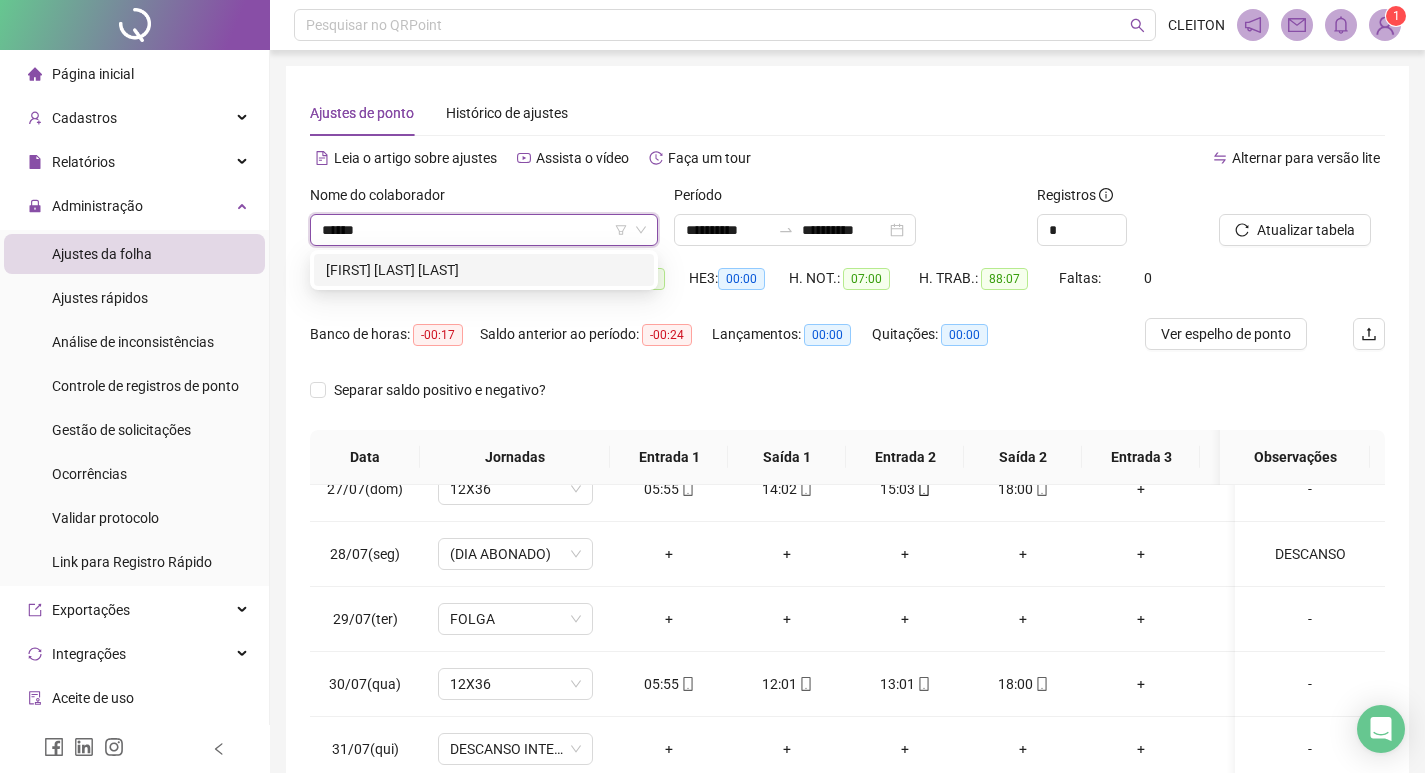 type on "******" 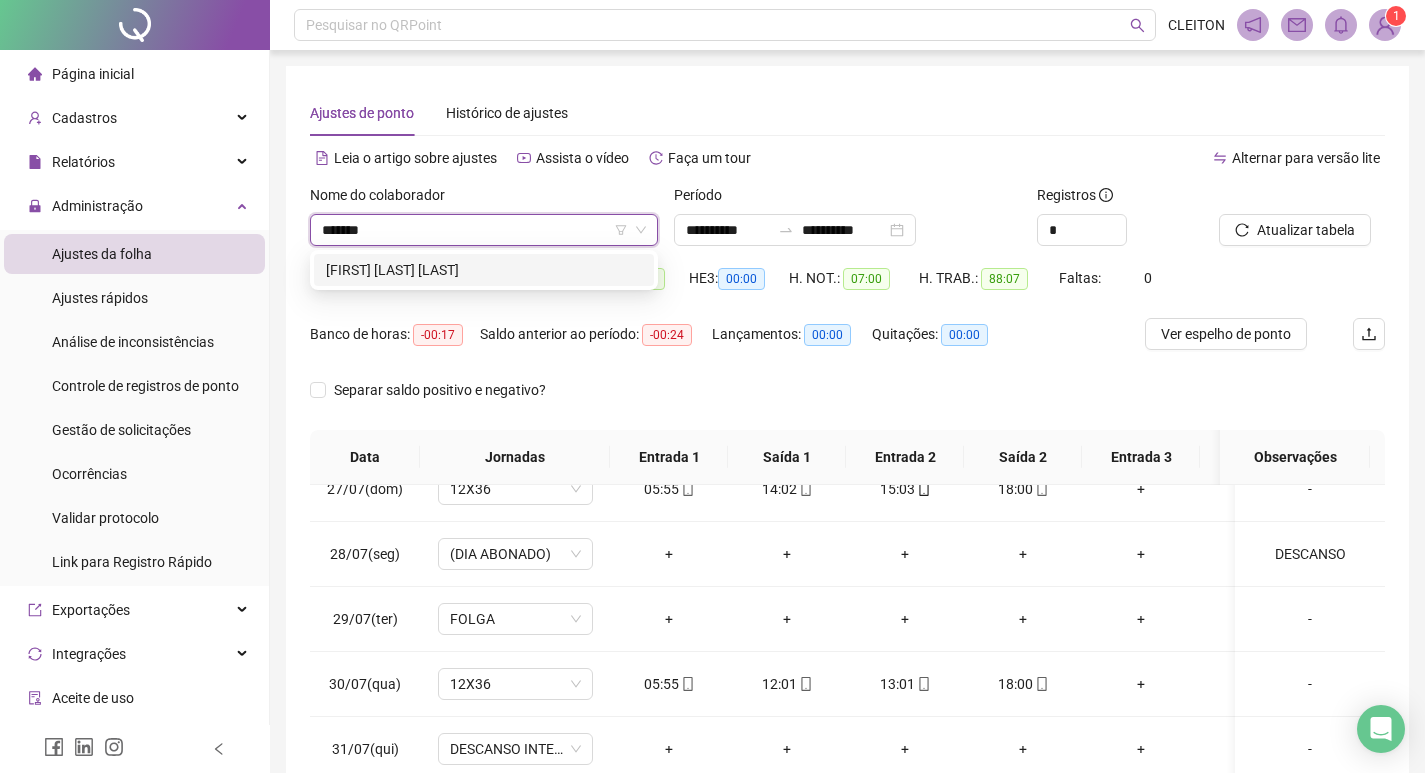 type 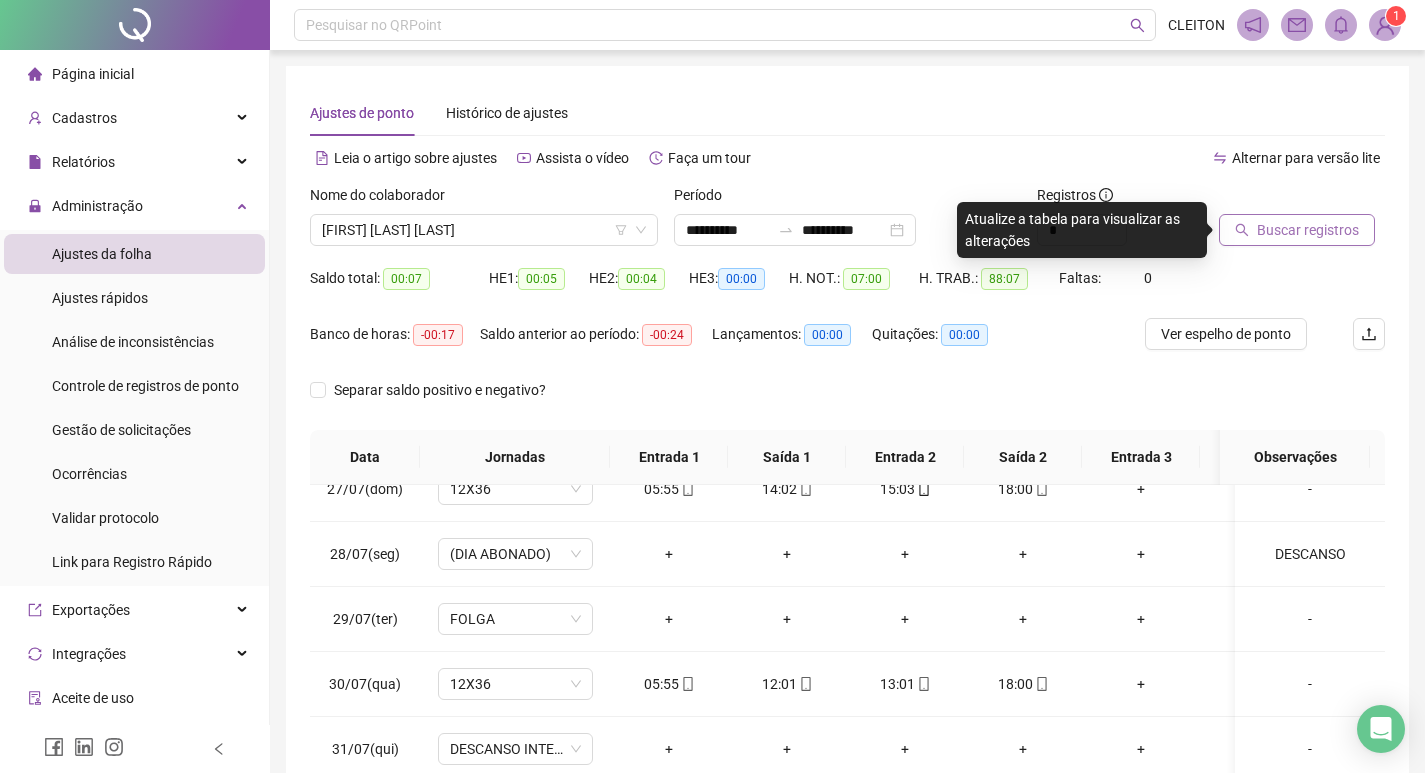 click on "Buscar registros" at bounding box center [1297, 230] 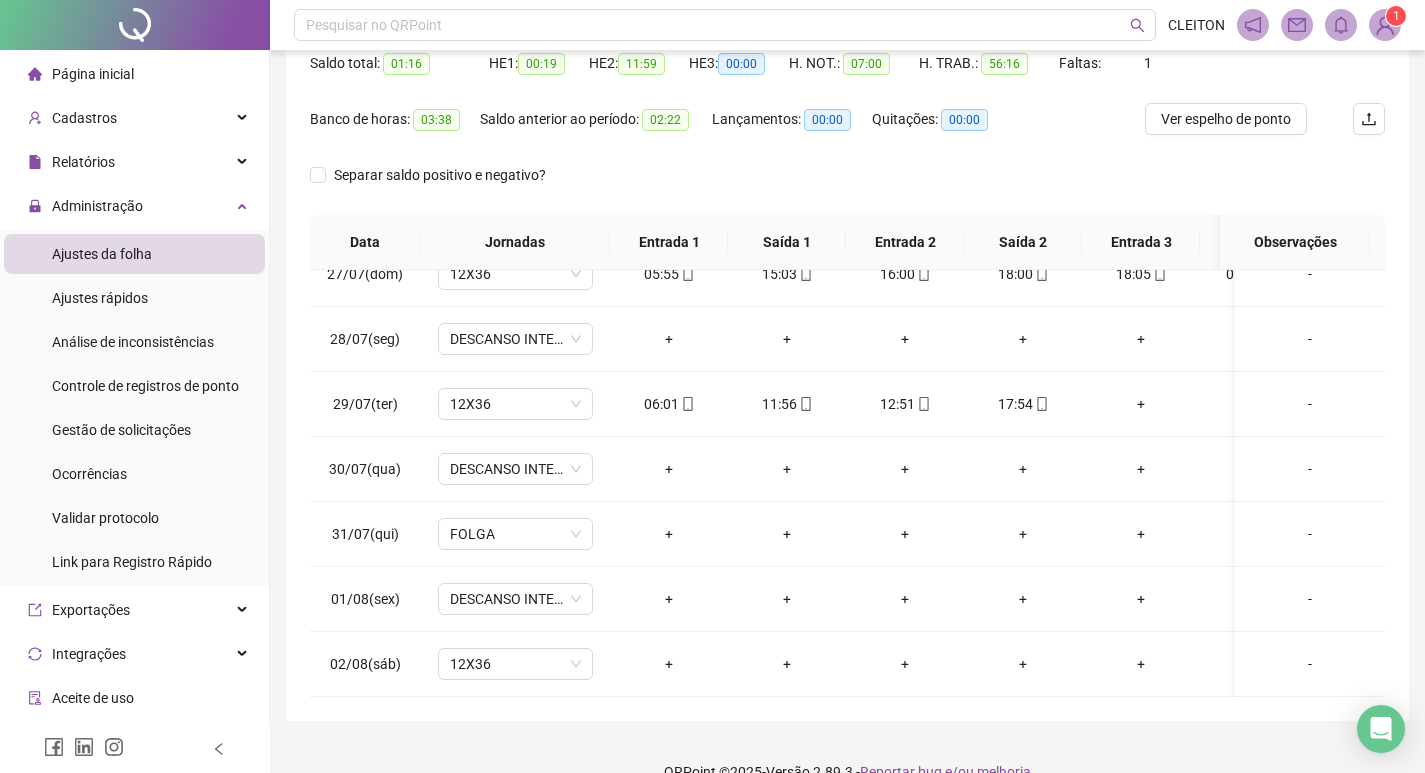 scroll, scrollTop: 249, scrollLeft: 0, axis: vertical 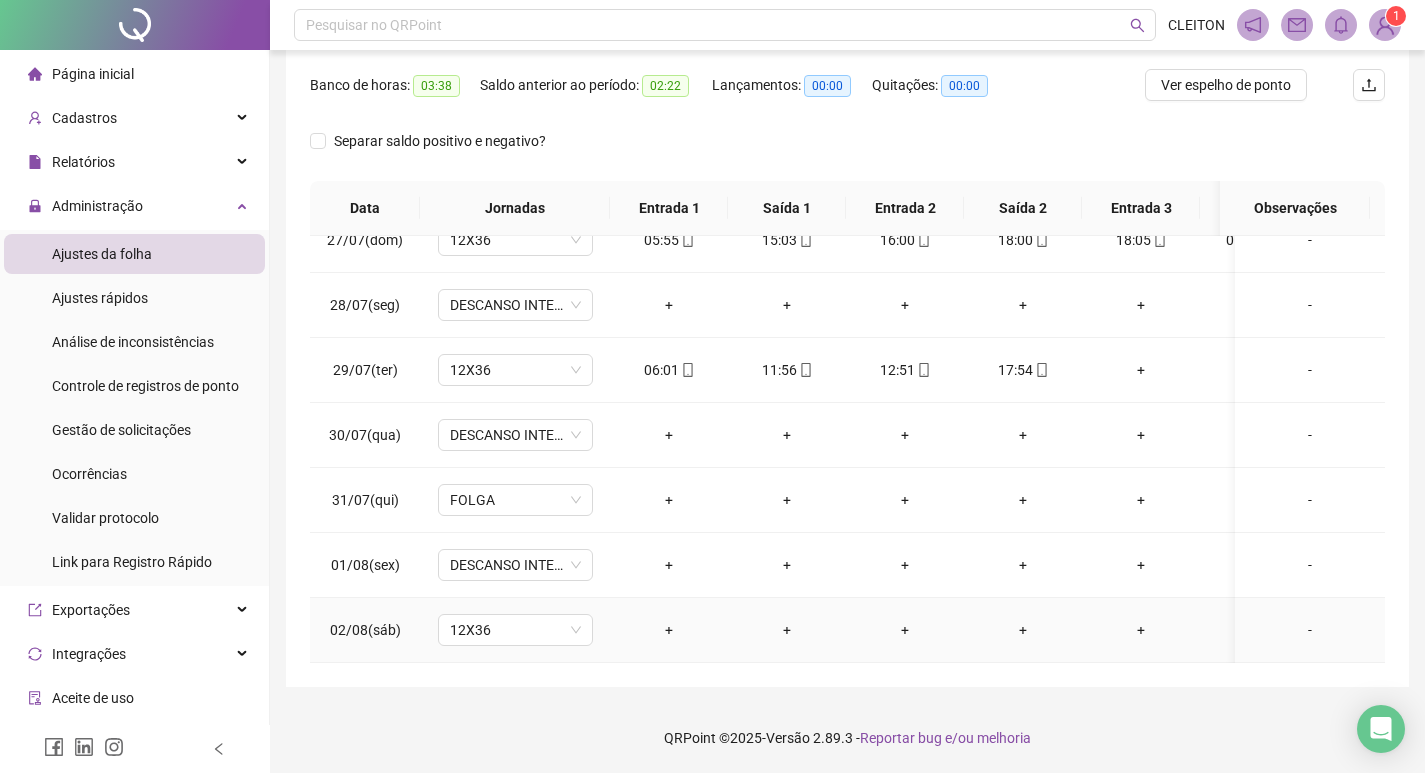 click on "-" at bounding box center [1310, 630] 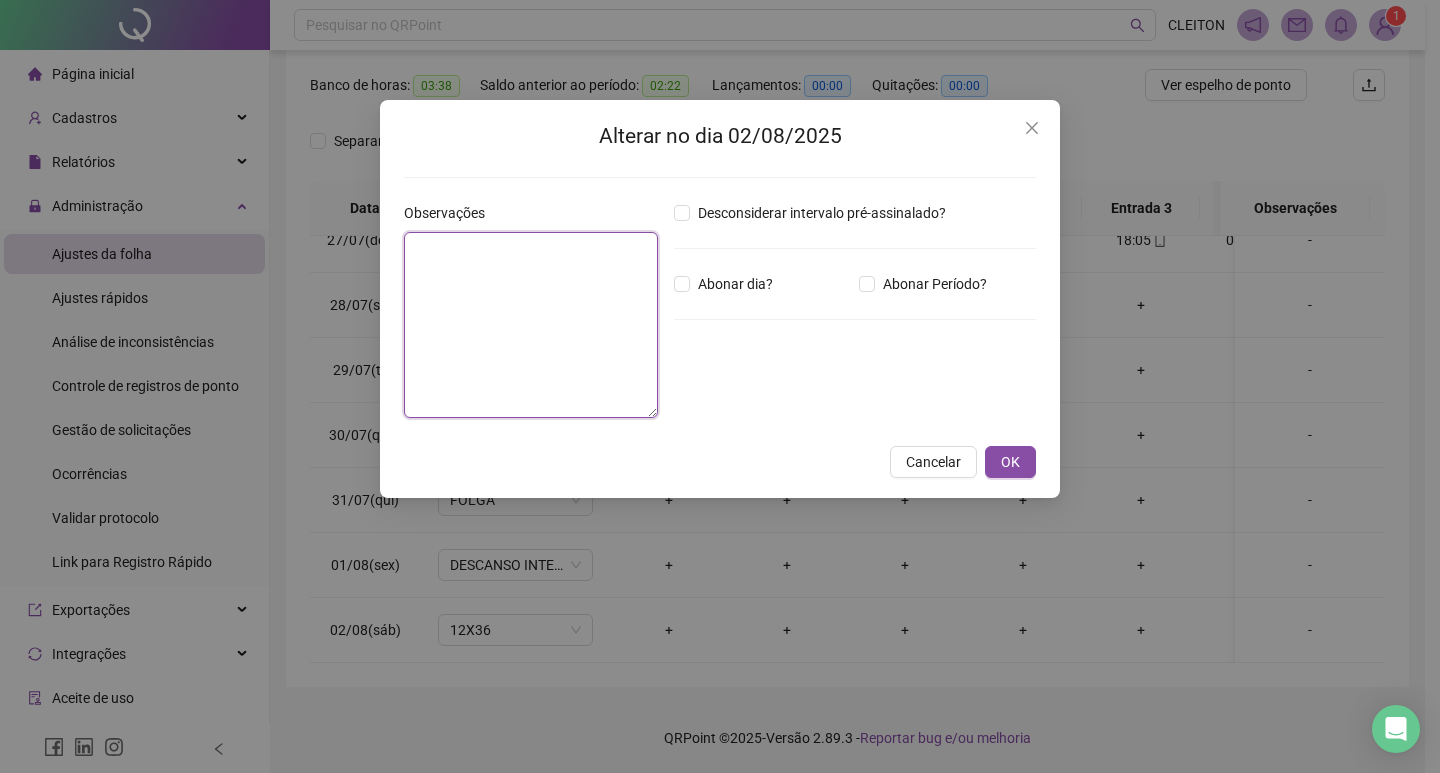 click at bounding box center [531, 325] 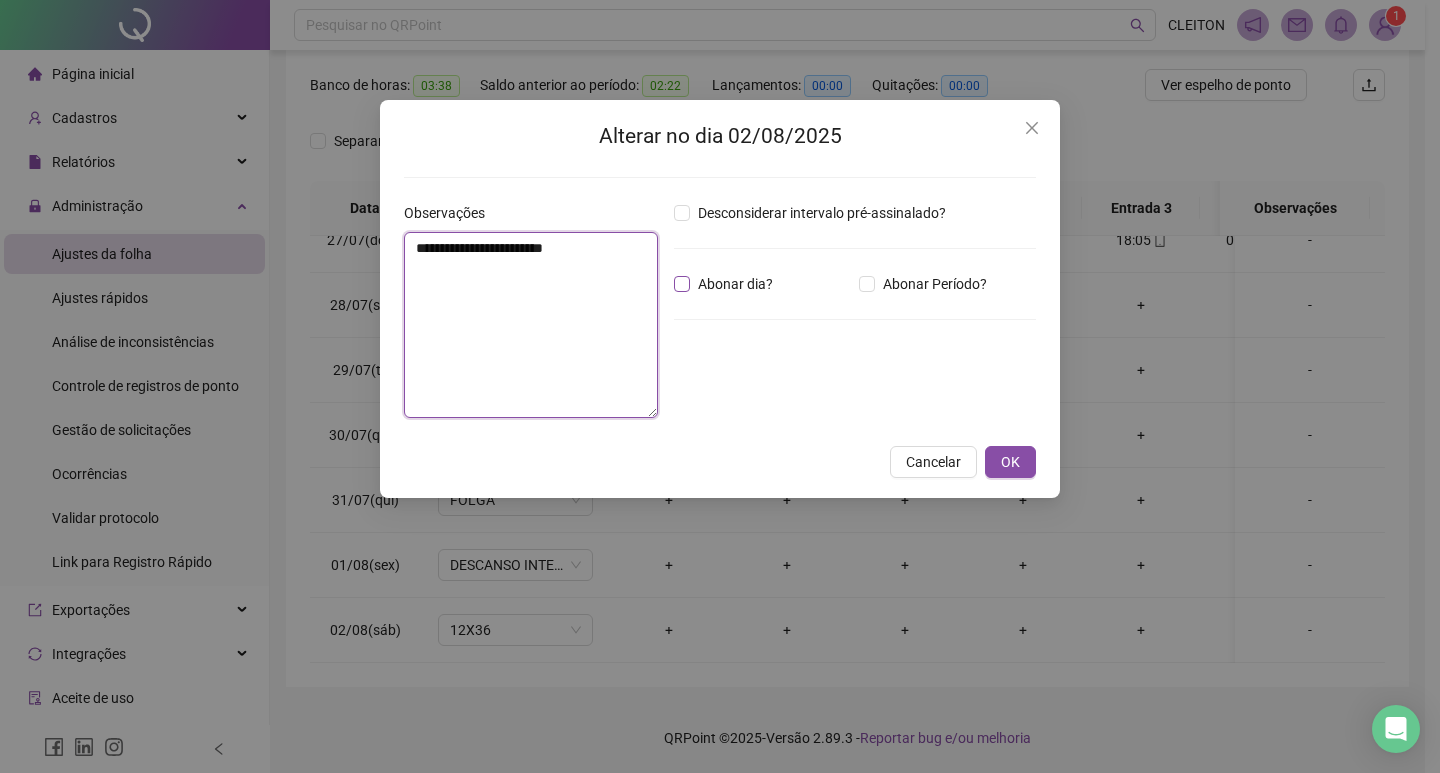 type on "**********" 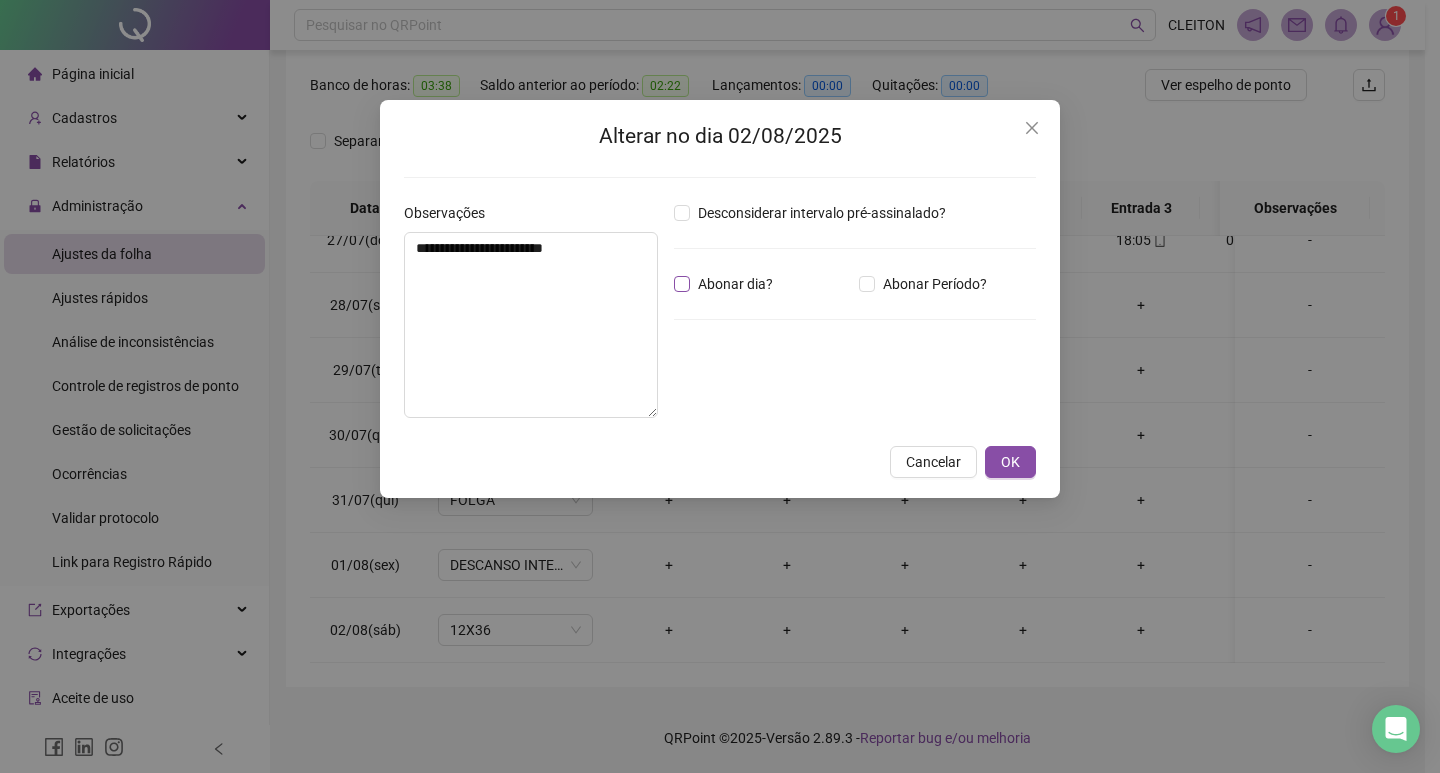 click on "Abonar dia?" at bounding box center [735, 284] 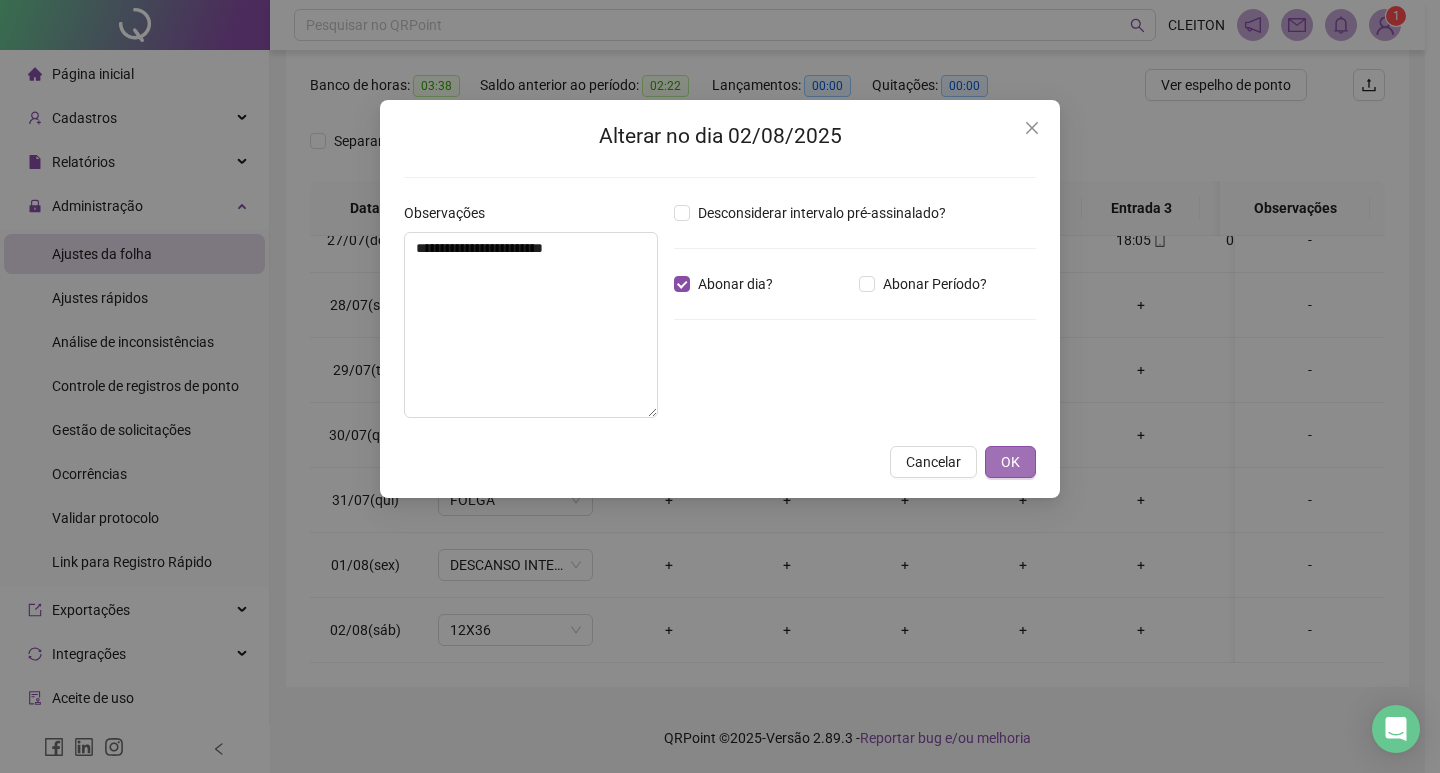 click on "OK" at bounding box center [1010, 462] 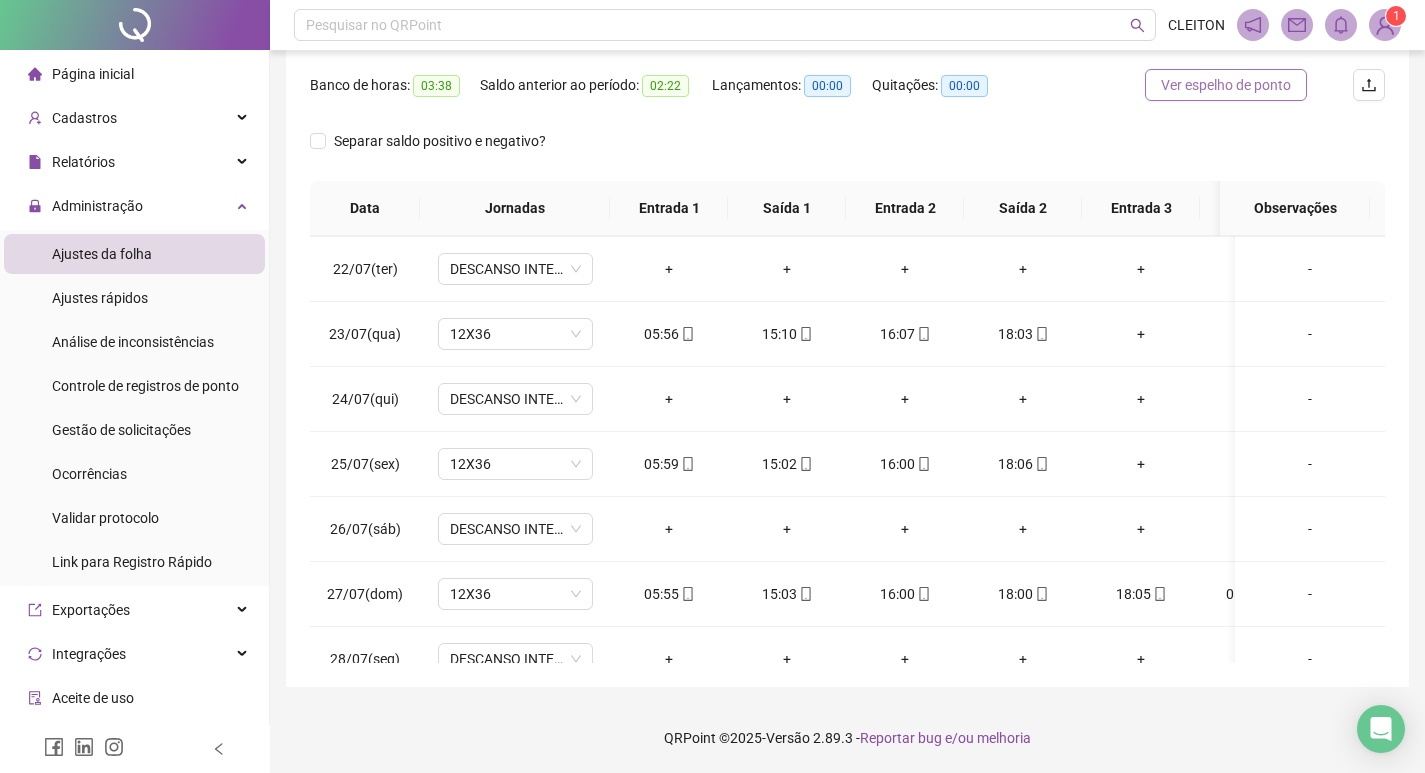 scroll, scrollTop: 0, scrollLeft: 0, axis: both 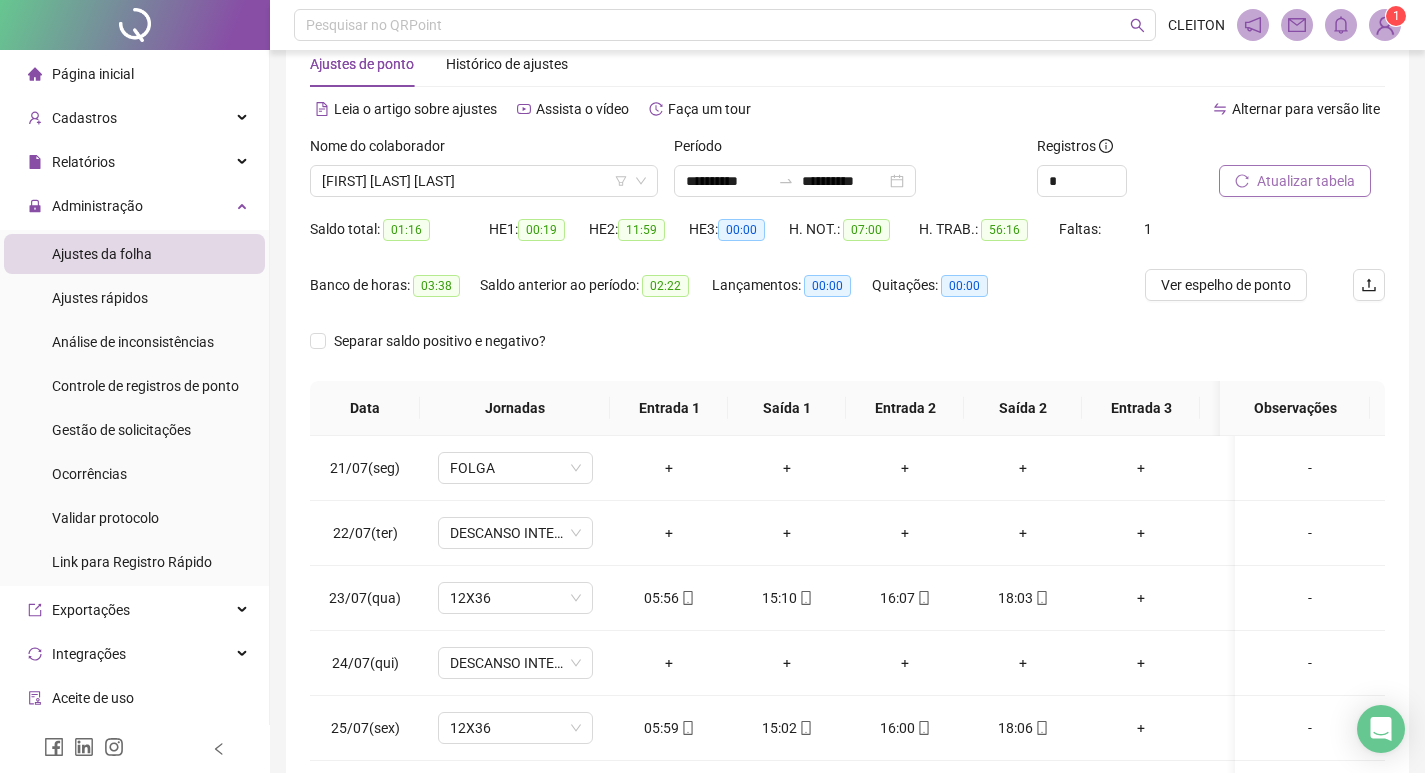 click on "Atualizar tabela" at bounding box center [1306, 181] 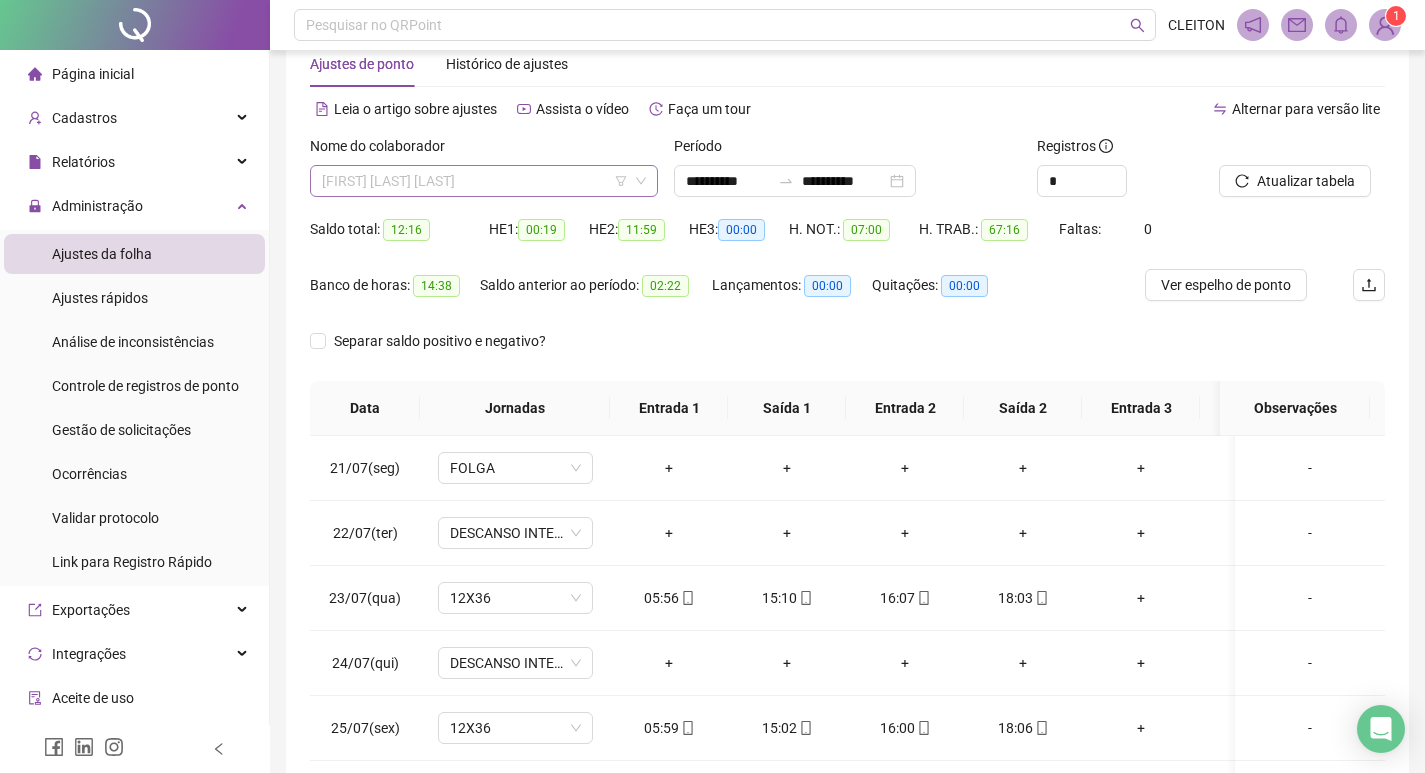 click on "[FIRST] [LAST] [LAST]" at bounding box center [484, 181] 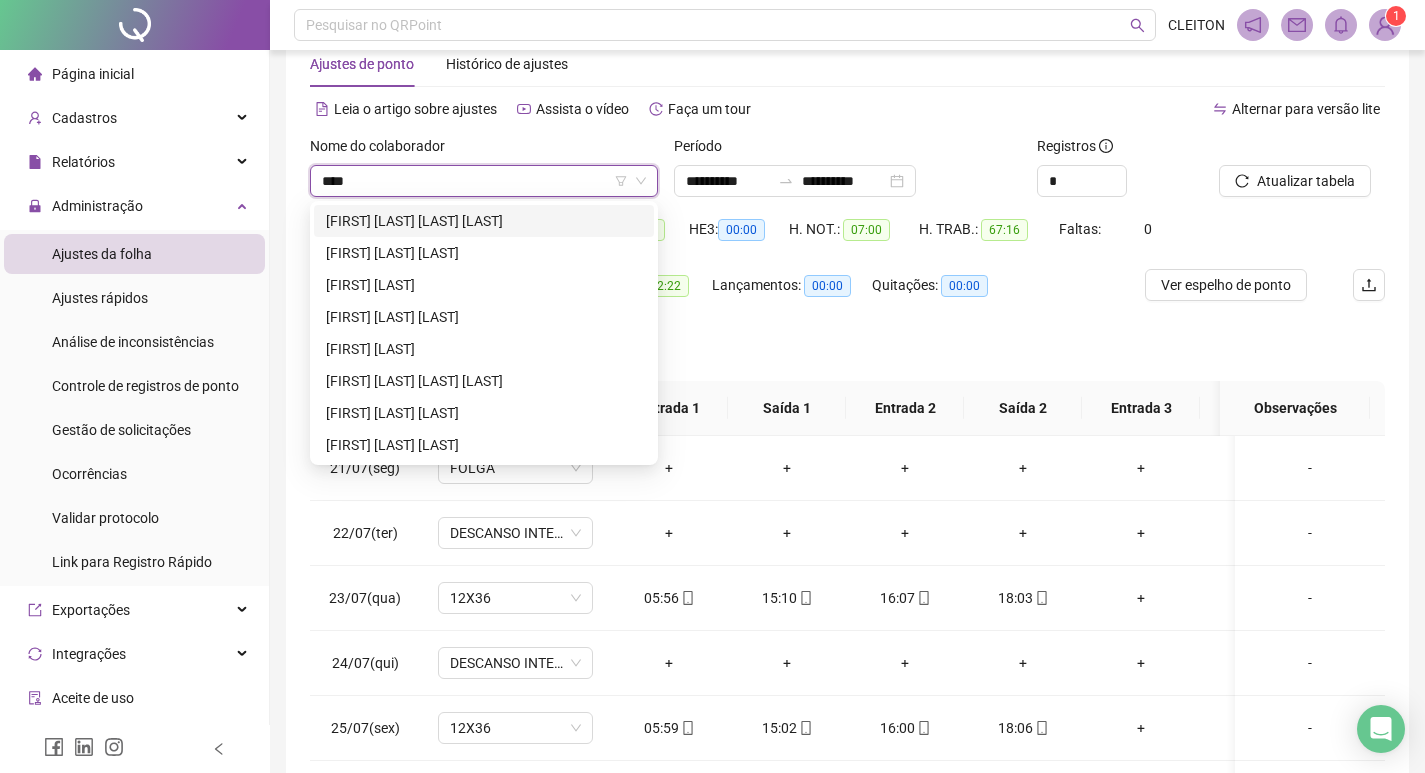 scroll, scrollTop: 0, scrollLeft: 0, axis: both 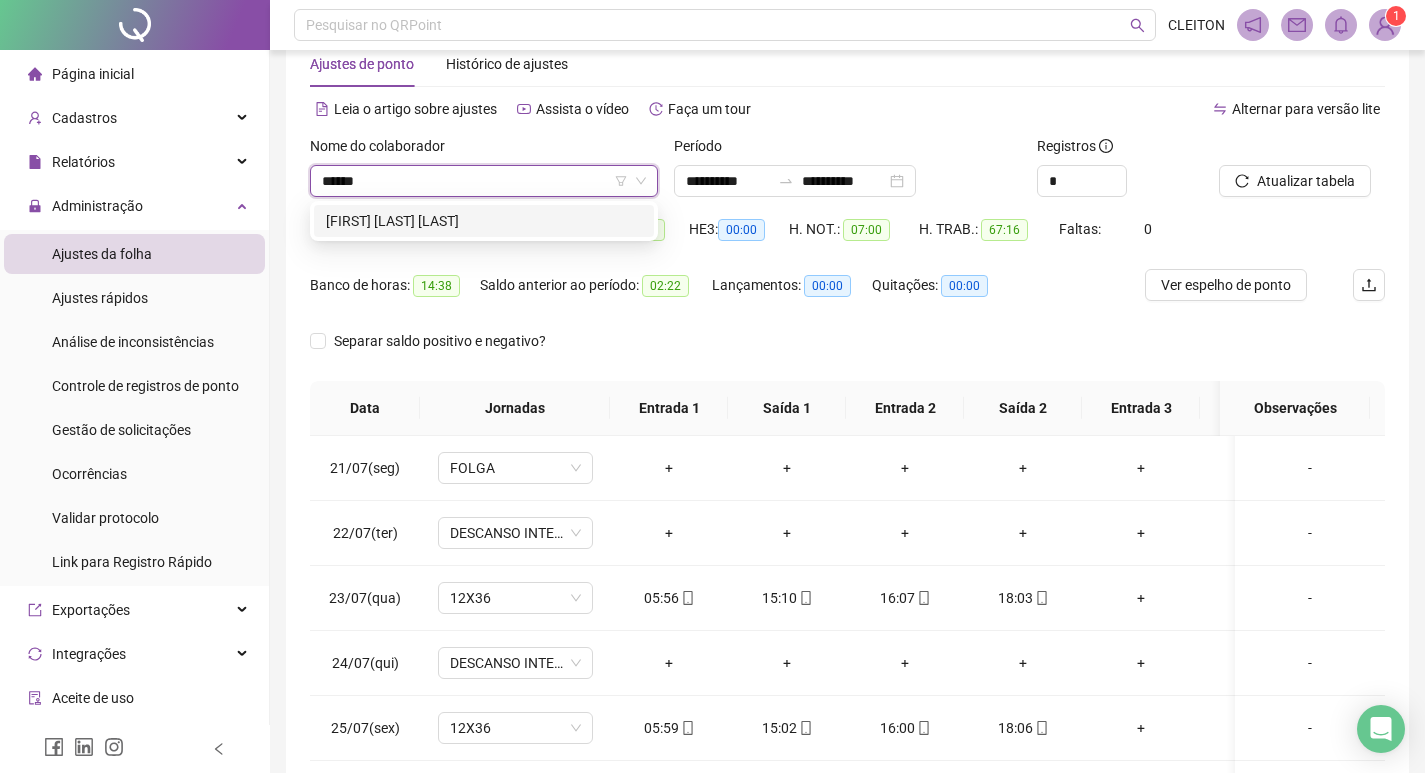 type on "******" 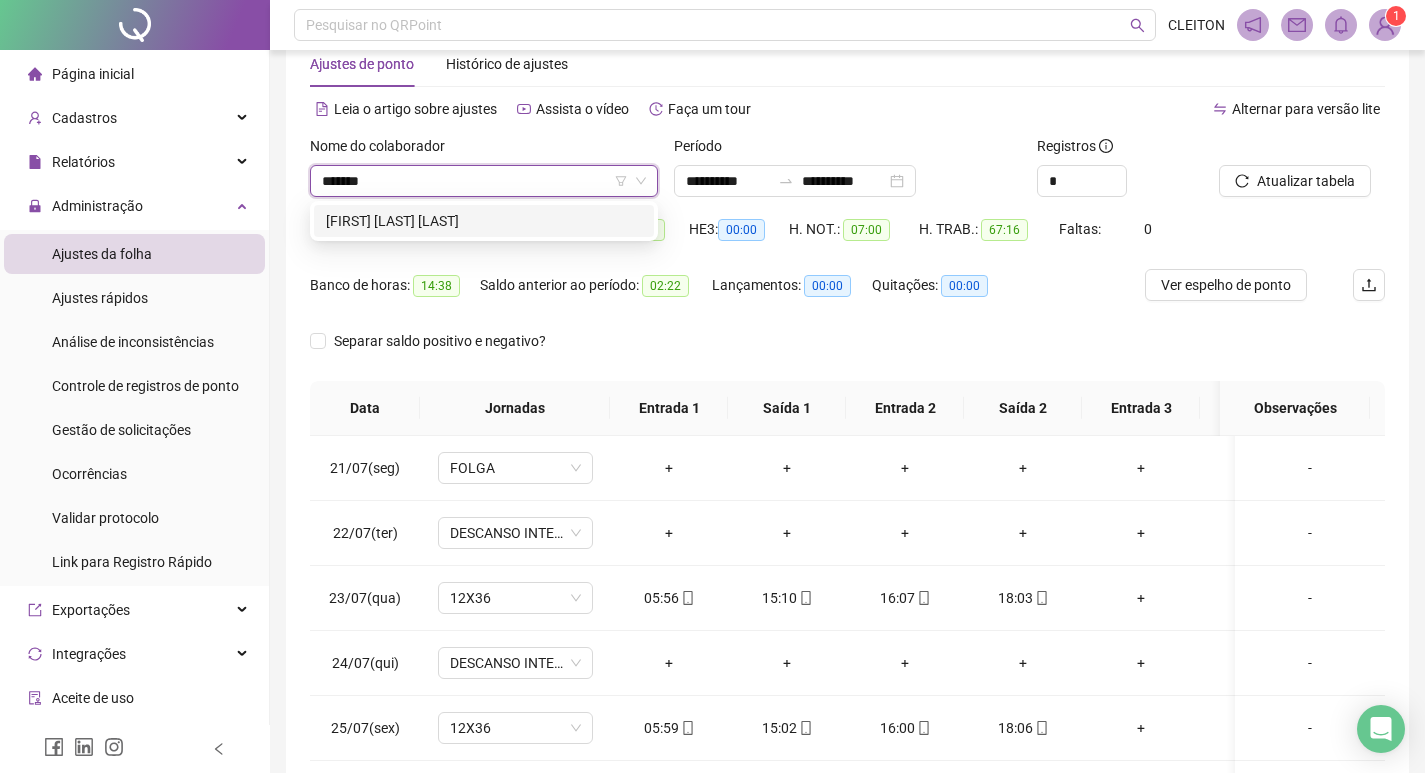 type 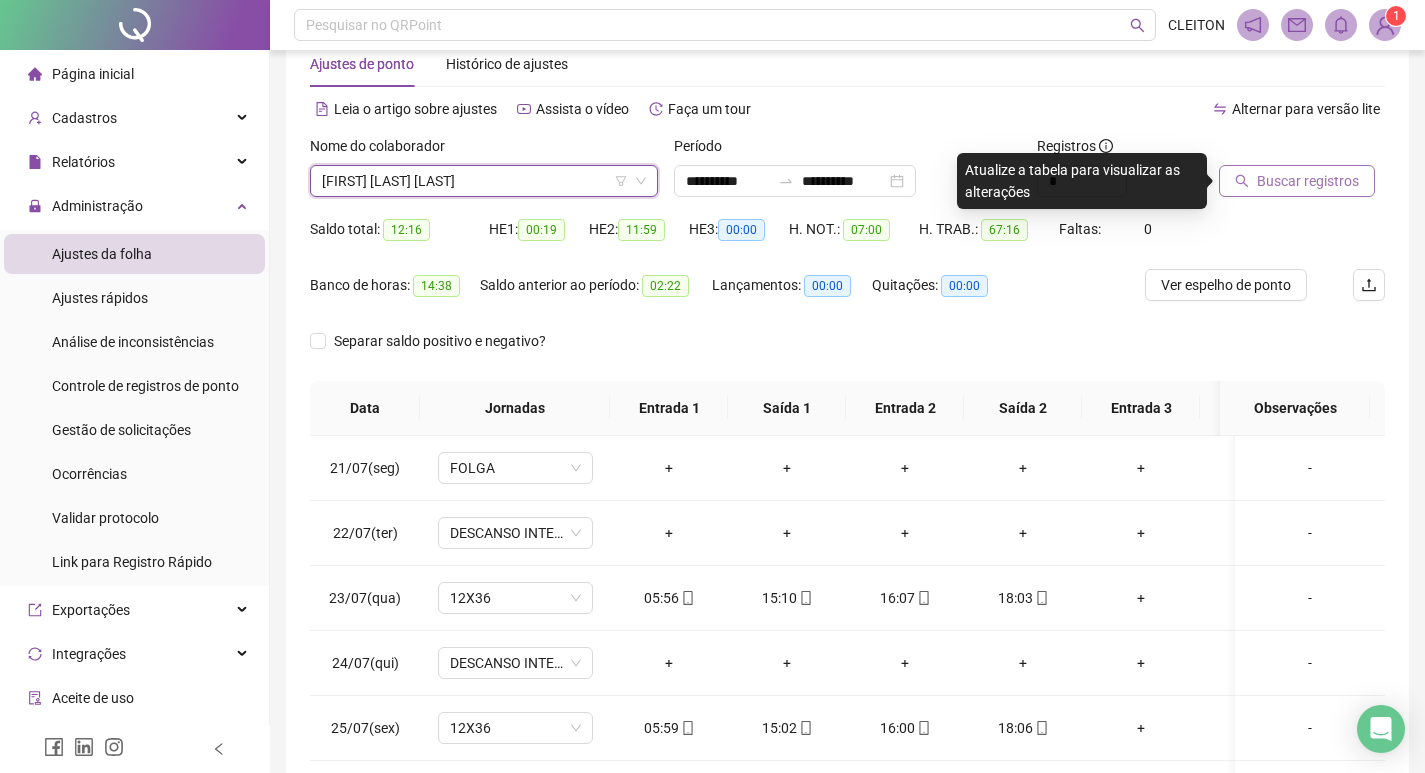 click on "Buscar registros" at bounding box center (1308, 181) 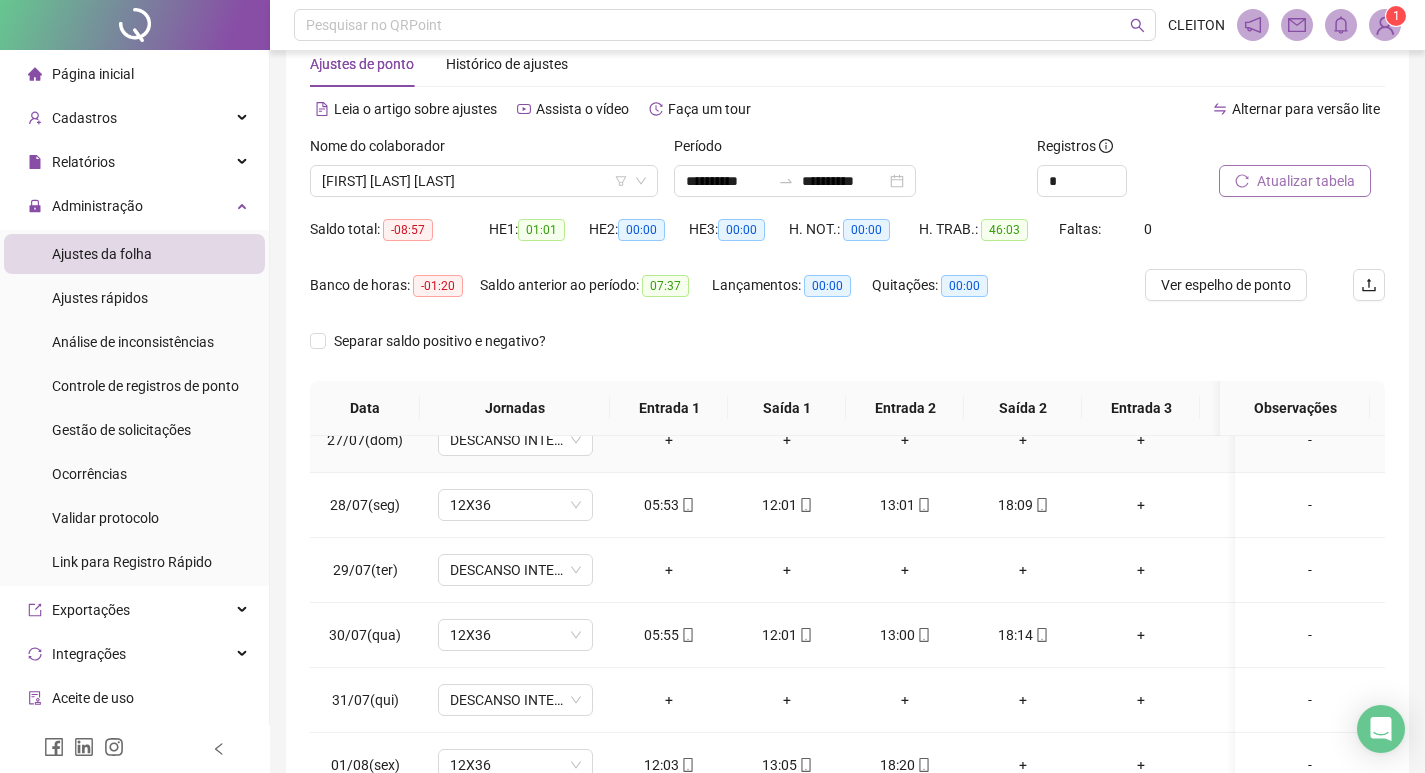 scroll, scrollTop: 433, scrollLeft: 0, axis: vertical 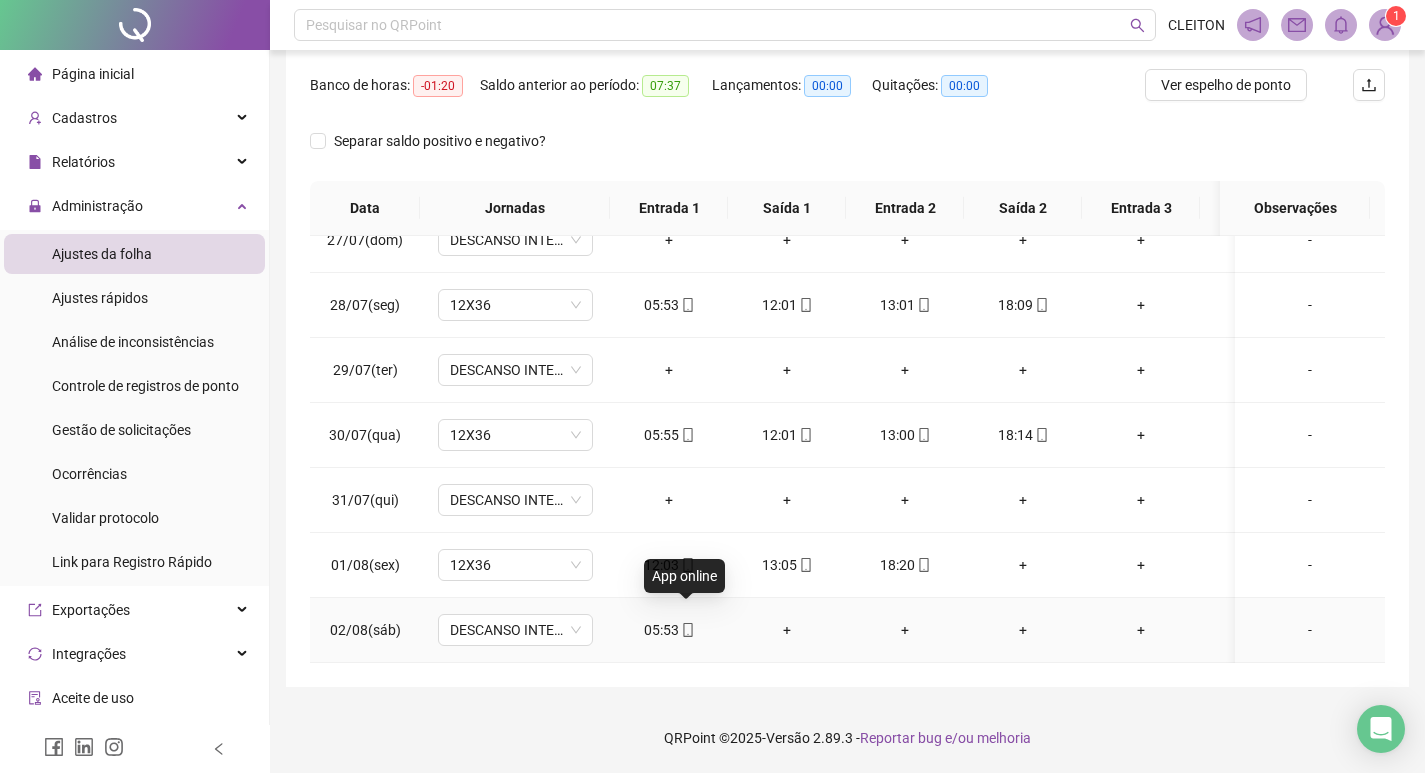 click 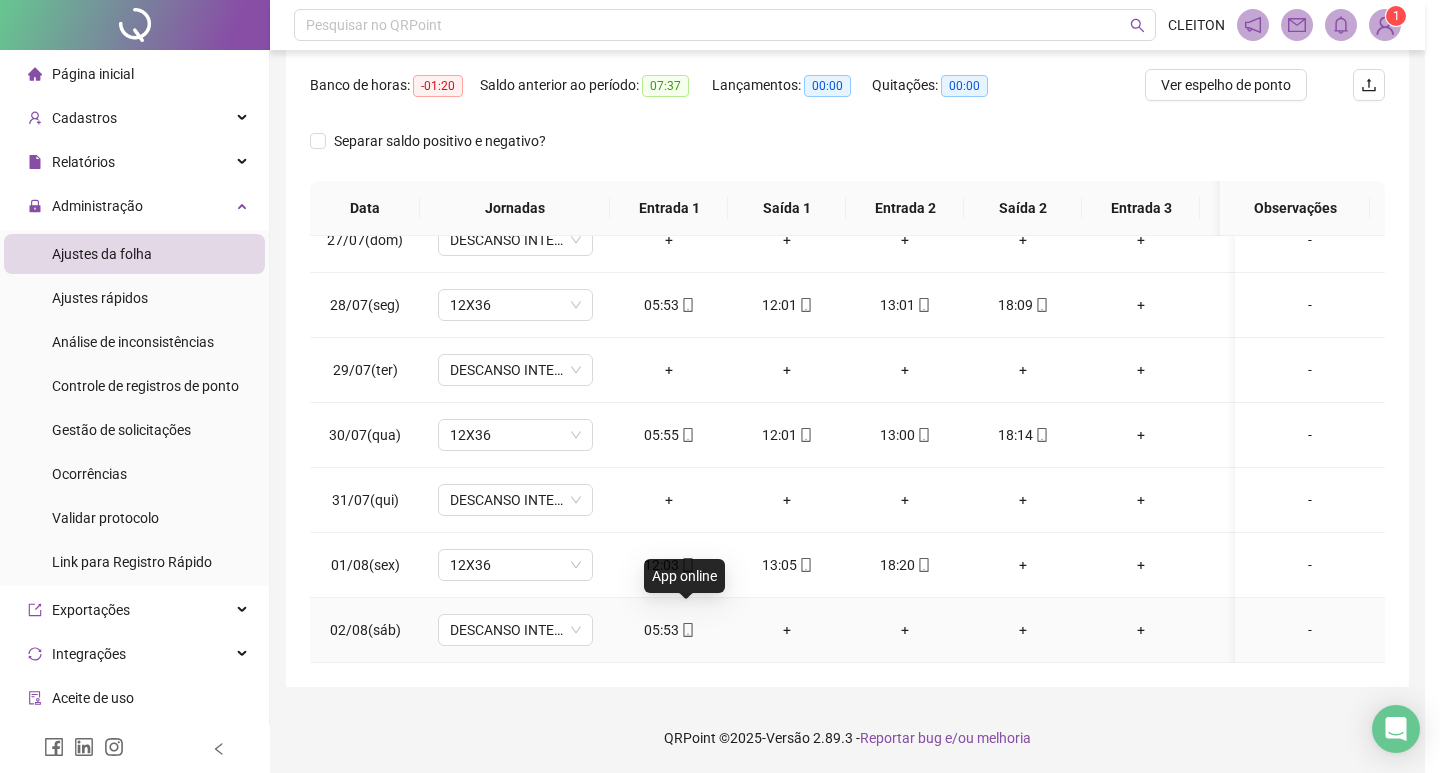 type on "**********" 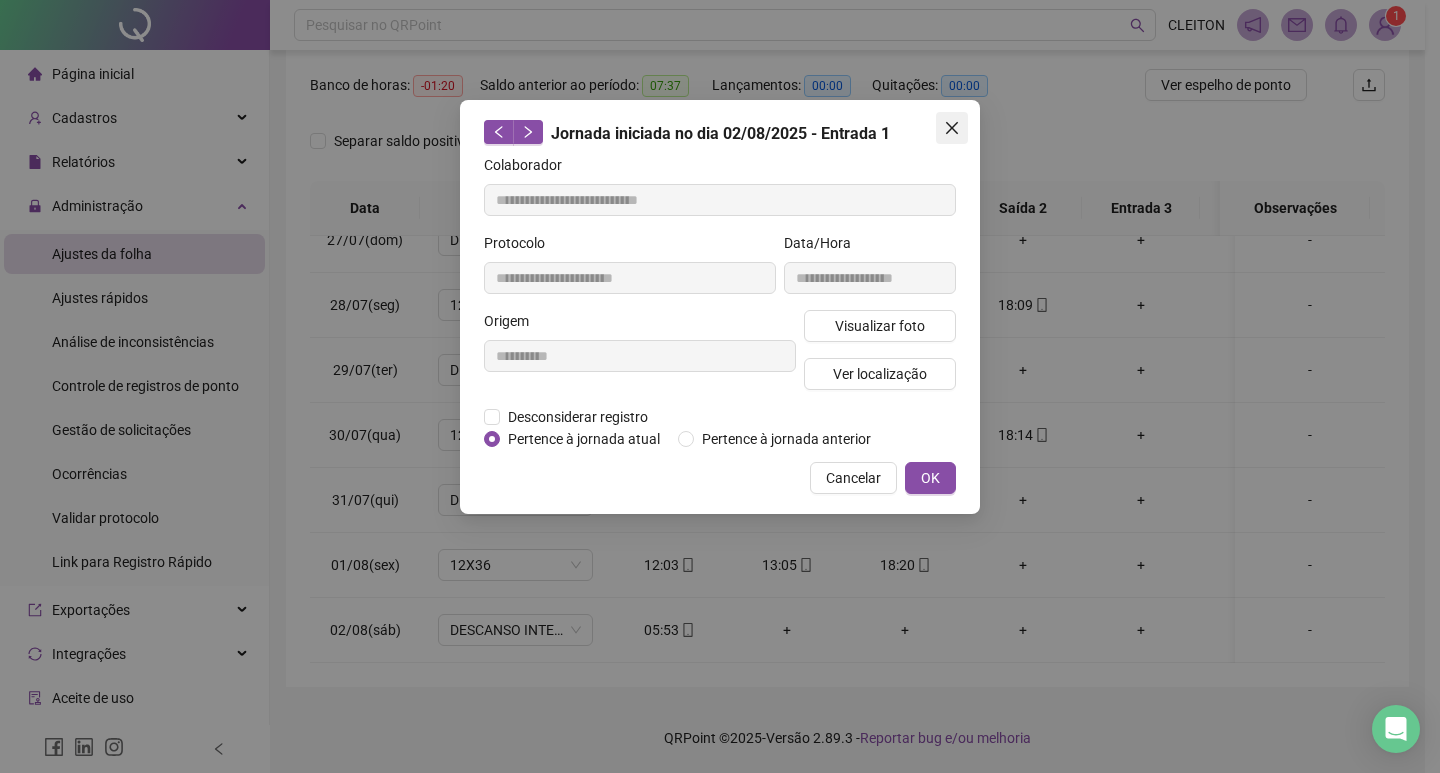 click at bounding box center (952, 128) 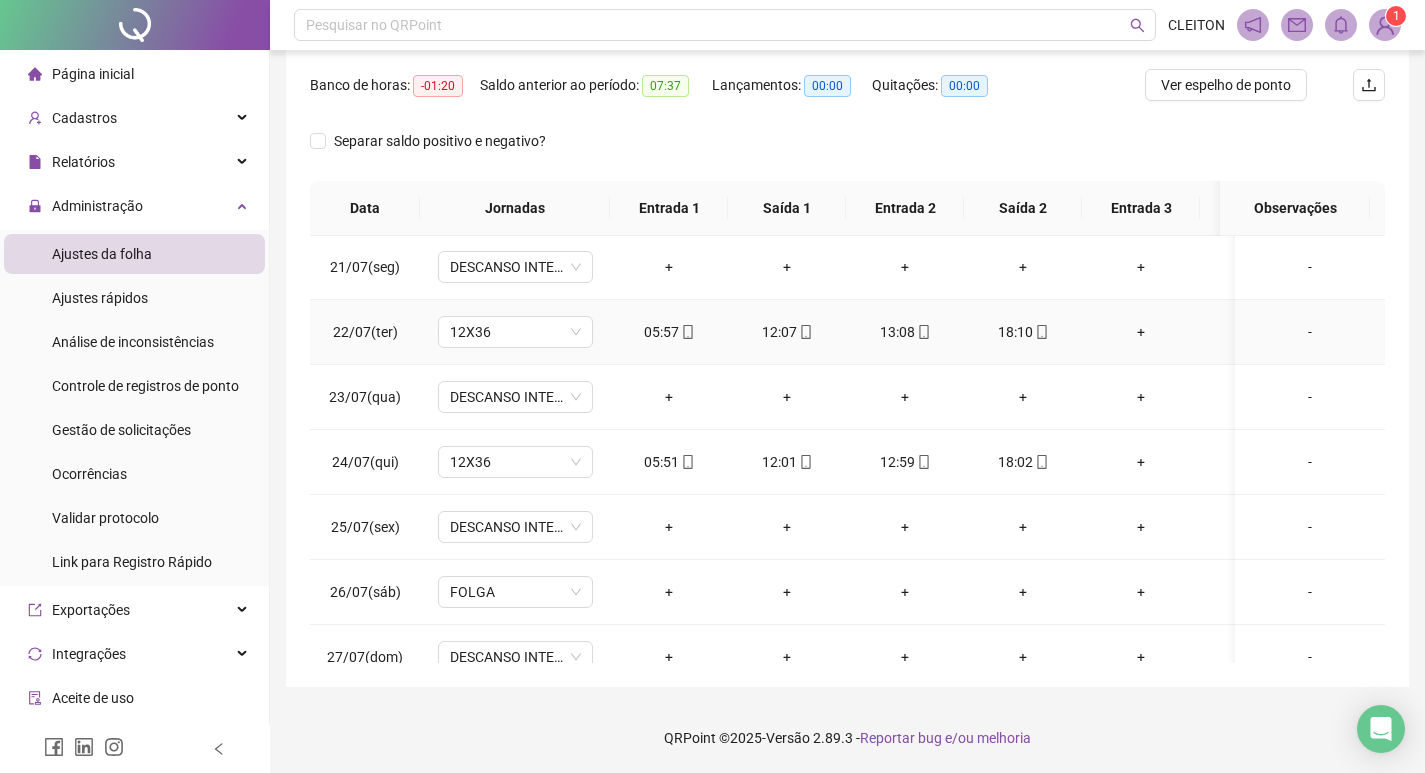 scroll, scrollTop: 0, scrollLeft: 0, axis: both 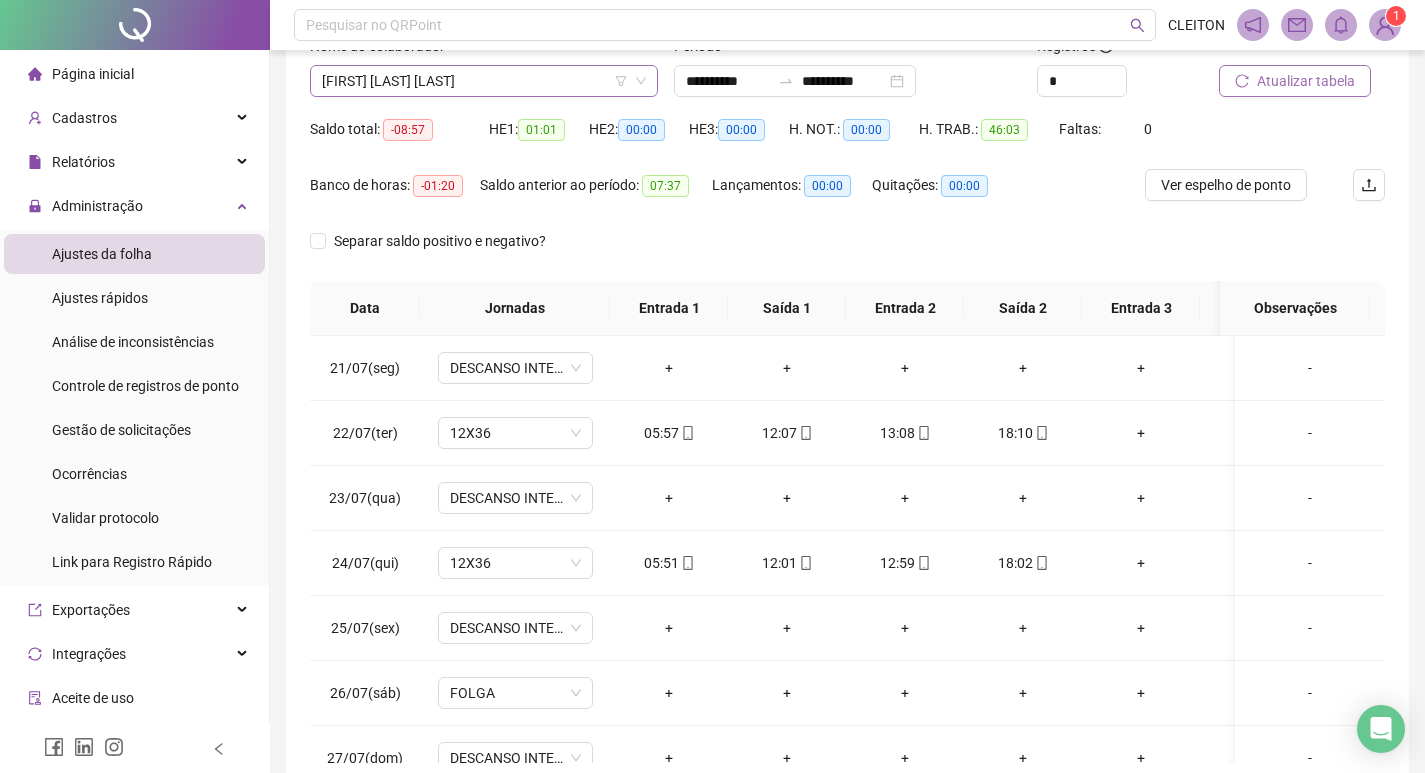 click on "[FIRST] [LAST] [LAST]" at bounding box center [484, 81] 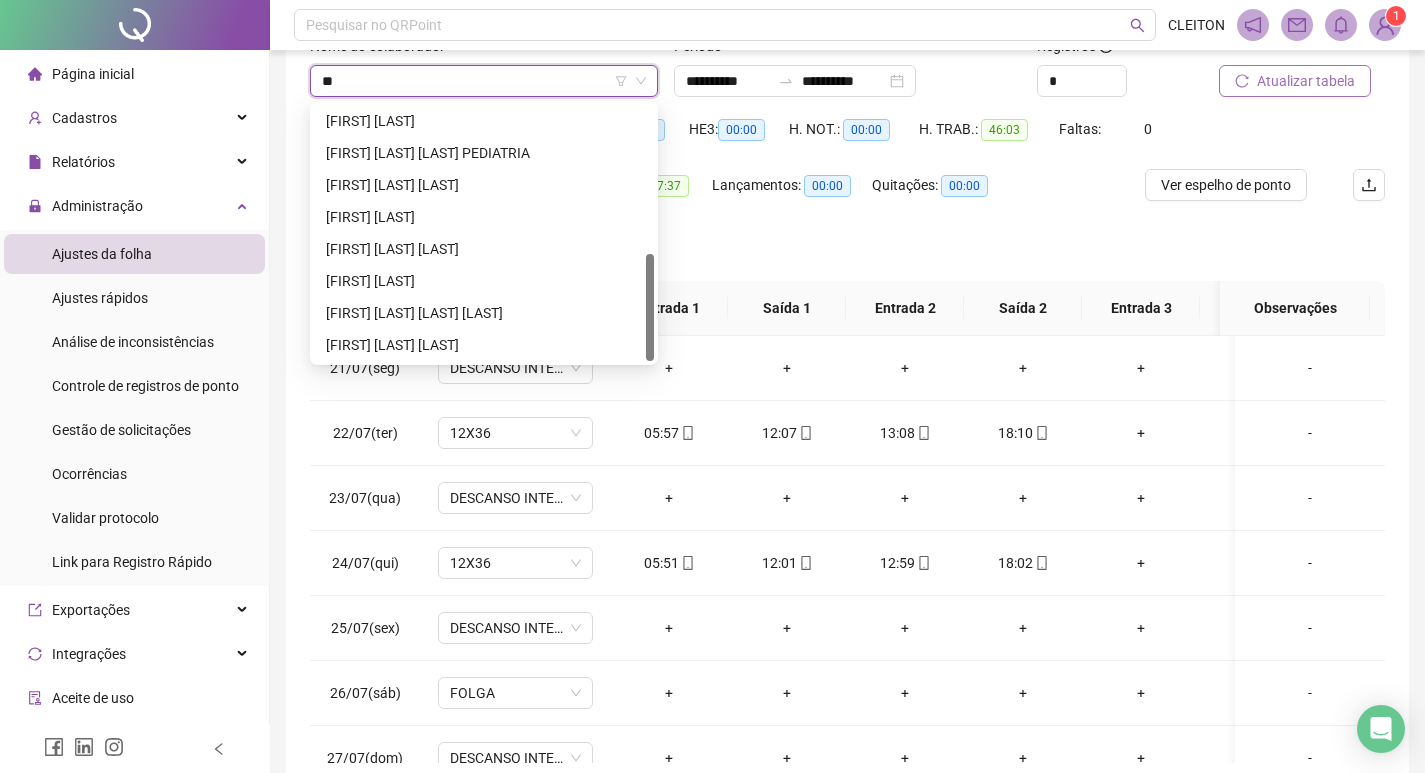 scroll, scrollTop: 0, scrollLeft: 0, axis: both 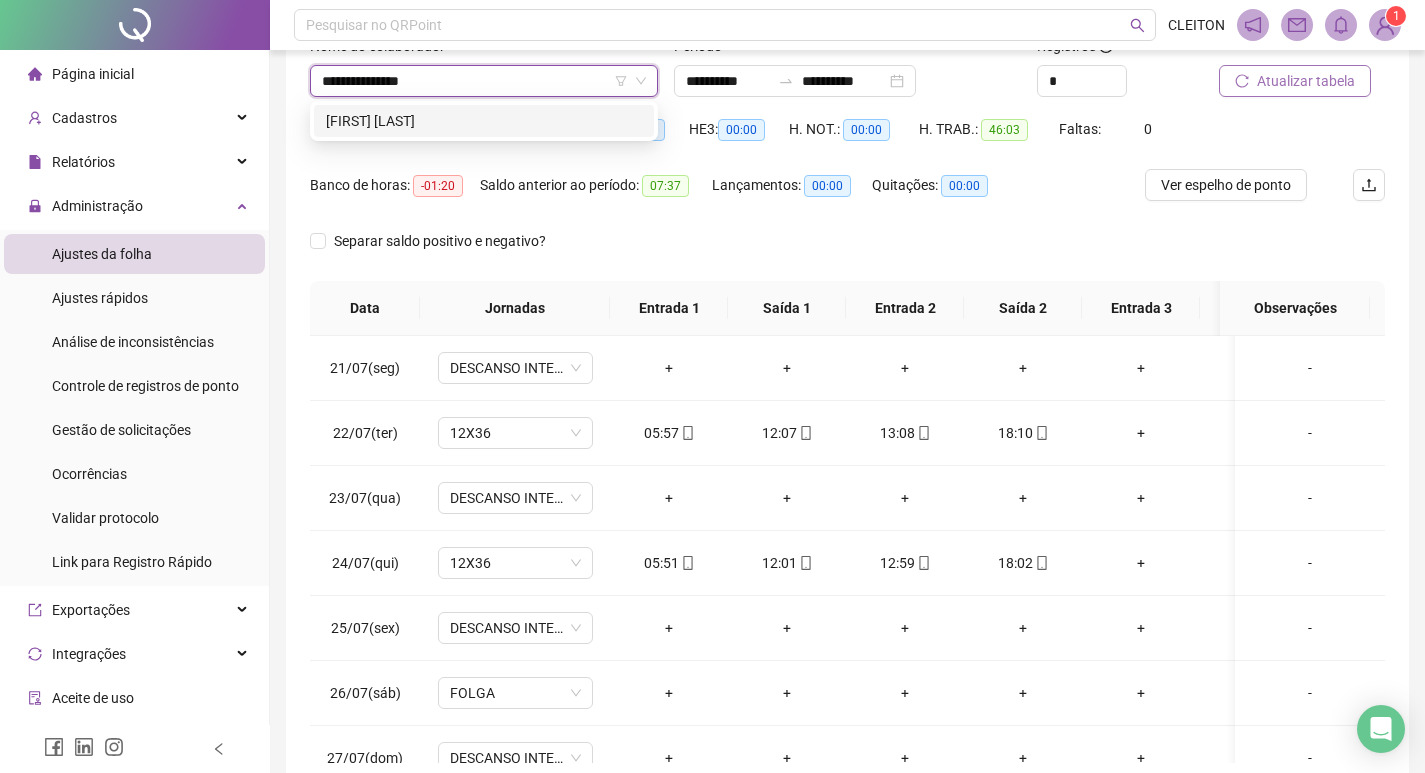 type on "**********" 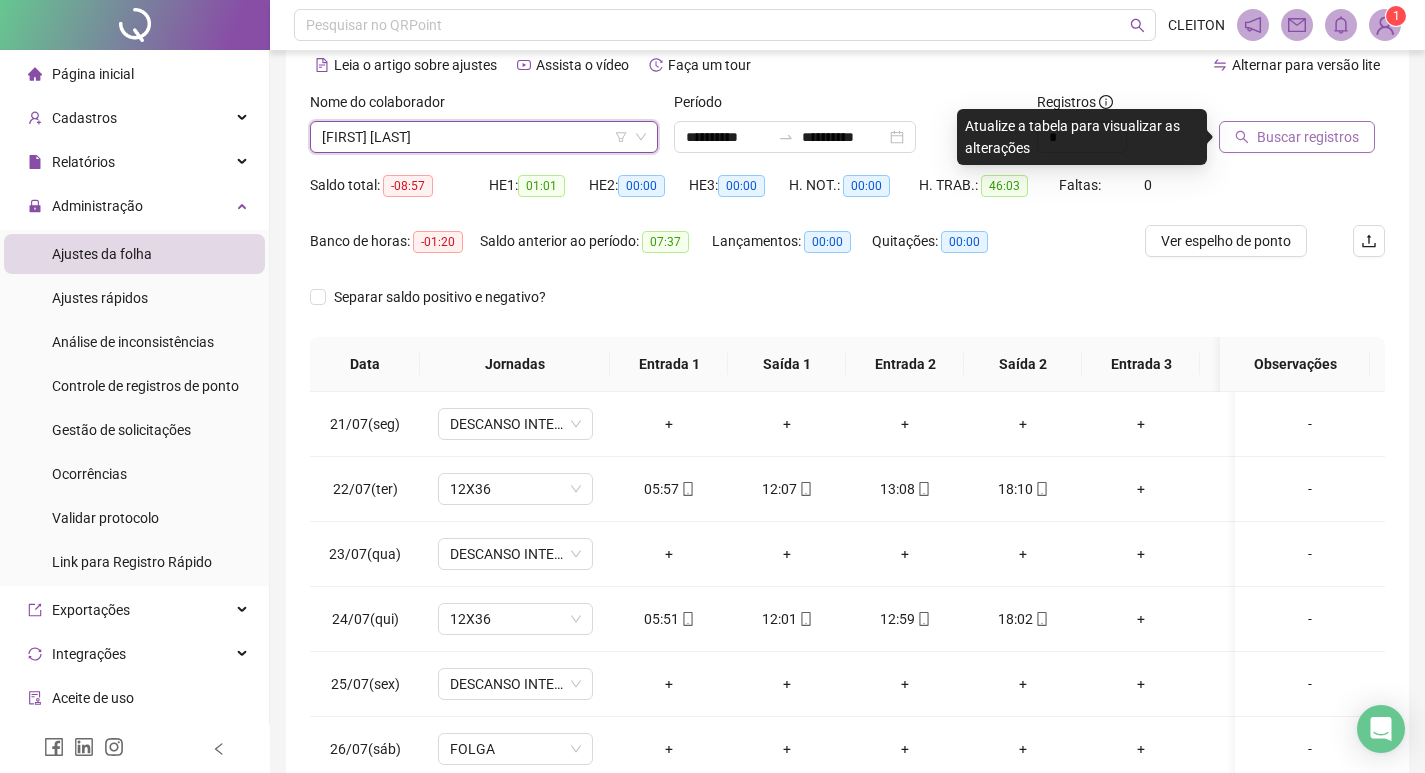 scroll, scrollTop: 49, scrollLeft: 0, axis: vertical 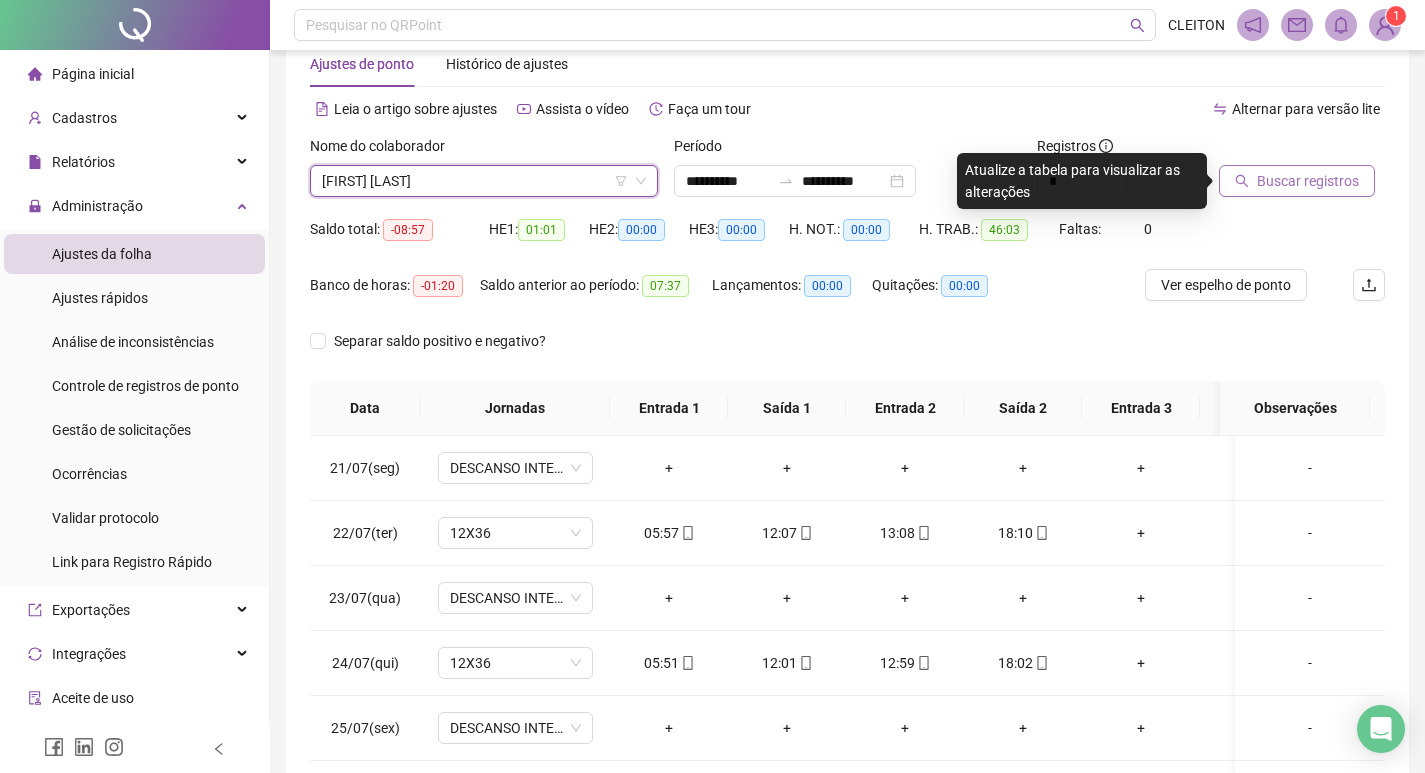click on "Buscar registros" at bounding box center [1308, 181] 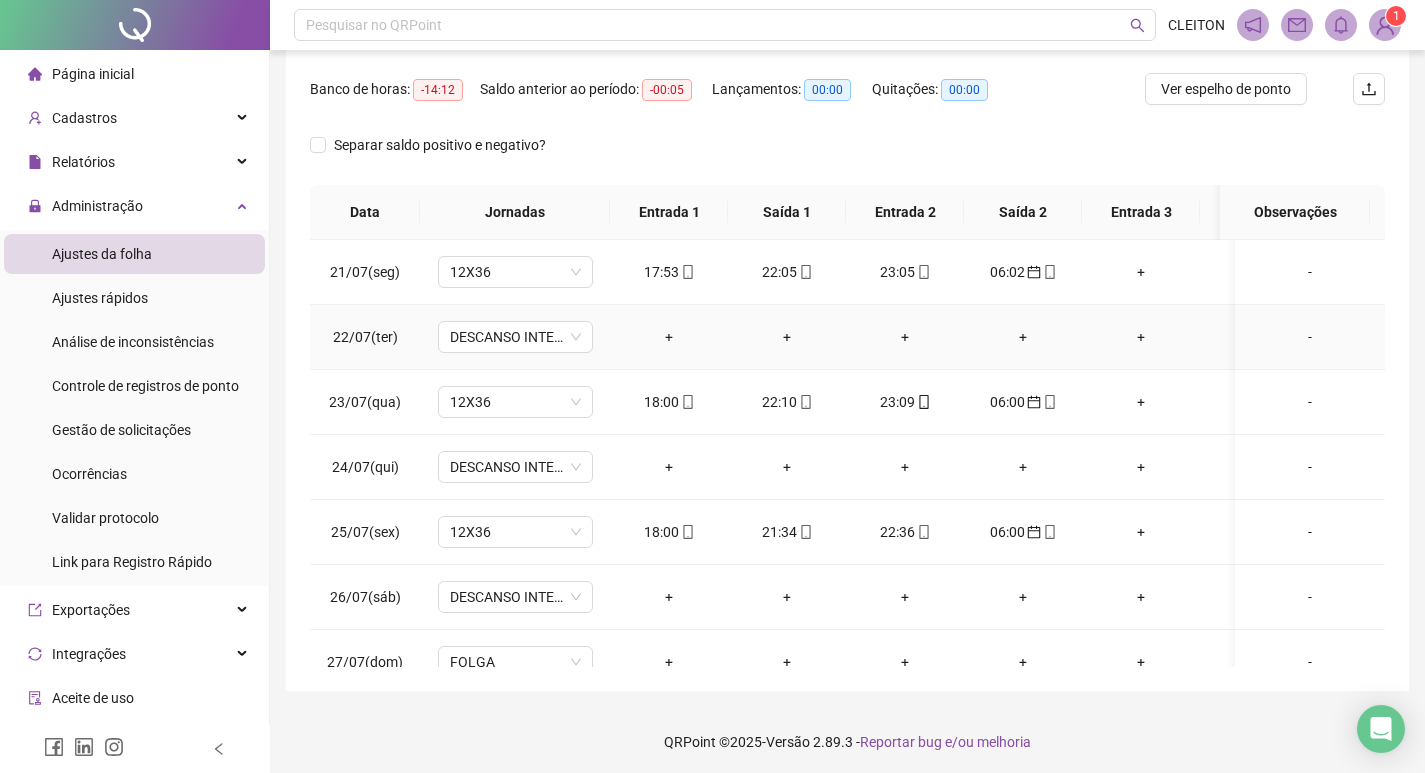 scroll, scrollTop: 249, scrollLeft: 0, axis: vertical 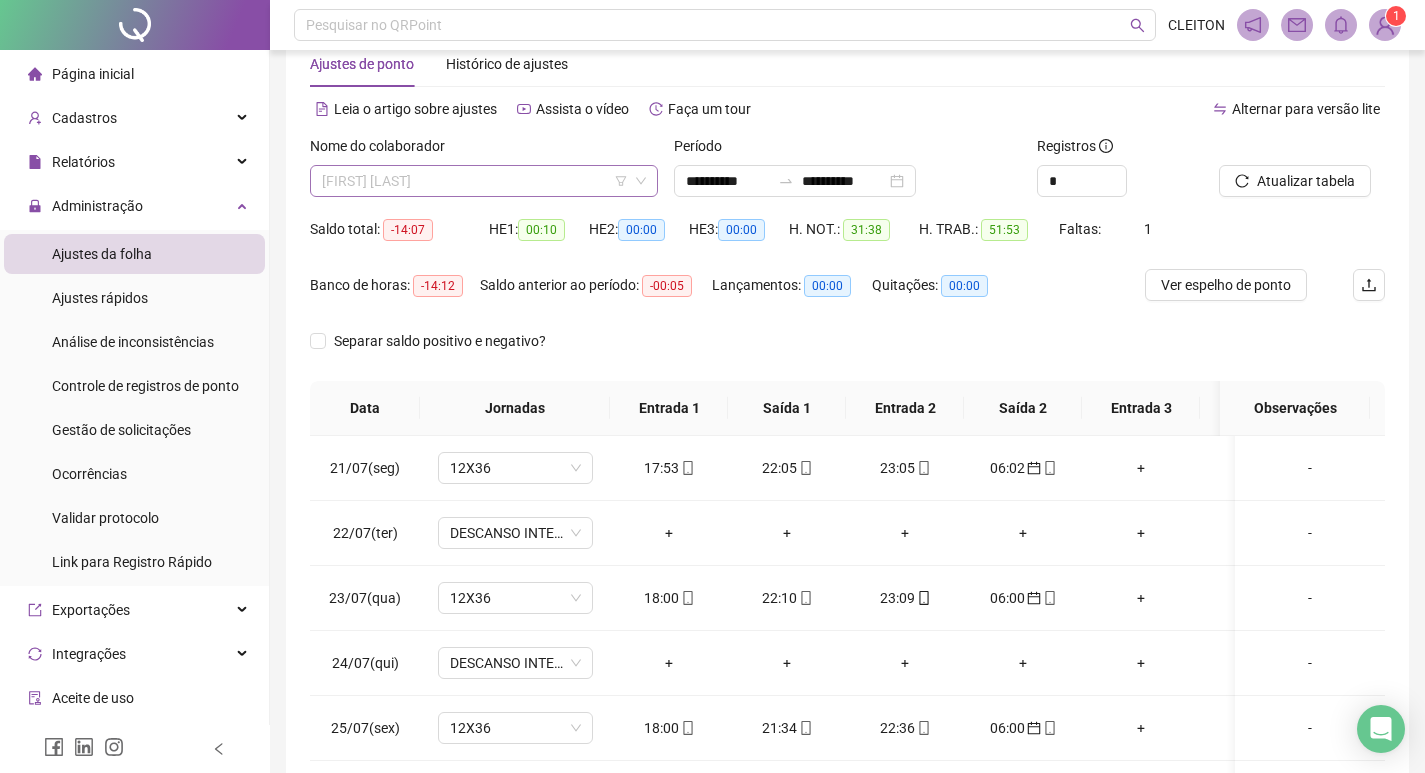 click on "[FIRST] [LAST]" at bounding box center [484, 181] 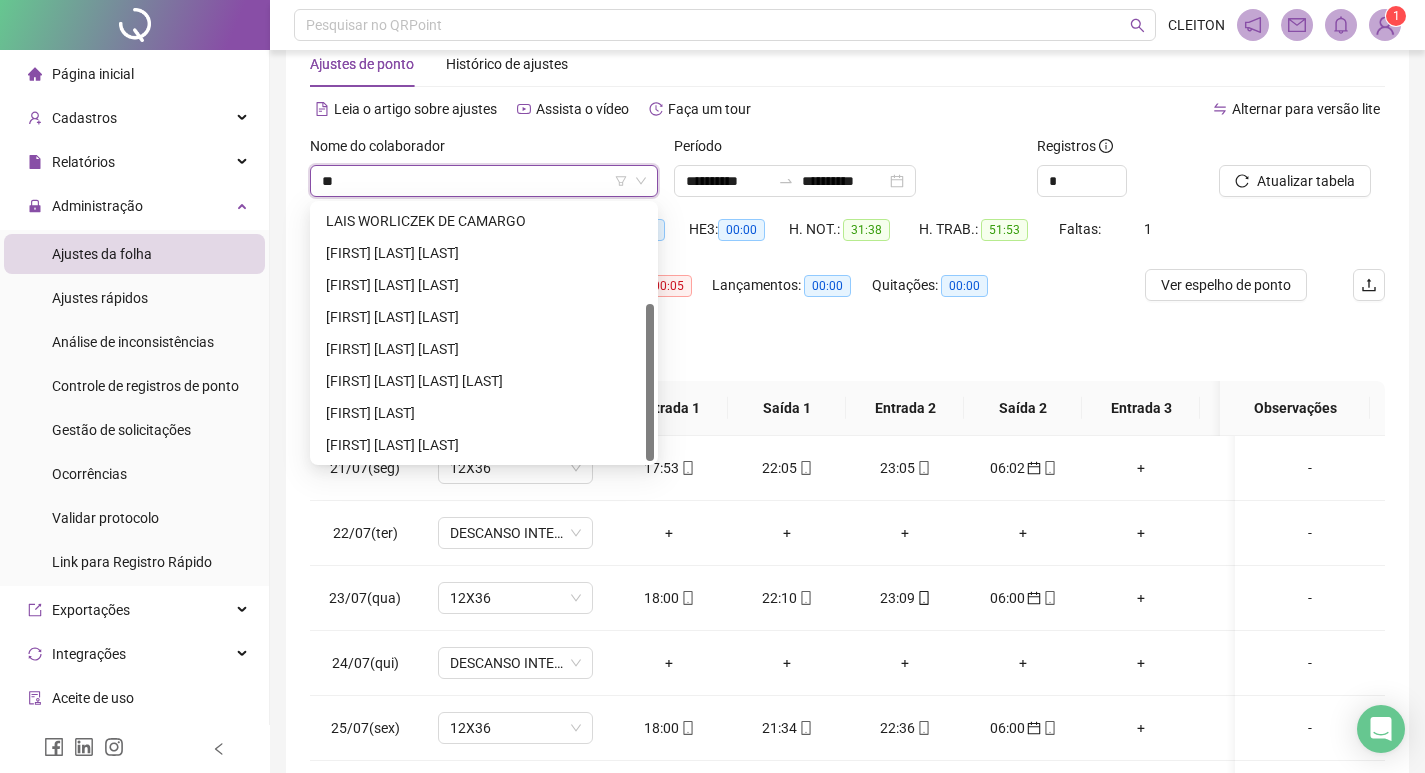 type on "*" 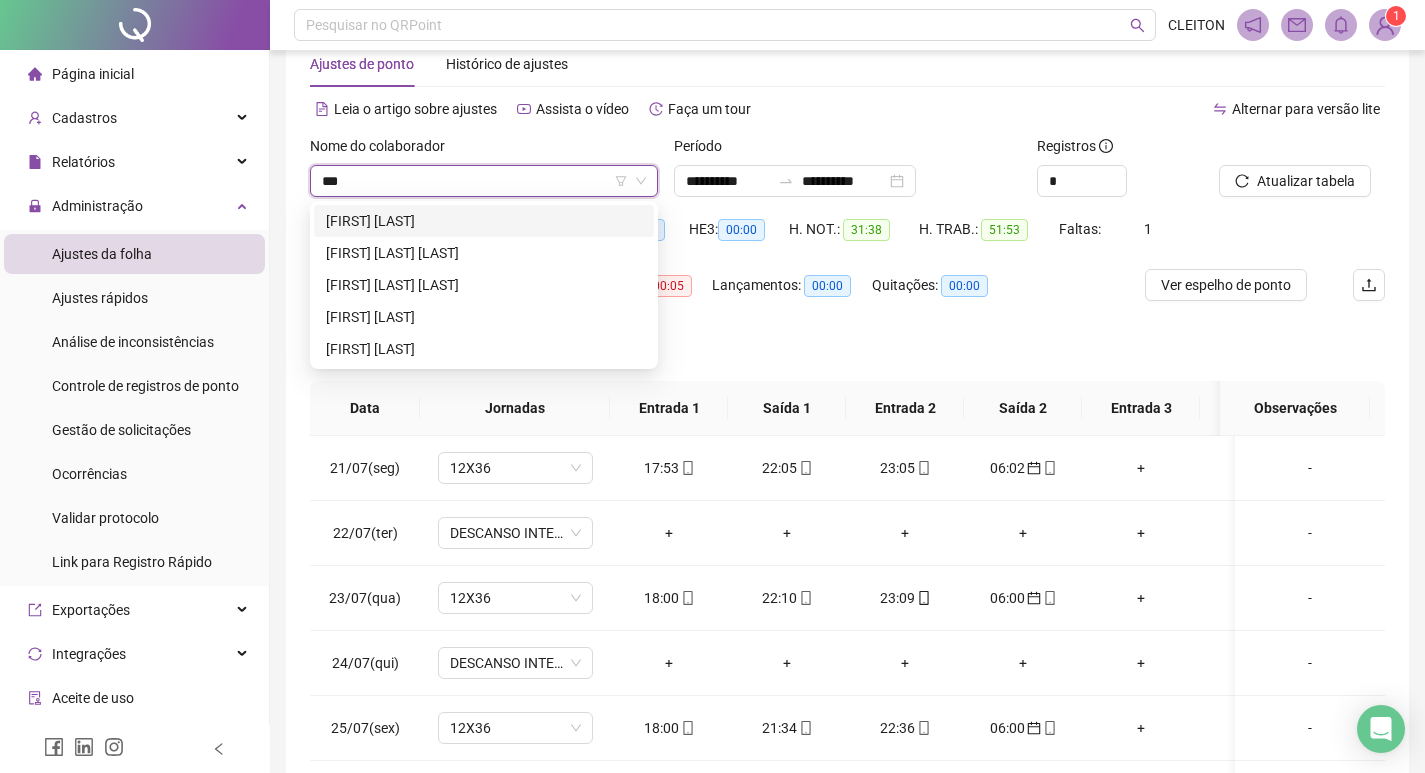 scroll, scrollTop: 0, scrollLeft: 0, axis: both 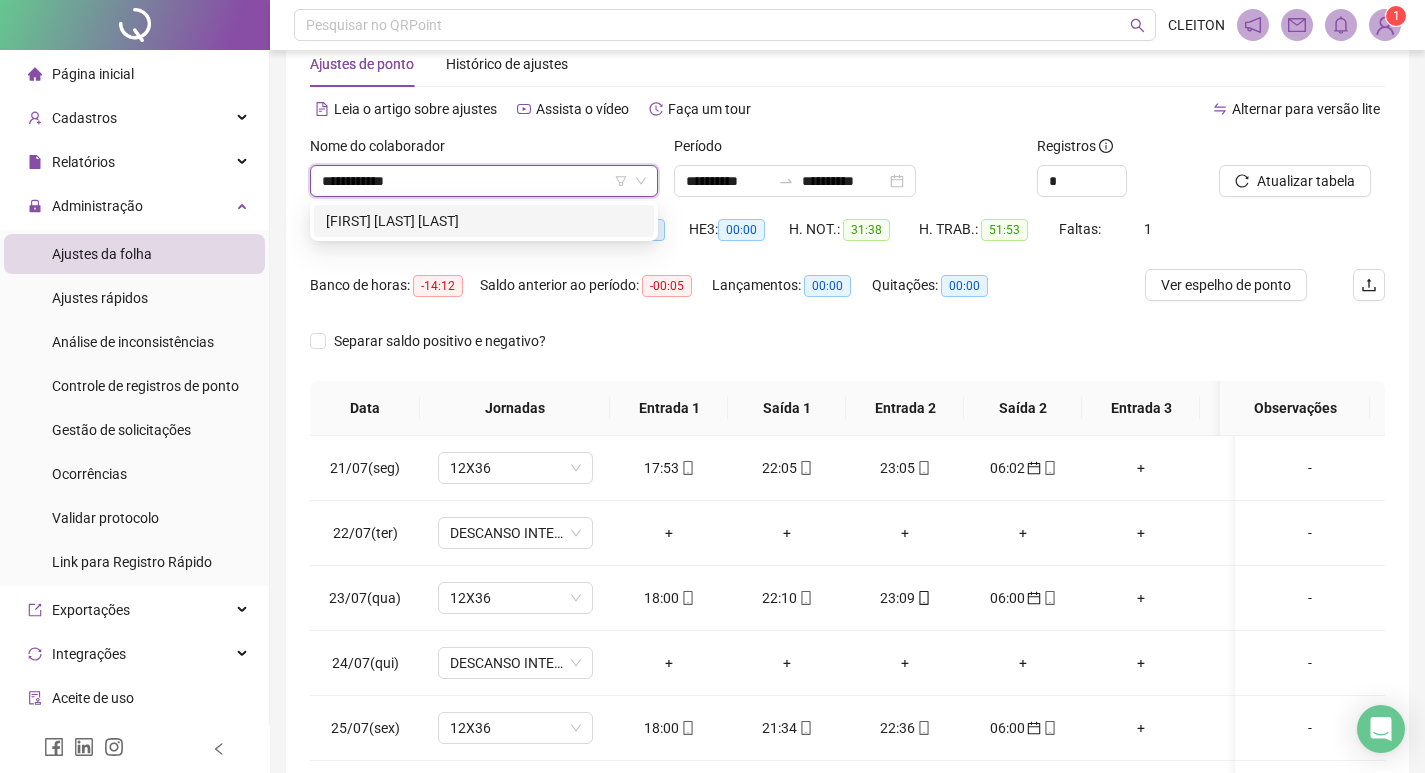 type on "**********" 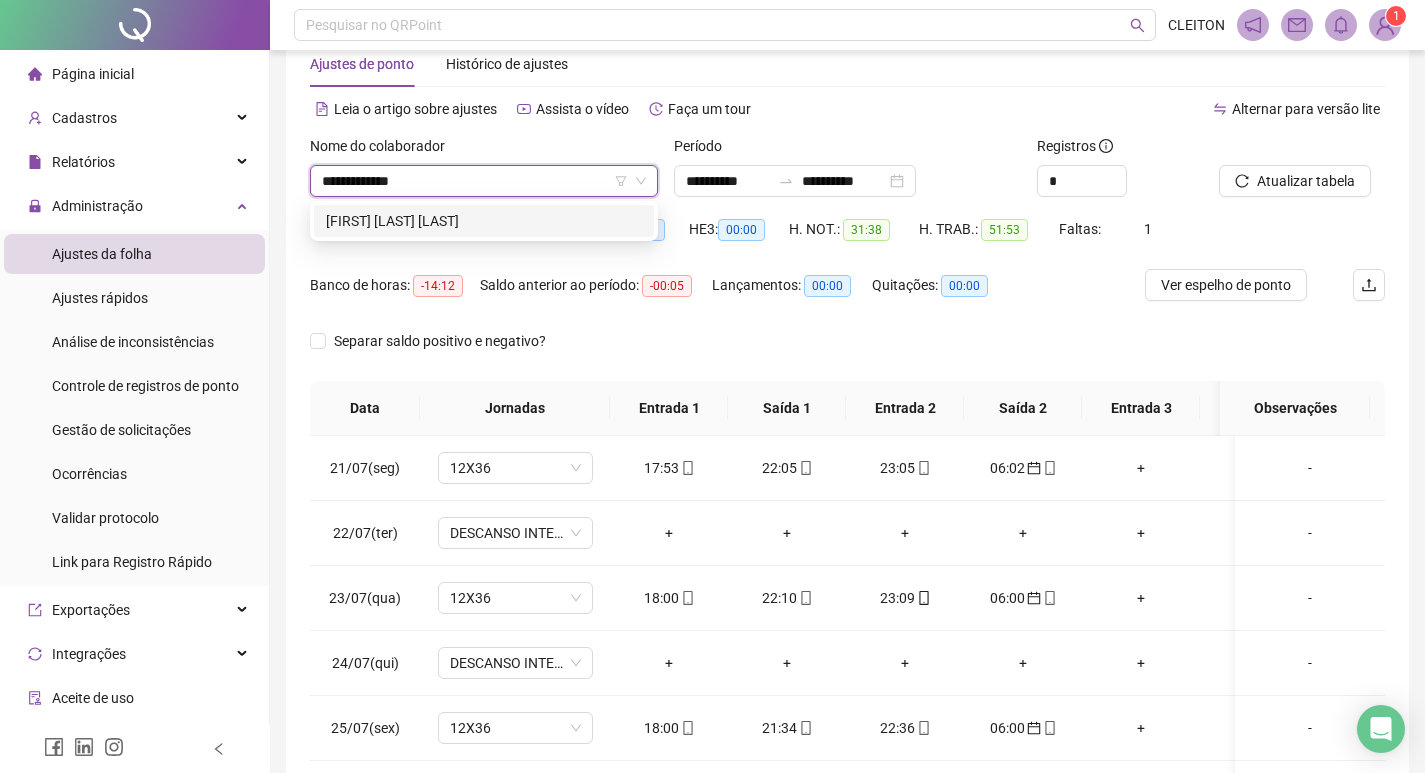 type 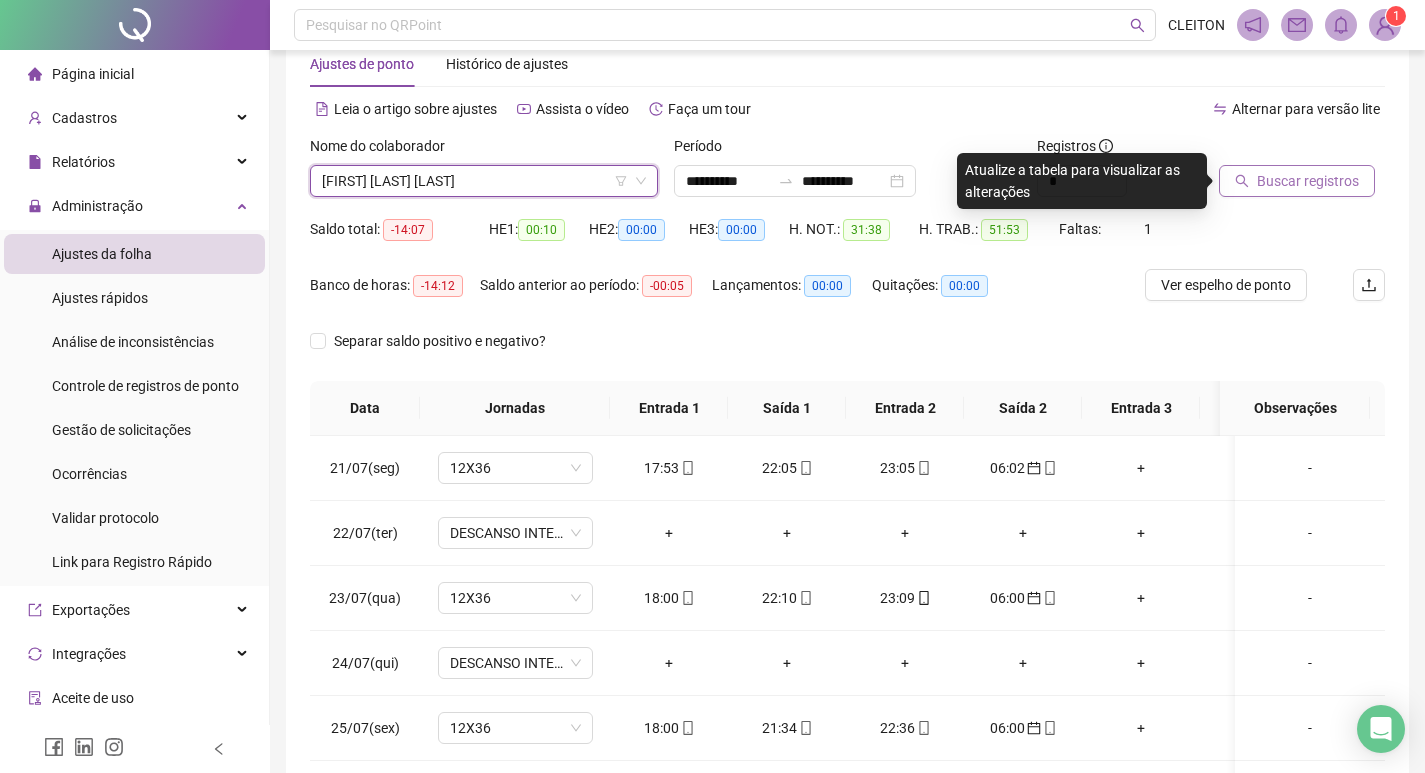 click on "Buscar registros" at bounding box center (1297, 181) 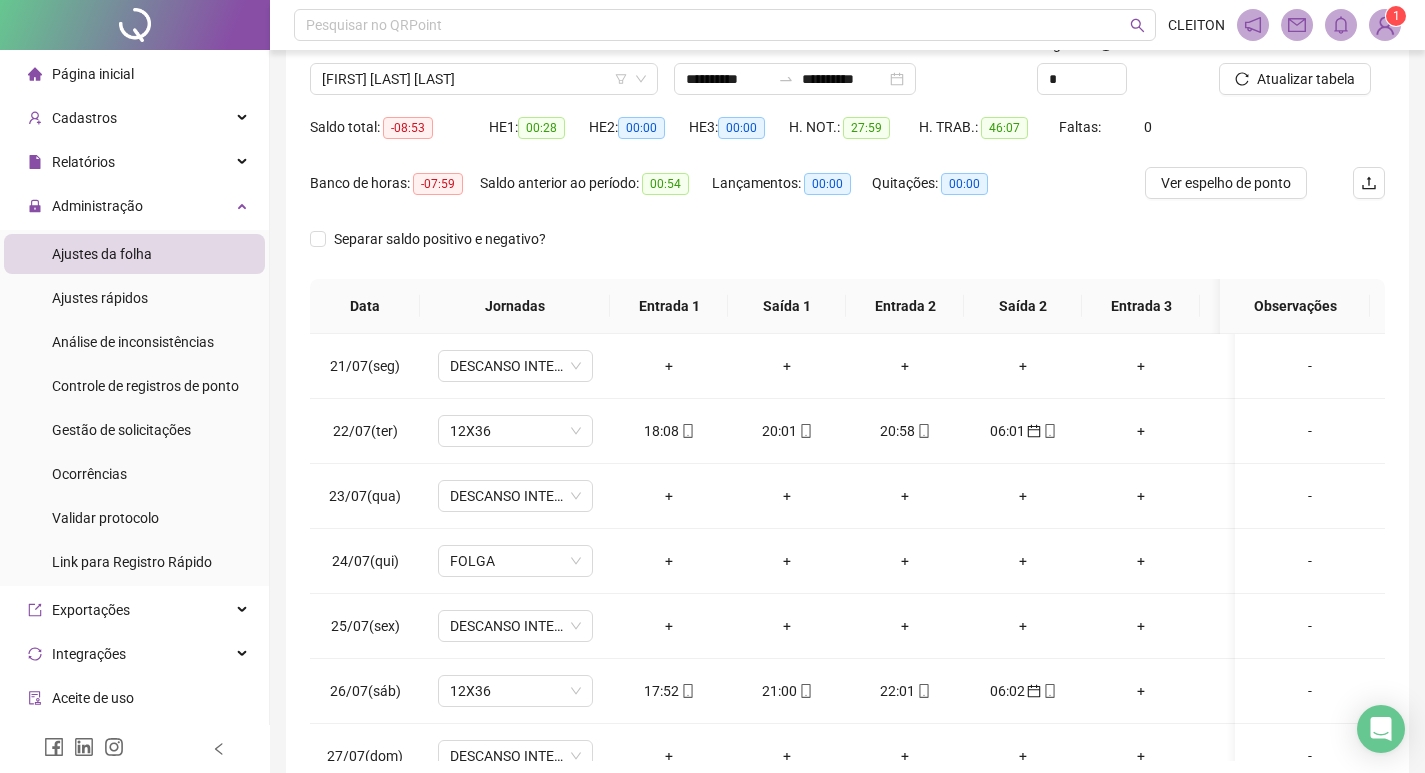 scroll, scrollTop: 249, scrollLeft: 0, axis: vertical 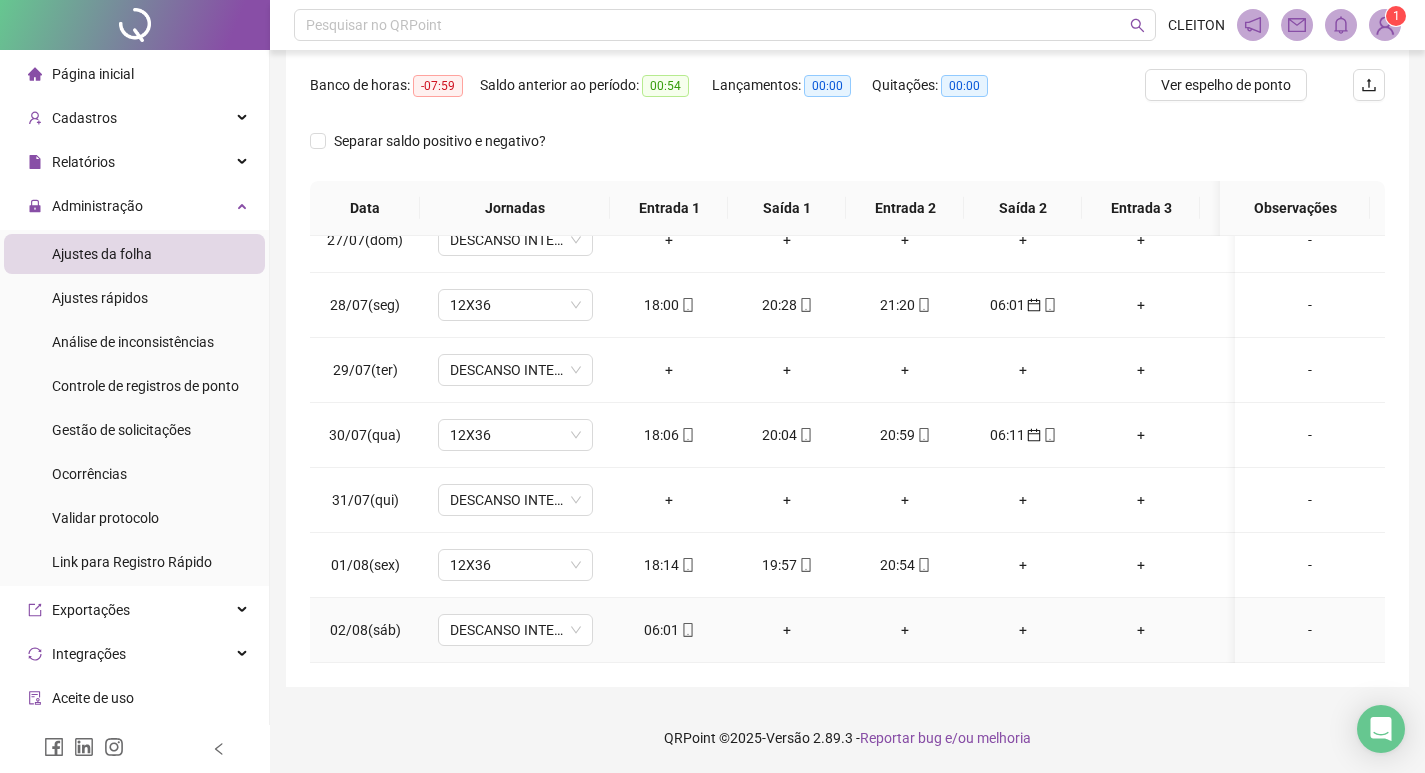click on "06:01" at bounding box center [669, 630] 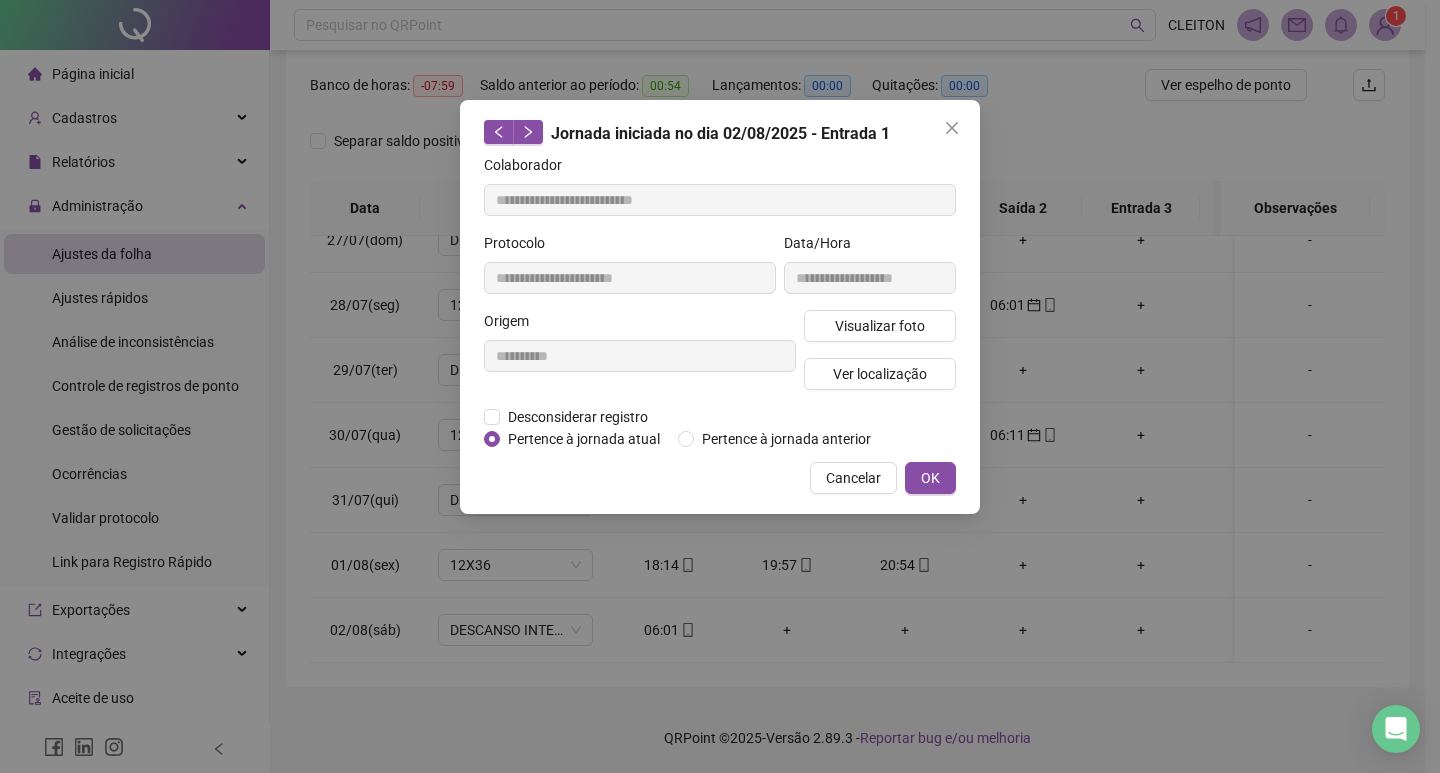 type on "**********" 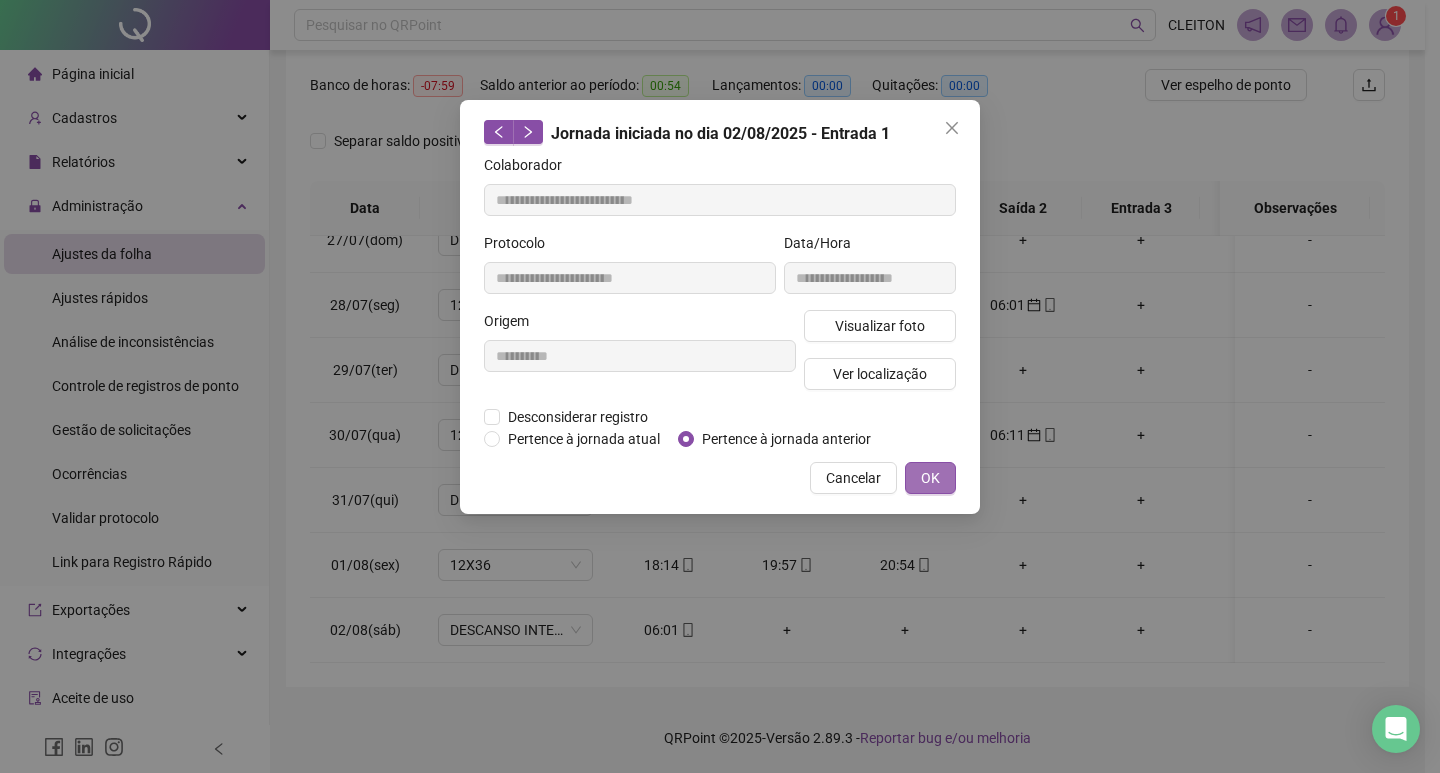 click on "OK" at bounding box center [930, 478] 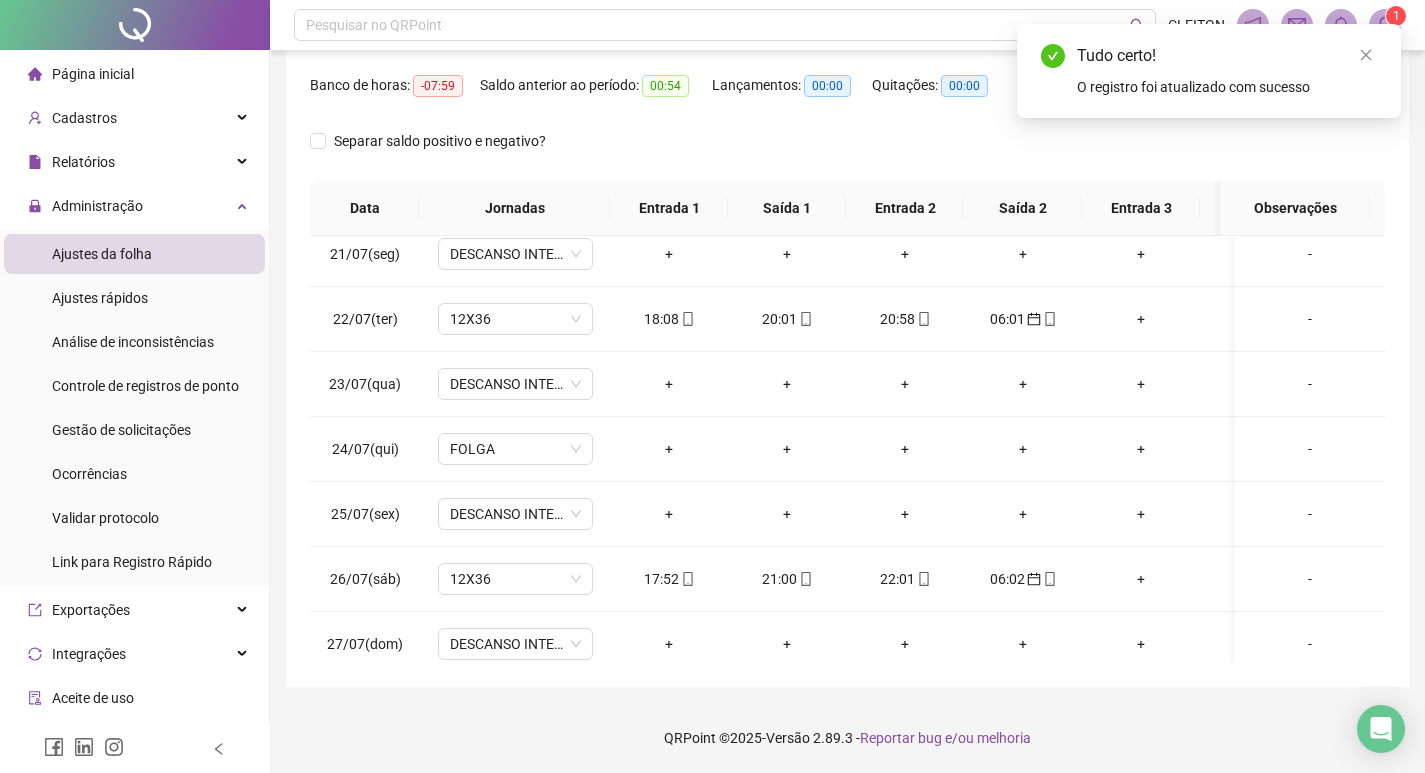 scroll, scrollTop: 0, scrollLeft: 0, axis: both 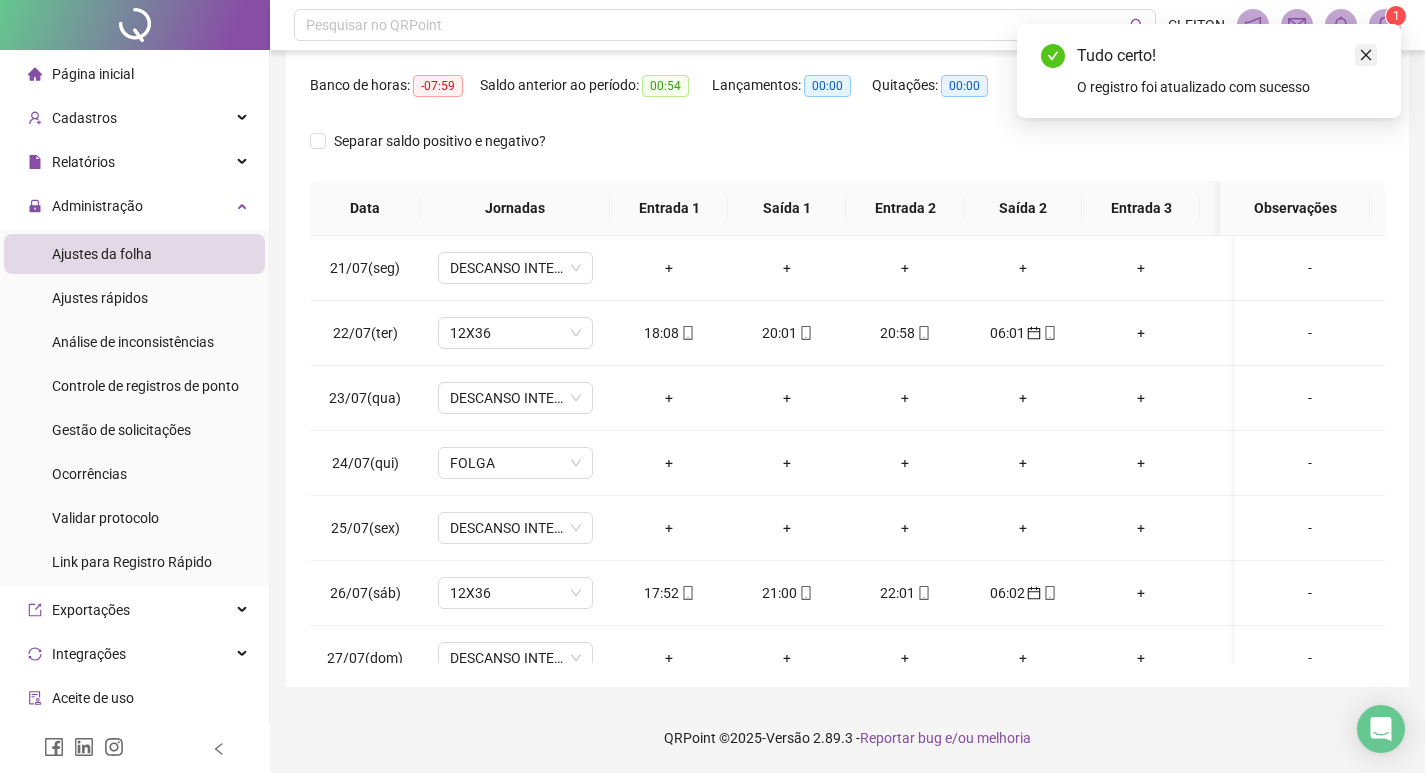 click 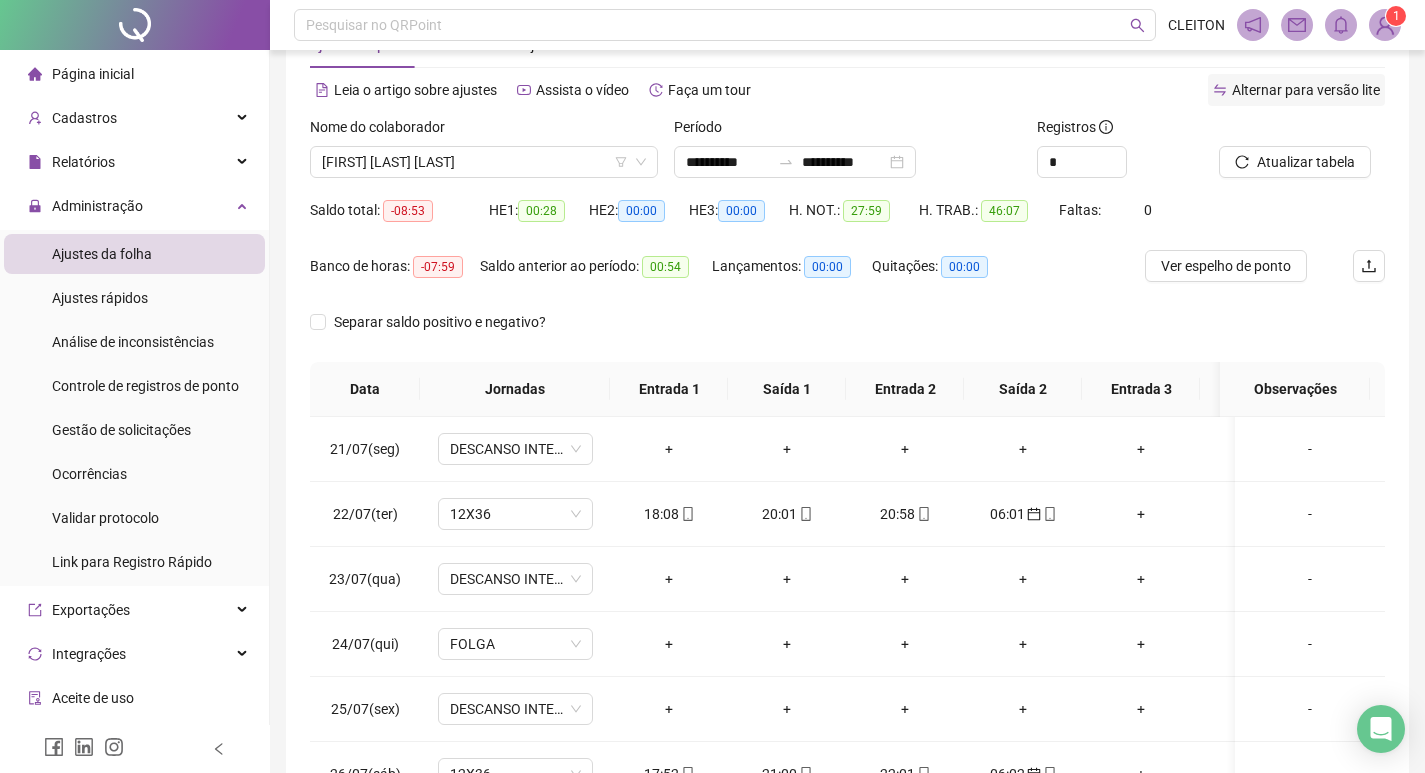 scroll, scrollTop: 49, scrollLeft: 0, axis: vertical 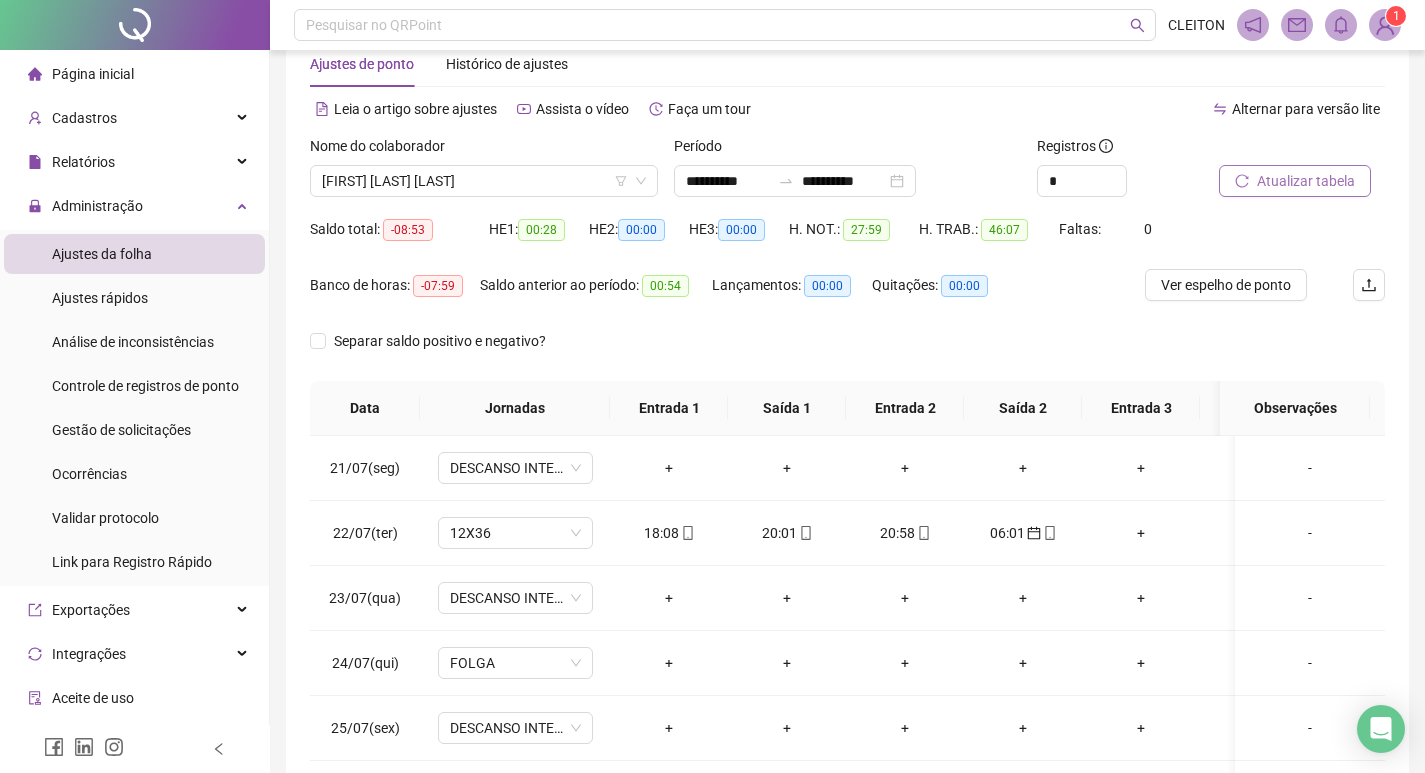 click on "Atualizar tabela" at bounding box center [1306, 181] 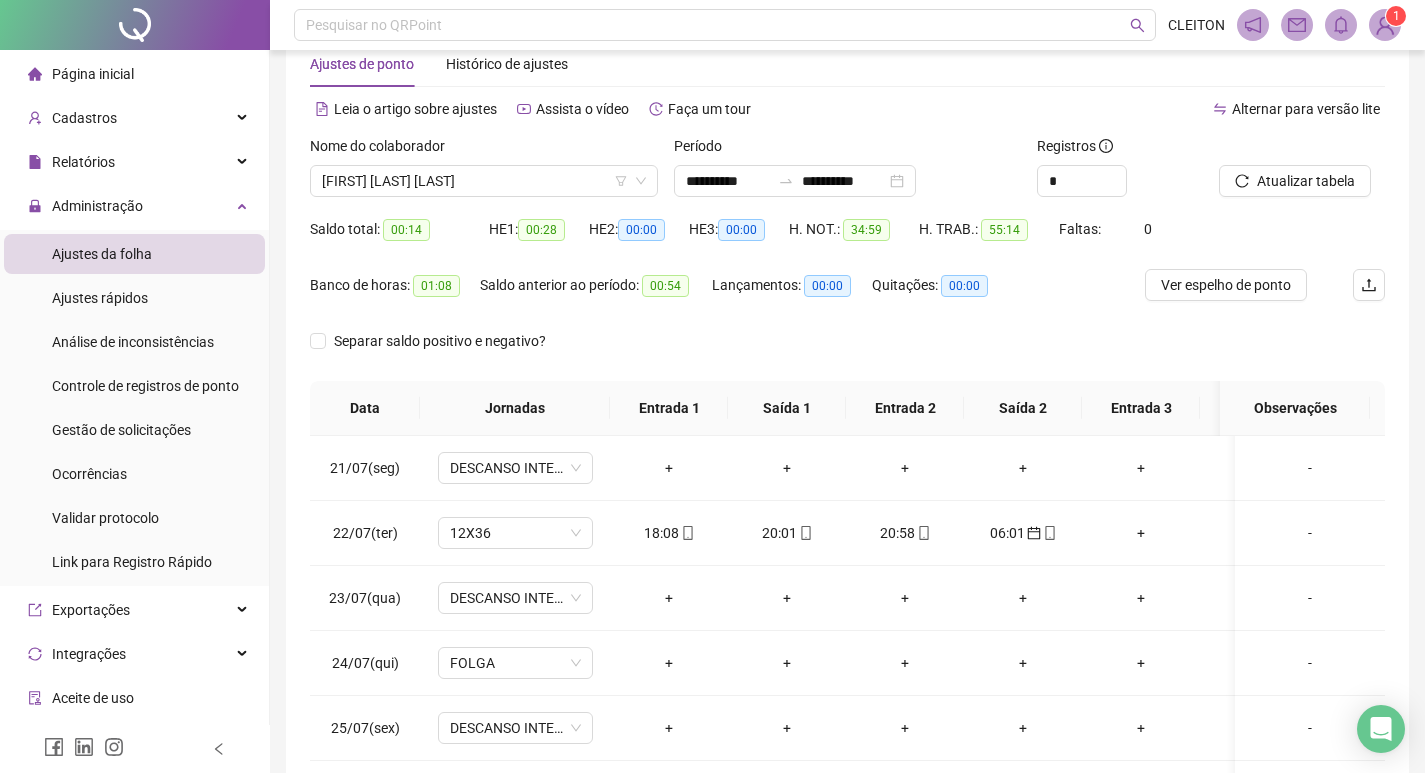 scroll, scrollTop: 249, scrollLeft: 0, axis: vertical 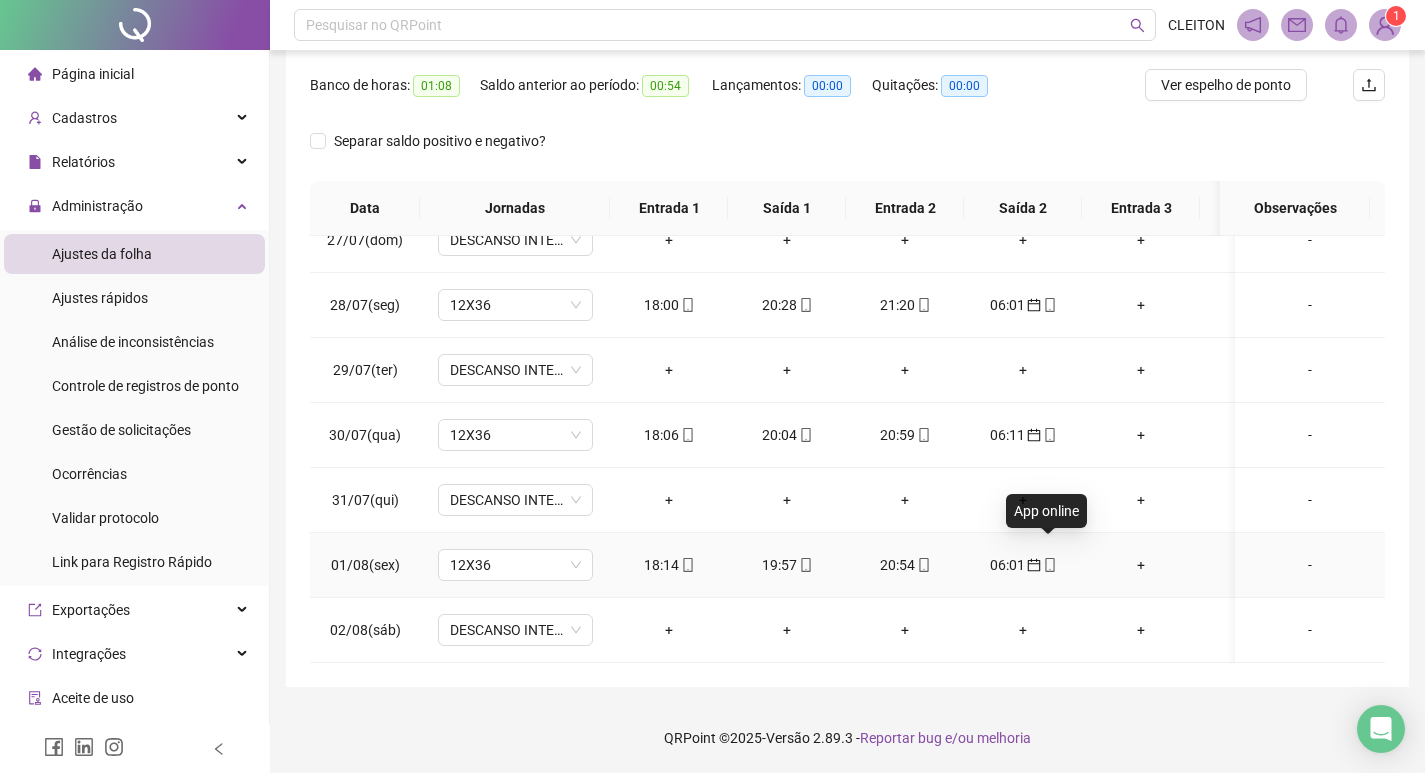 click 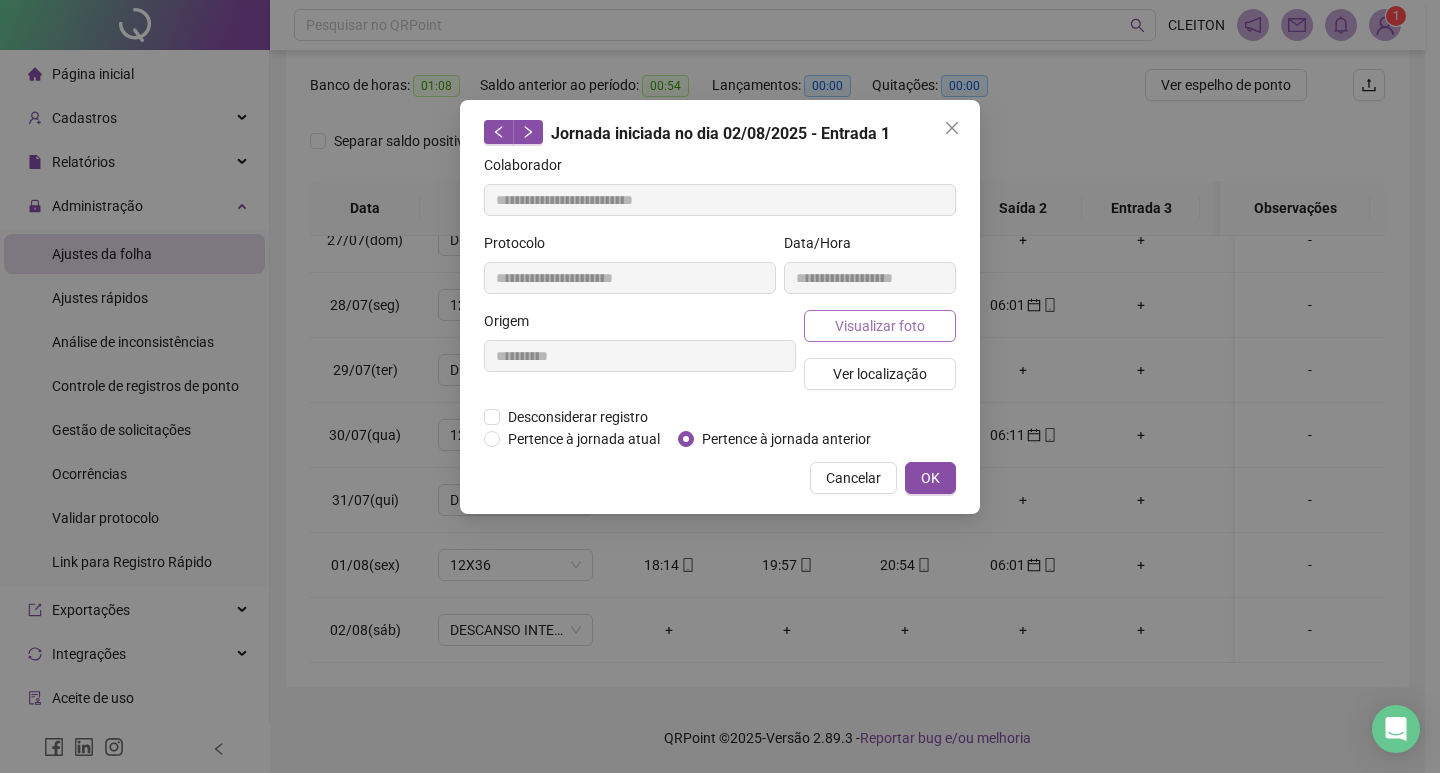 click on "Visualizar foto" at bounding box center (880, 326) 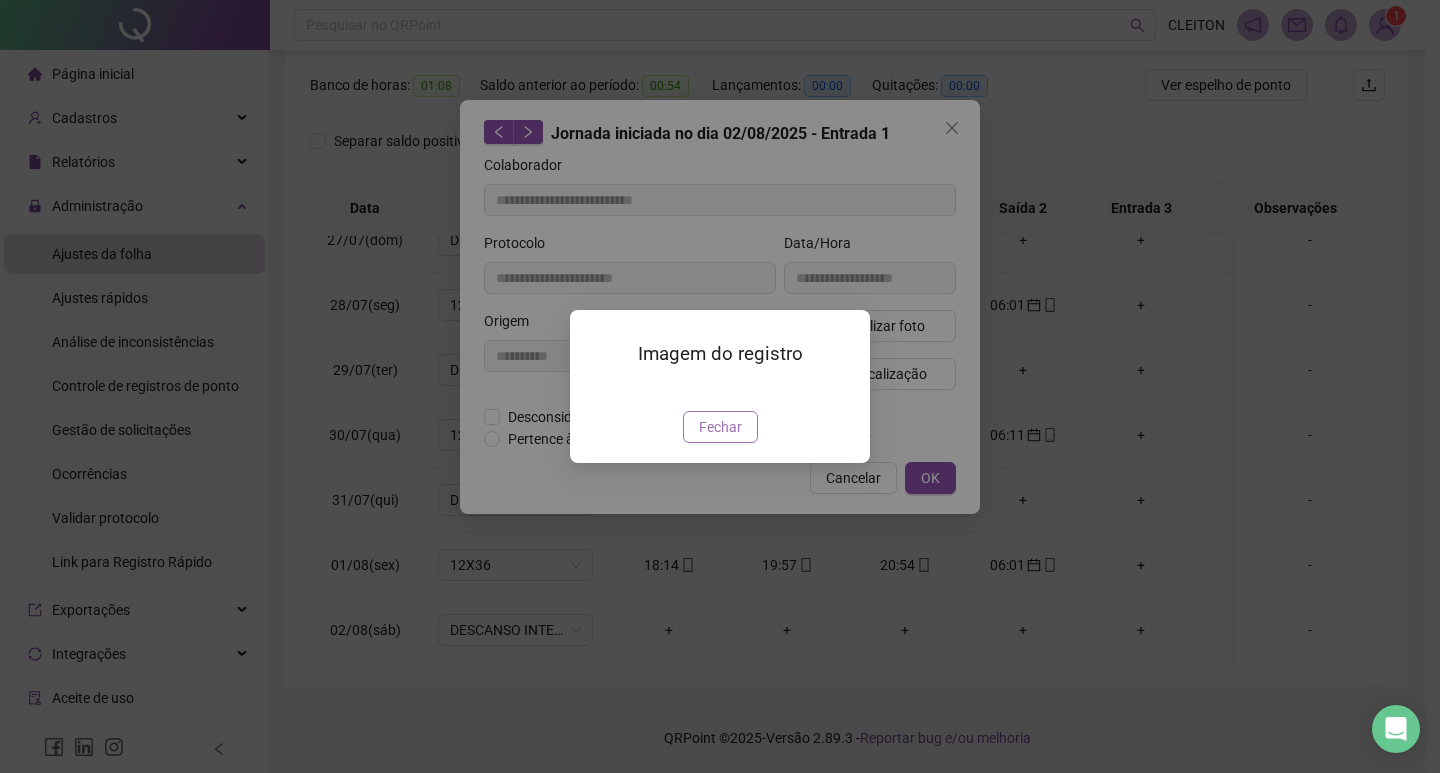 click on "Fechar" at bounding box center (720, 427) 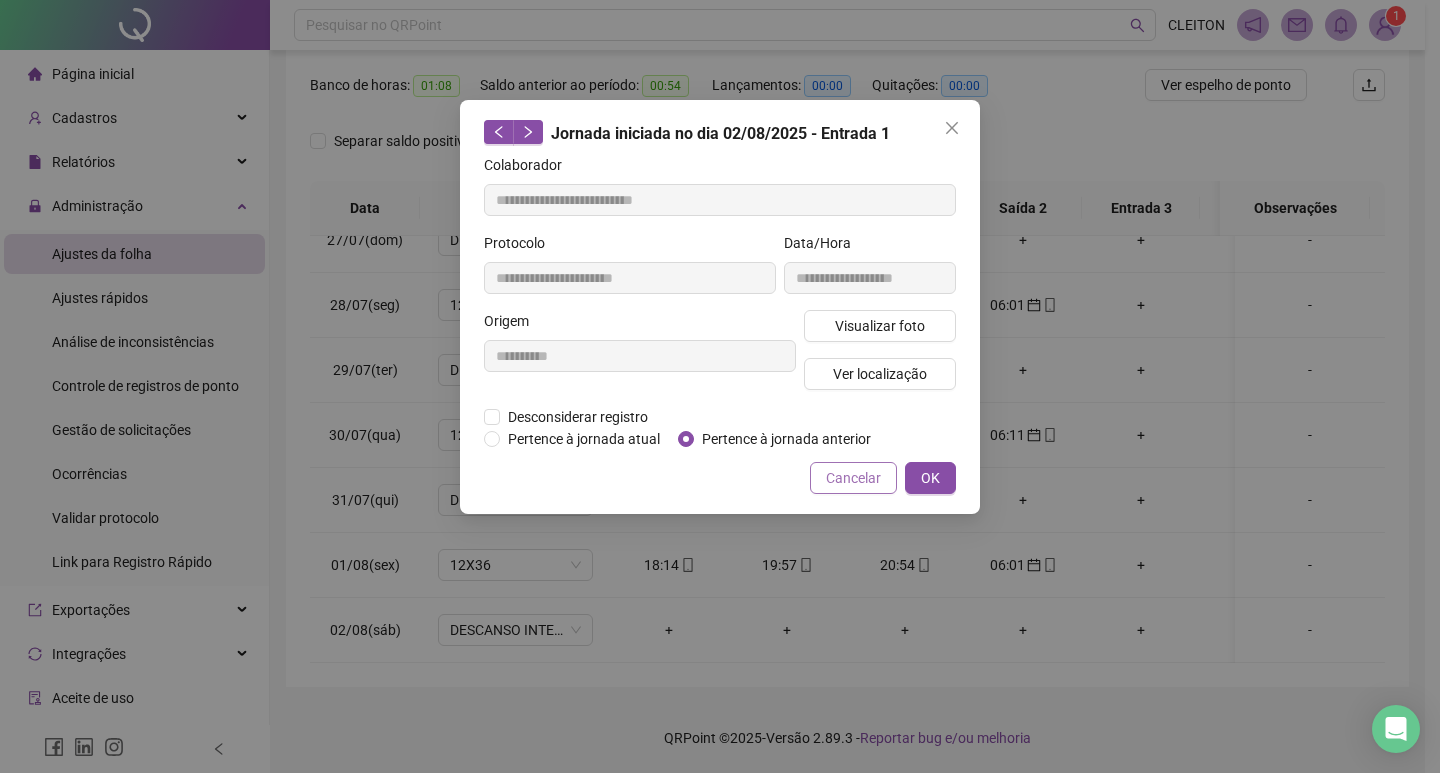 click on "Cancelar" at bounding box center (853, 478) 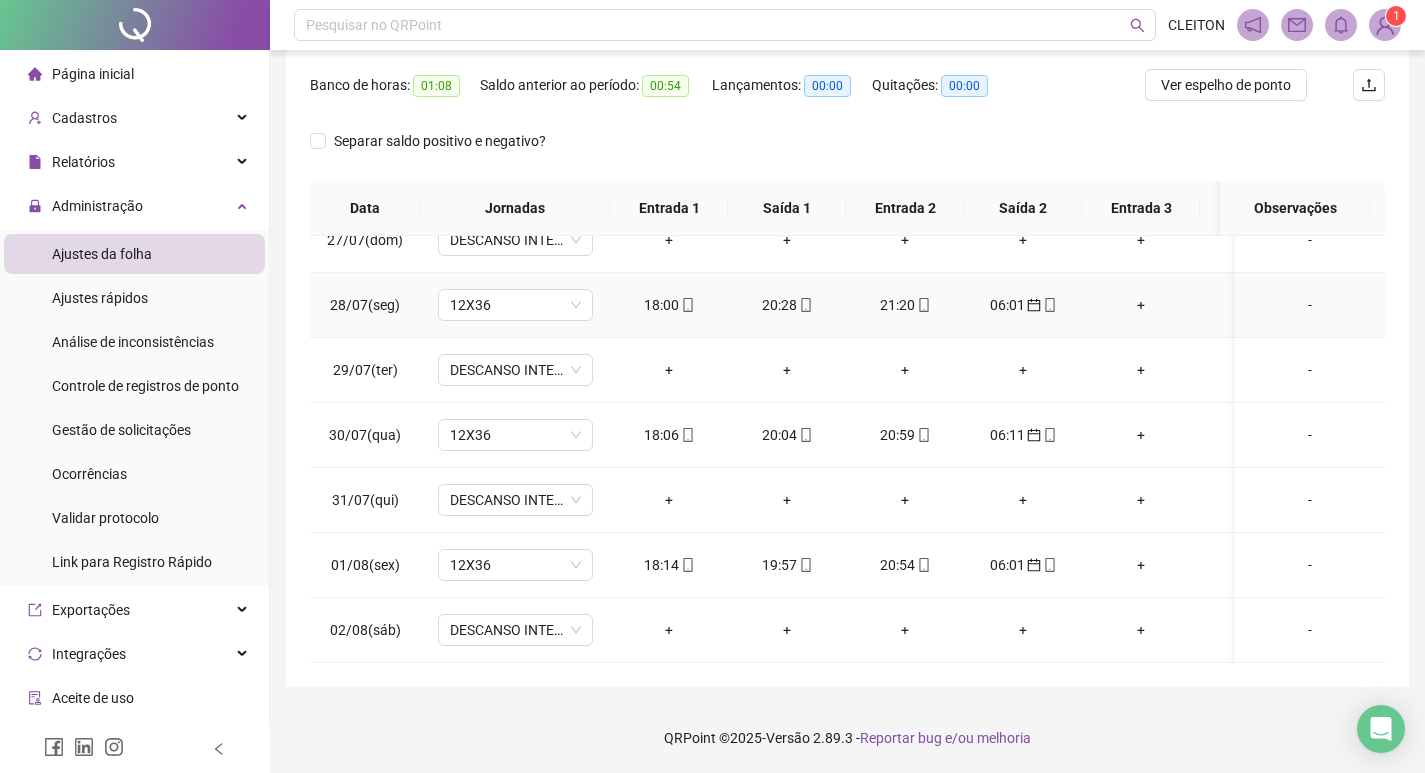 scroll, scrollTop: 0, scrollLeft: 0, axis: both 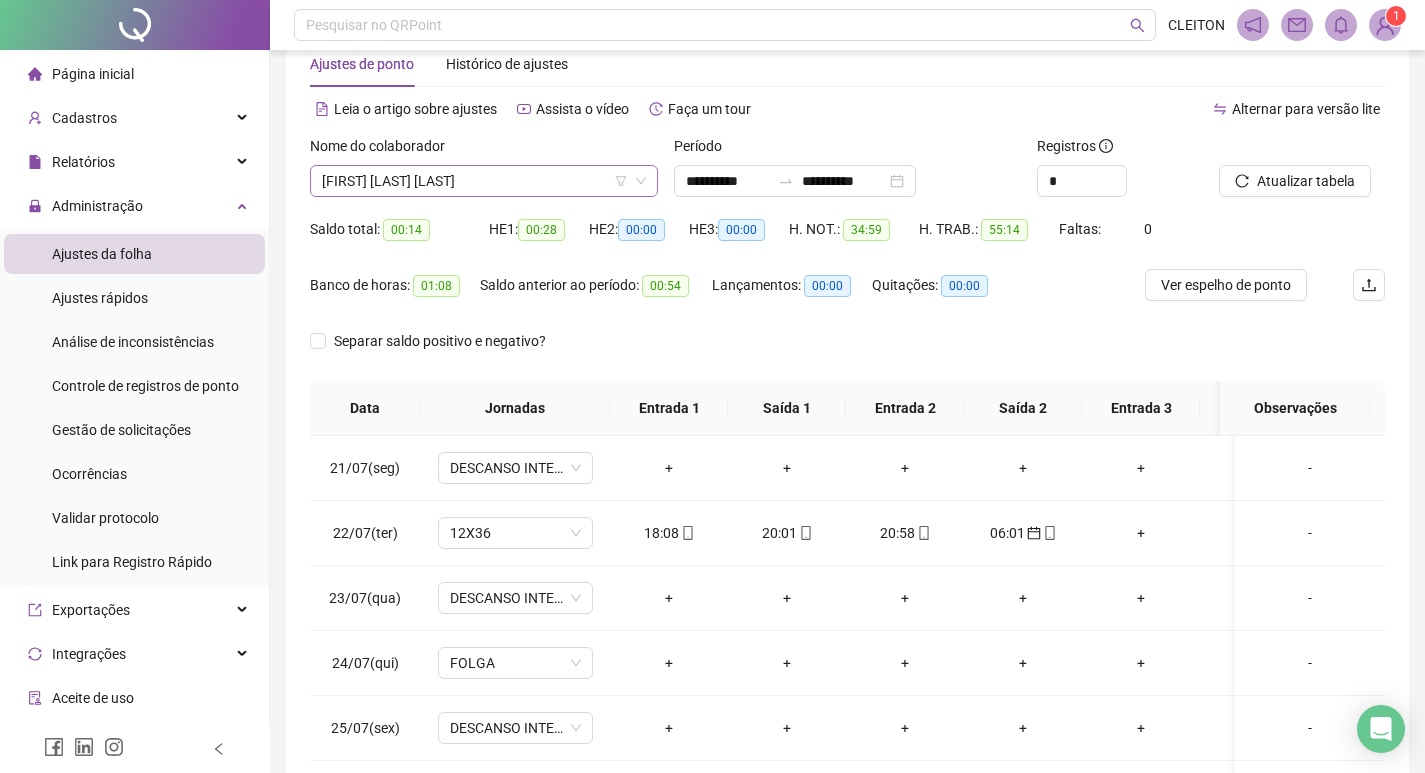 click on "[FIRST] [LAST] [LAST]" at bounding box center (484, 181) 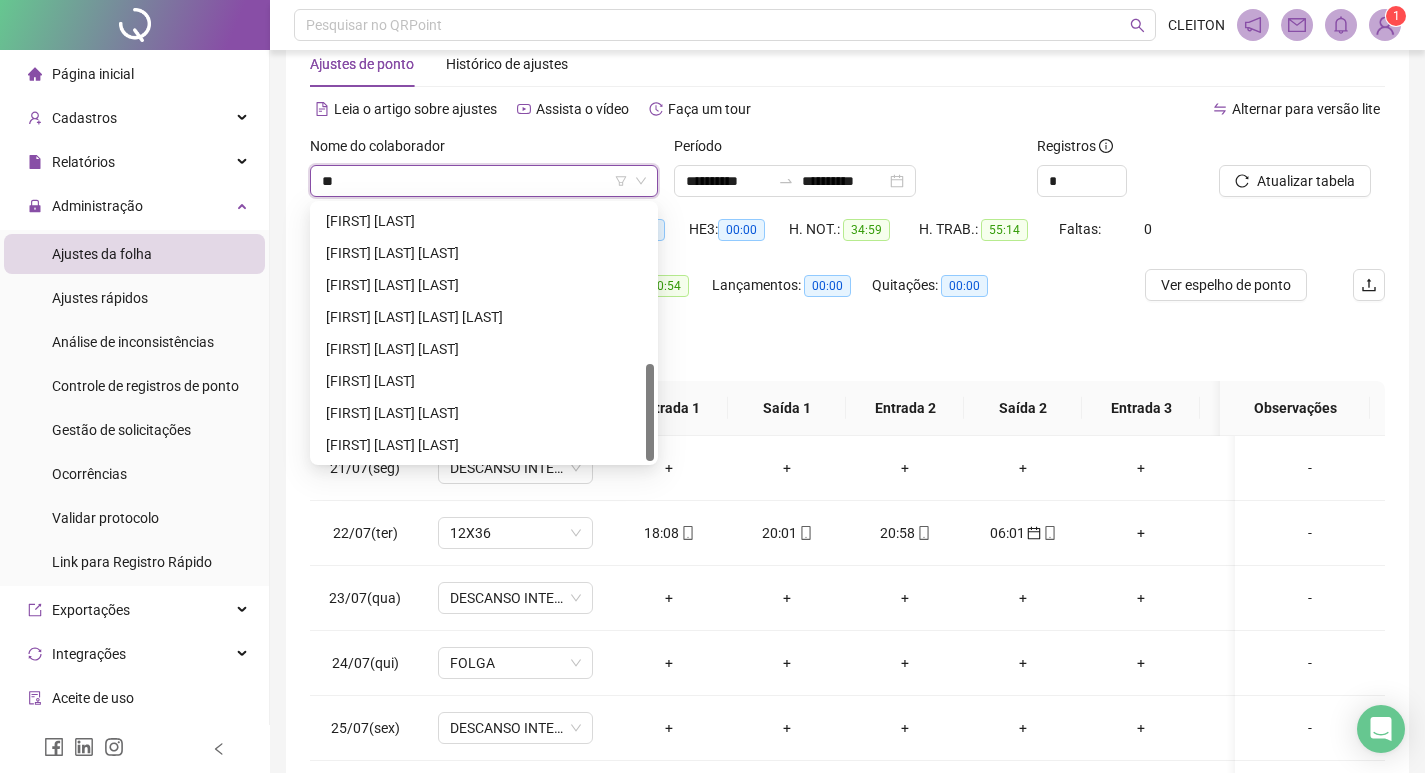 scroll, scrollTop: 0, scrollLeft: 0, axis: both 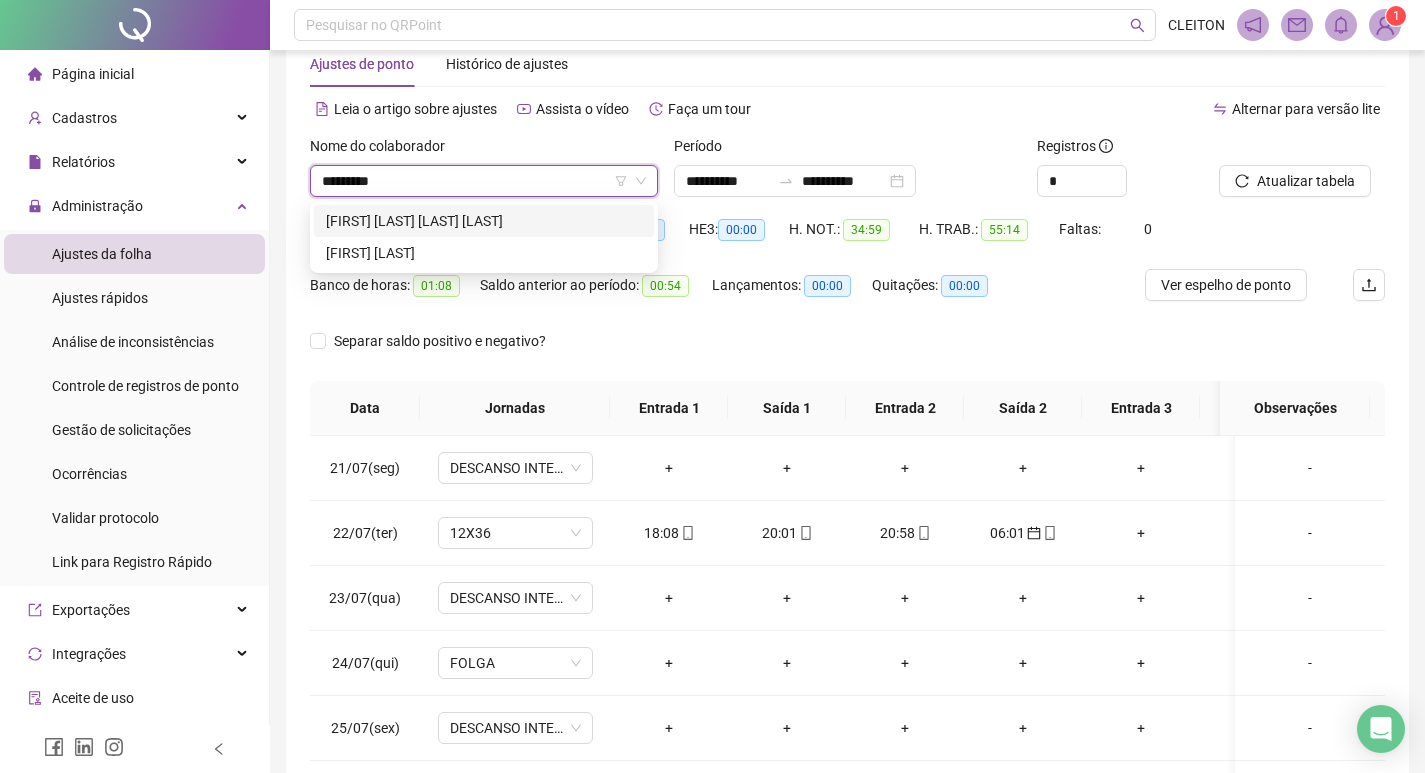 type on "**********" 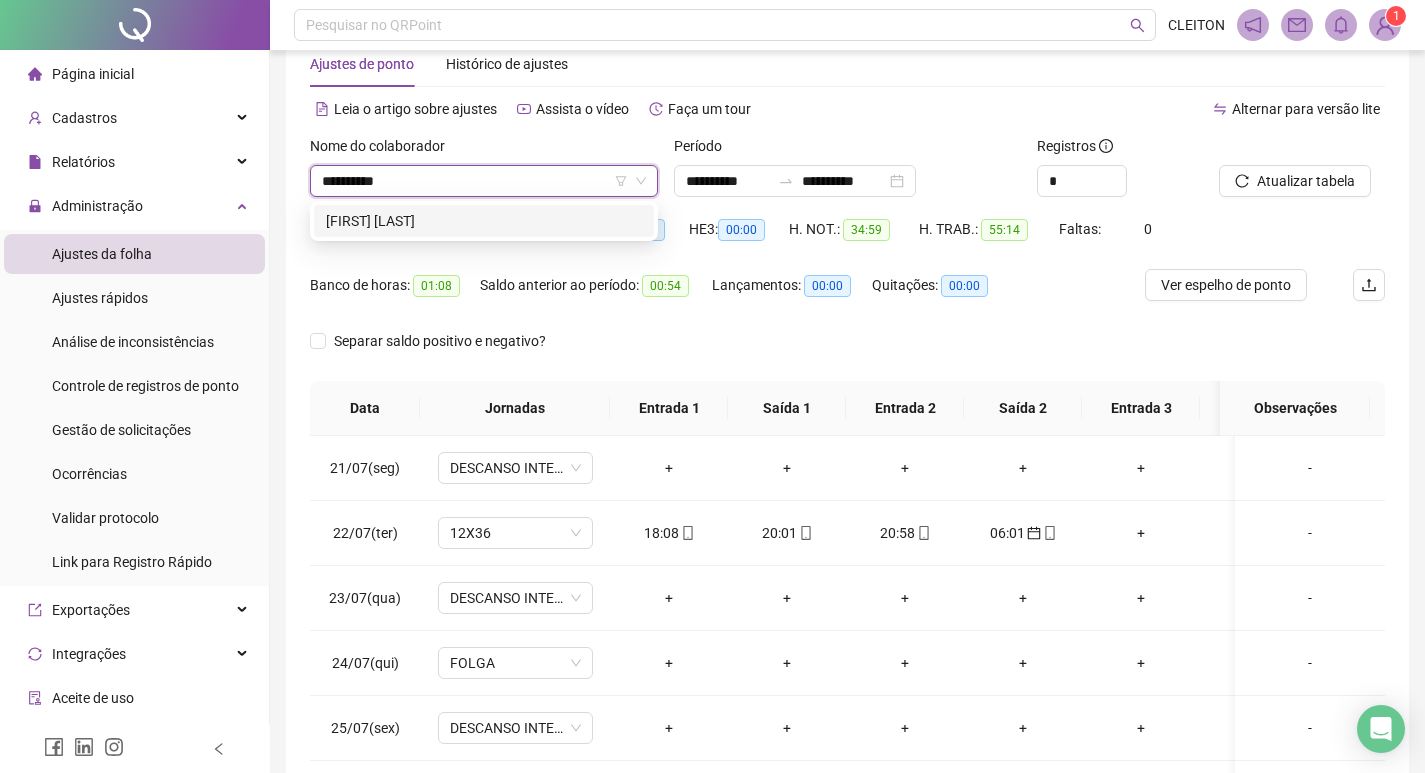 type 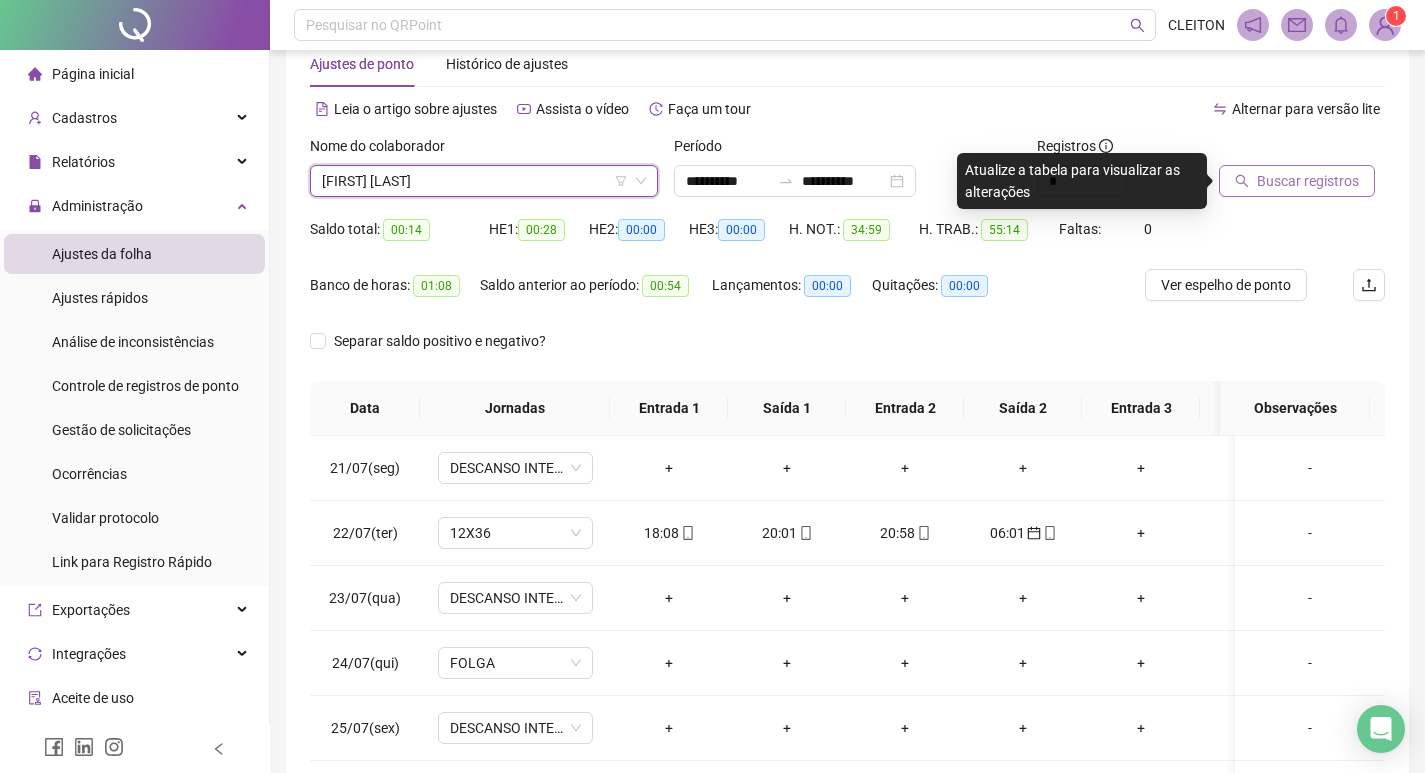 click on "Buscar registros" at bounding box center [1297, 181] 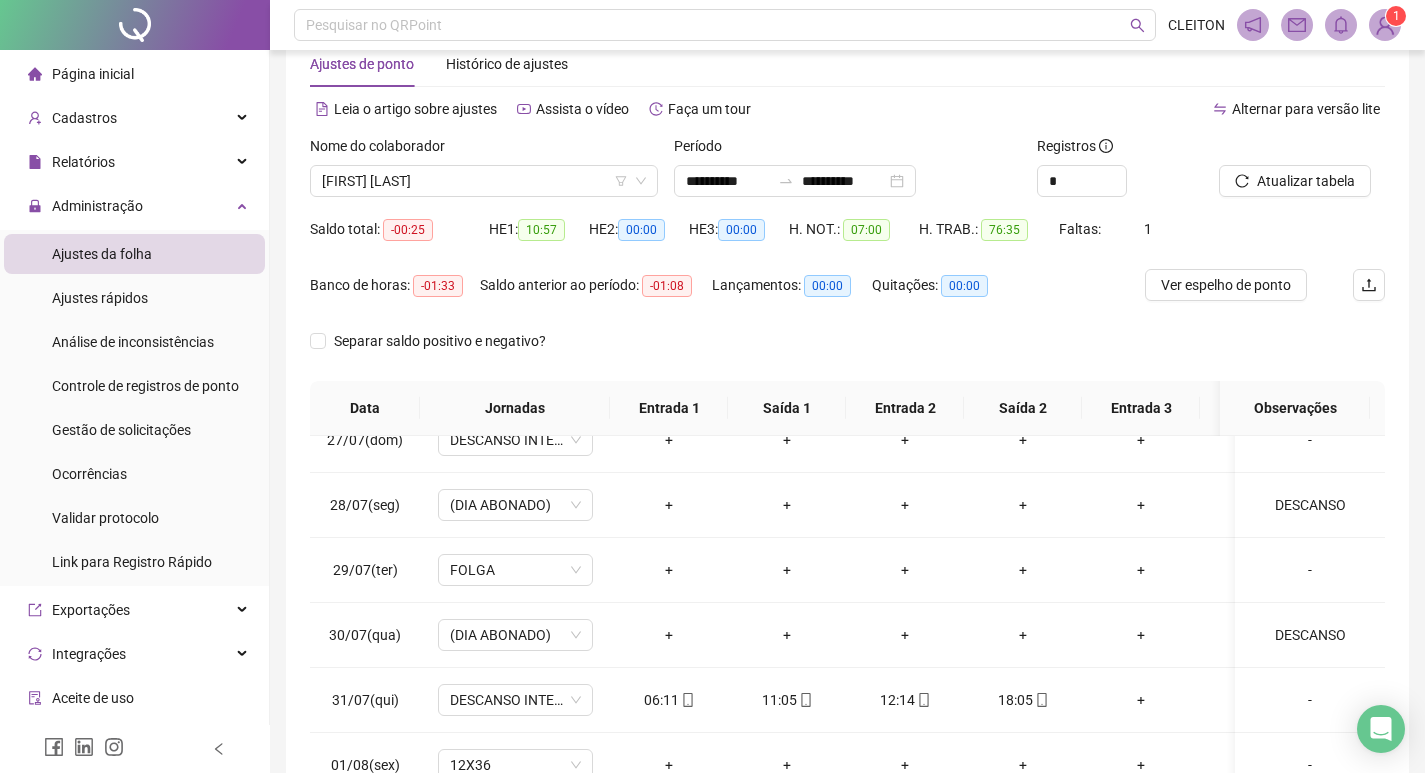 scroll, scrollTop: 433, scrollLeft: 0, axis: vertical 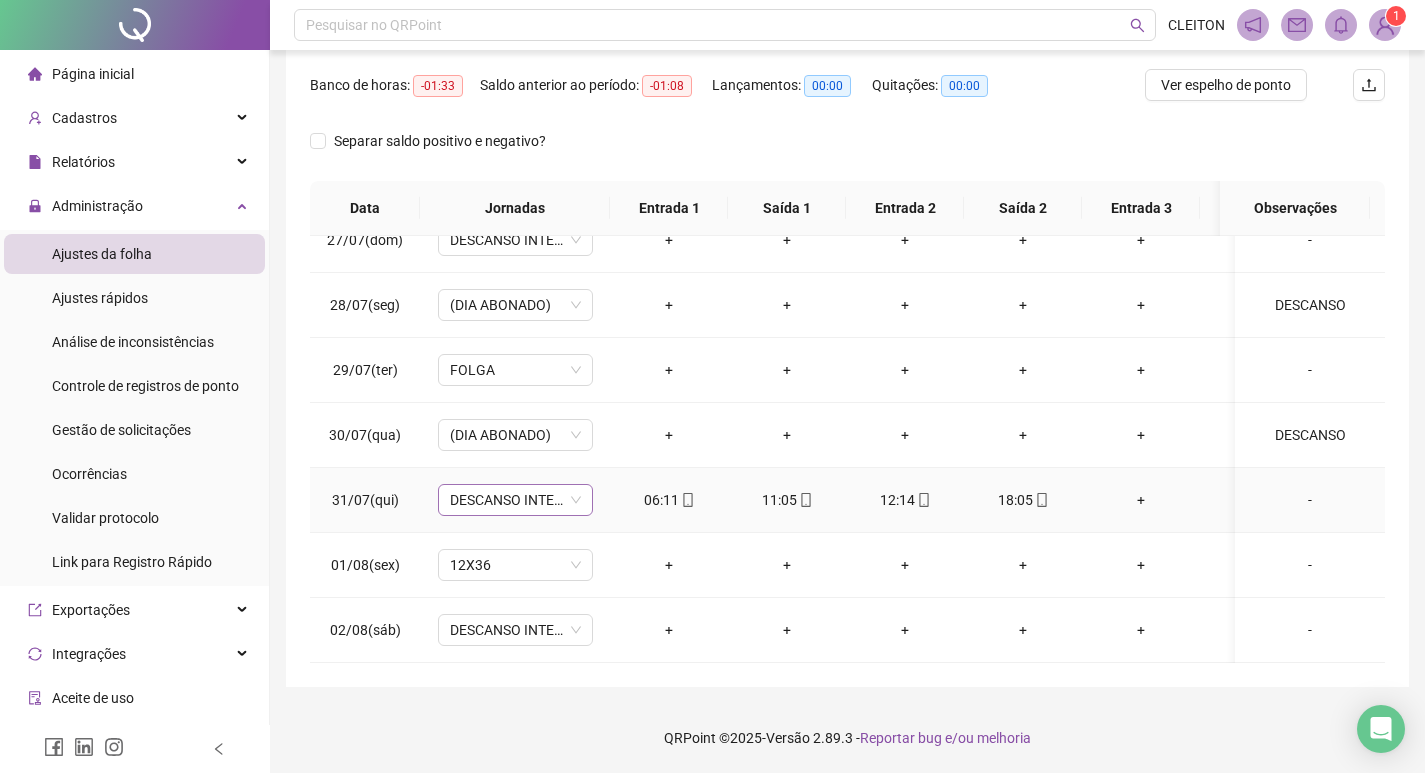 click on "DESCANSO INTER-JORNADA" at bounding box center [515, 500] 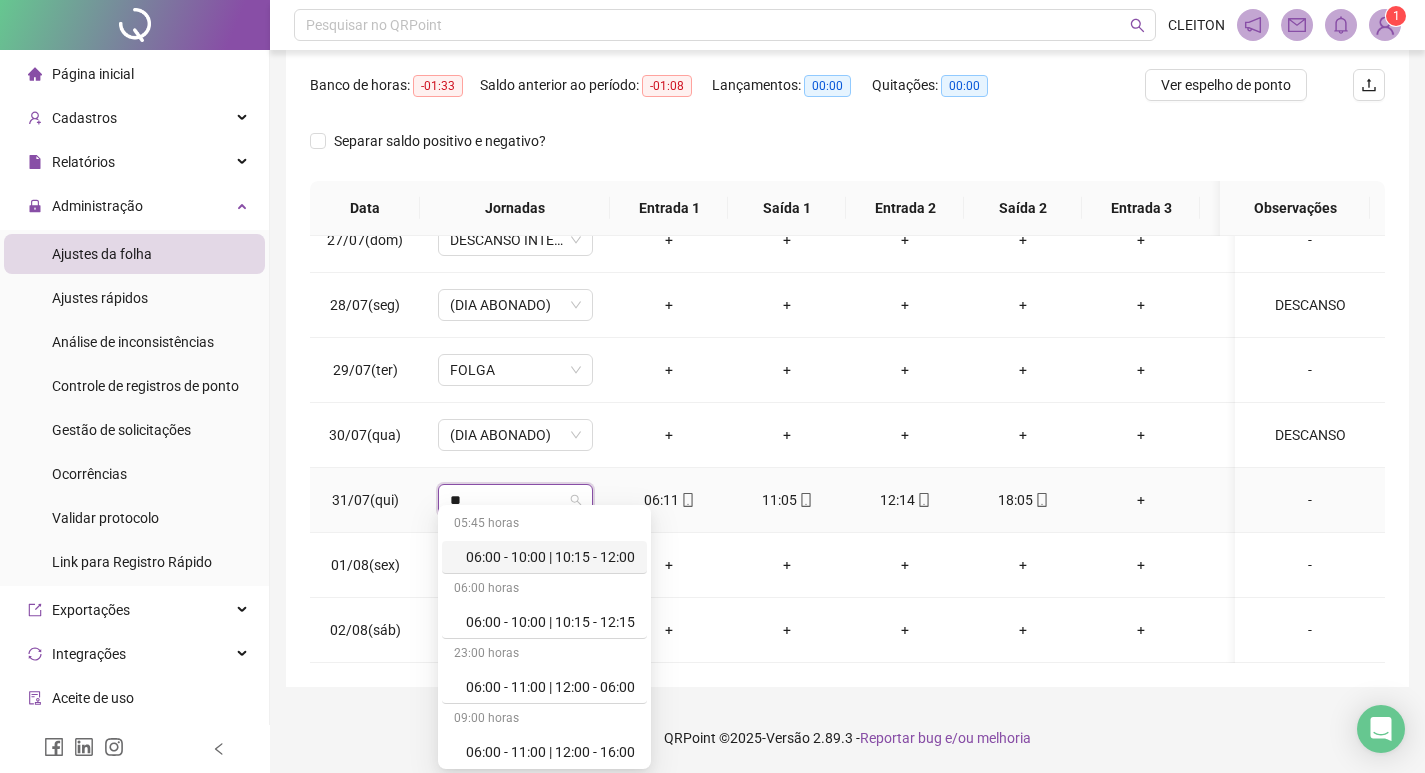 type on "***" 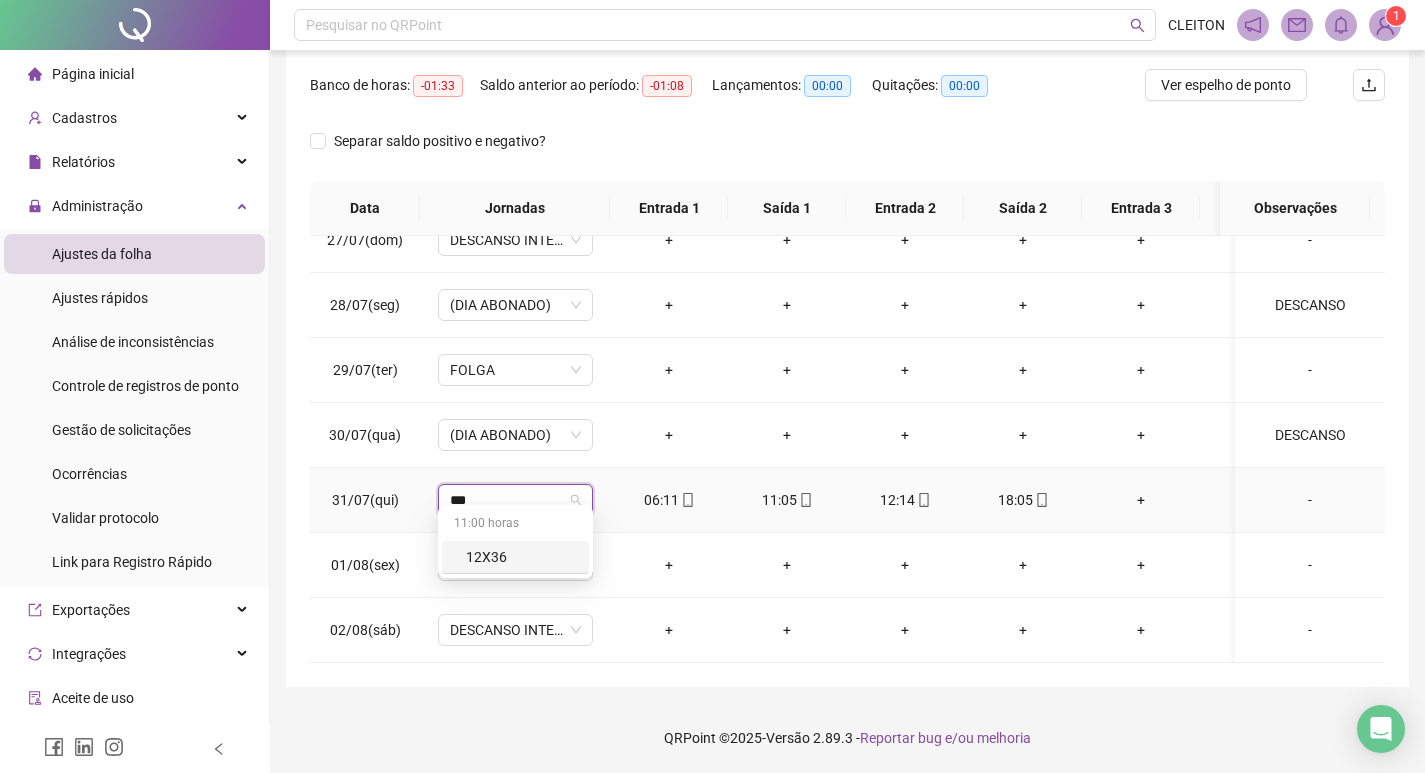 type 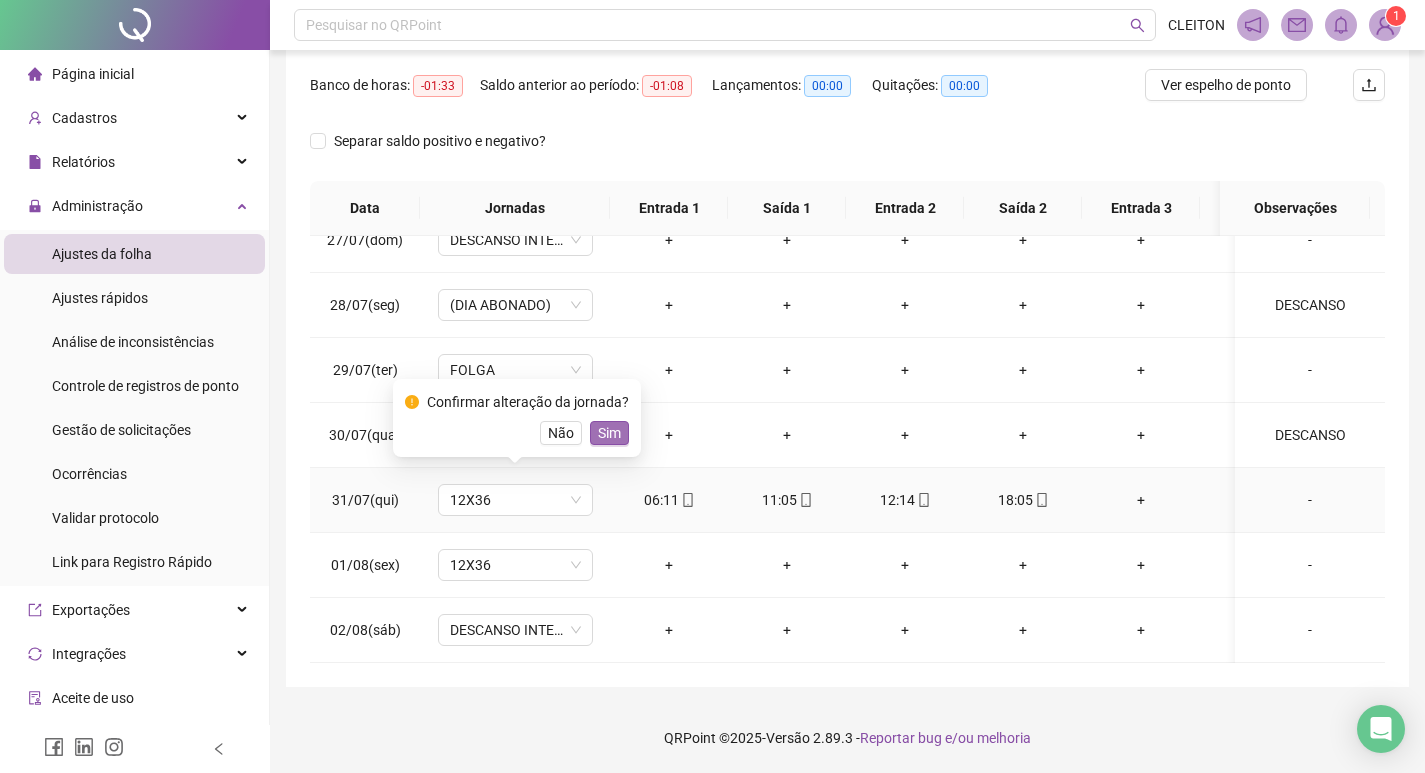 click on "Sim" at bounding box center (609, 433) 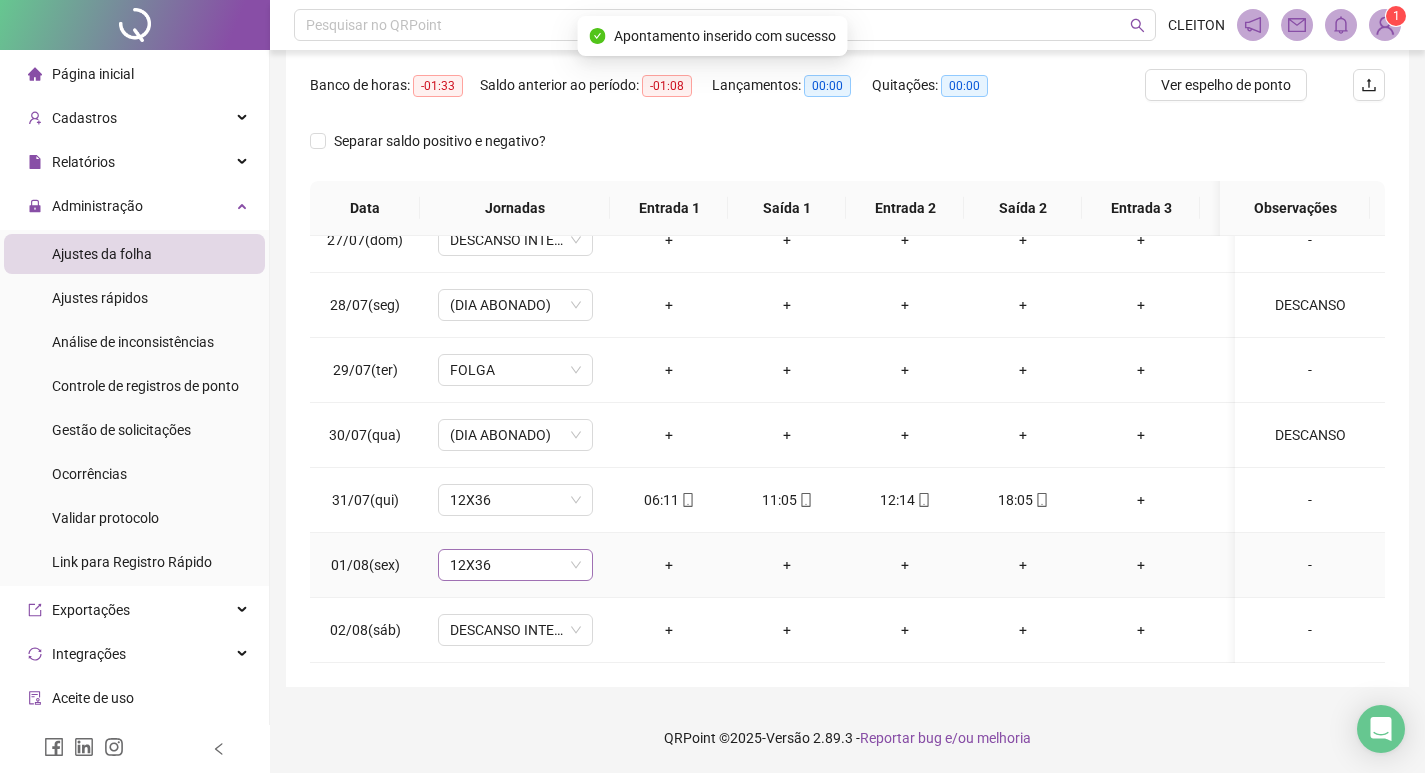 click on "12X36" at bounding box center [515, 565] 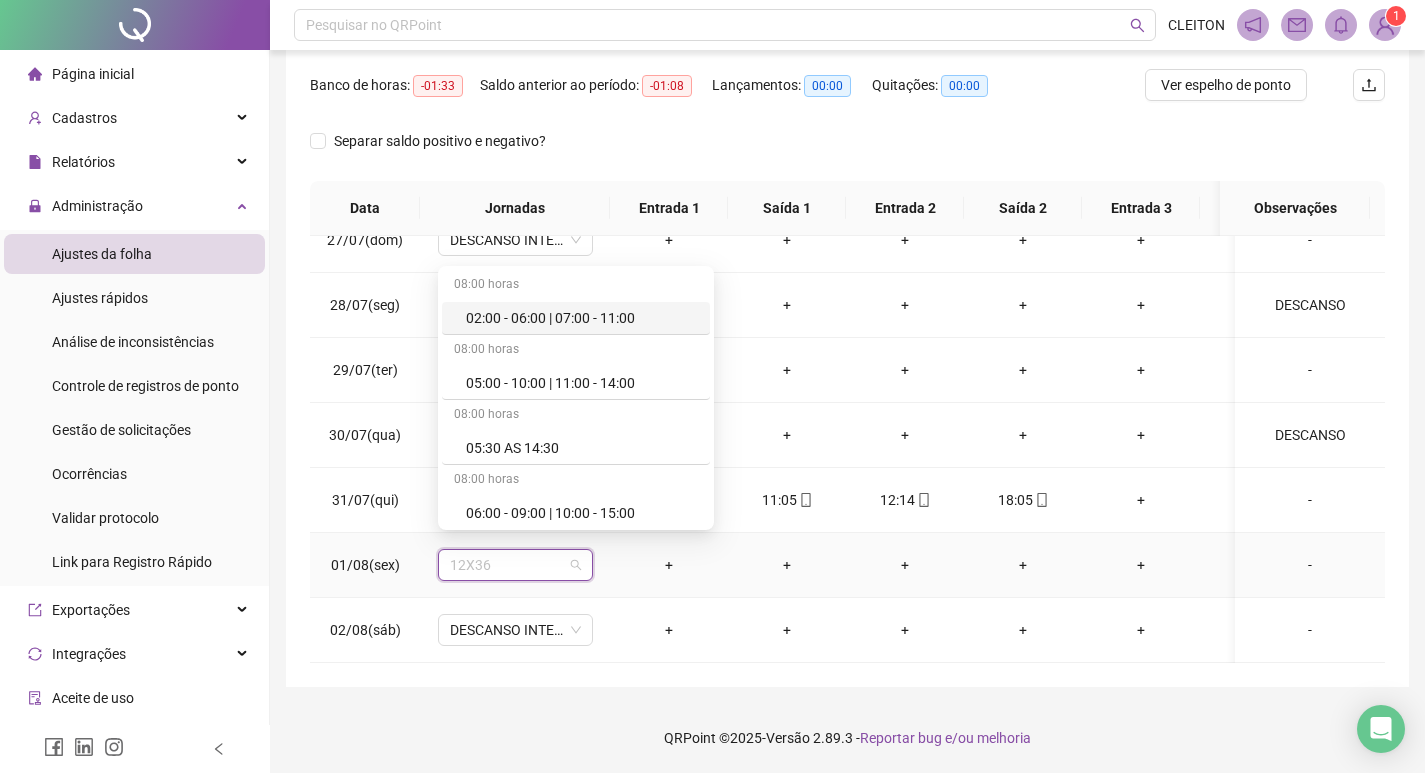 click on "-" at bounding box center (1310, 565) 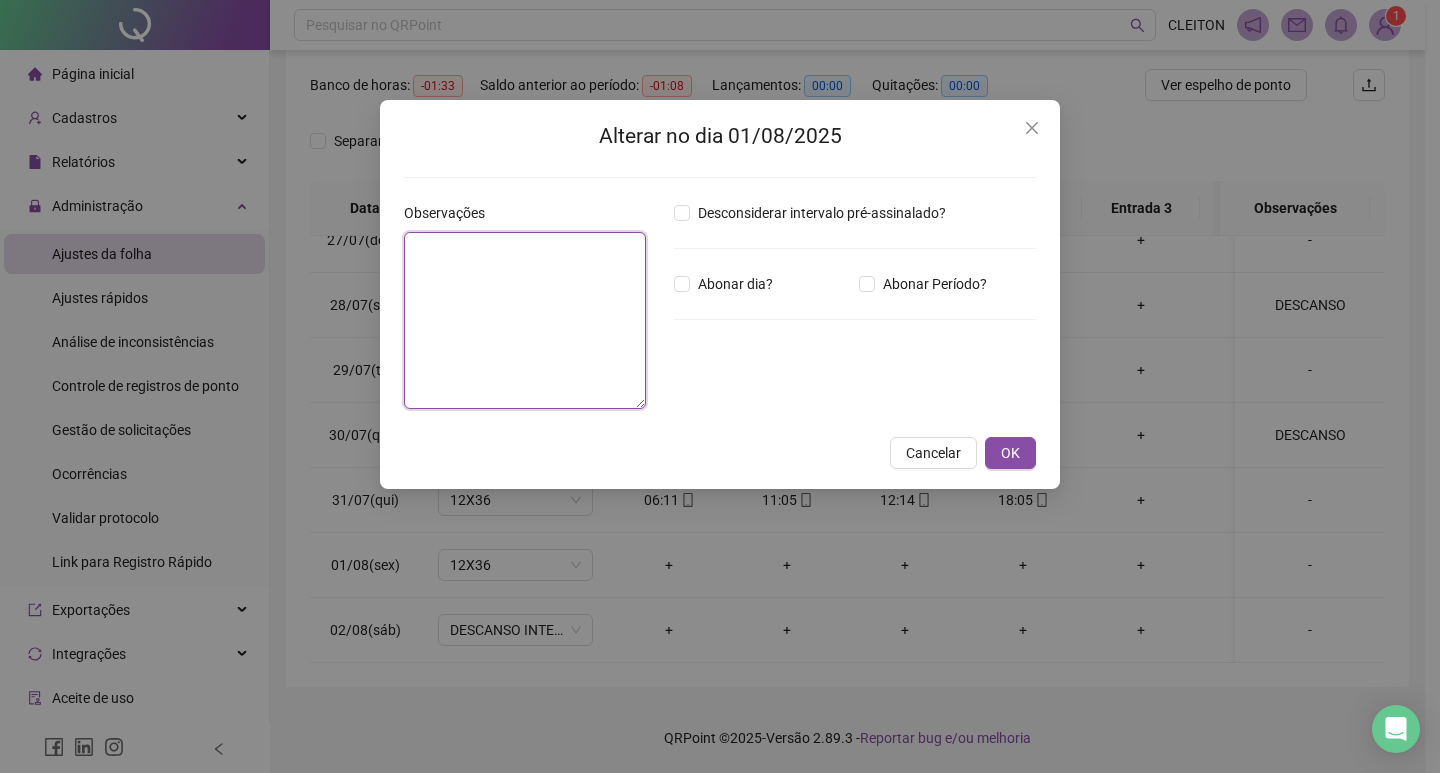 click at bounding box center (525, 320) 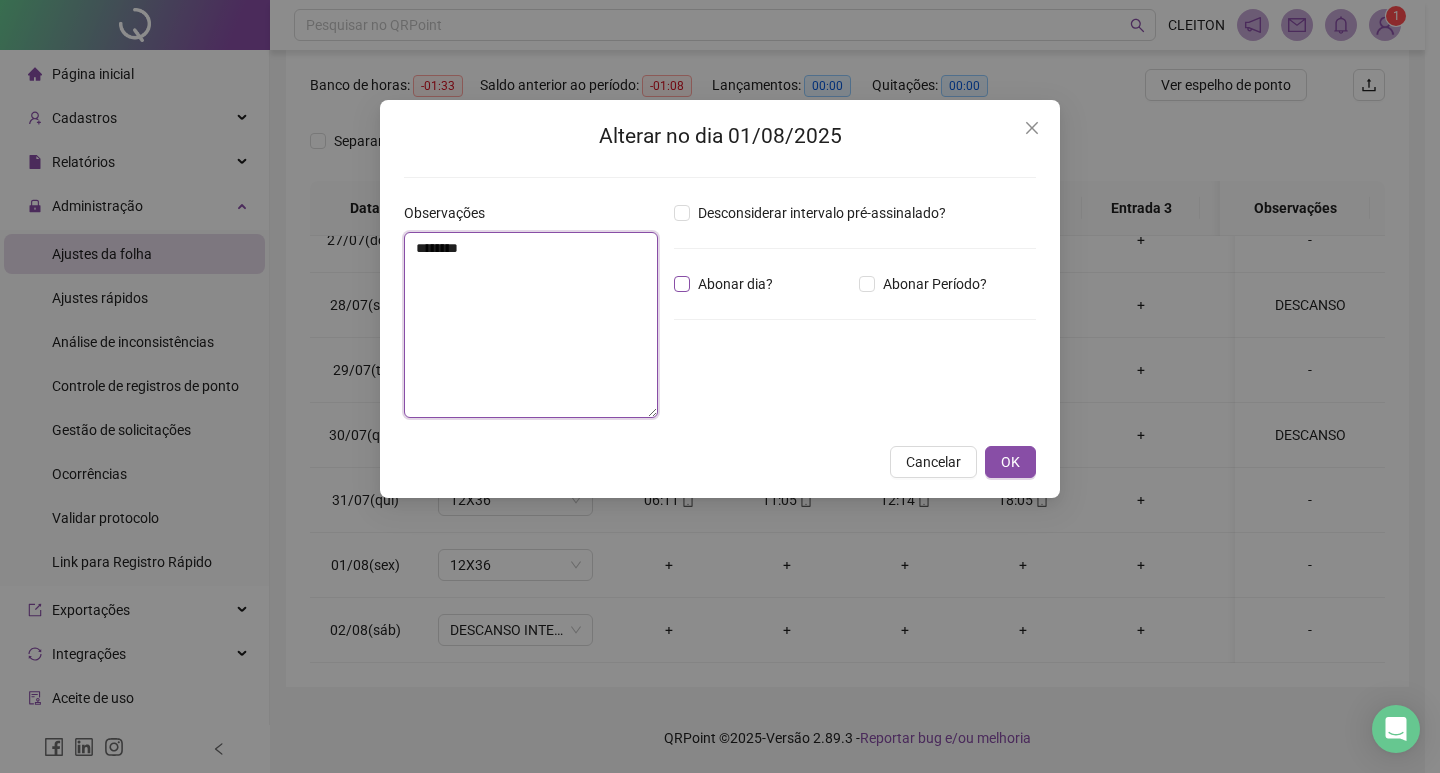 type on "********" 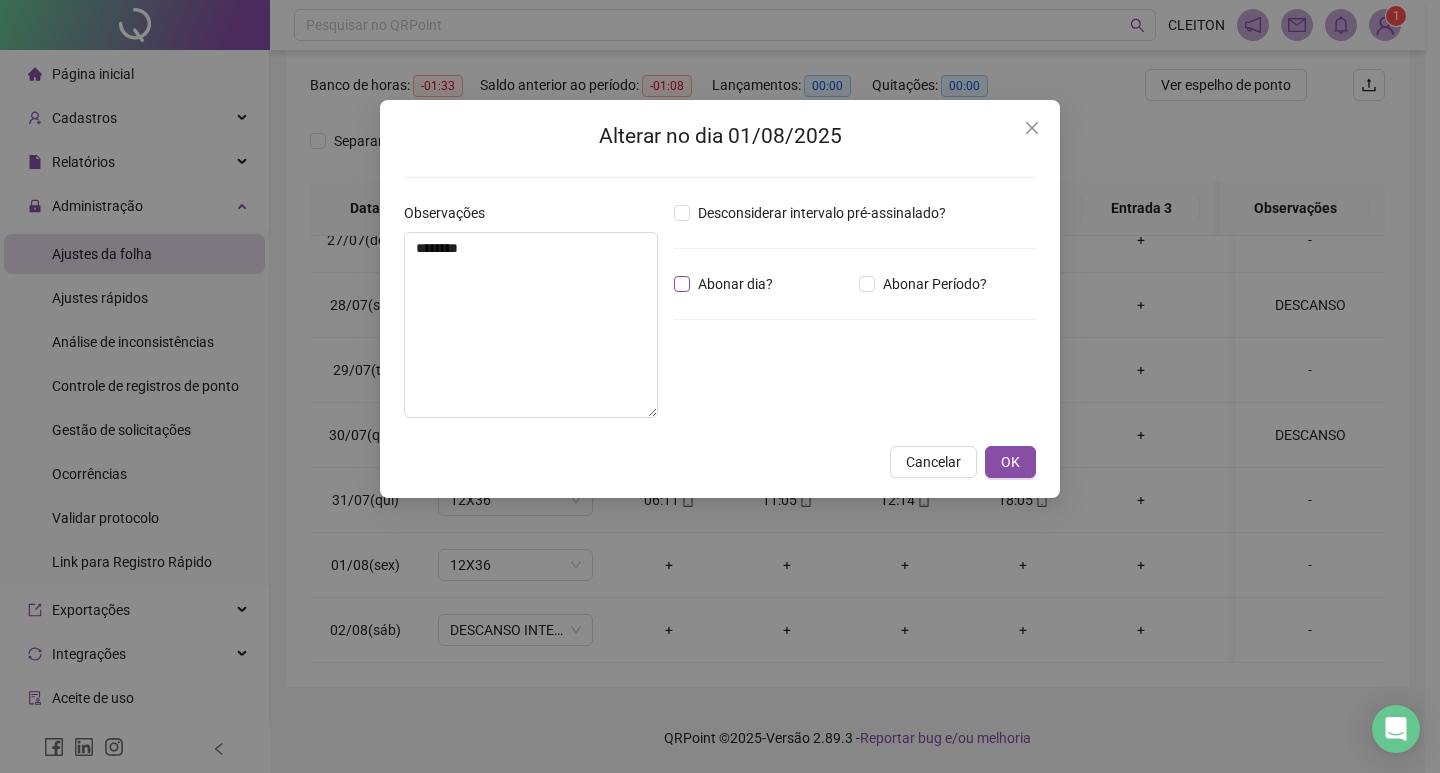 click on "Abonar dia?" at bounding box center [735, 284] 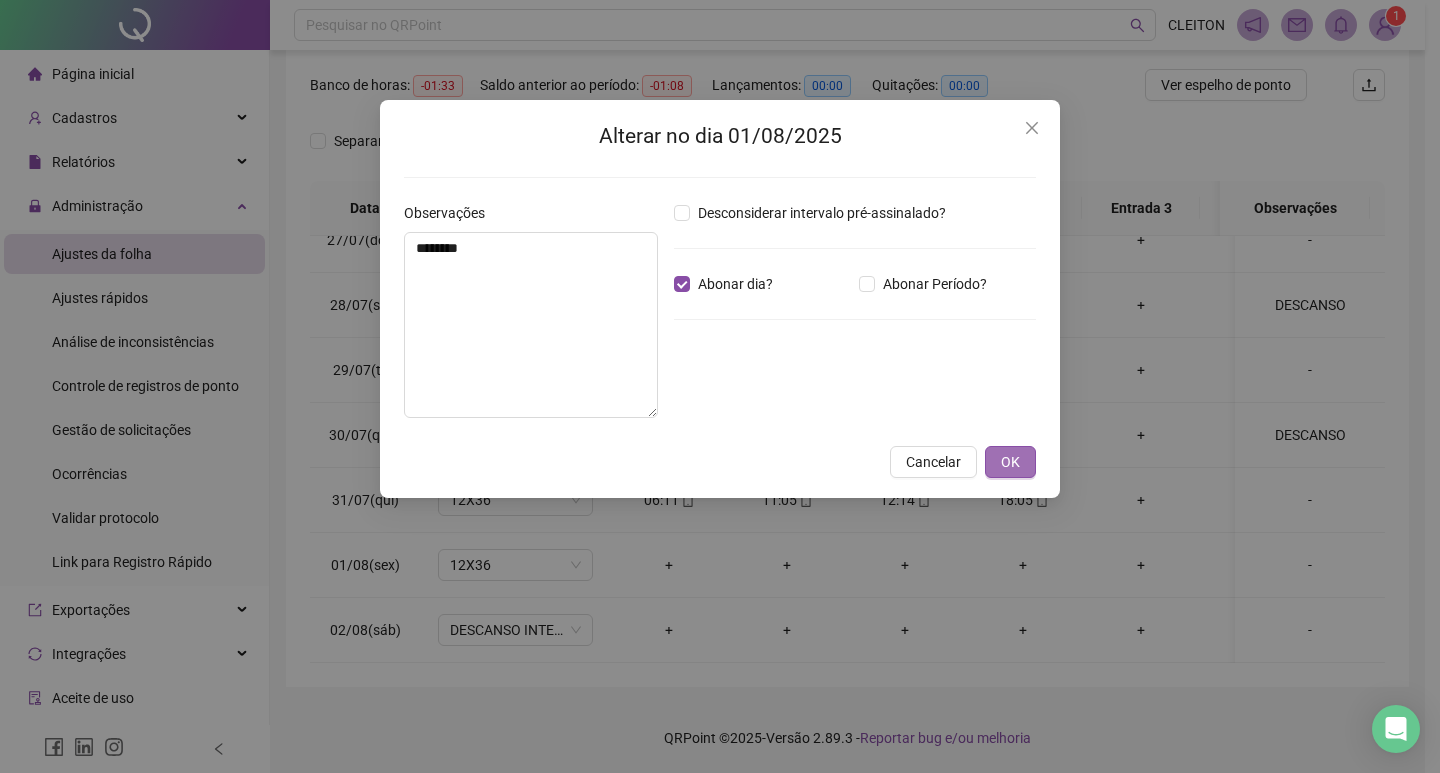 click on "OK" at bounding box center [1010, 462] 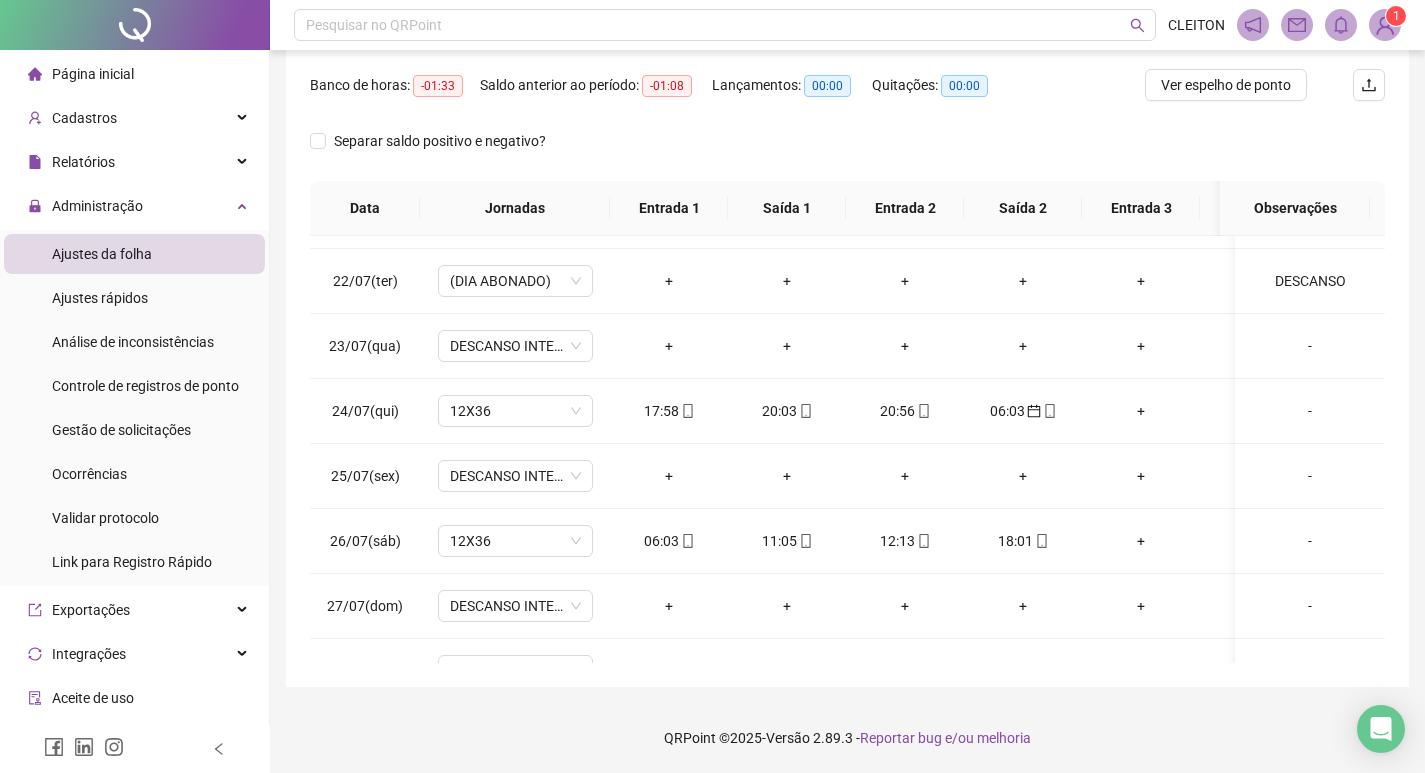 scroll, scrollTop: 0, scrollLeft: 0, axis: both 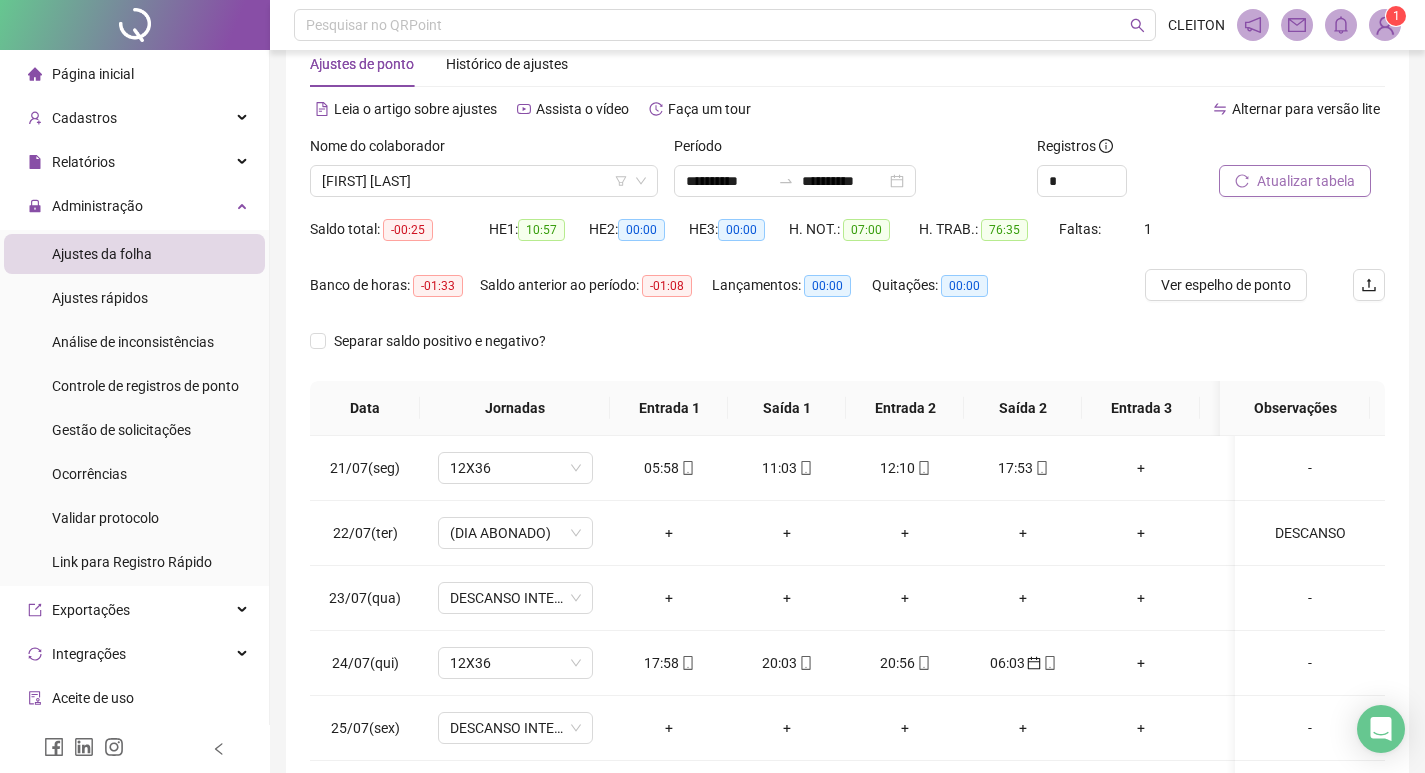 click on "Atualizar tabela" at bounding box center [1295, 181] 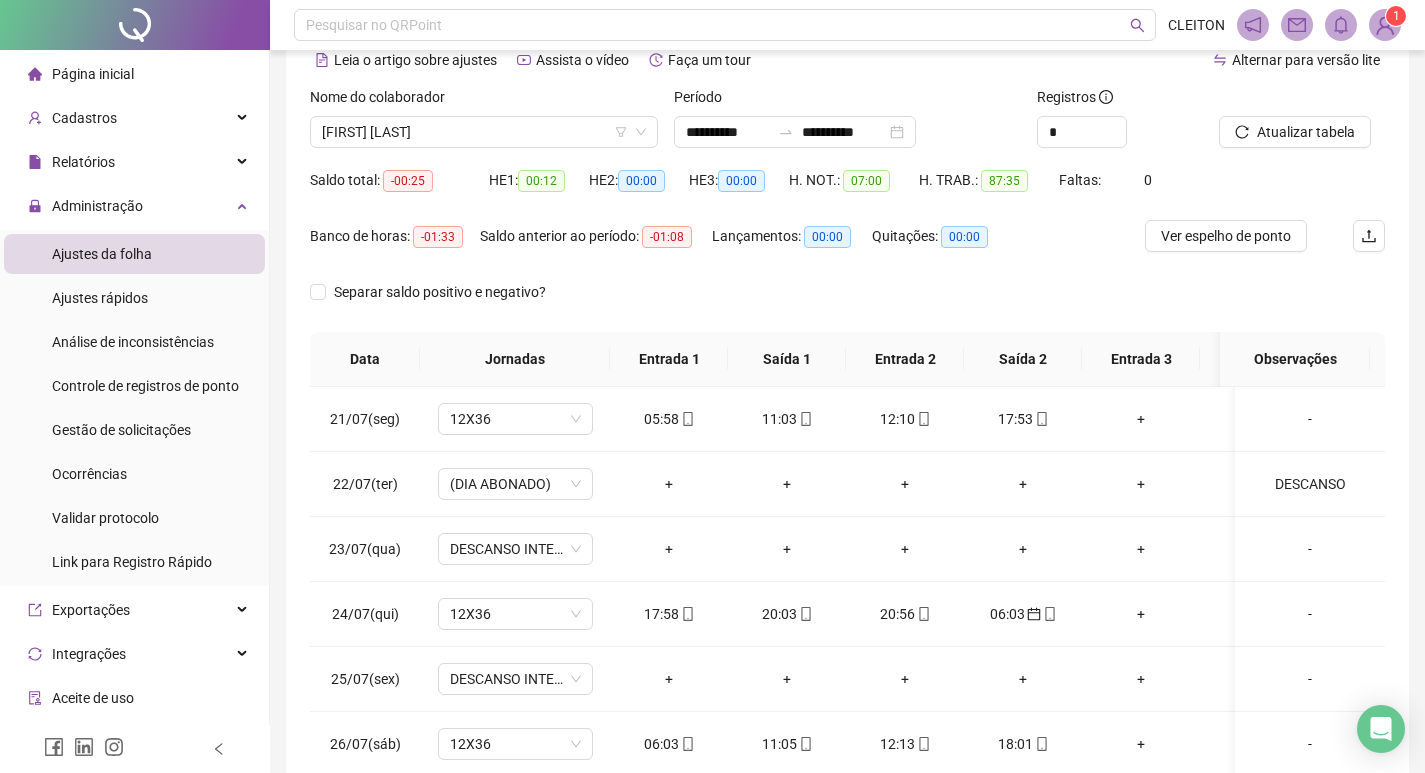 scroll, scrollTop: 249, scrollLeft: 0, axis: vertical 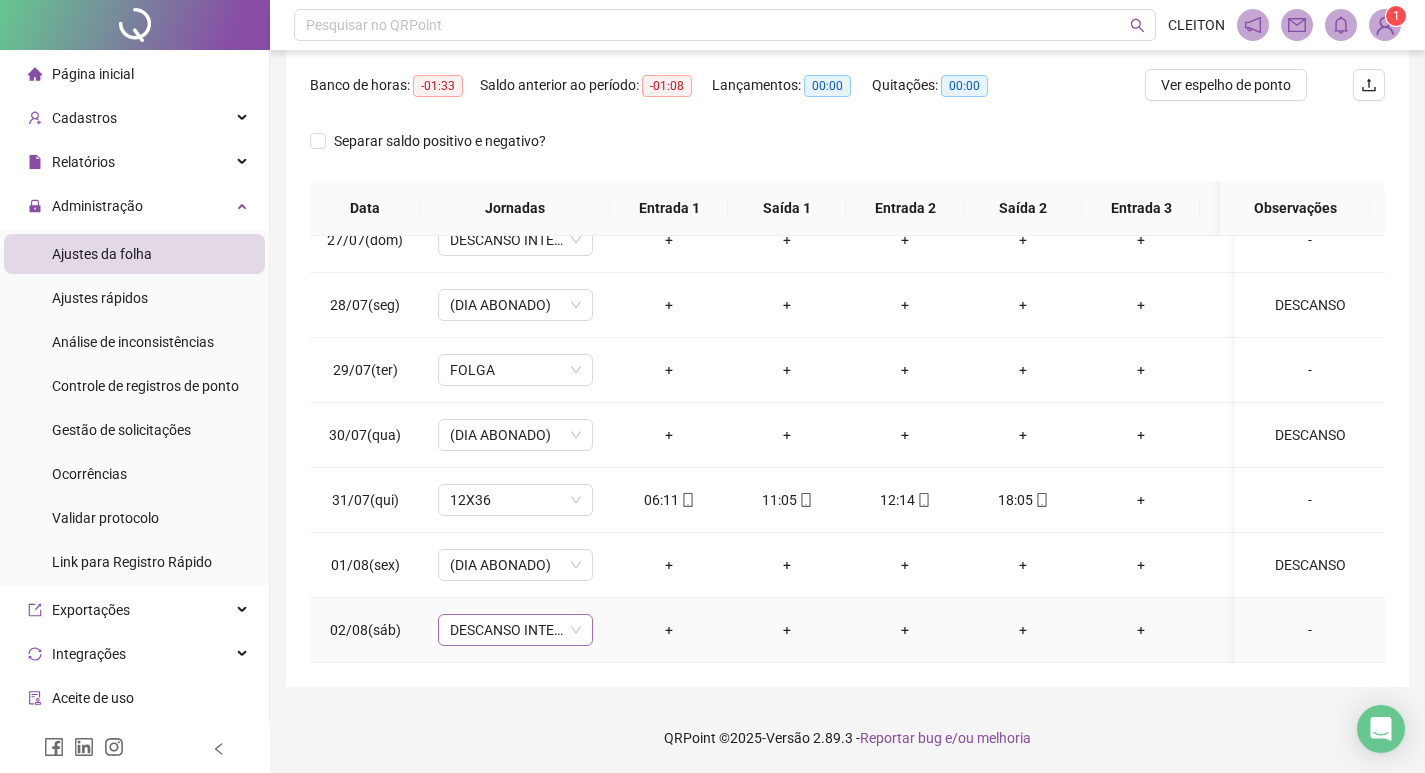 click on "DESCANSO INTER-JORNADA" at bounding box center (515, 630) 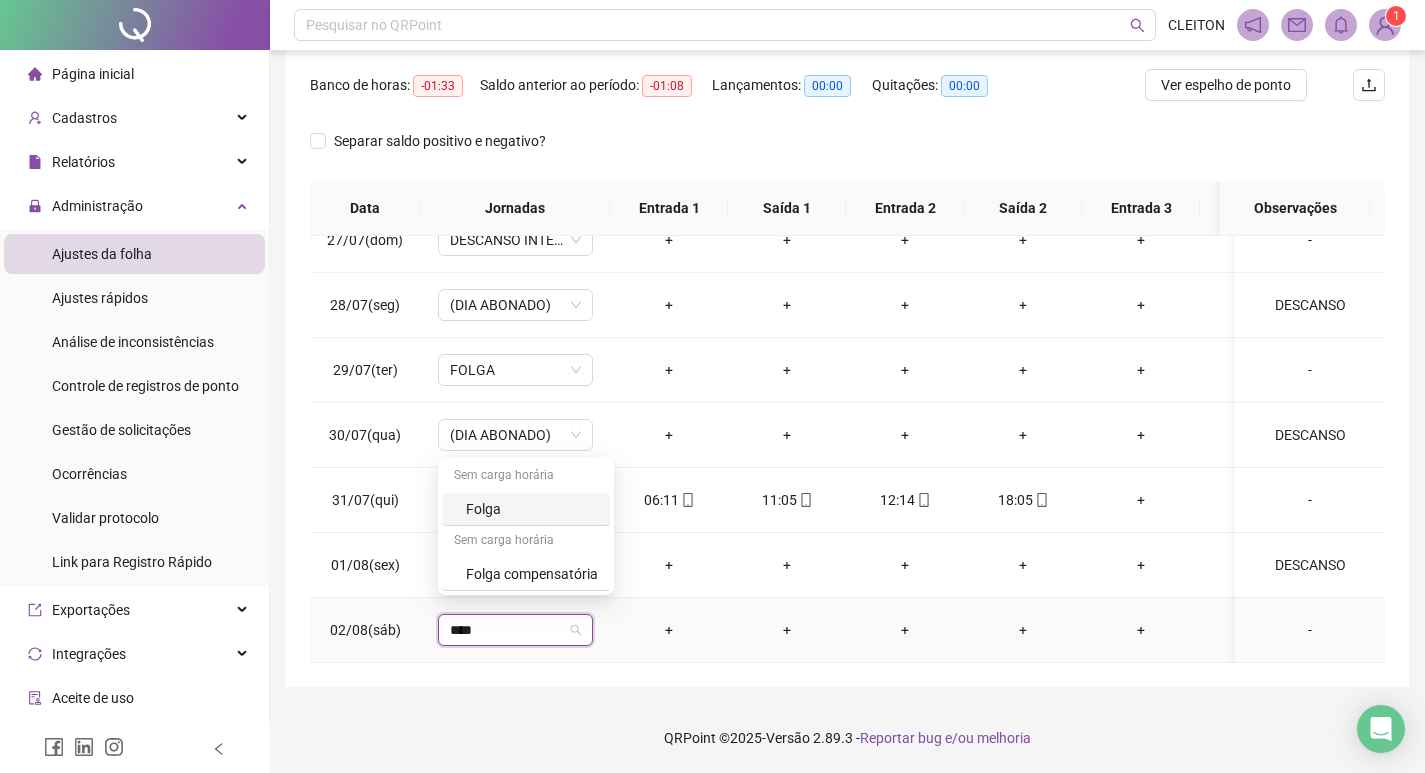 type on "*****" 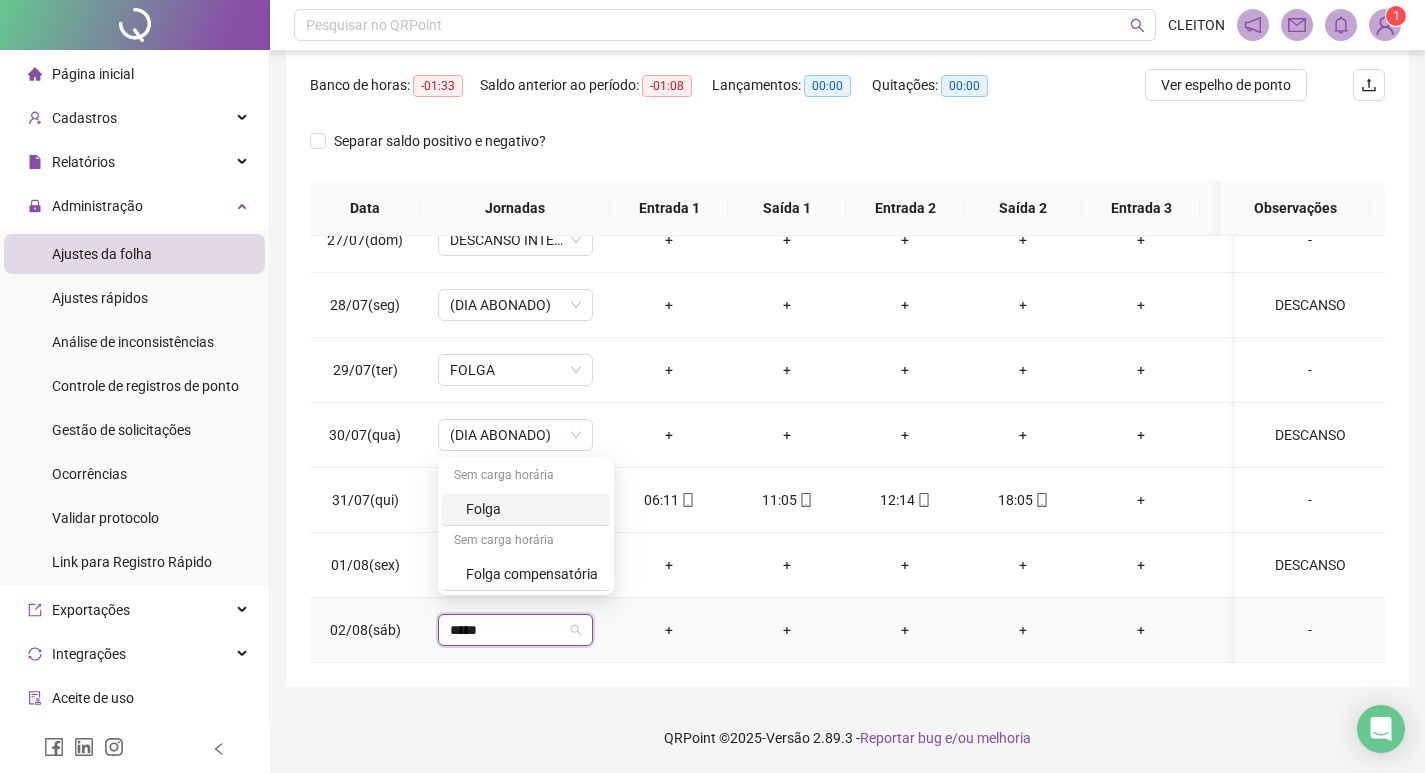 type 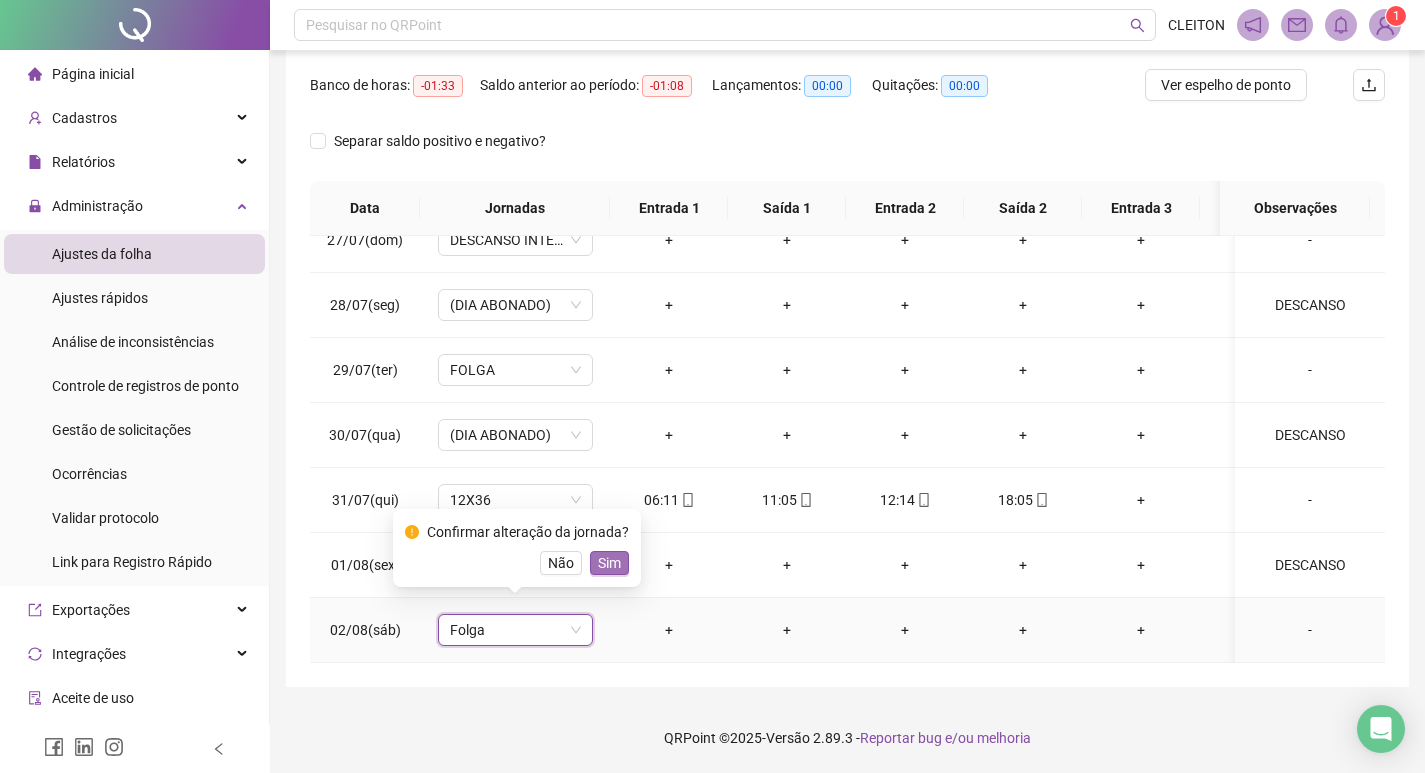 click on "Sim" at bounding box center [609, 563] 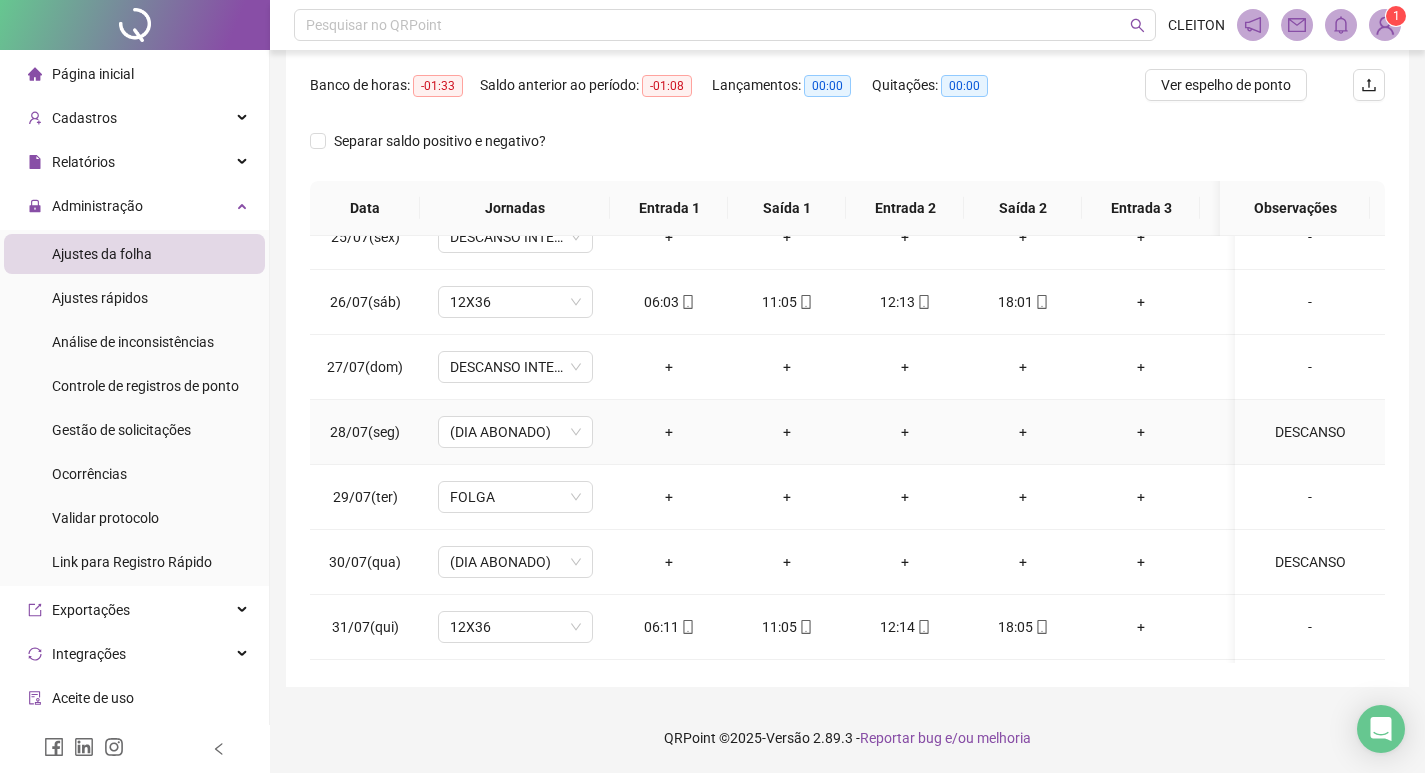 scroll, scrollTop: 0, scrollLeft: 0, axis: both 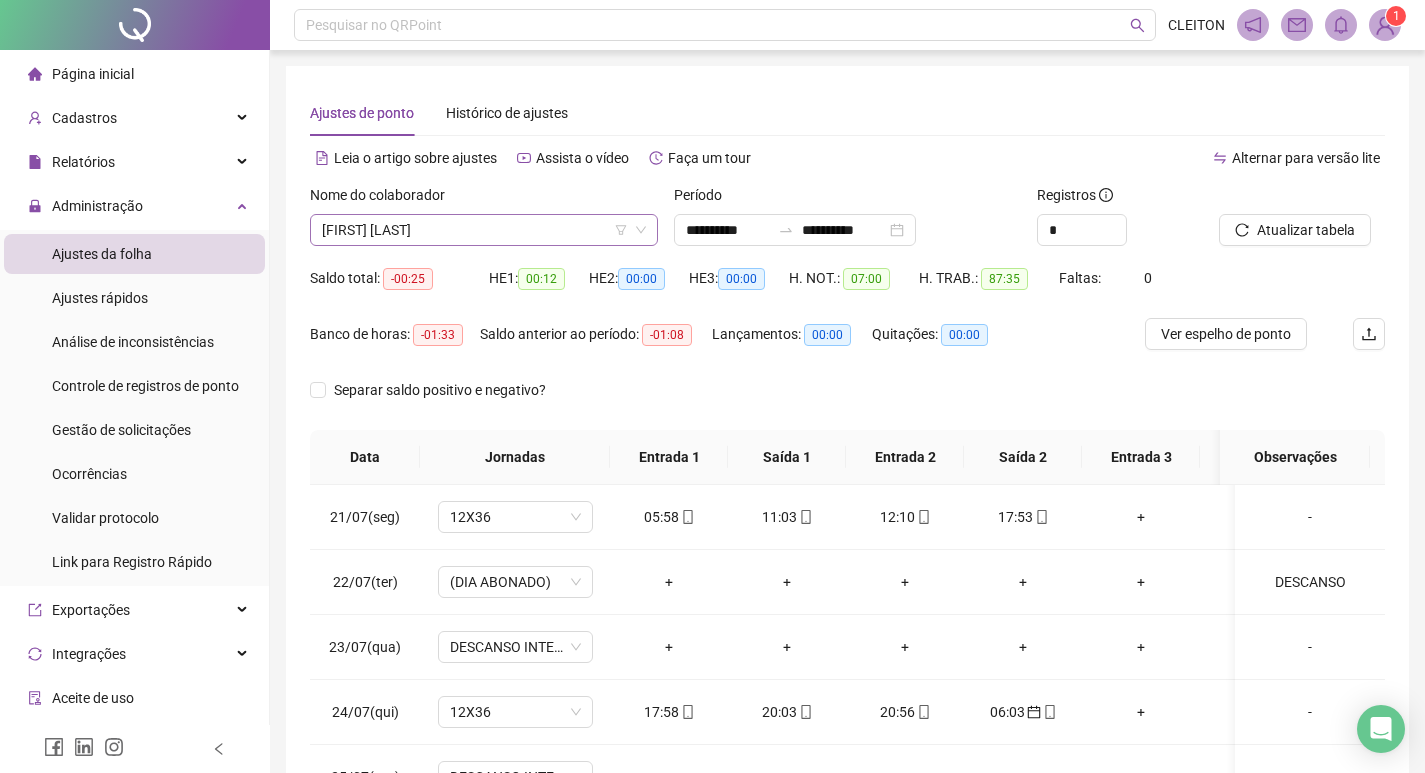 click on "[FIRST] [LAST]" at bounding box center [484, 230] 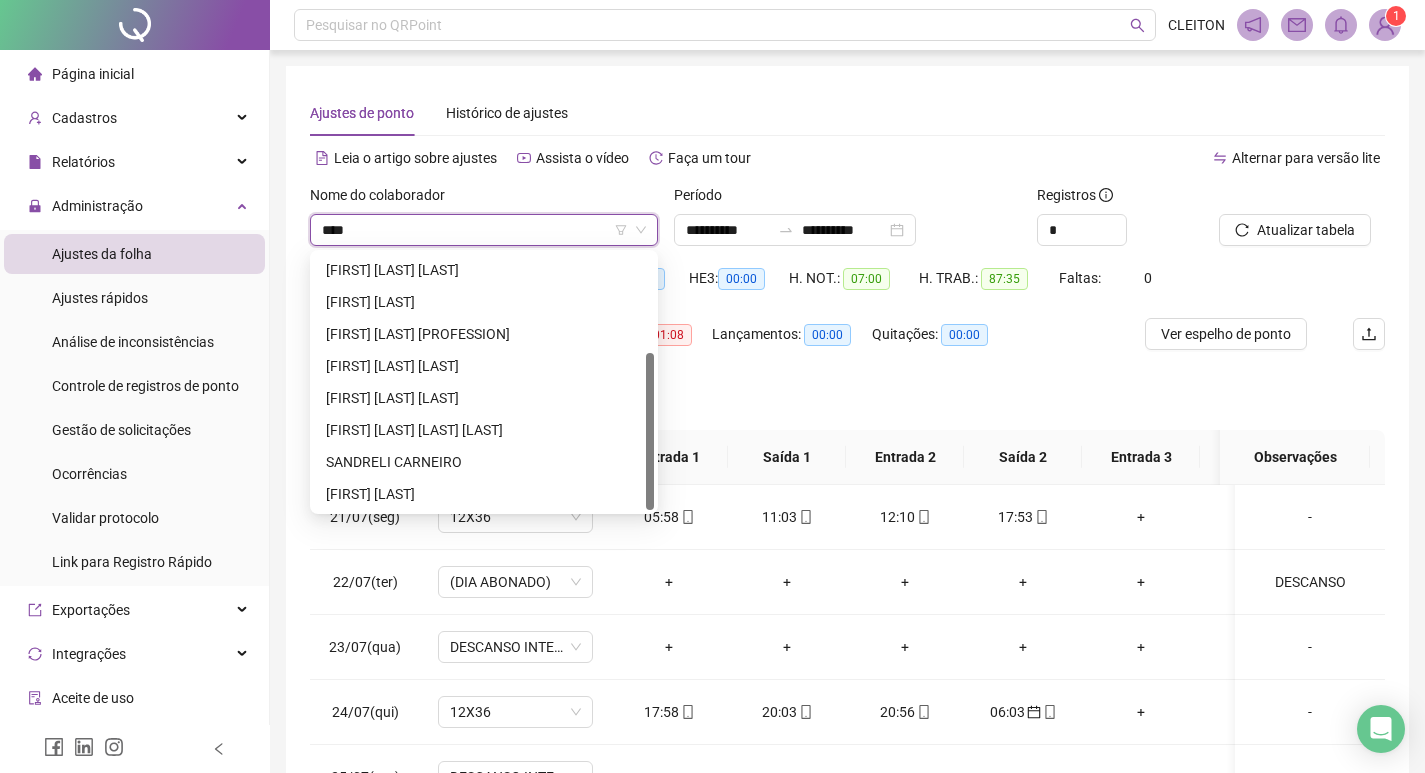 scroll, scrollTop: 0, scrollLeft: 0, axis: both 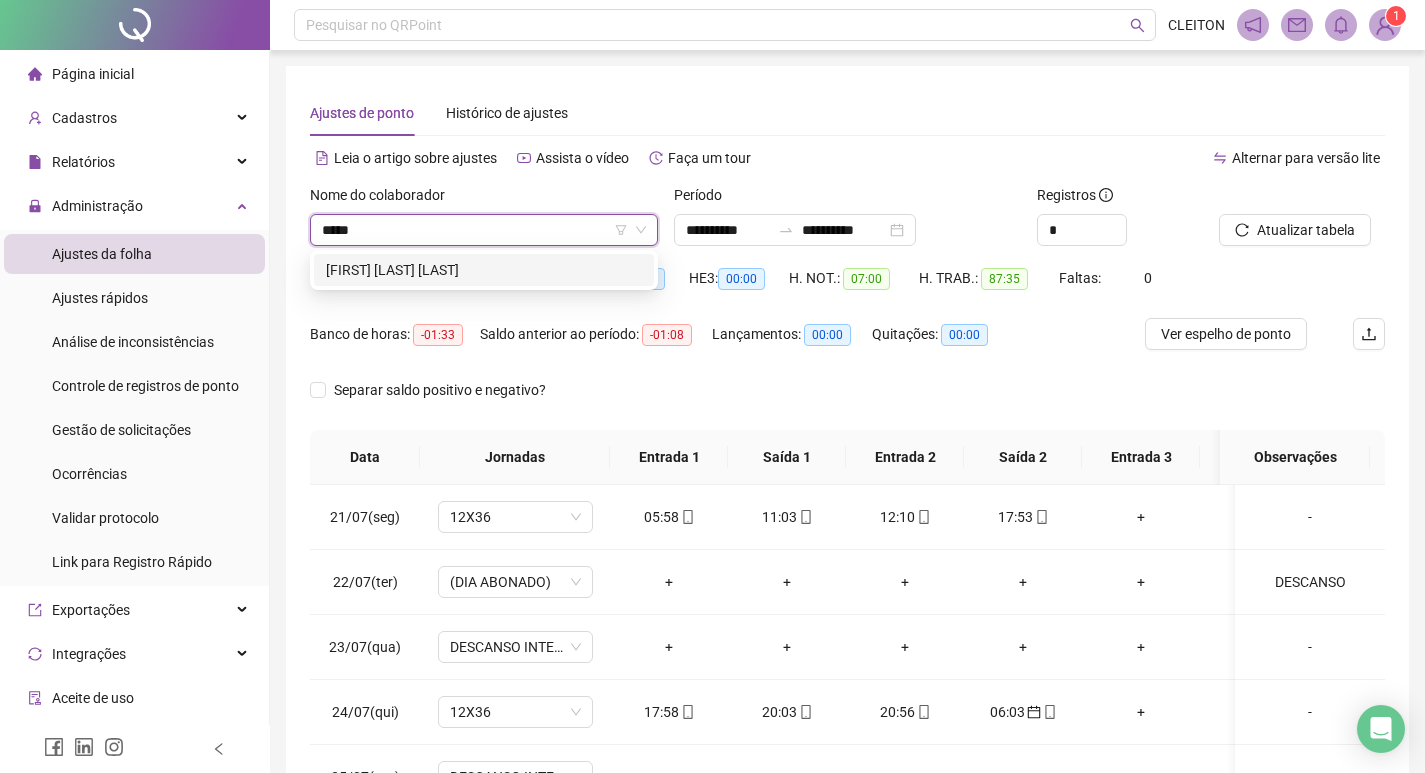 type on "******" 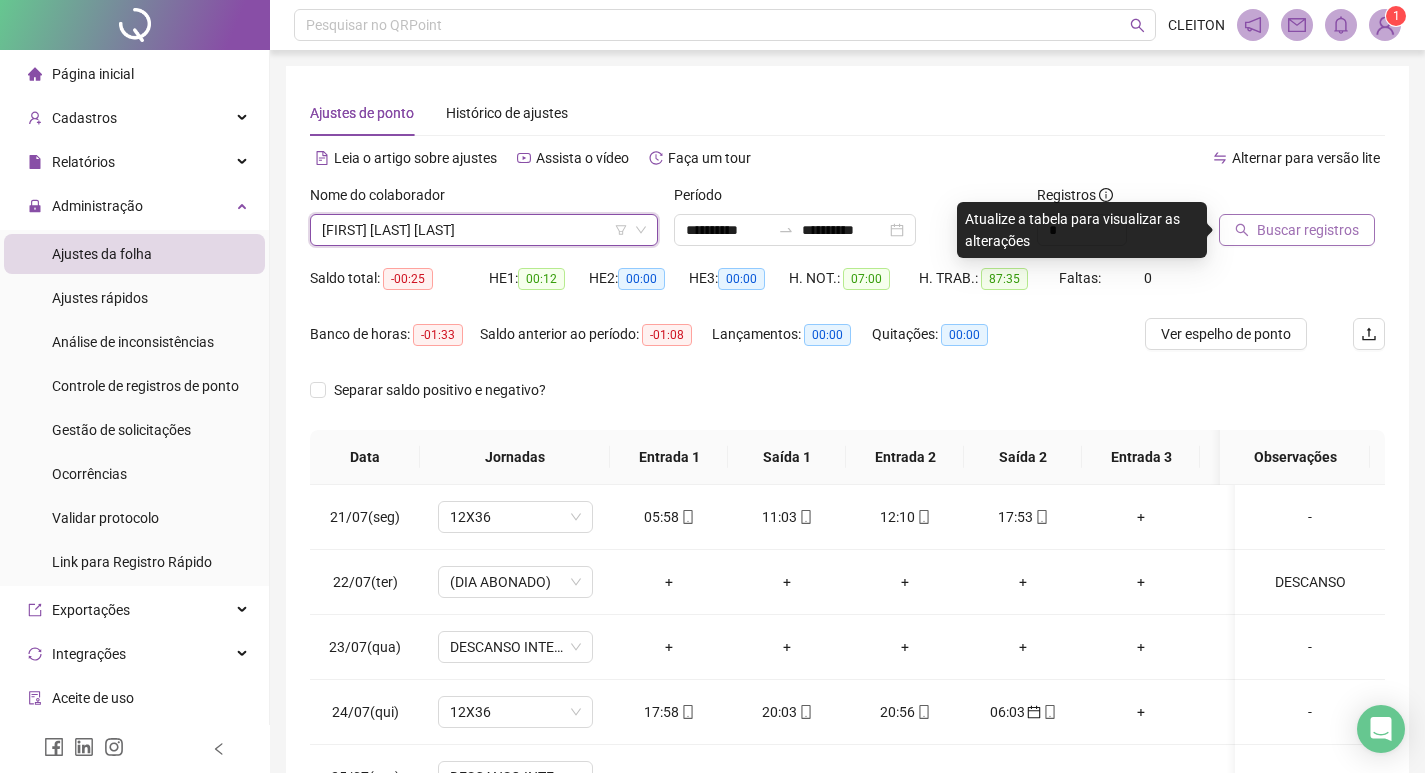 click on "Buscar registros" at bounding box center (1308, 230) 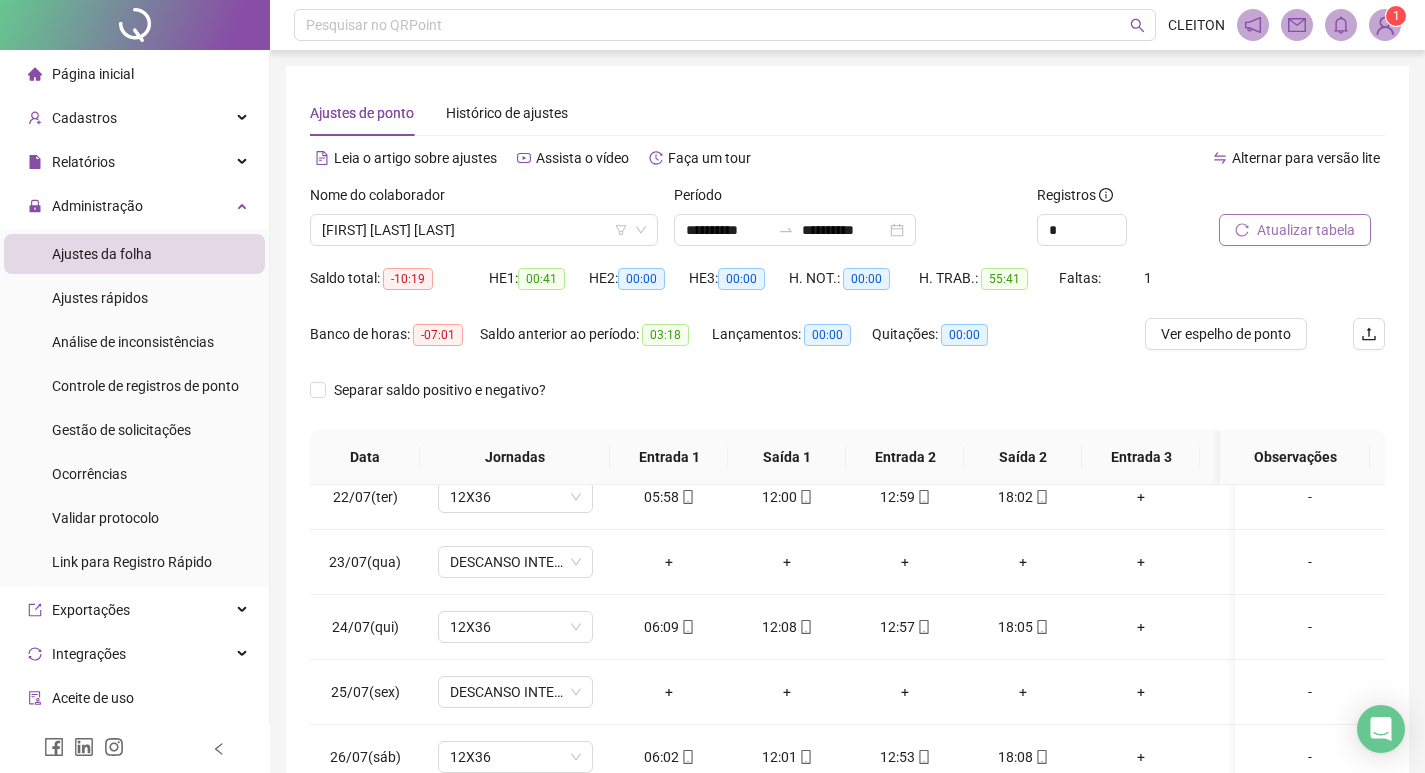scroll, scrollTop: 33, scrollLeft: 0, axis: vertical 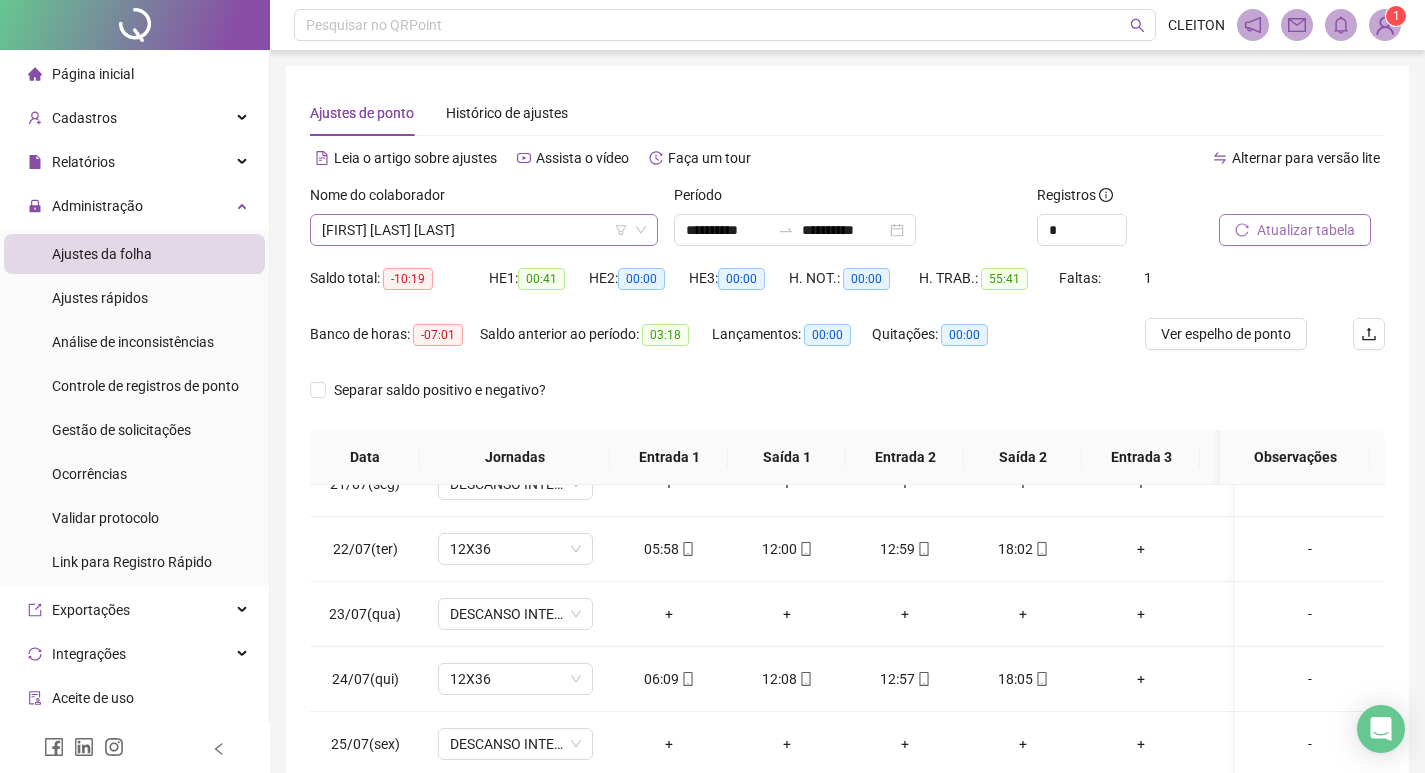 click on "[FIRST] [LAST] [LAST]" at bounding box center (484, 230) 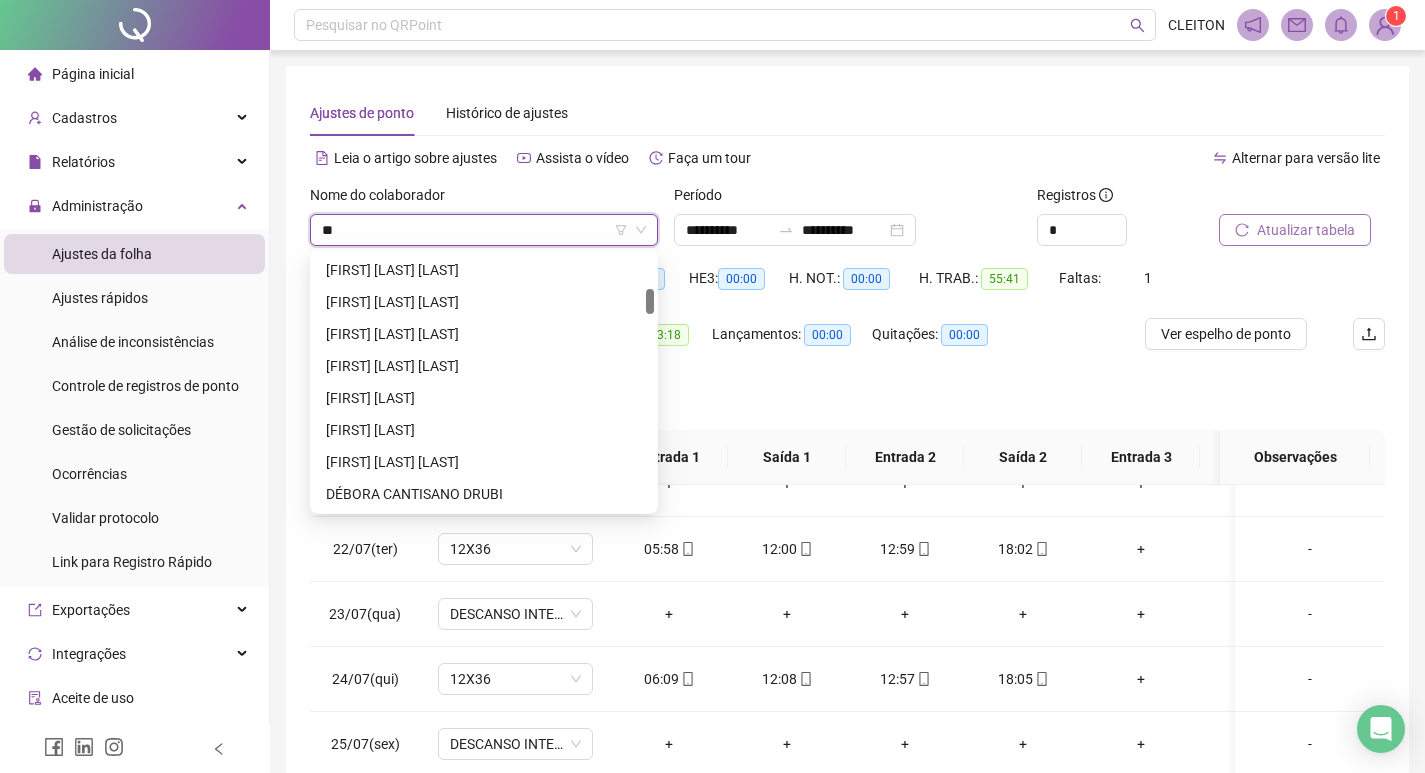 scroll, scrollTop: 0, scrollLeft: 0, axis: both 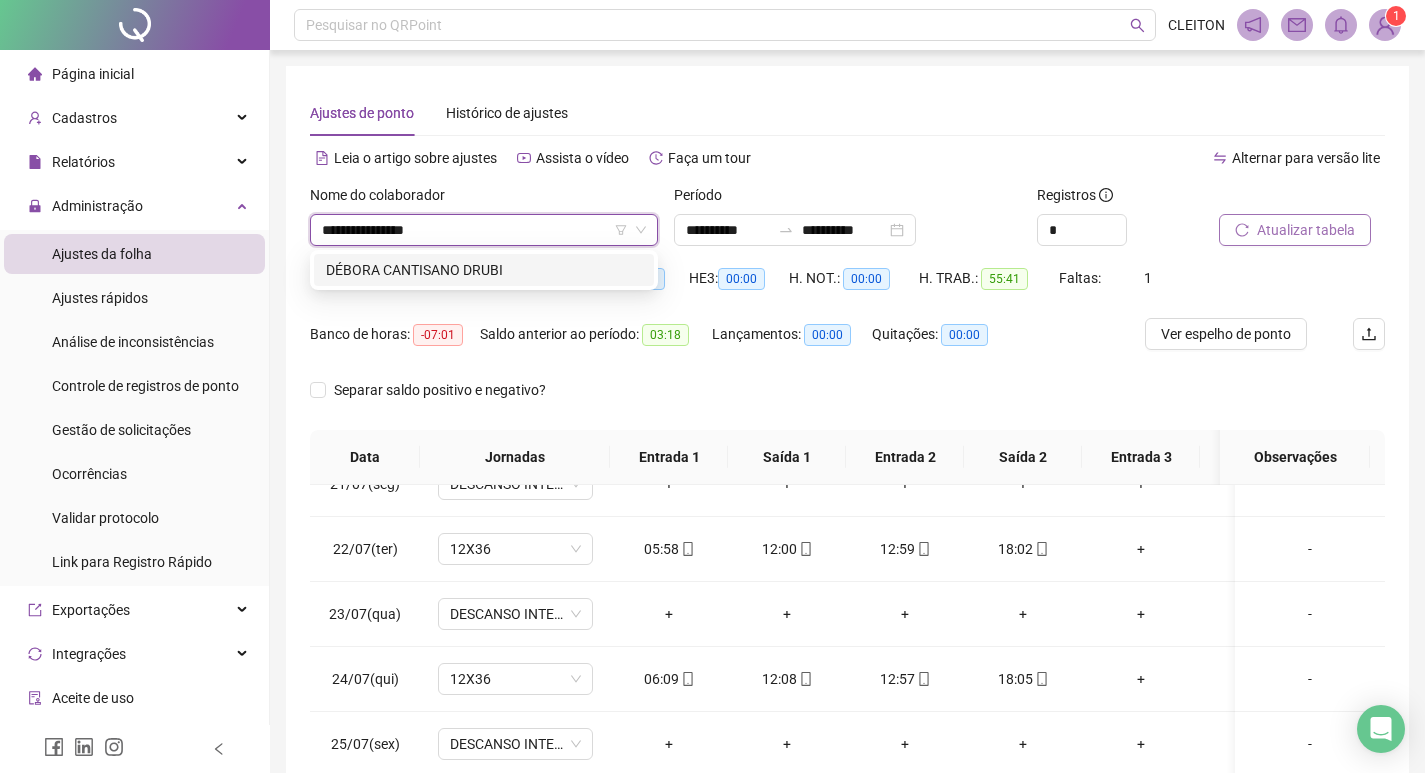 type on "**********" 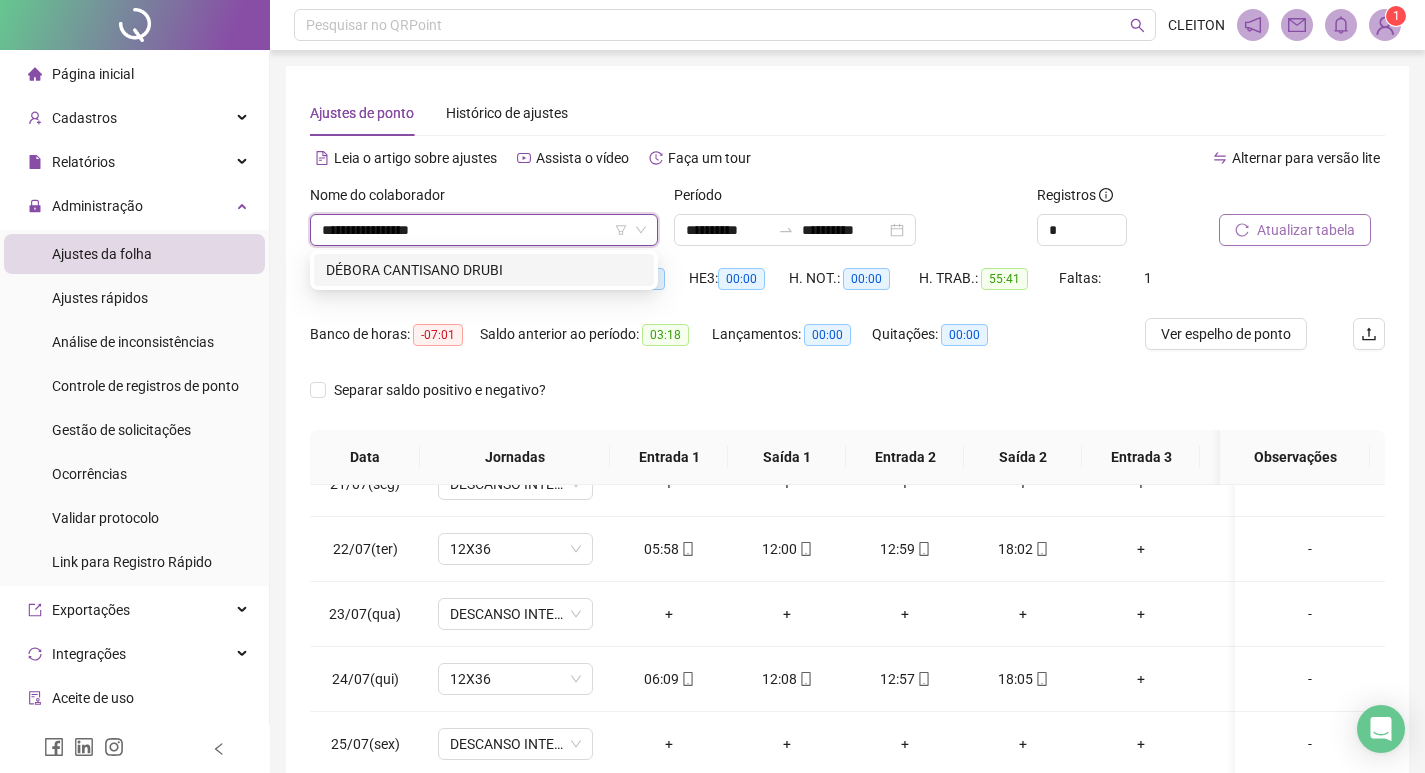 type 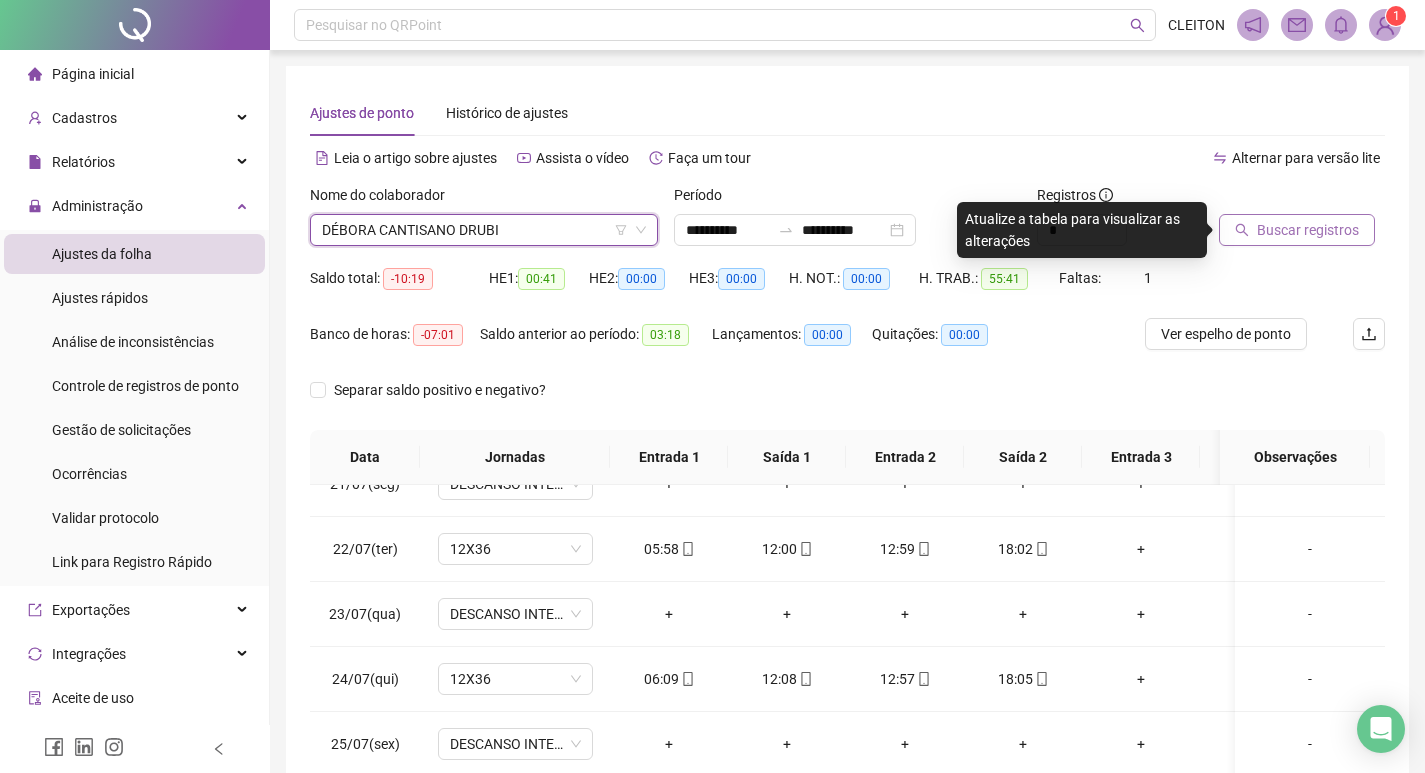 click 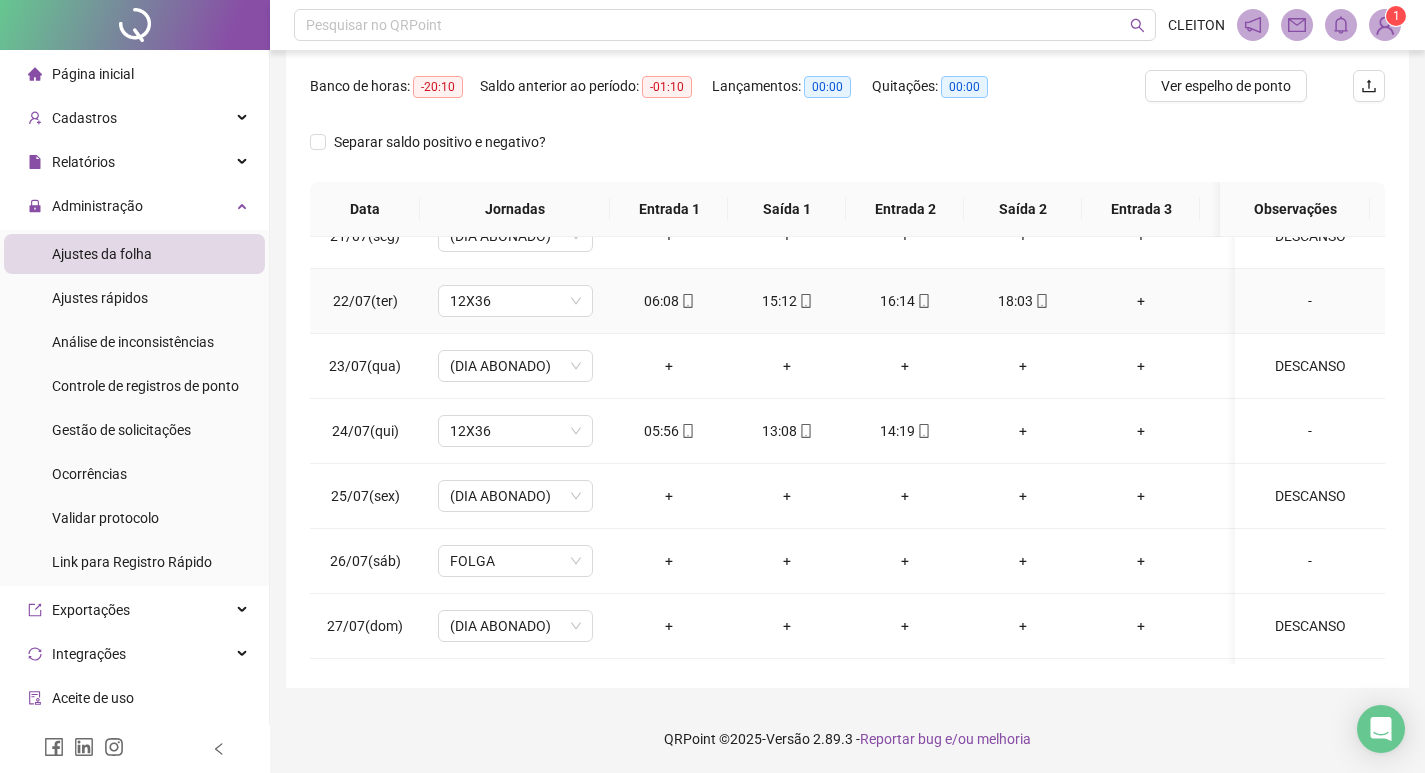 scroll, scrollTop: 249, scrollLeft: 0, axis: vertical 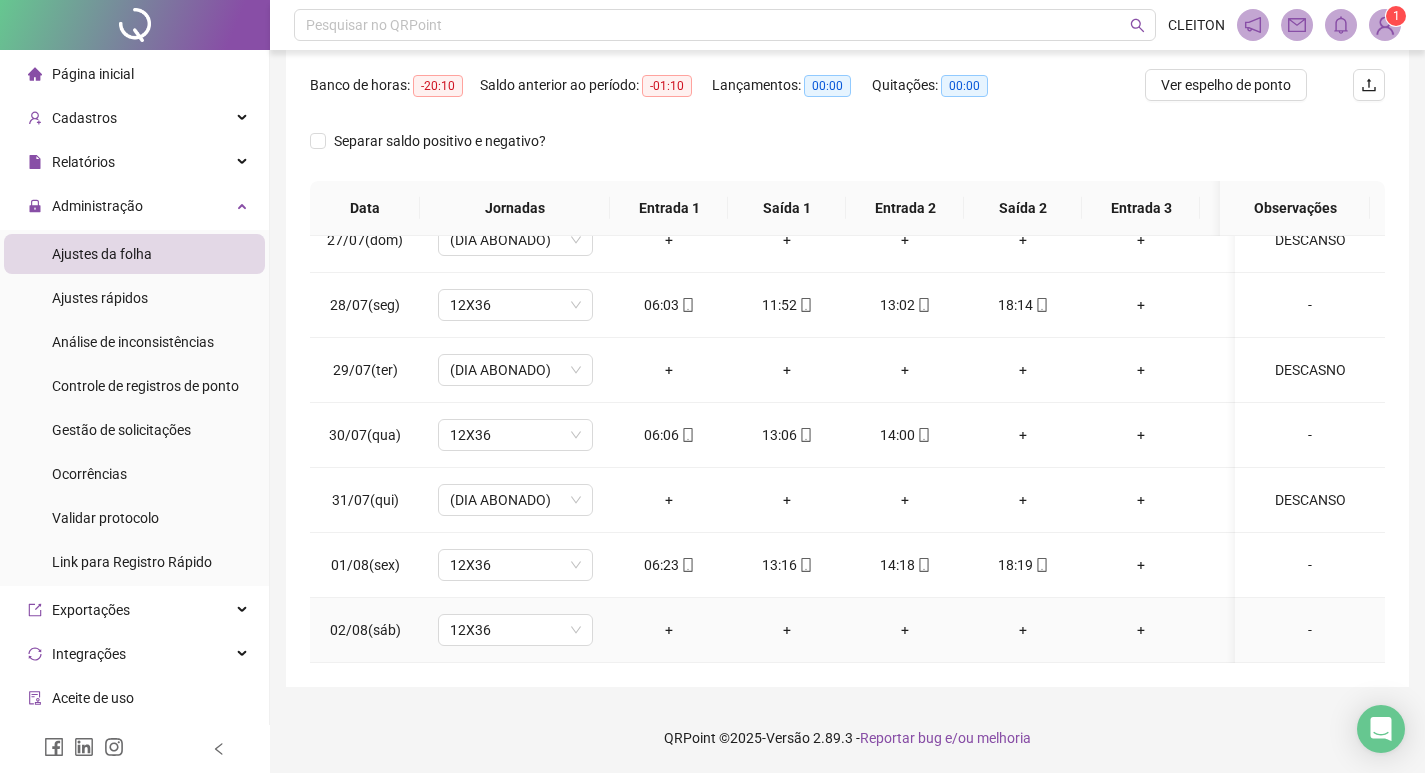 click on "-" at bounding box center [1310, 630] 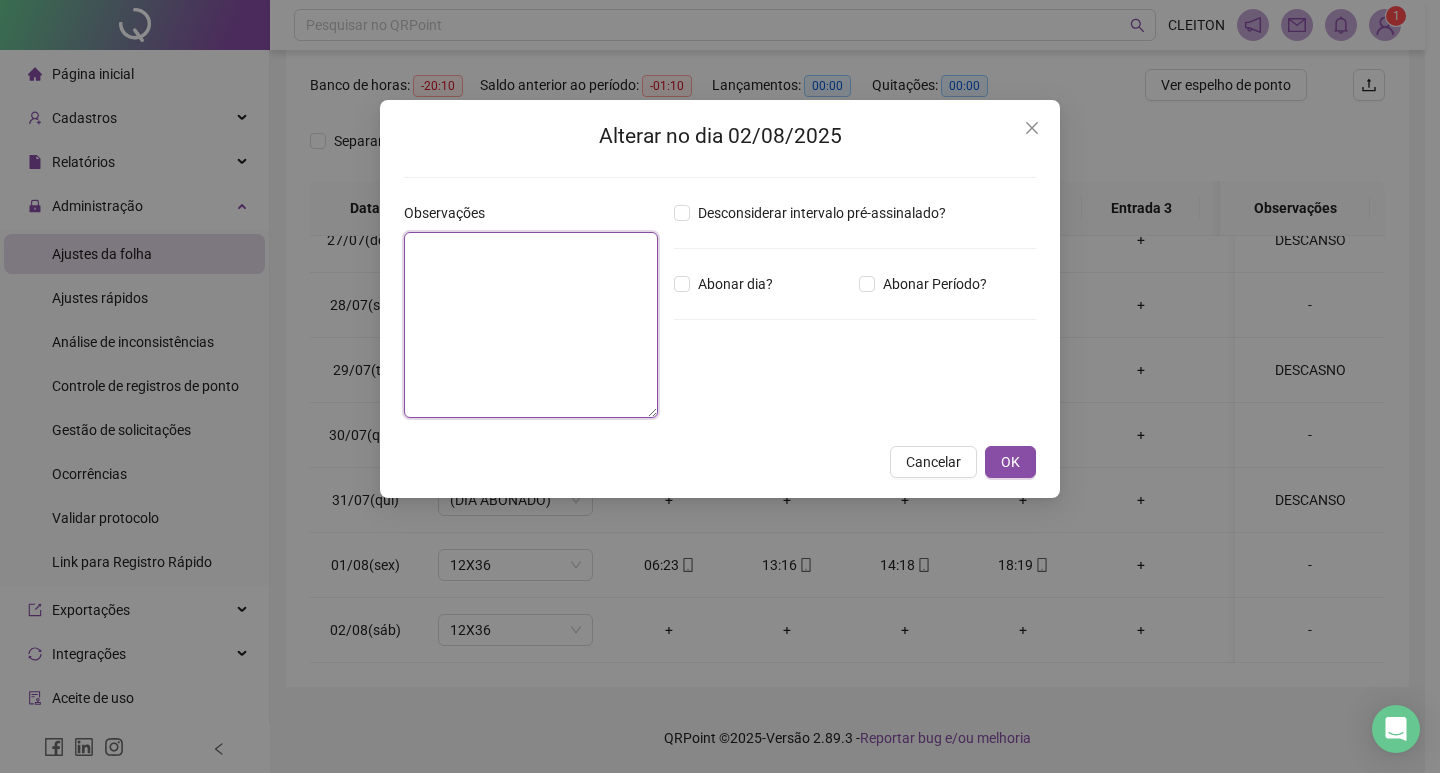 click at bounding box center [531, 325] 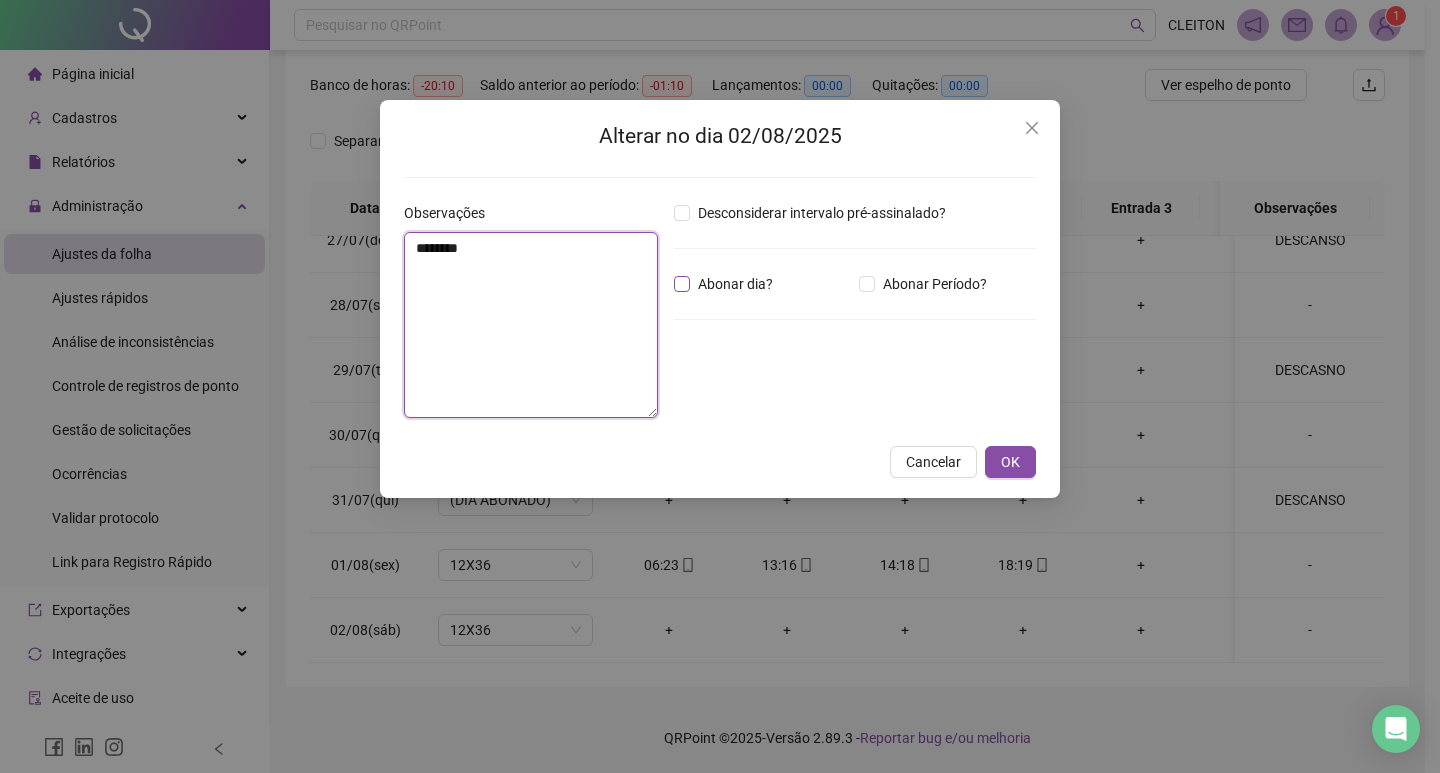 type on "********" 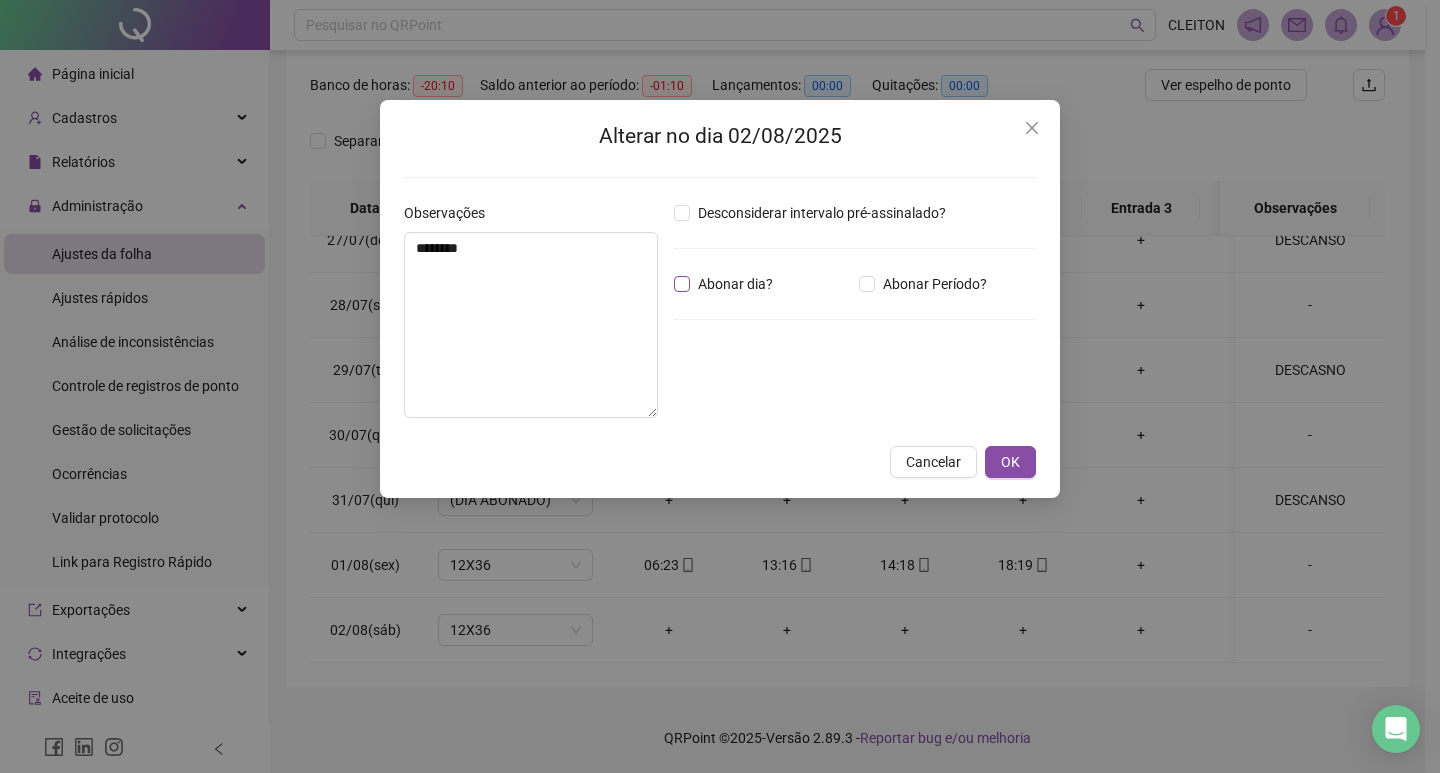 click on "Abonar dia?" at bounding box center (735, 284) 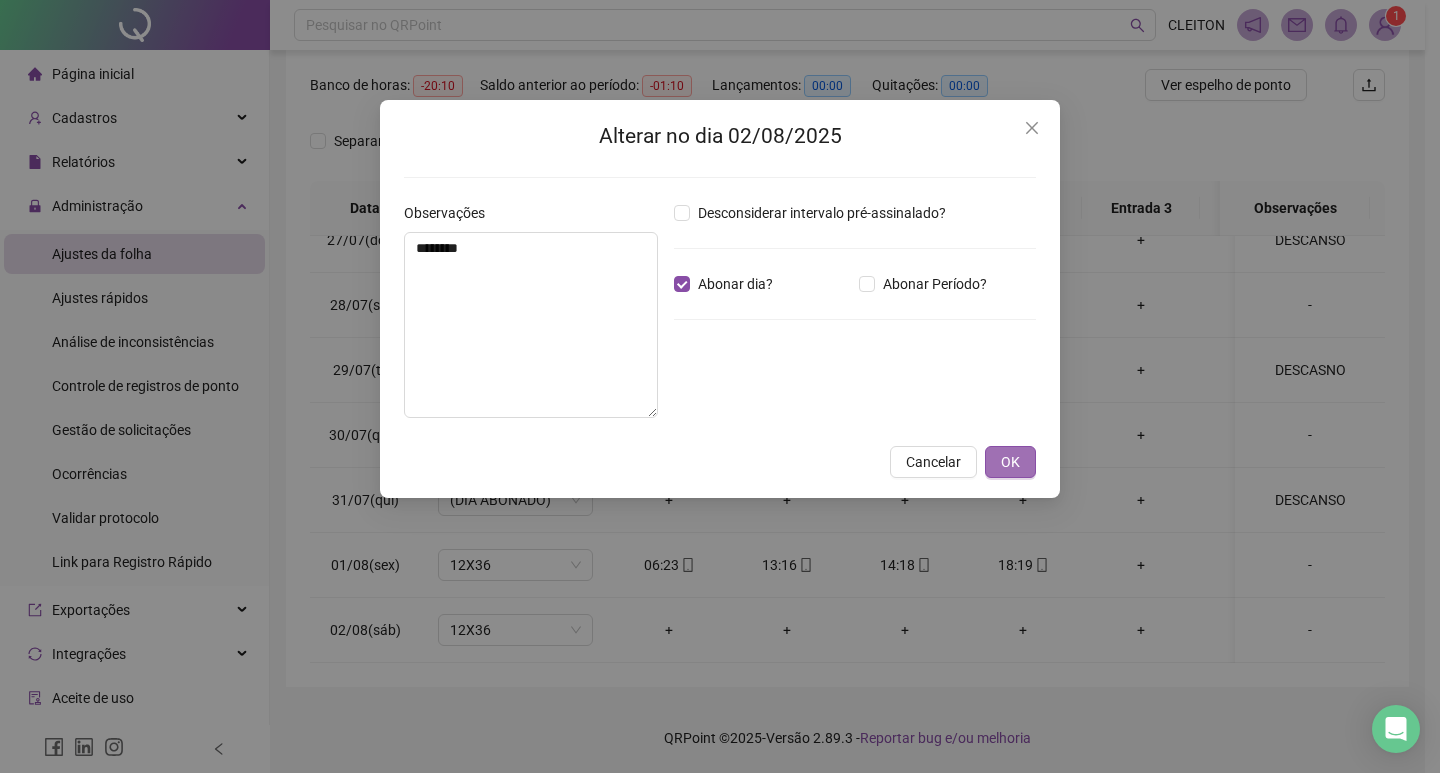 click on "OK" at bounding box center (1010, 462) 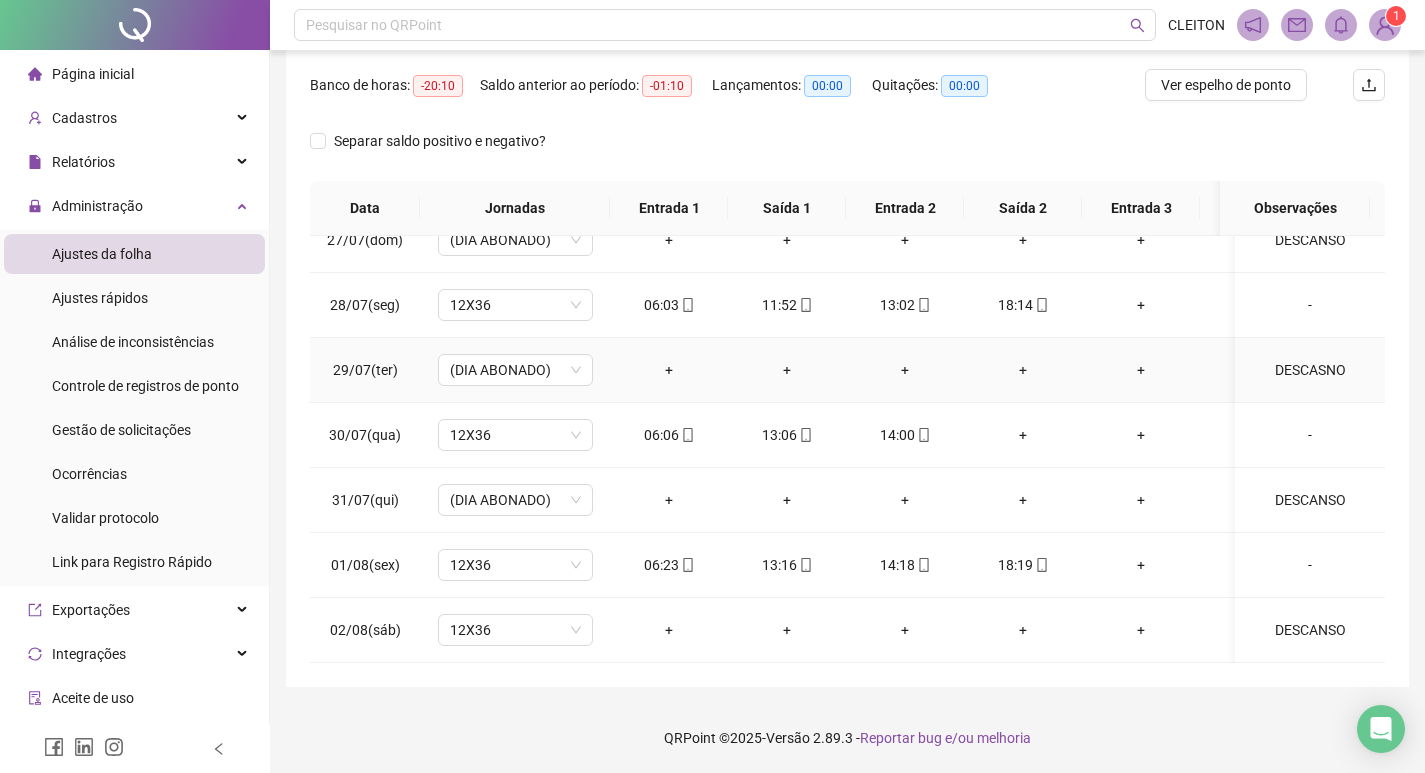 scroll, scrollTop: 0, scrollLeft: 0, axis: both 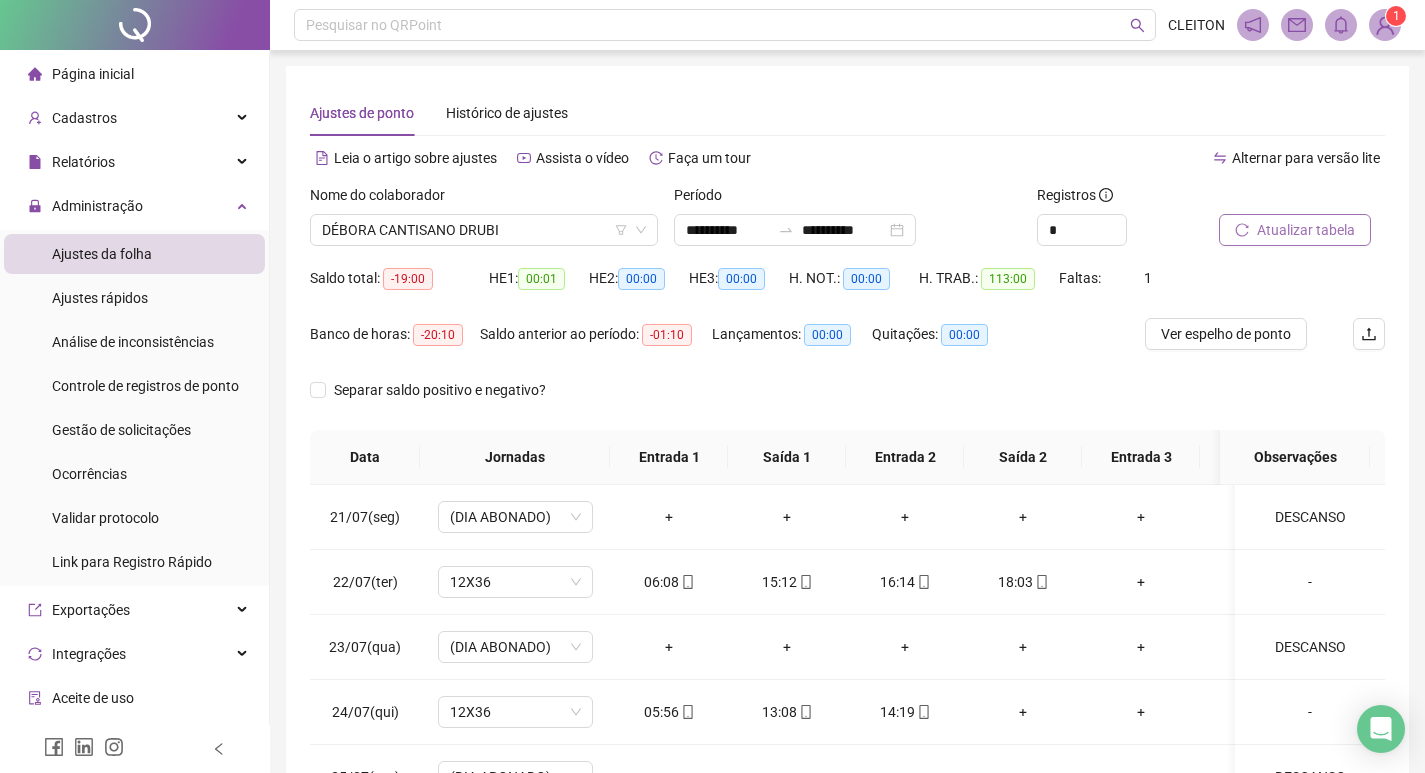 click on "Atualizar tabela" at bounding box center [1306, 230] 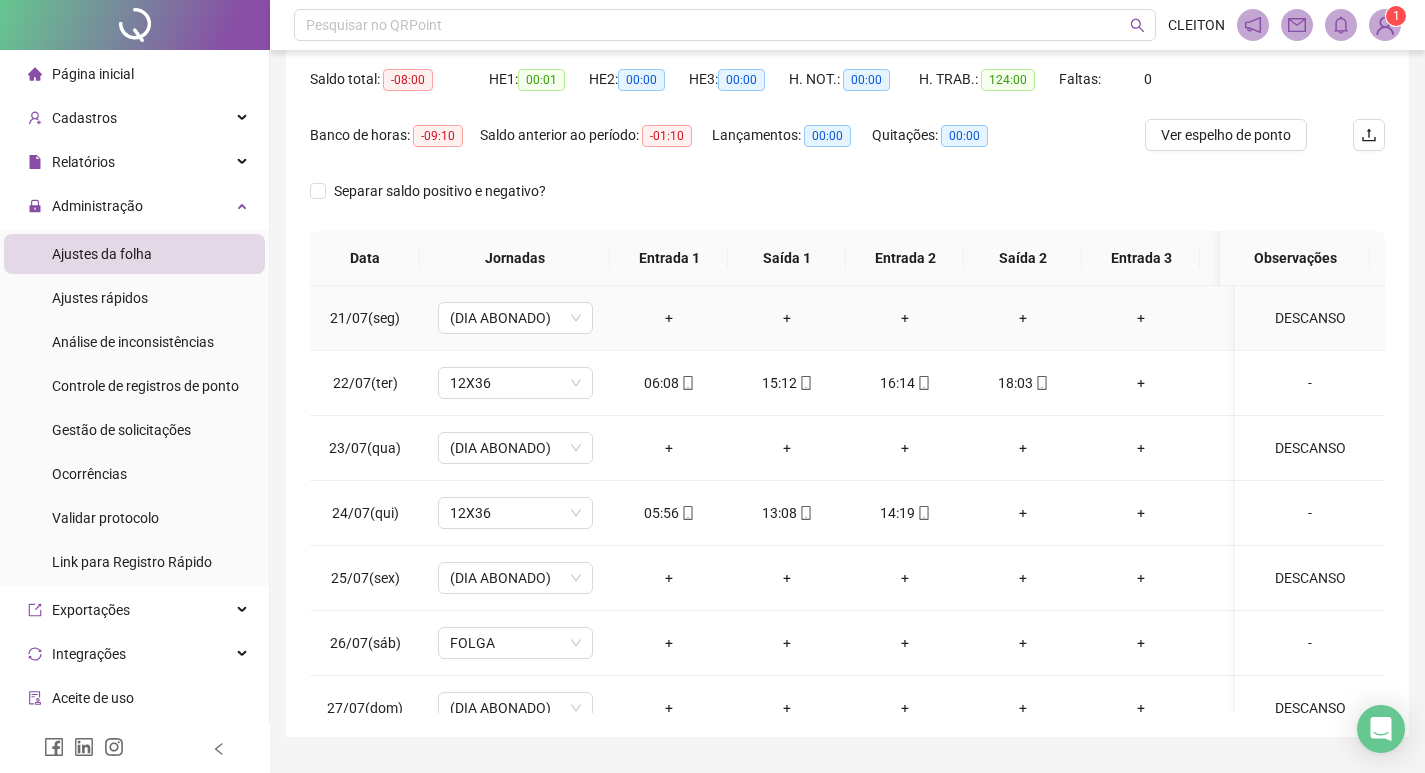 scroll, scrollTop: 249, scrollLeft: 0, axis: vertical 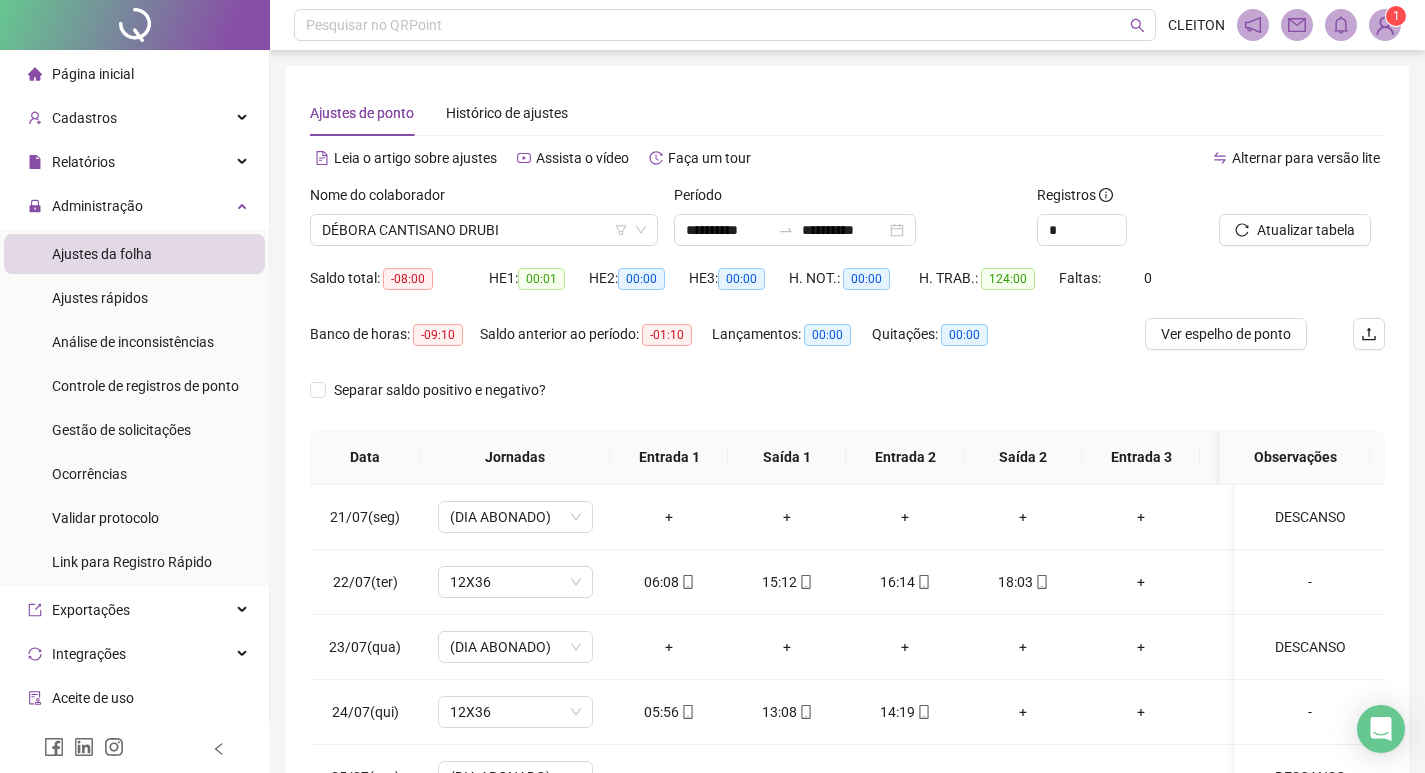click on "Nome do colaborador [FIRST] [LAST] [LAST]" at bounding box center [484, 223] 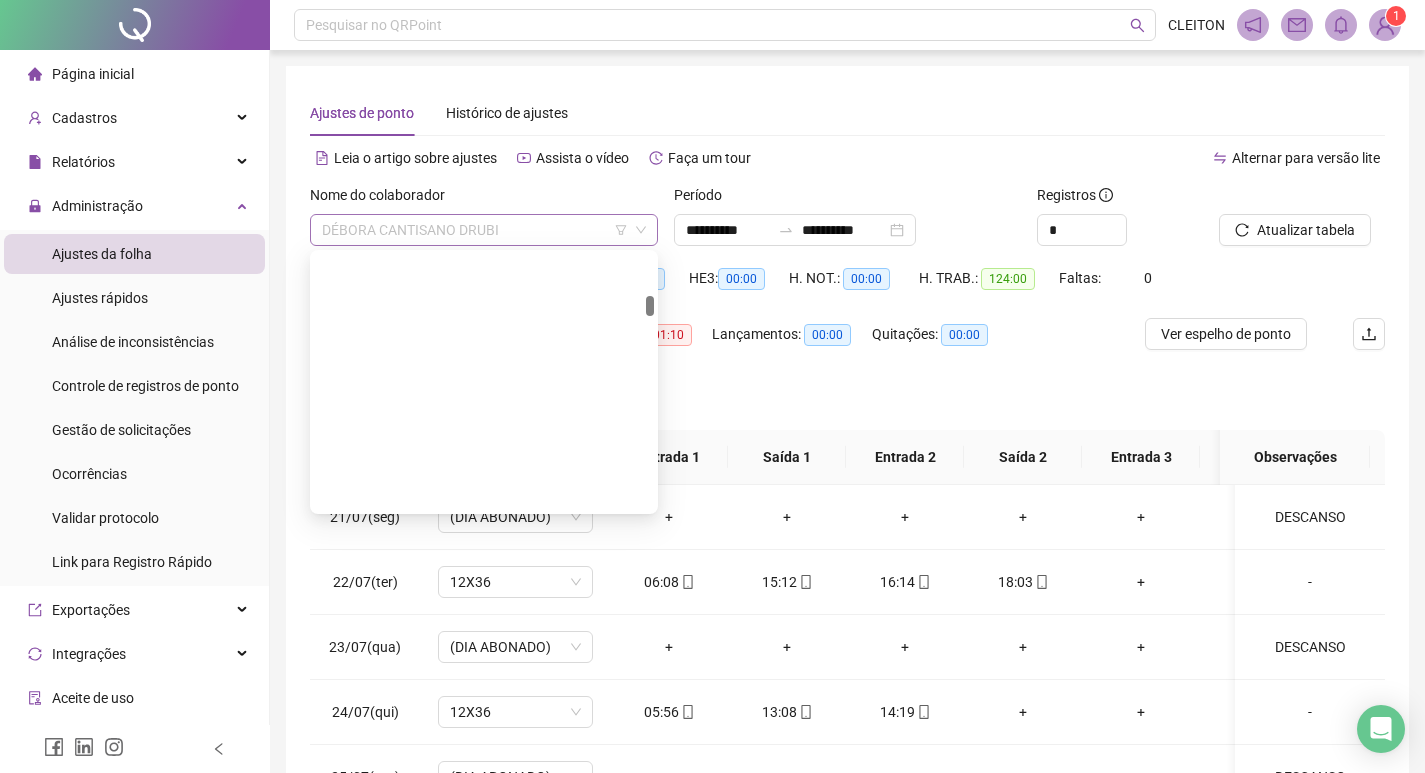 click on "DÉBORA CANTISANO DRUBI" at bounding box center (484, 230) 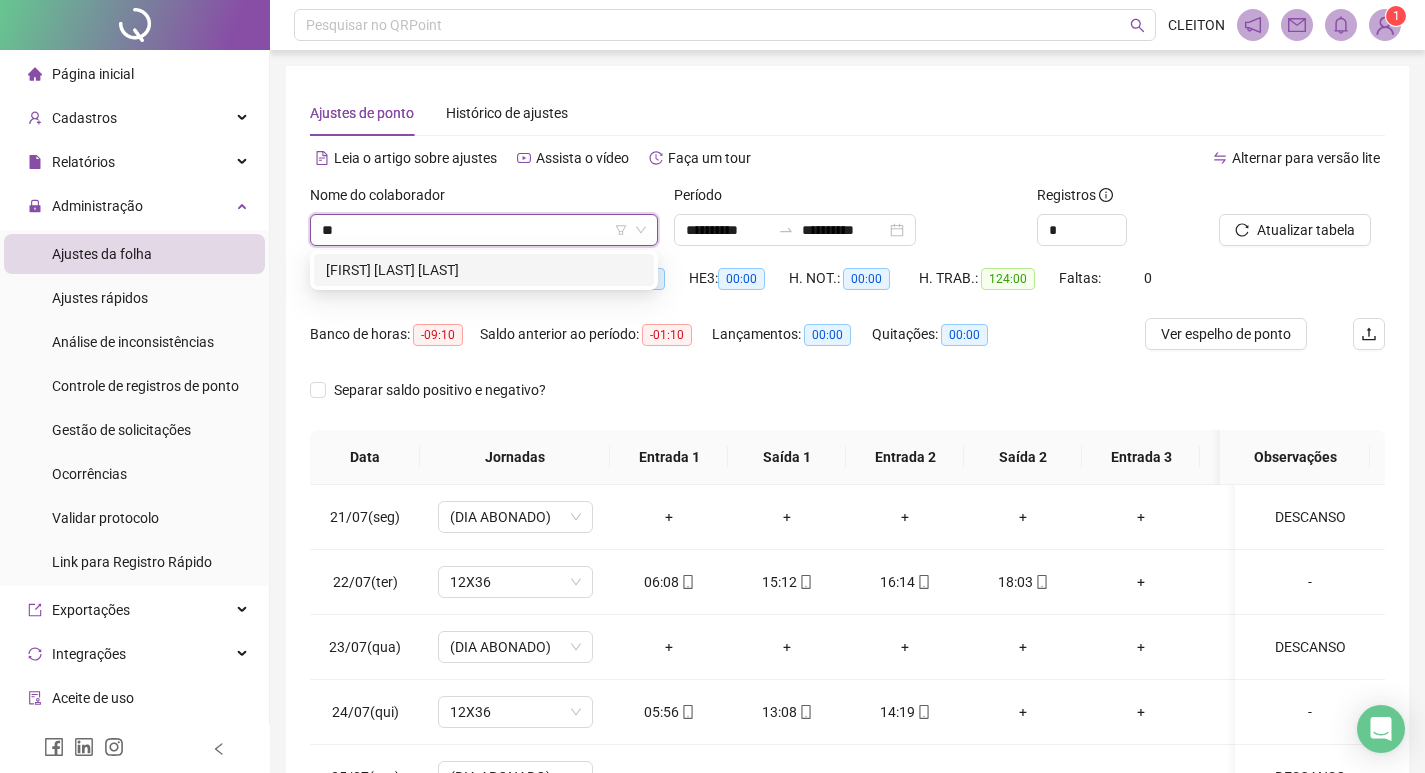 scroll, scrollTop: 0, scrollLeft: 0, axis: both 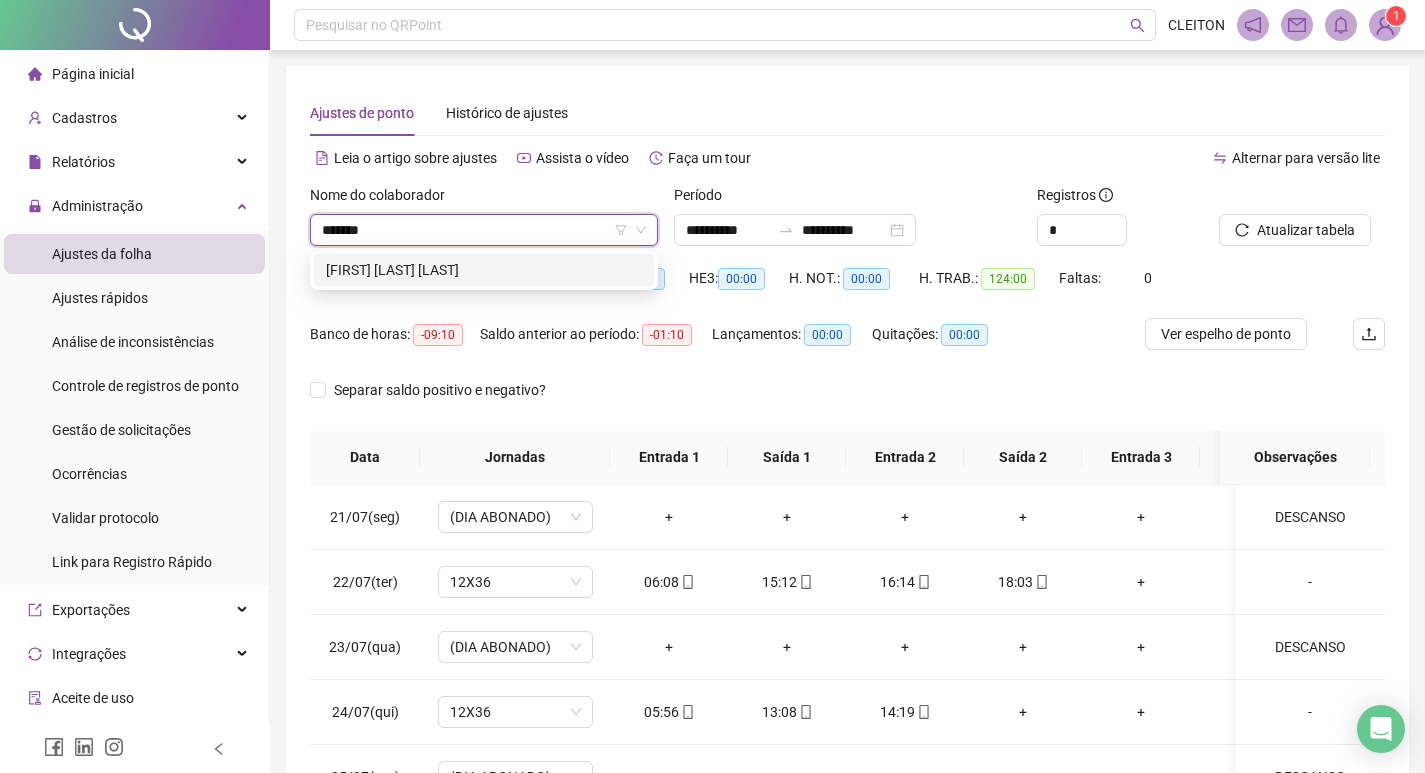 type on "********" 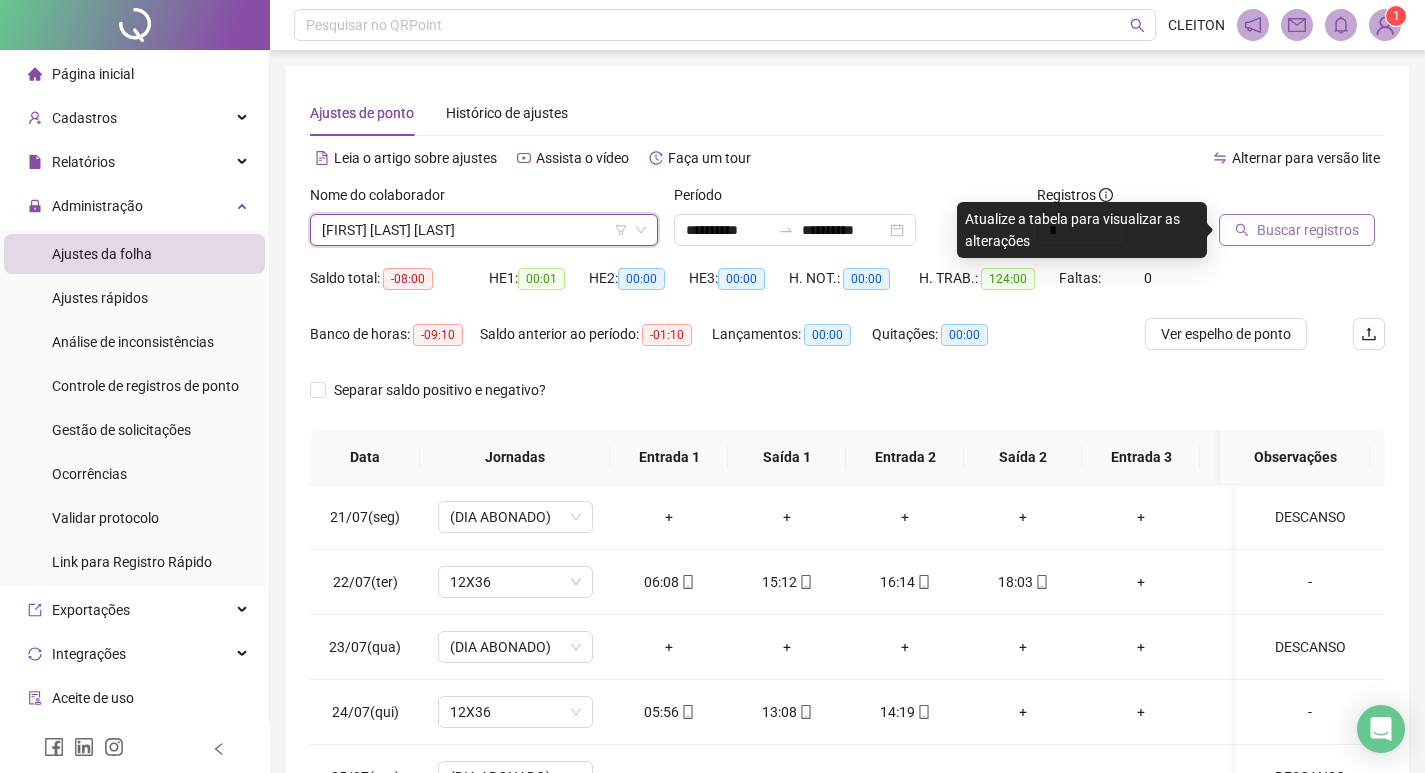 click on "Buscar registros" at bounding box center (1297, 230) 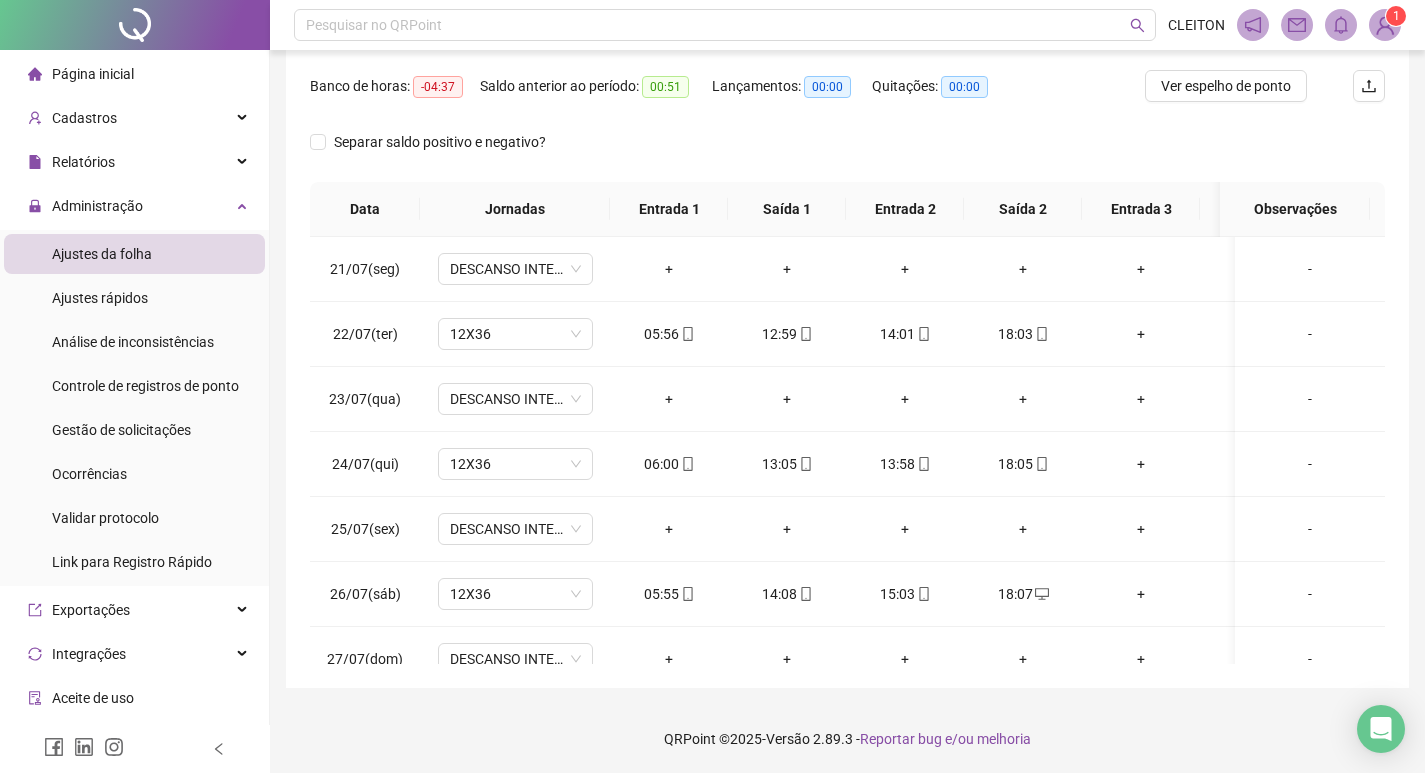 scroll, scrollTop: 249, scrollLeft: 0, axis: vertical 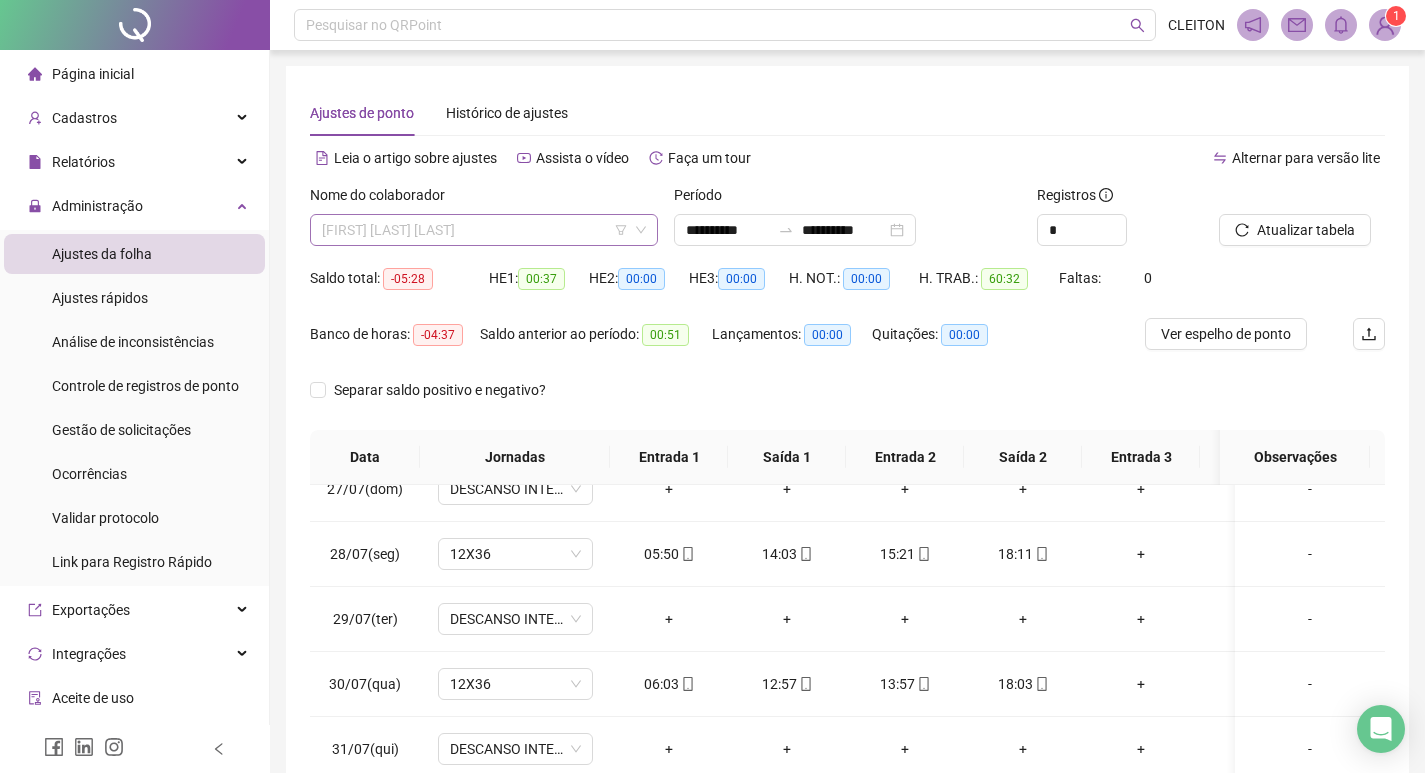 click on "[FIRST] [LAST] [LAST]" at bounding box center [484, 230] 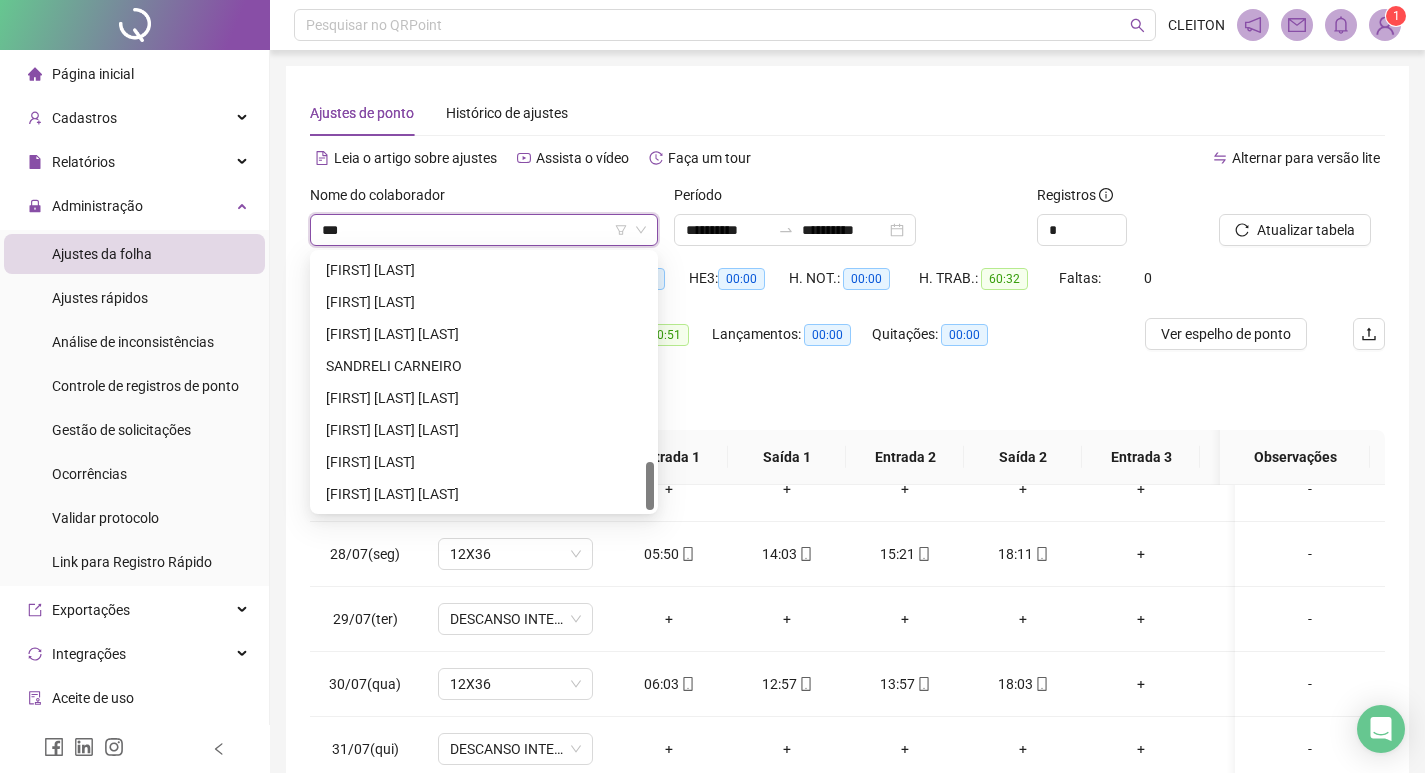 scroll, scrollTop: 0, scrollLeft: 0, axis: both 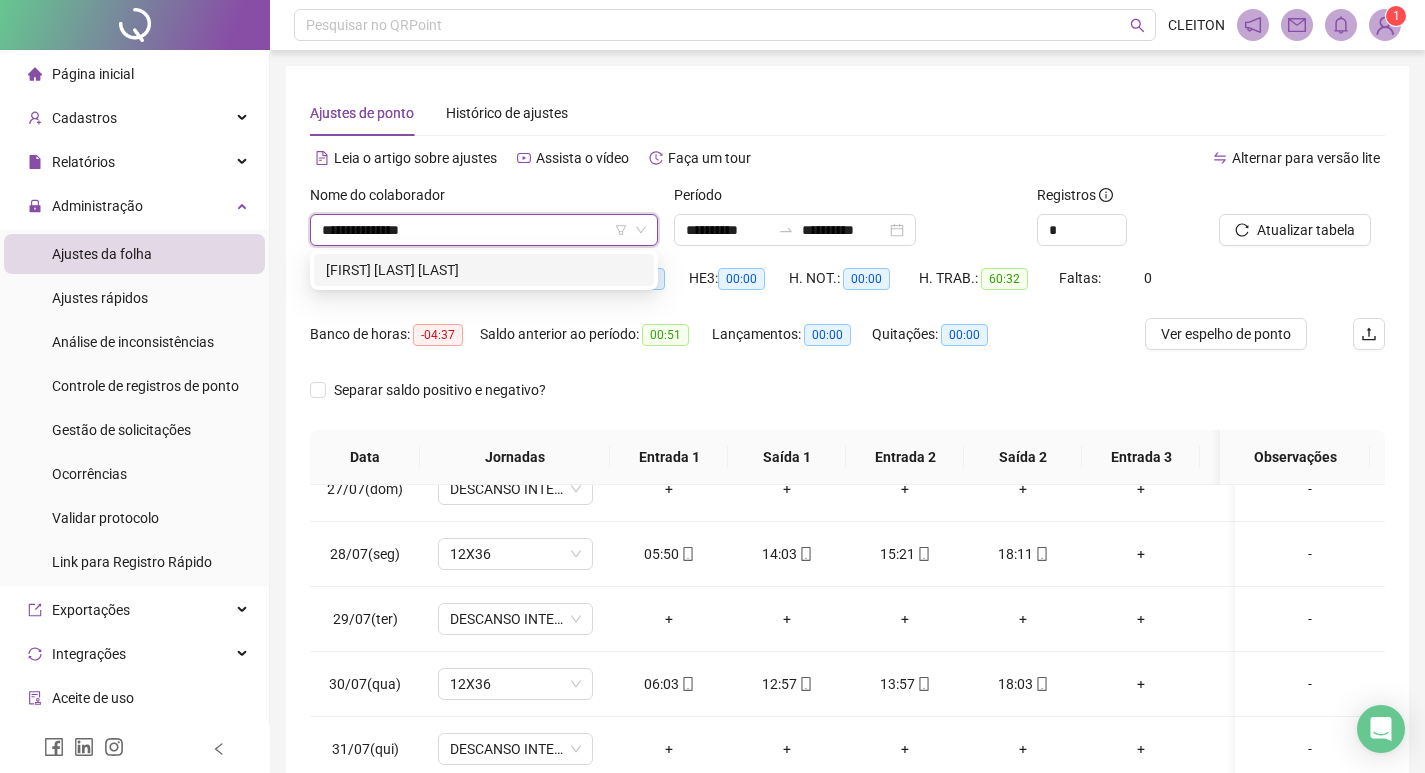 type on "**********" 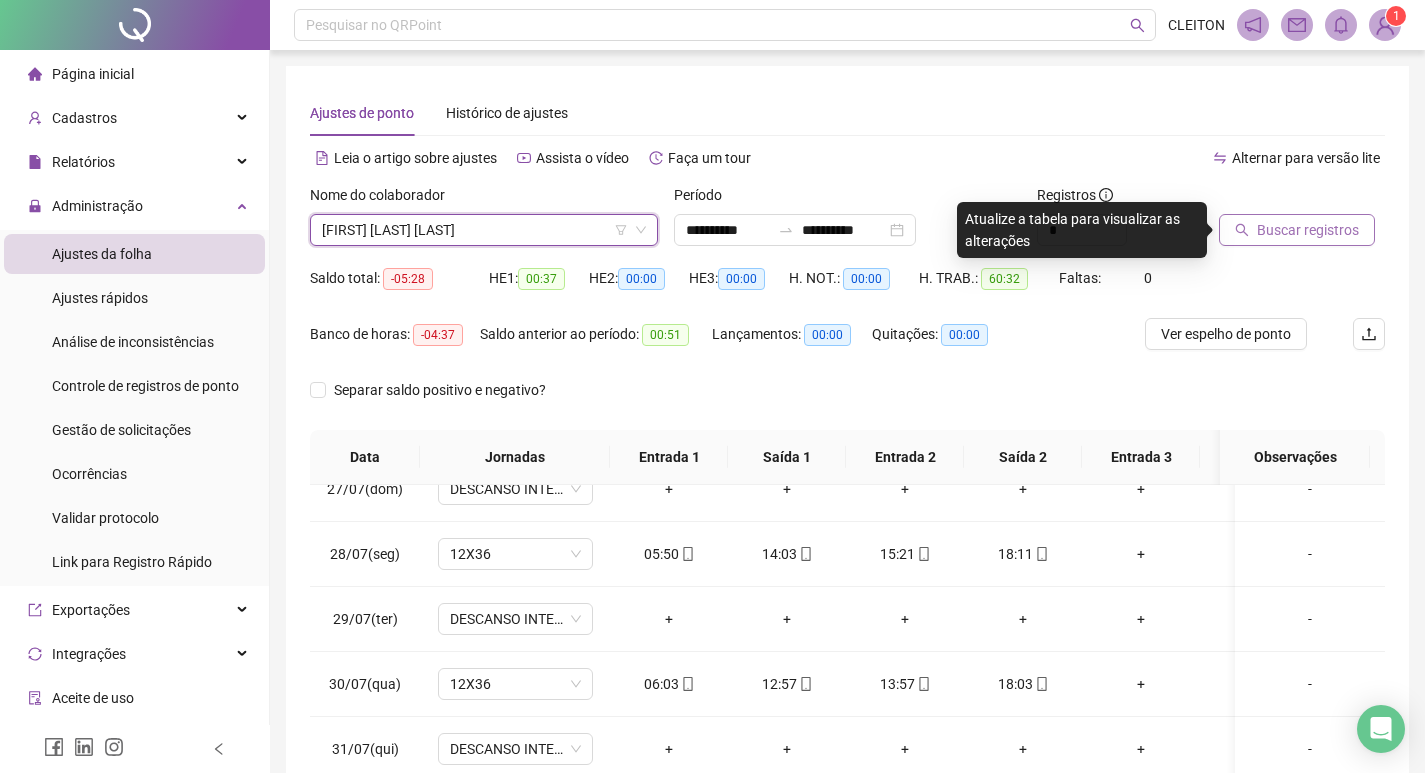 click on "Buscar registros" at bounding box center (1308, 230) 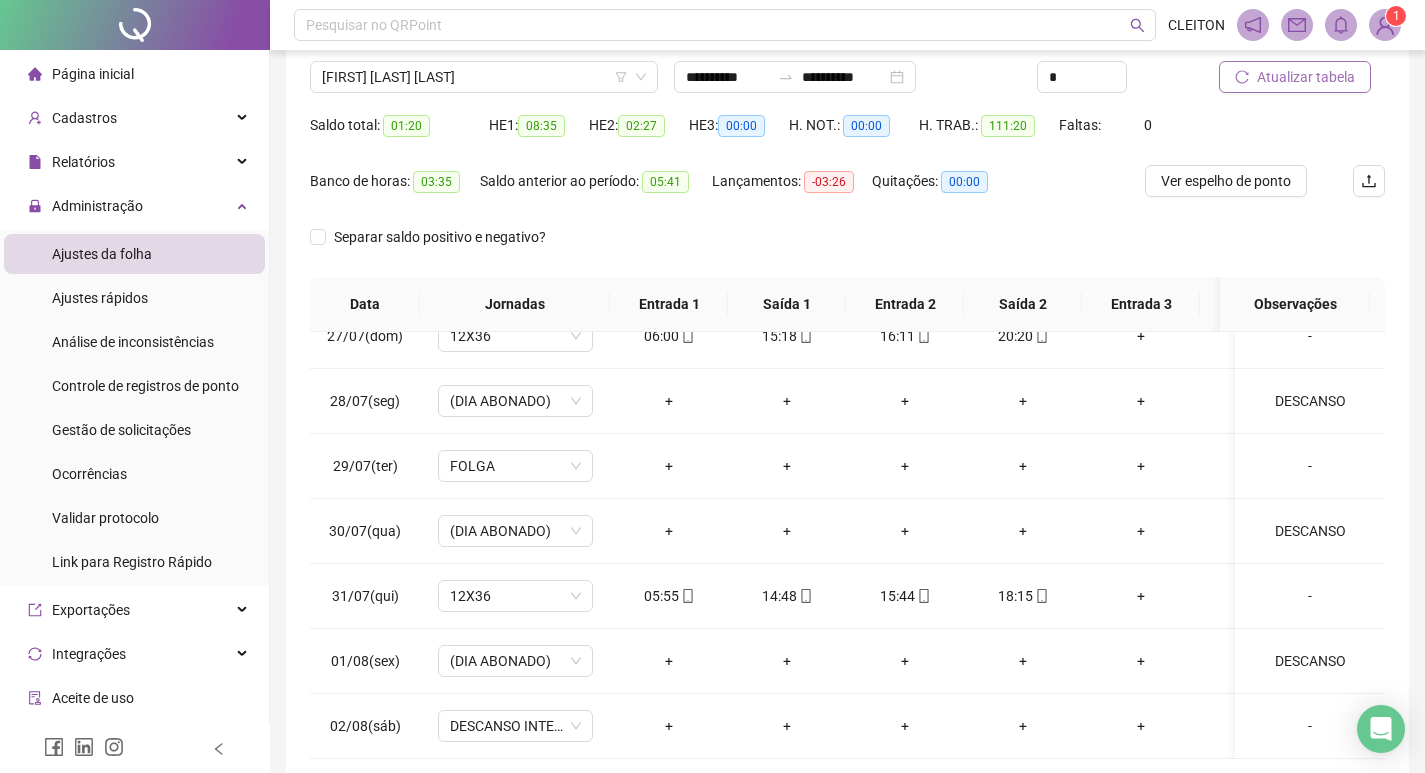 scroll, scrollTop: 249, scrollLeft: 0, axis: vertical 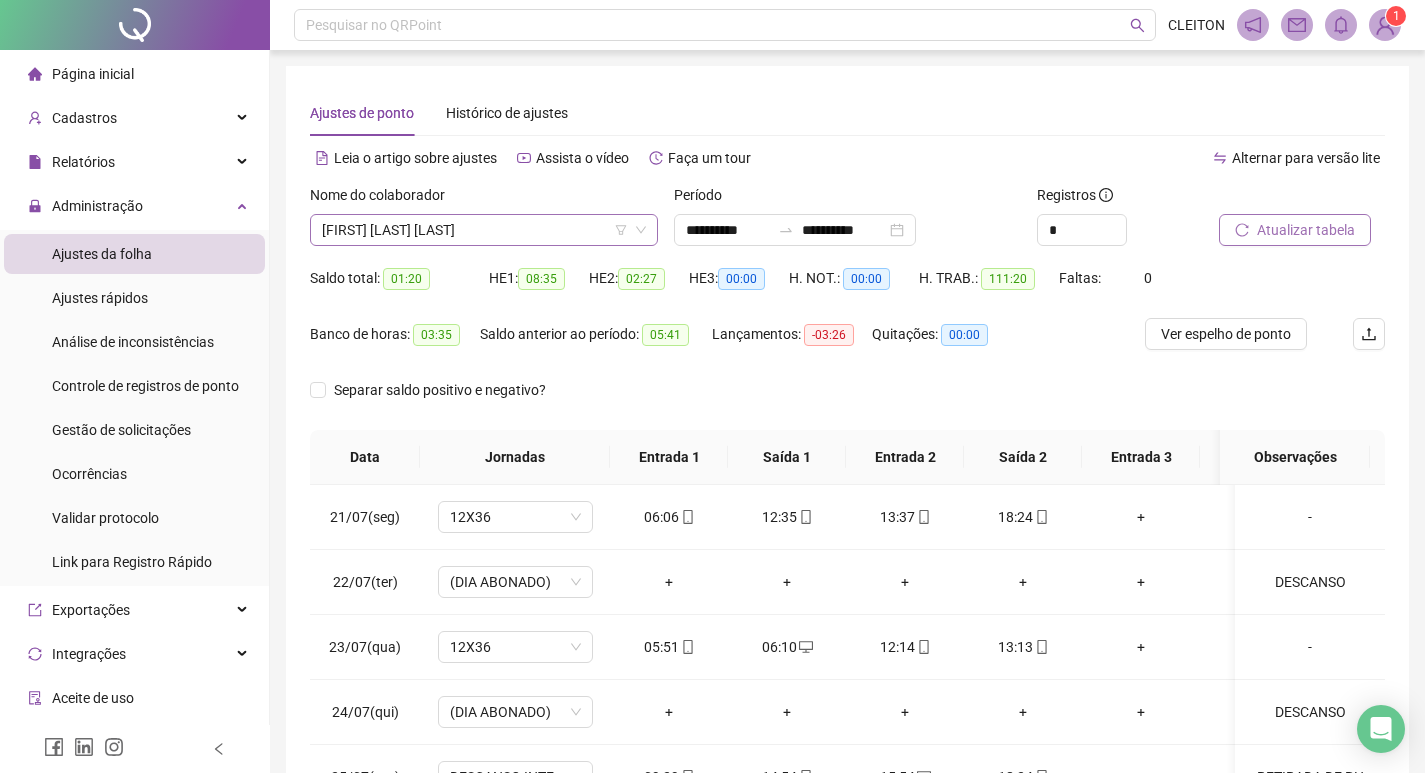 click on "[FIRST] [LAST] [LAST]" at bounding box center [484, 230] 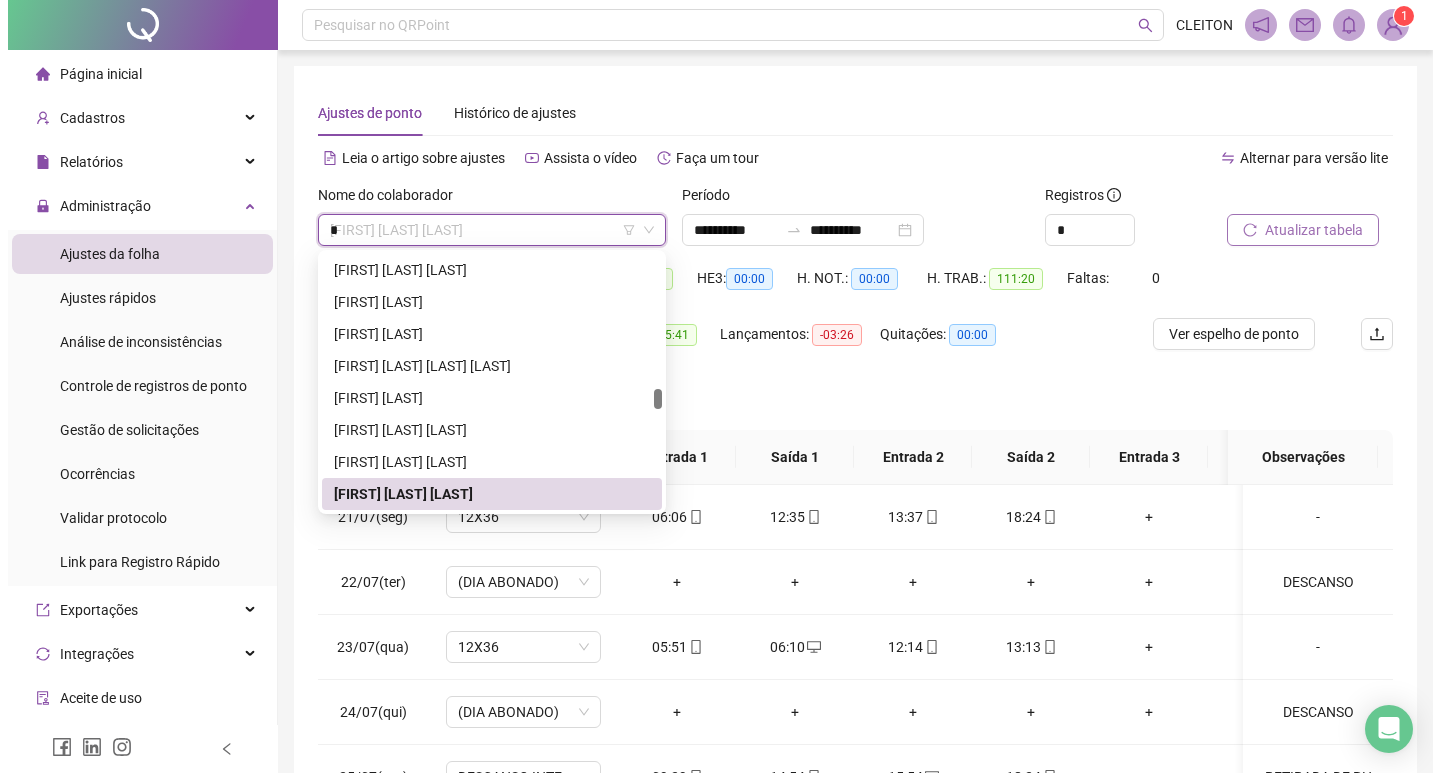 scroll, scrollTop: 0, scrollLeft: 0, axis: both 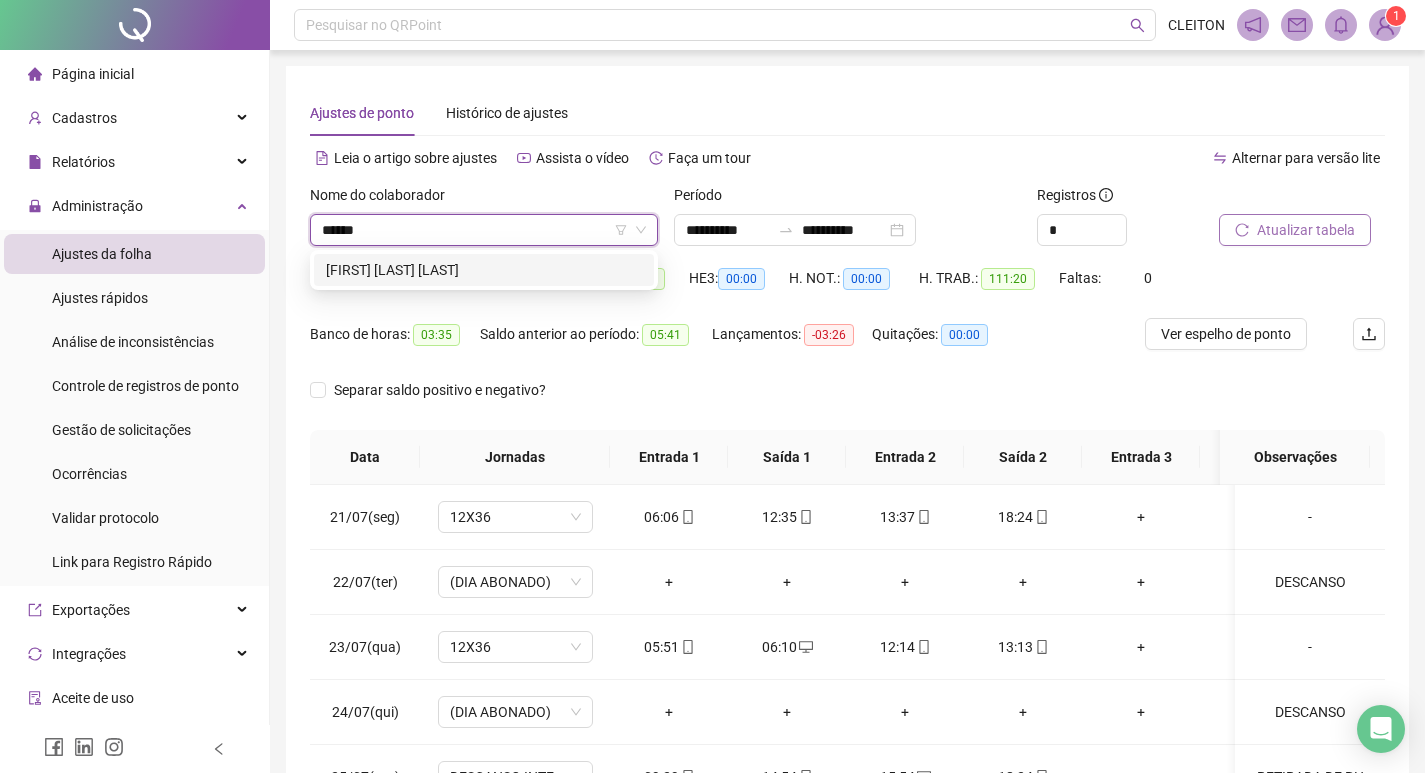 type on "******" 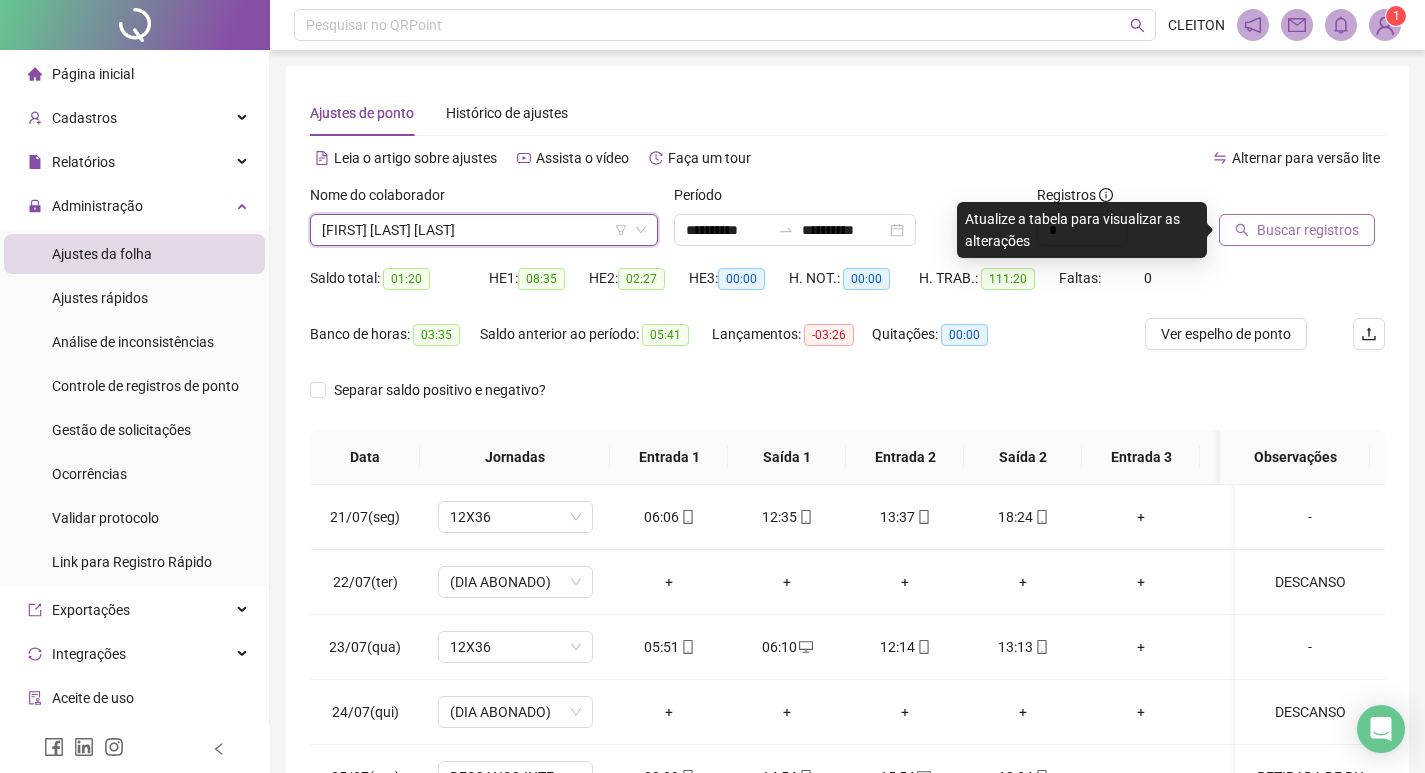 click on "Buscar registros" at bounding box center [1308, 230] 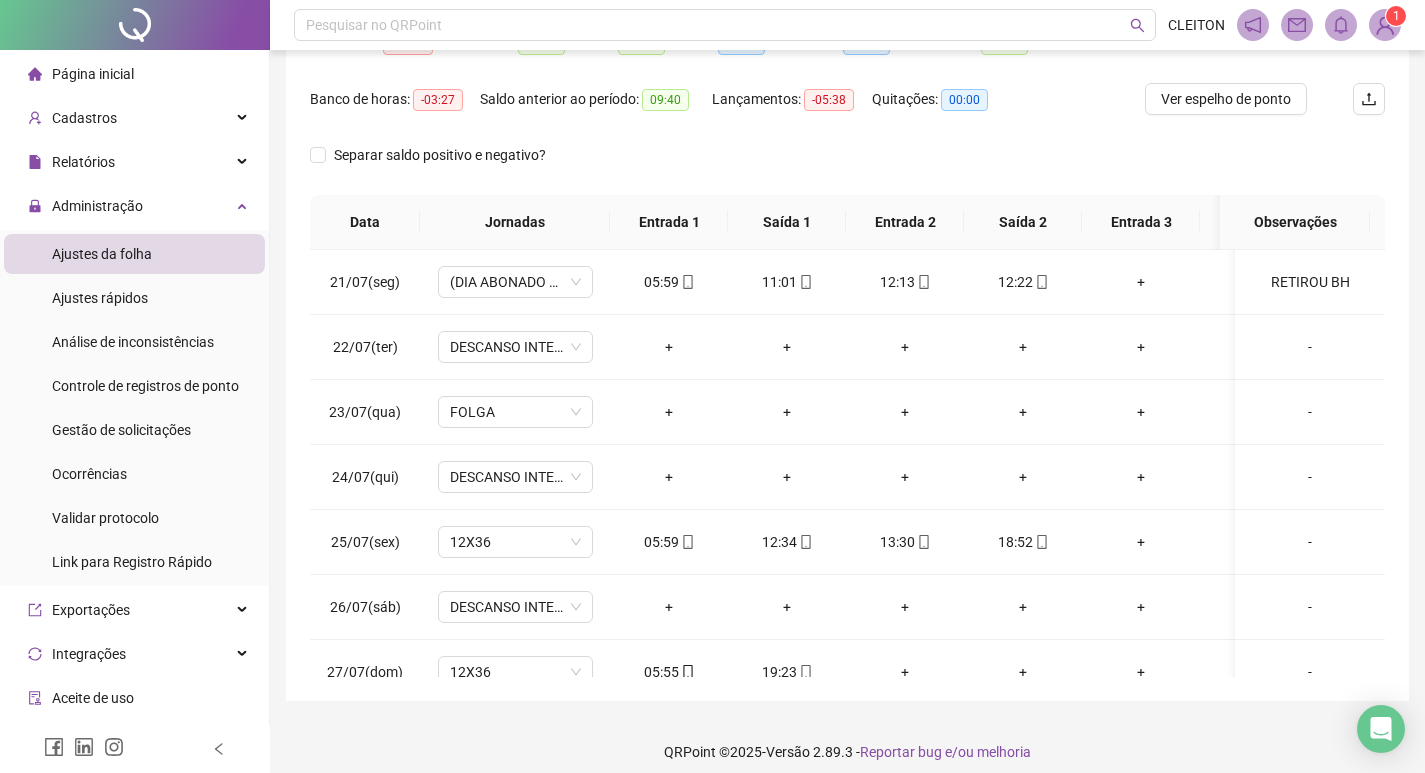 scroll, scrollTop: 249, scrollLeft: 0, axis: vertical 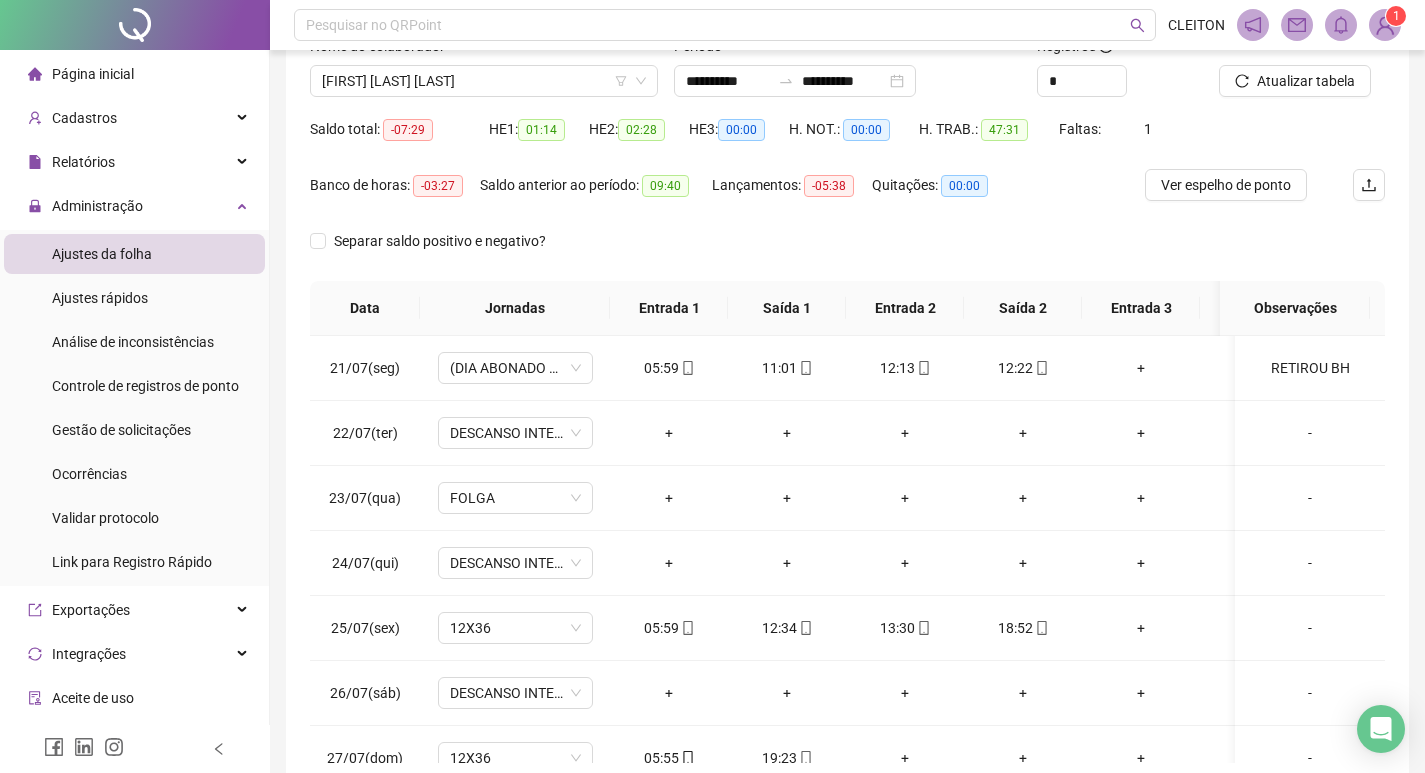click on "Nome do colaborador [FIRST] [LAST] [LAST]" at bounding box center (484, 74) 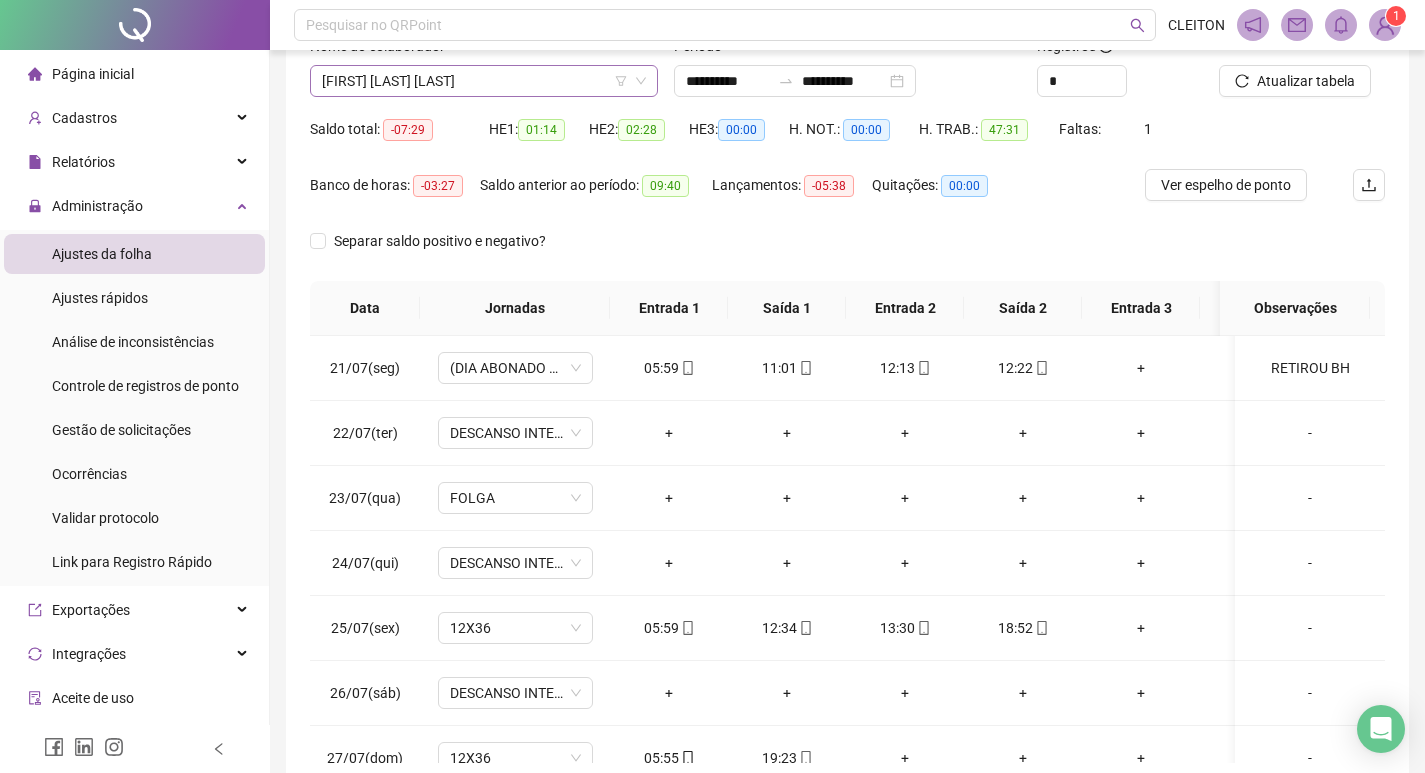 click on "[FIRST] [LAST] [LAST]" at bounding box center (484, 81) 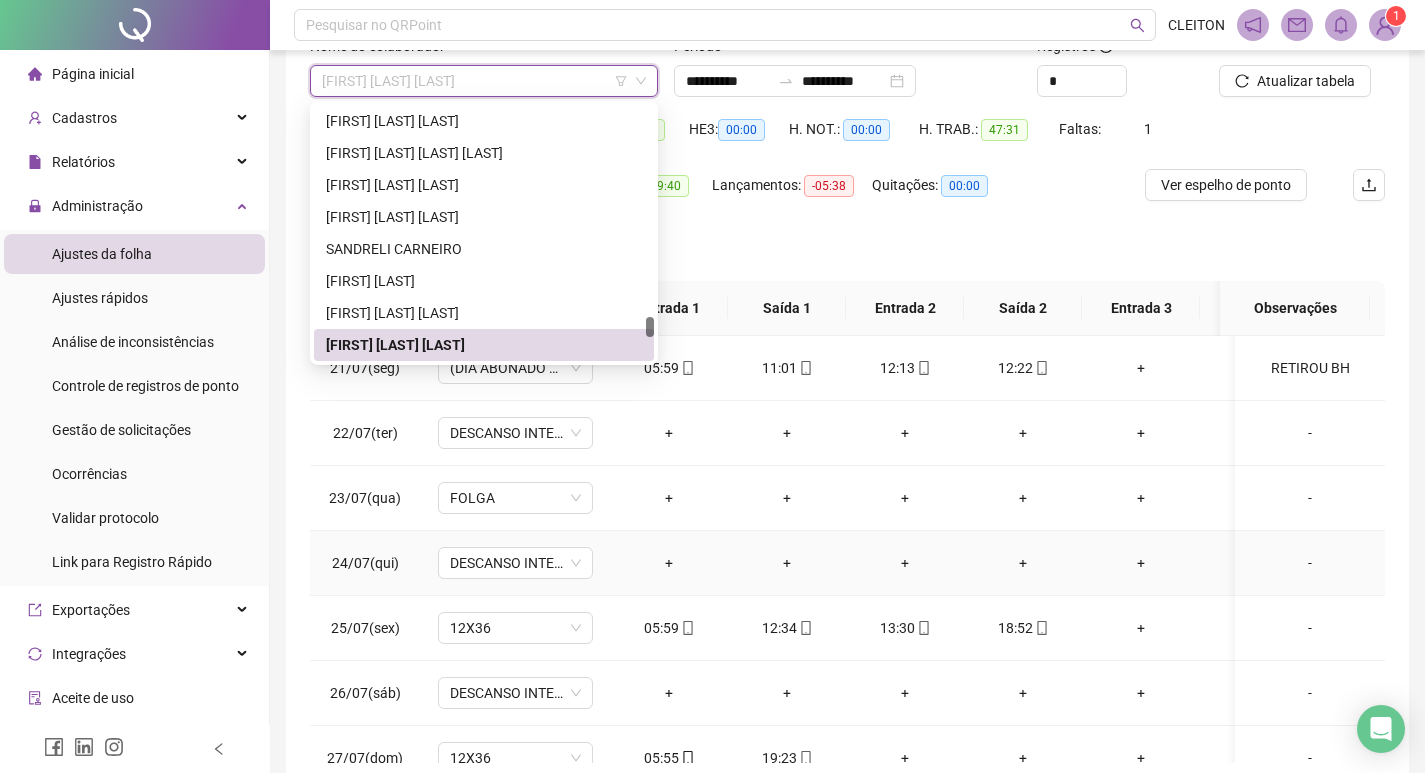 scroll, scrollTop: 433, scrollLeft: 0, axis: vertical 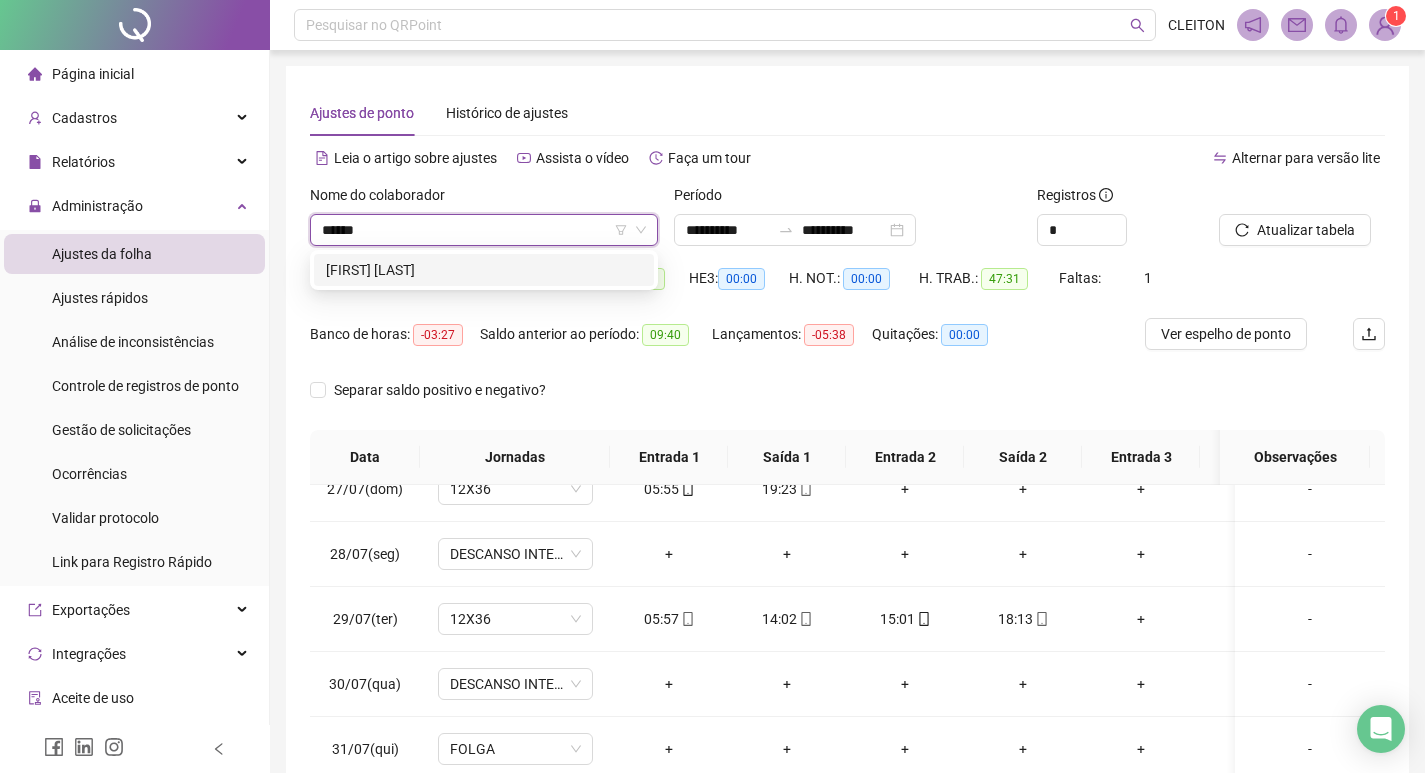 type on "******" 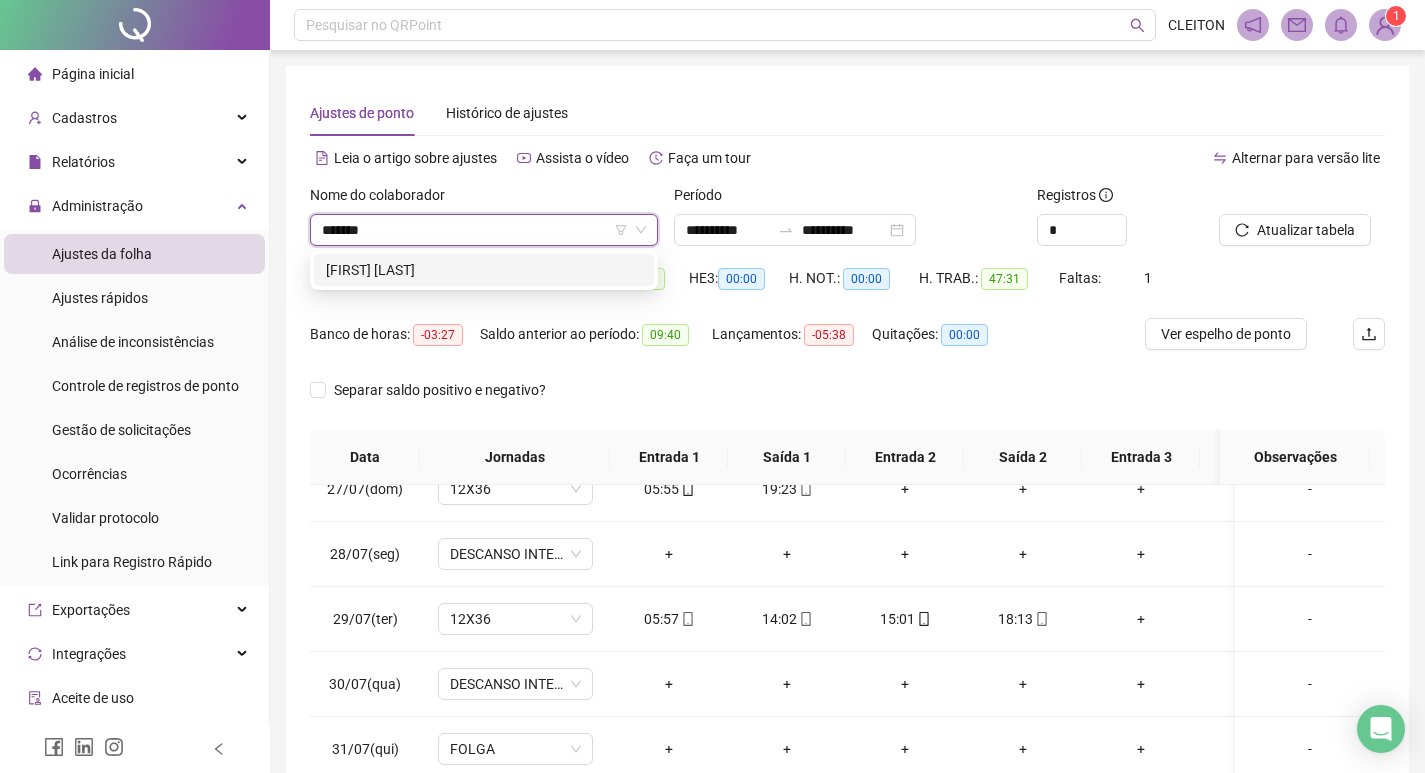 type 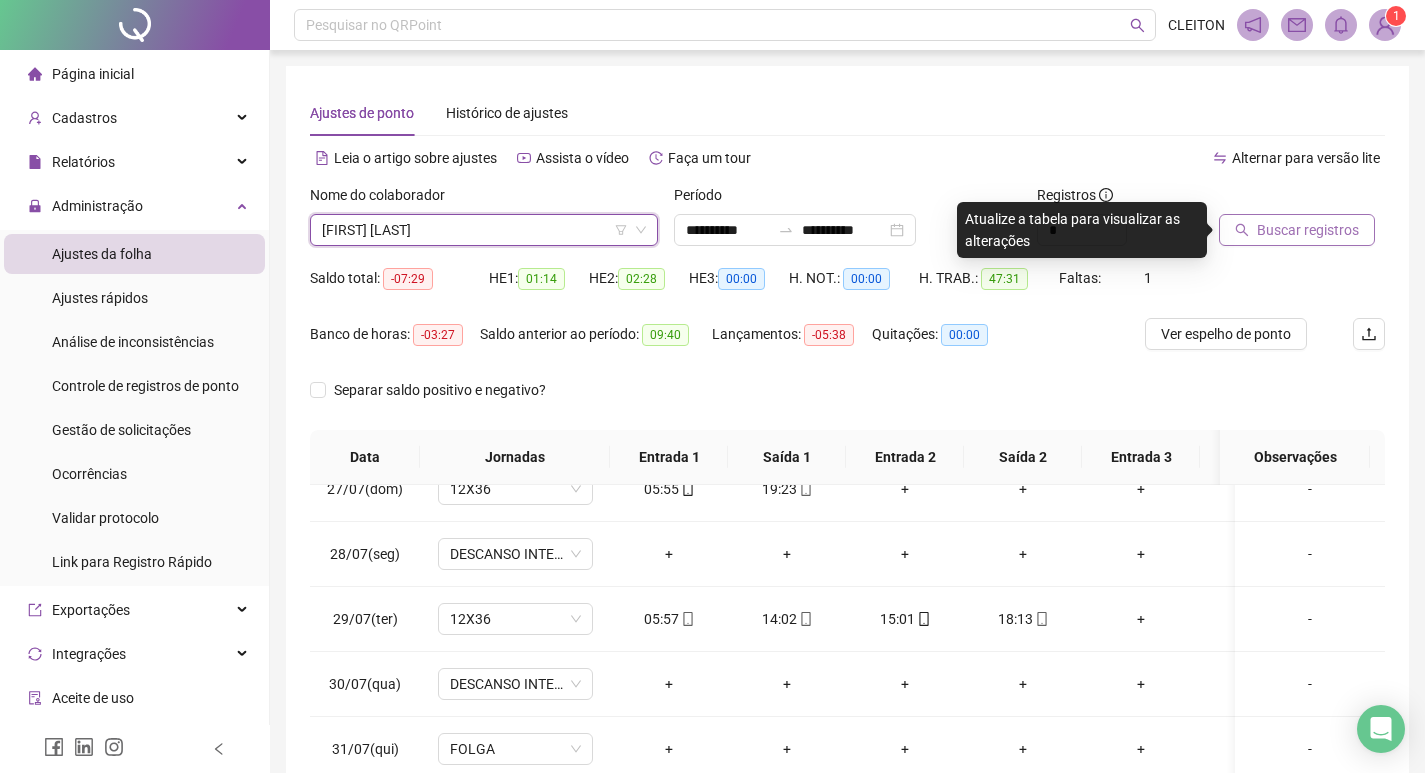 click on "Buscar registros" at bounding box center [1308, 230] 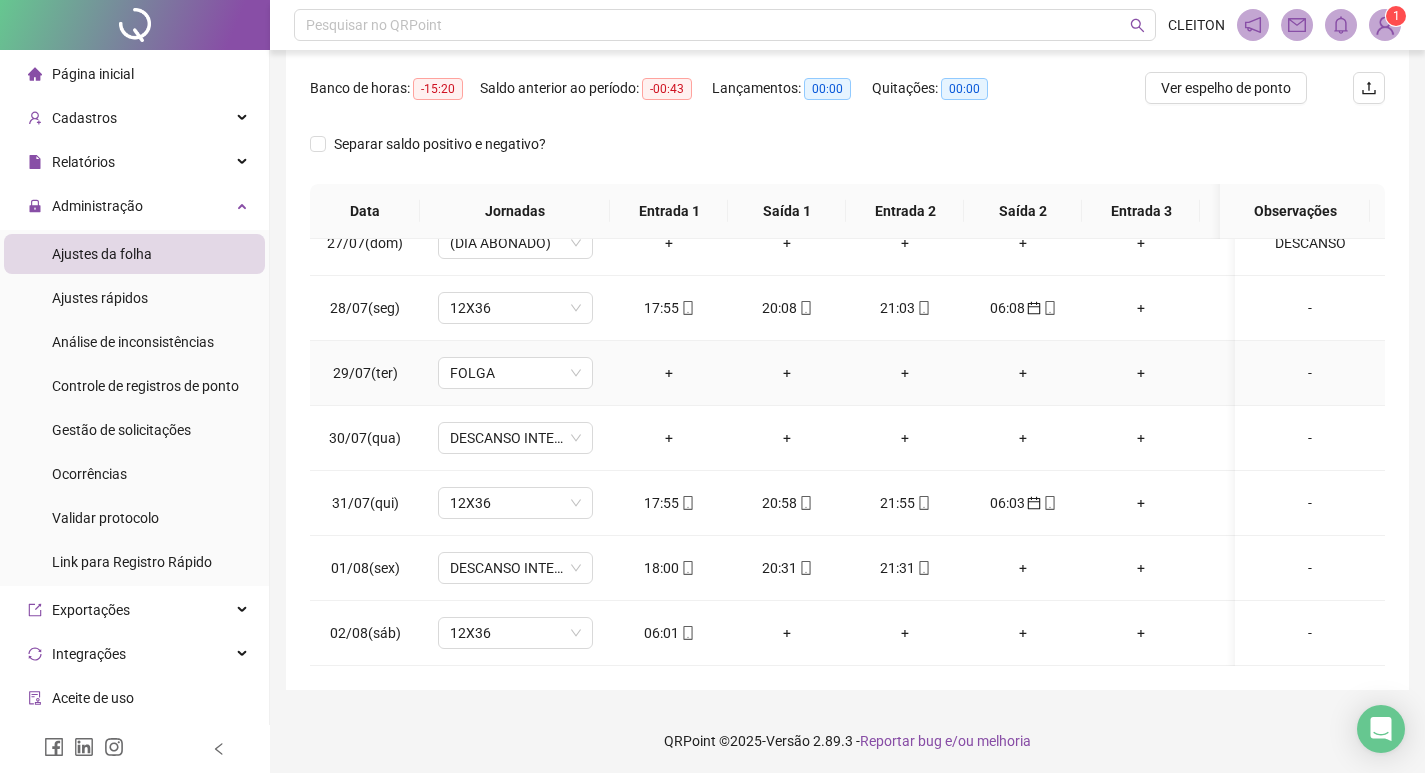 scroll, scrollTop: 249, scrollLeft: 0, axis: vertical 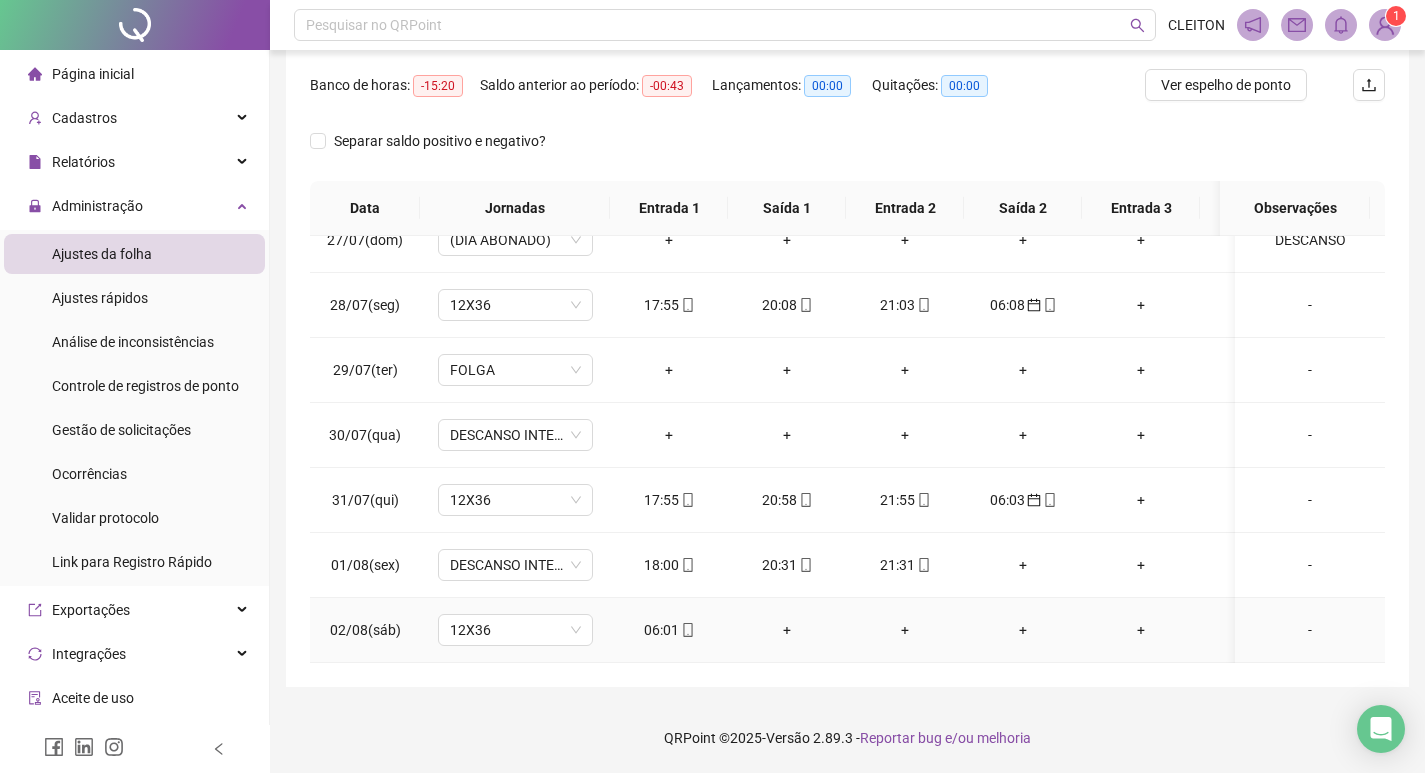 click on "06:01" at bounding box center (669, 630) 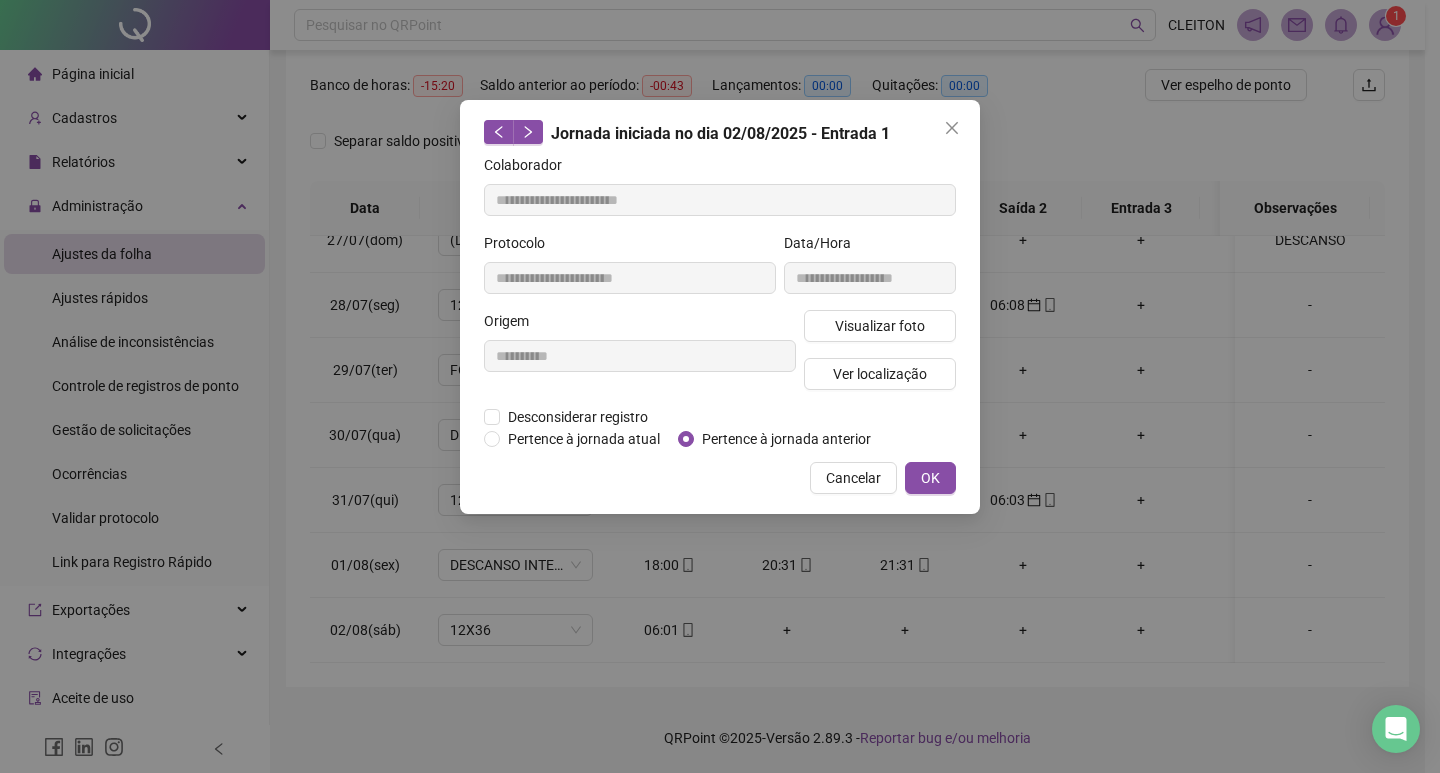 type on "**********" 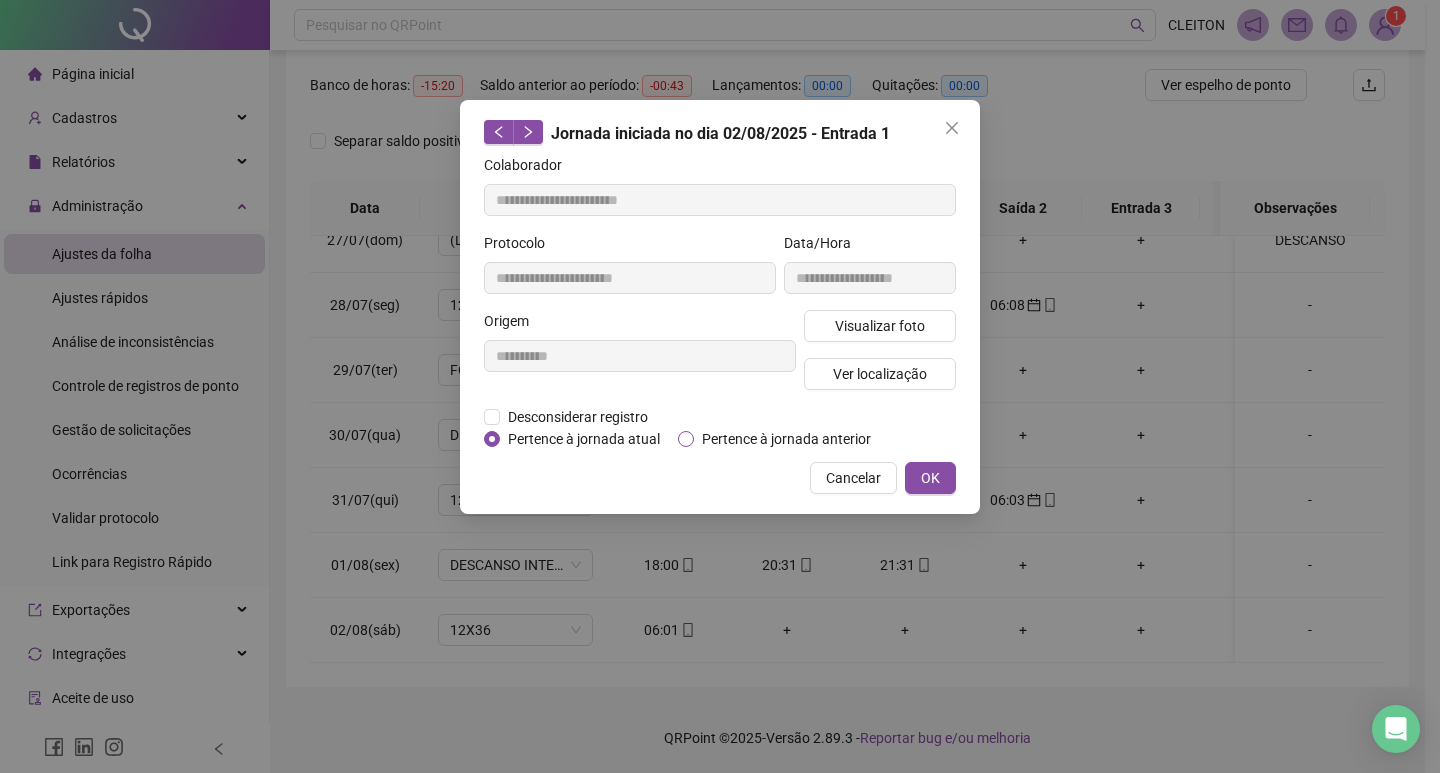 click on "Pertence à jornada anterior" at bounding box center [786, 439] 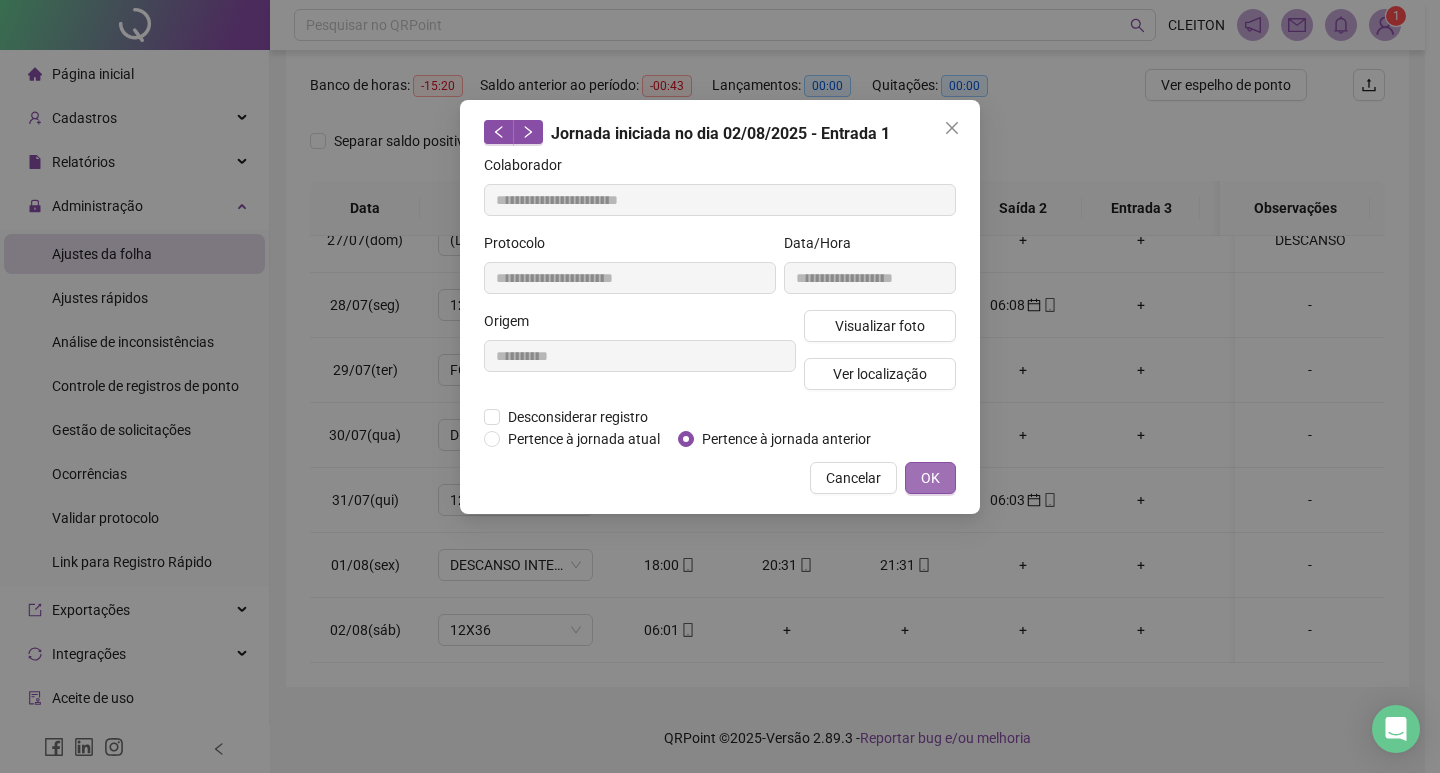 click on "OK" at bounding box center (930, 478) 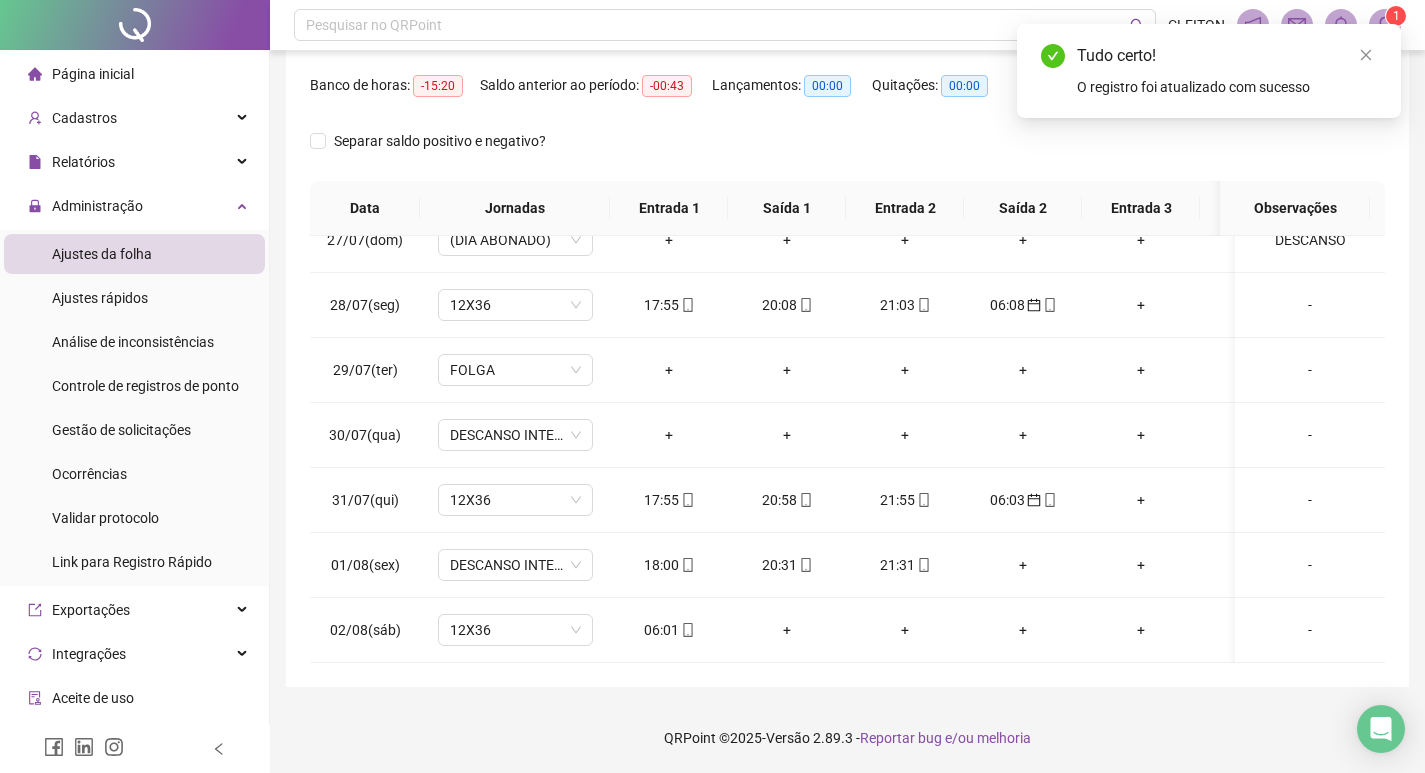 scroll, scrollTop: 0, scrollLeft: 0, axis: both 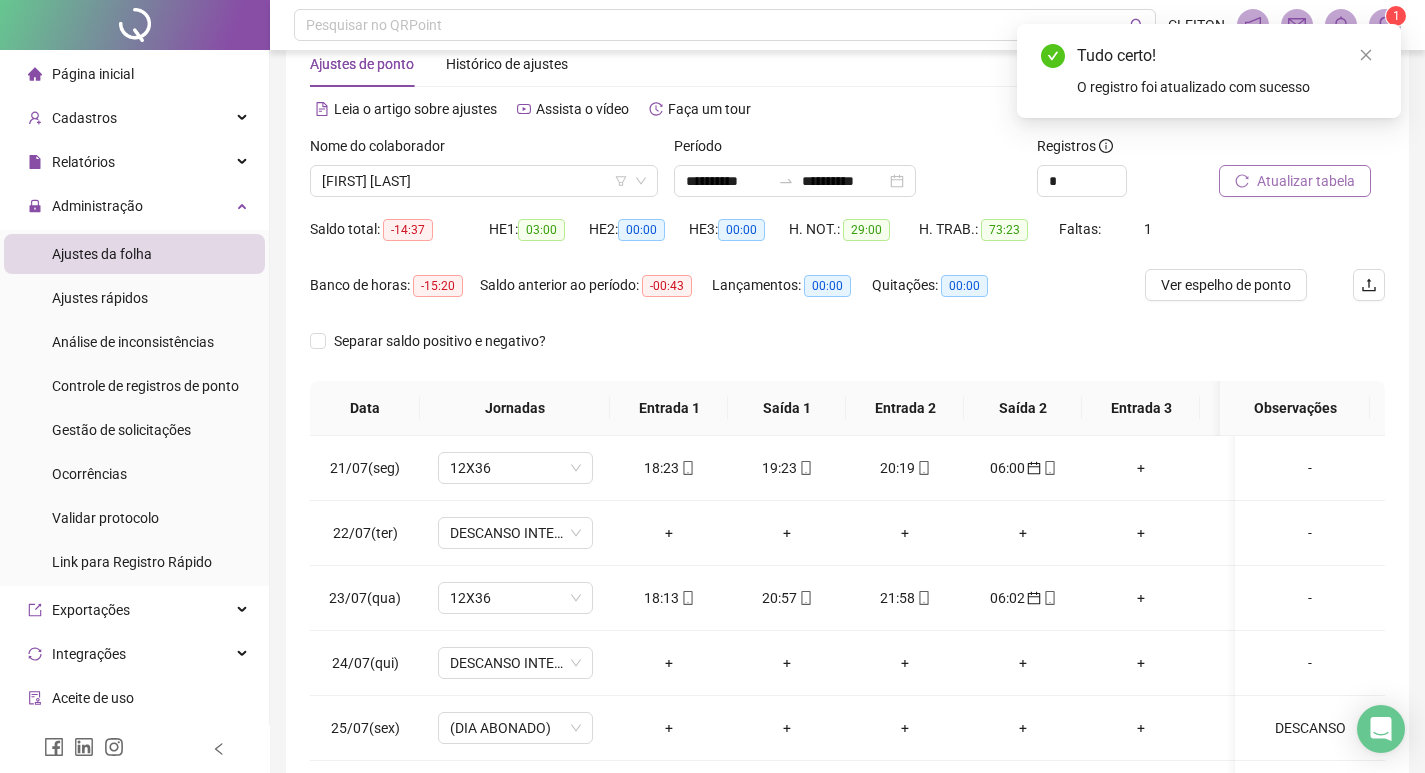 click on "Atualizar tabela" at bounding box center (1302, 174) 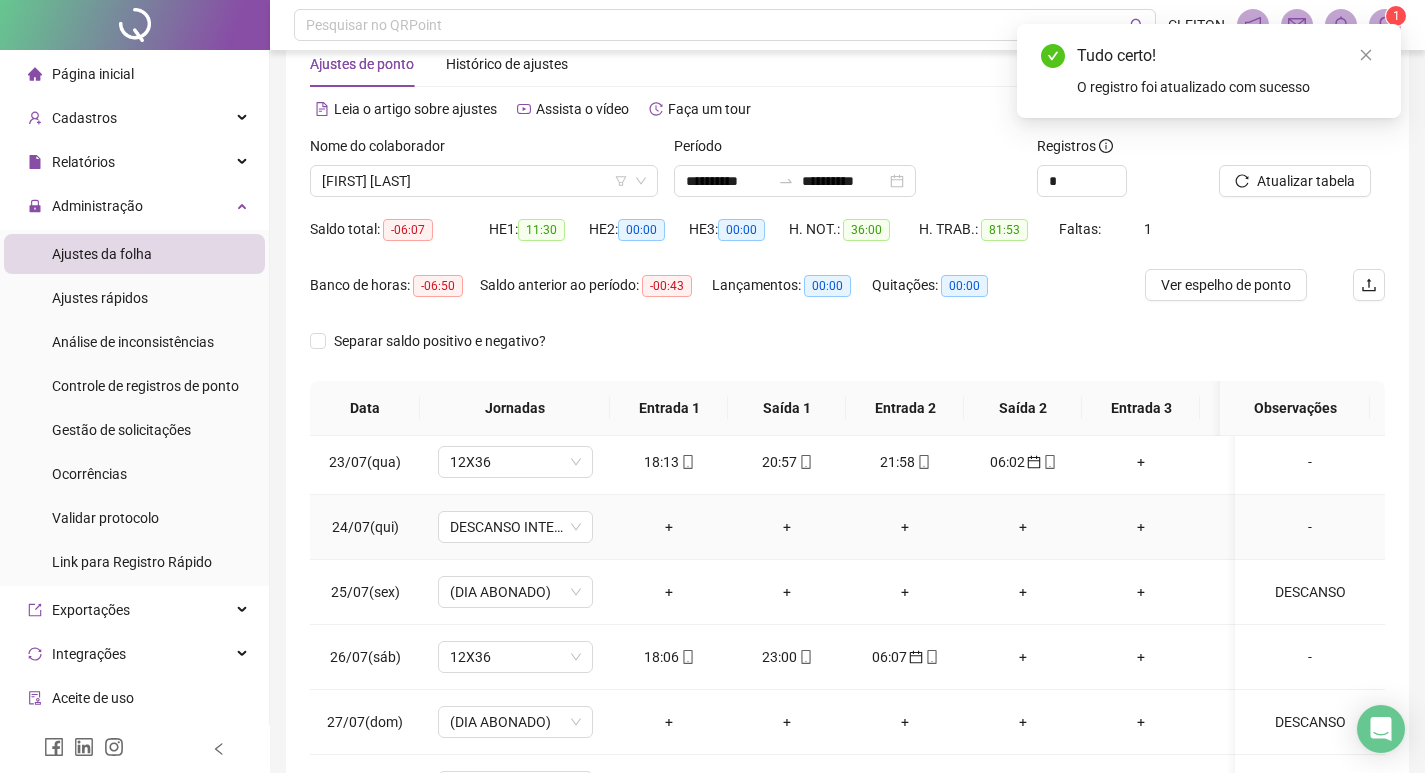 scroll, scrollTop: 433, scrollLeft: 0, axis: vertical 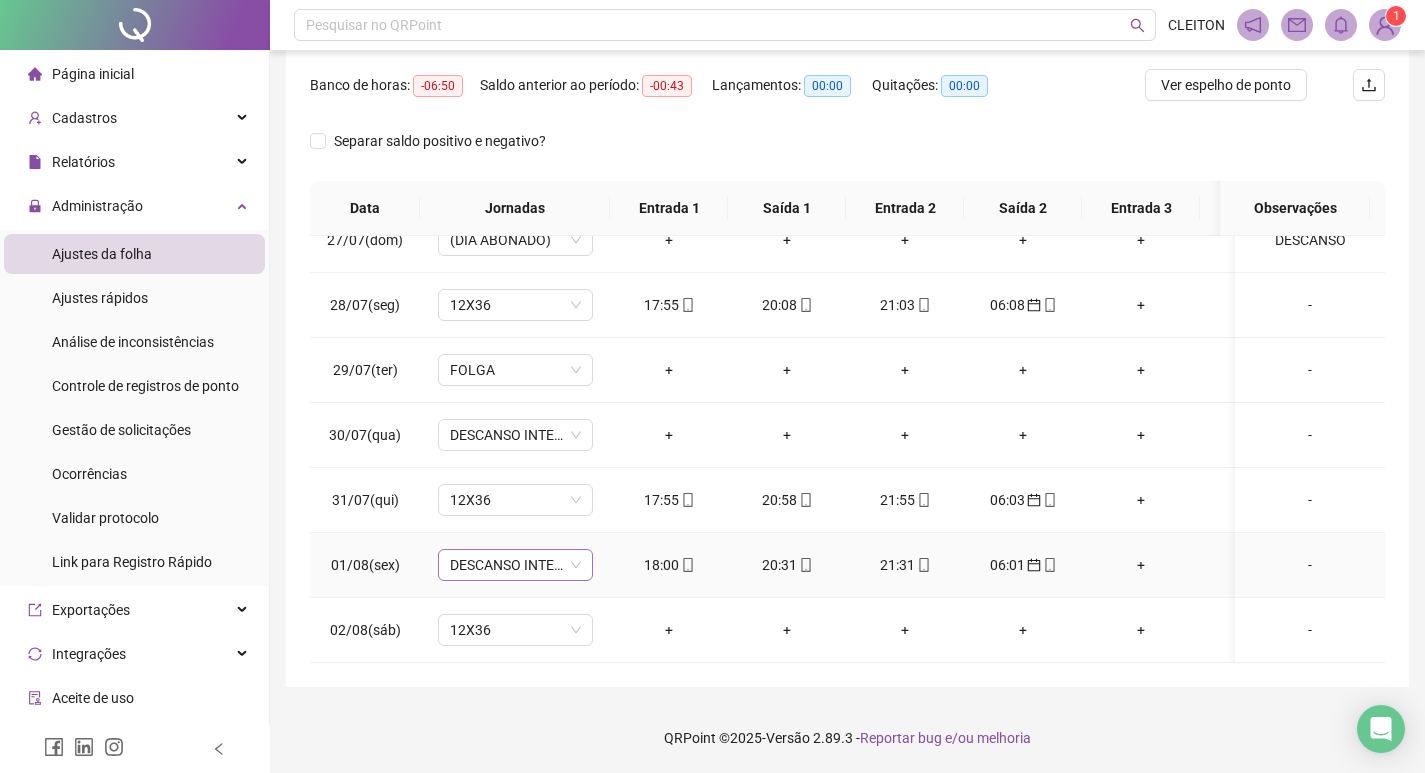 click on "DESCANSO INTER-JORNADA" at bounding box center [515, 565] 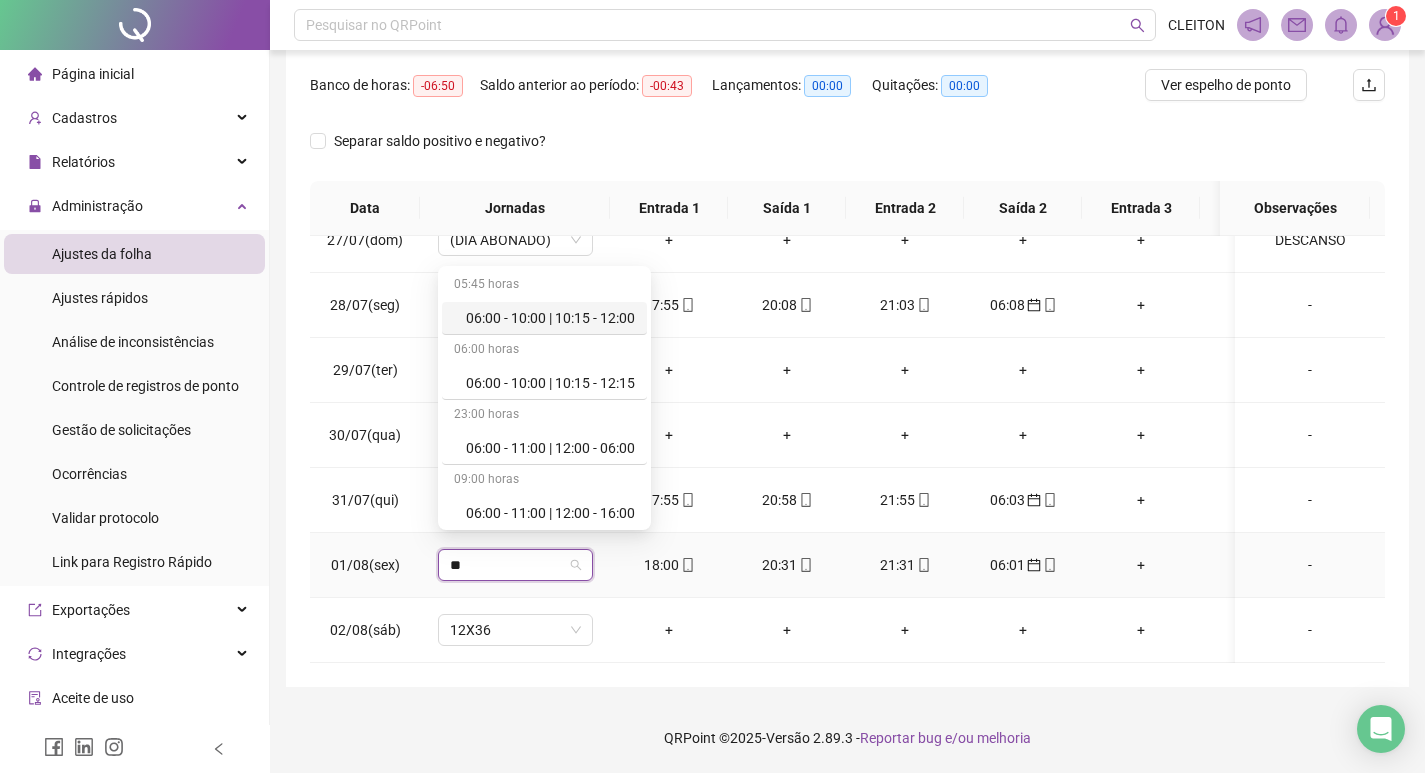 type on "***" 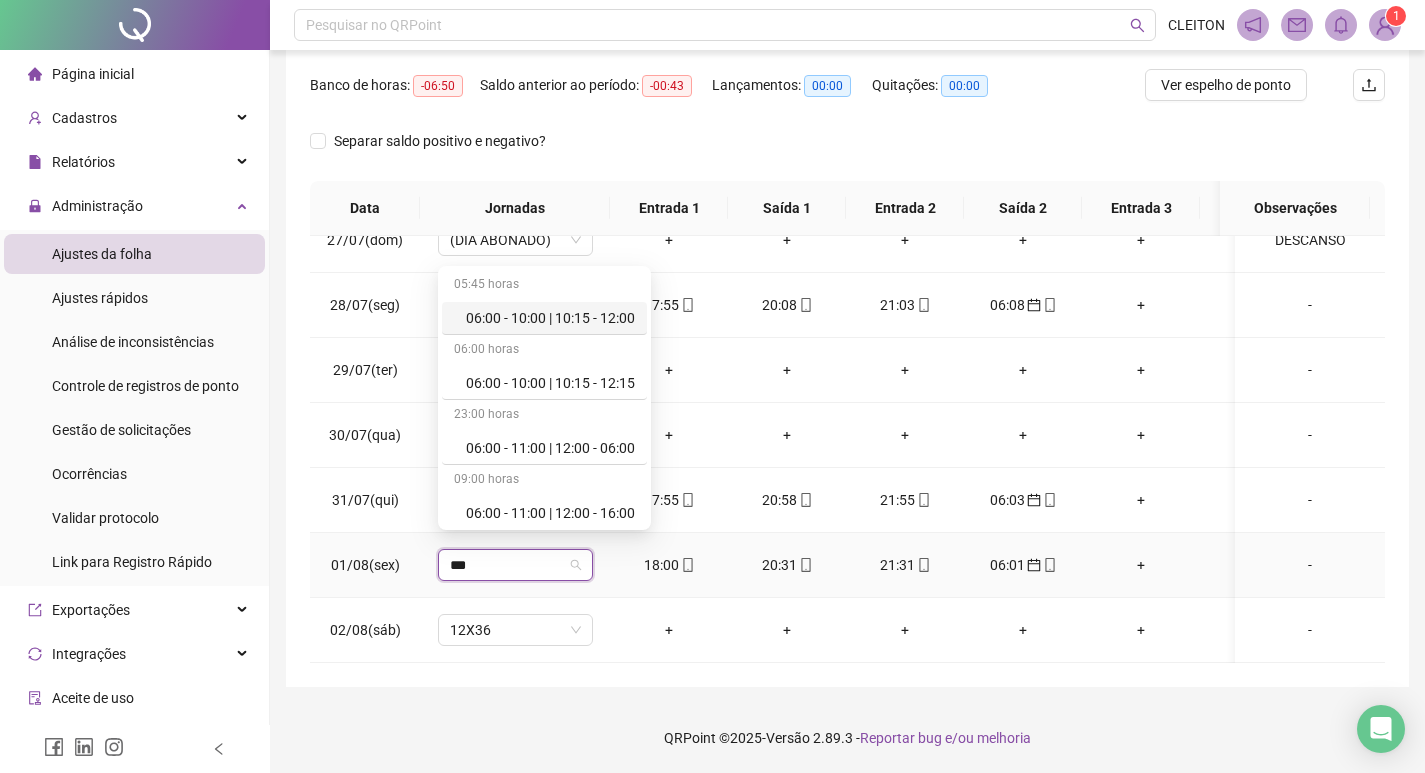 type 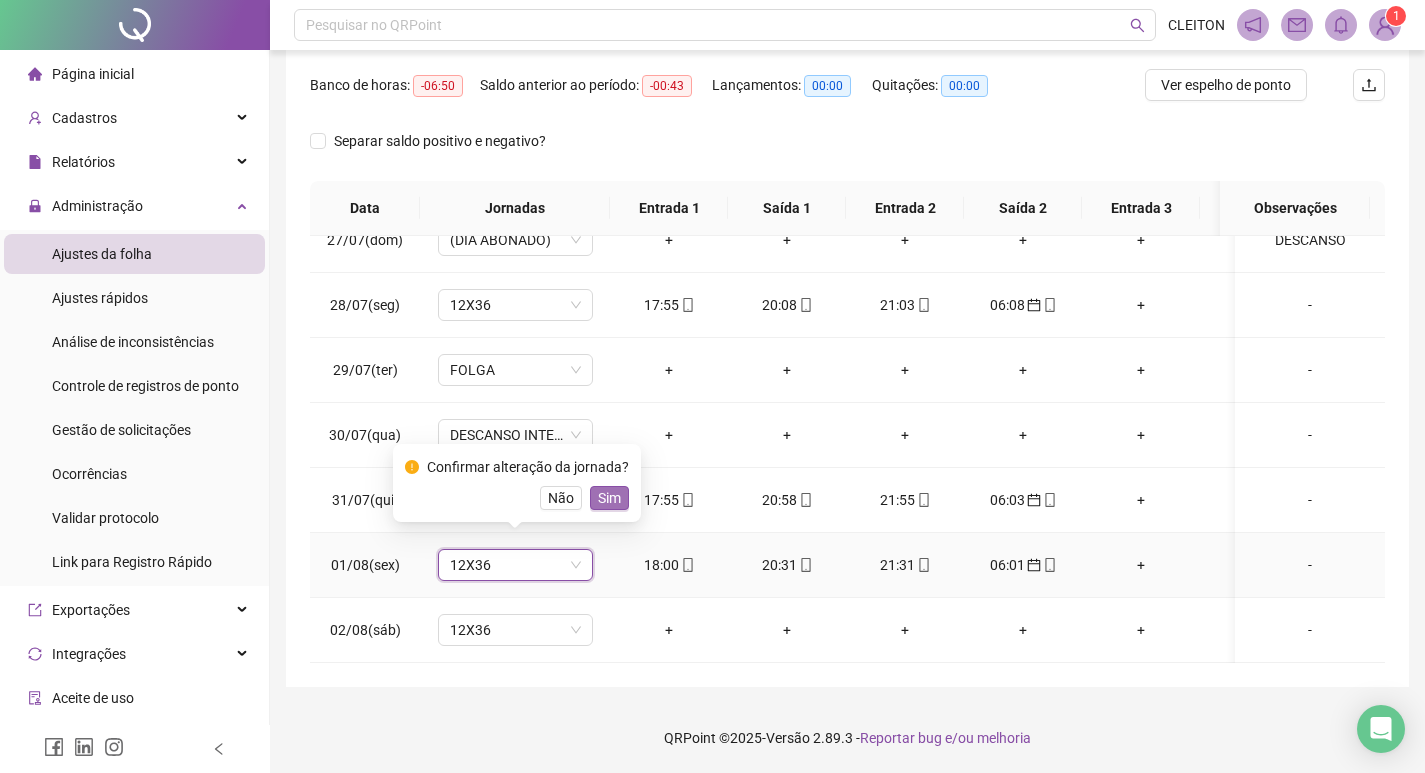 click on "Sim" at bounding box center [609, 498] 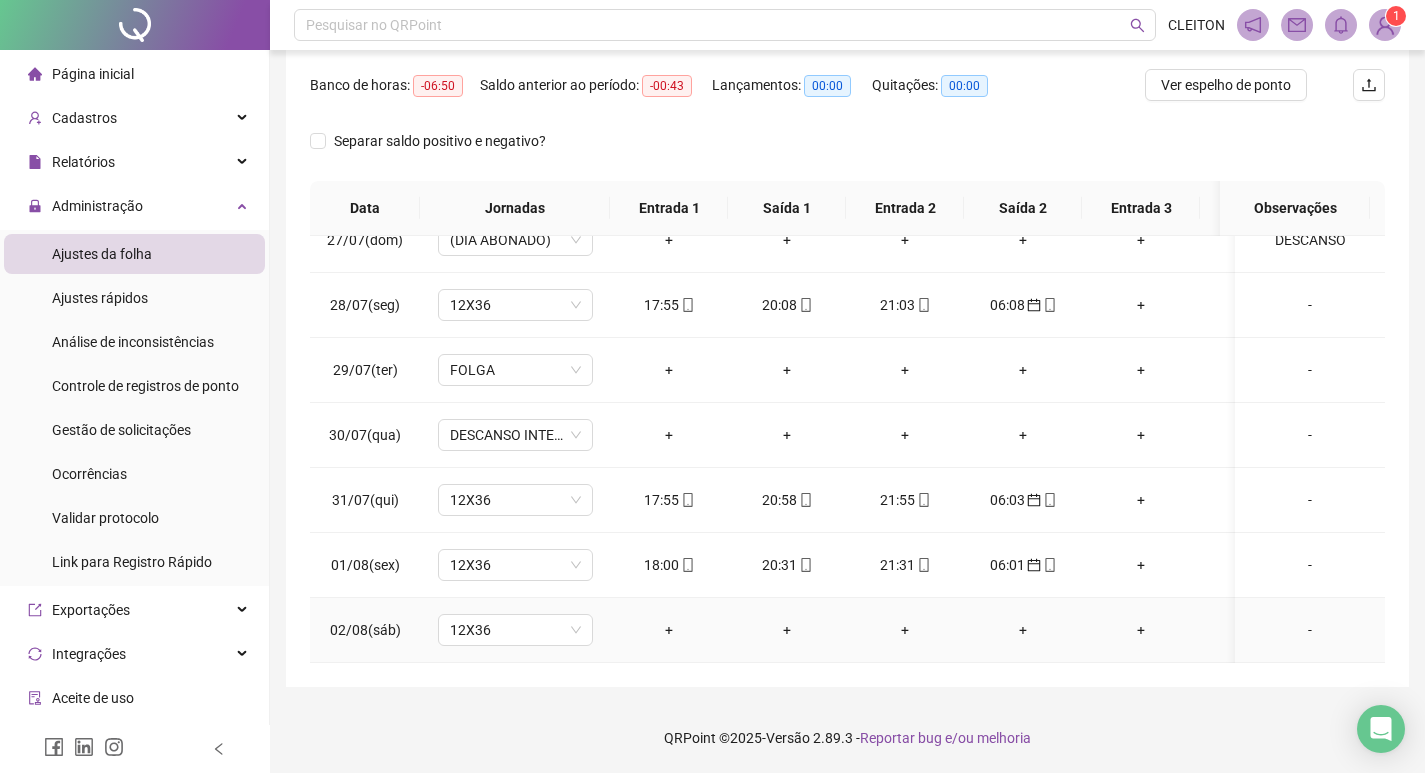 click on "-" at bounding box center (1310, 630) 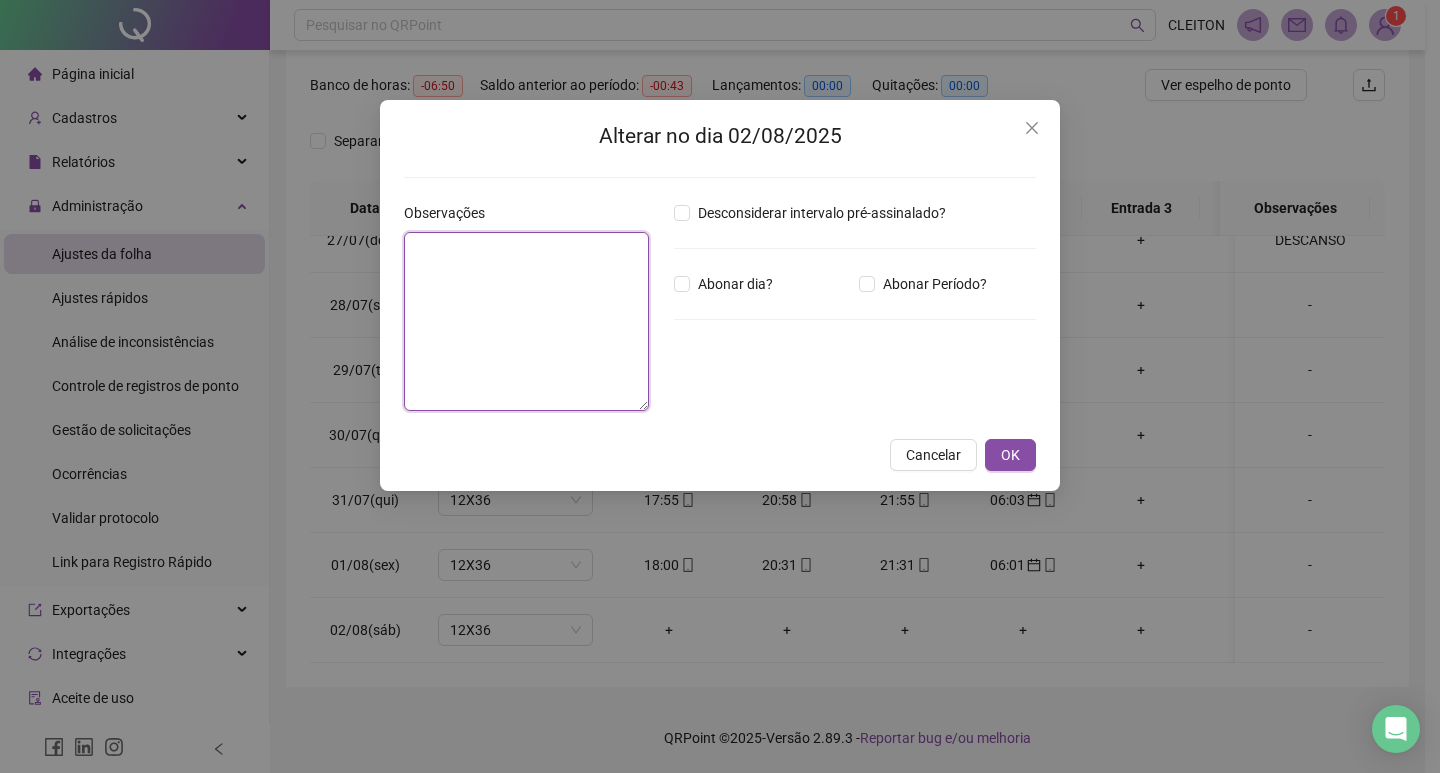 drag, startPoint x: 546, startPoint y: 257, endPoint x: 560, endPoint y: 327, distance: 71.38628 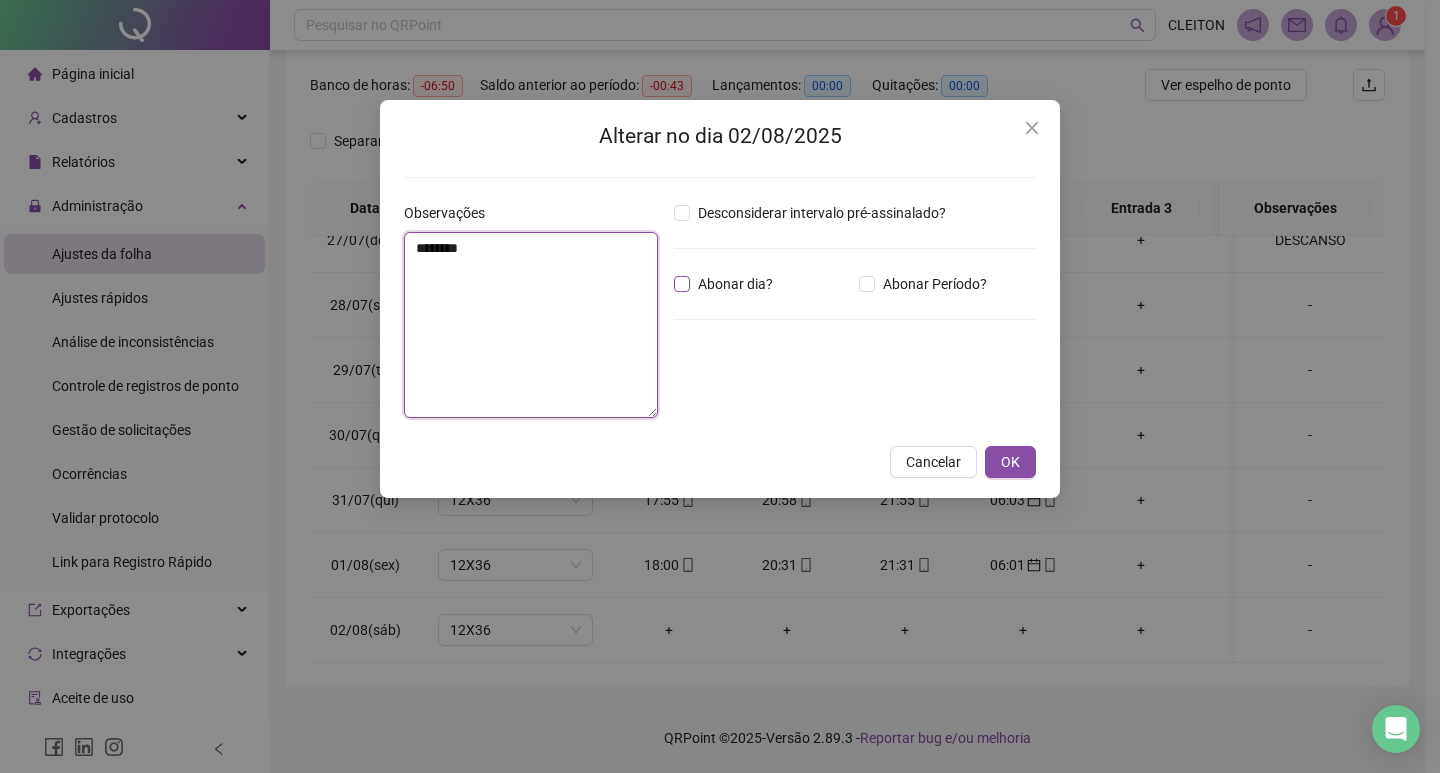 type on "********" 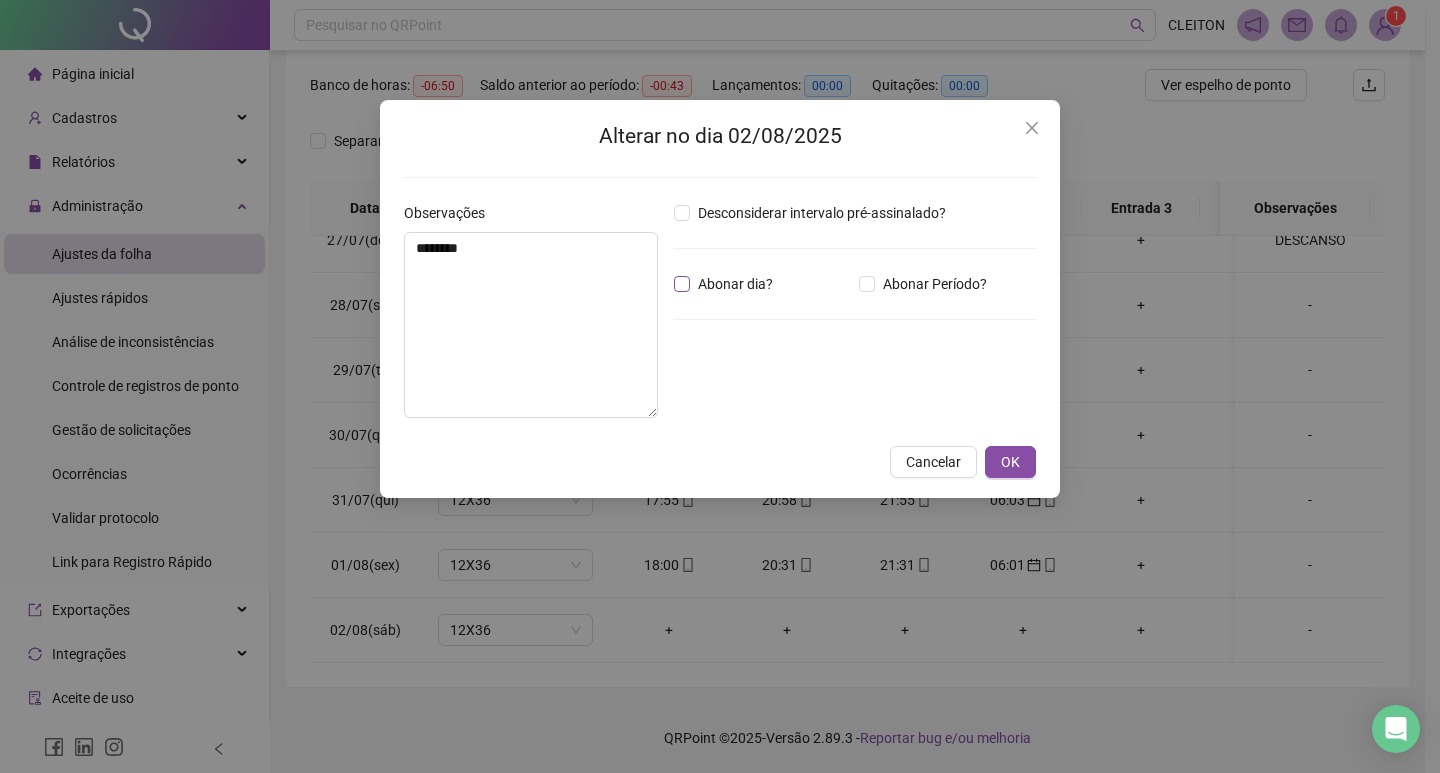 click on "Abonar dia?" at bounding box center (735, 284) 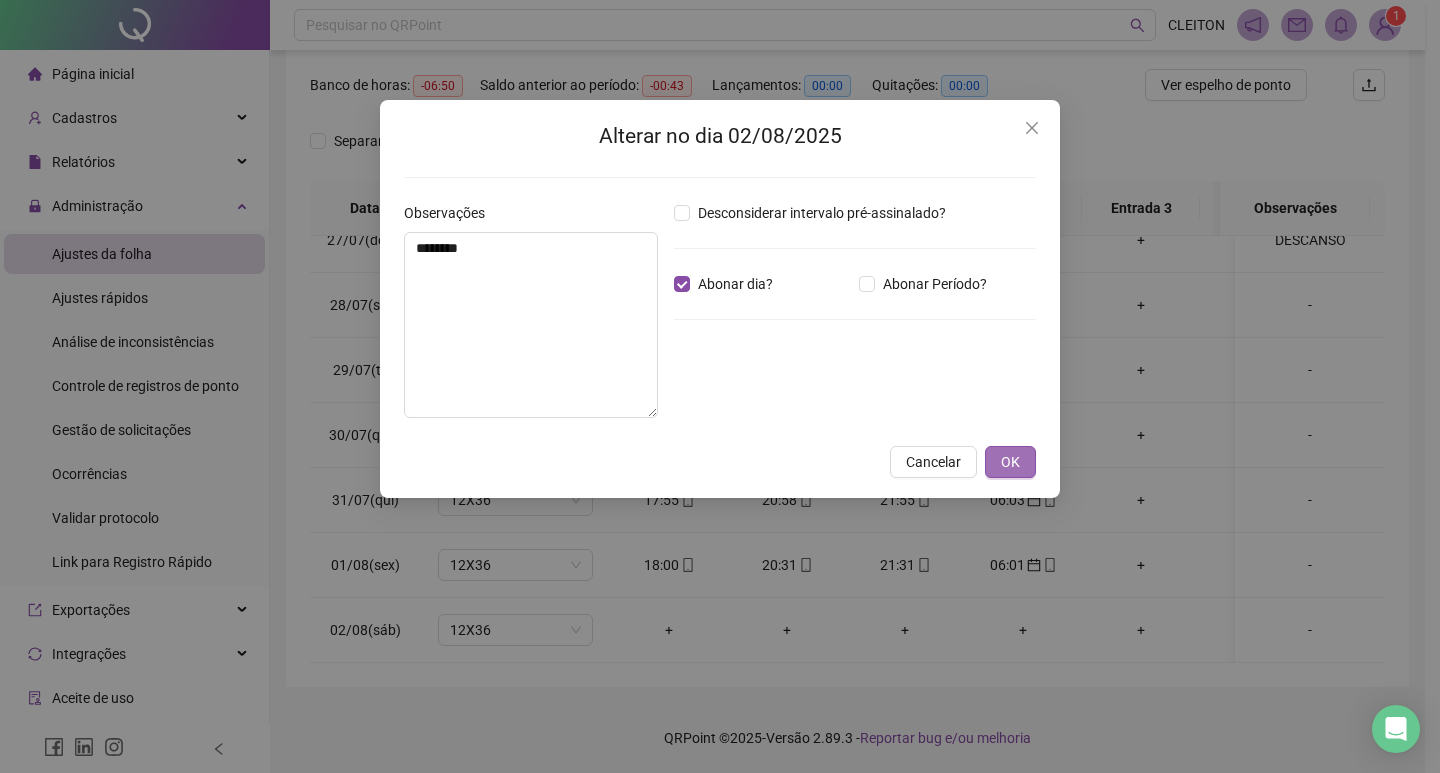 click on "OK" at bounding box center (1010, 462) 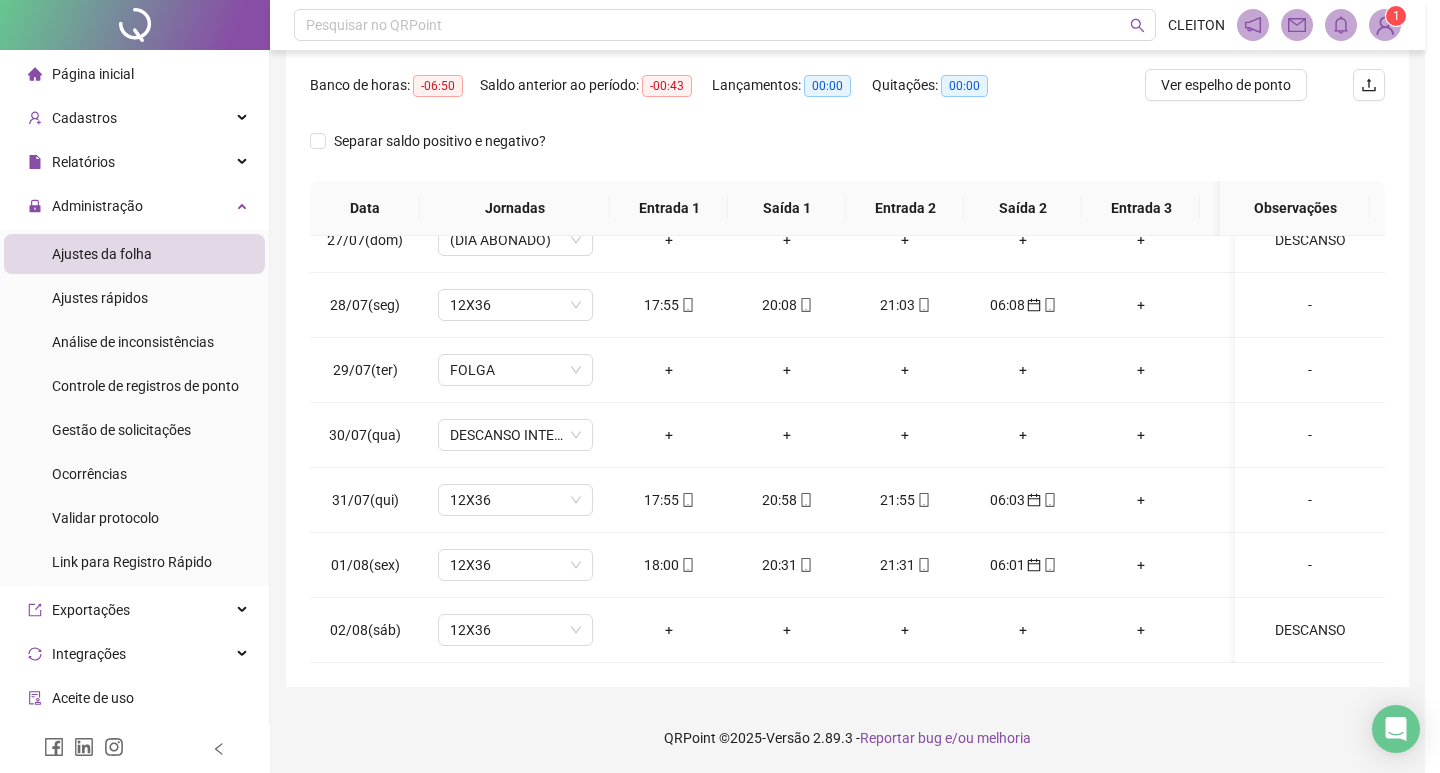 click on "Alterar no dia   02/08/2025 Observações ******** Desconsiderar intervalo pré-assinalado? Abonar dia? Abonar Período? Horas a abonar ***** Aplicar regime de compensação Cancelar OK" at bounding box center [720, 386] 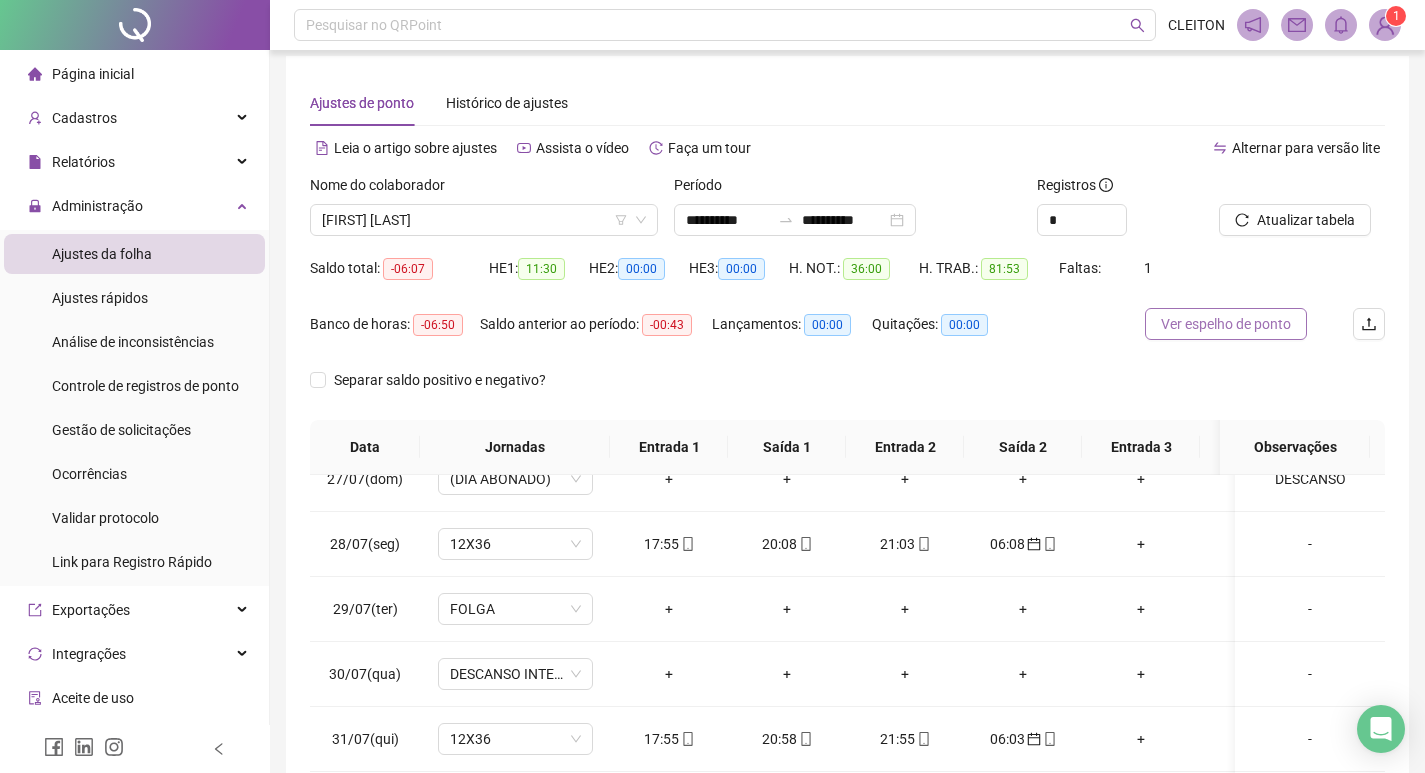 scroll, scrollTop: 0, scrollLeft: 0, axis: both 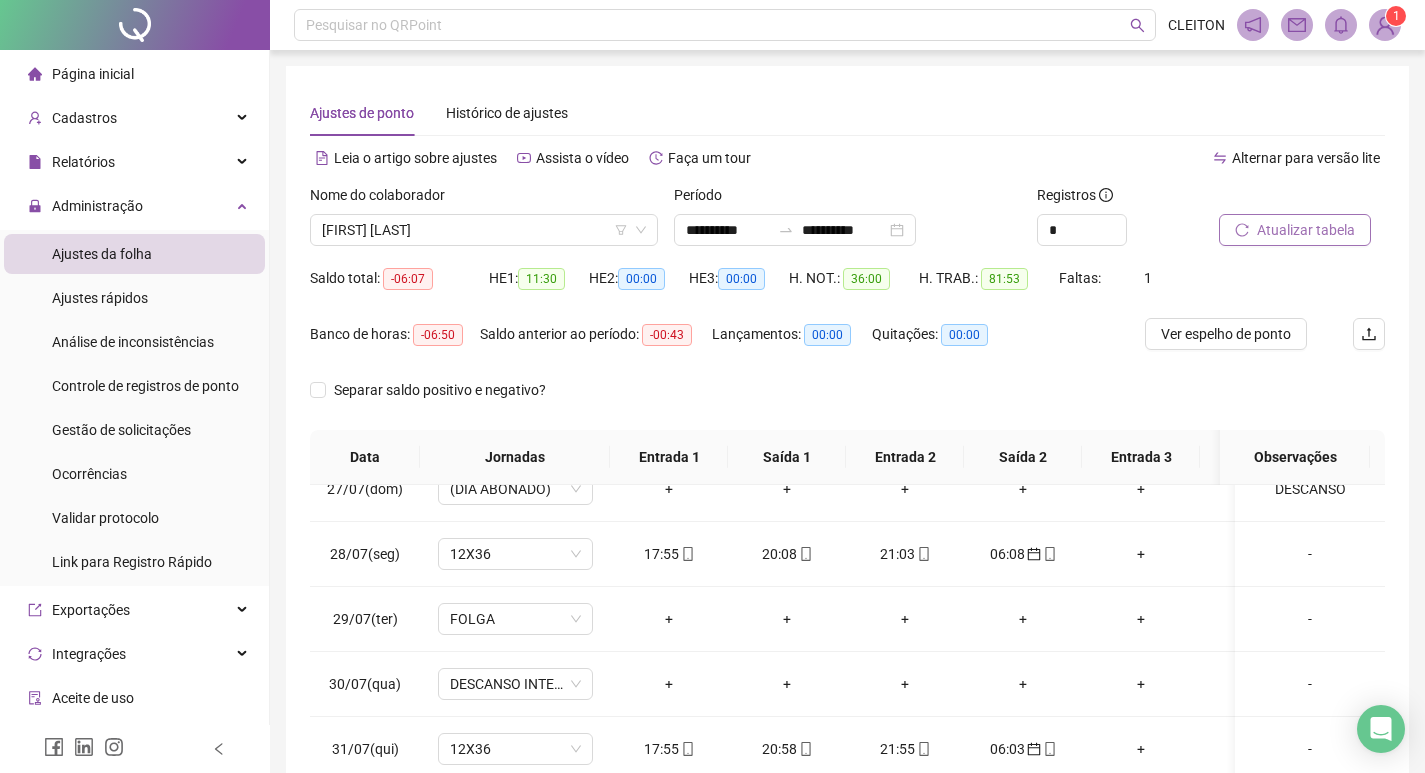 click on "Atualizar tabela" at bounding box center (1306, 230) 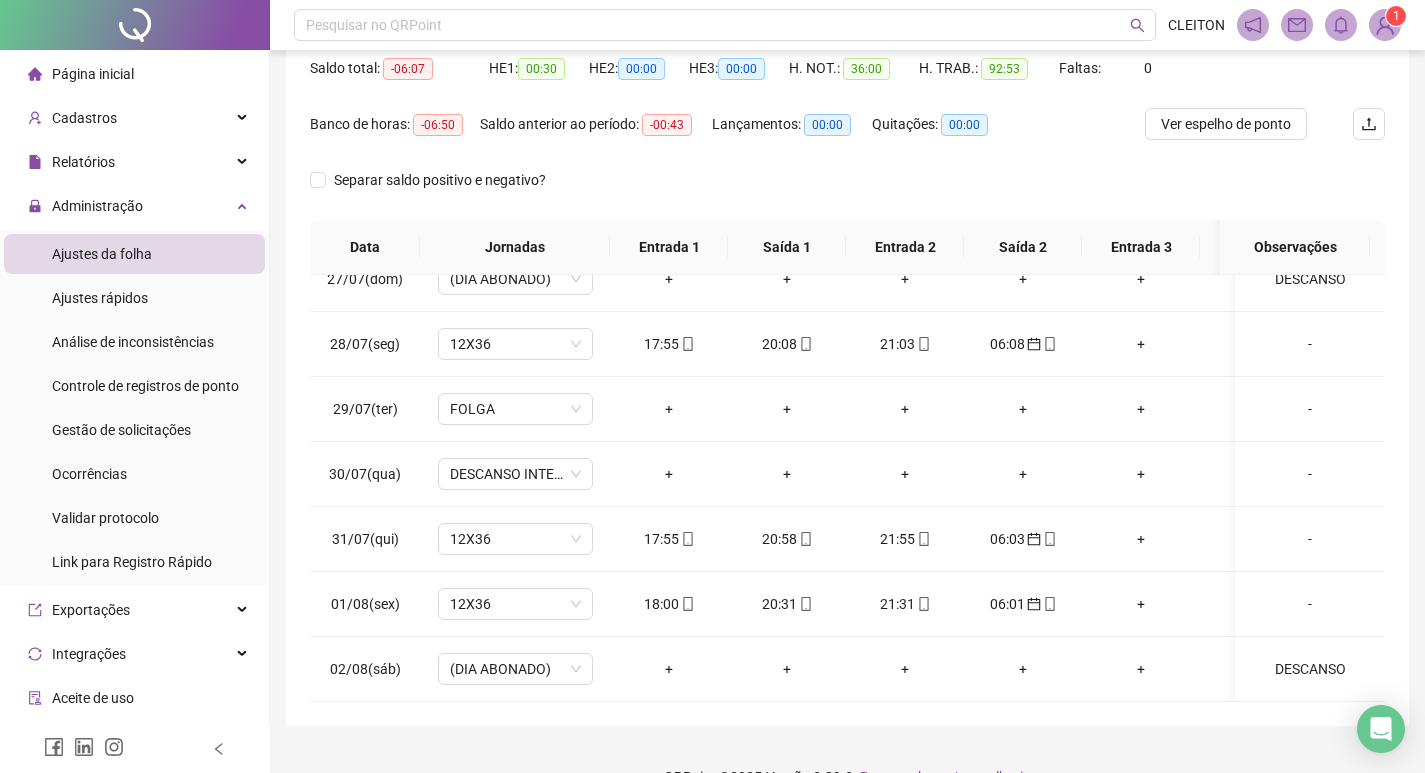 scroll, scrollTop: 249, scrollLeft: 0, axis: vertical 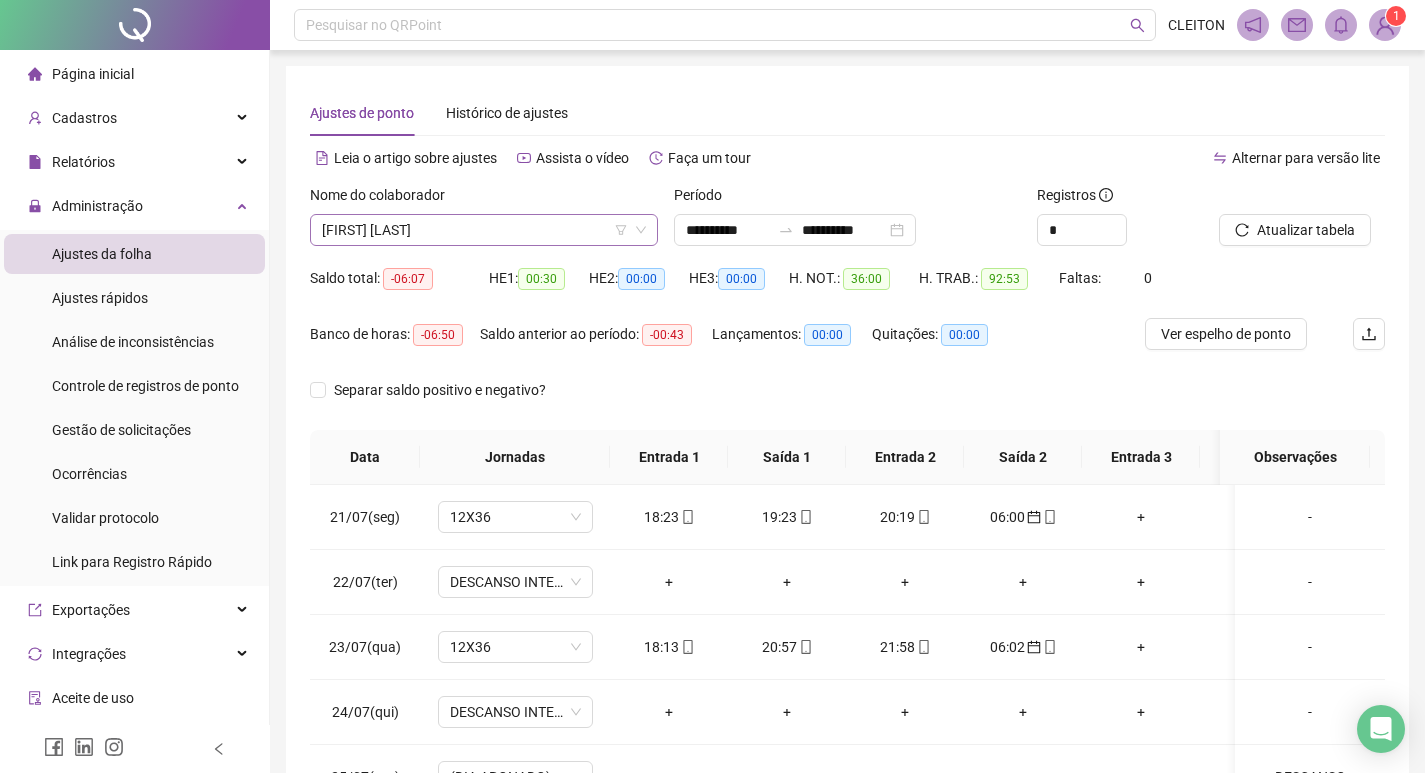 click on "[FIRST] [LAST]" at bounding box center [484, 230] 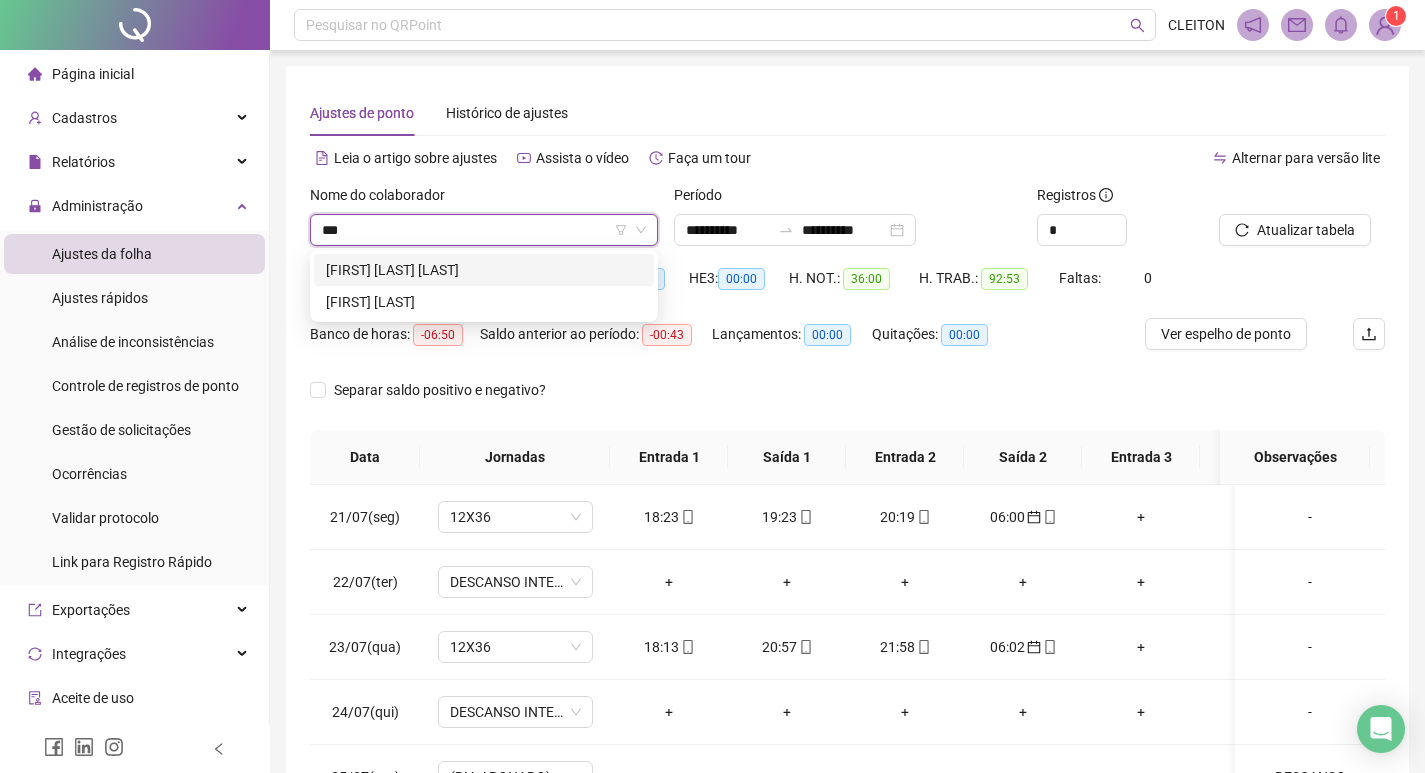 scroll, scrollTop: 0, scrollLeft: 0, axis: both 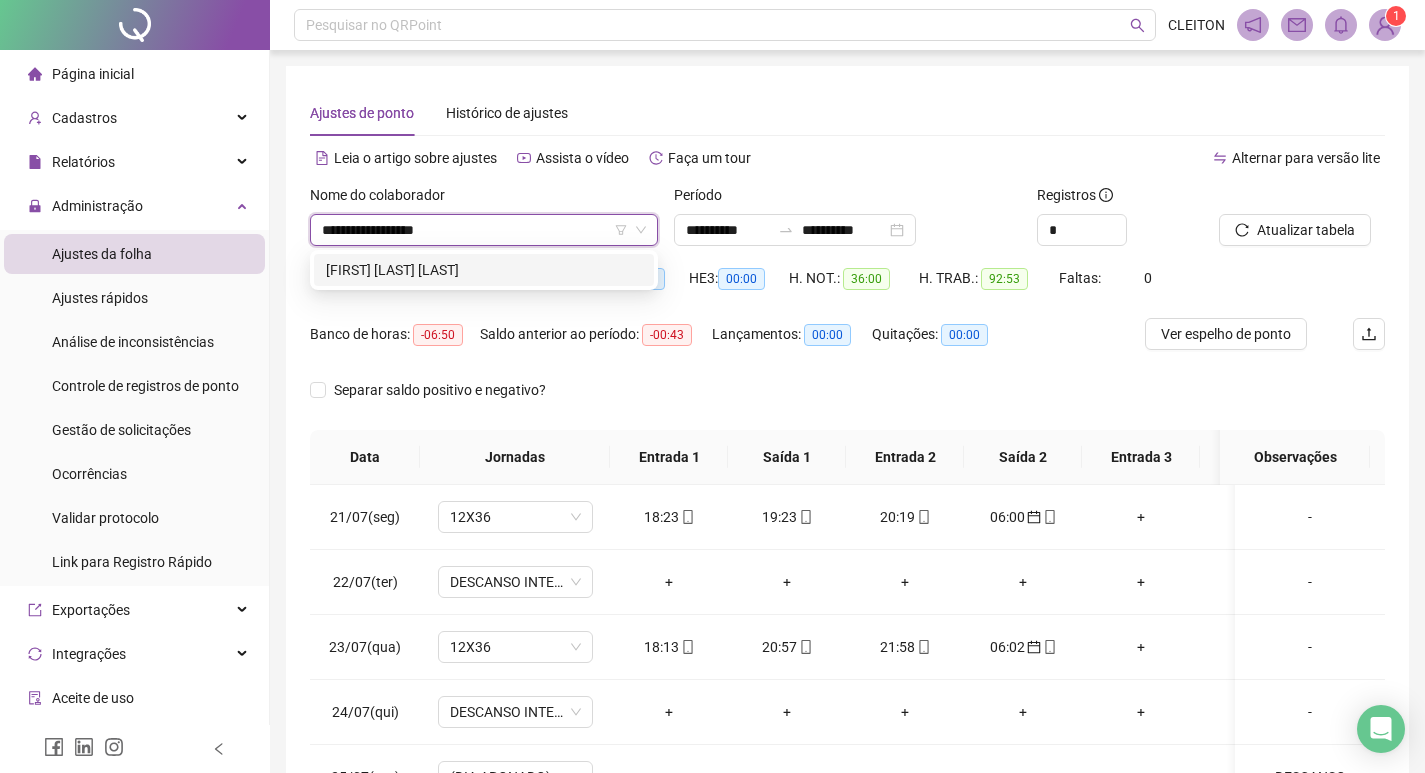 type on "**********" 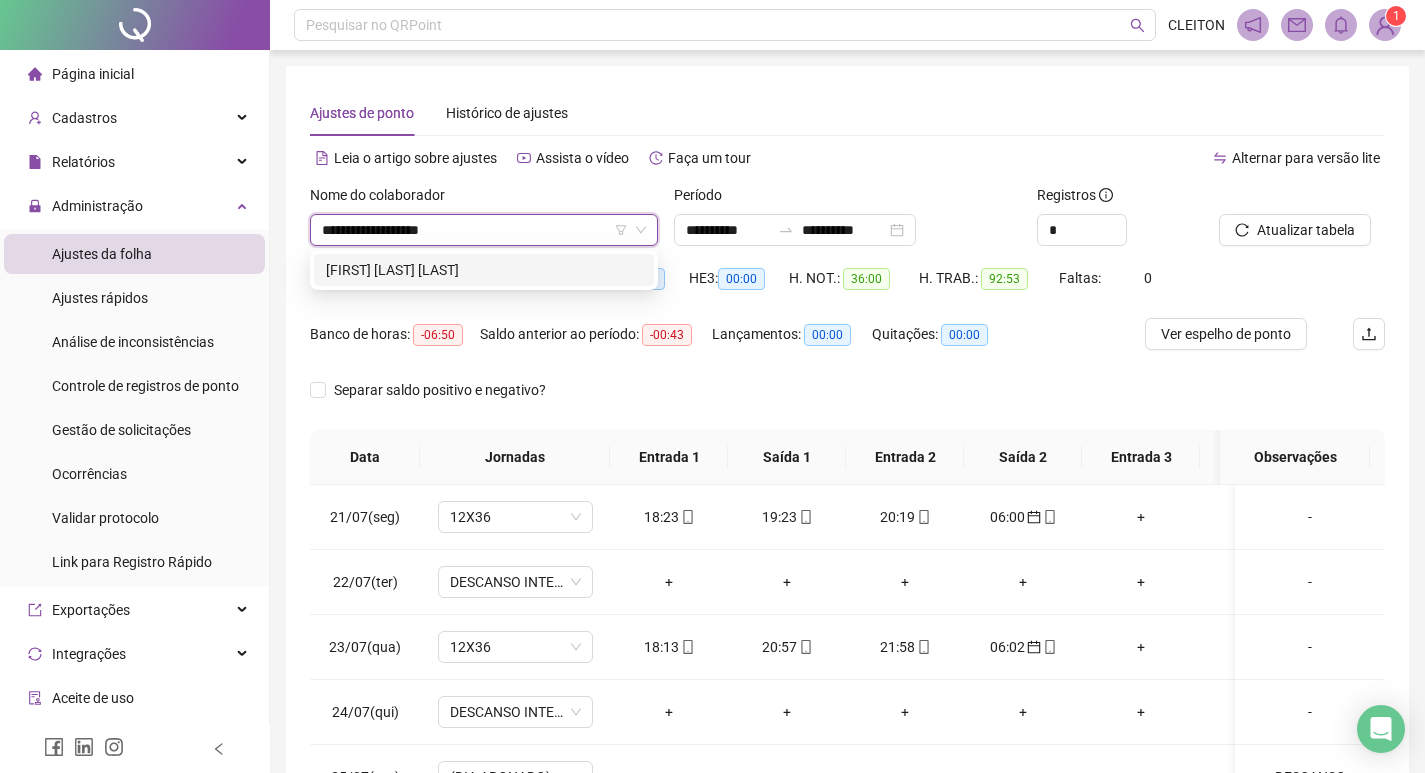 type 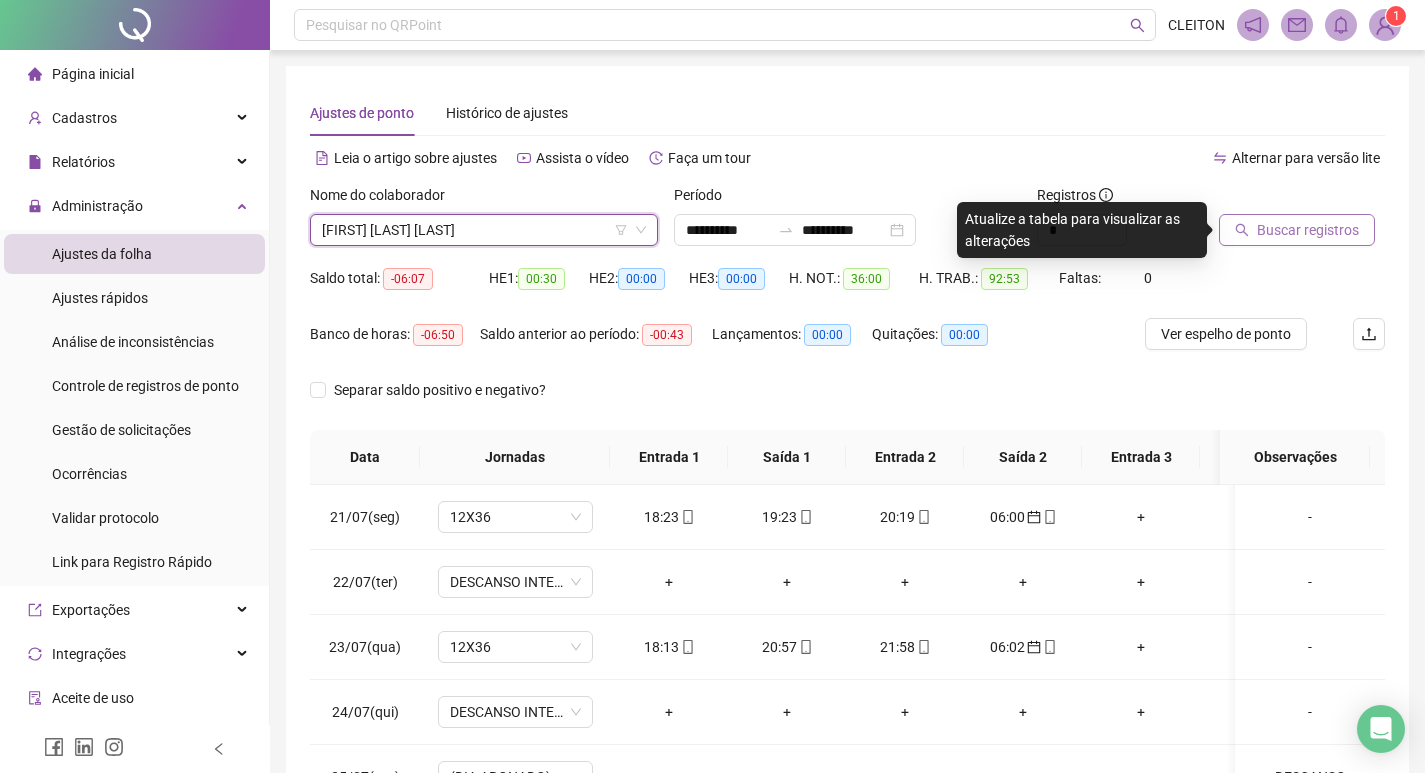 click on "Buscar registros" at bounding box center [1308, 230] 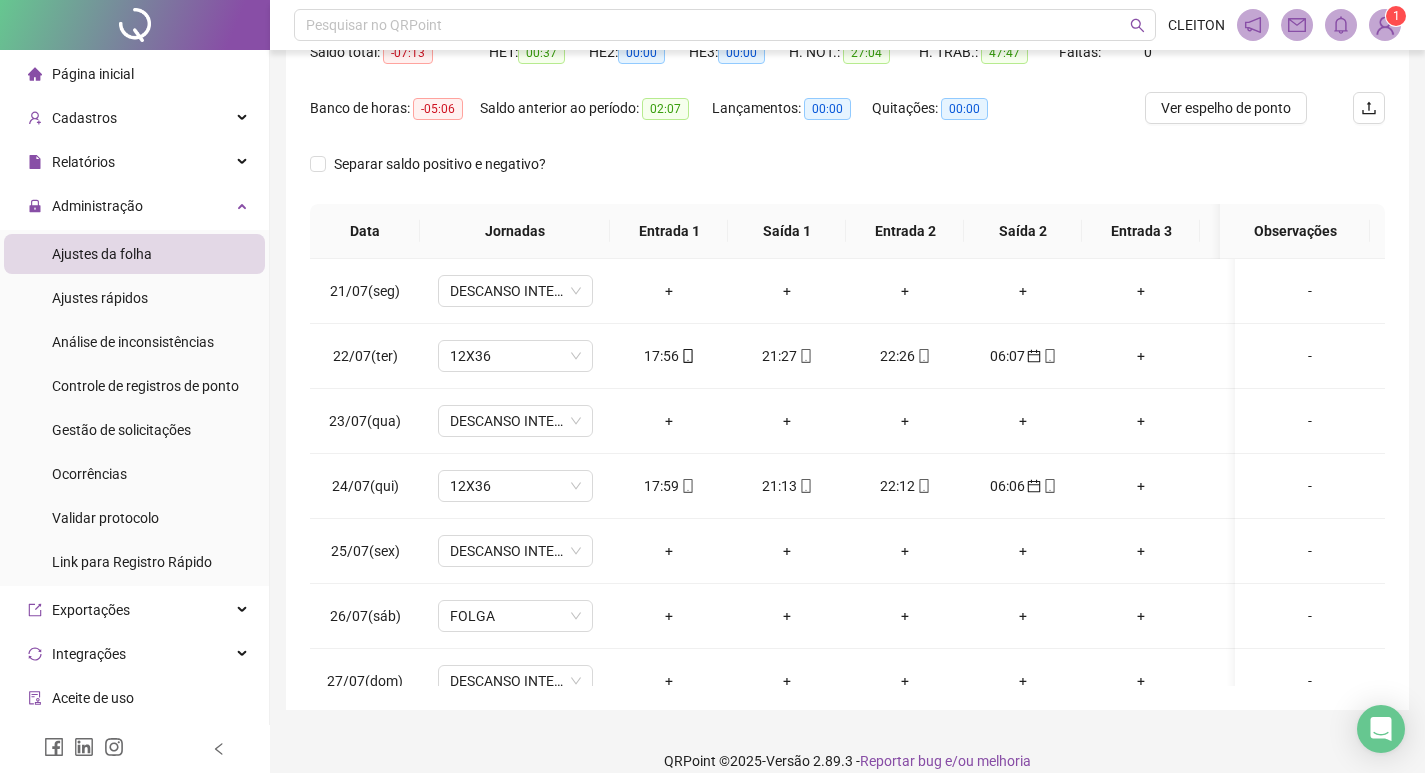 scroll, scrollTop: 249, scrollLeft: 0, axis: vertical 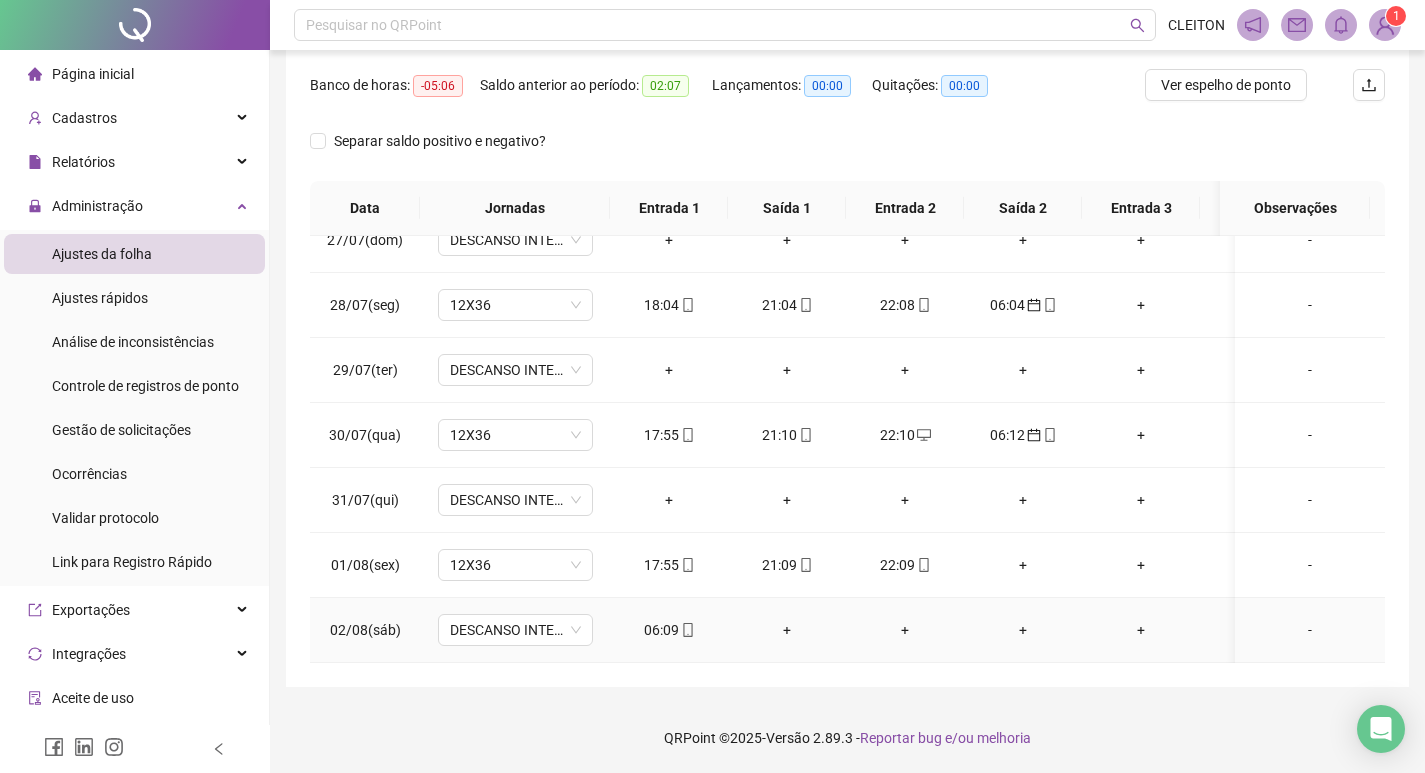 click on "06:09" at bounding box center (669, 630) 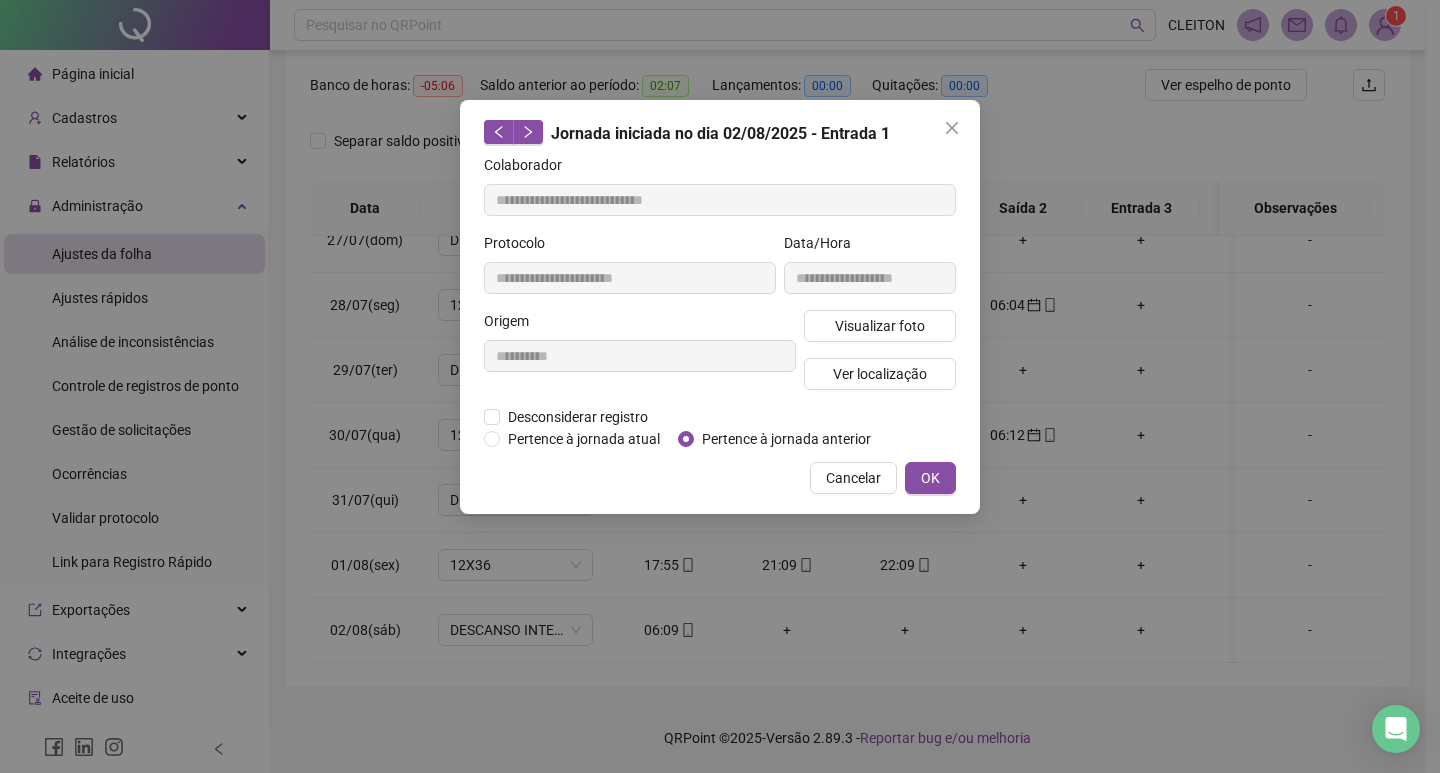 type on "**********" 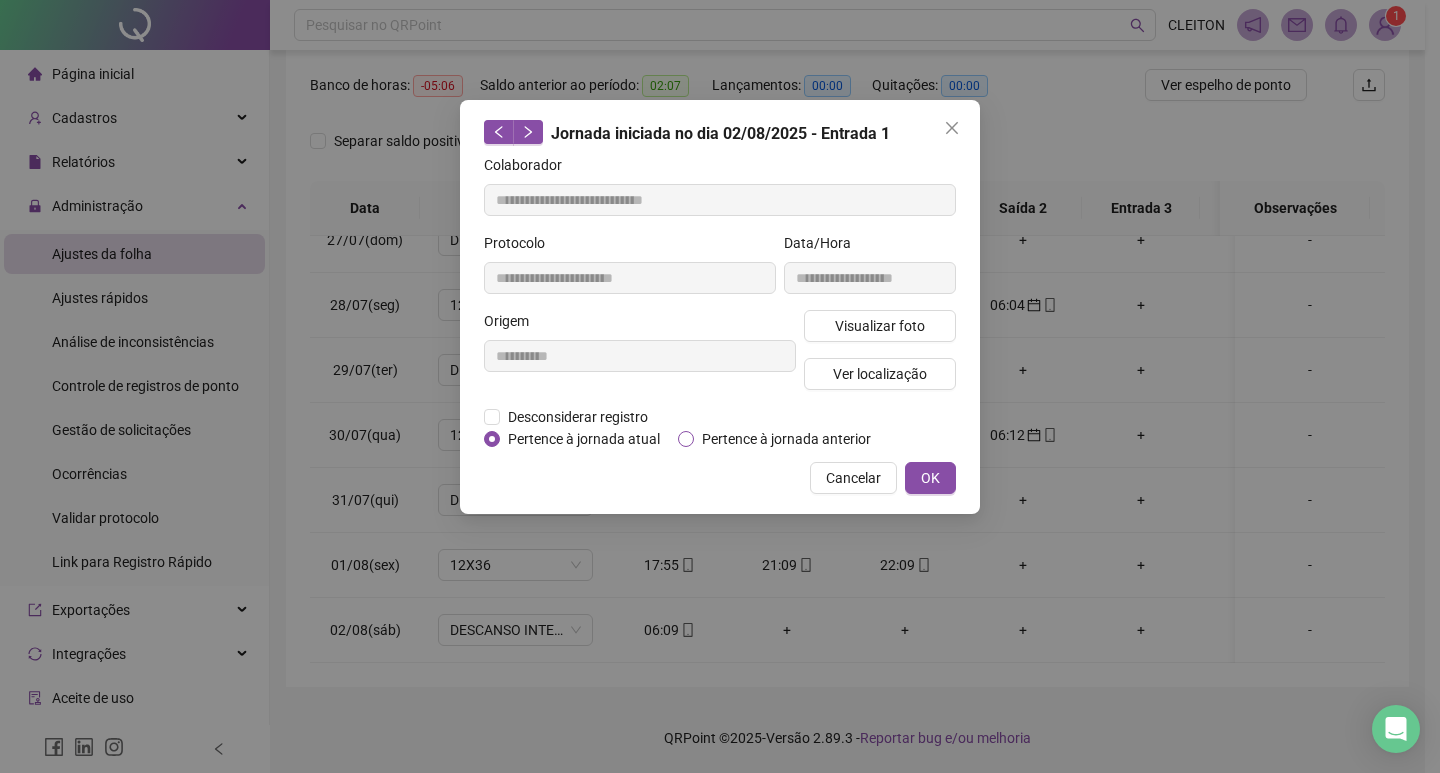 click on "Pertence à jornada anterior" at bounding box center (786, 439) 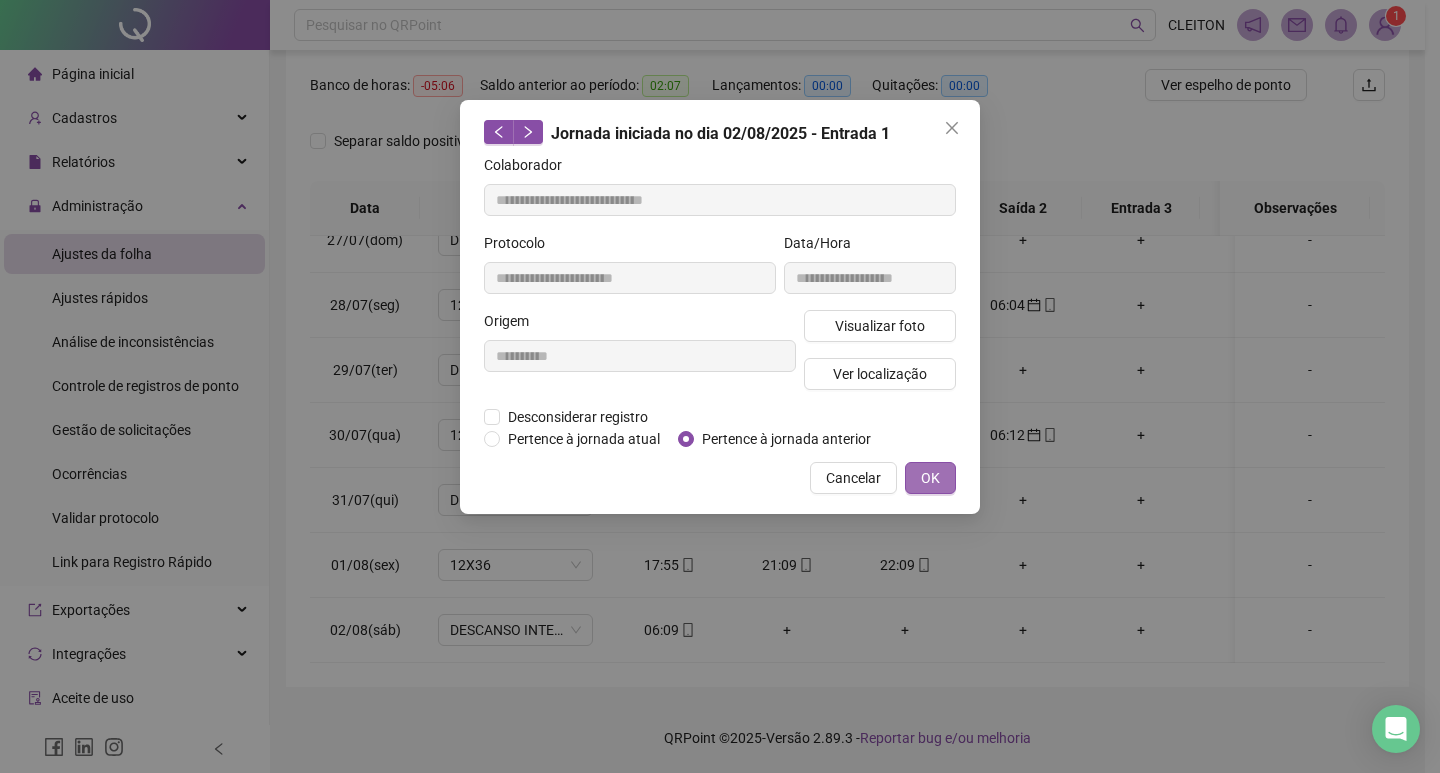 click on "OK" at bounding box center [930, 478] 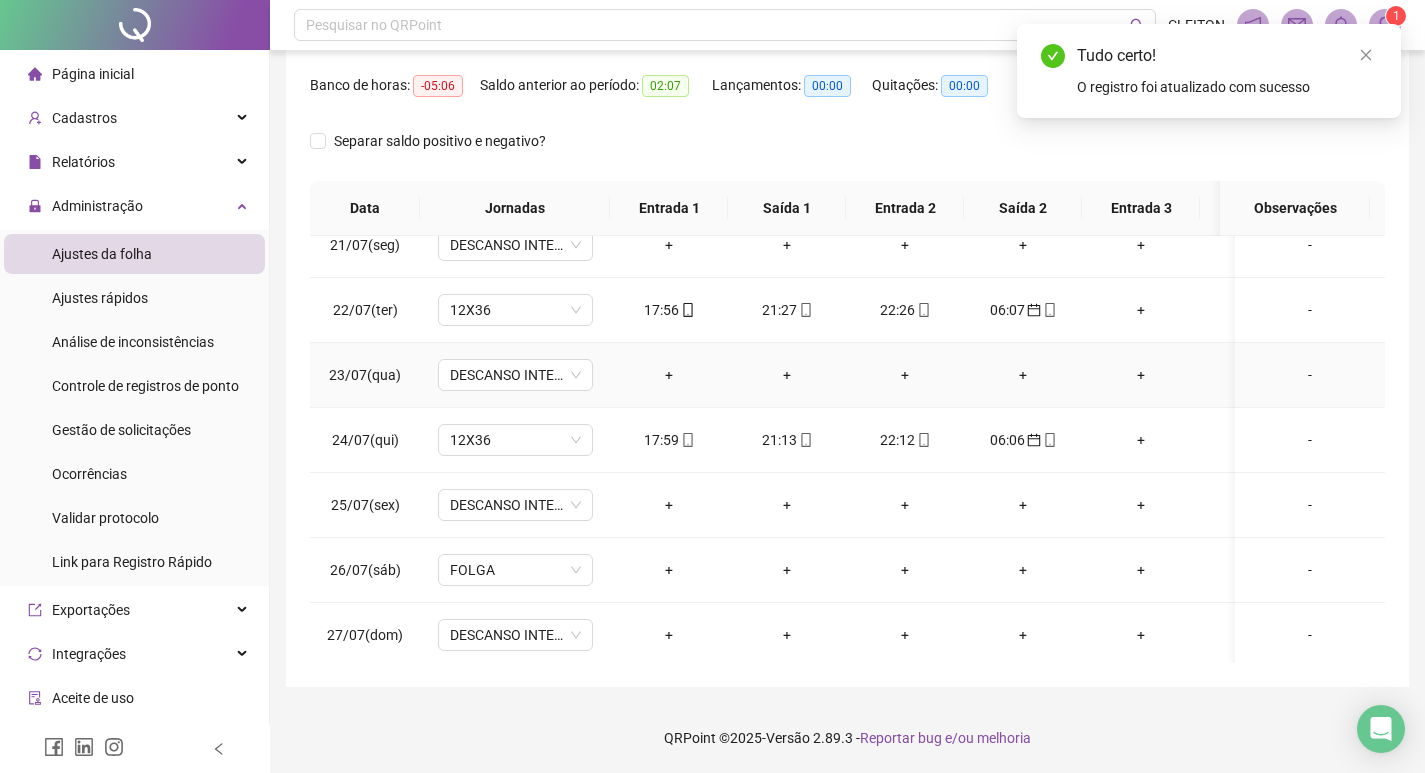 scroll, scrollTop: 0, scrollLeft: 0, axis: both 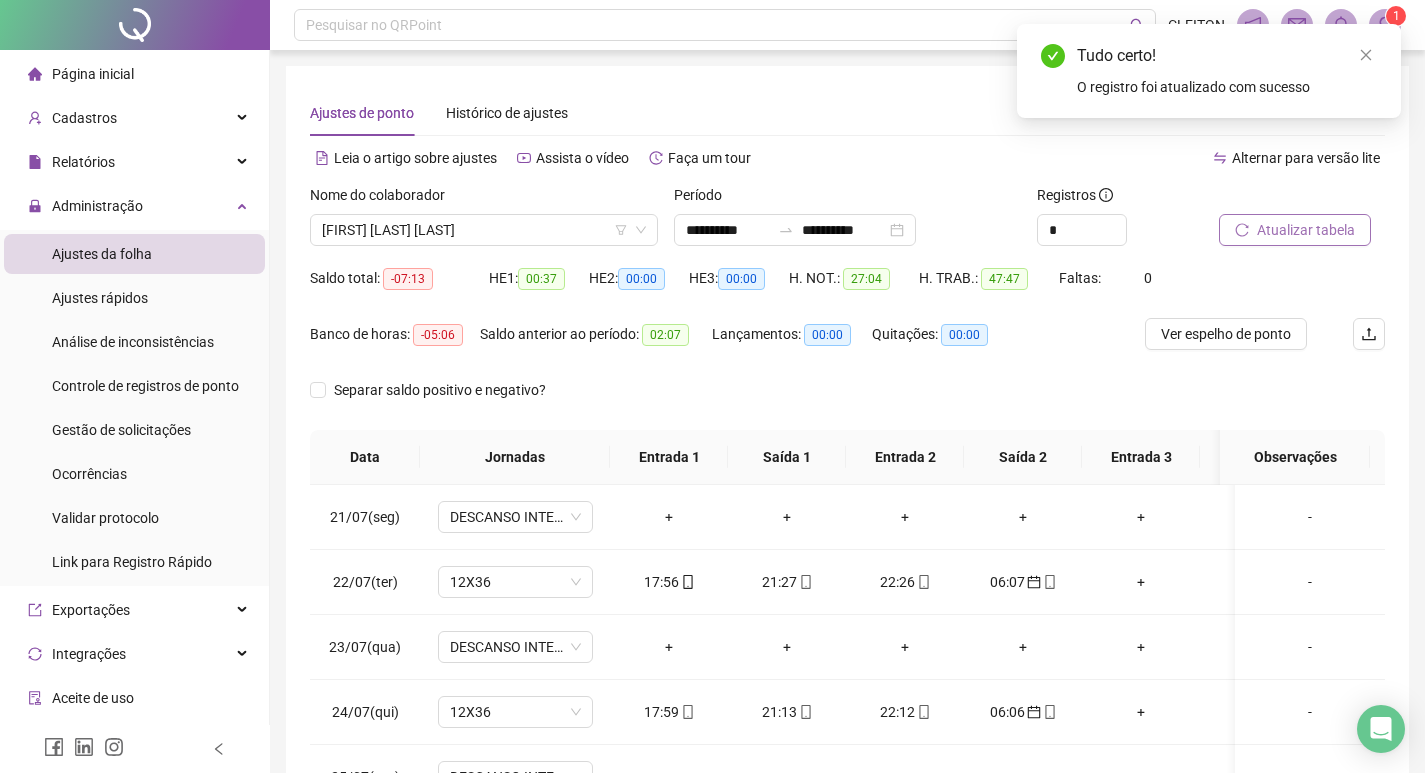 click on "Atualizar tabela" at bounding box center [1306, 230] 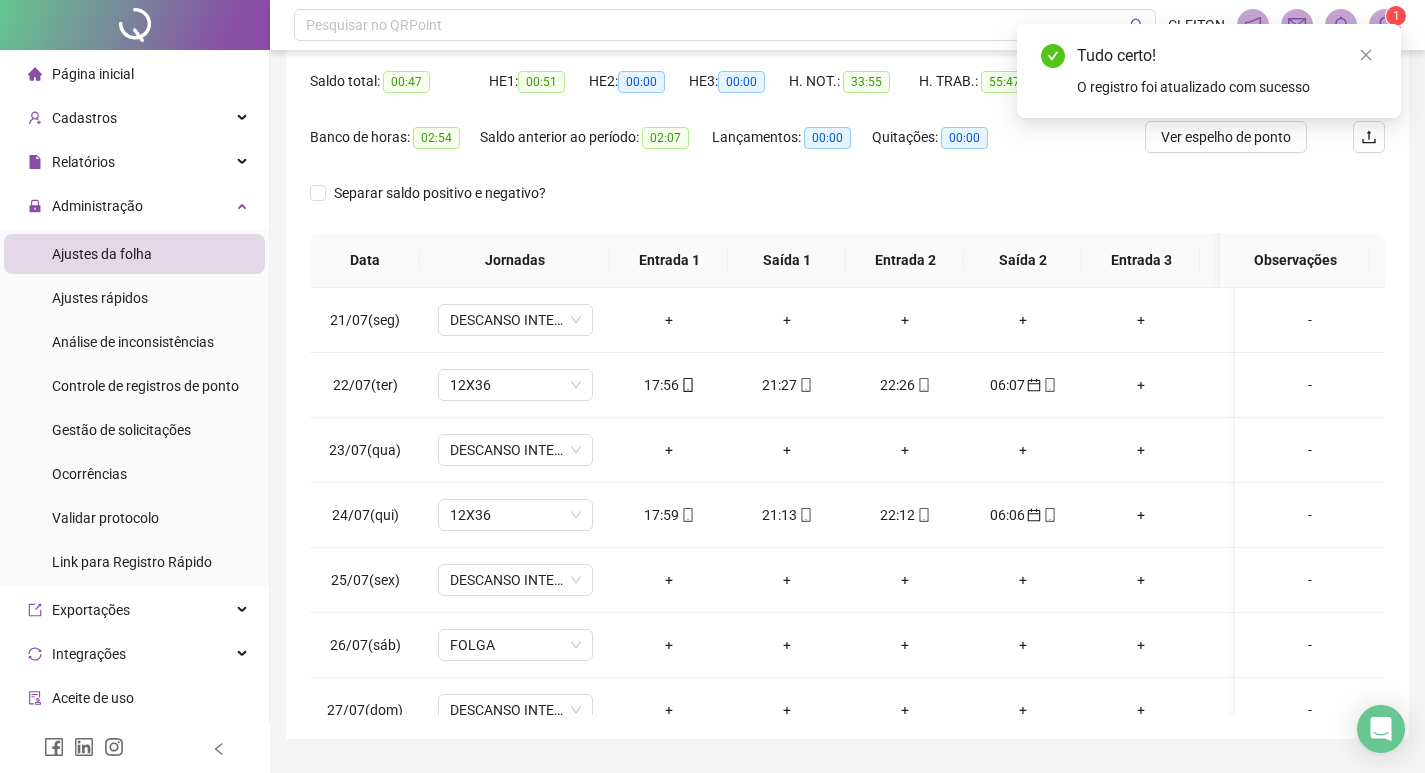scroll, scrollTop: 249, scrollLeft: 0, axis: vertical 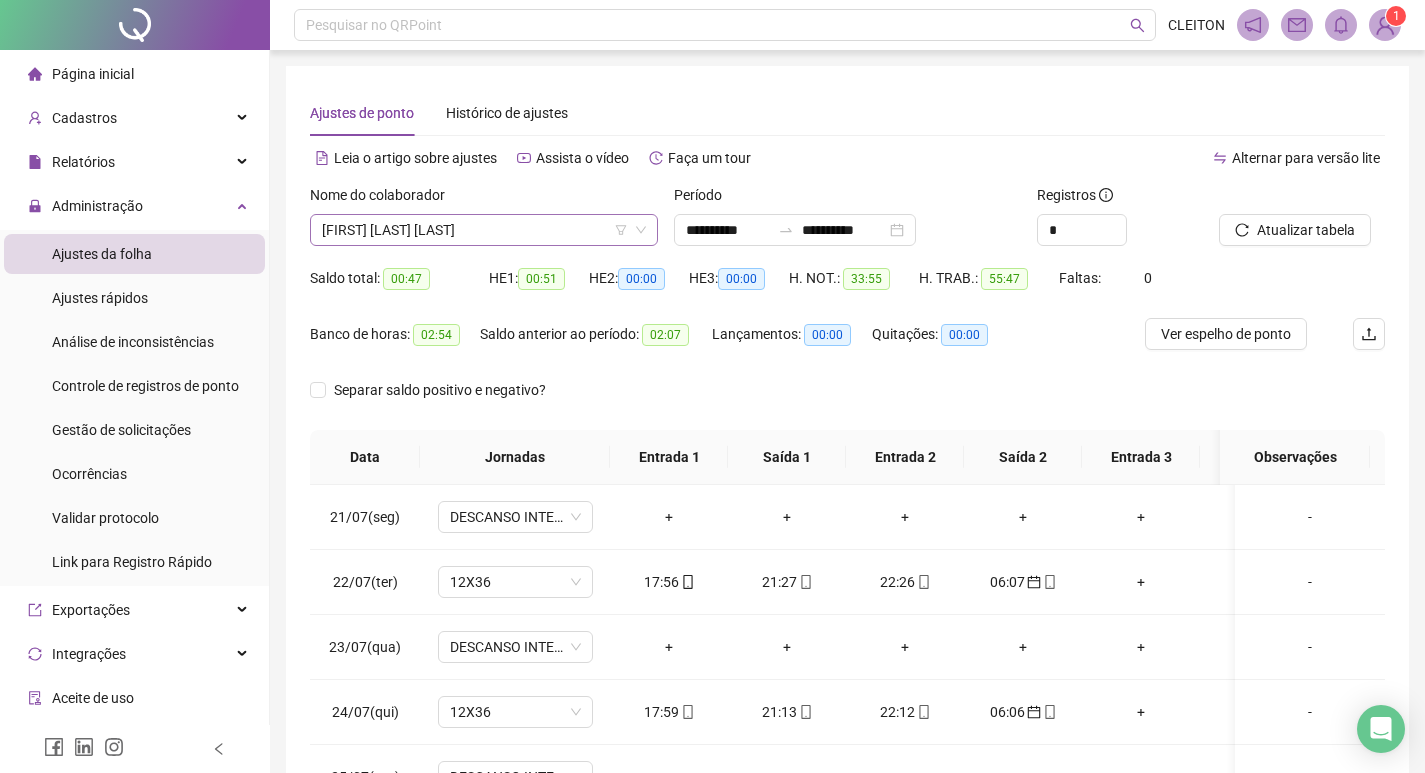 click on "[FIRST] [LAST] [LAST]" at bounding box center (484, 230) 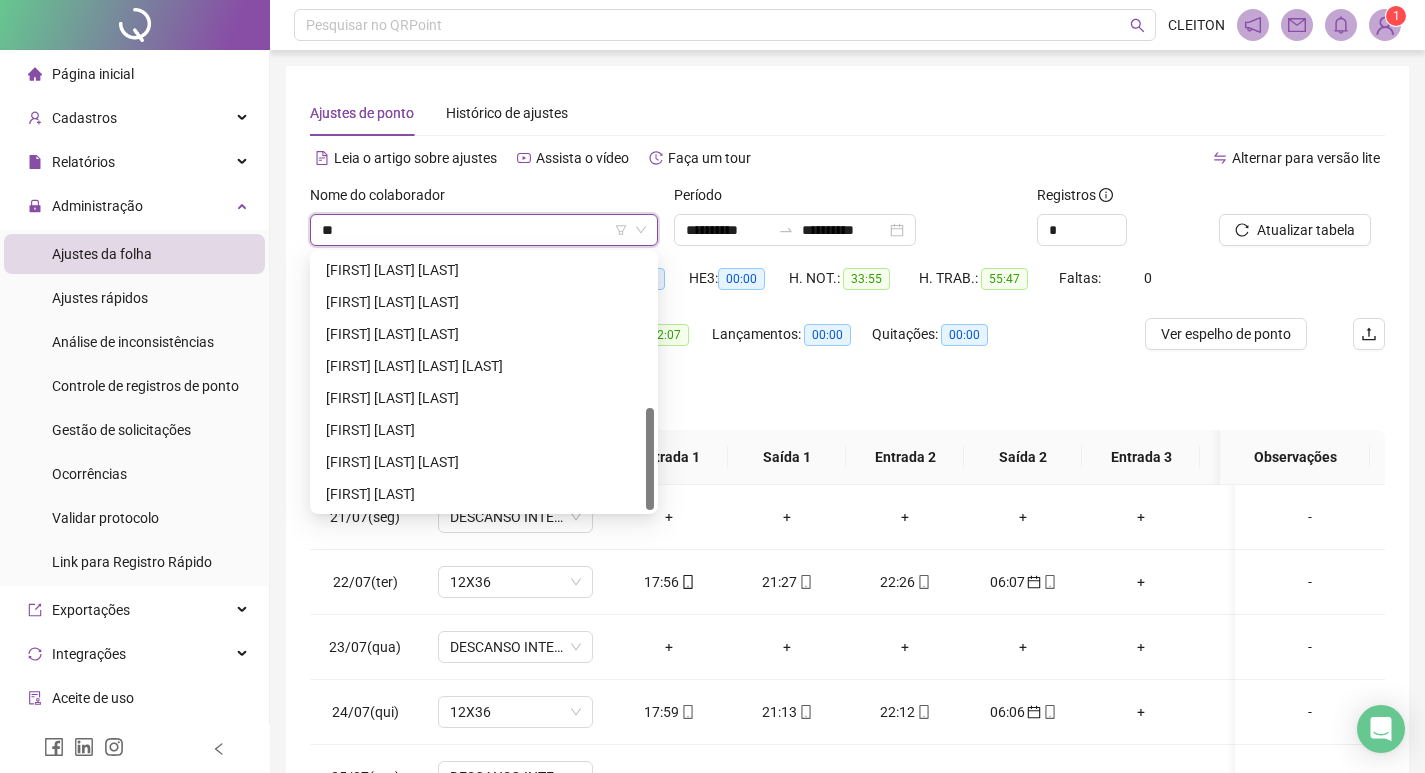 scroll, scrollTop: 0, scrollLeft: 0, axis: both 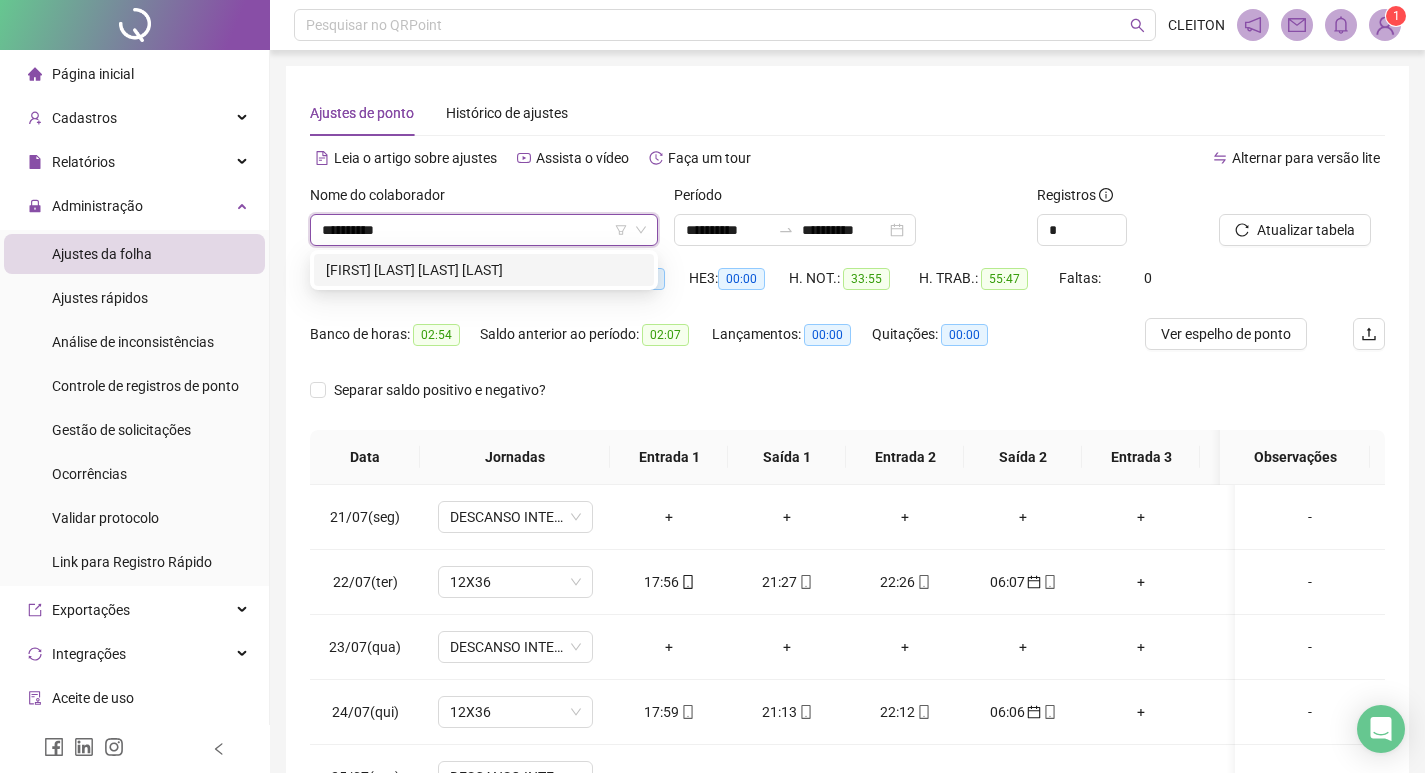 type on "**********" 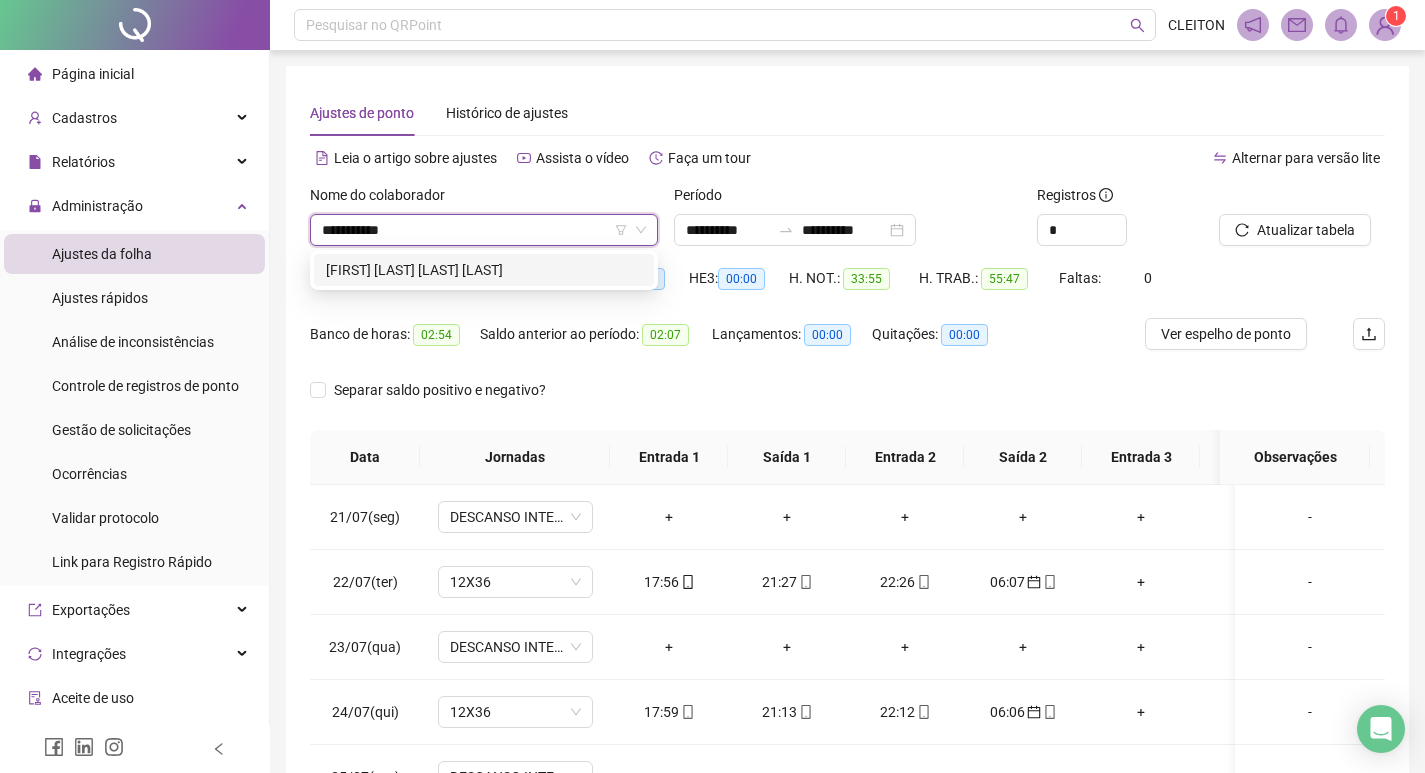 type 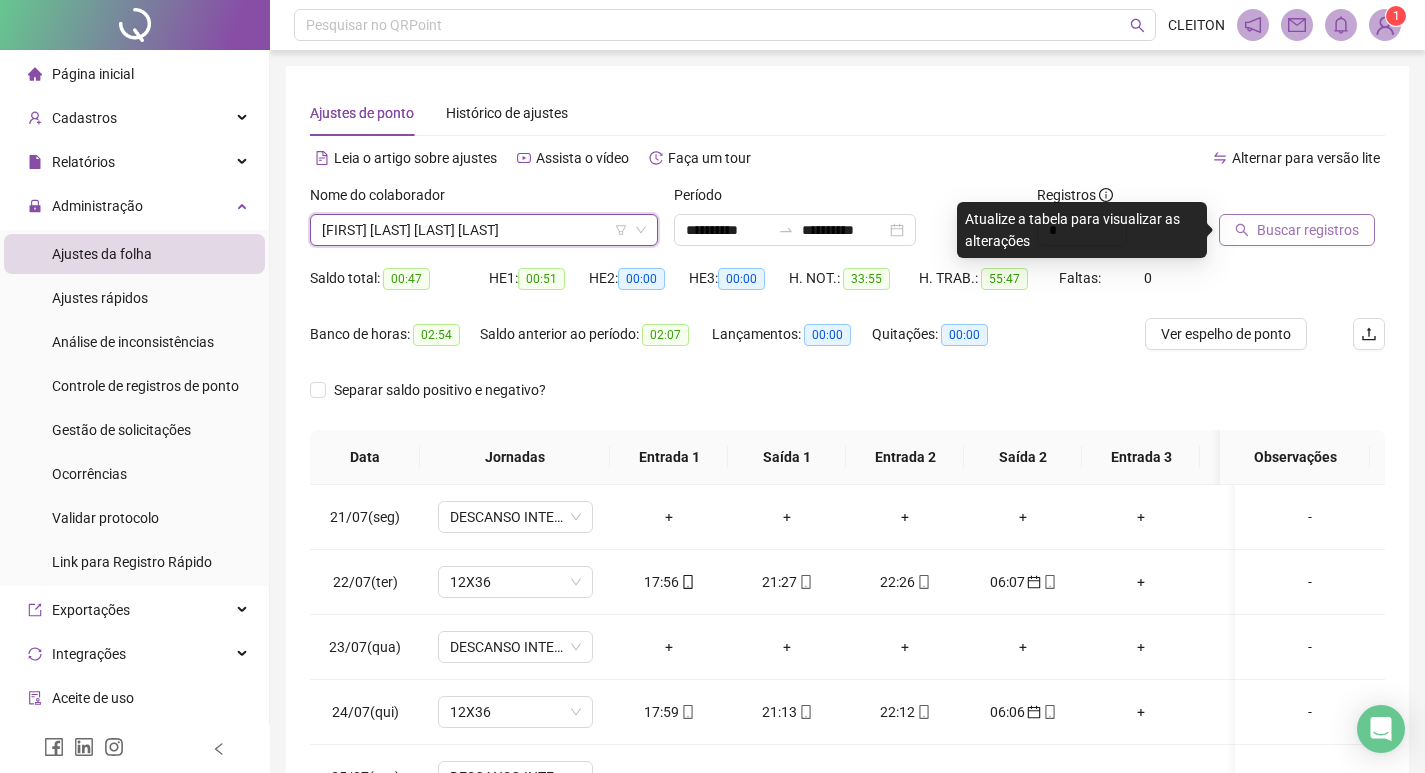 click on "Buscar registros" at bounding box center [1297, 230] 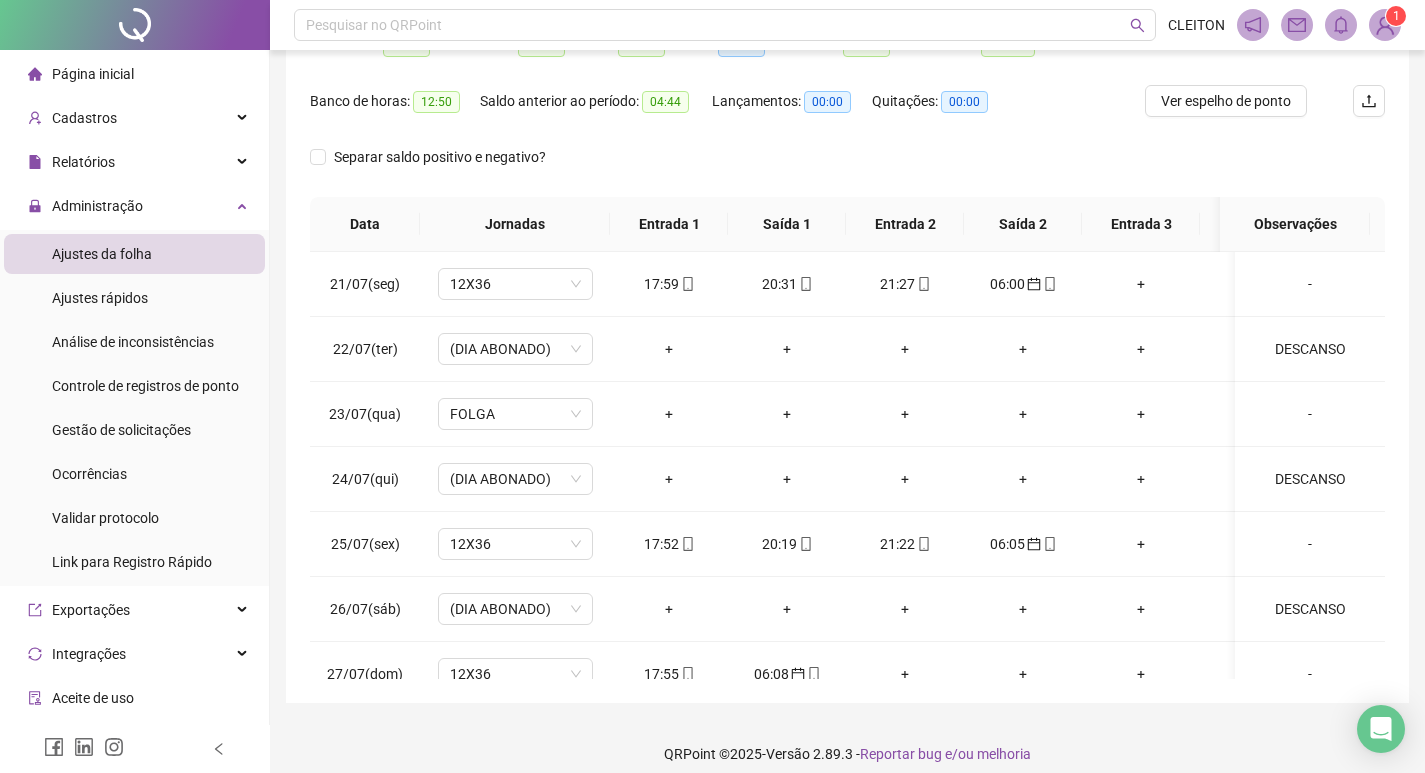 scroll, scrollTop: 249, scrollLeft: 0, axis: vertical 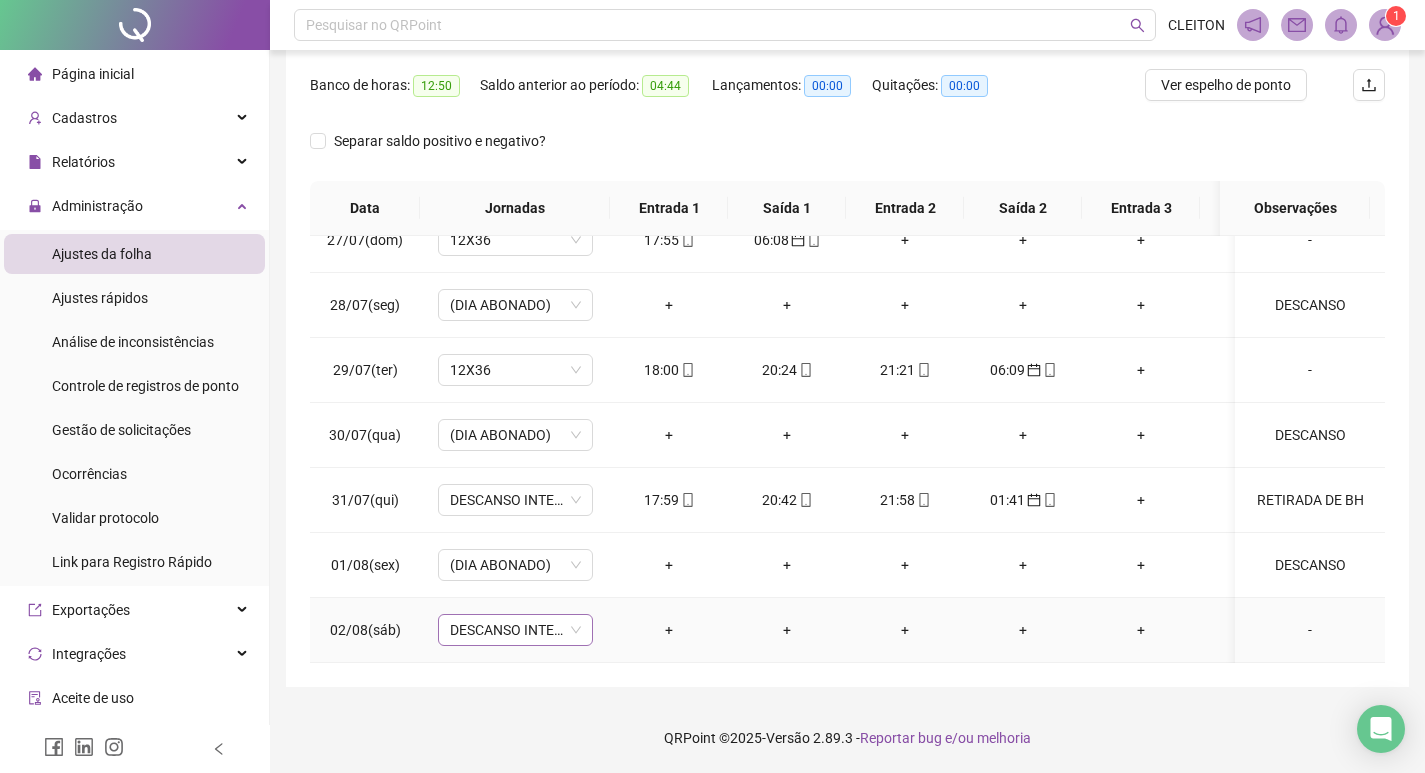 click on "DESCANSO INTER-JORNADA" at bounding box center (515, 630) 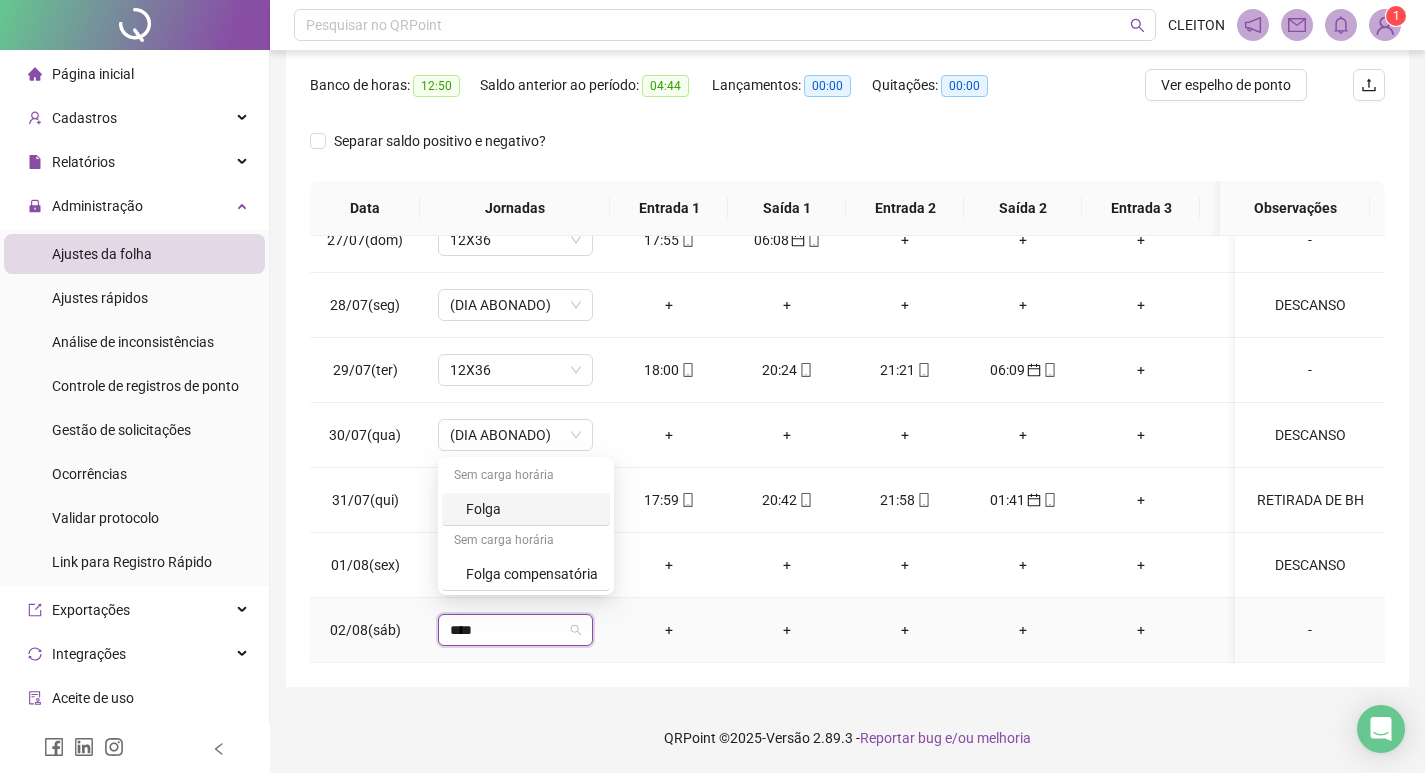 type on "*****" 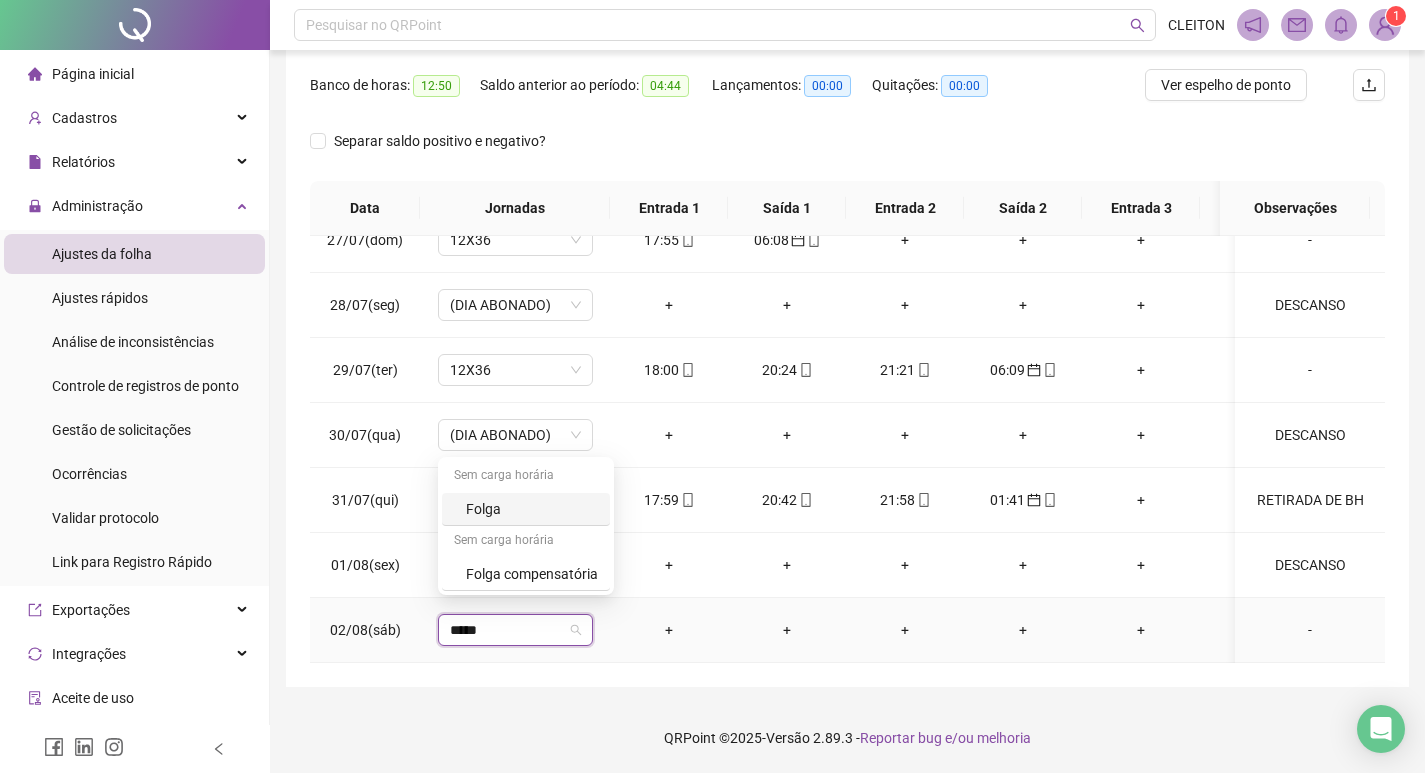 type 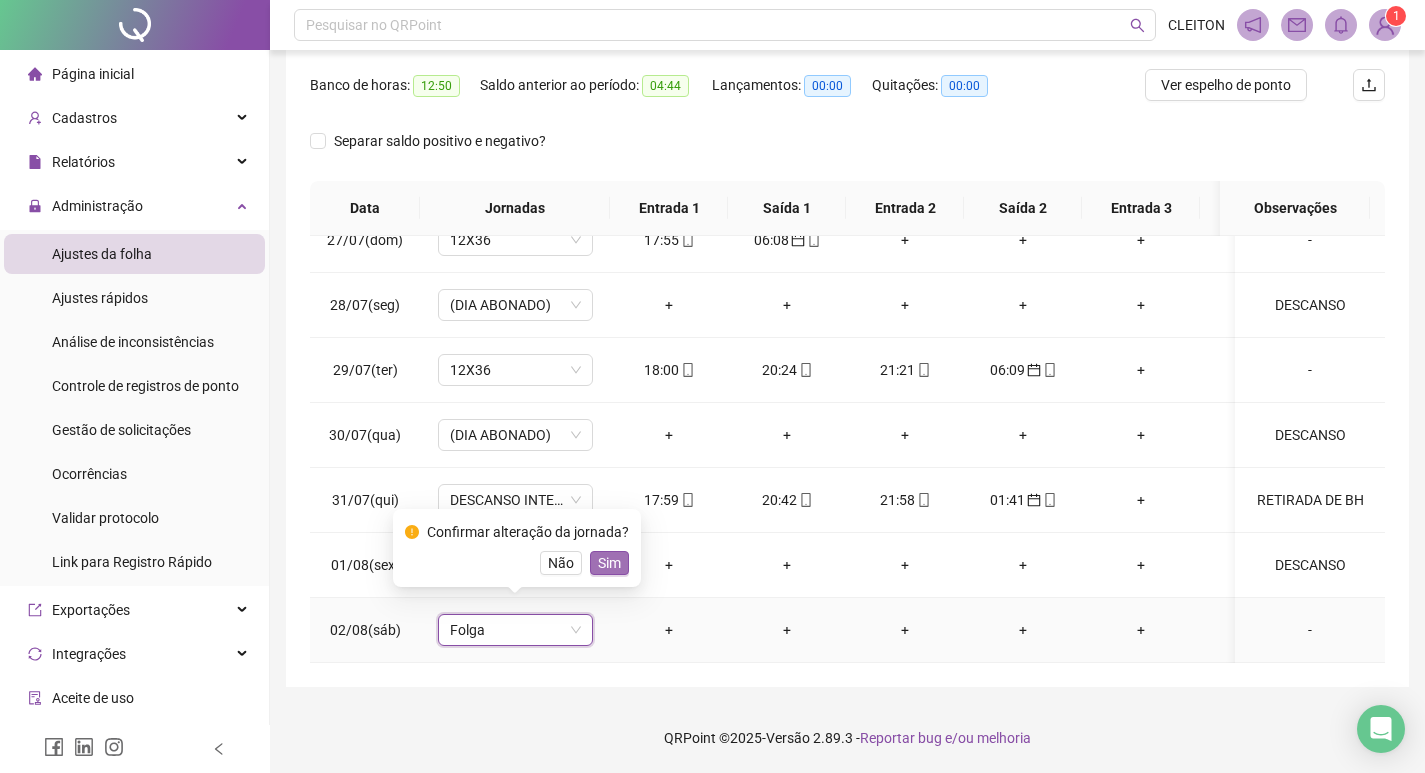 click on "Sim" at bounding box center [609, 563] 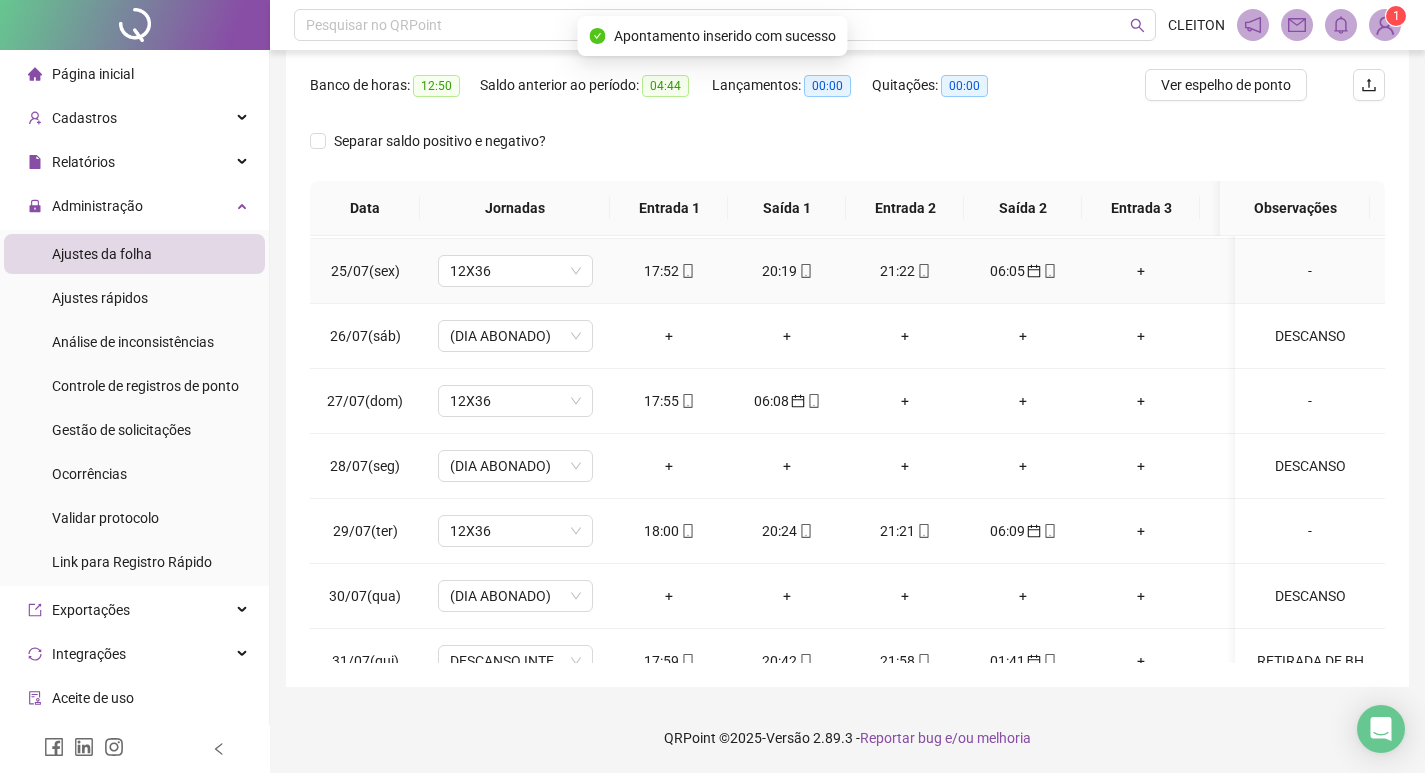 scroll, scrollTop: 0, scrollLeft: 0, axis: both 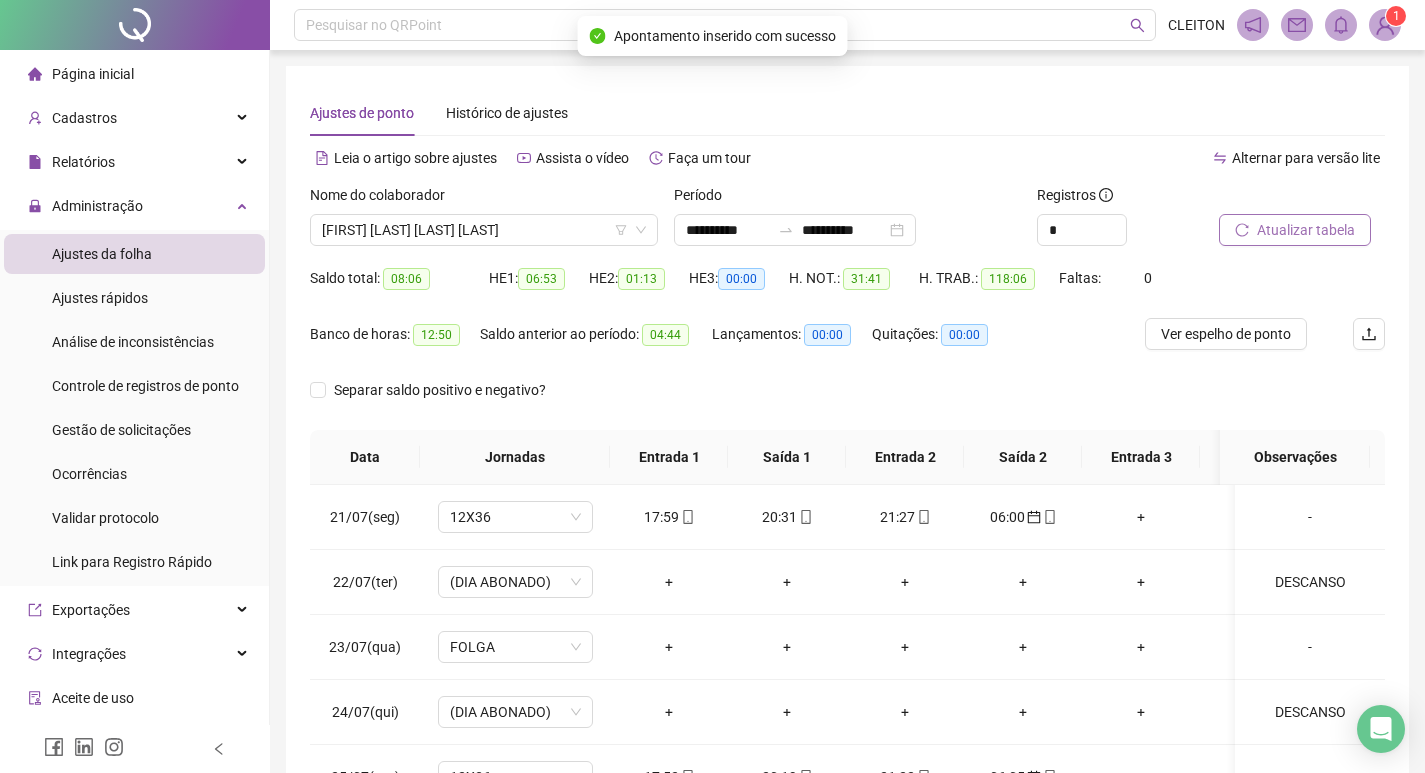 click on "Atualizar tabela" at bounding box center (1306, 230) 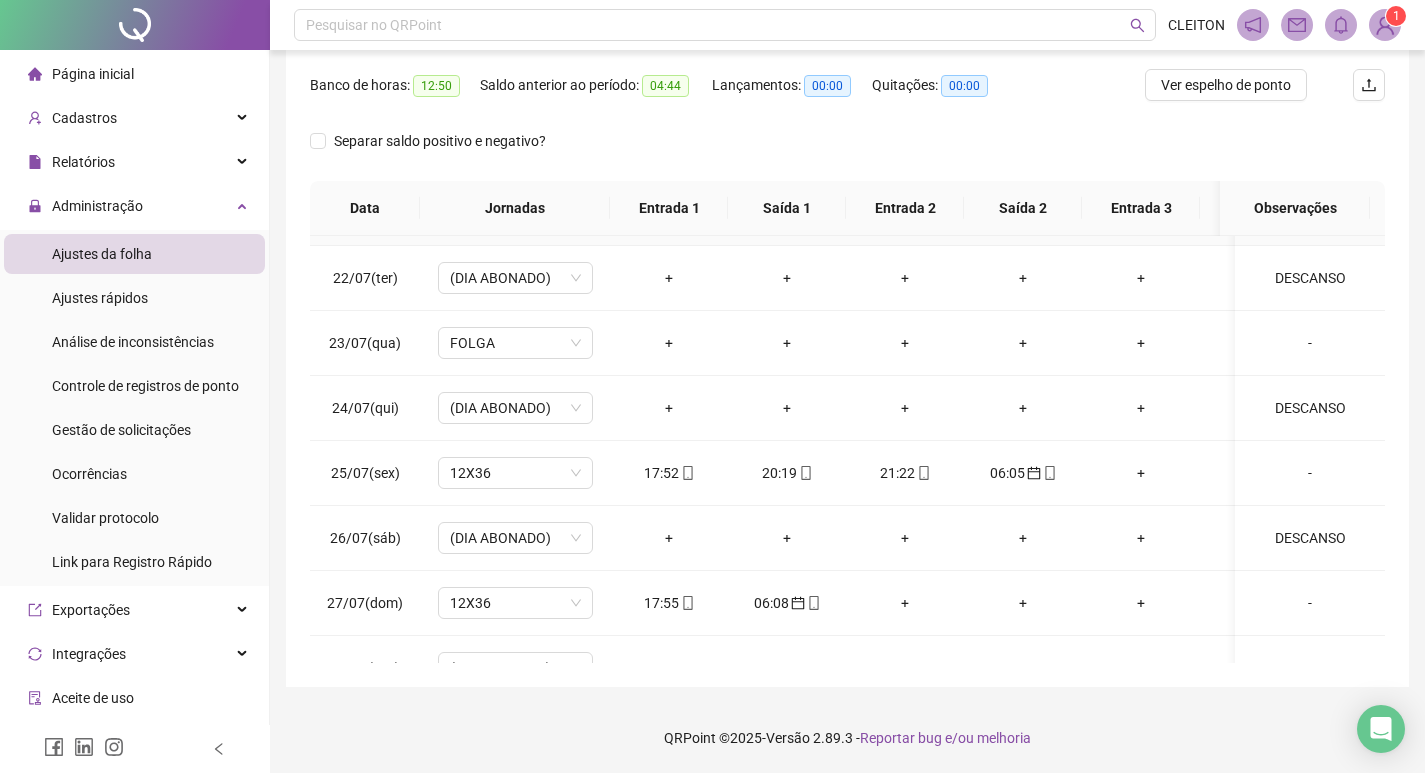 scroll, scrollTop: 0, scrollLeft: 0, axis: both 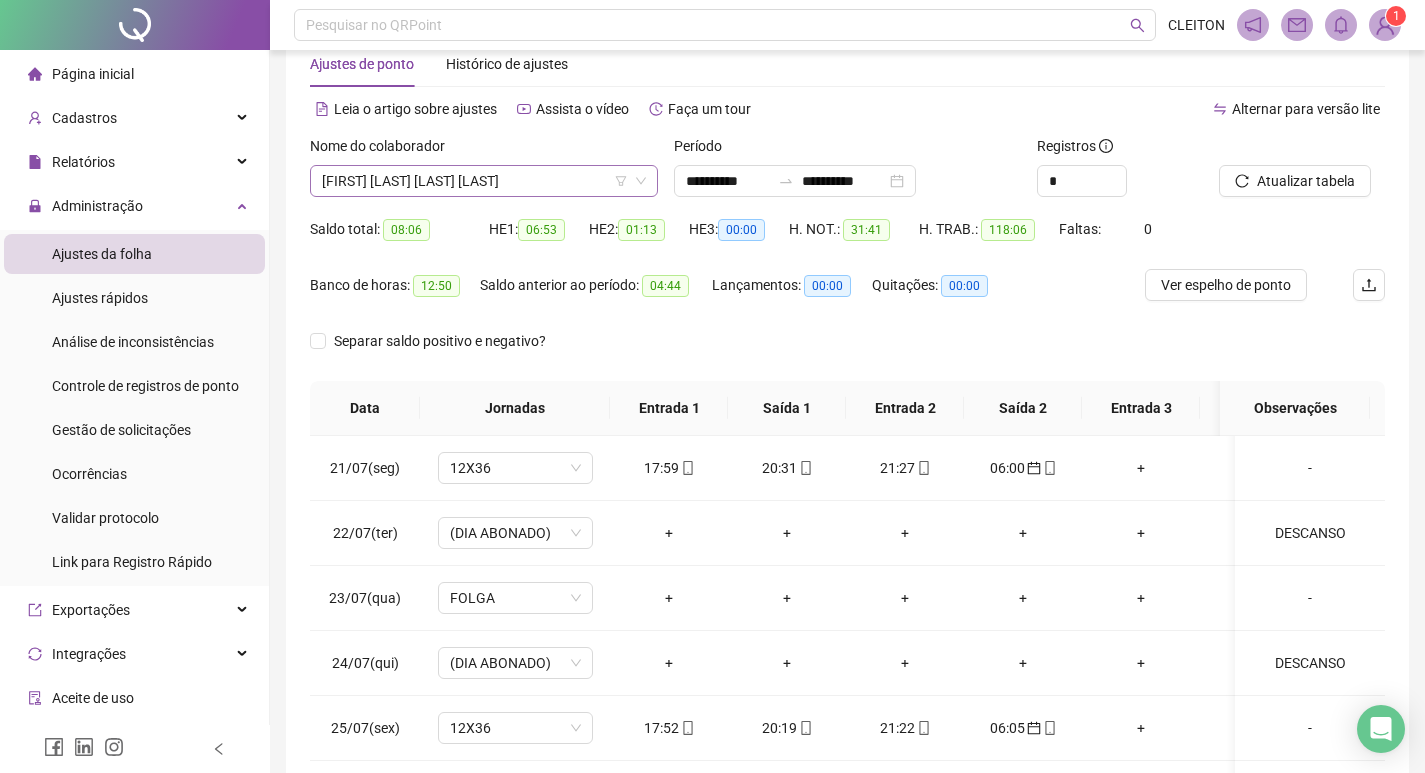 drag, startPoint x: 498, startPoint y: 189, endPoint x: 398, endPoint y: 196, distance: 100.2447 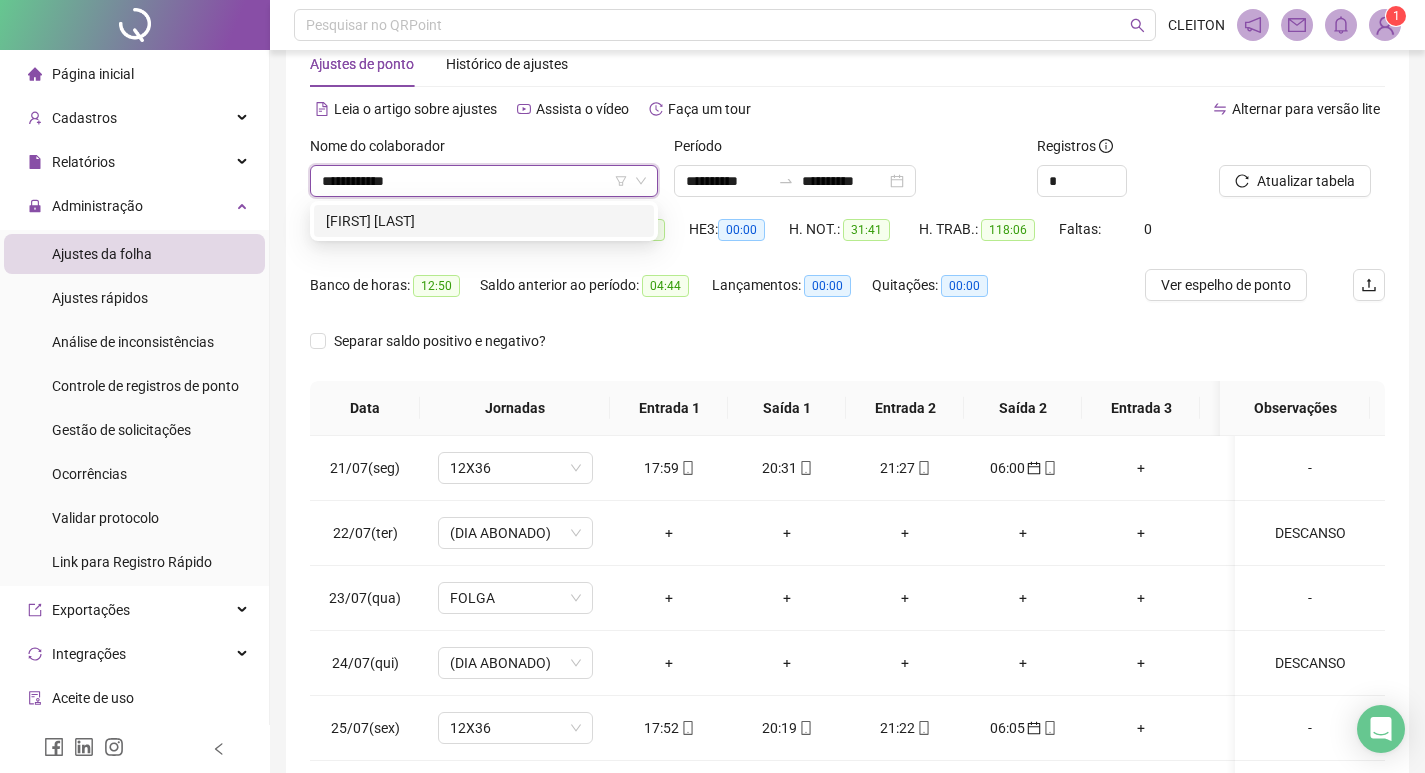 type on "**********" 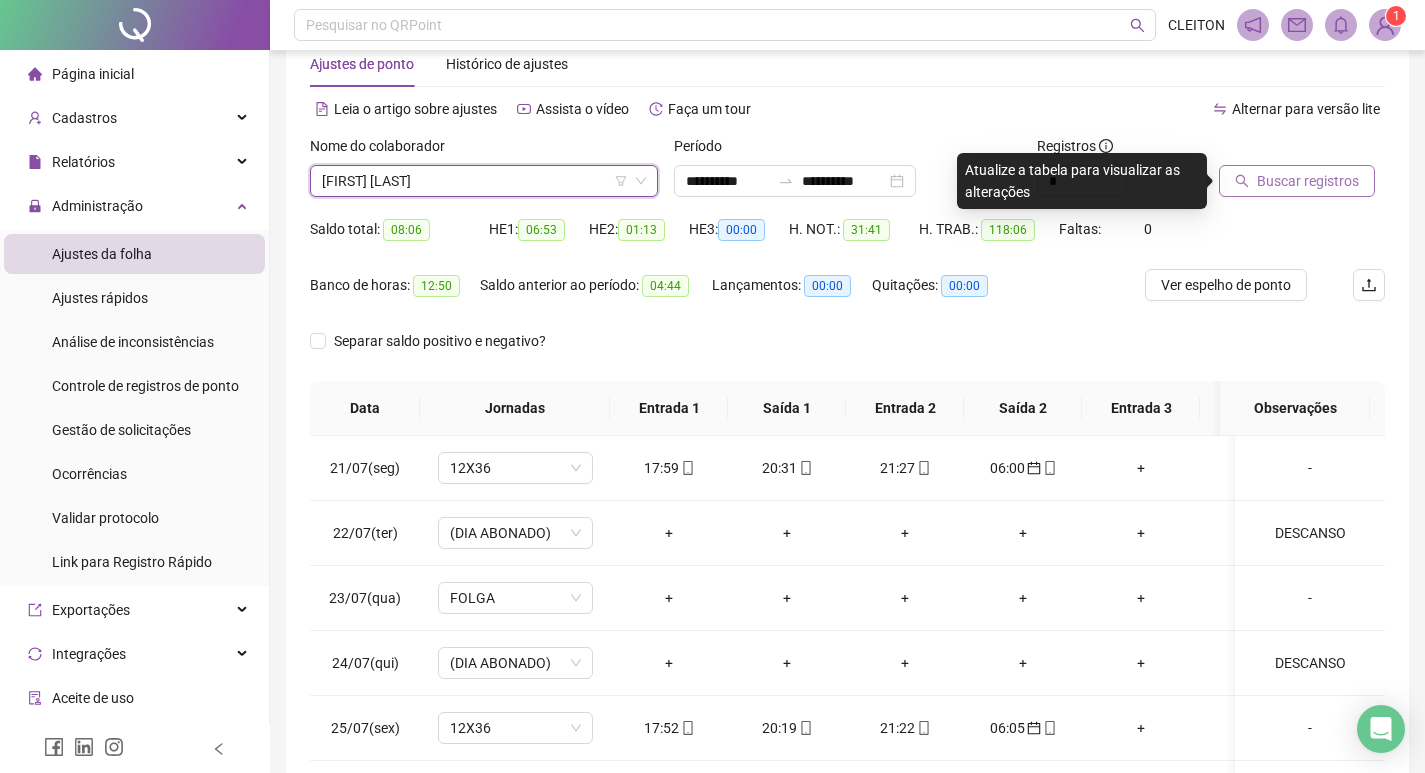 click on "Buscar registros" at bounding box center [1308, 181] 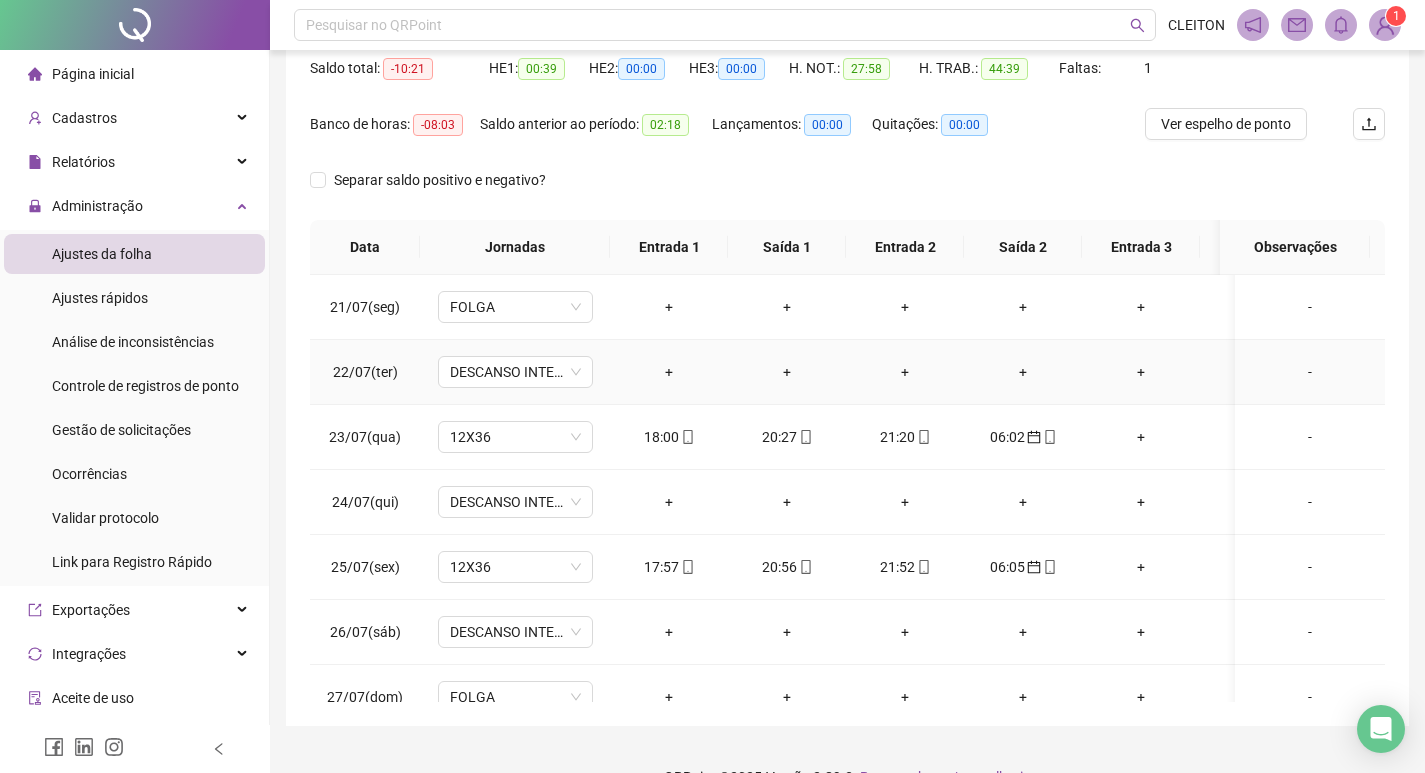 scroll, scrollTop: 249, scrollLeft: 0, axis: vertical 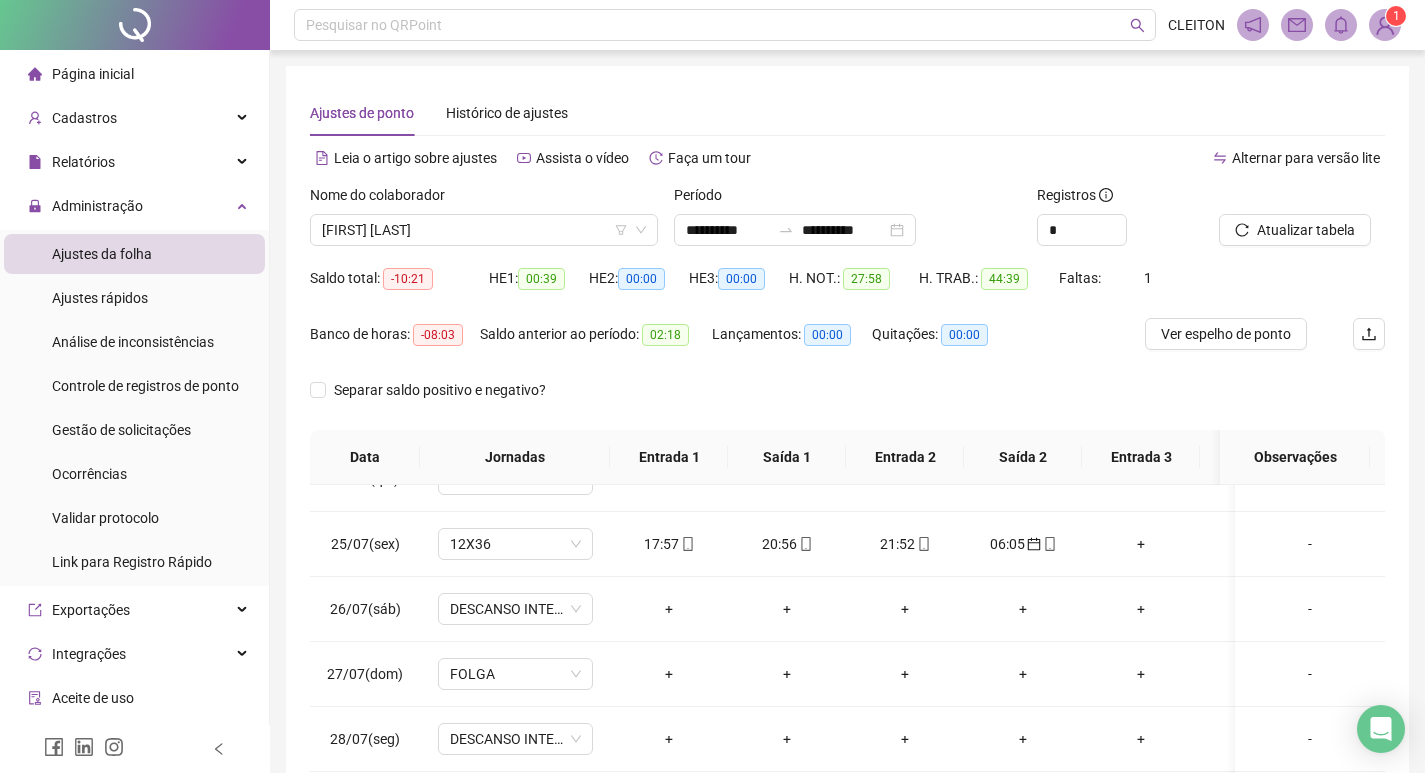 click on "Nome do colaborador" at bounding box center (484, 199) 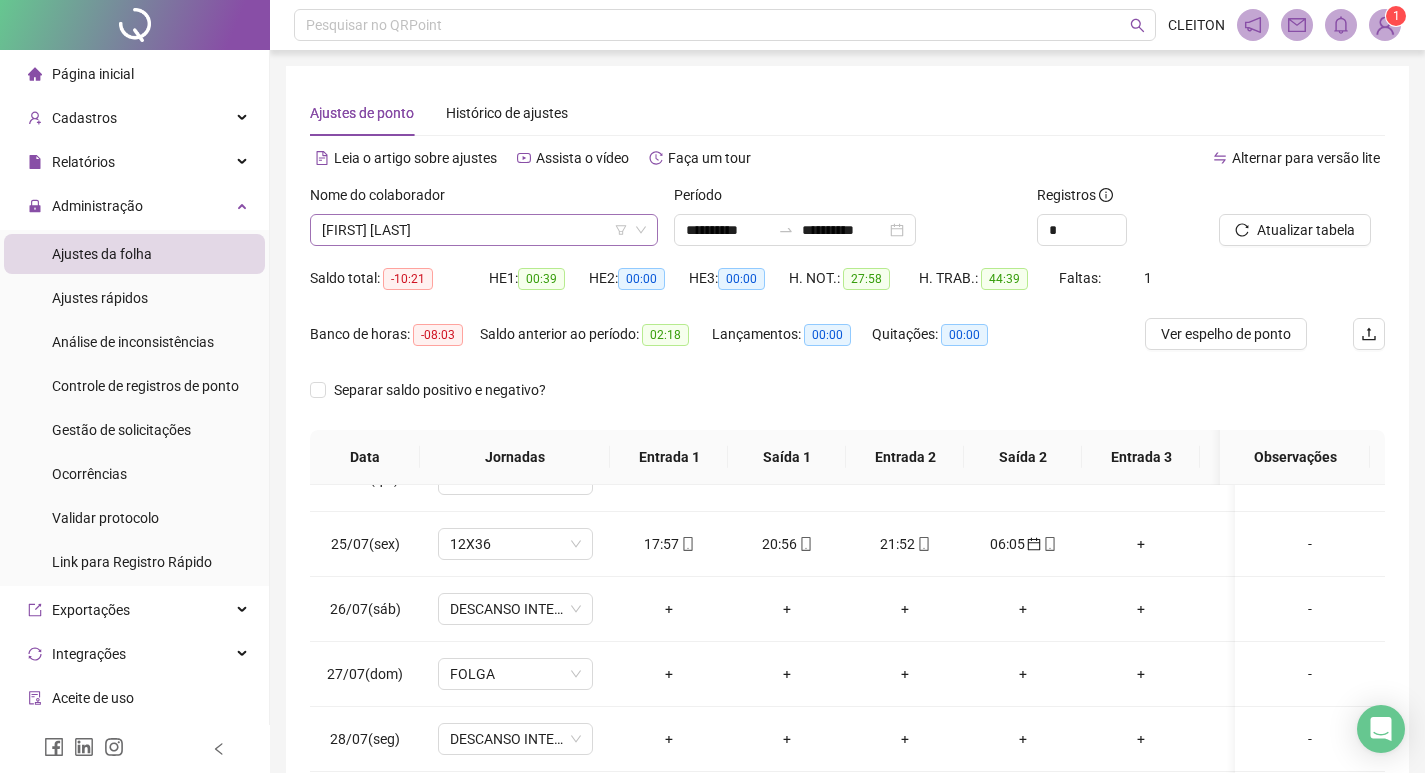 click on "[FIRST] [LAST]" at bounding box center (484, 230) 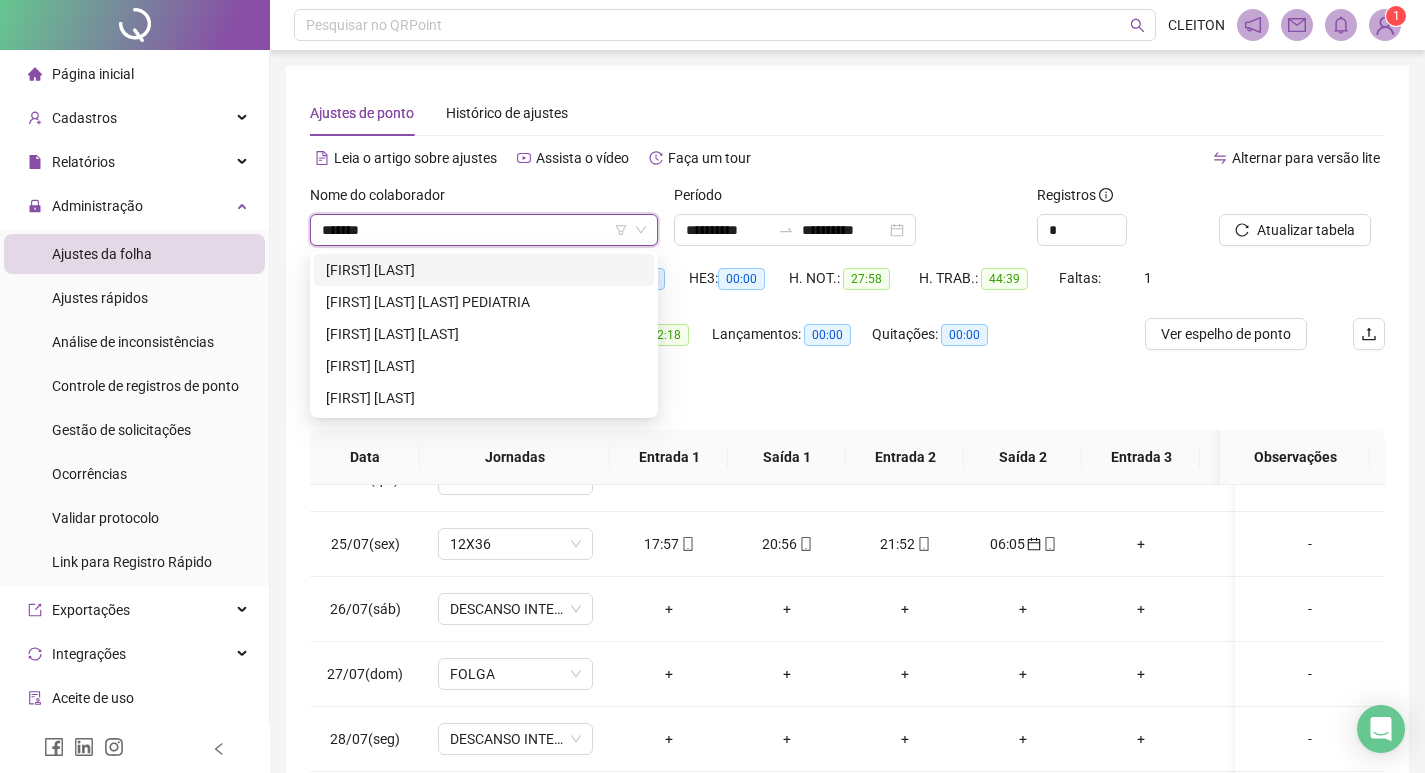 type on "*******" 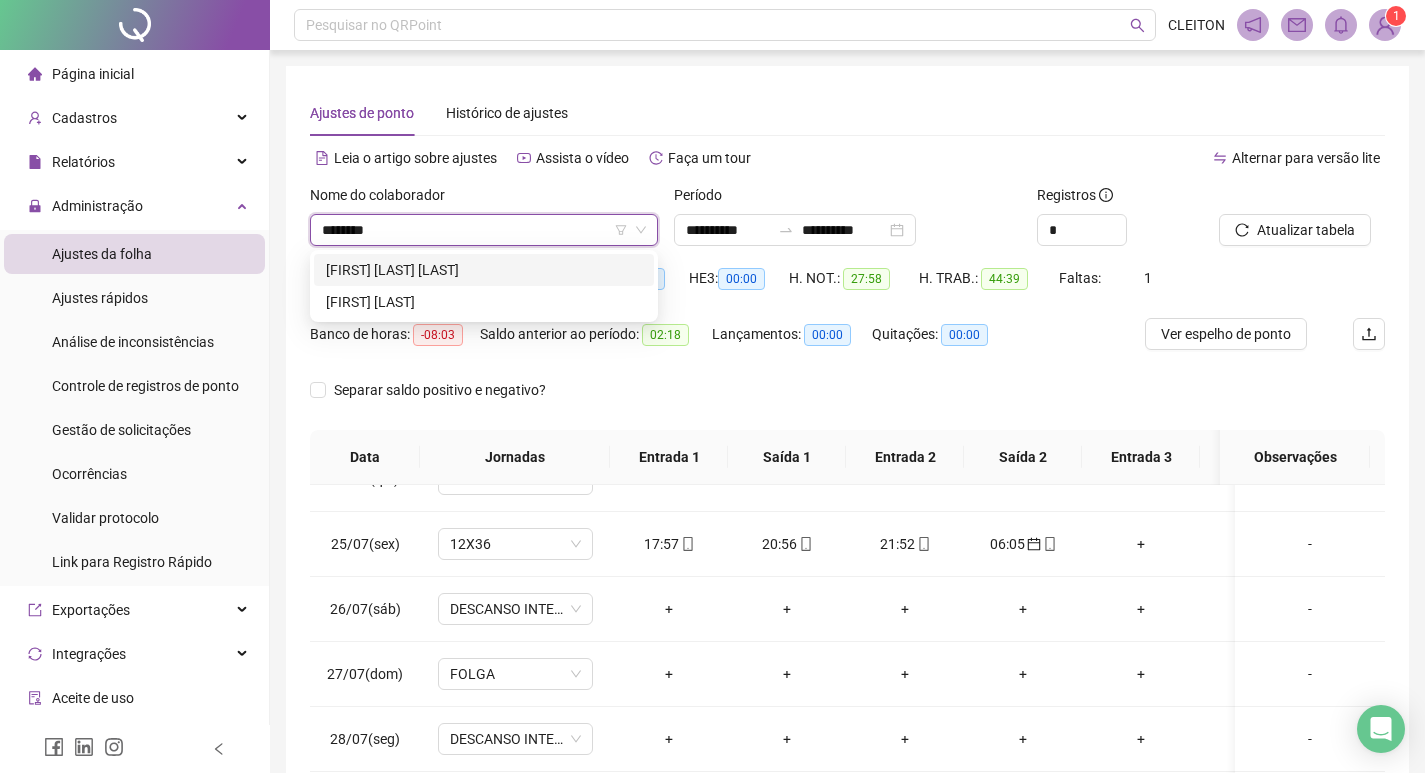 type 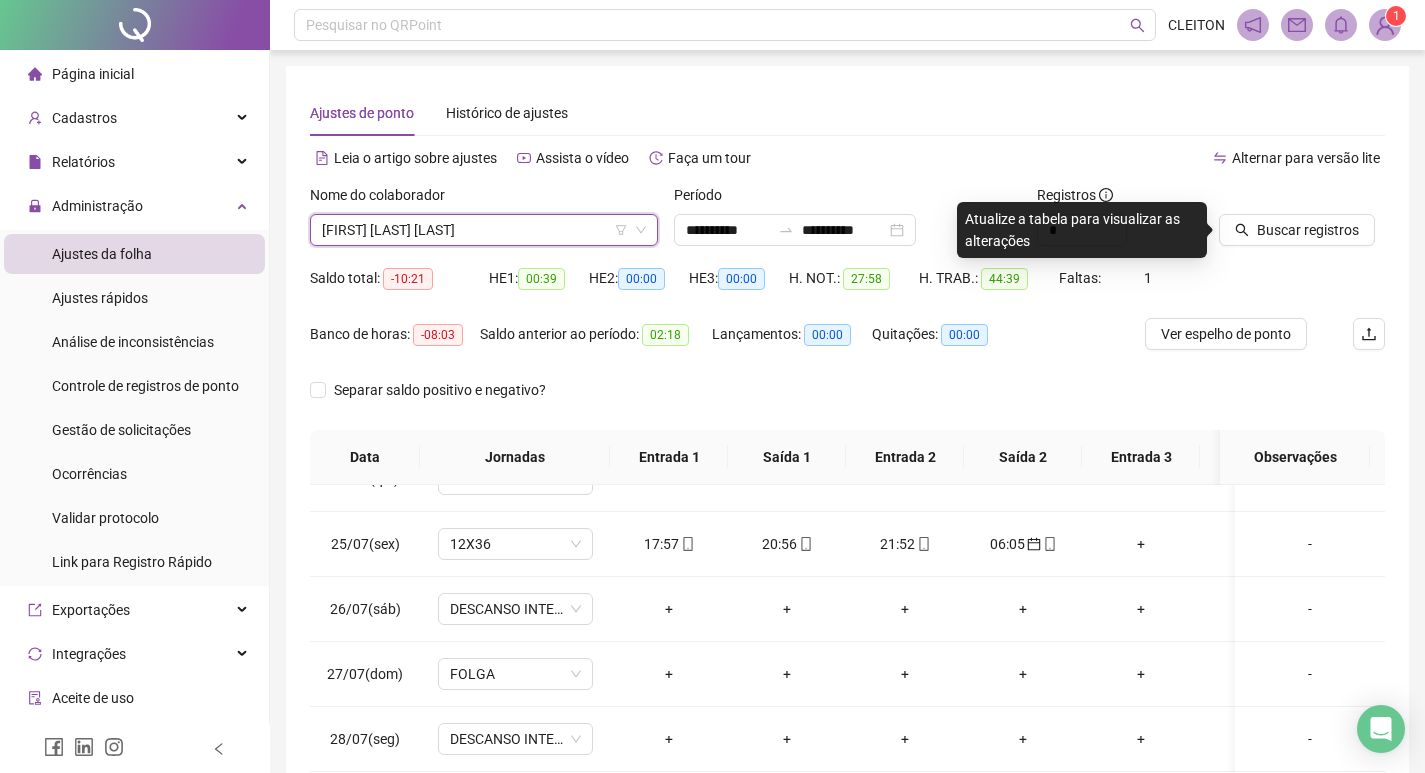 click at bounding box center [1277, 199] 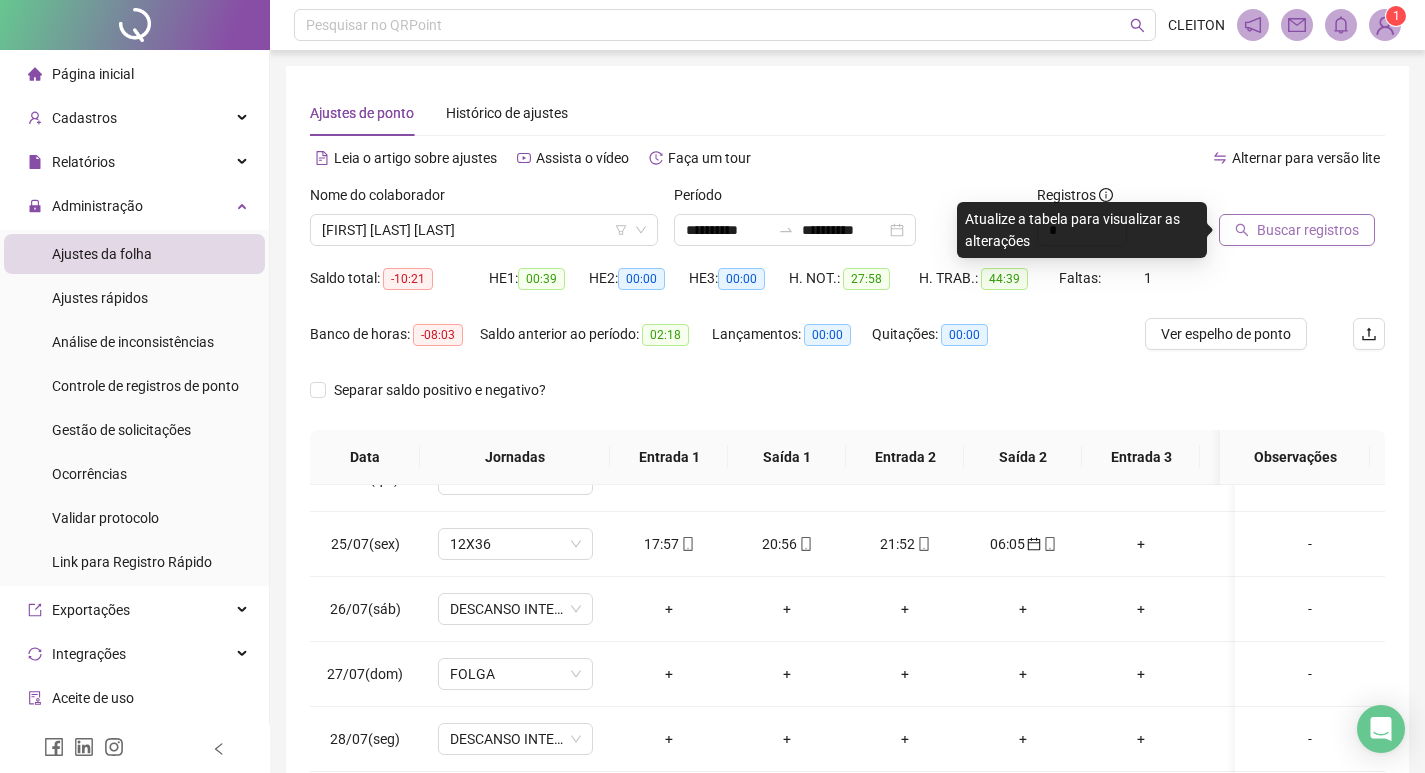 click on "Buscar registros" at bounding box center (1297, 230) 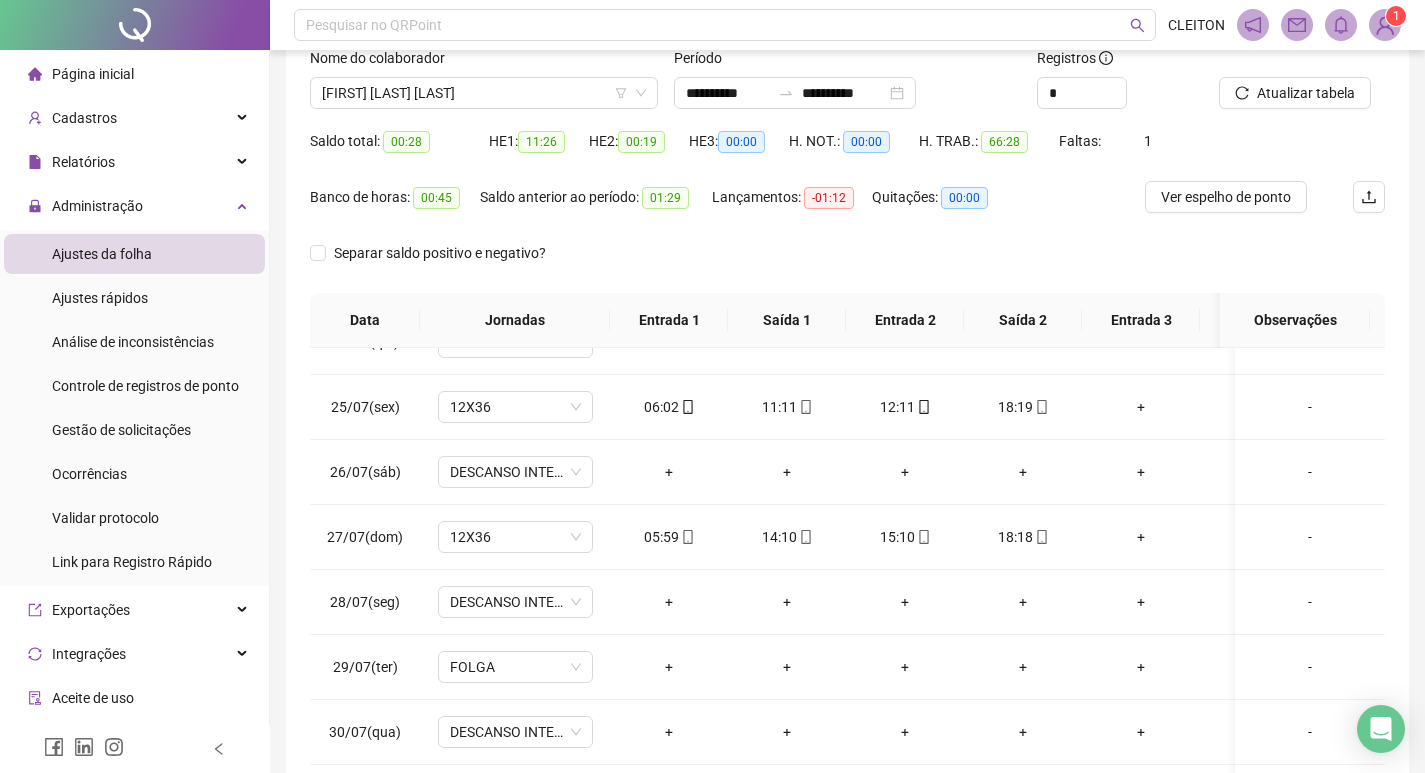 scroll, scrollTop: 249, scrollLeft: 0, axis: vertical 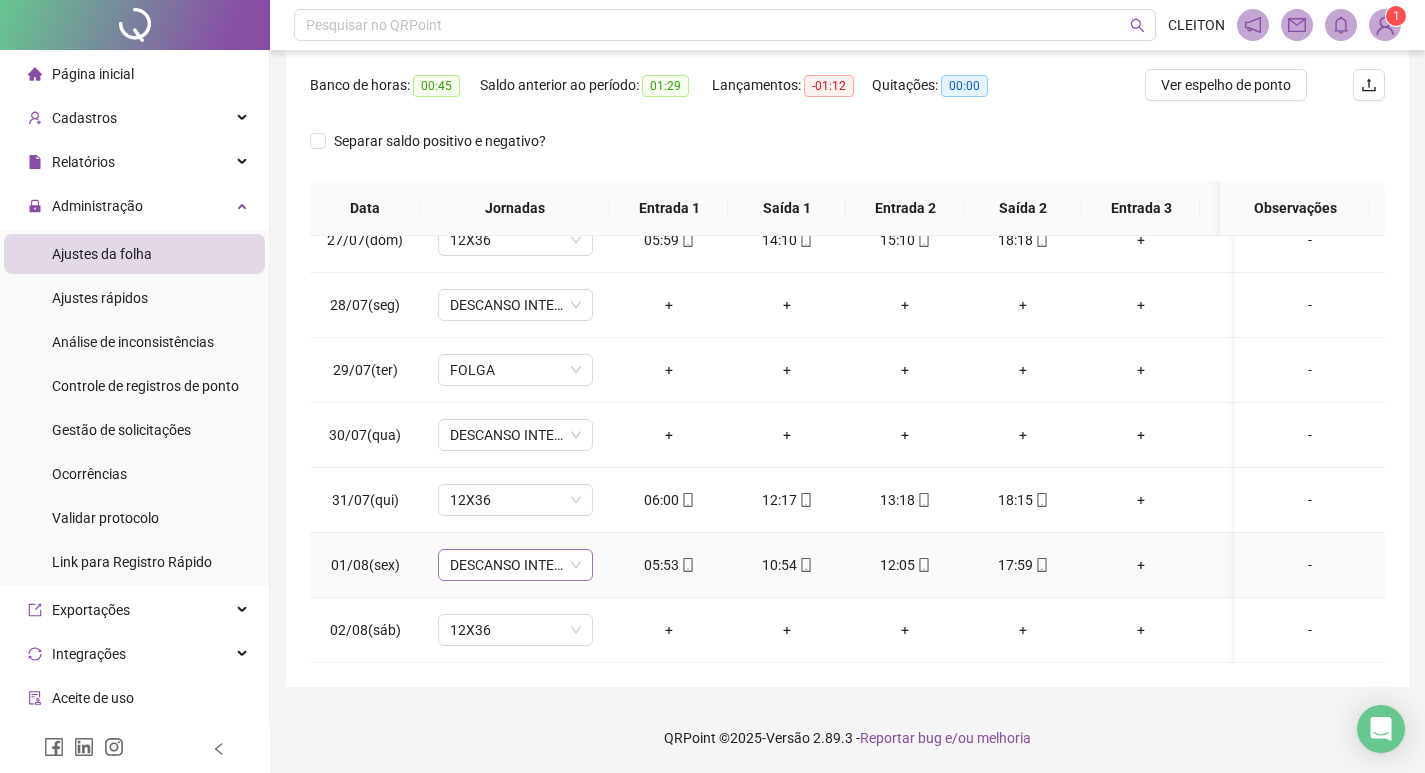 click on "DESCANSO INTER-JORNADA" at bounding box center [515, 565] 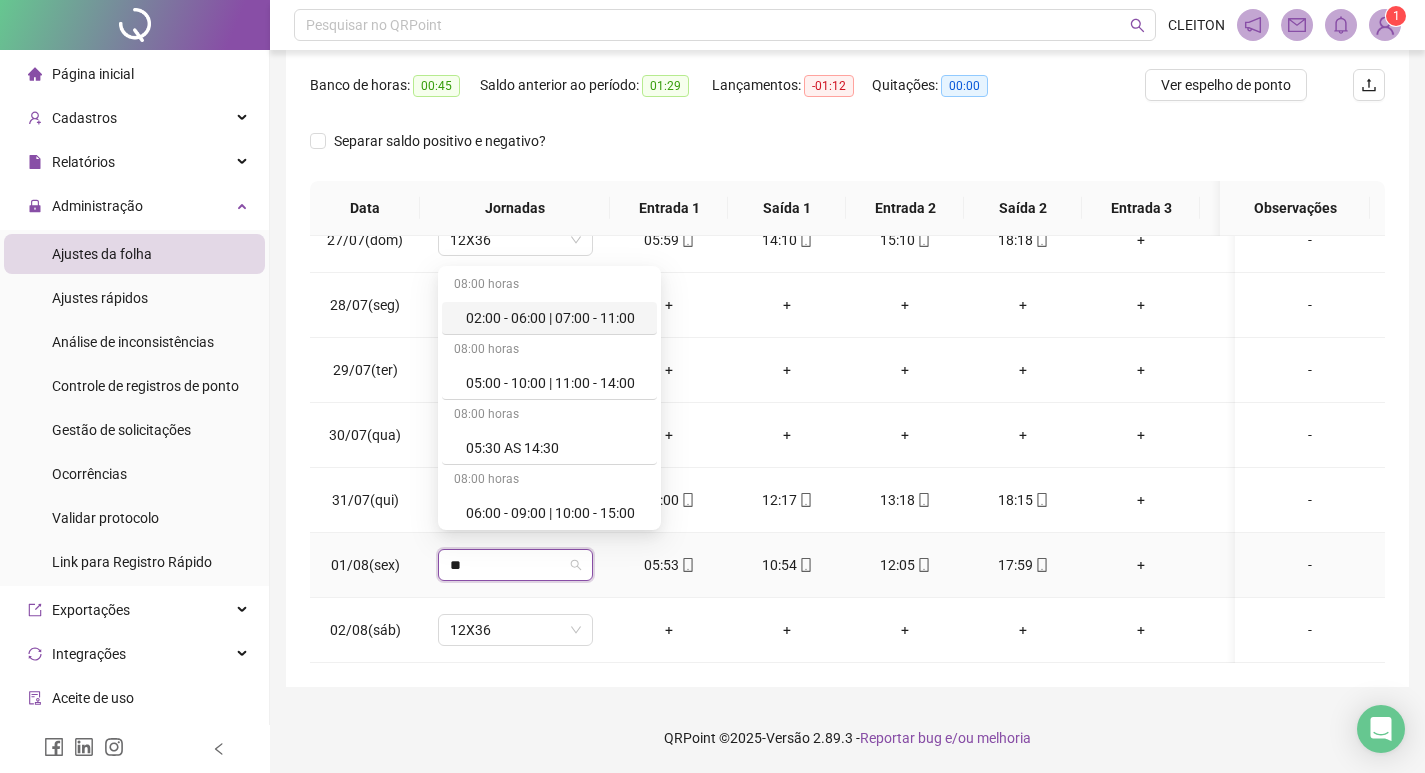 type on "***" 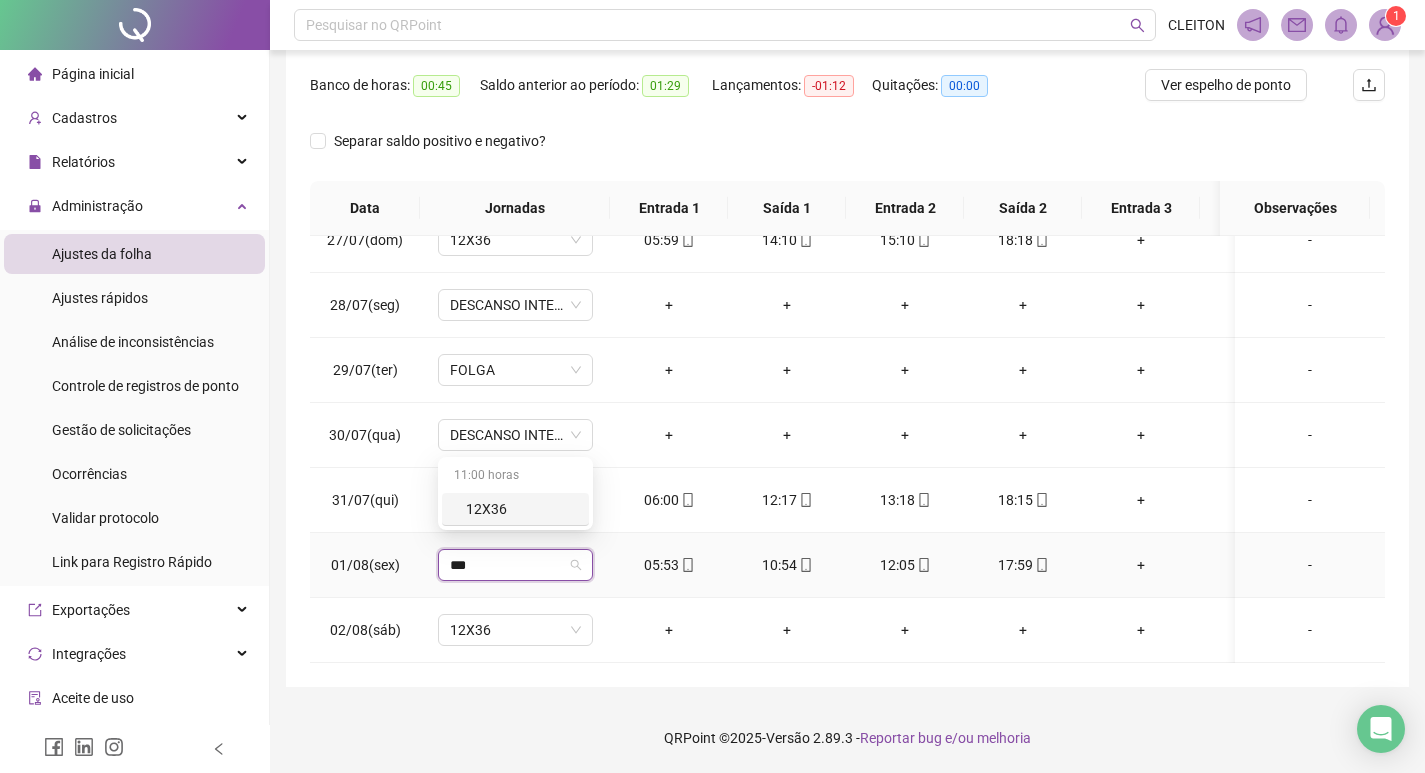 type 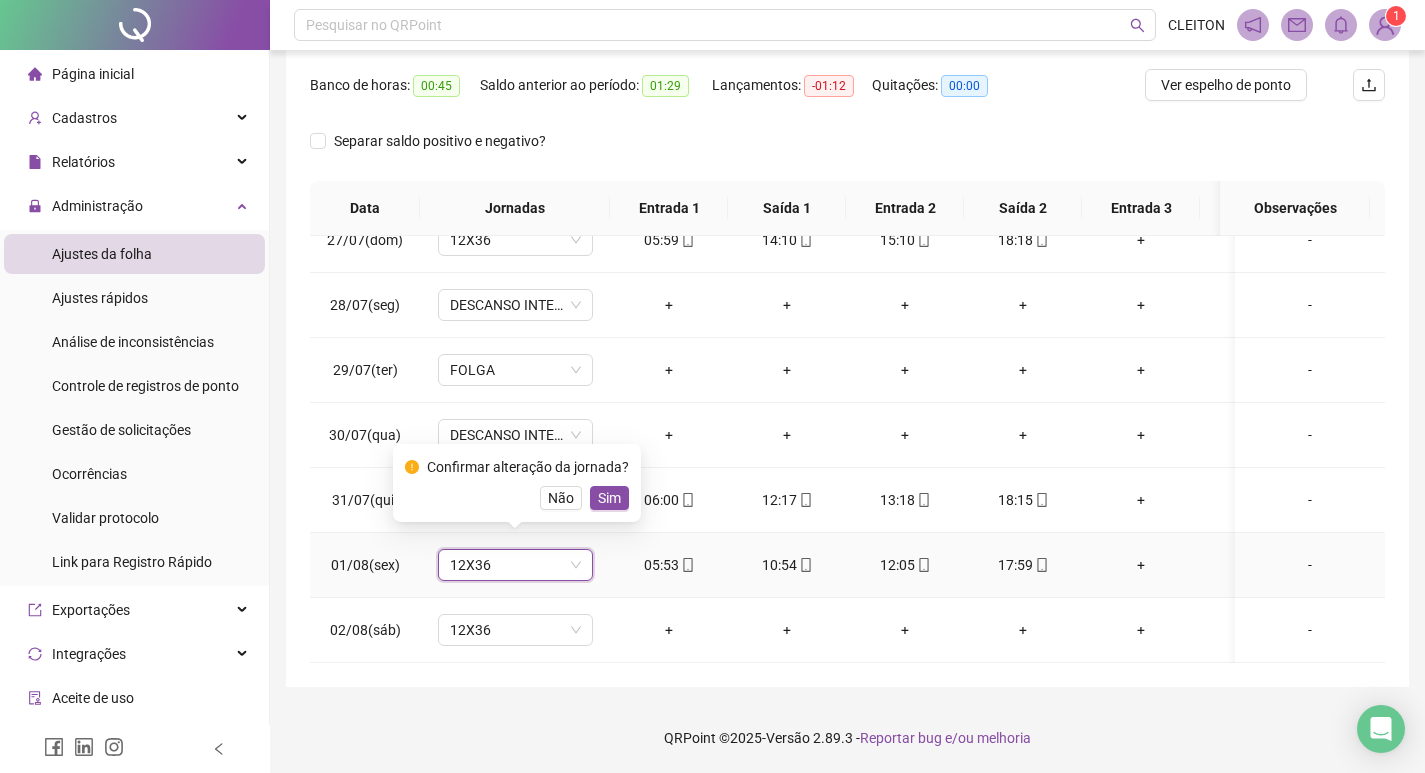 click on "Sim" at bounding box center [609, 498] 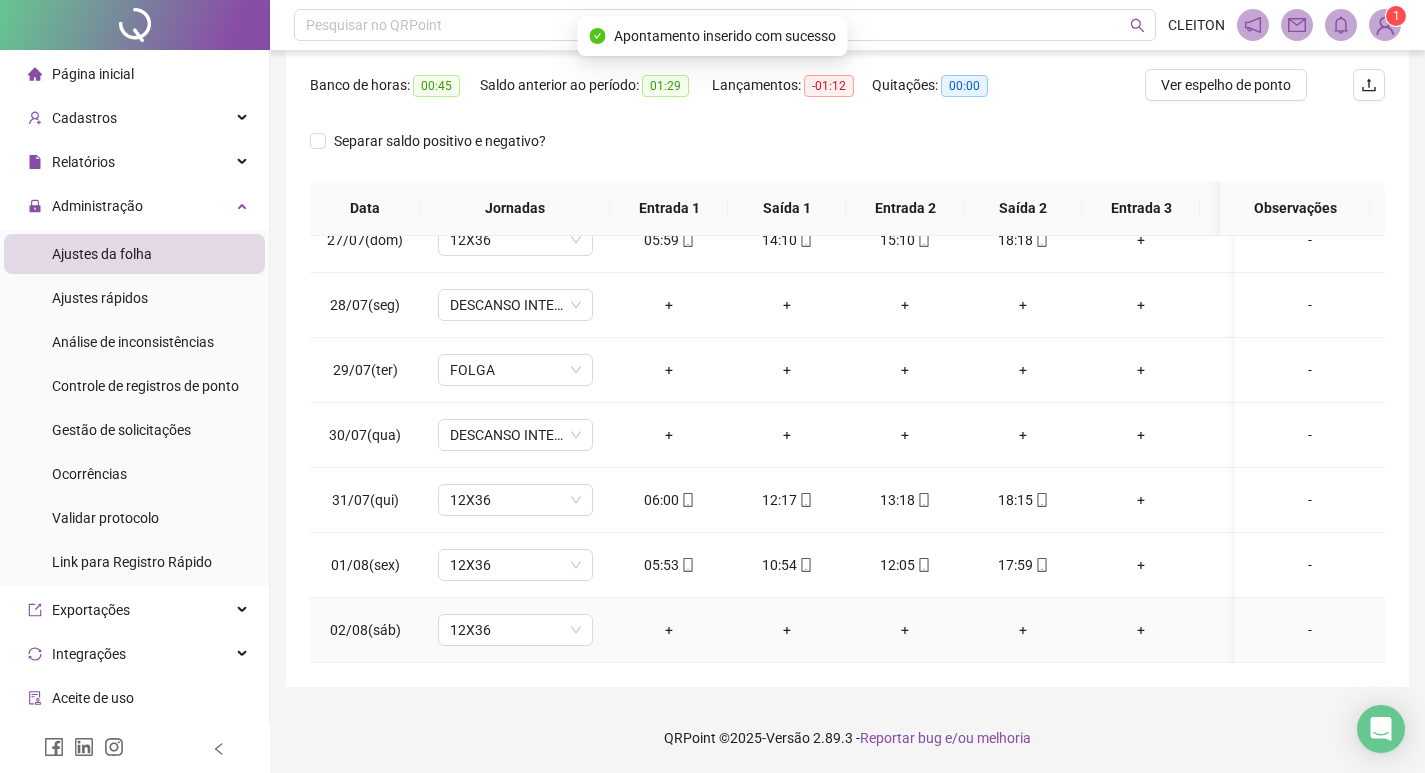 click on "-" at bounding box center (1310, 630) 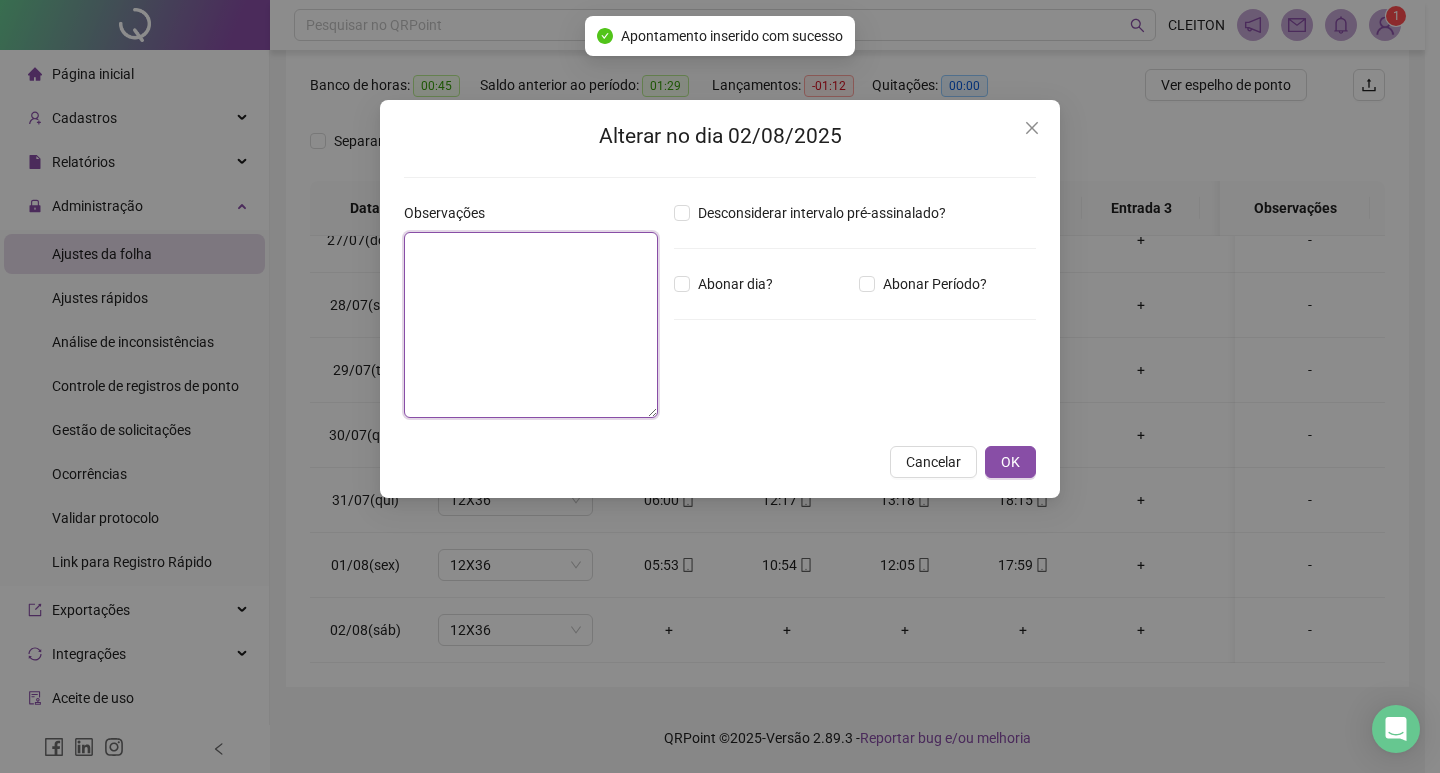 click at bounding box center (531, 325) 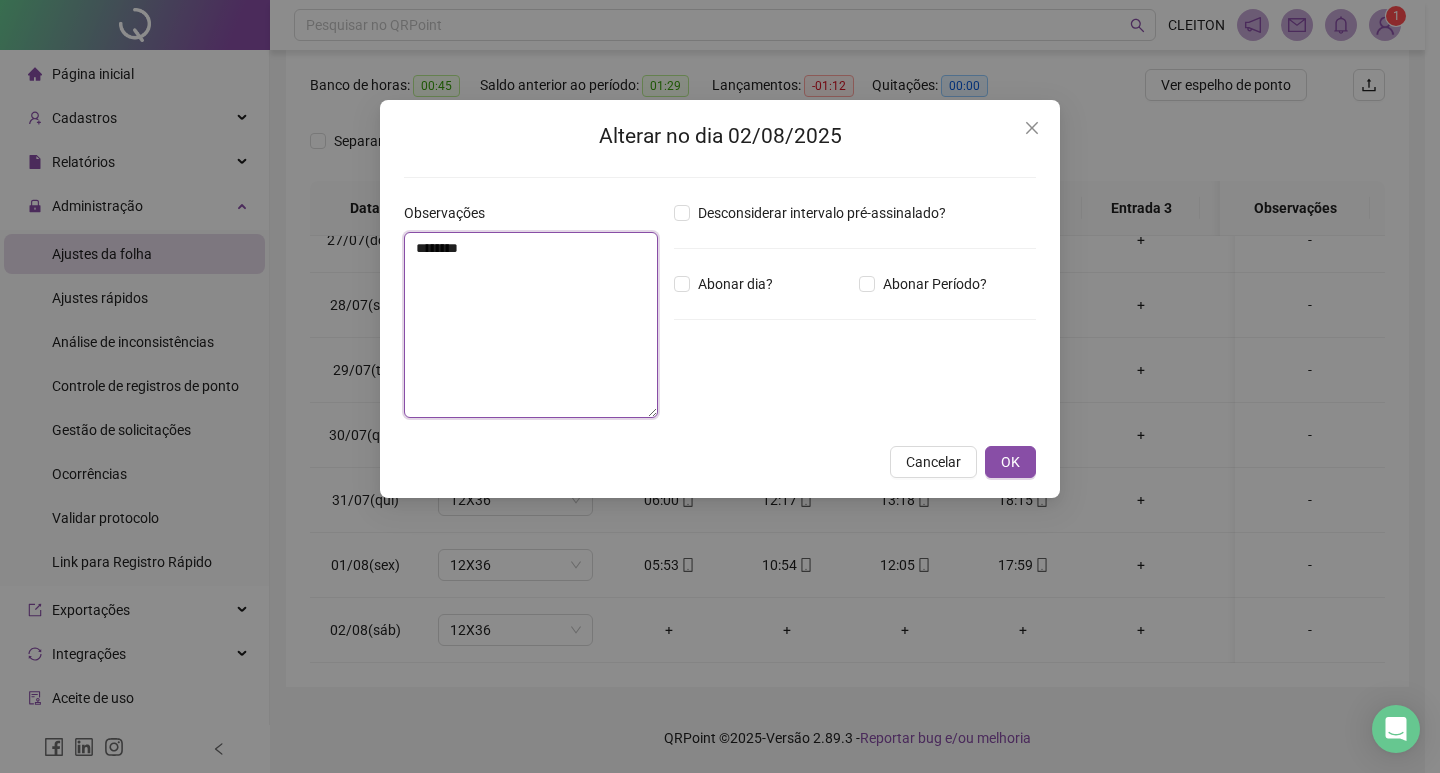 type on "********" 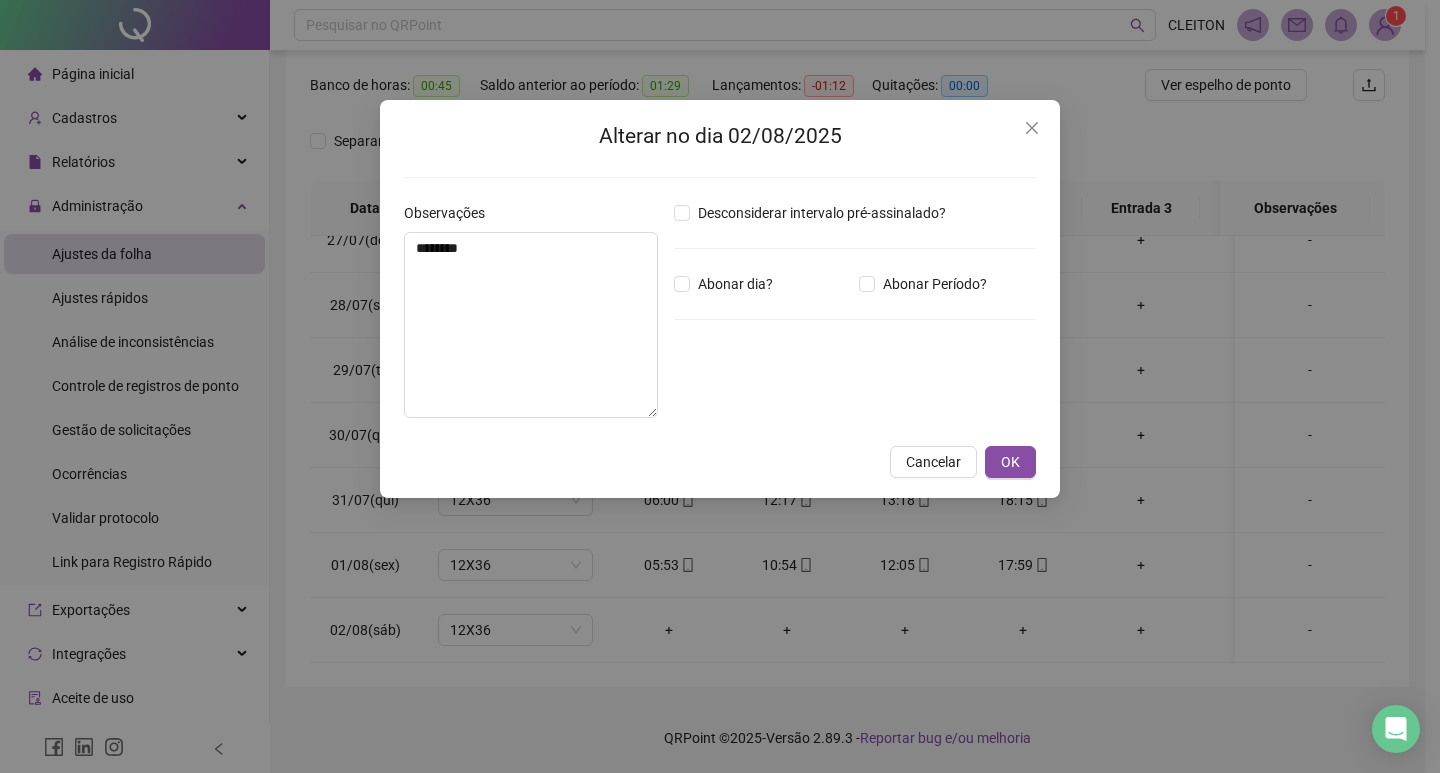 click on "Desconsiderar intervalo pré-assinalado? Abonar dia? Abonar Período? Horas a abonar ***** Aplicar regime de compensação" at bounding box center [855, 318] 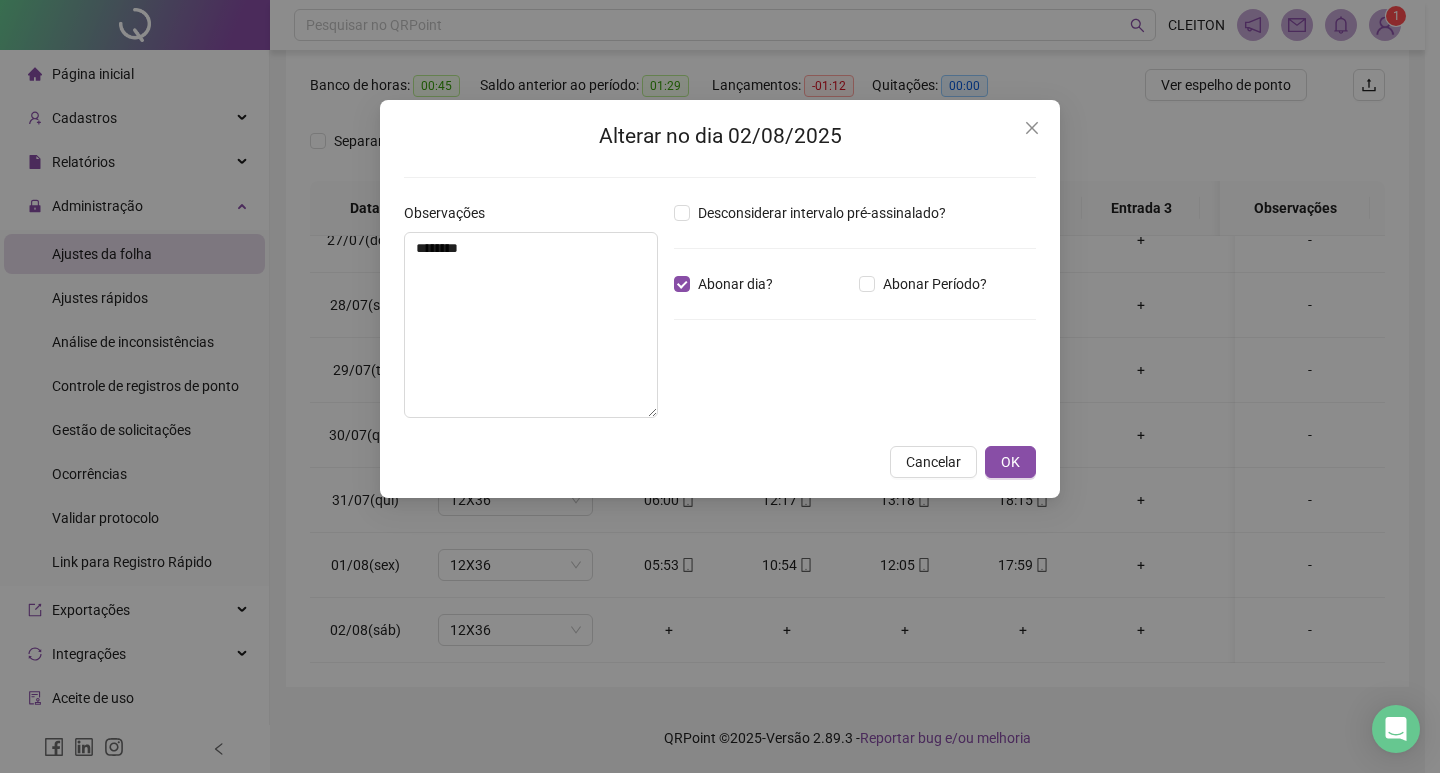 click on "Cancelar OK" at bounding box center (720, 462) 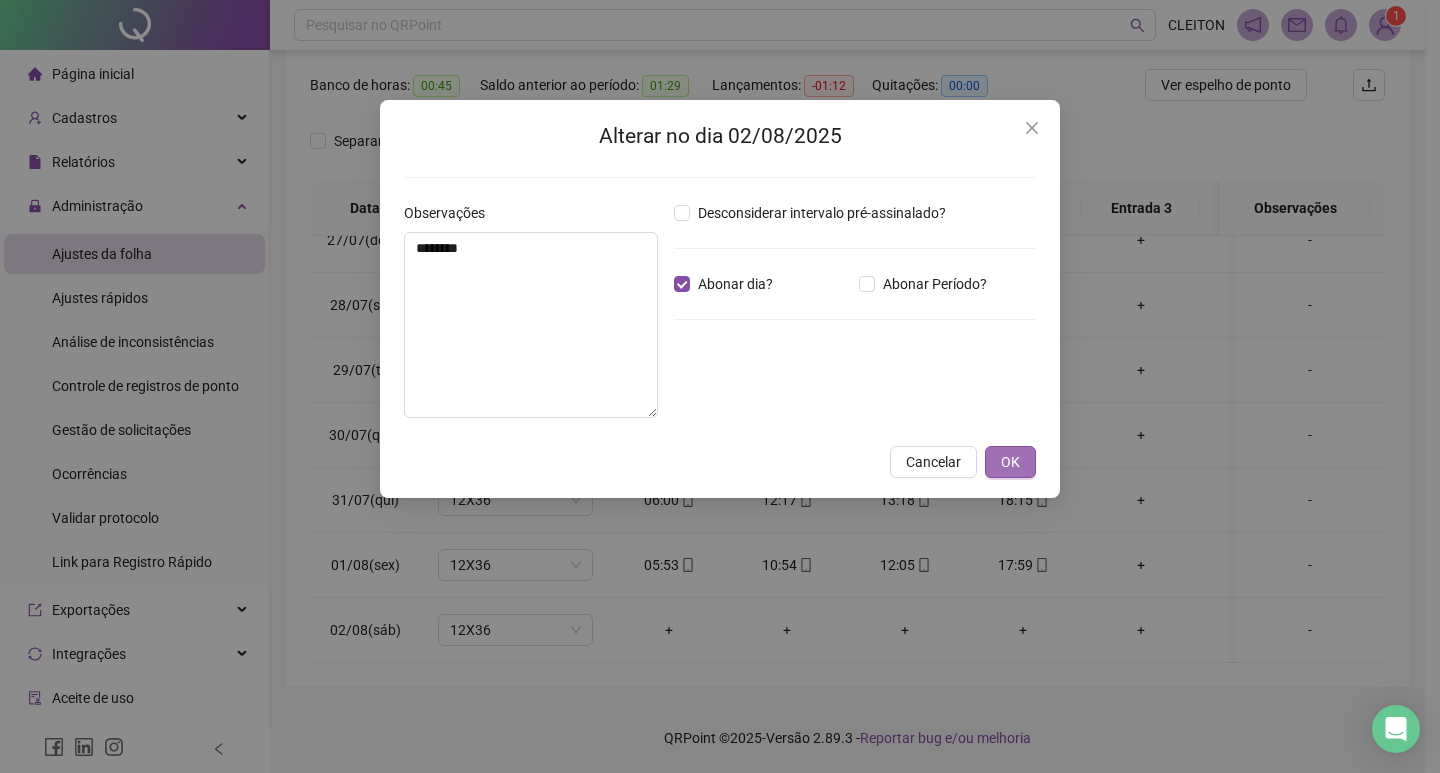 click on "OK" at bounding box center (1010, 462) 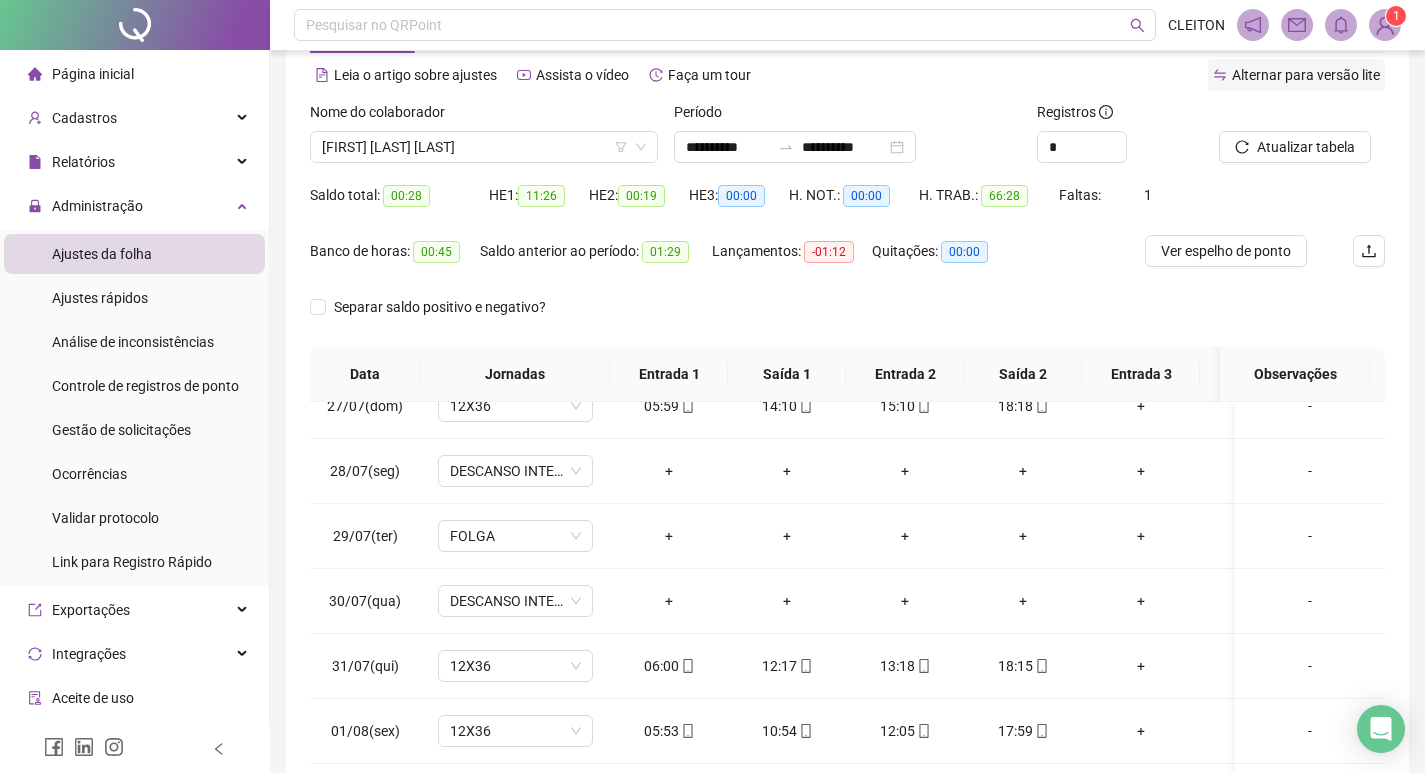 scroll, scrollTop: 0, scrollLeft: 0, axis: both 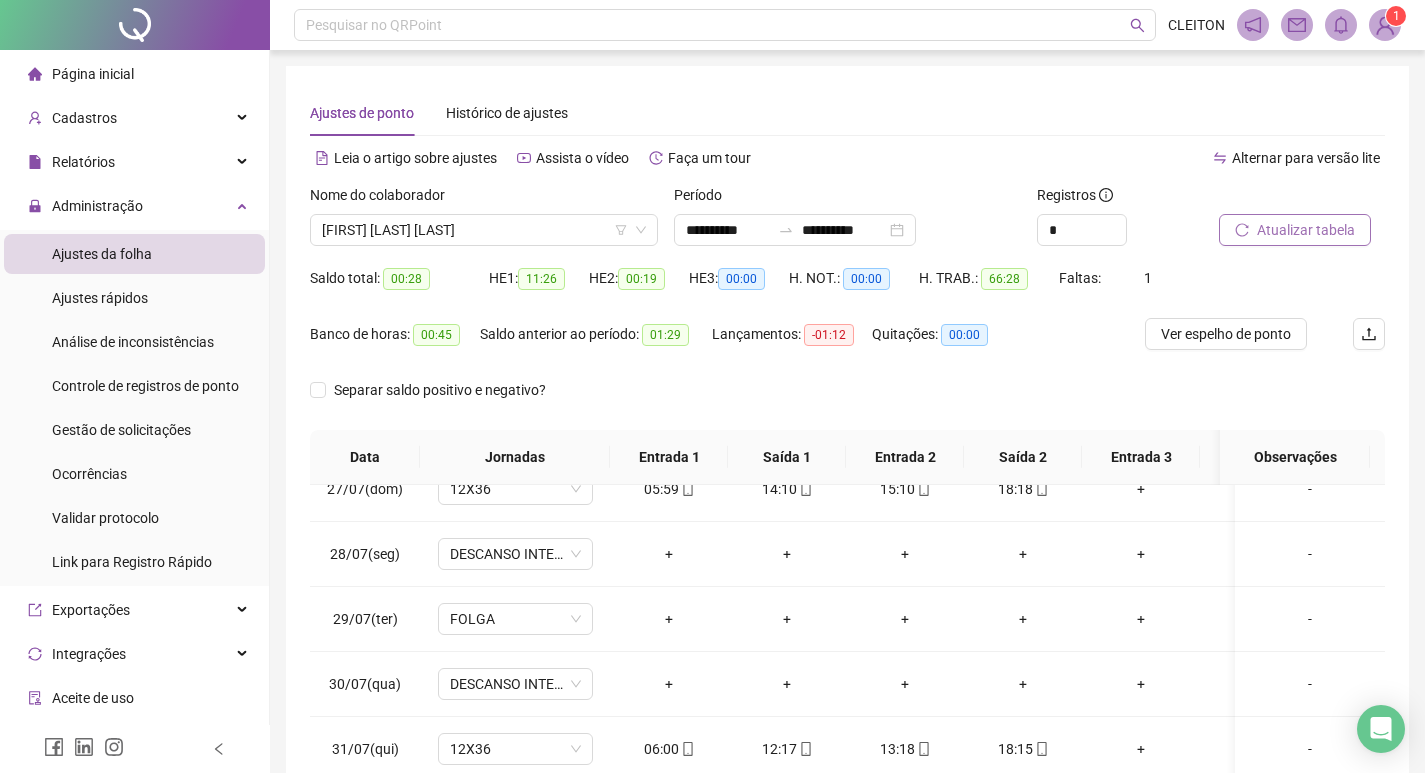 click on "Atualizar tabela" at bounding box center [1306, 230] 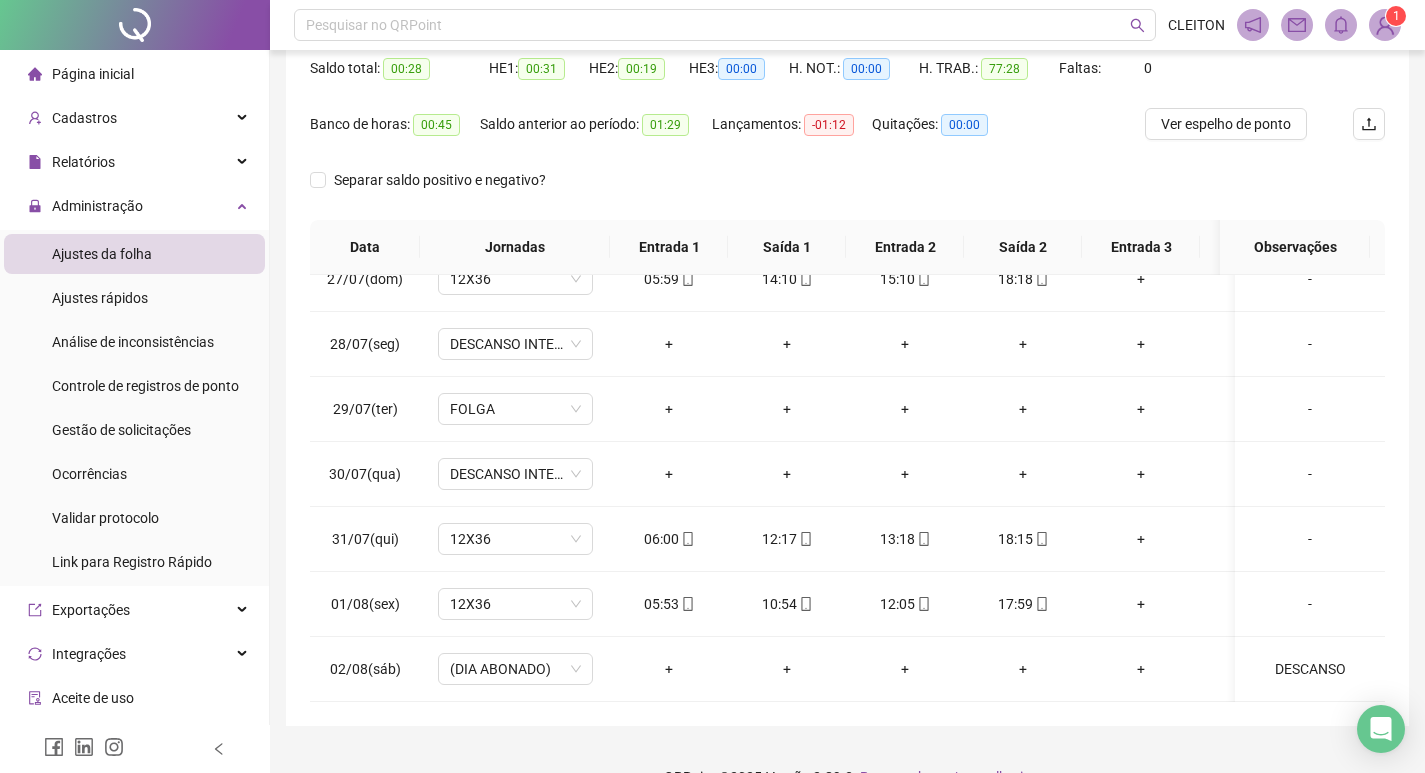 scroll, scrollTop: 249, scrollLeft: 0, axis: vertical 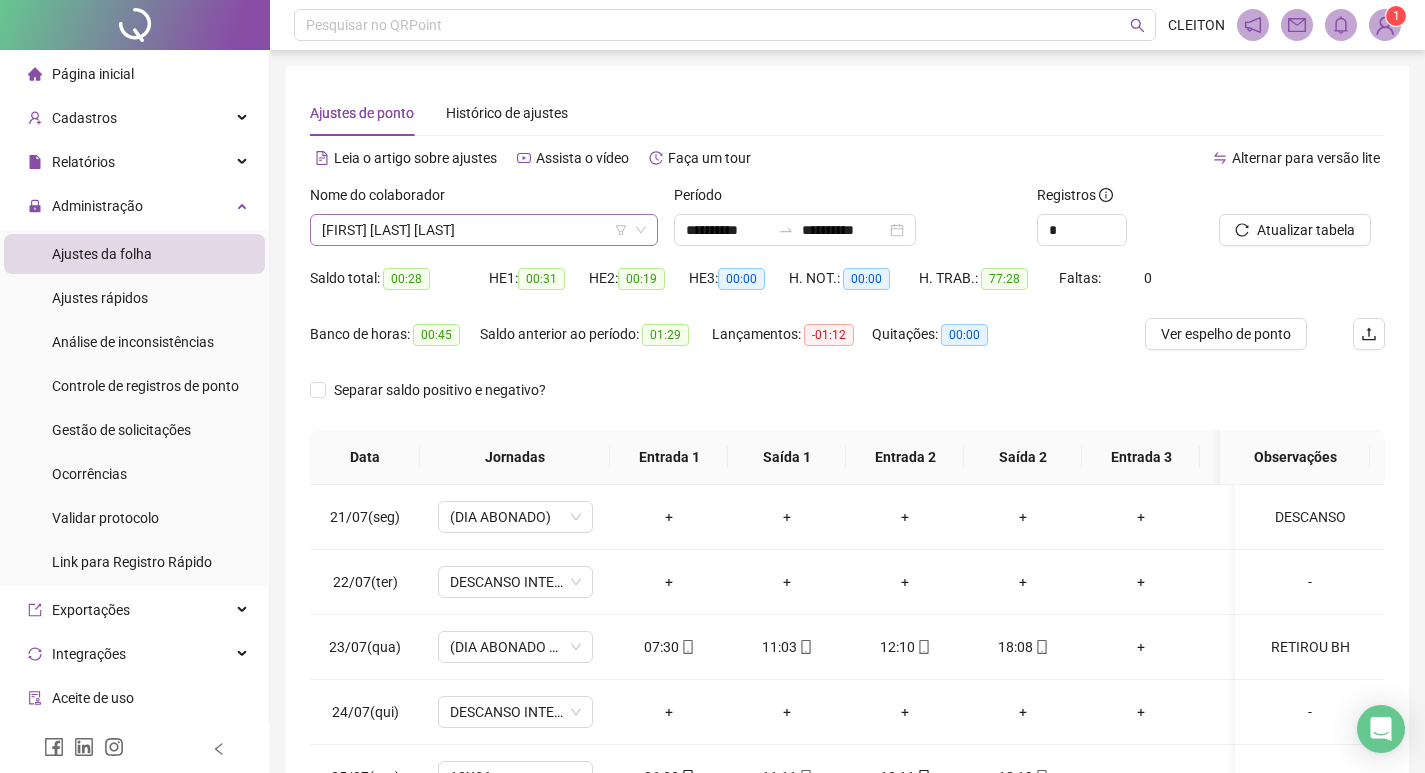 click on "[FIRST] [LAST] [LAST]" at bounding box center [484, 230] 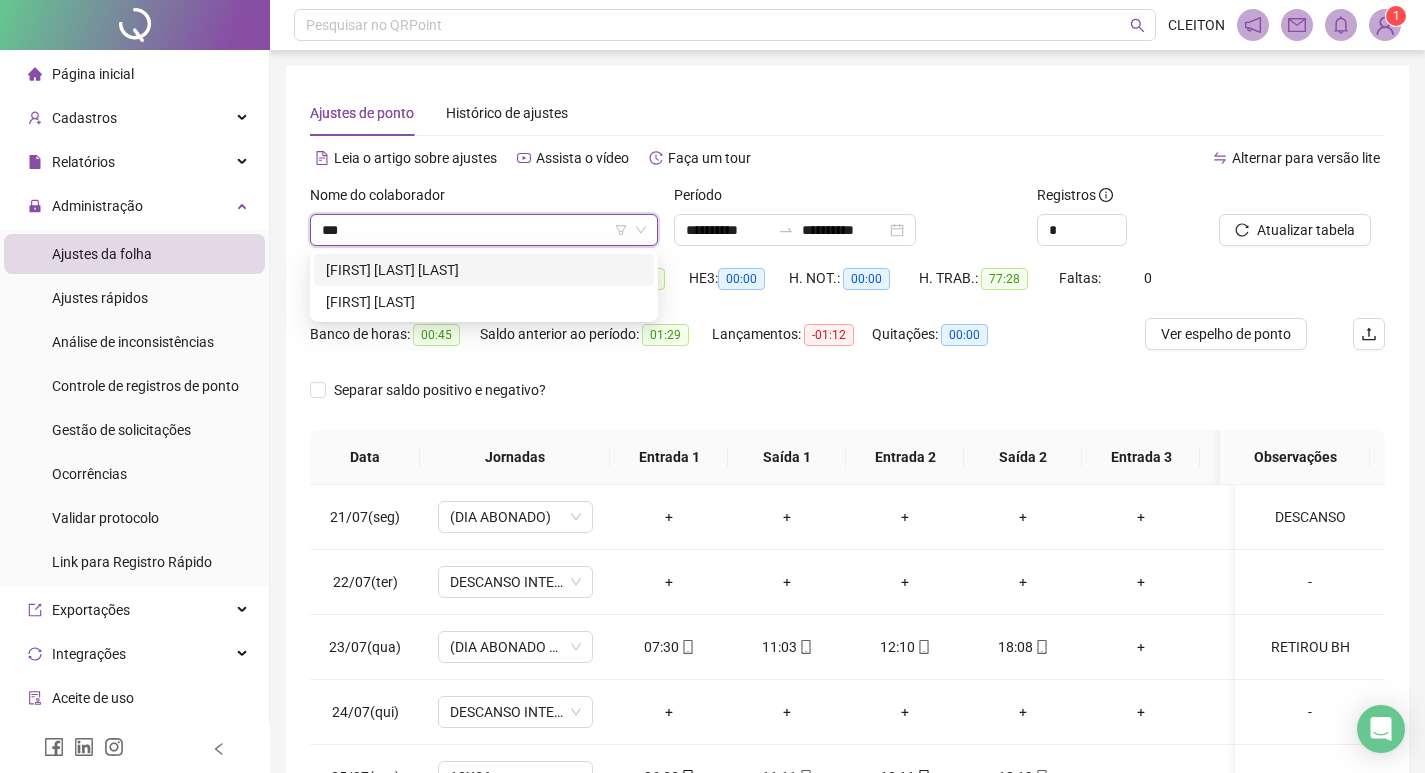 scroll, scrollTop: 0, scrollLeft: 0, axis: both 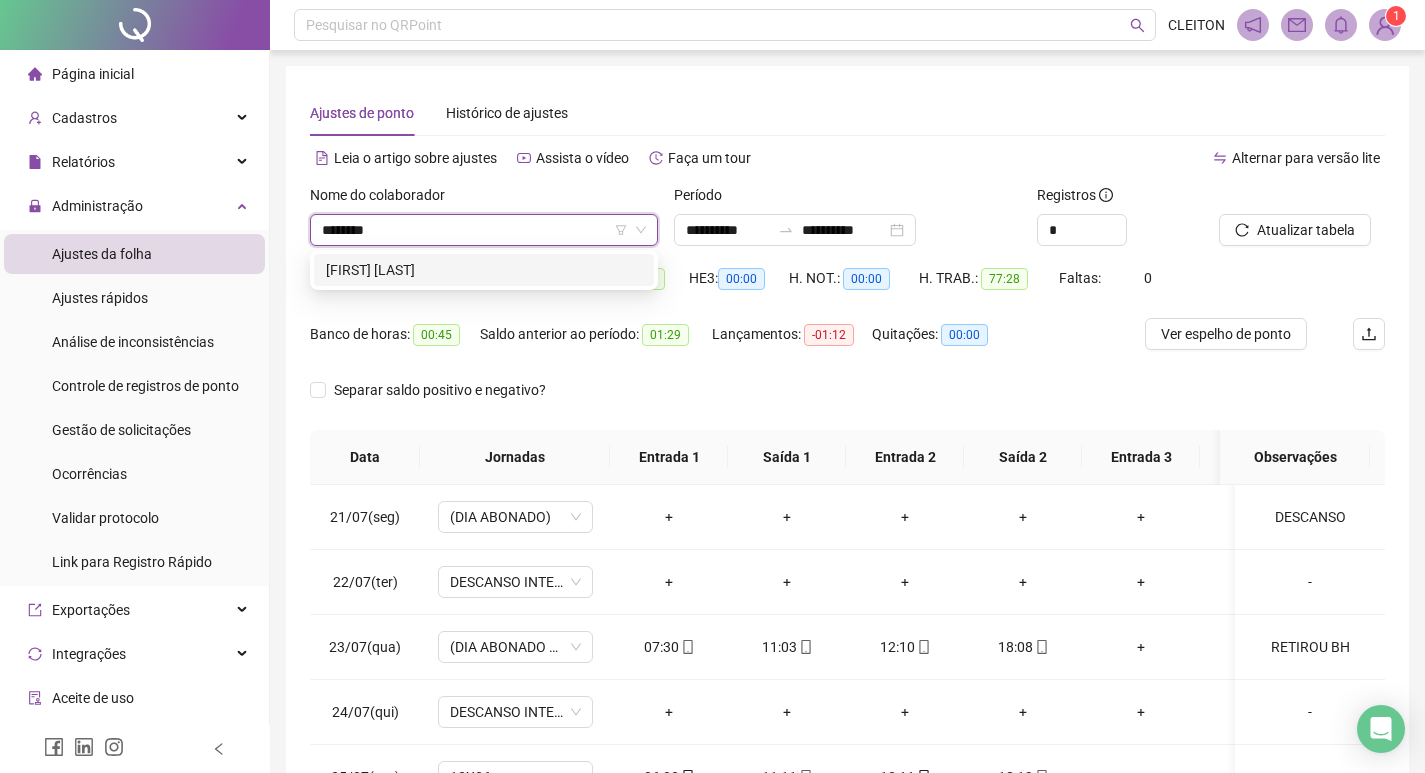 type on "*********" 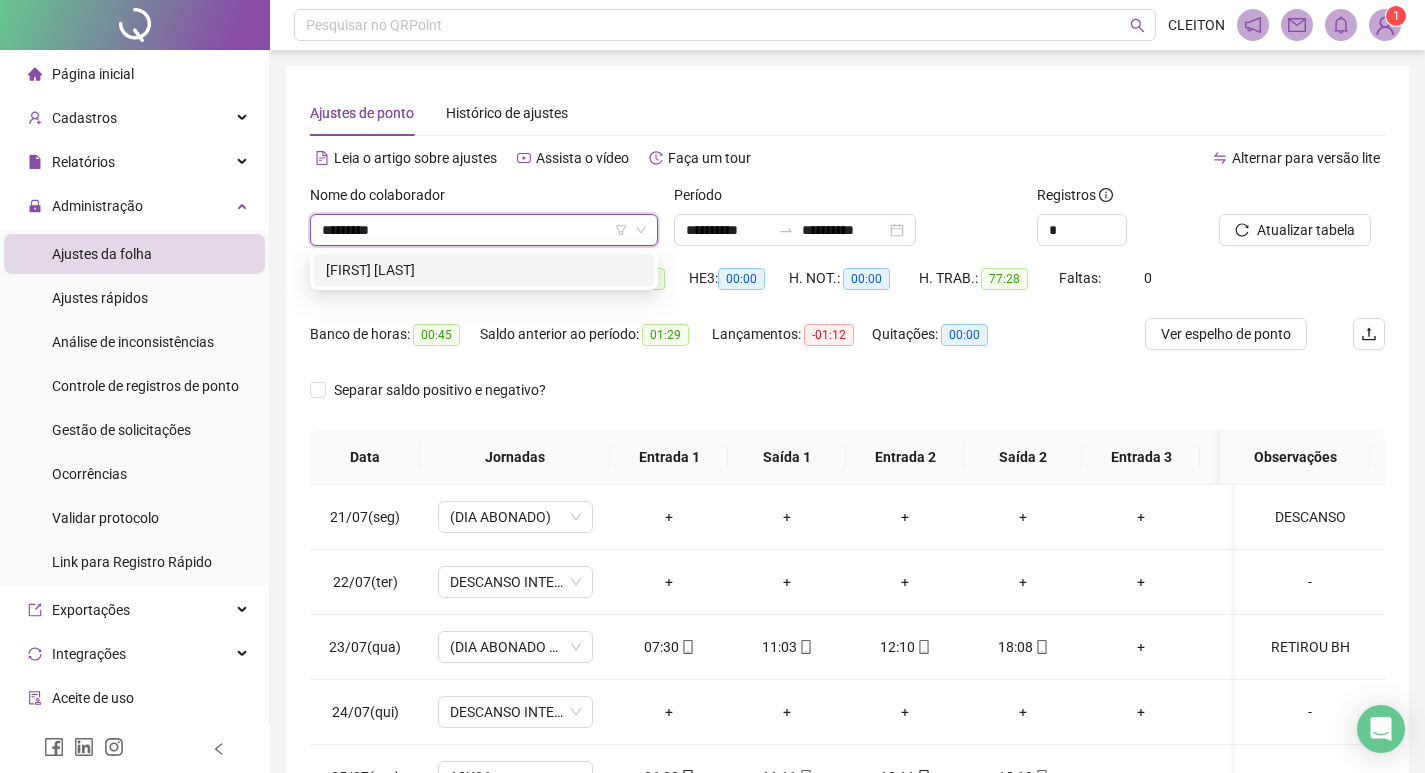 type 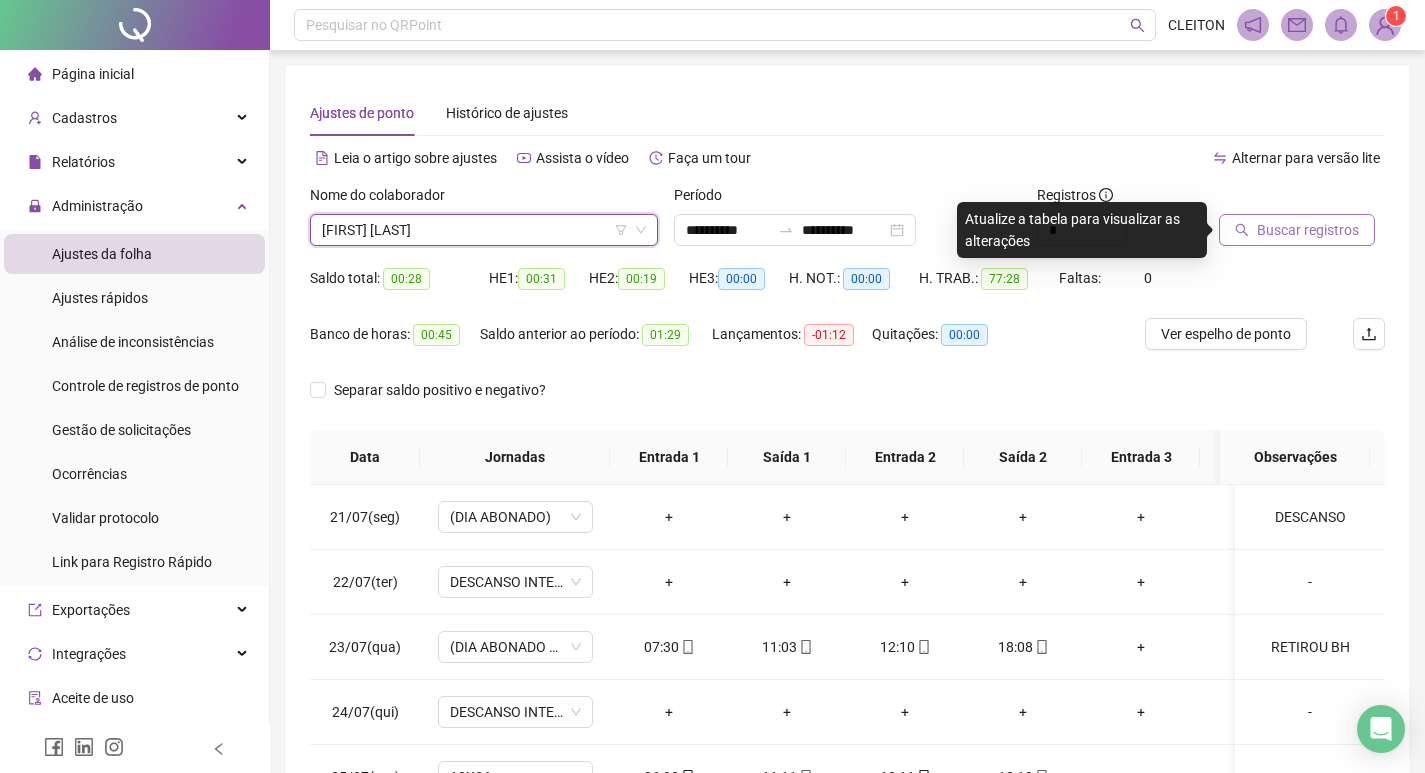 click on "Buscar registros" at bounding box center [1308, 230] 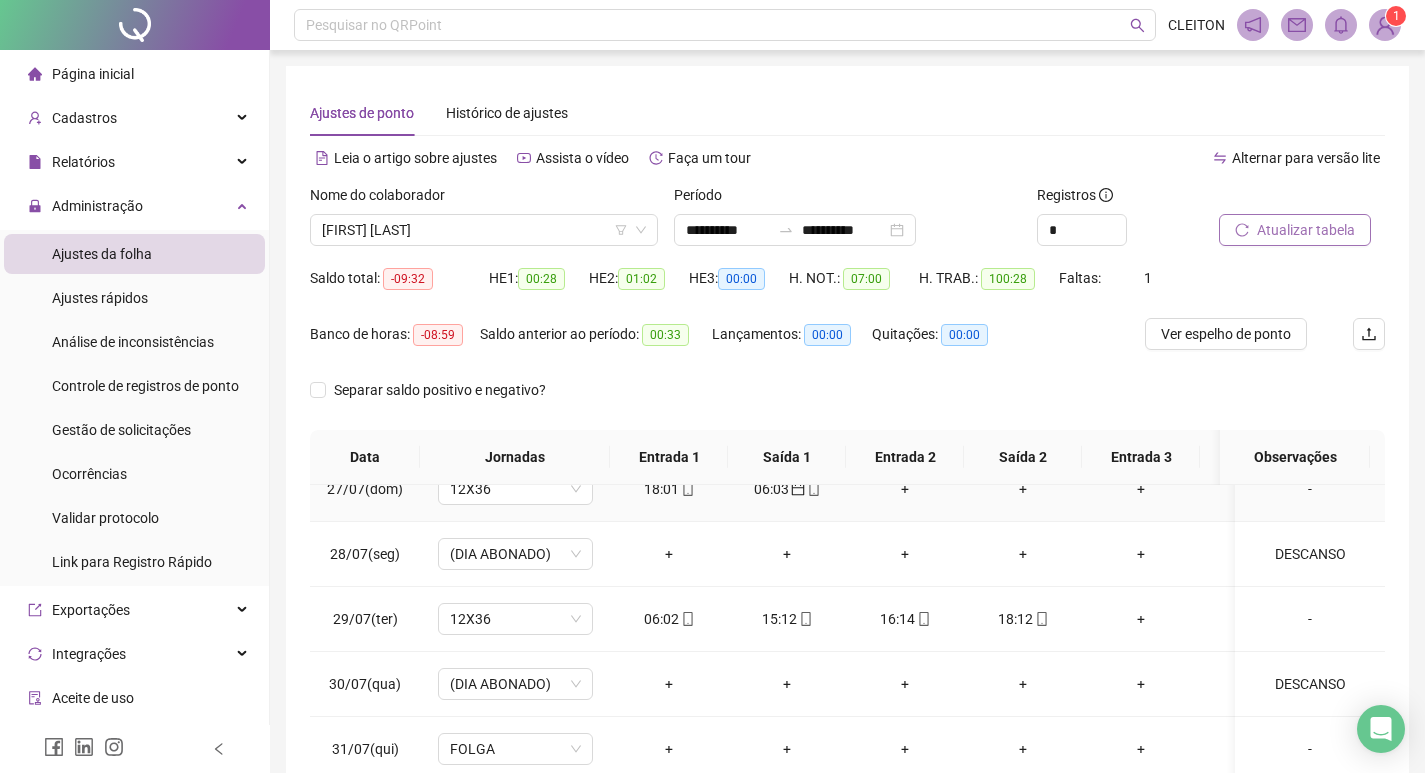 scroll, scrollTop: 433, scrollLeft: 0, axis: vertical 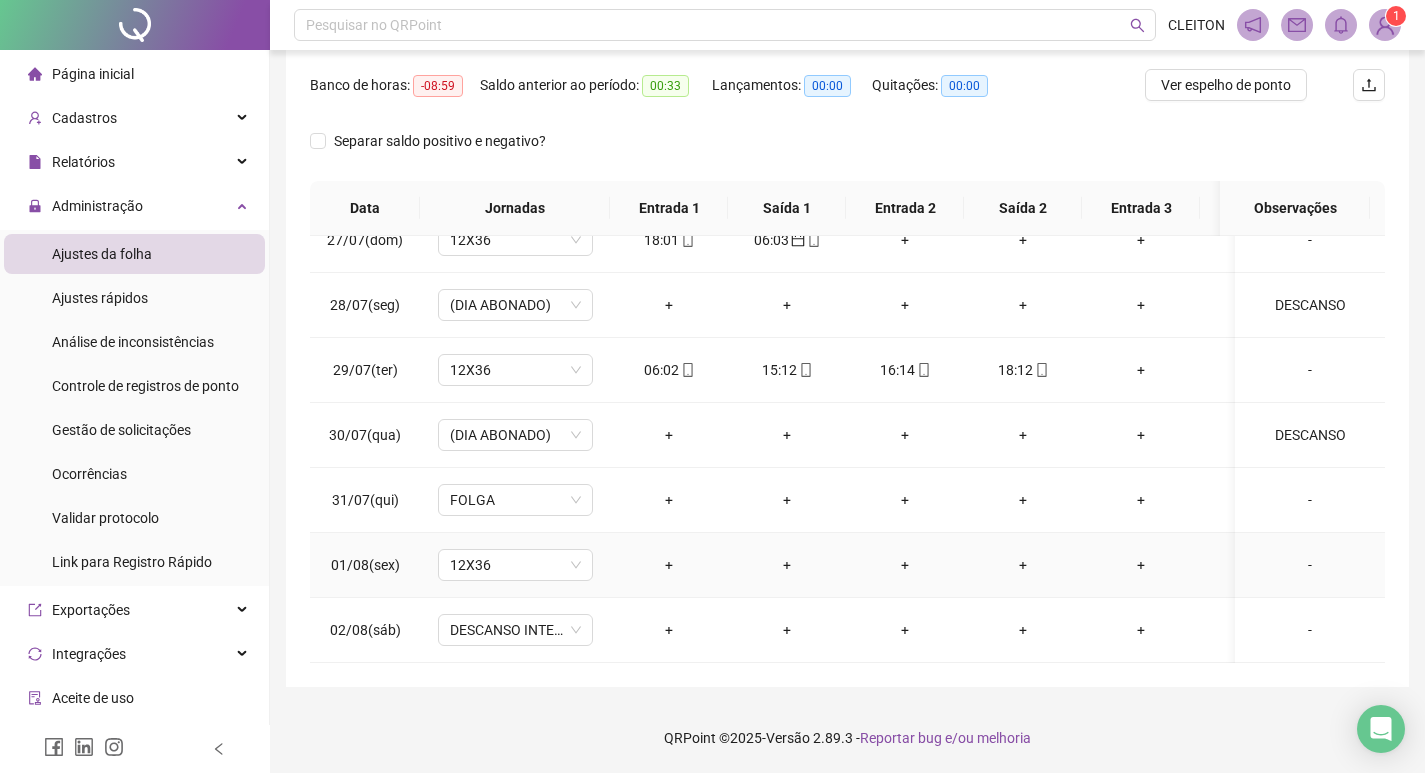 click on "-" at bounding box center (1310, 565) 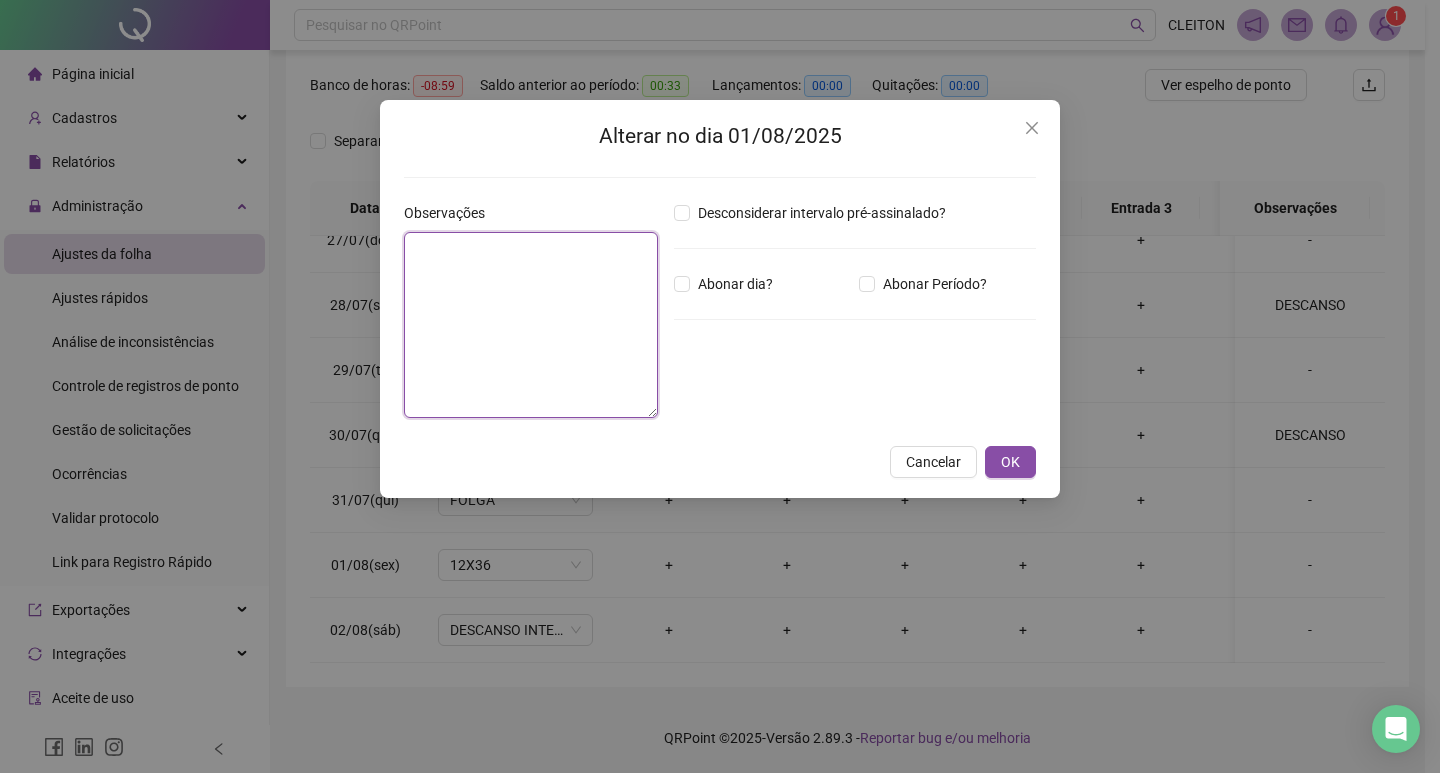 click at bounding box center (531, 325) 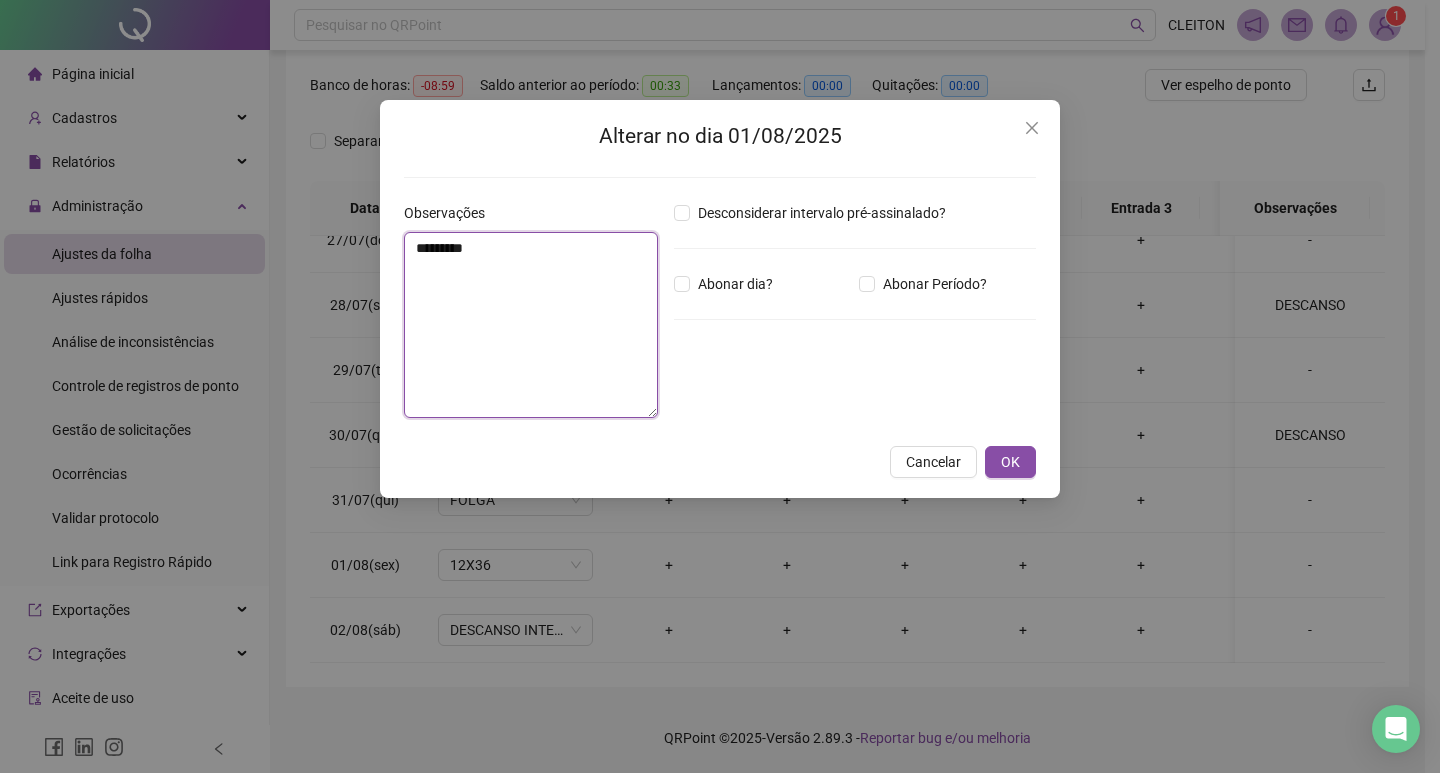 type on "********" 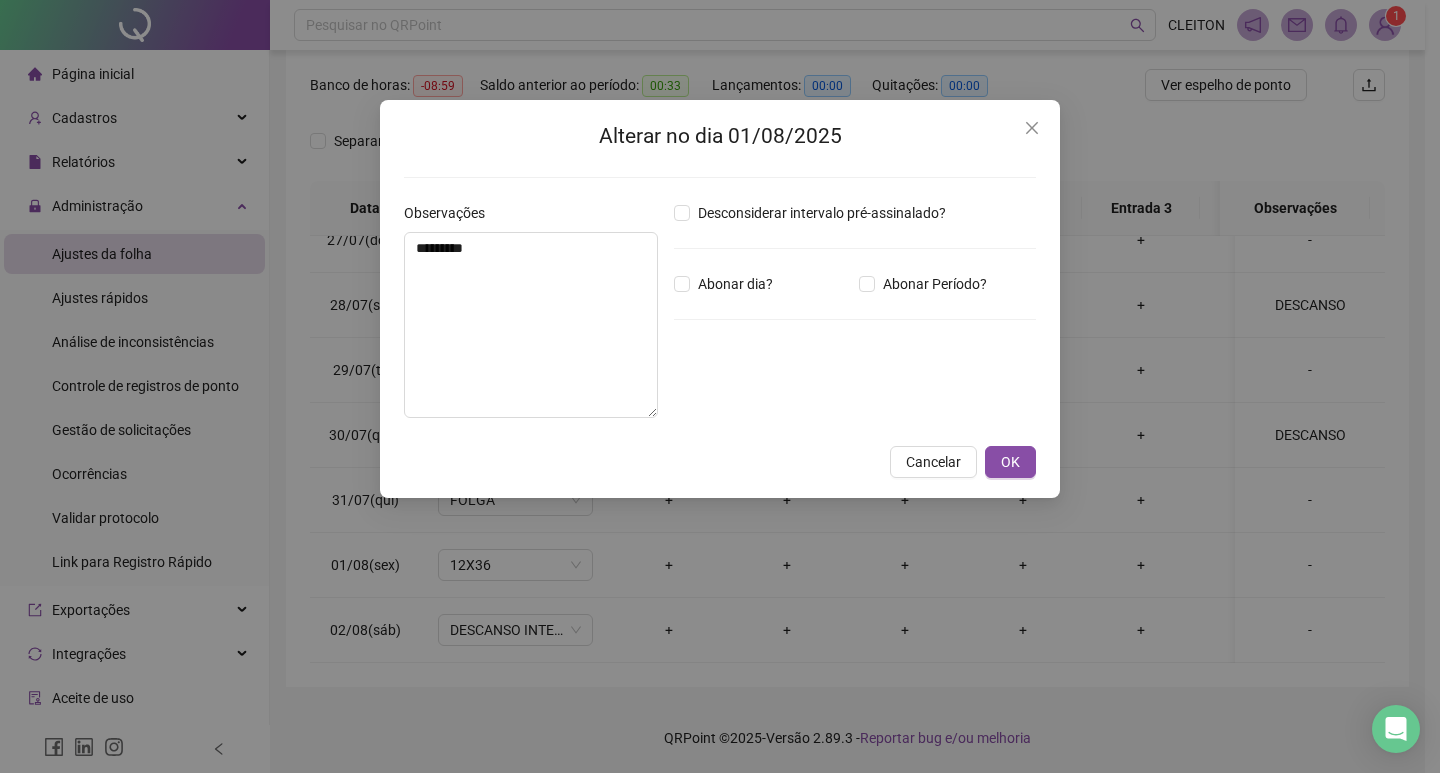 click on "Abonar dia?" at bounding box center (762, 284) 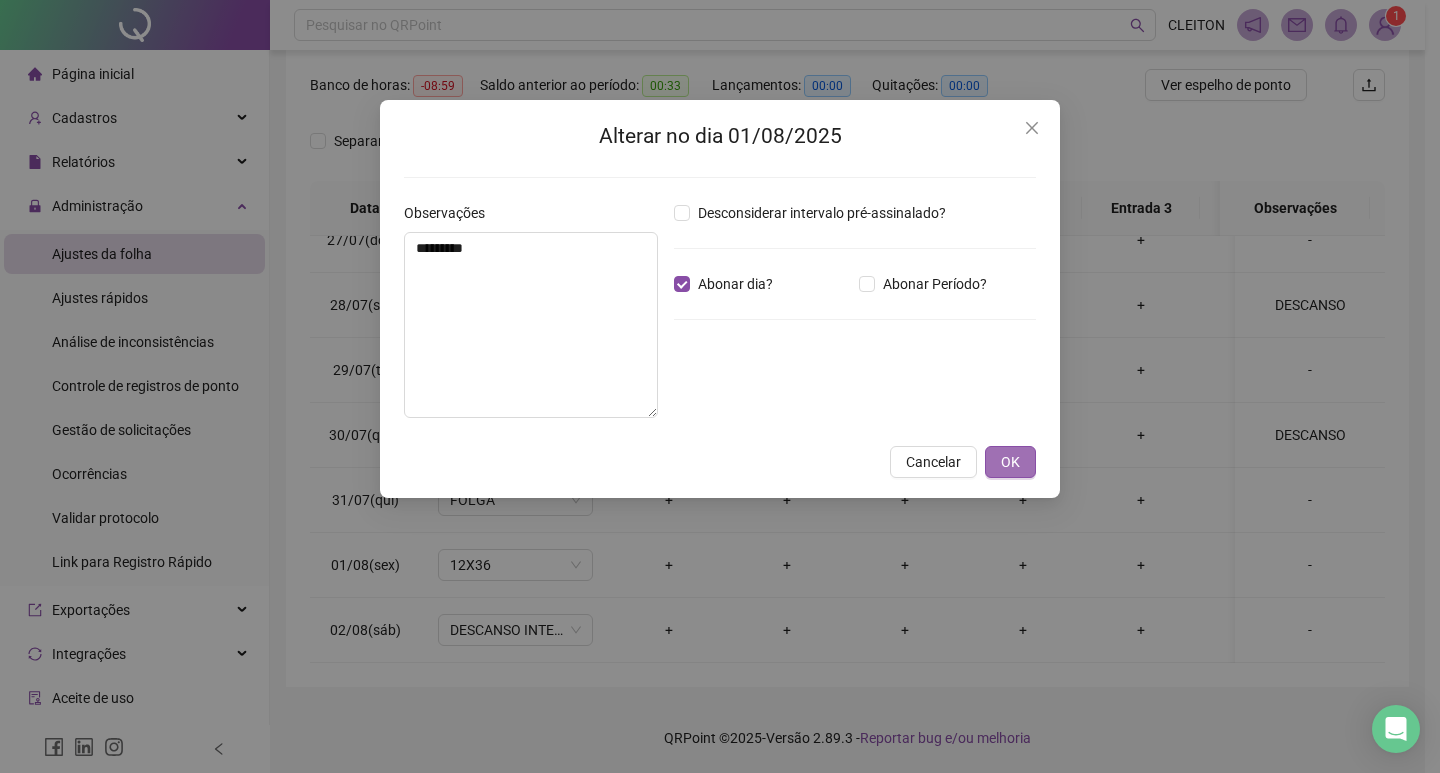 click on "OK" at bounding box center [1010, 462] 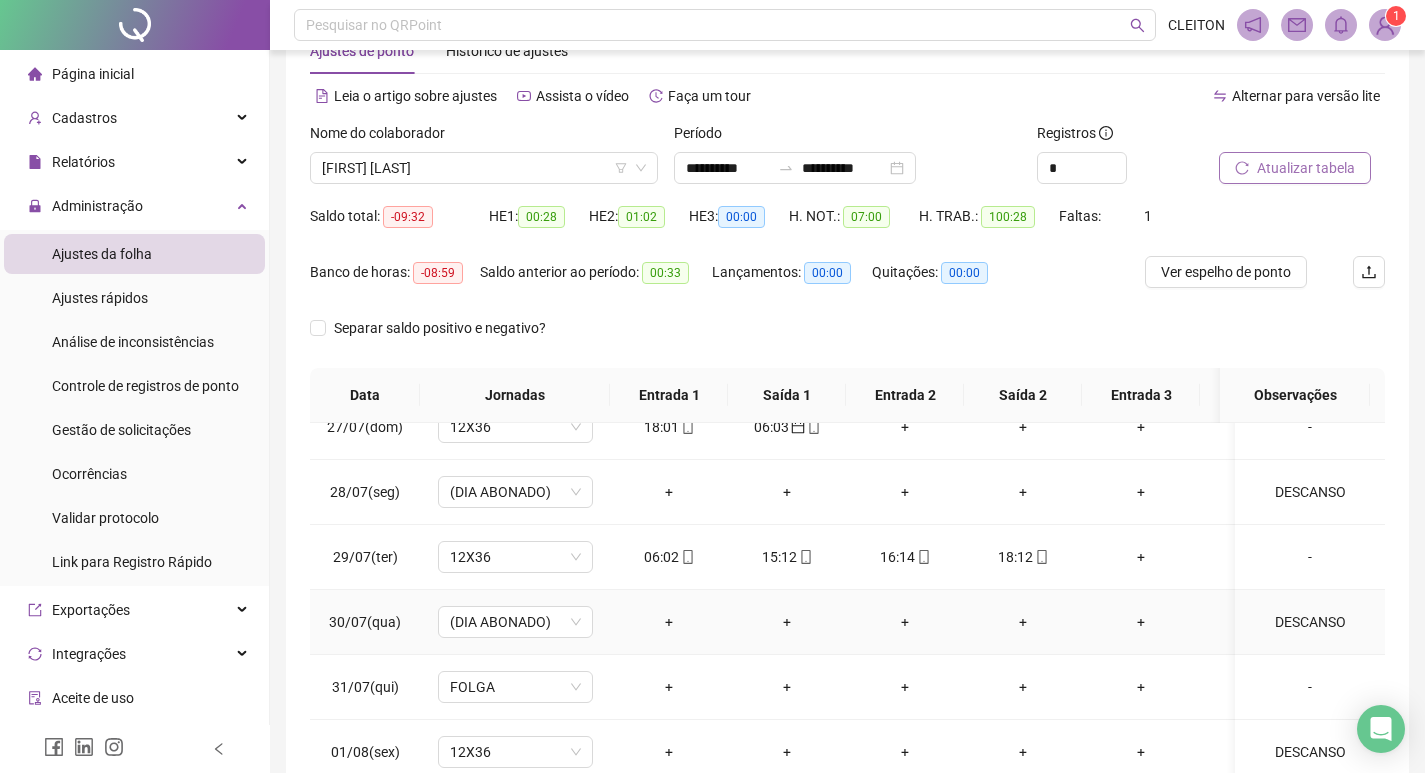 scroll, scrollTop: 0, scrollLeft: 0, axis: both 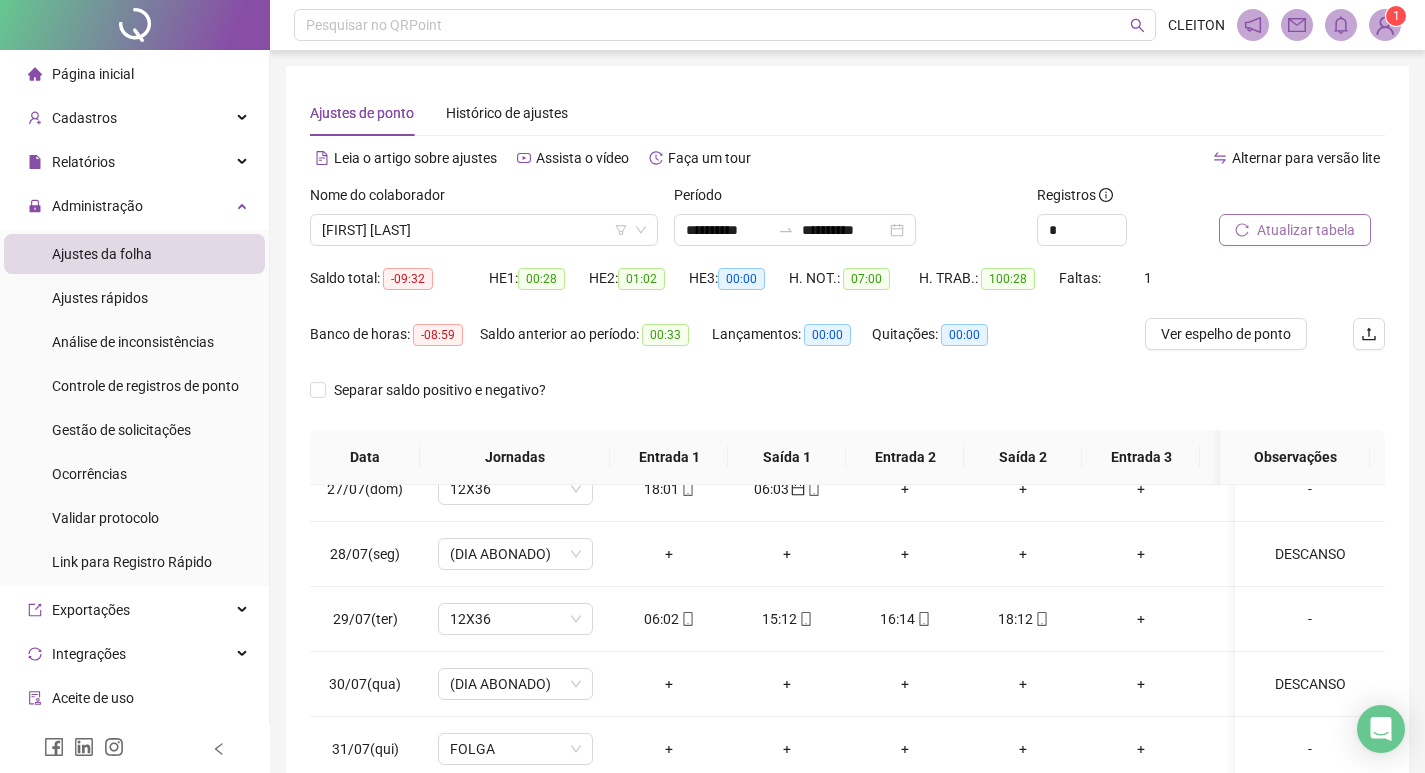 click on "Atualizar tabela" at bounding box center [1306, 230] 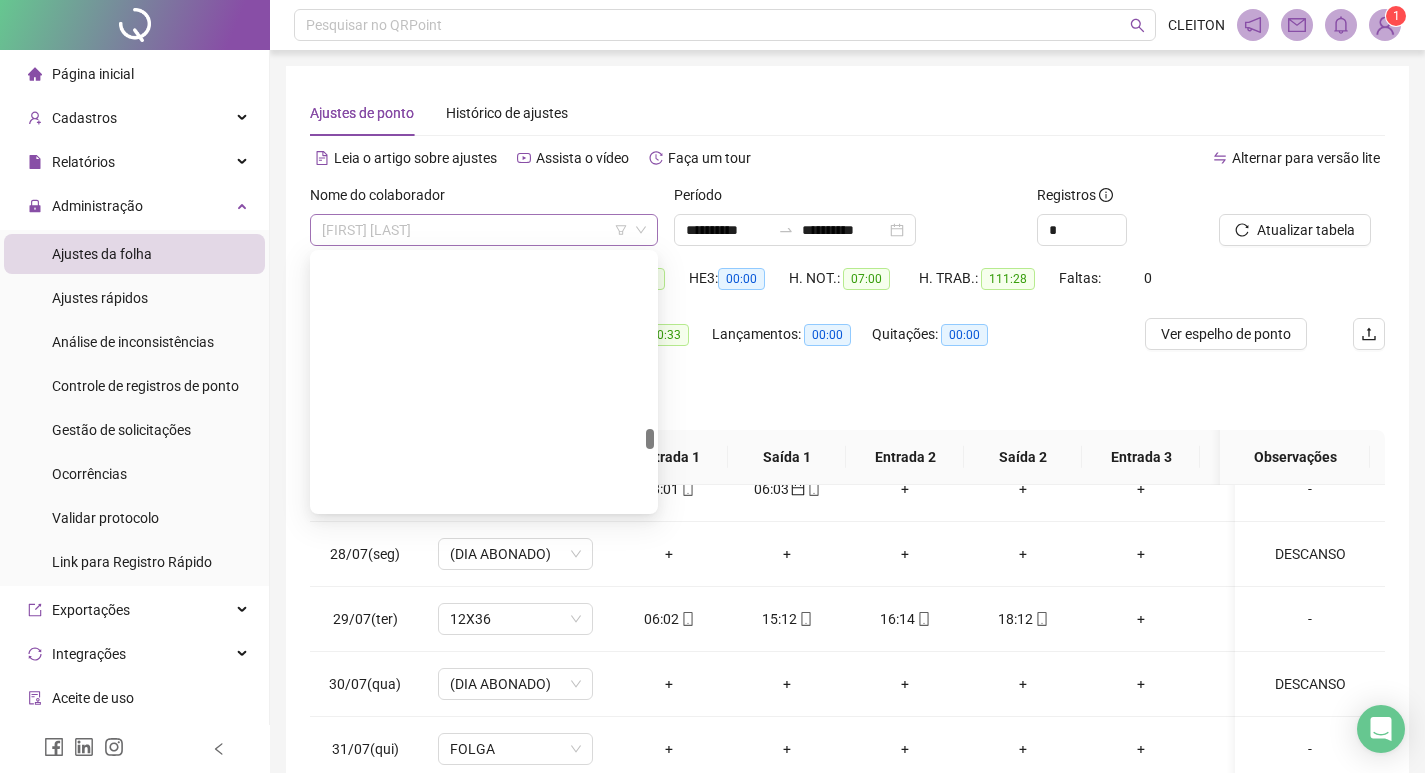click on "[FIRST] [LAST]" at bounding box center (484, 230) 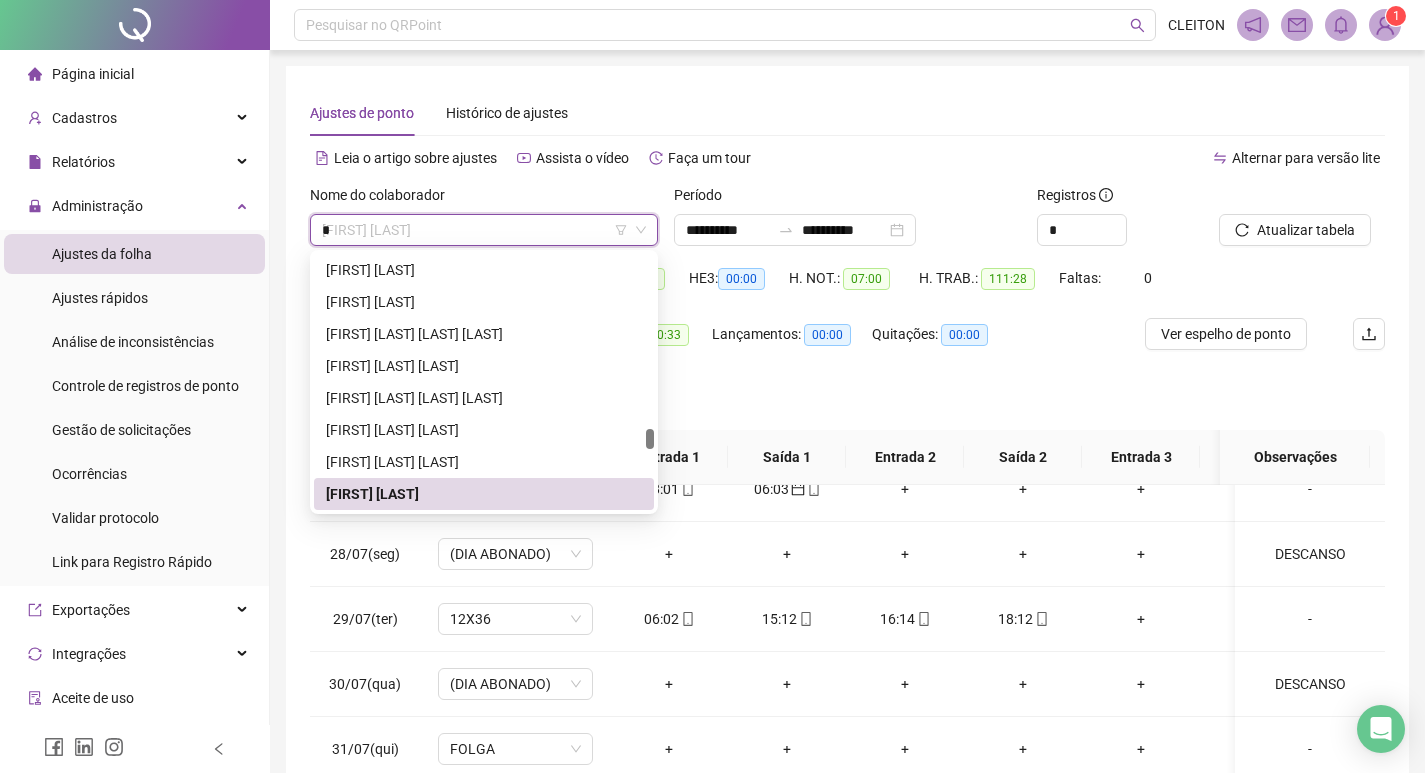 scroll, scrollTop: 448, scrollLeft: 0, axis: vertical 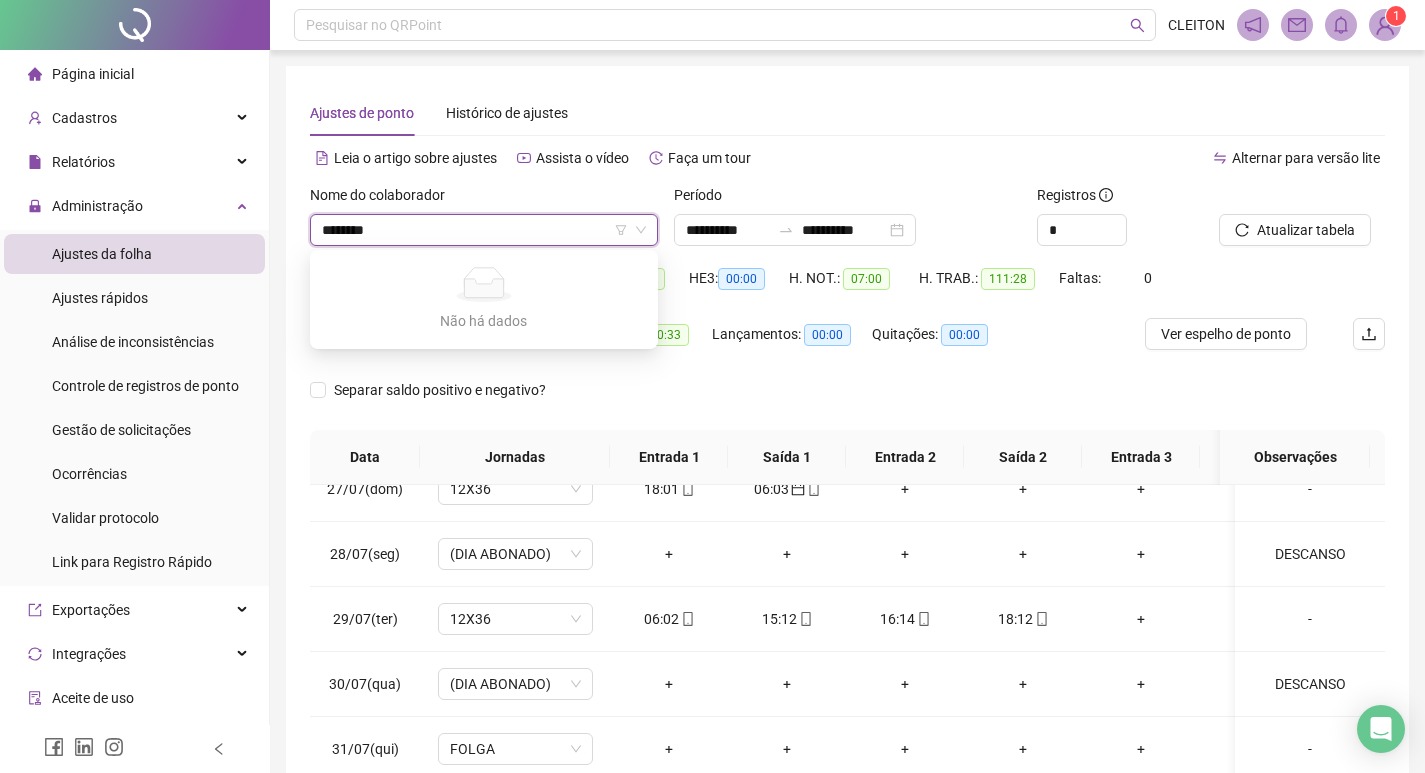 type on "*********" 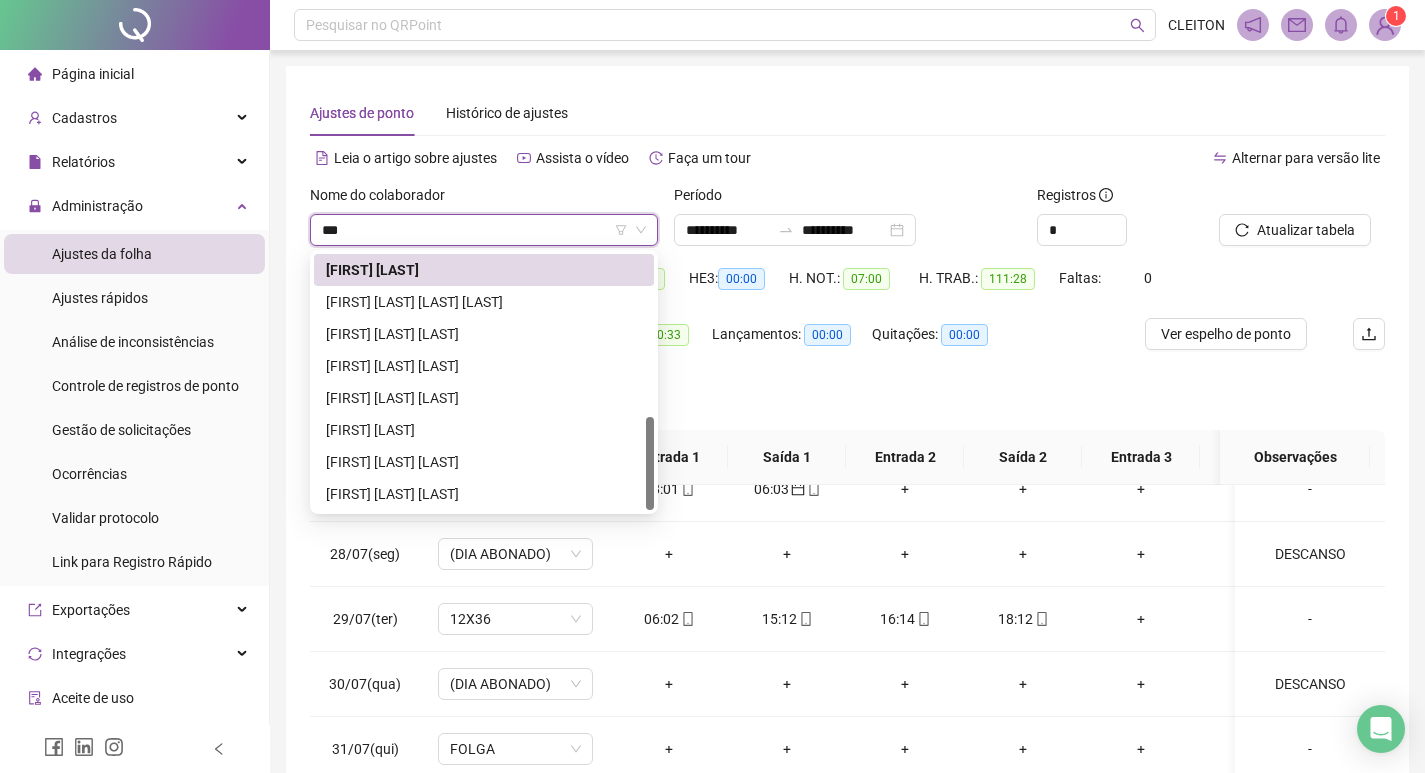 scroll, scrollTop: 0, scrollLeft: 0, axis: both 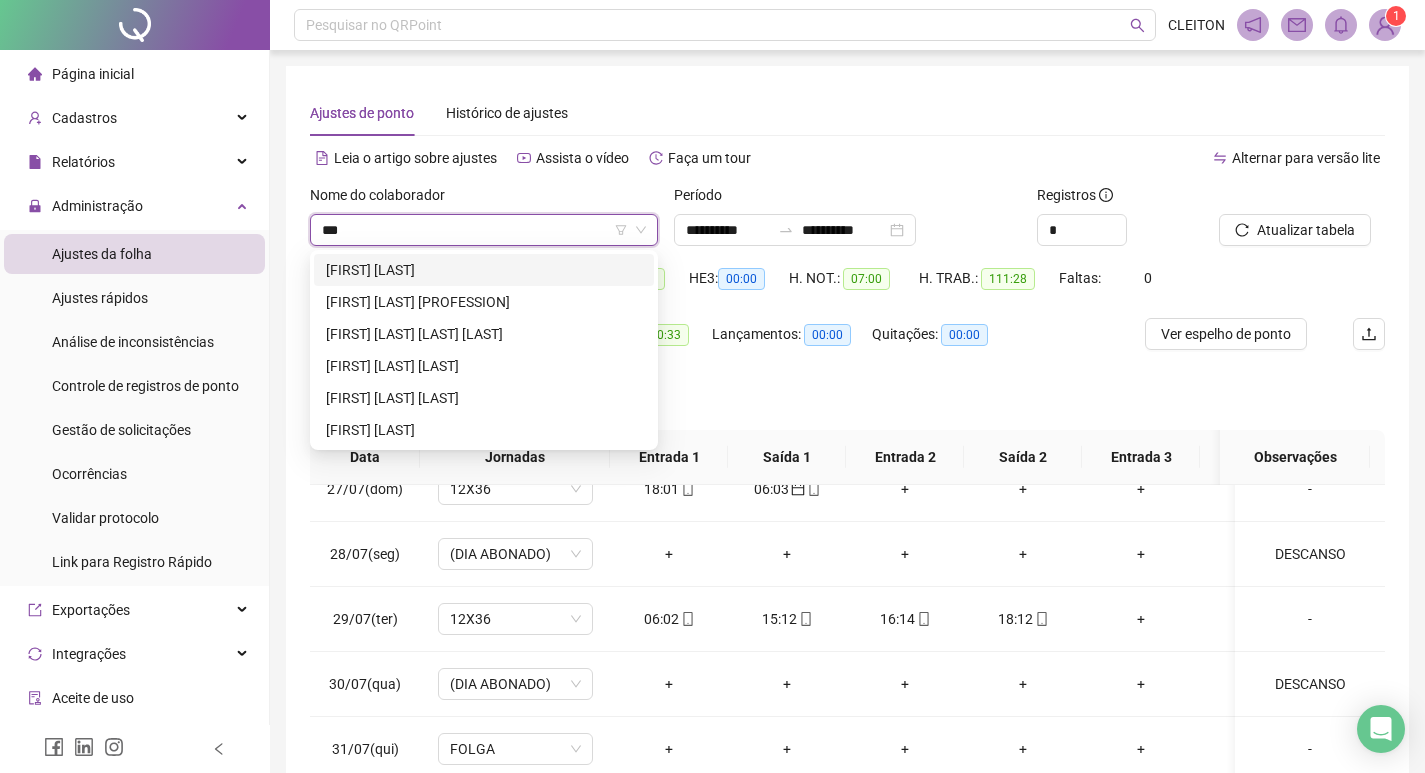 type on "****" 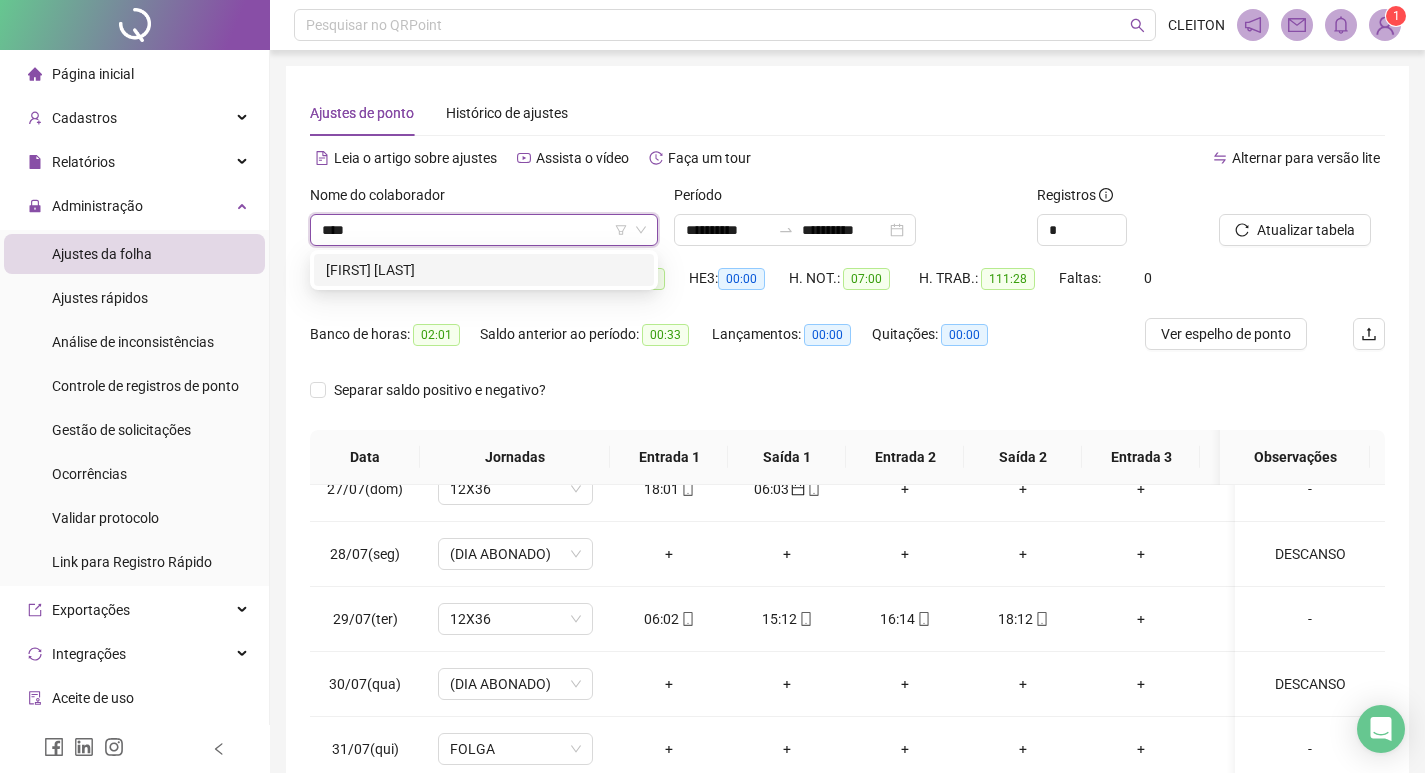 type 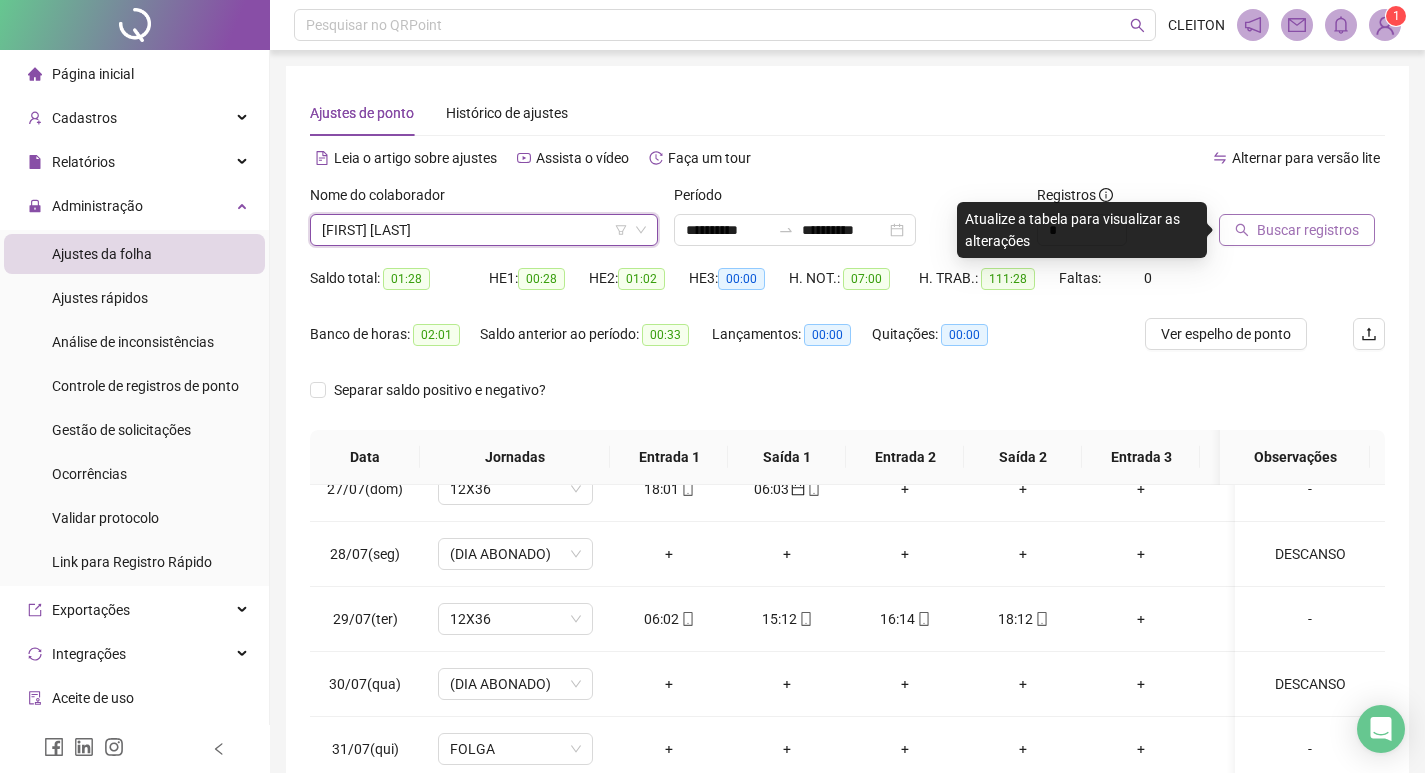 click on "Buscar registros" at bounding box center (1308, 230) 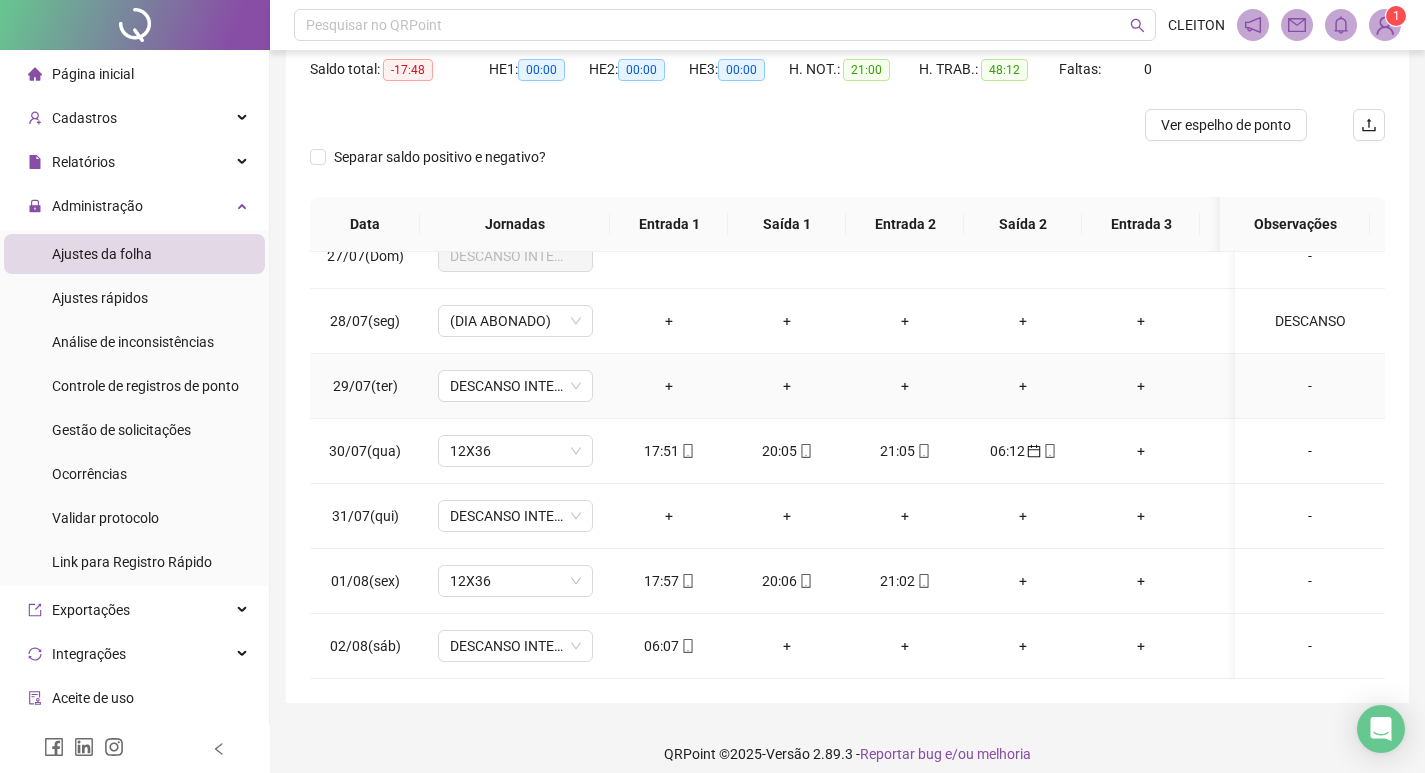 scroll, scrollTop: 225, scrollLeft: 0, axis: vertical 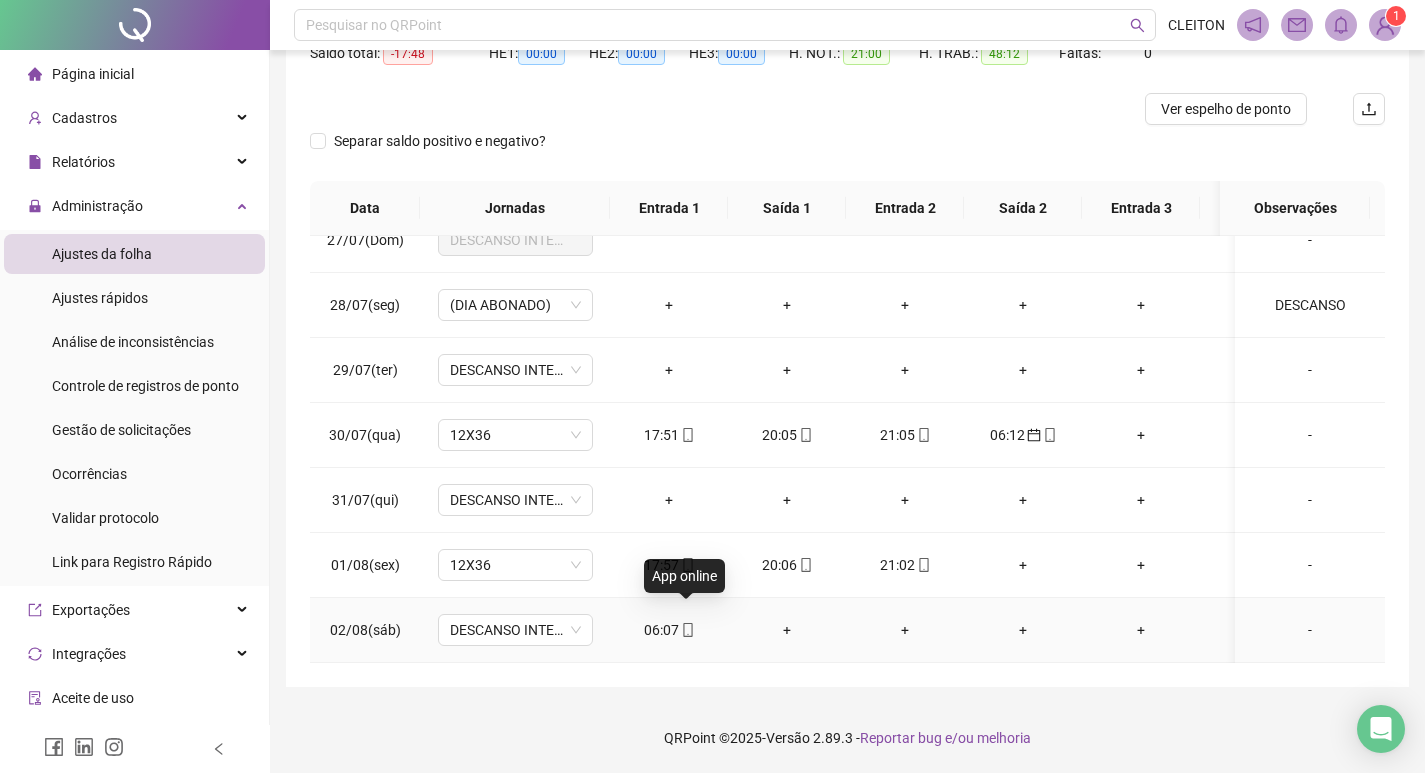 click 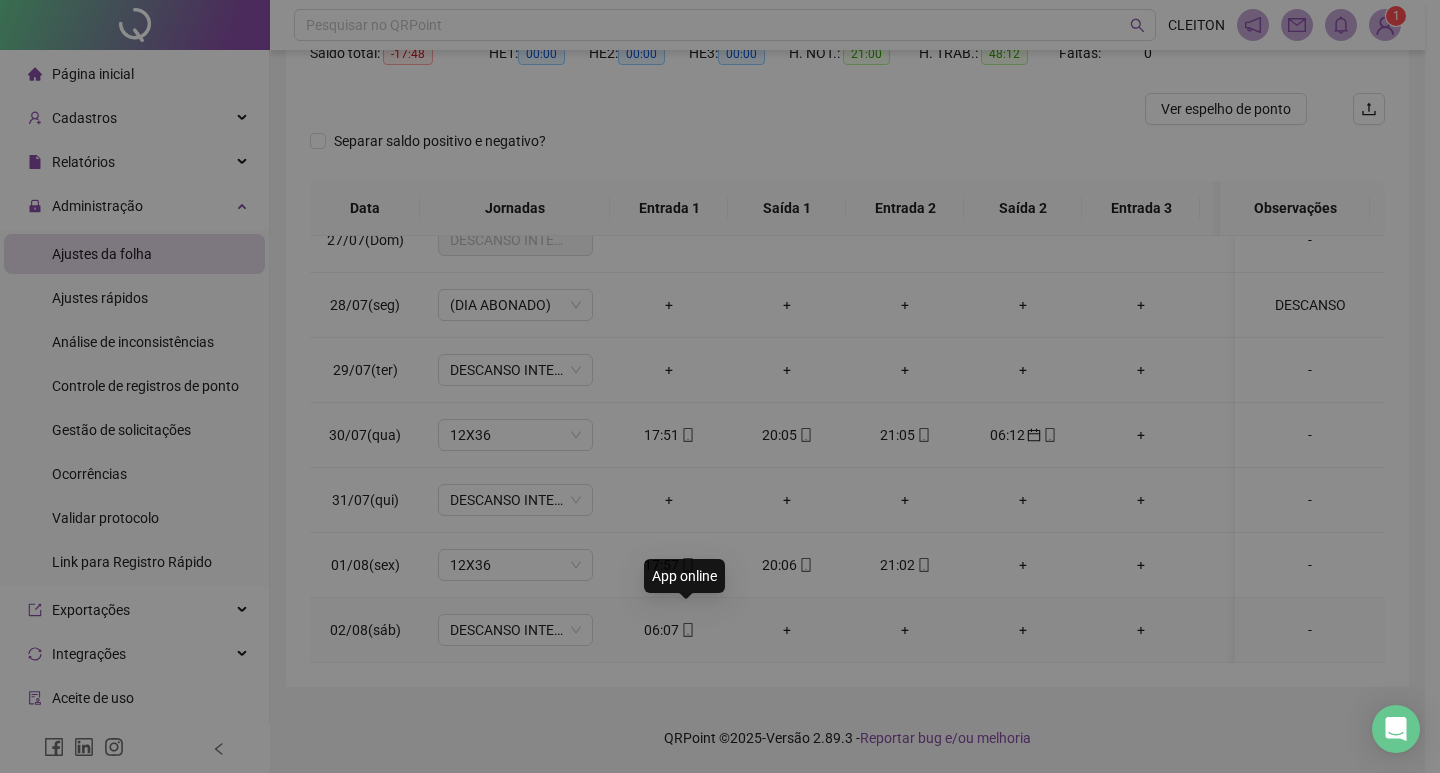 type on "**********" 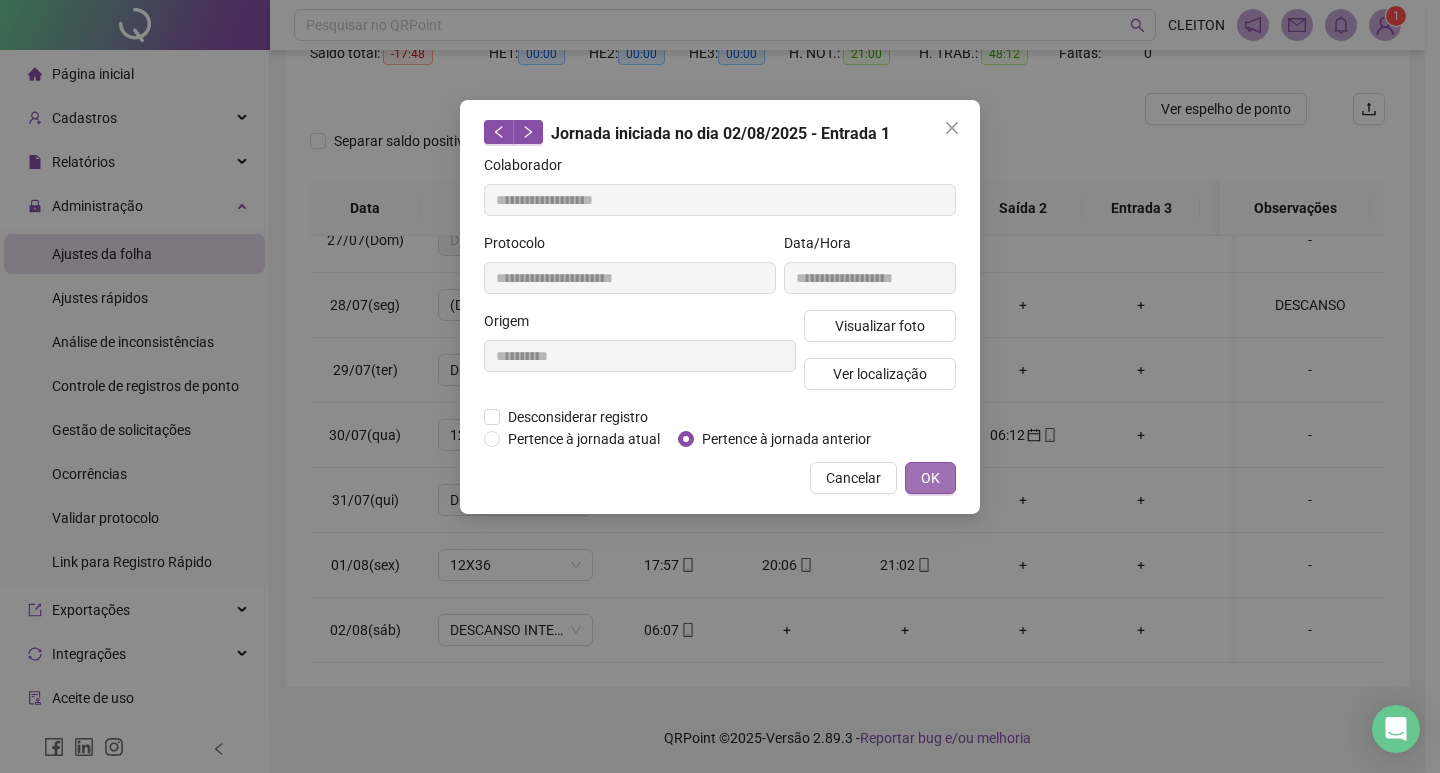 click on "OK" at bounding box center (930, 478) 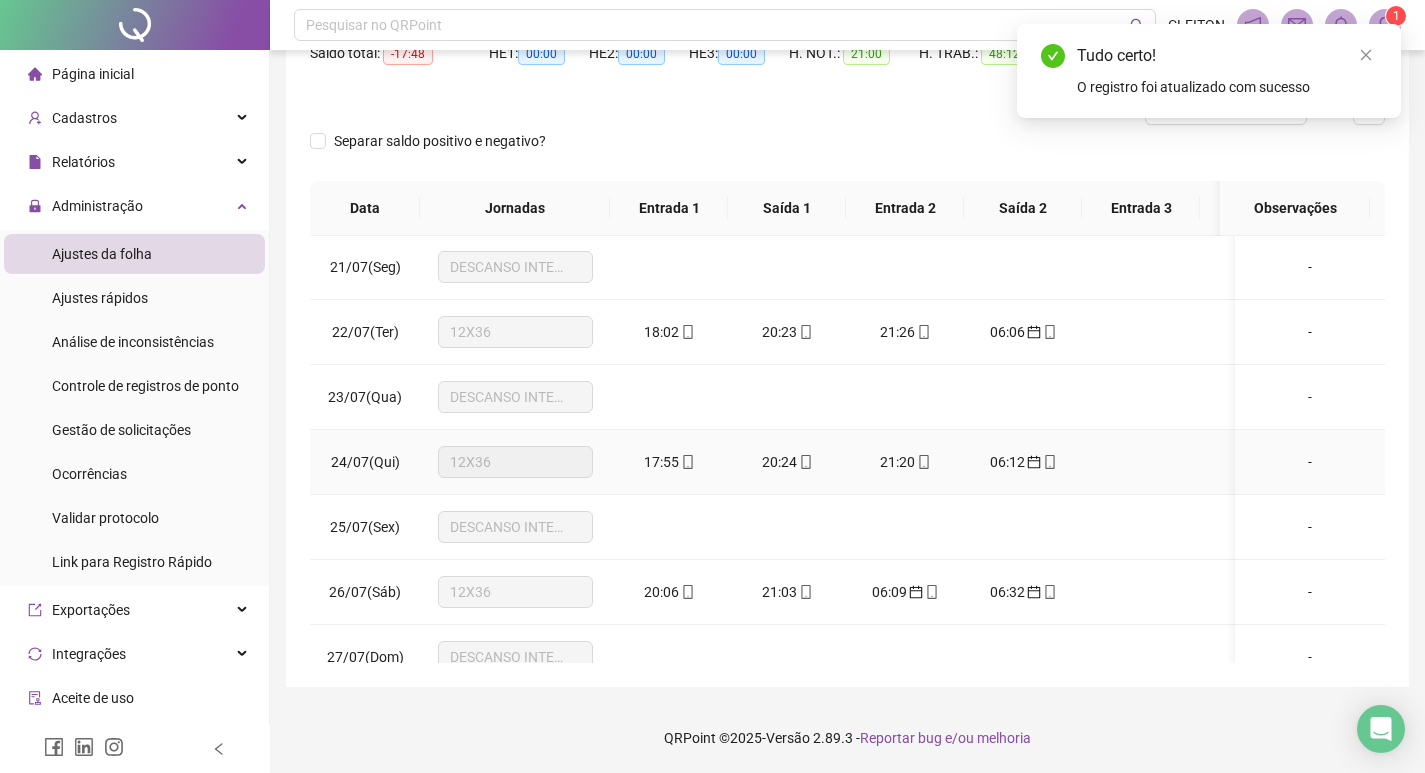 scroll, scrollTop: 0, scrollLeft: 0, axis: both 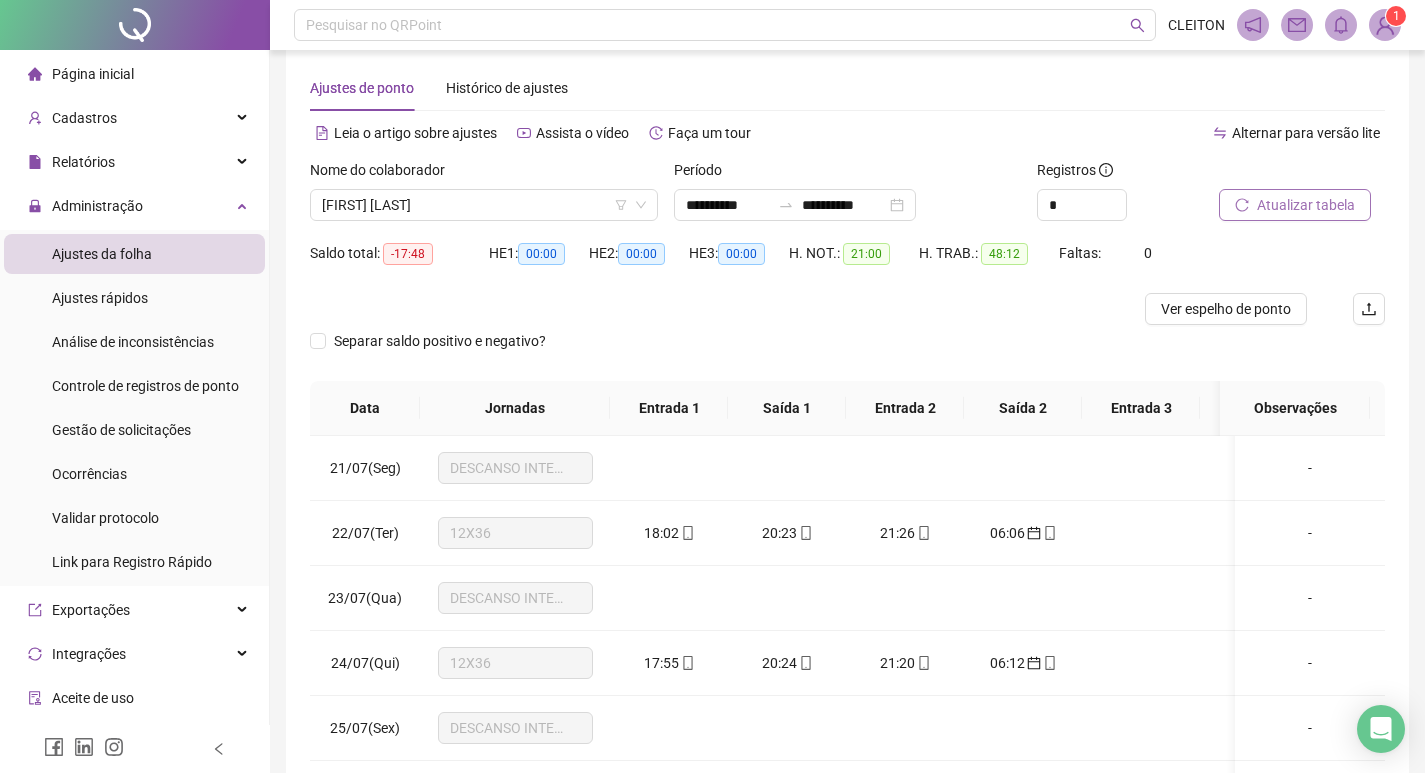 click on "Atualizar tabela" at bounding box center [1306, 205] 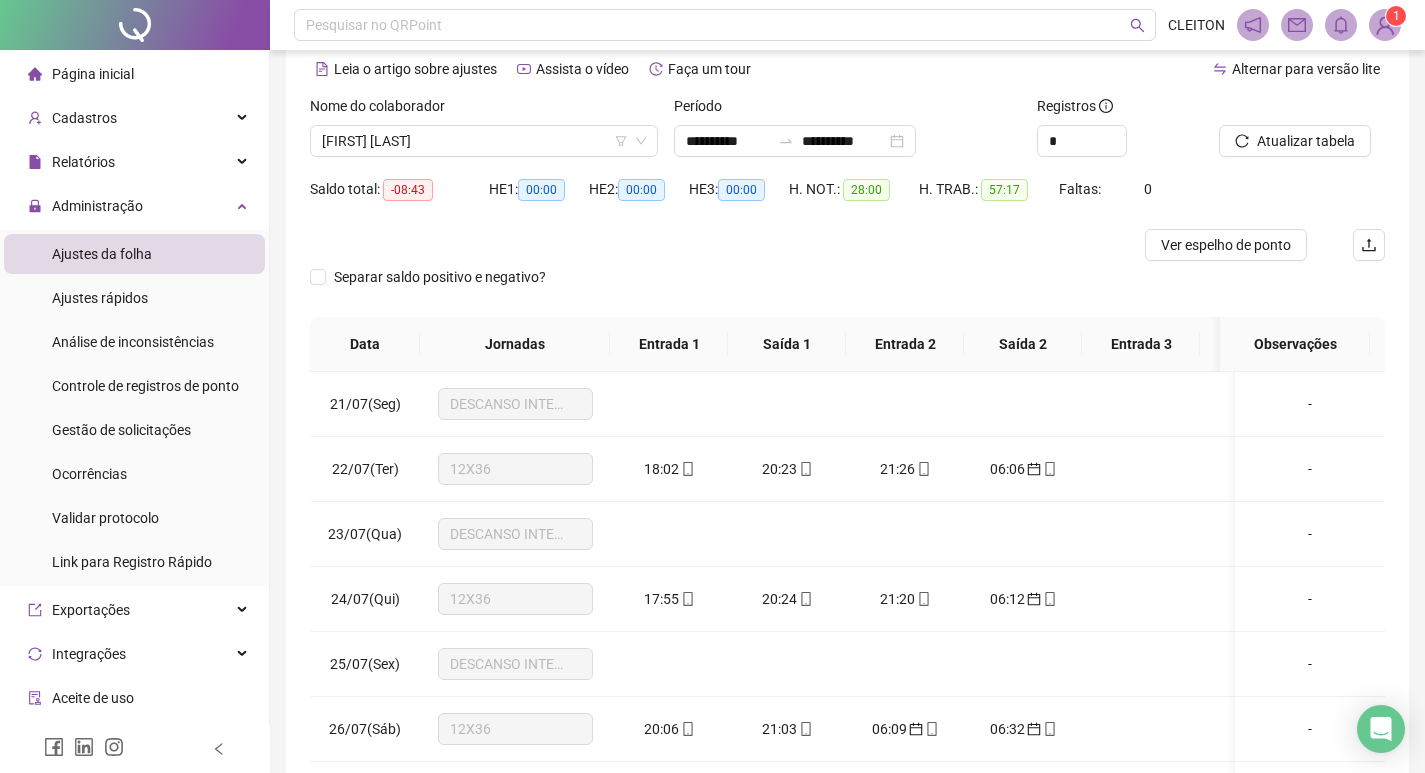 scroll, scrollTop: 225, scrollLeft: 0, axis: vertical 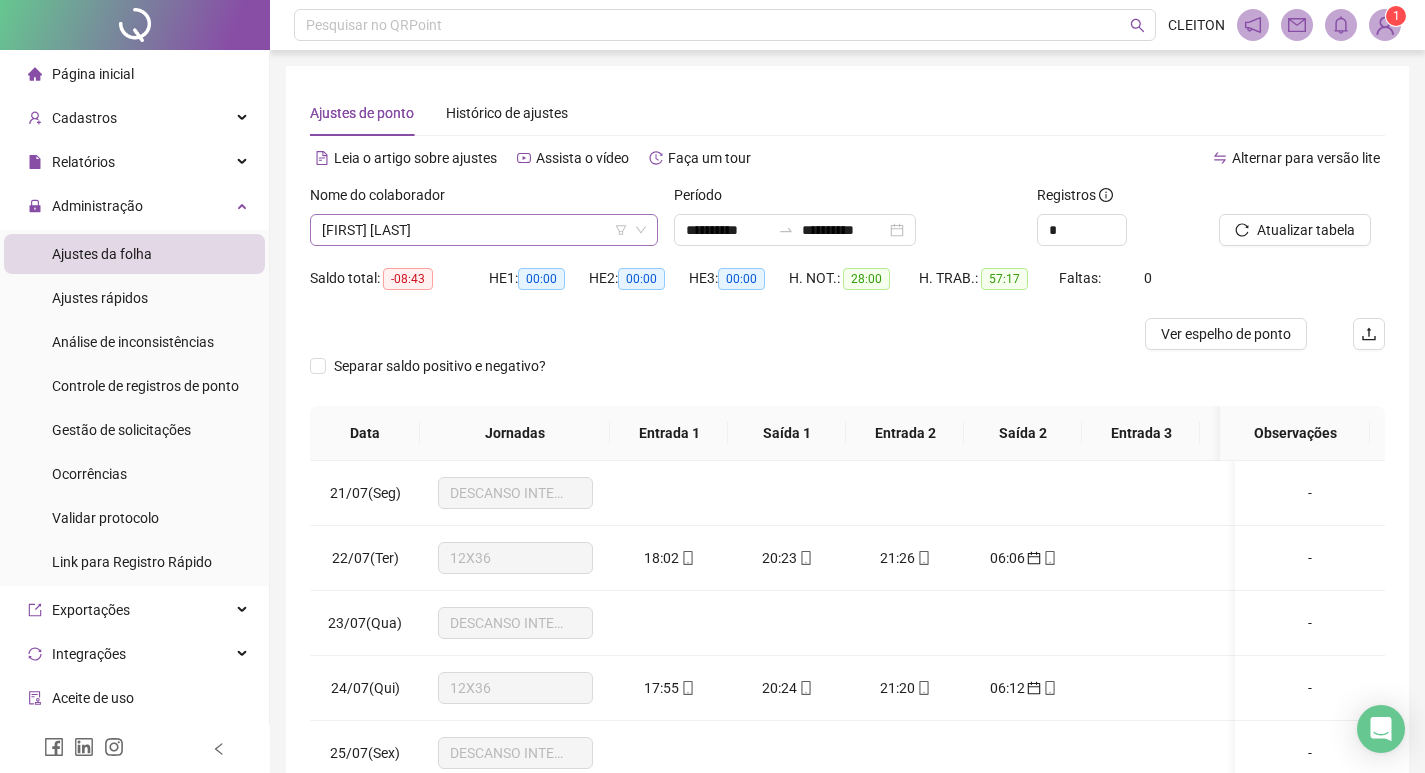 click on "[FIRST] [LAST]" at bounding box center [484, 230] 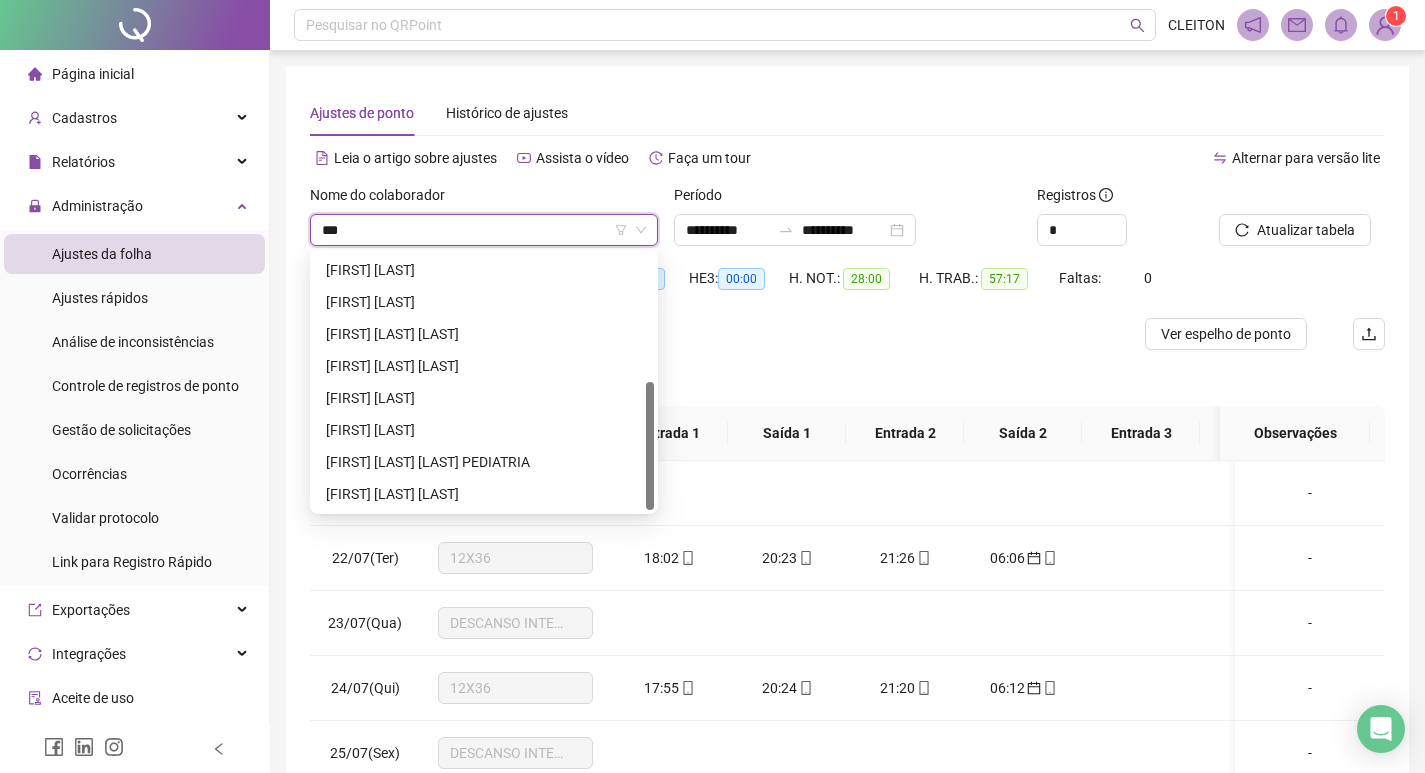 scroll, scrollTop: 0, scrollLeft: 0, axis: both 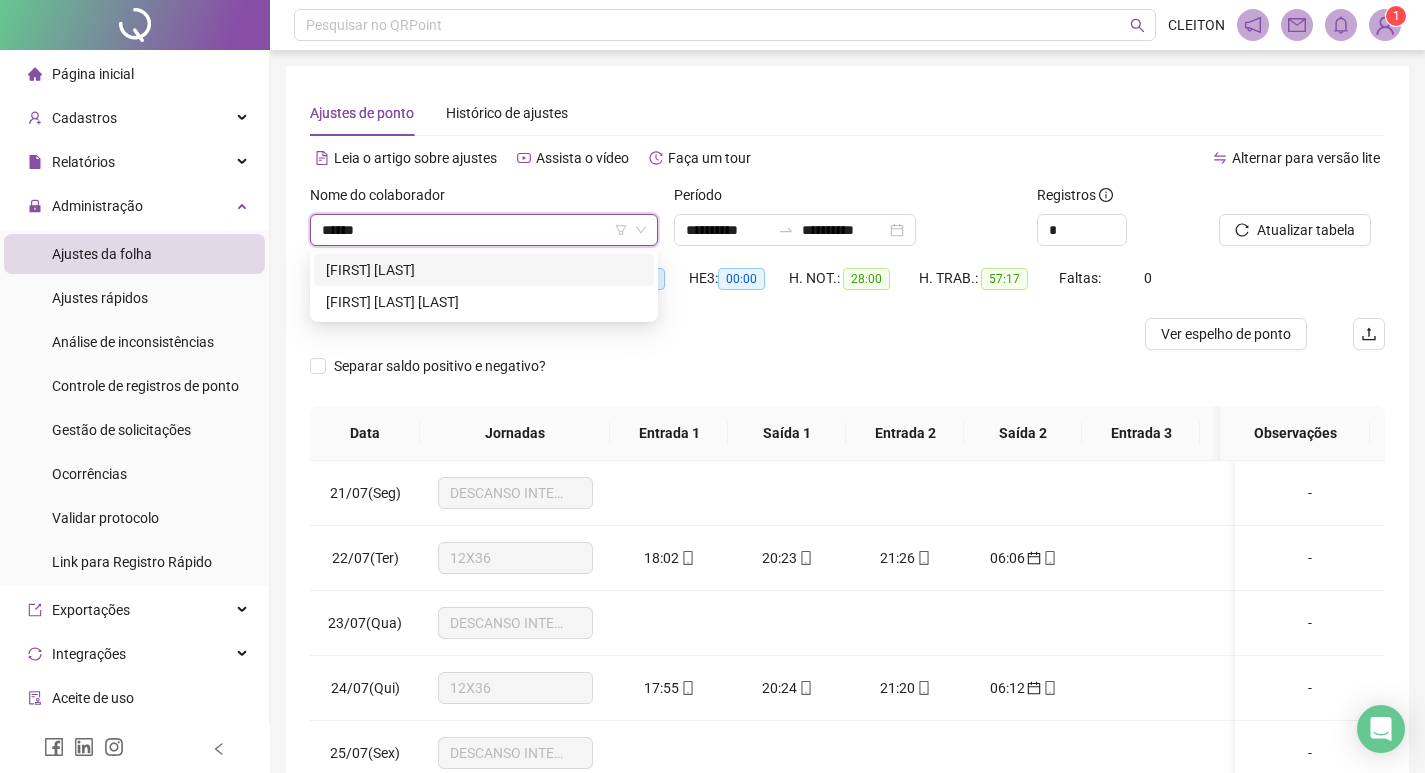 type on "*******" 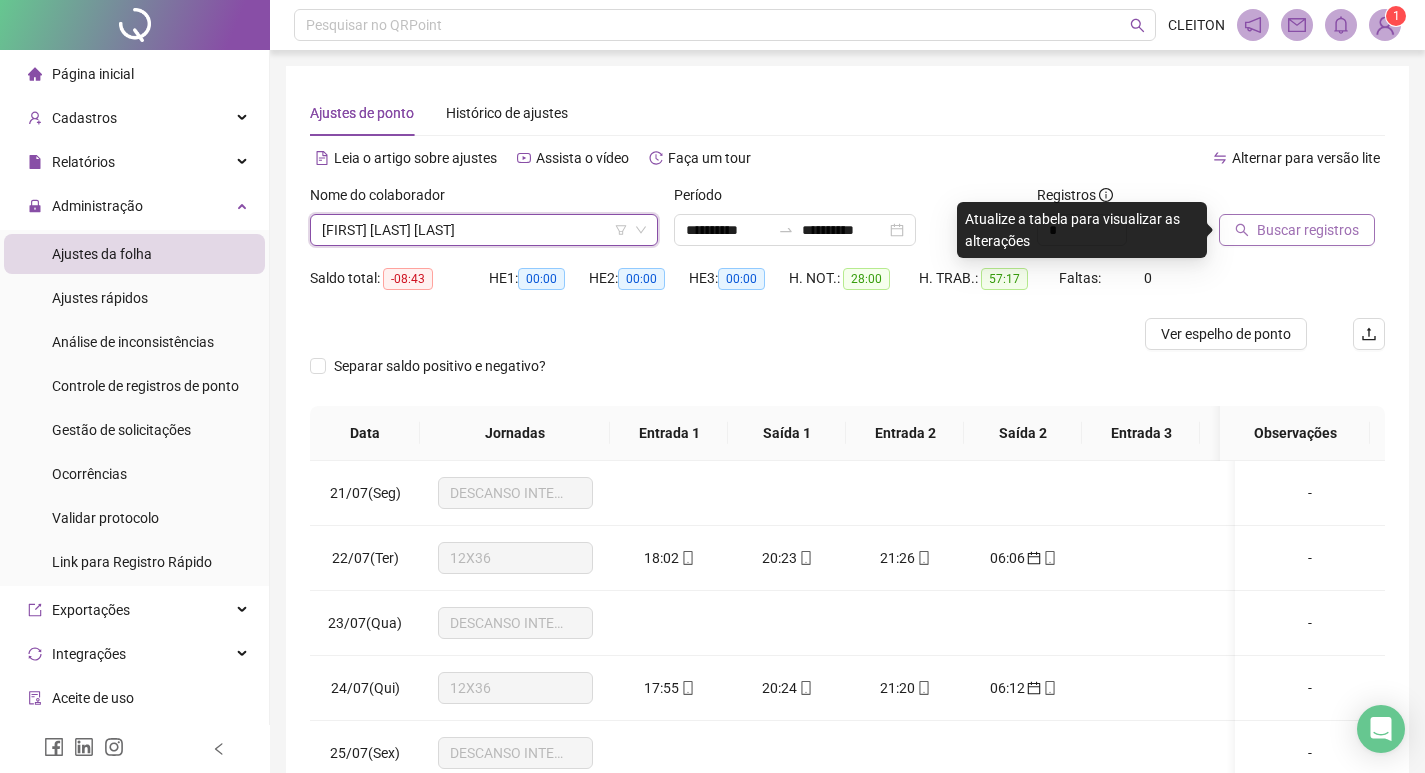 click on "Buscar registros" at bounding box center (1297, 230) 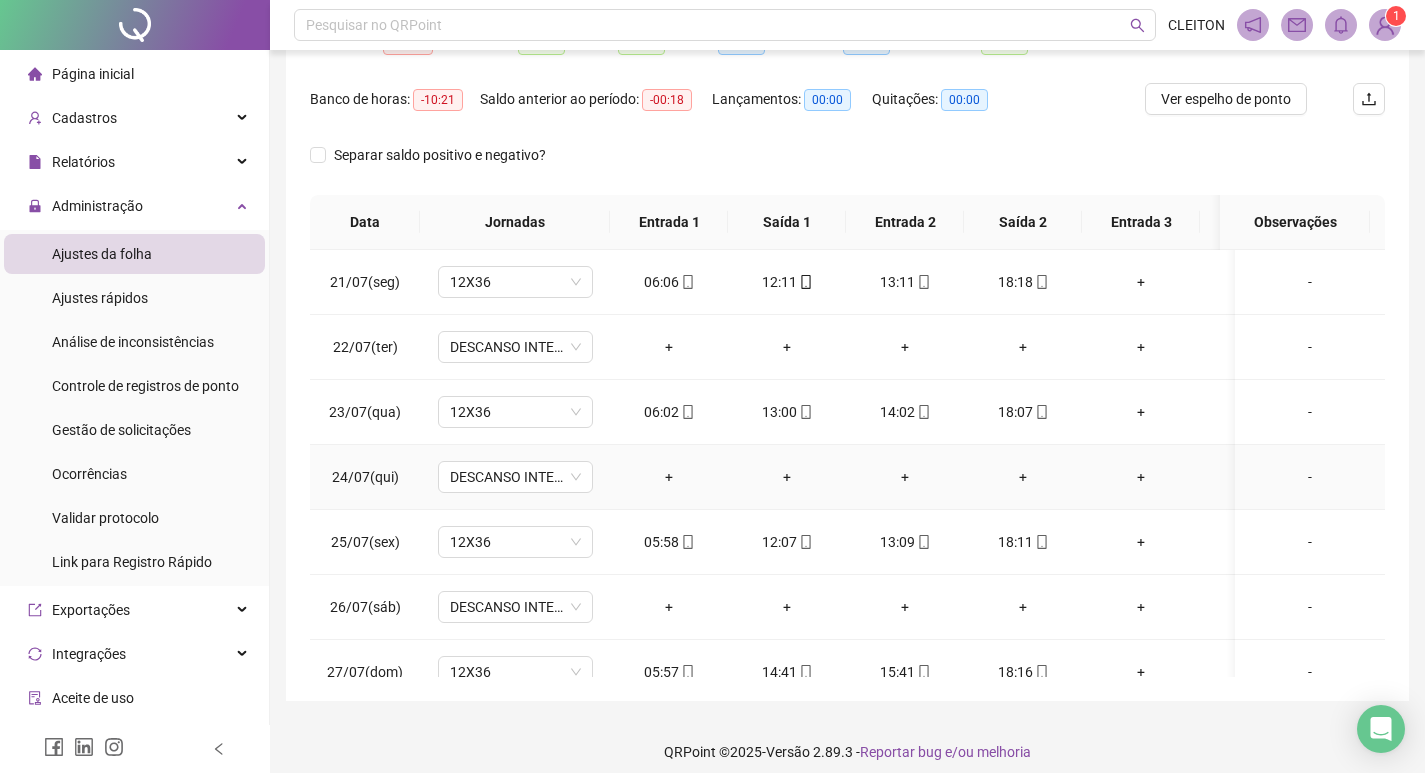 scroll, scrollTop: 249, scrollLeft: 0, axis: vertical 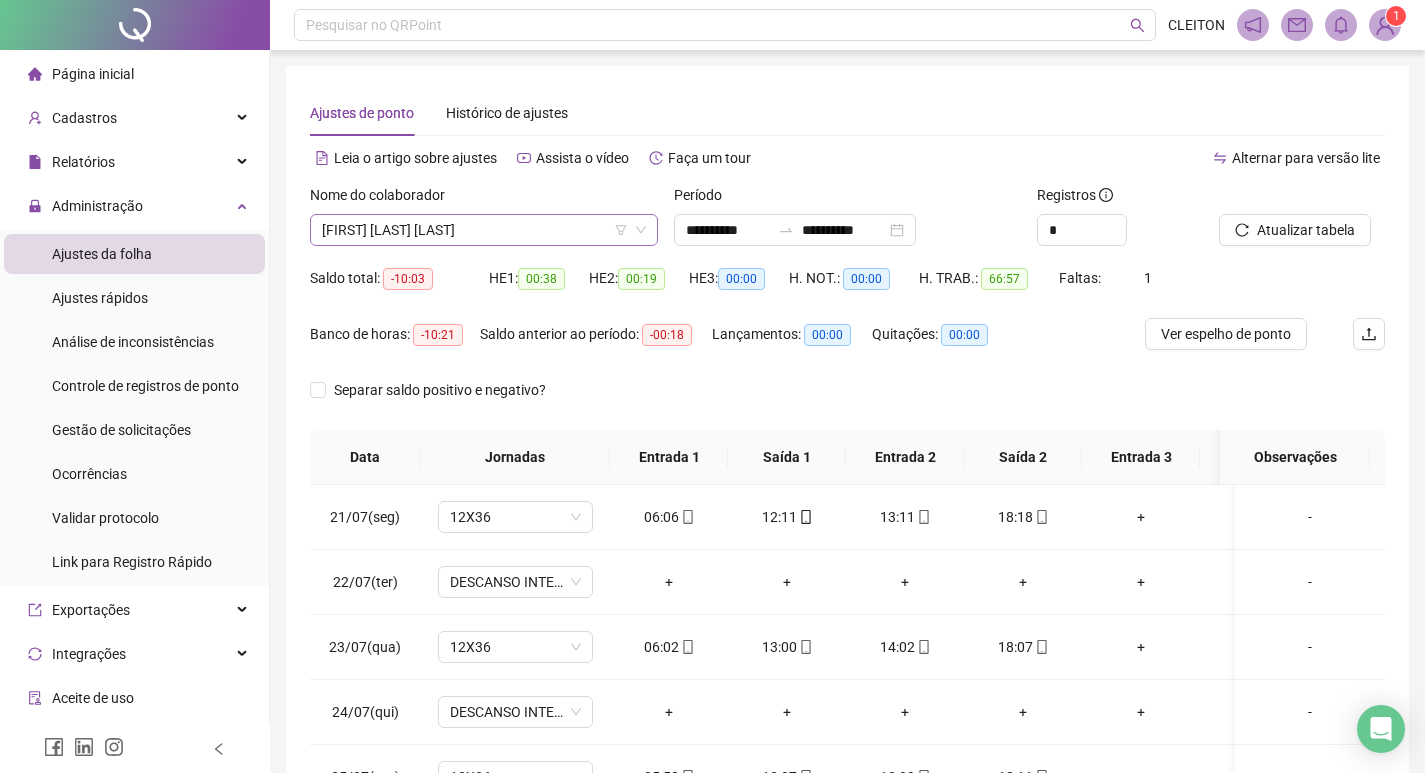 click on "[FIRST] [LAST] [LAST]" at bounding box center (484, 230) 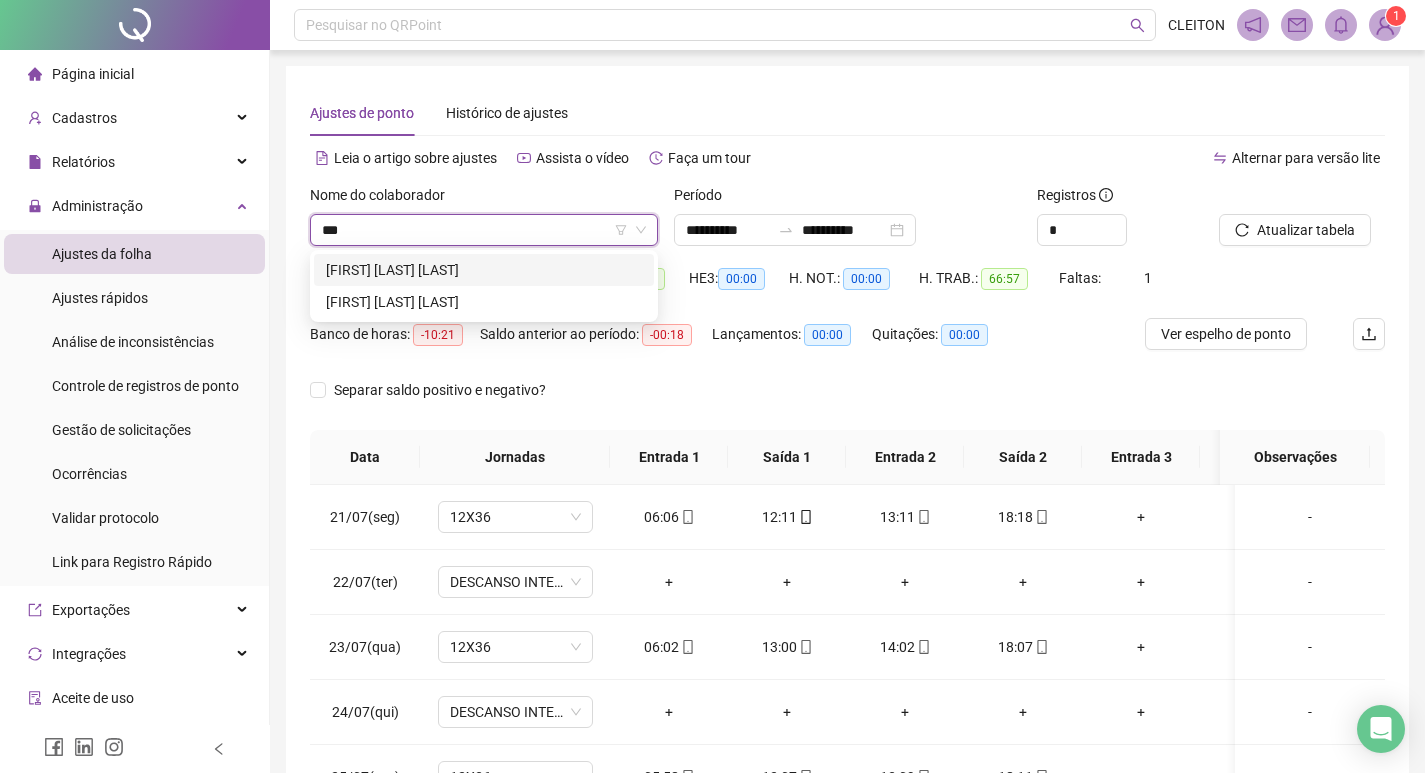 scroll, scrollTop: 0, scrollLeft: 0, axis: both 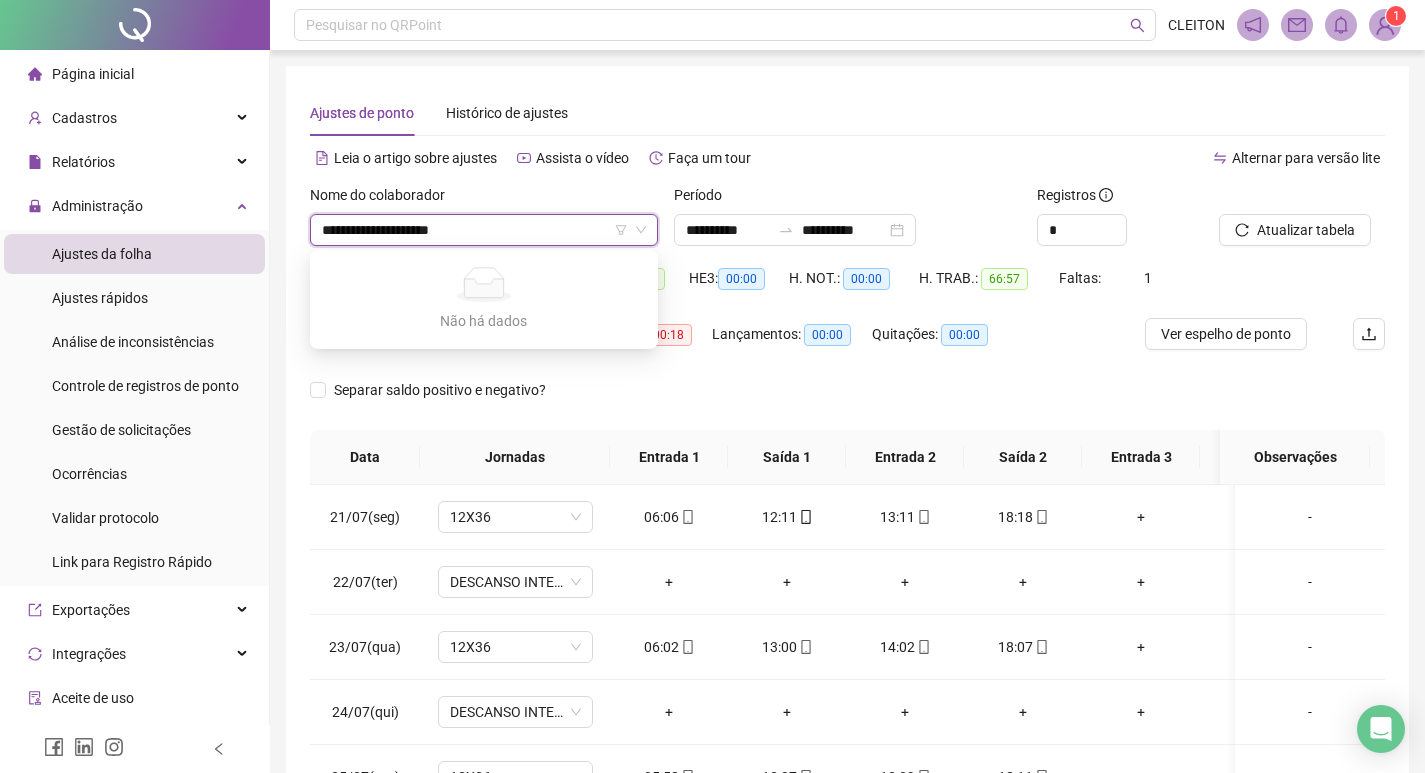 type on "**********" 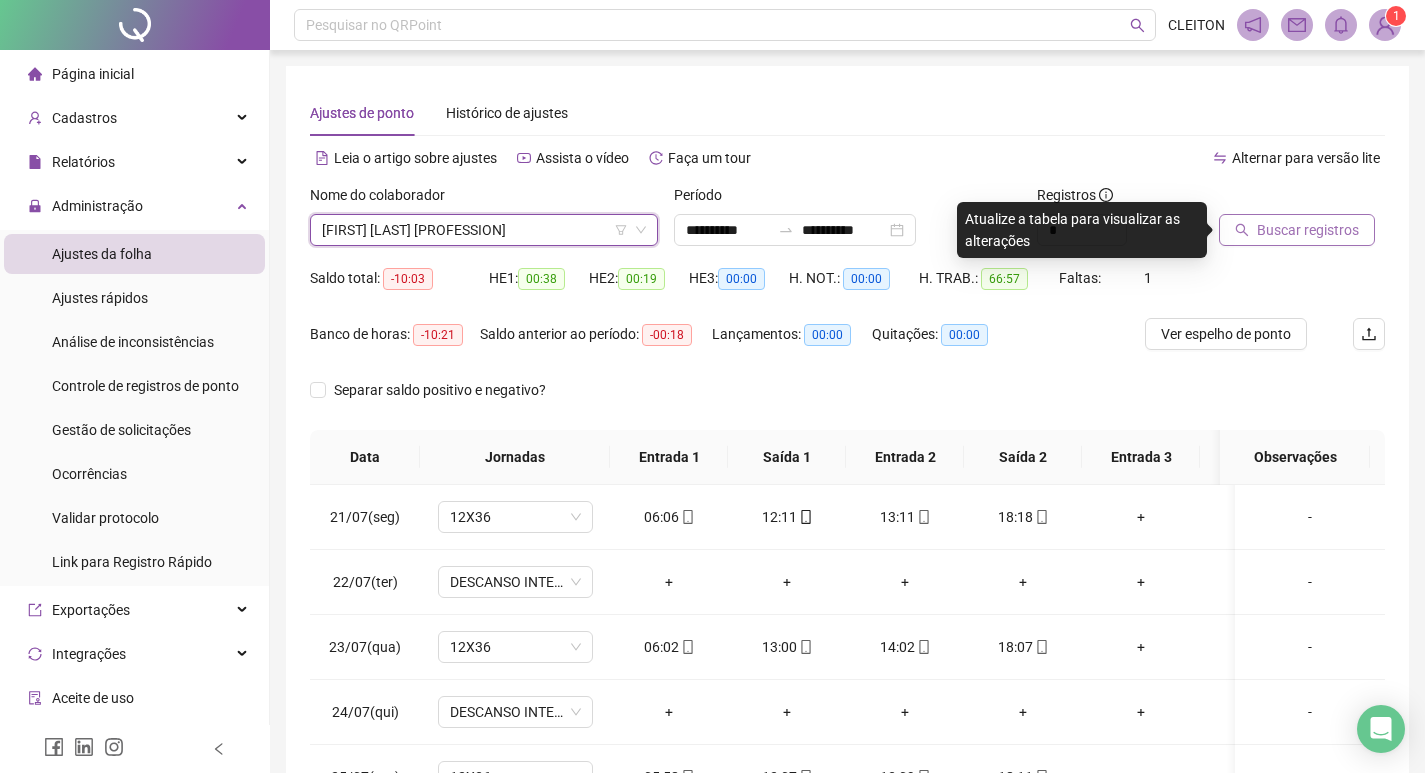 click on "Buscar registros" at bounding box center (1308, 230) 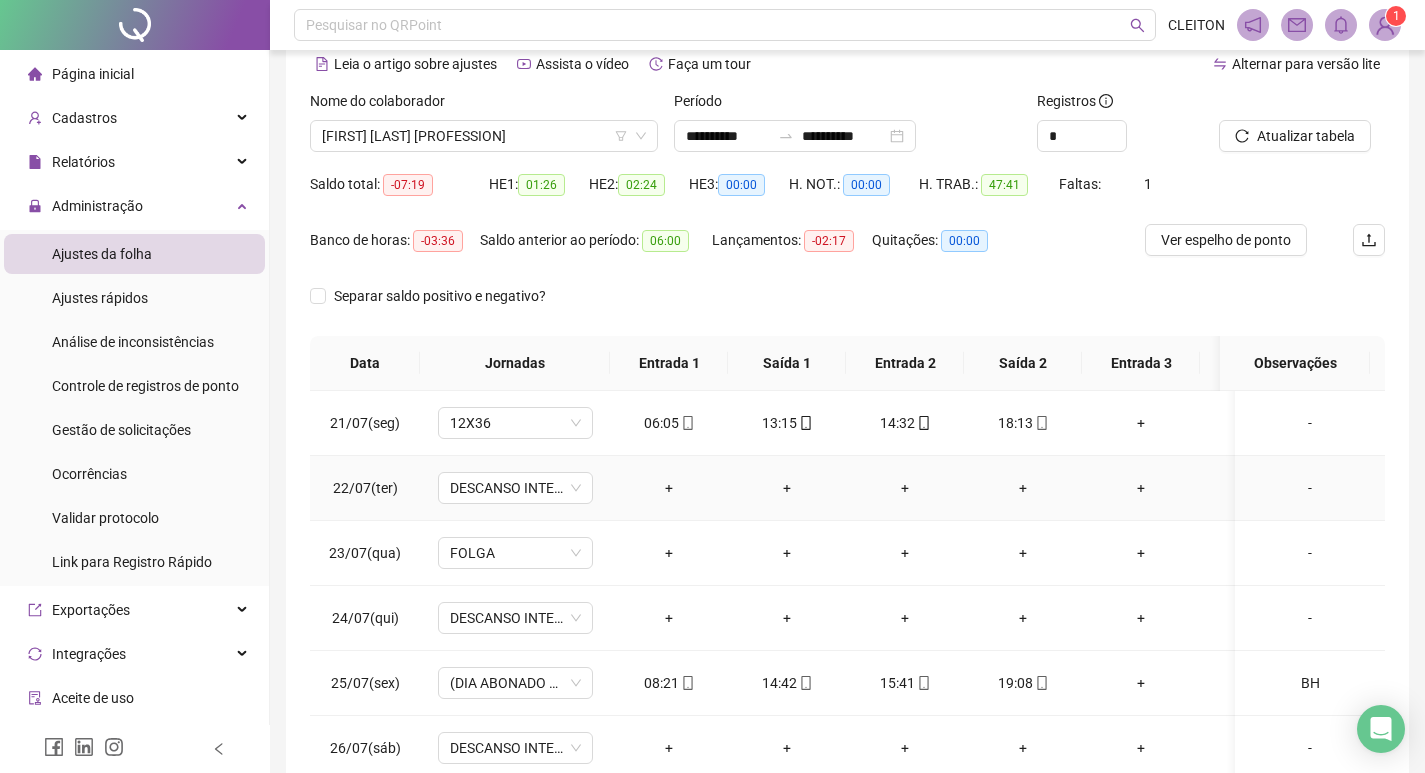 scroll, scrollTop: 249, scrollLeft: 0, axis: vertical 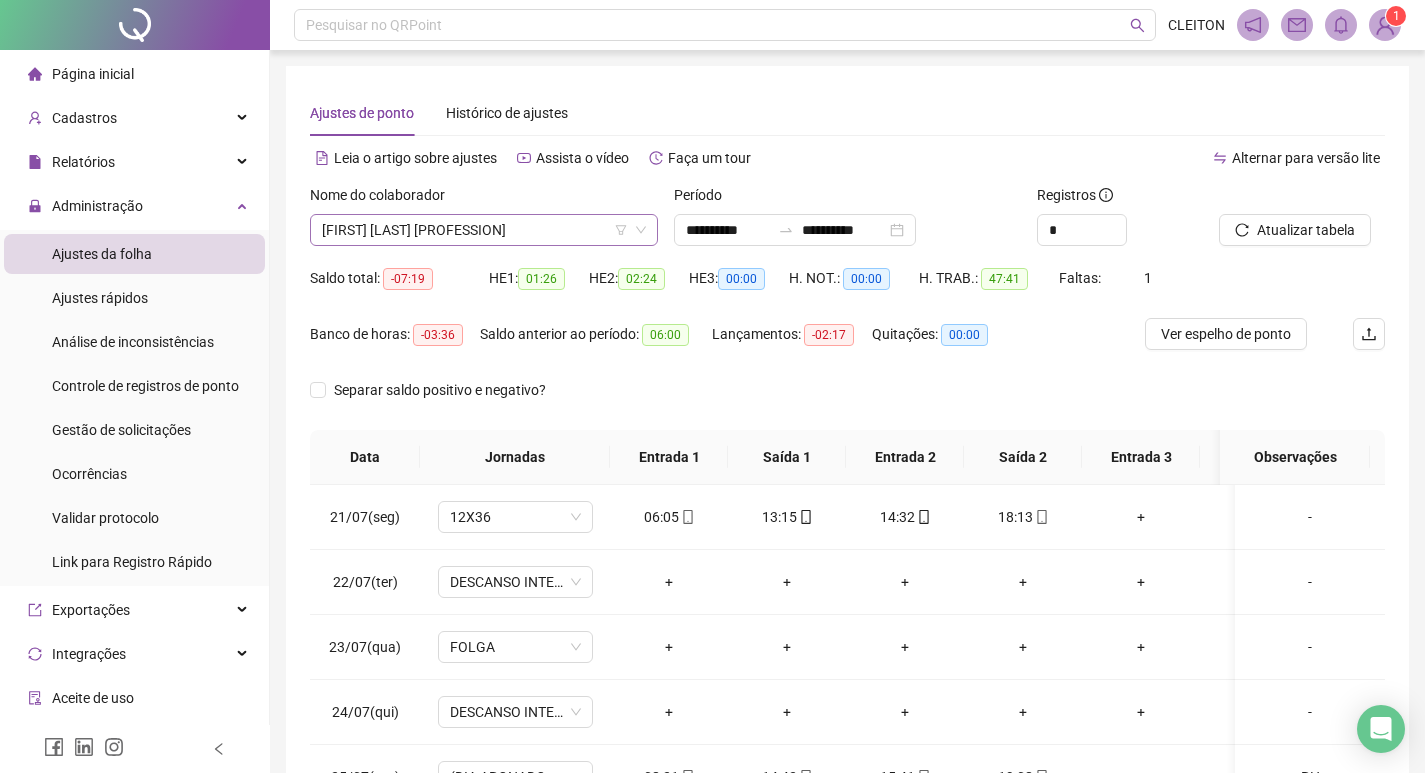 click on "[FIRST] [LAST] [PROFESSION]" at bounding box center [484, 230] 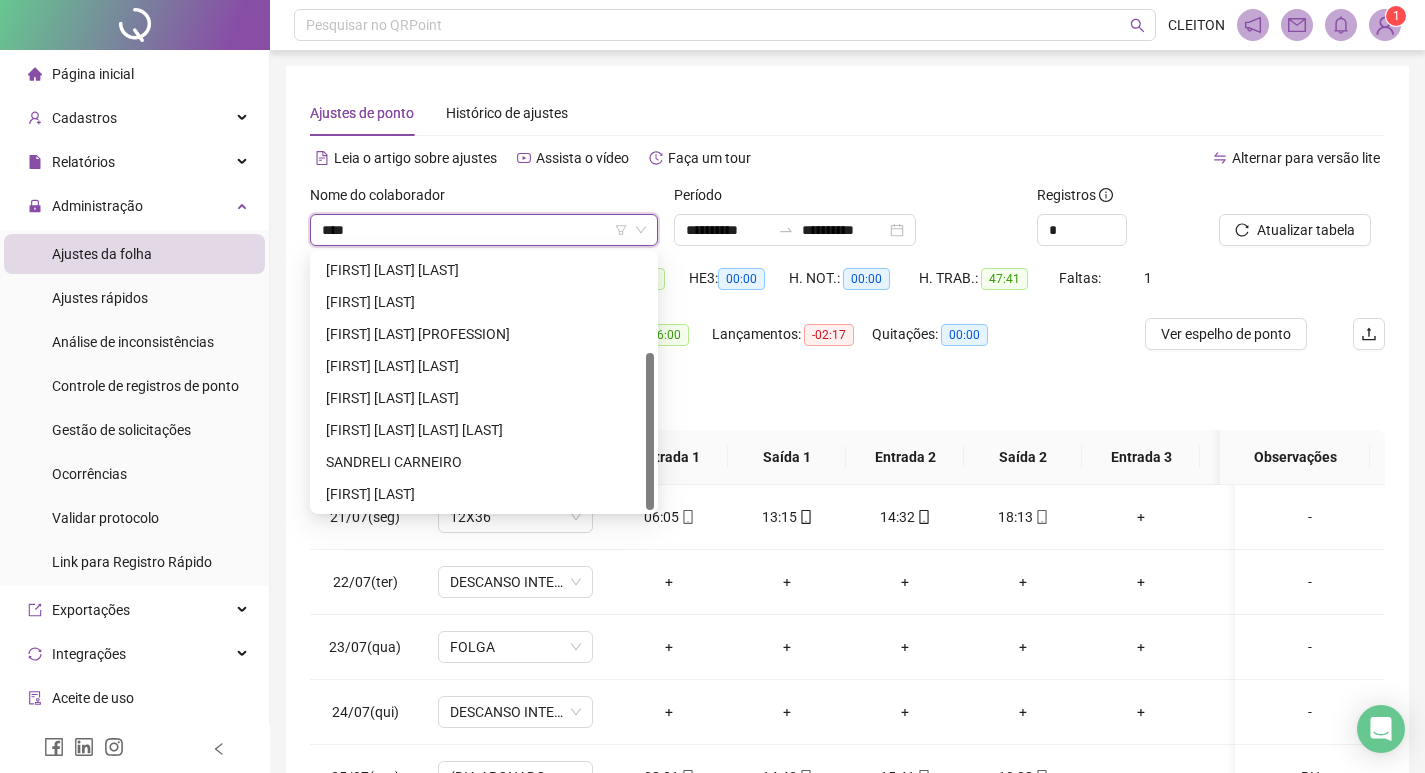 scroll, scrollTop: 0, scrollLeft: 0, axis: both 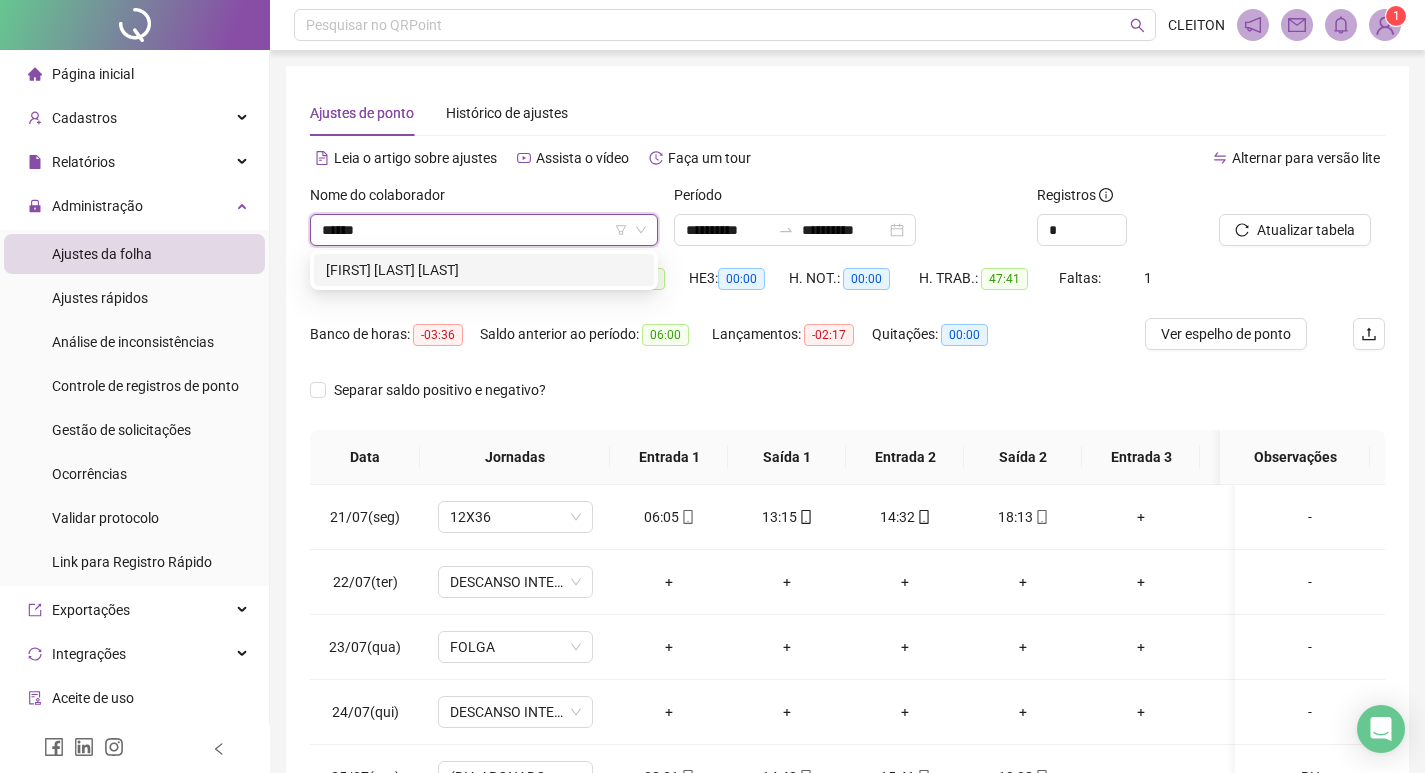 type on "******" 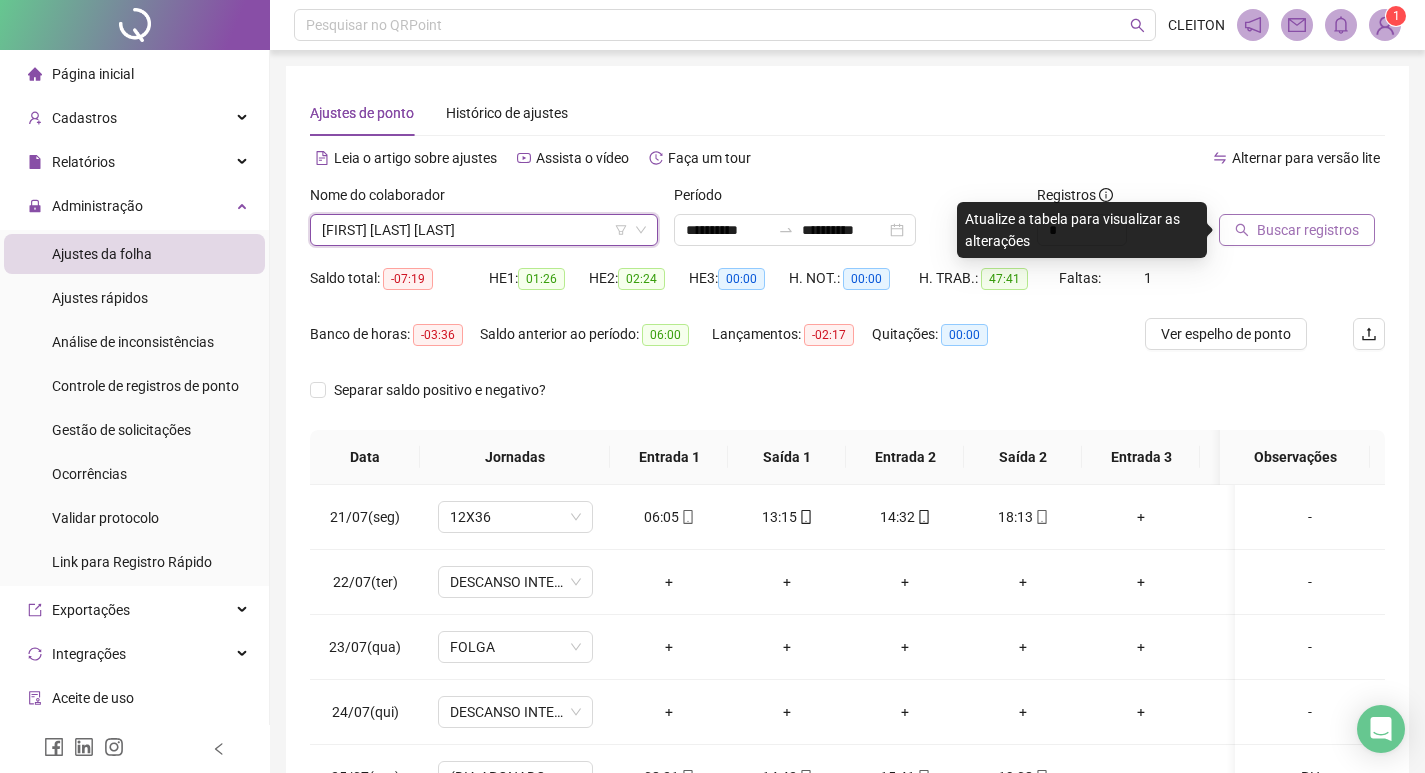 click on "Buscar registros" at bounding box center (1308, 230) 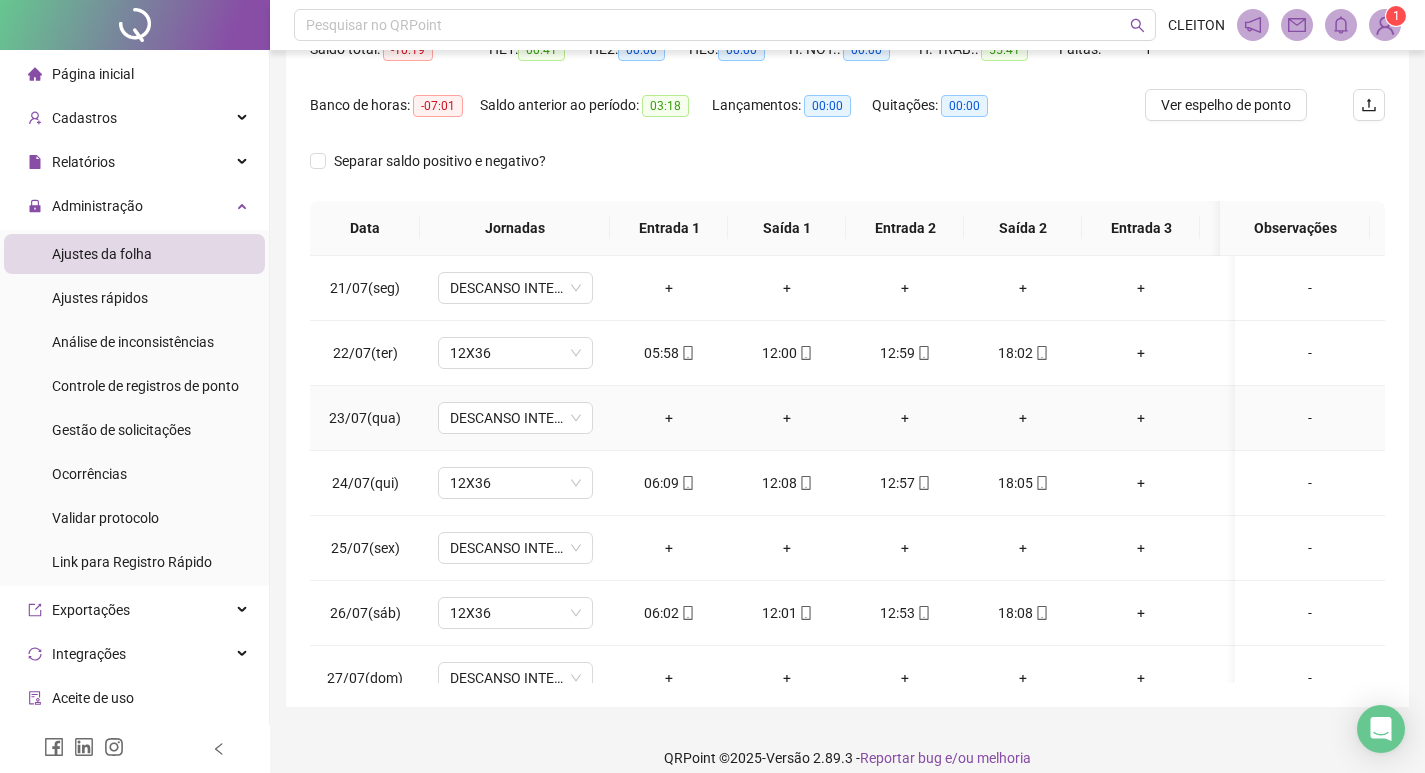 scroll, scrollTop: 249, scrollLeft: 0, axis: vertical 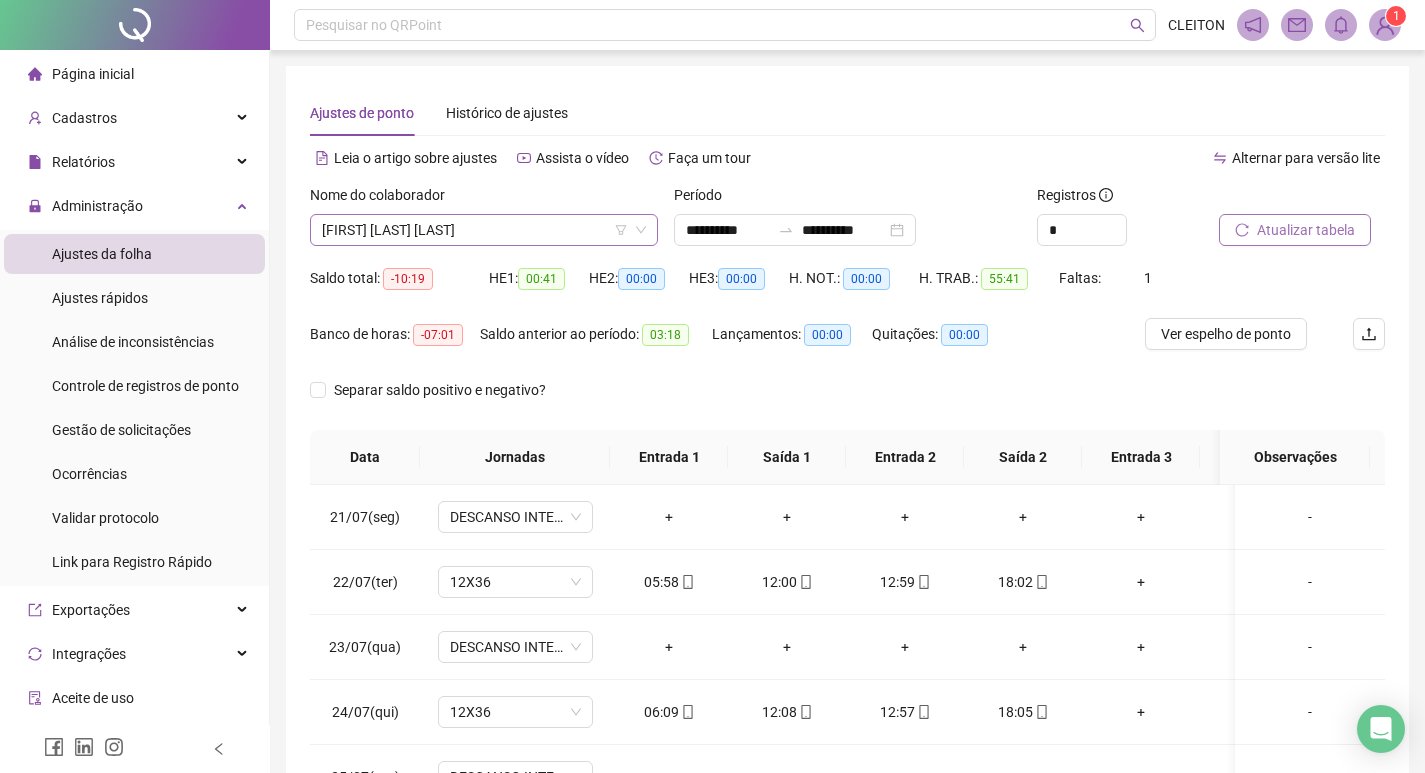 click on "[FIRST] [LAST] [LAST]" at bounding box center (484, 230) 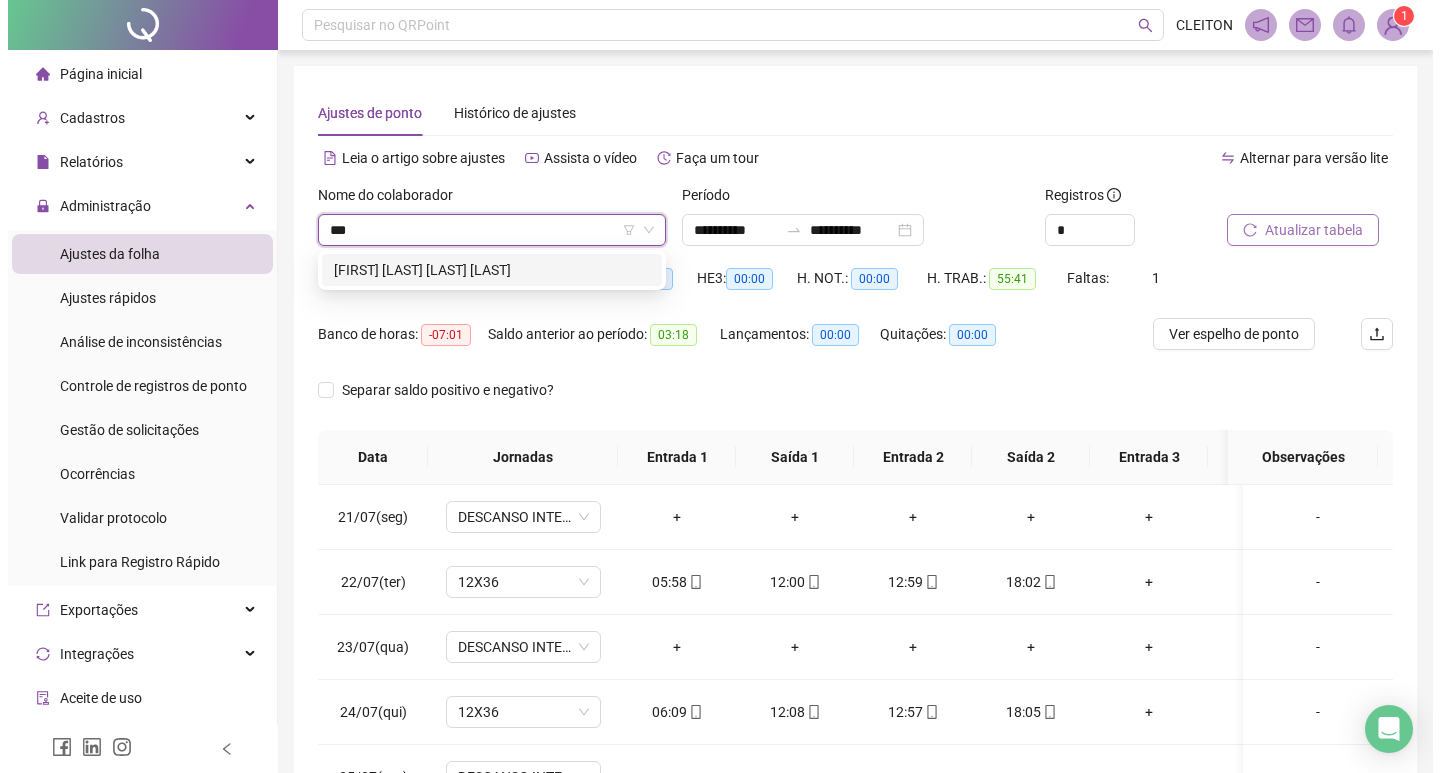 scroll, scrollTop: 0, scrollLeft: 0, axis: both 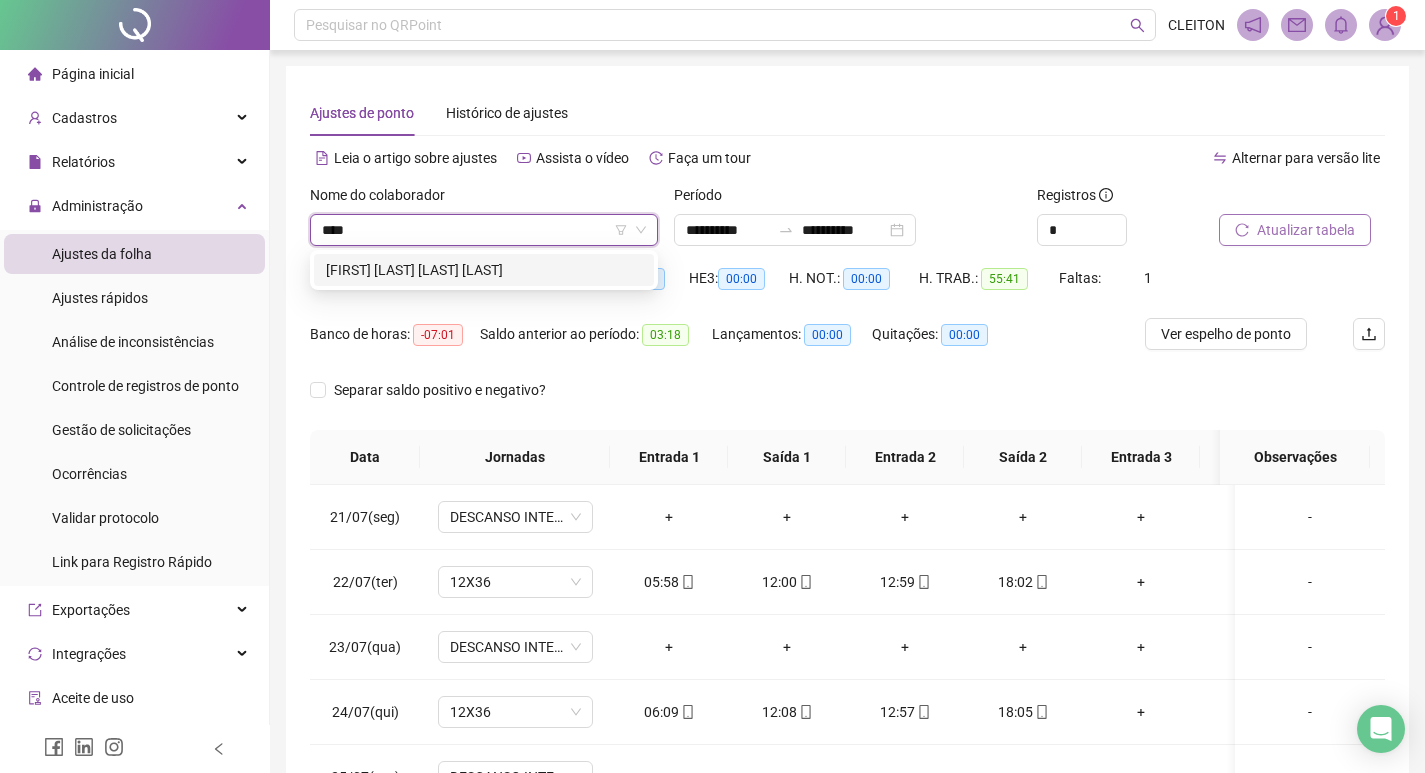 type on "*****" 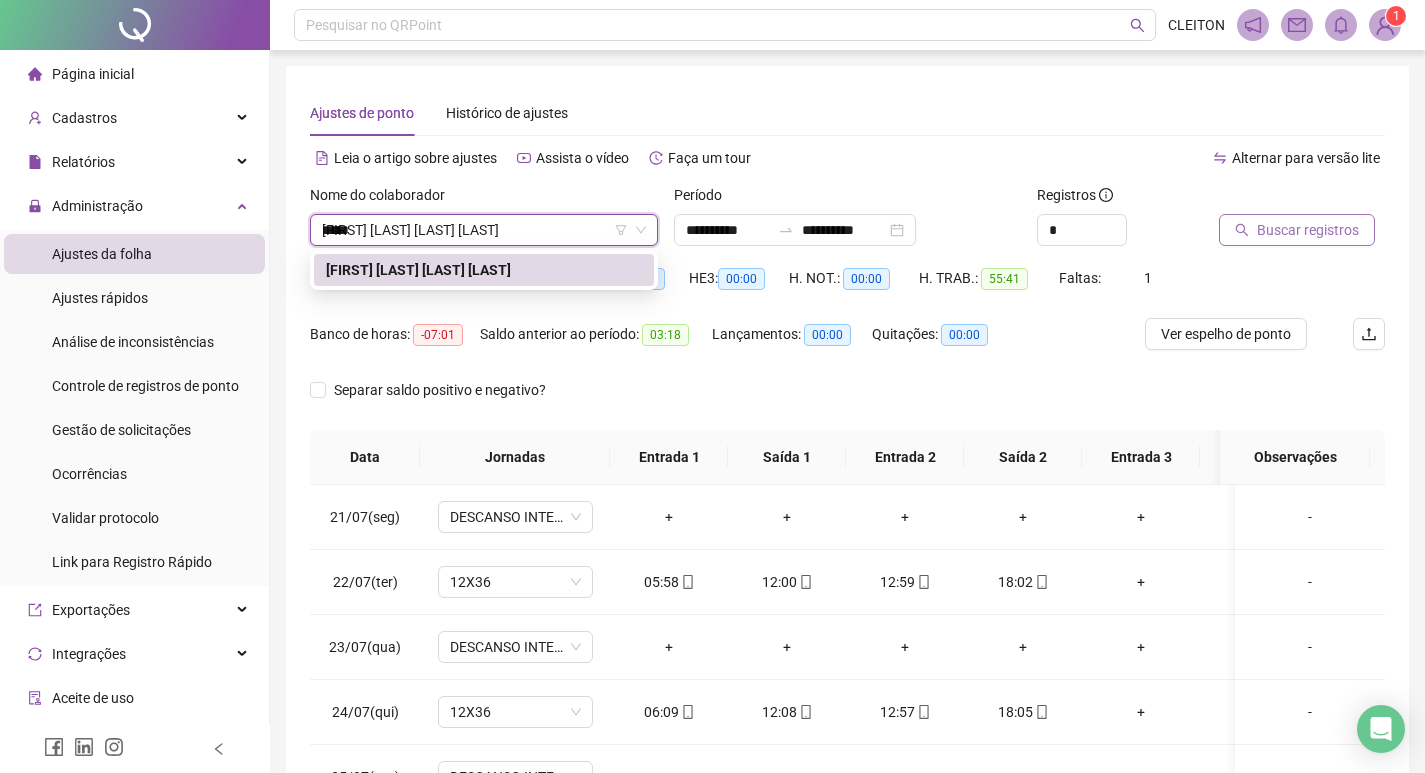 type 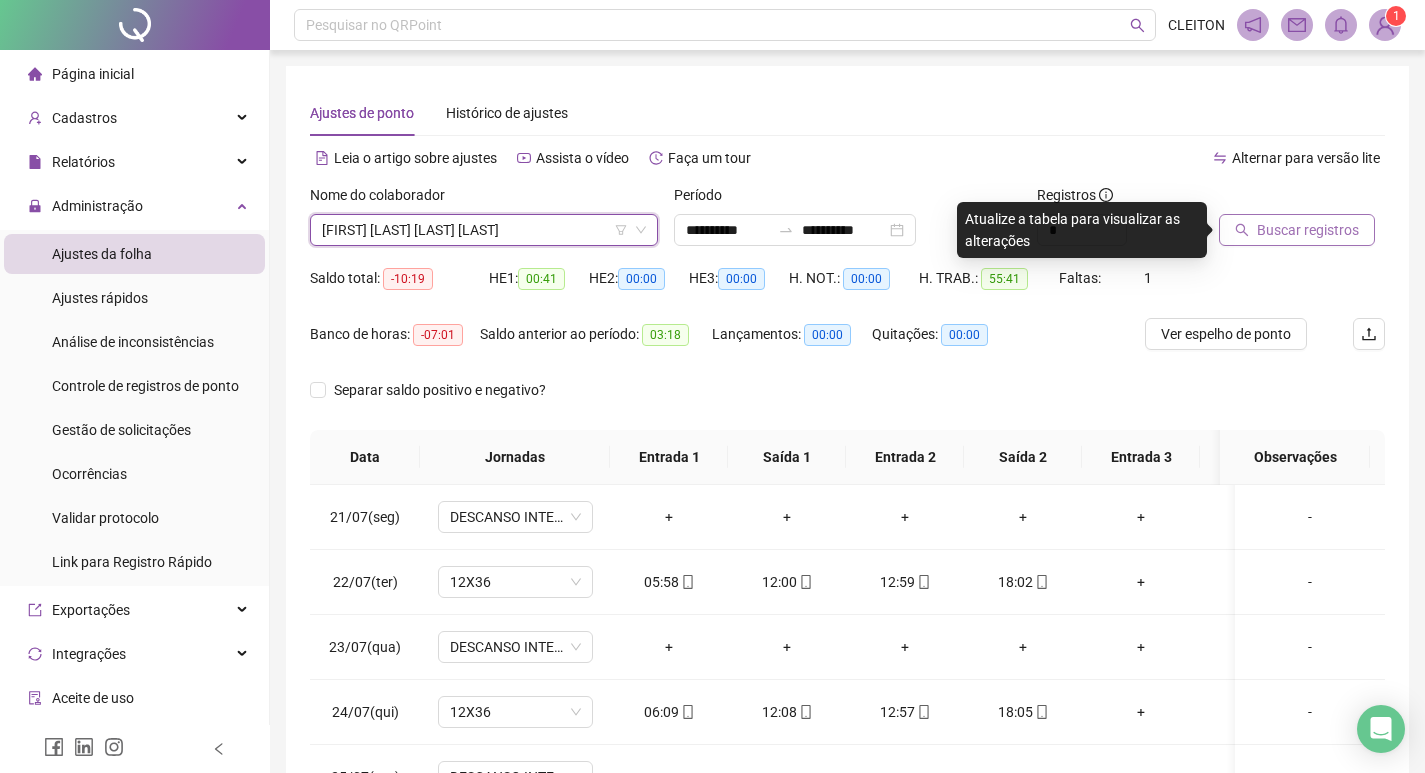 click on "Buscar registros" at bounding box center (1302, 215) 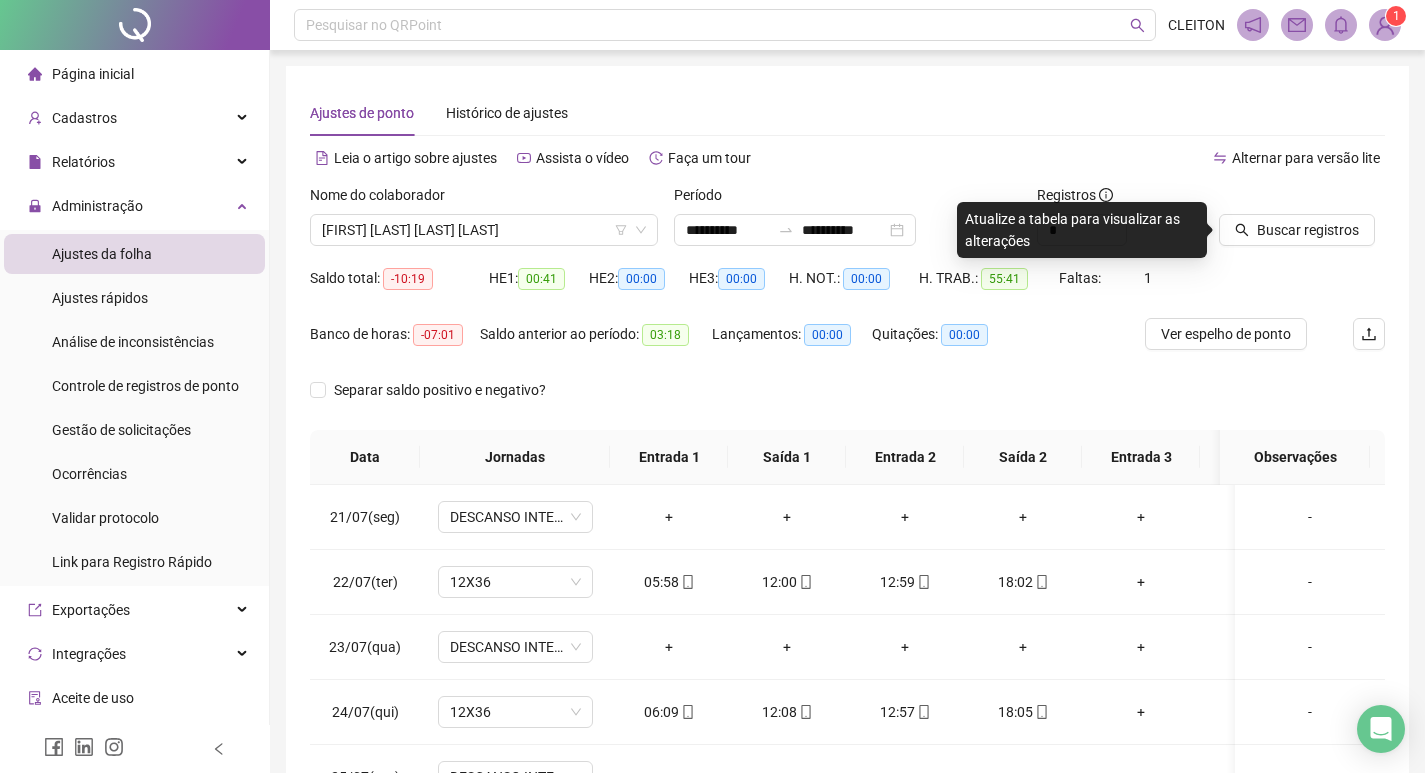 click on "Buscar registros" at bounding box center (1302, 223) 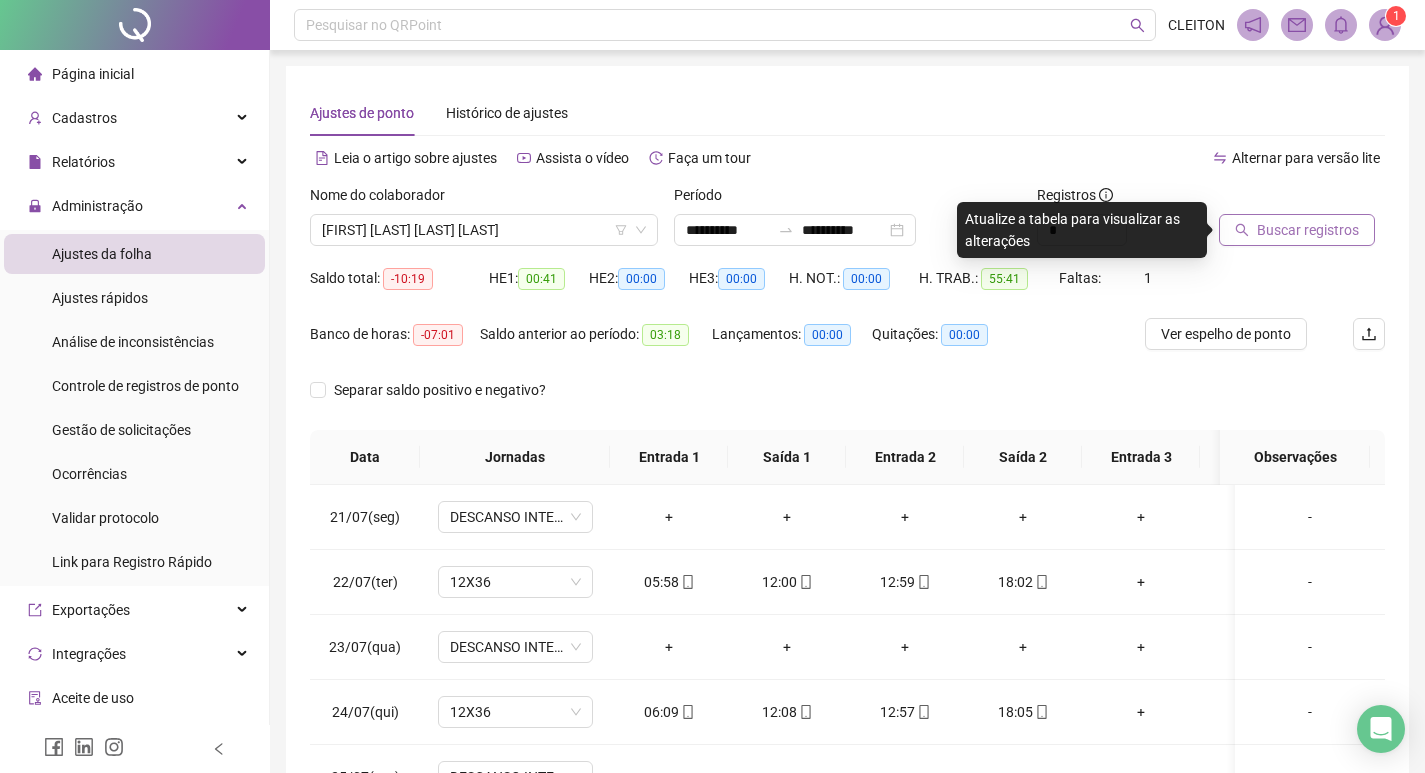 click on "Buscar registros" at bounding box center [1297, 230] 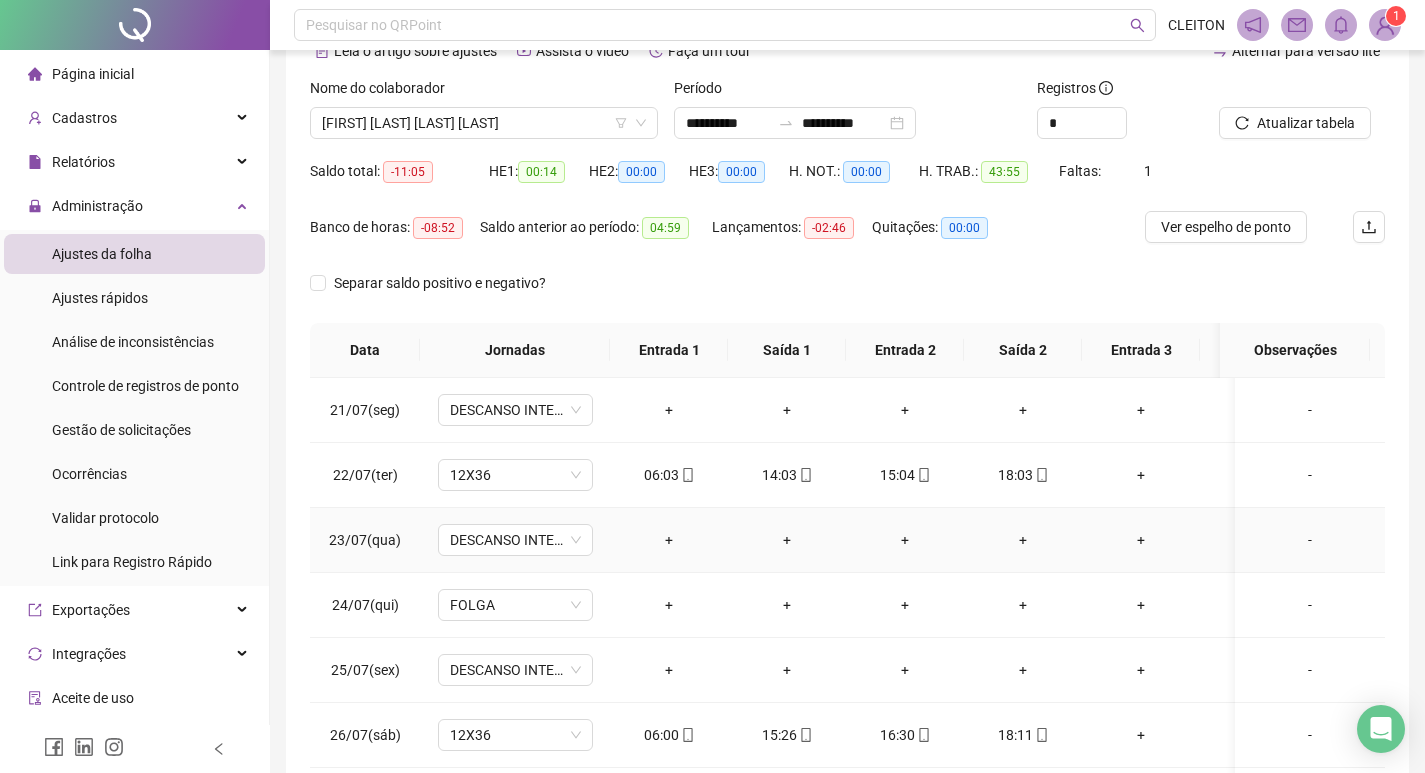scroll, scrollTop: 249, scrollLeft: 0, axis: vertical 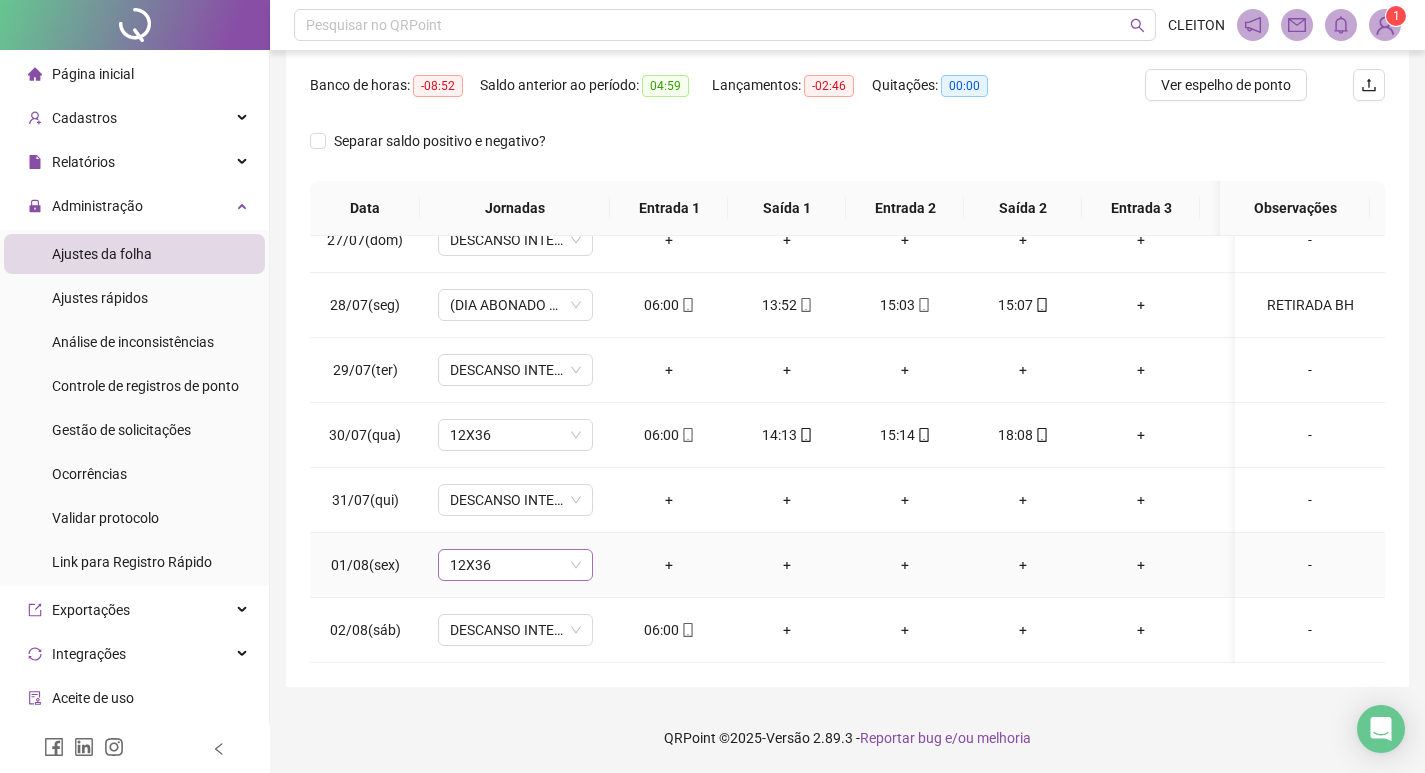 click on "12X36" at bounding box center [515, 565] 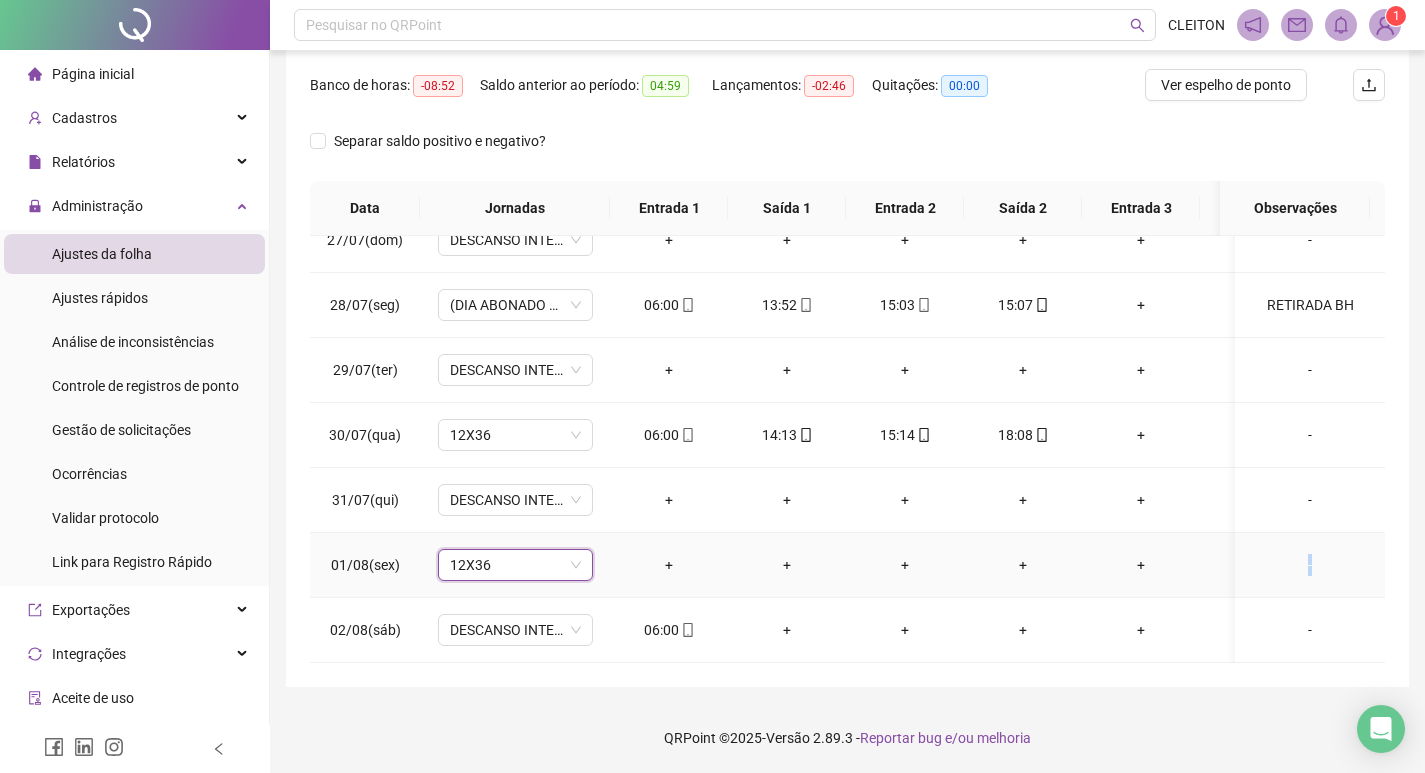 click on "-" at bounding box center [1310, 565] 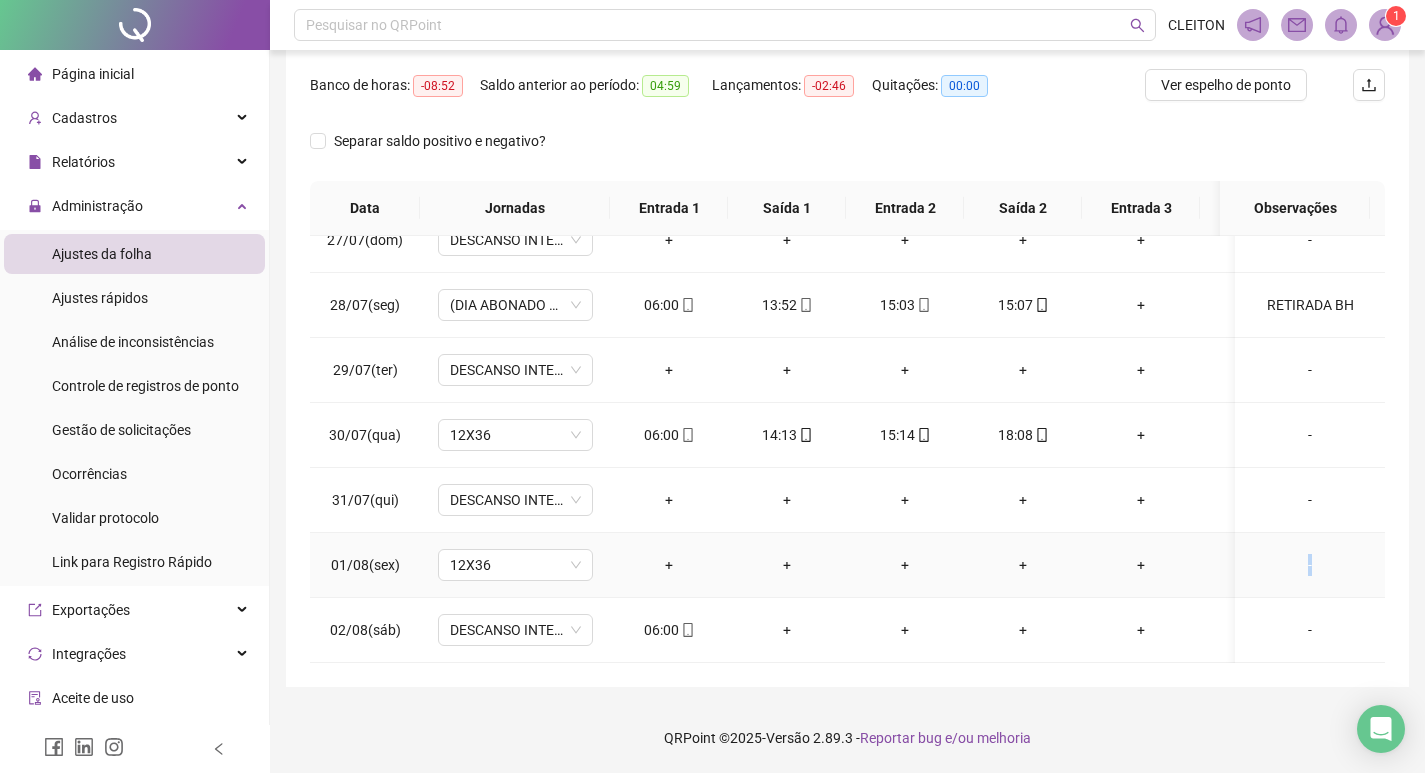 click on "-" at bounding box center (1310, 565) 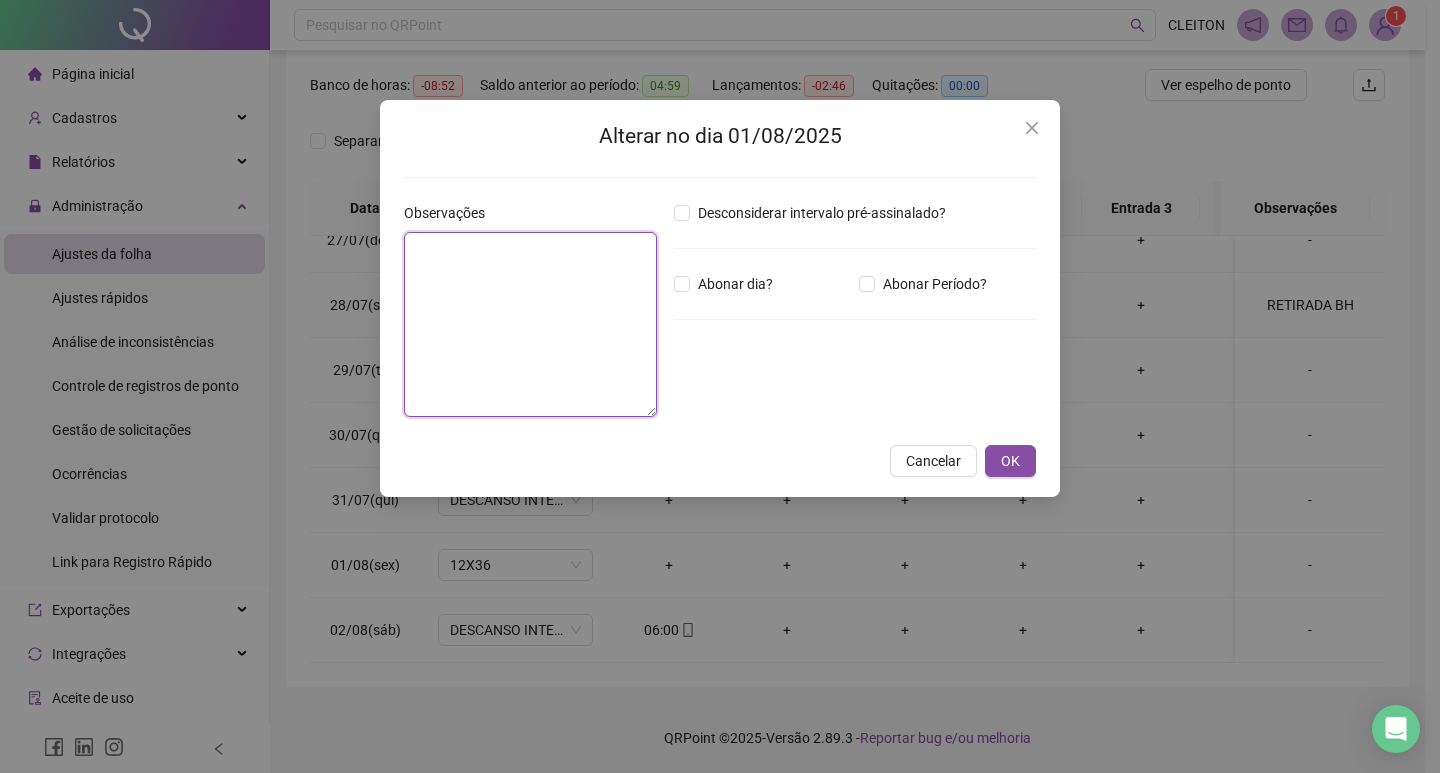 click at bounding box center (530, 324) 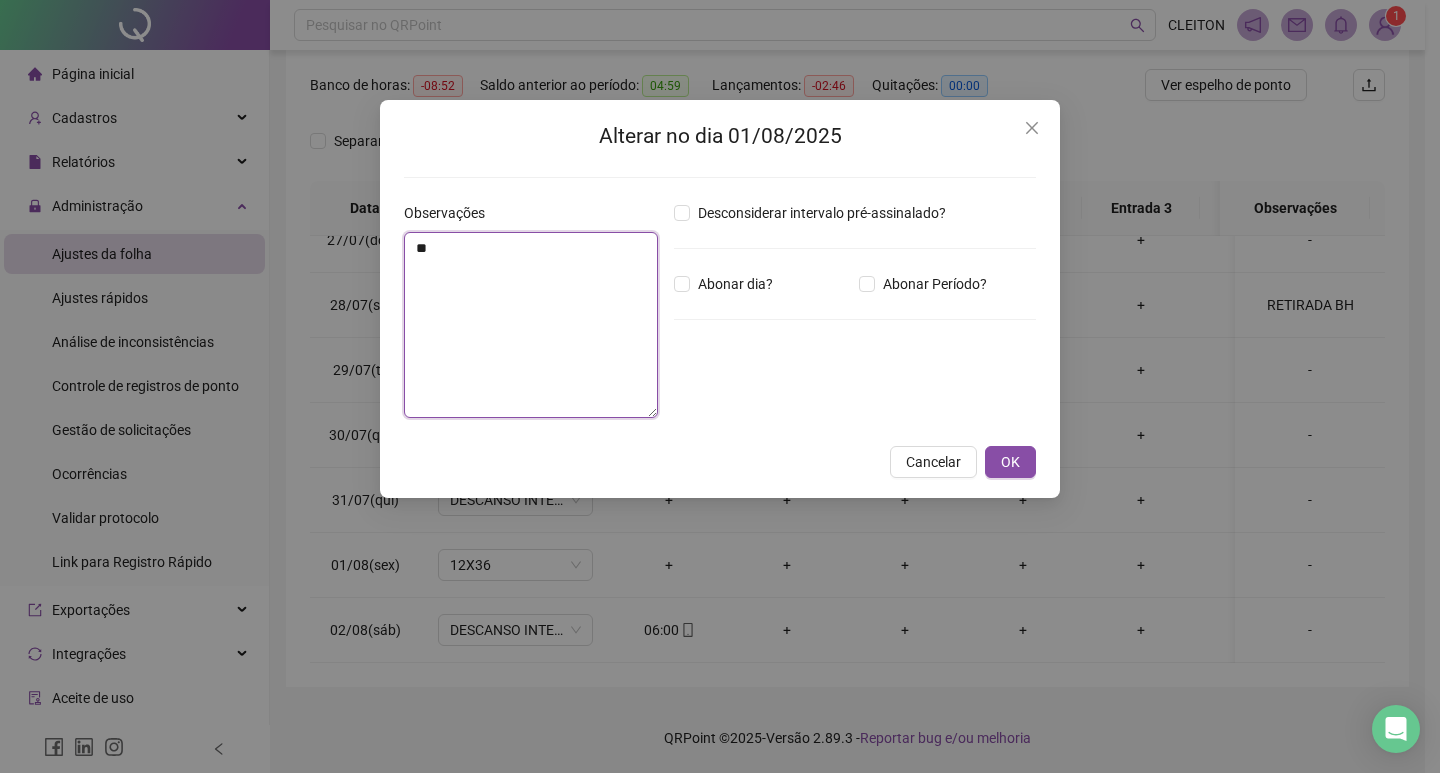 type on "*" 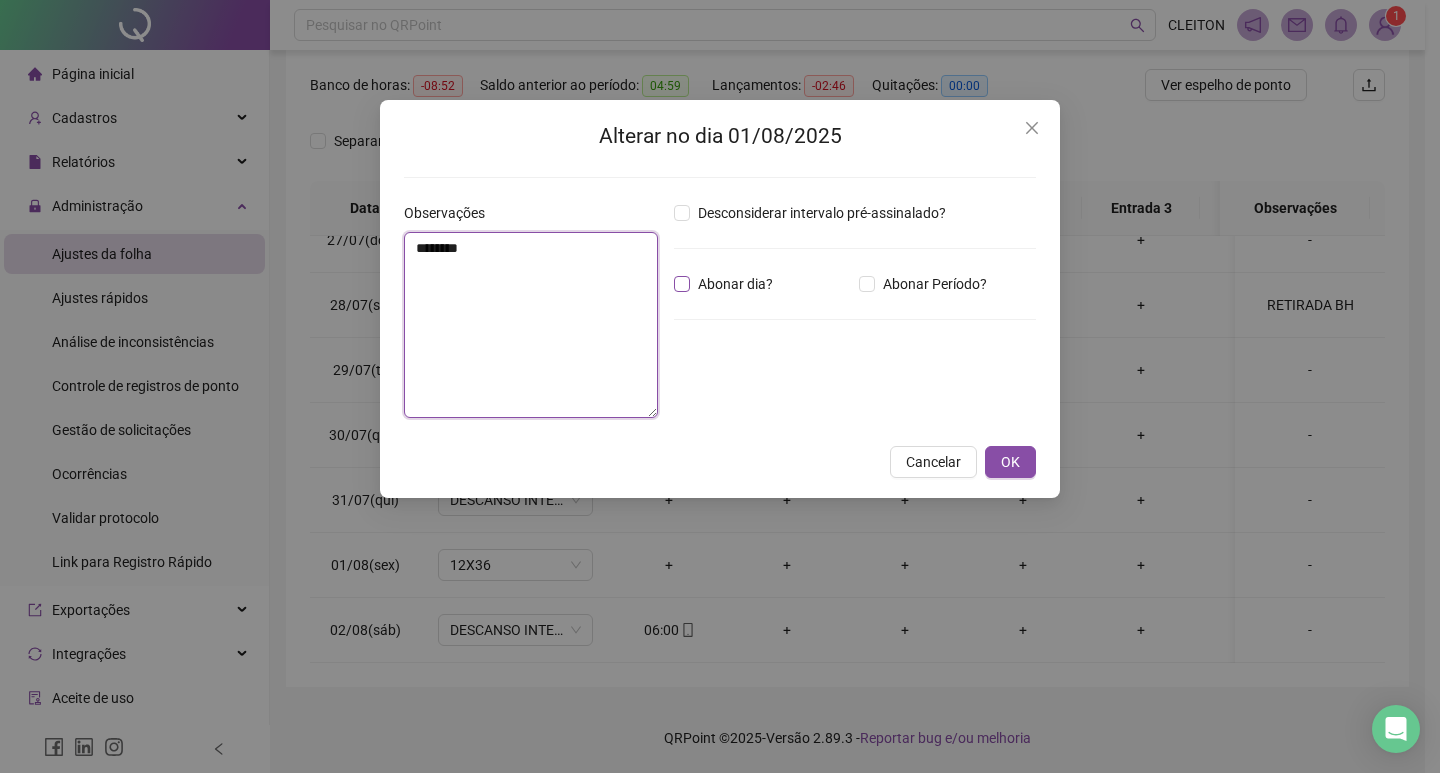 type on "********" 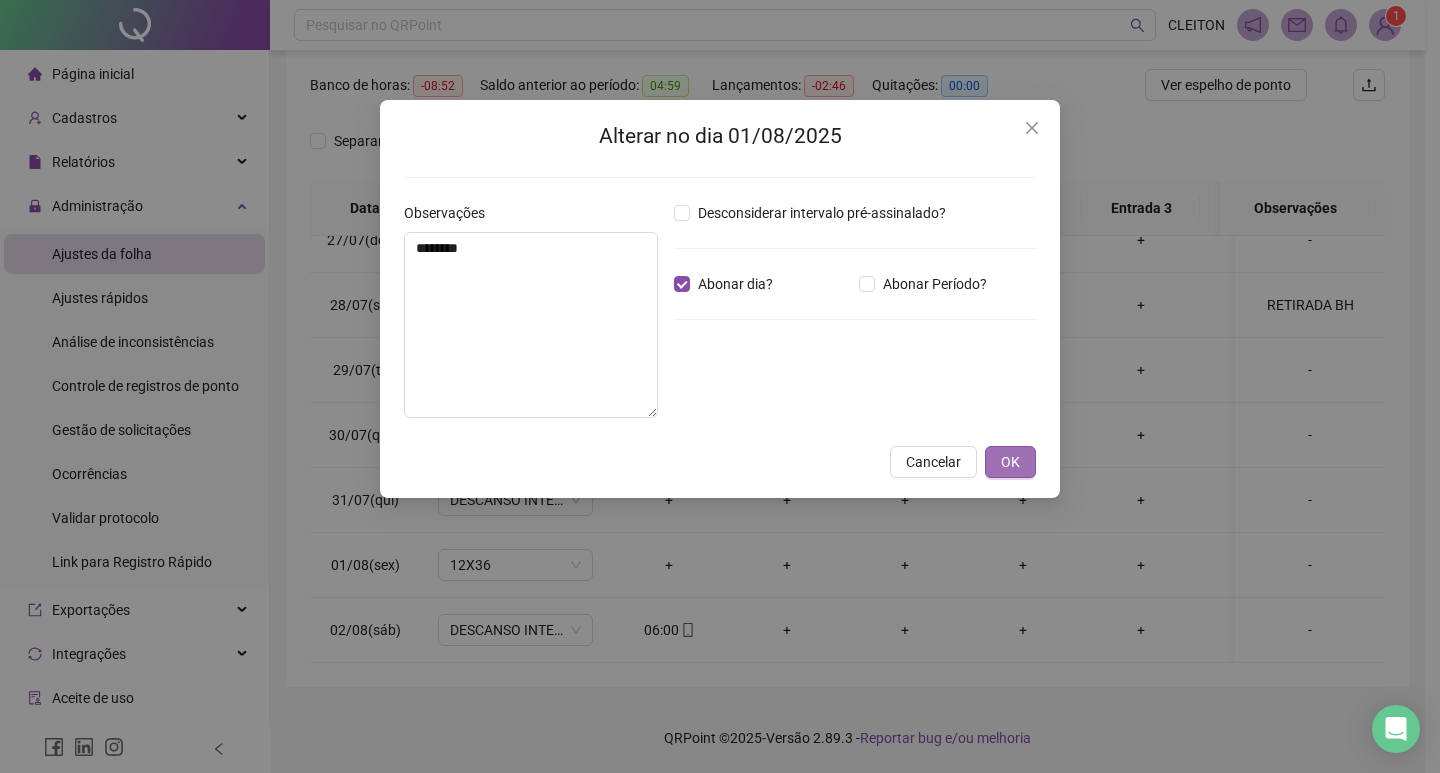 click on "OK" at bounding box center (1010, 462) 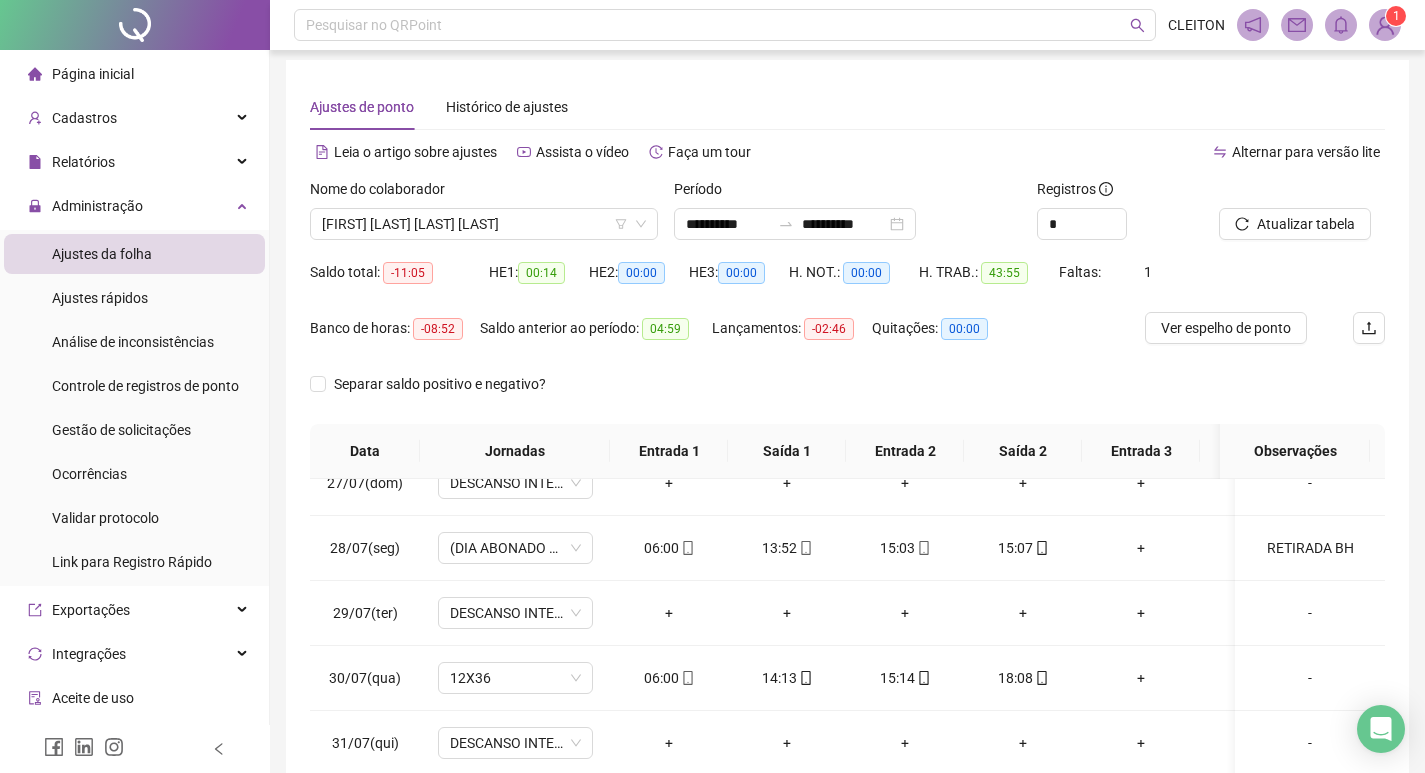 scroll, scrollTop: 0, scrollLeft: 0, axis: both 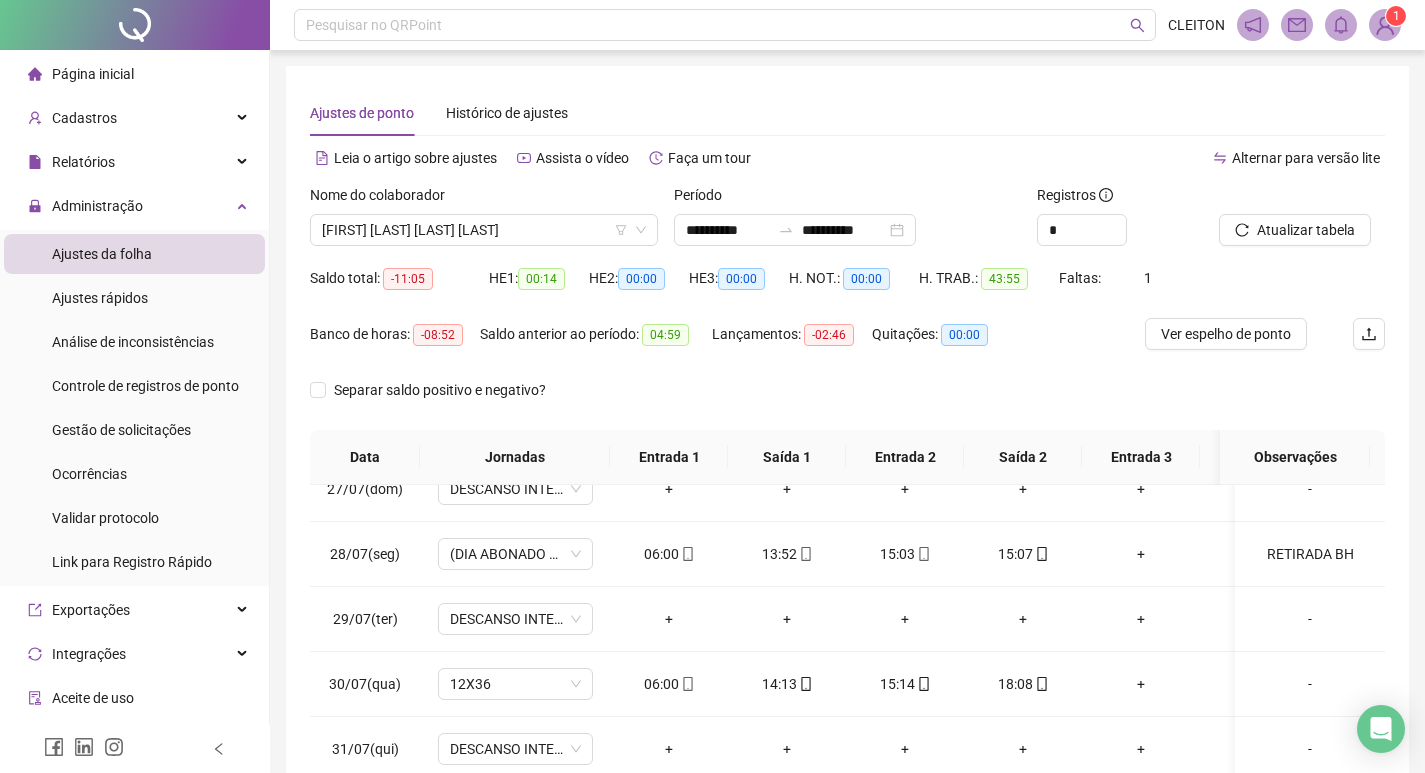 click 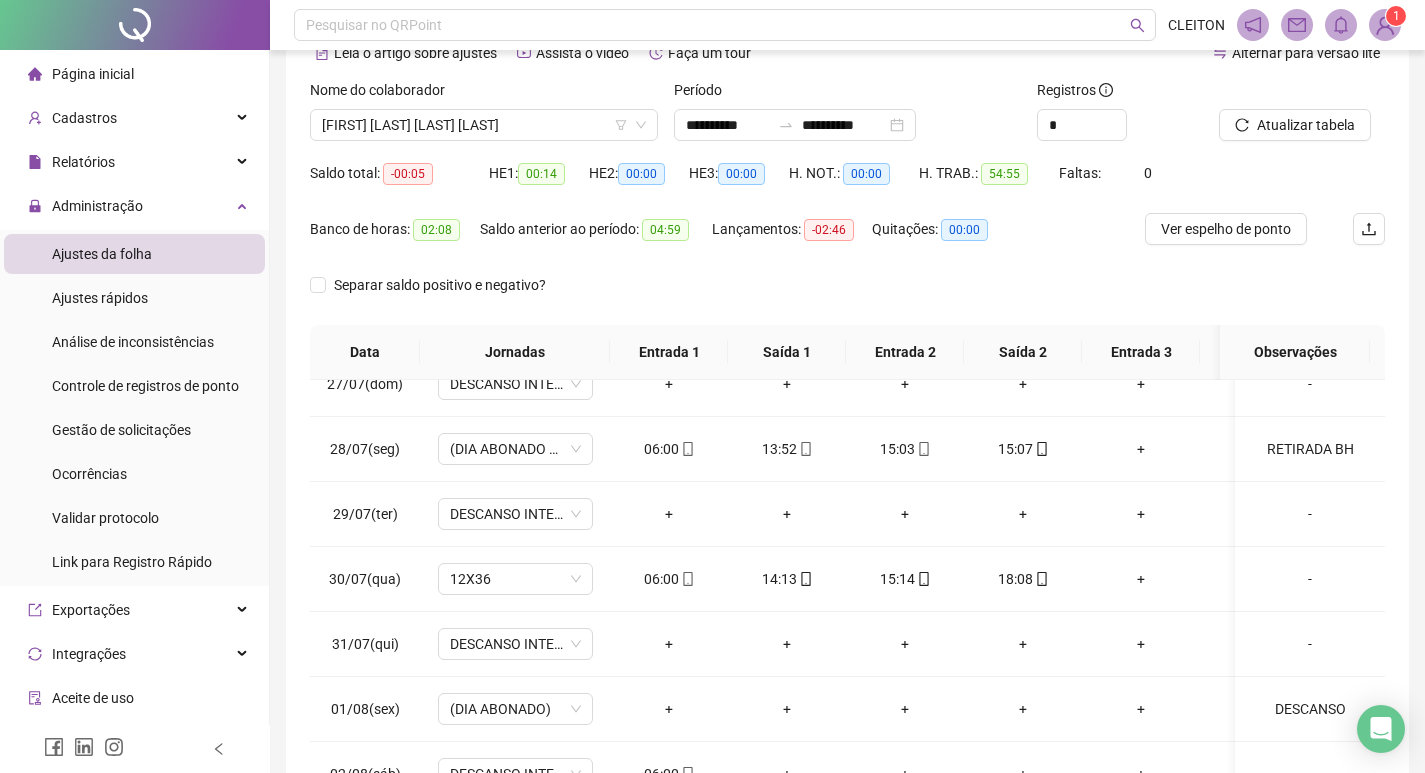 scroll, scrollTop: 249, scrollLeft: 0, axis: vertical 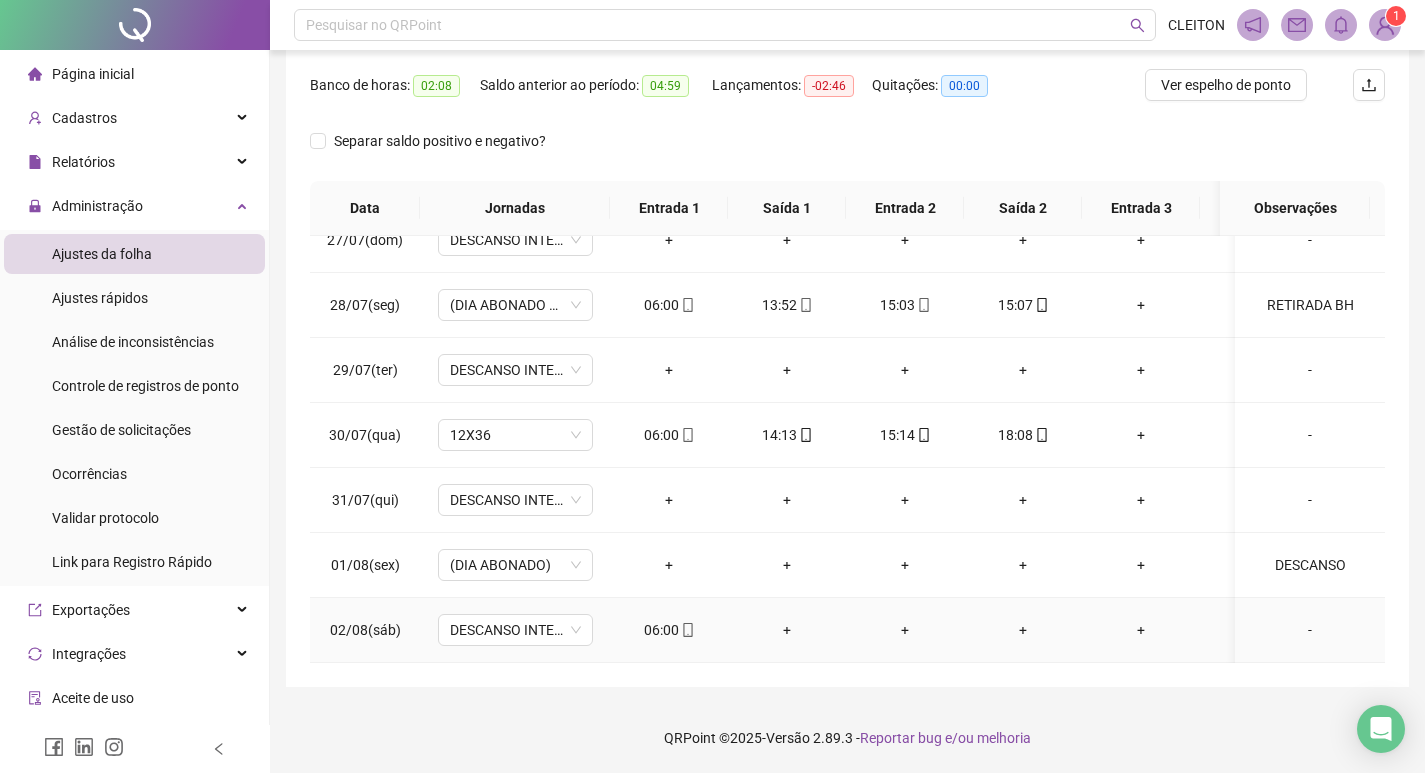 click on "DESCANSO INTER-JORNADA" at bounding box center [515, 630] 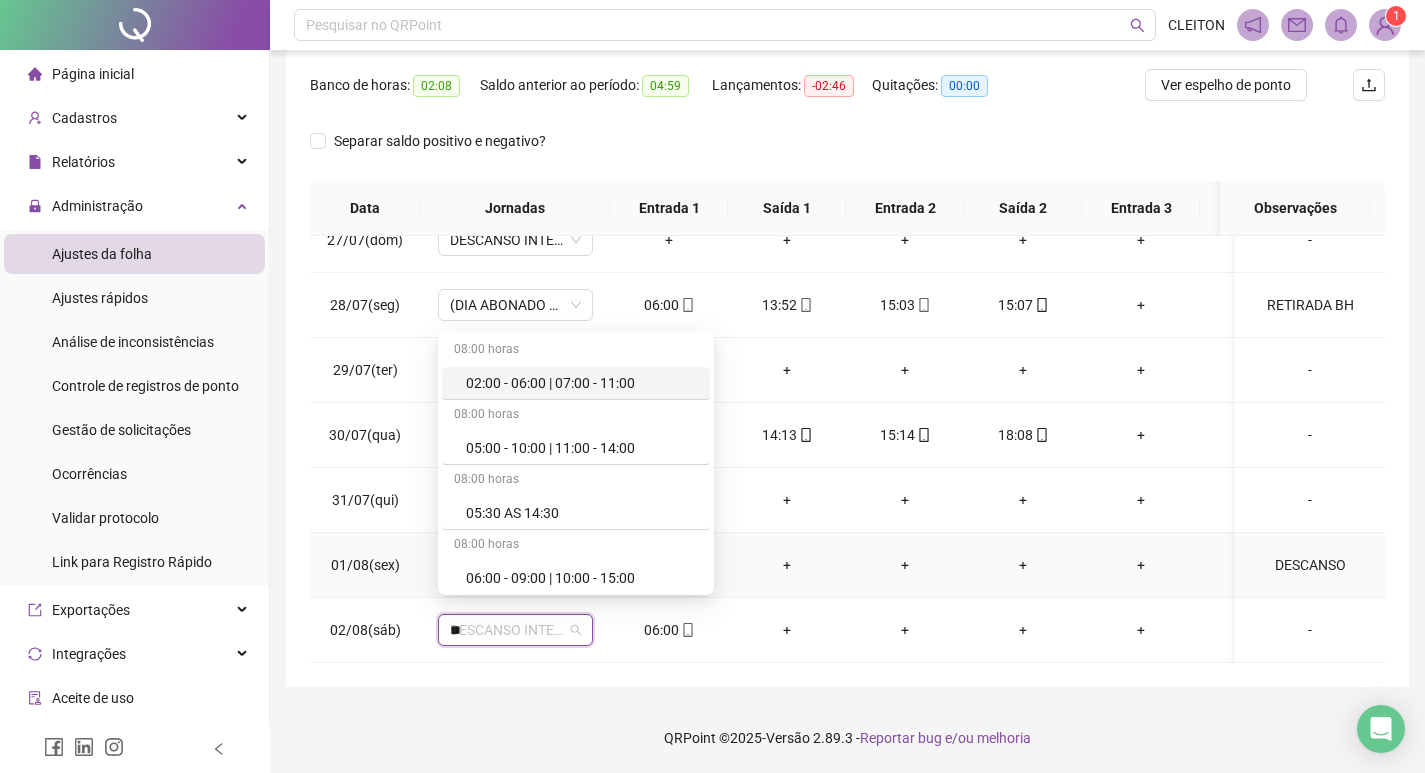 type on "***" 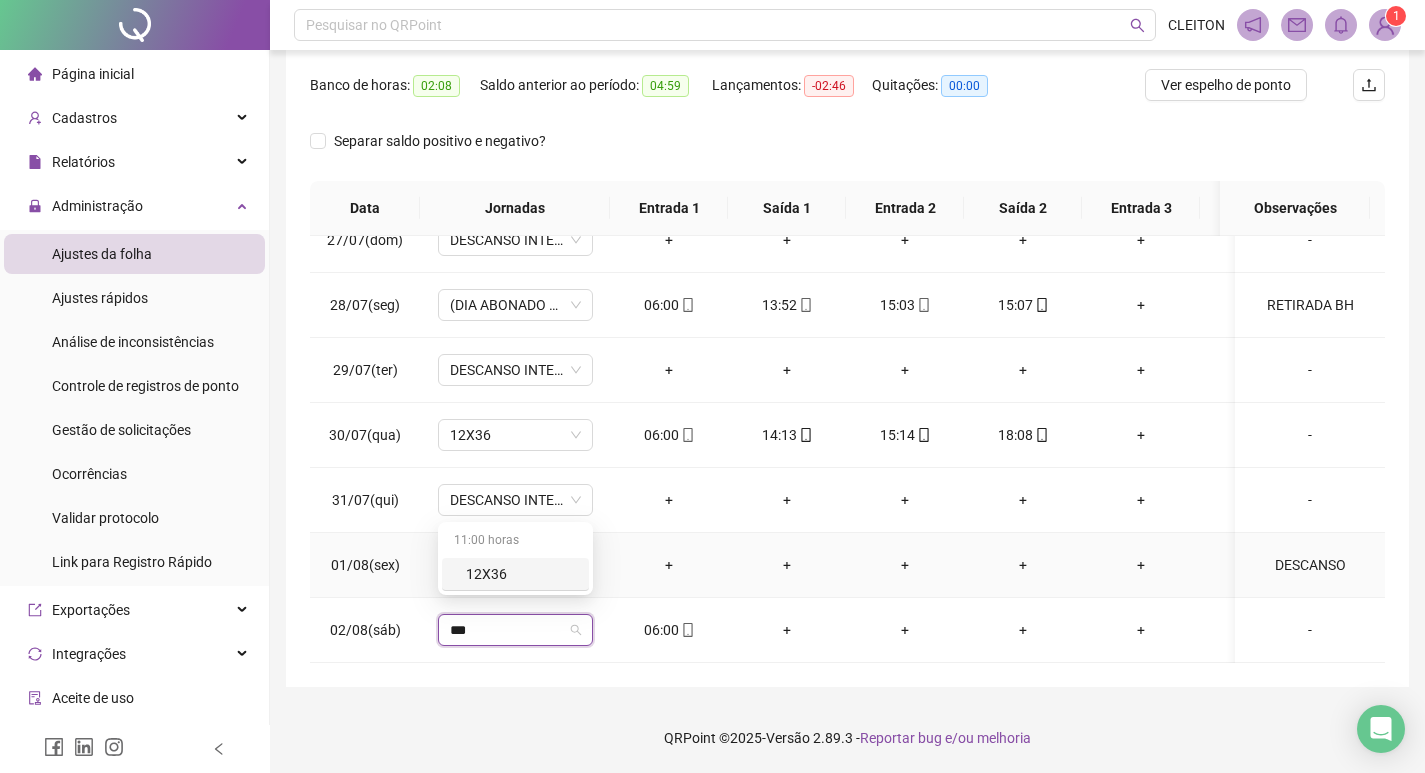 type 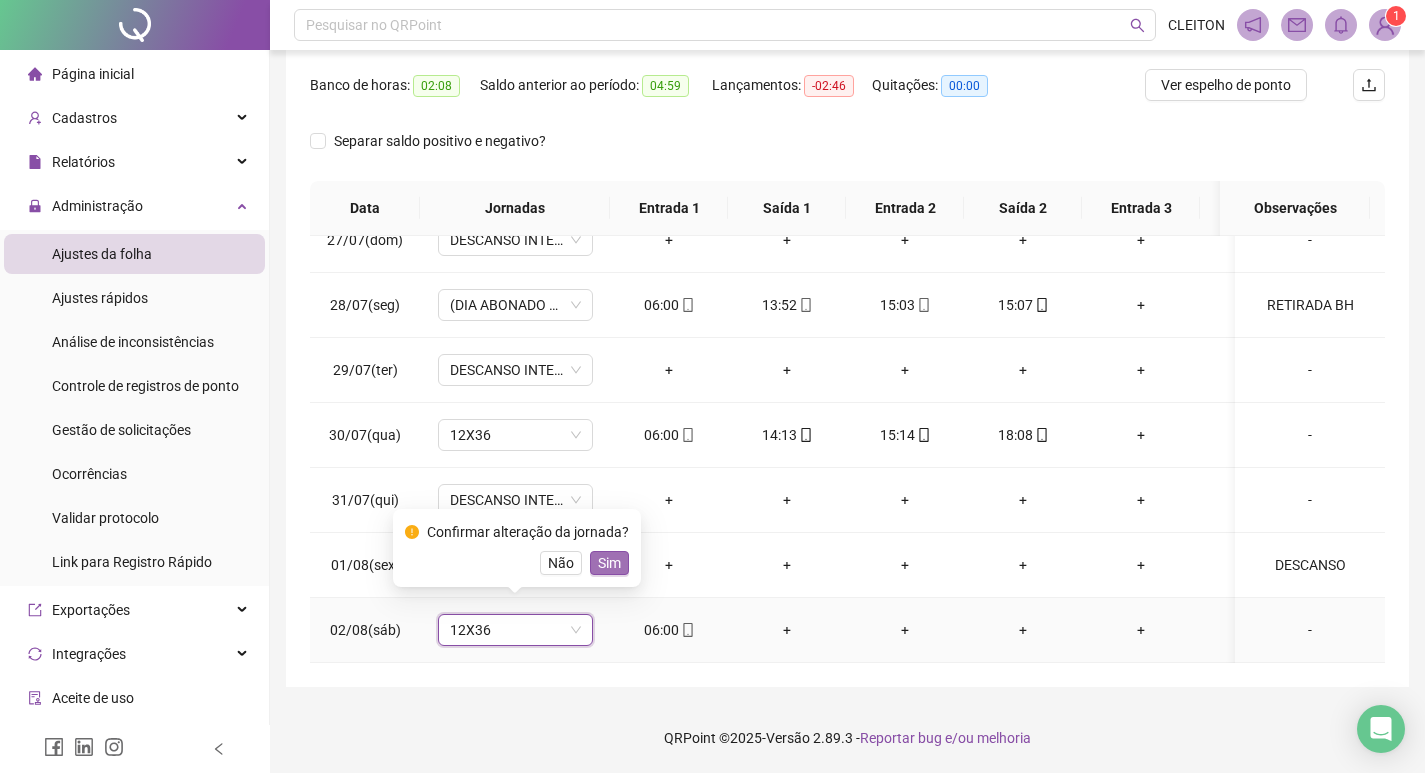click on "Sim" at bounding box center [609, 563] 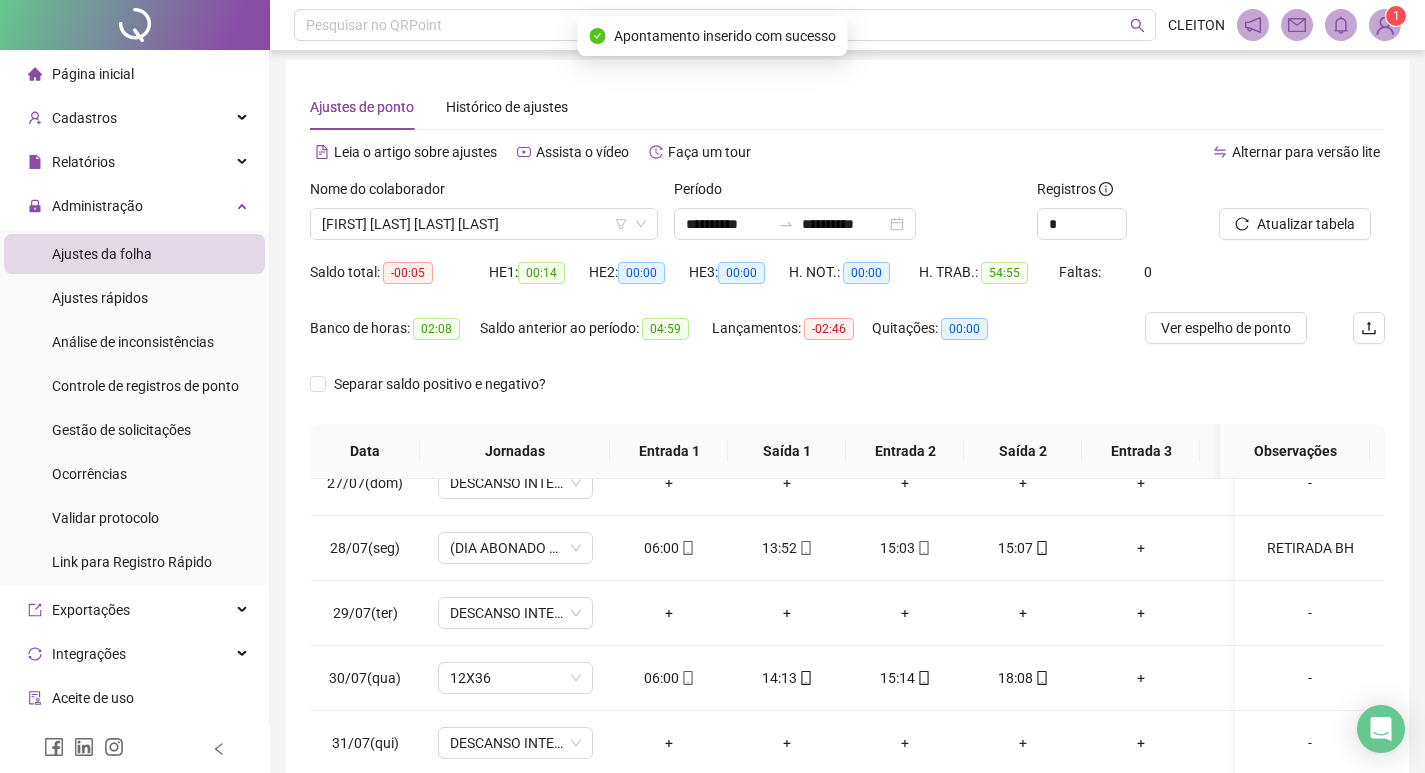 scroll, scrollTop: 0, scrollLeft: 0, axis: both 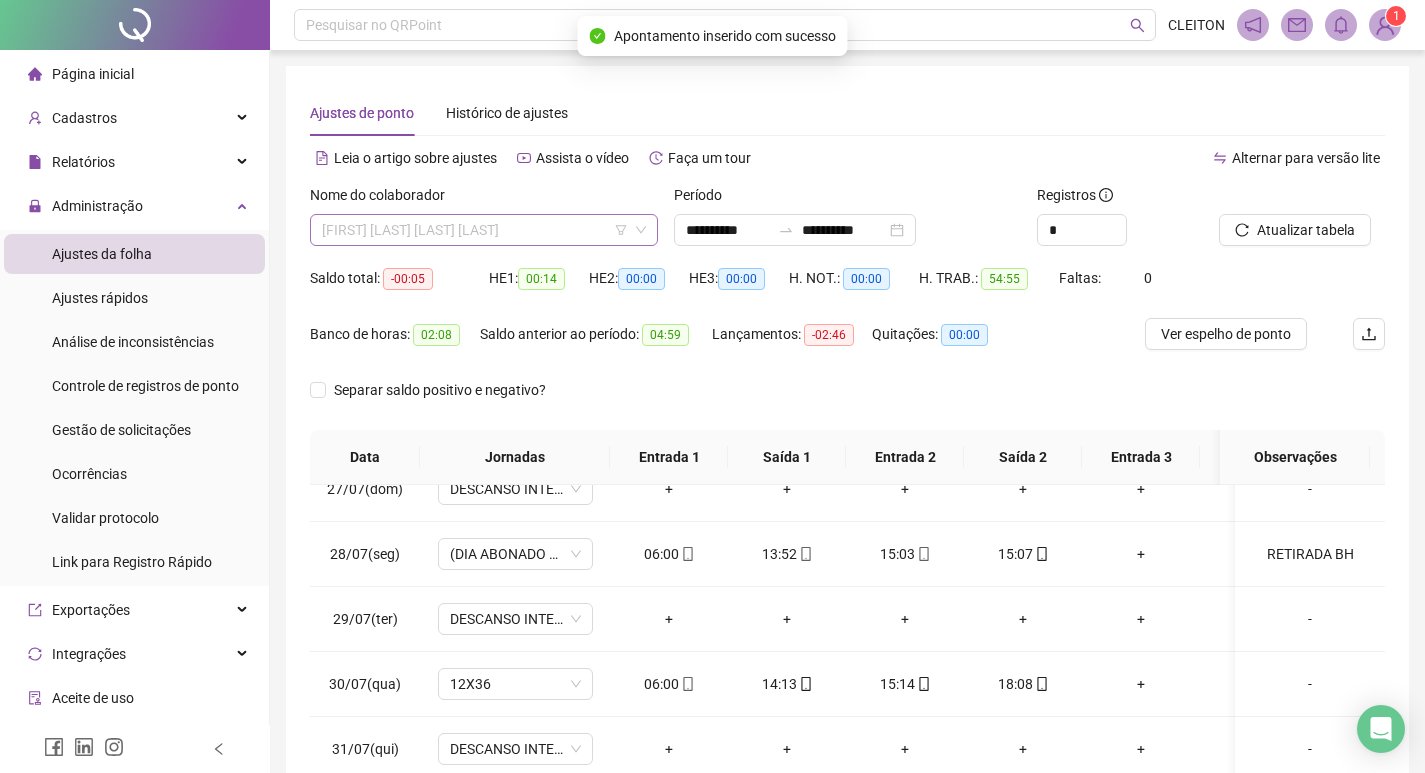 click on "[FIRST] [LAST] [LAST] [LAST]" at bounding box center [484, 230] 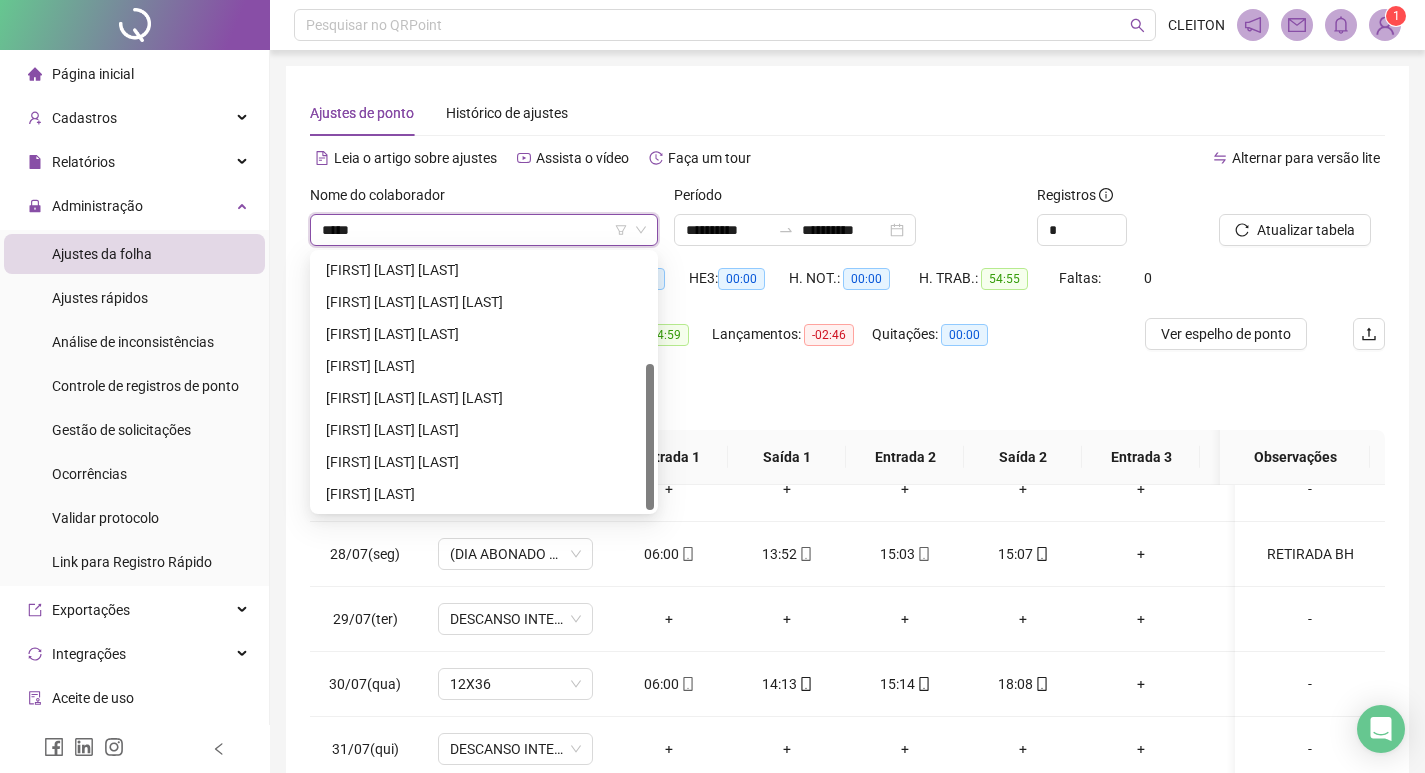 scroll, scrollTop: 0, scrollLeft: 0, axis: both 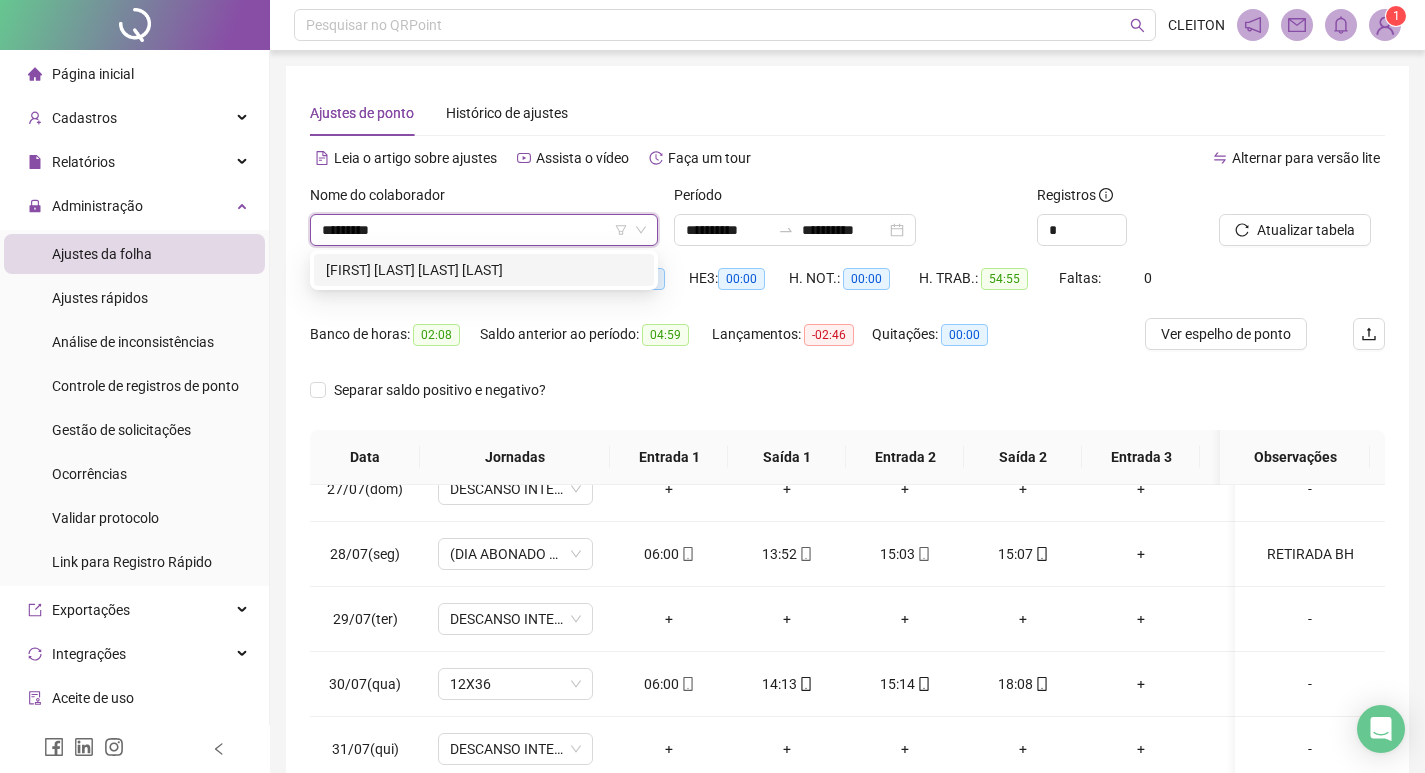 type on "*********" 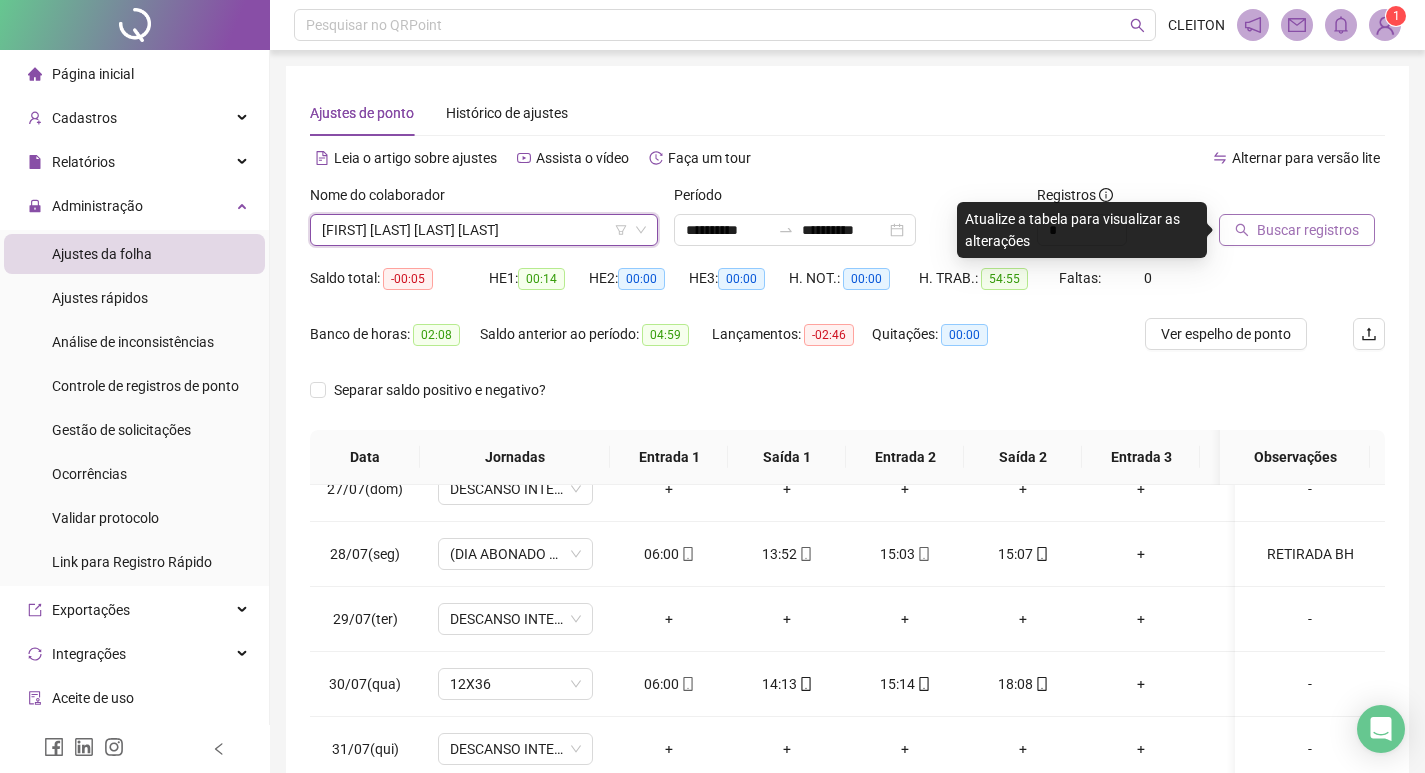 click on "Buscar registros" at bounding box center [1308, 230] 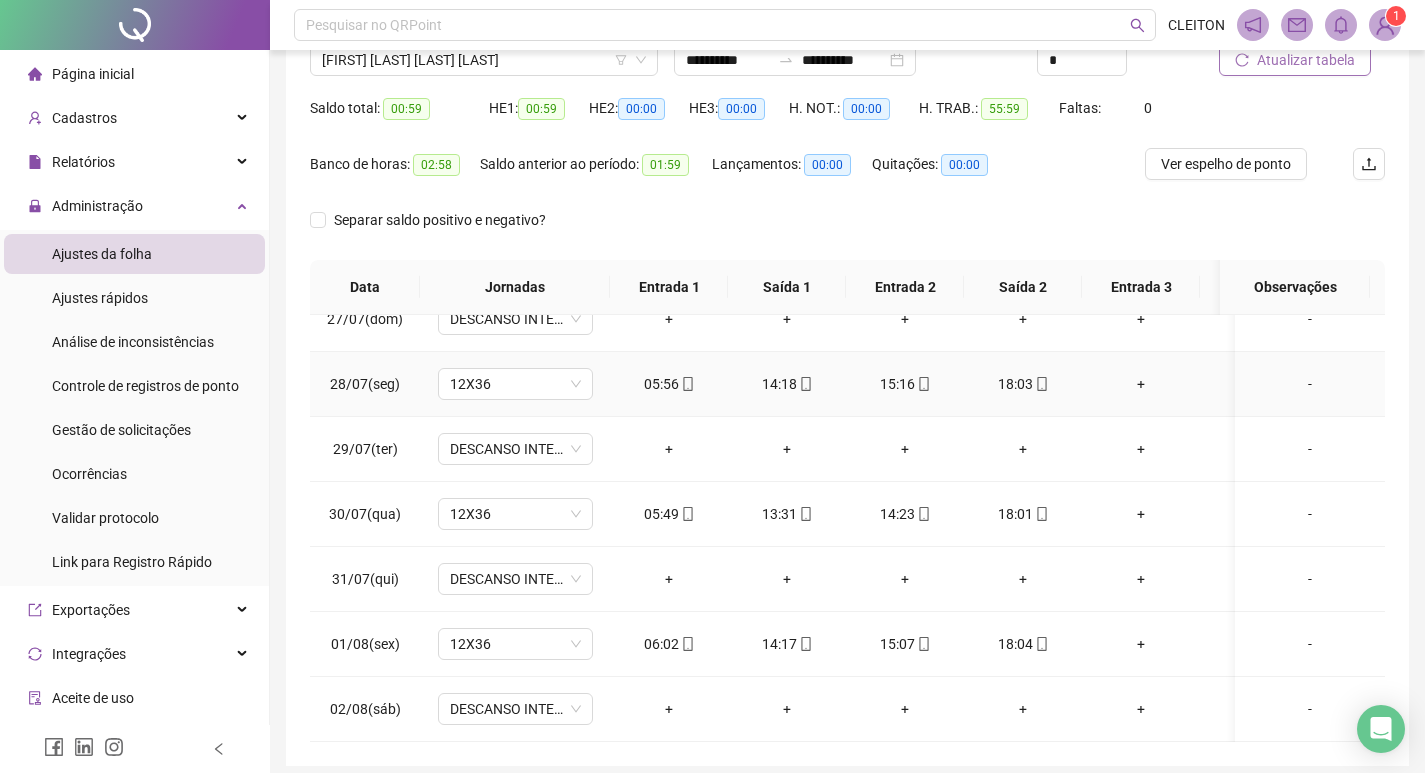 scroll, scrollTop: 249, scrollLeft: 0, axis: vertical 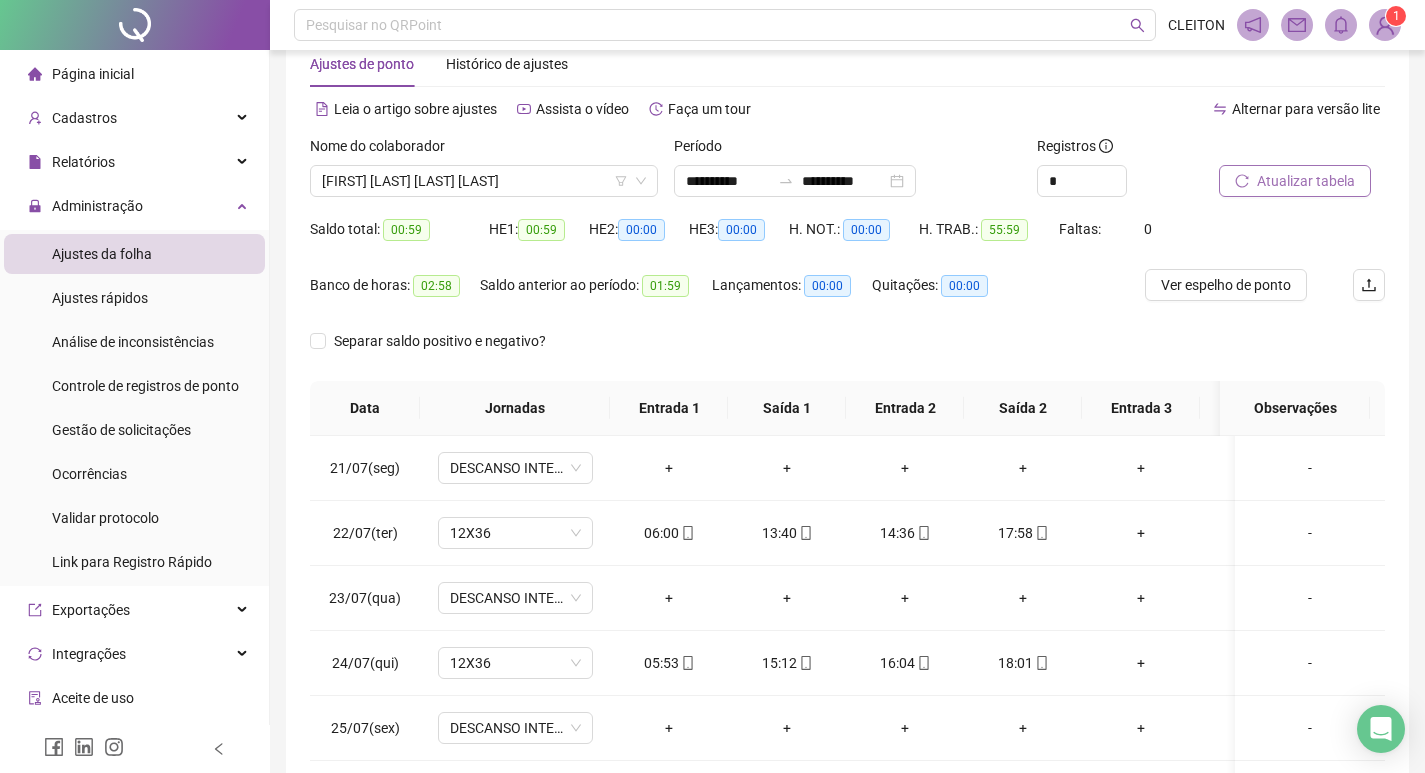 click on "Nome do colaborador [FIRST] [LAST] [LAST]" at bounding box center [484, 174] 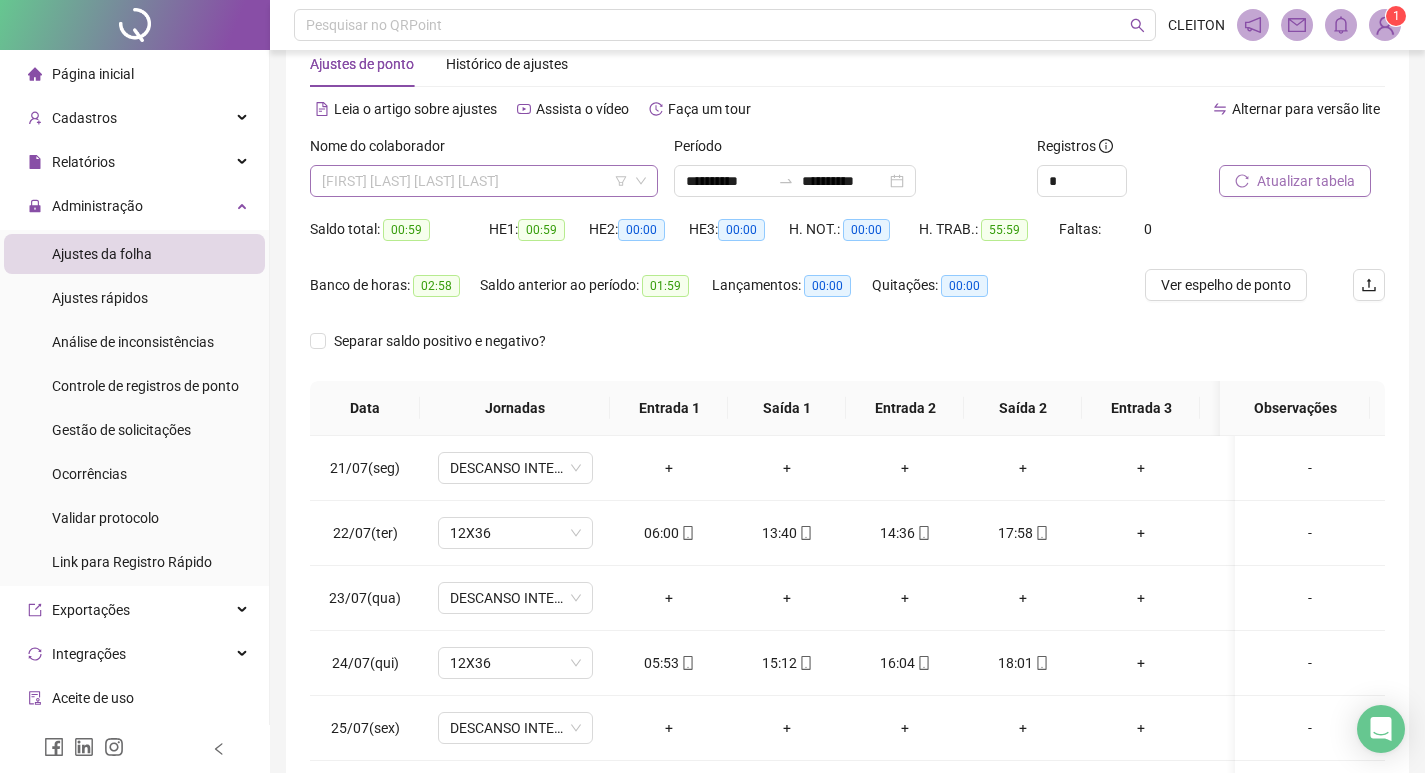 click on "[FIRST] [LAST] [LAST] [LAST]" at bounding box center [484, 181] 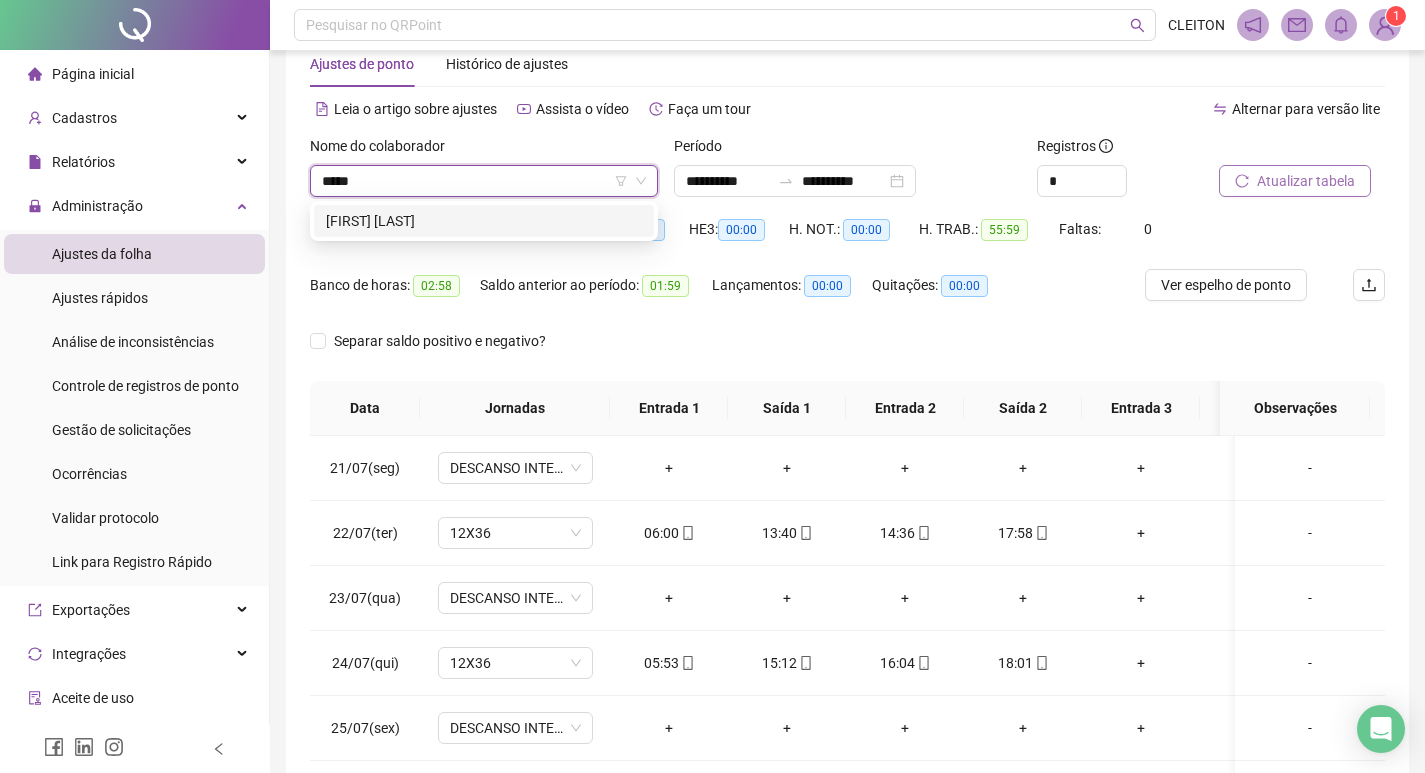 type on "******" 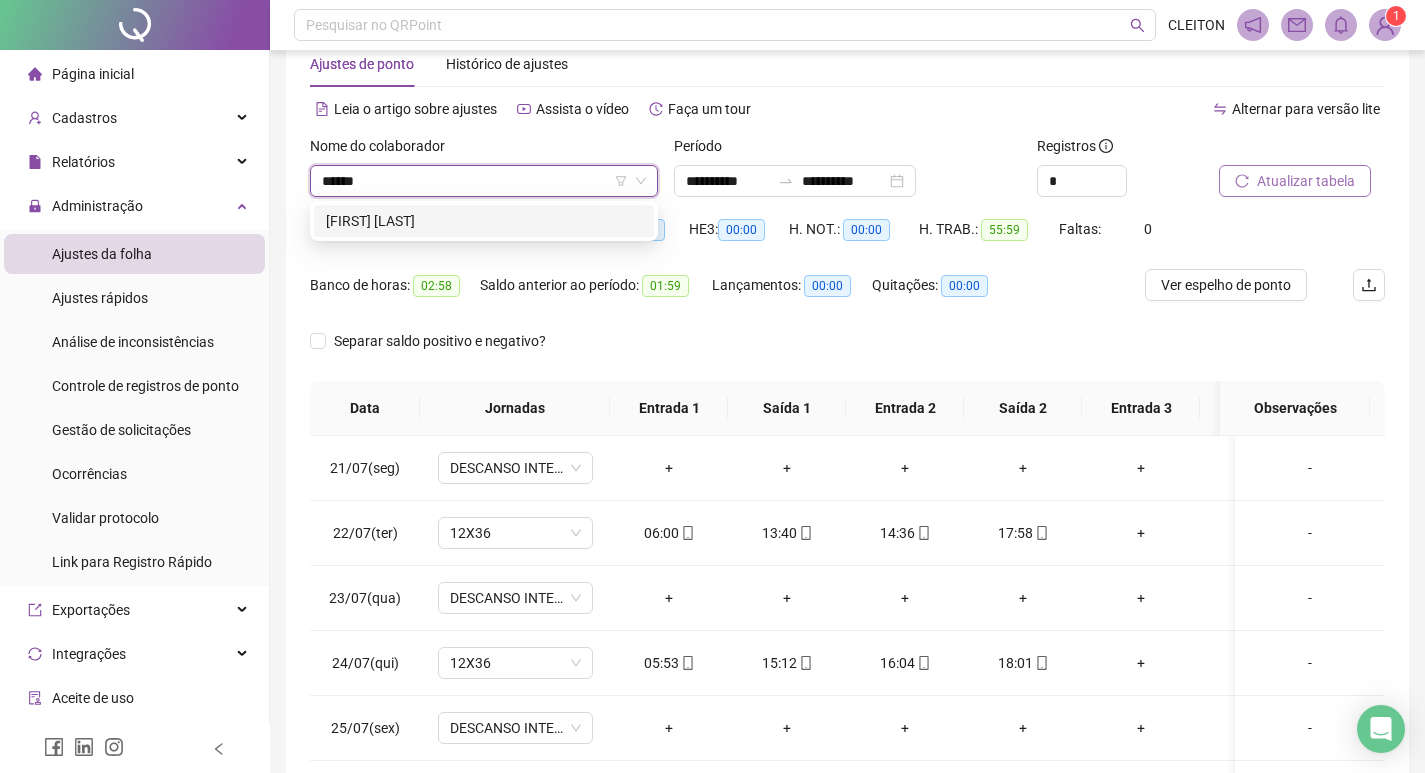 type 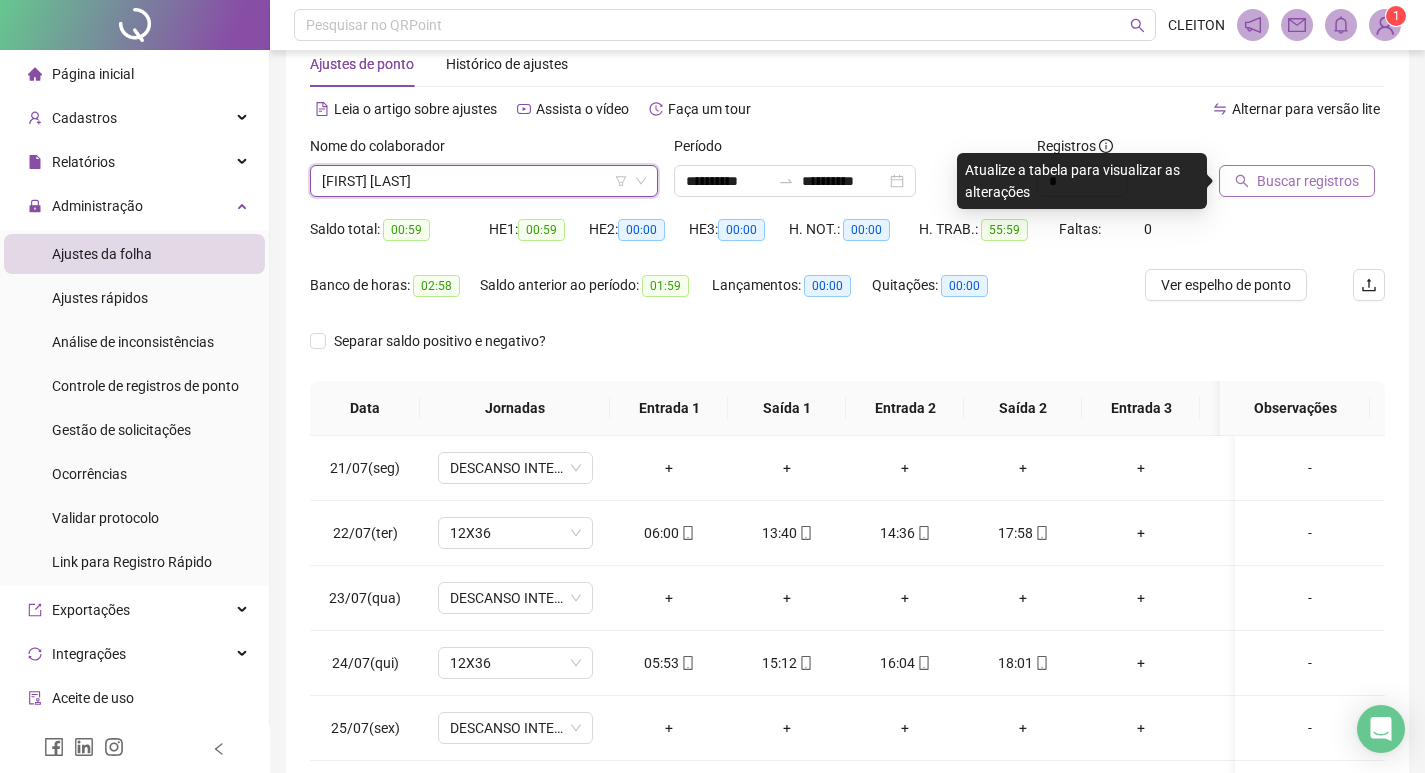 click on "Buscar registros" at bounding box center [1308, 181] 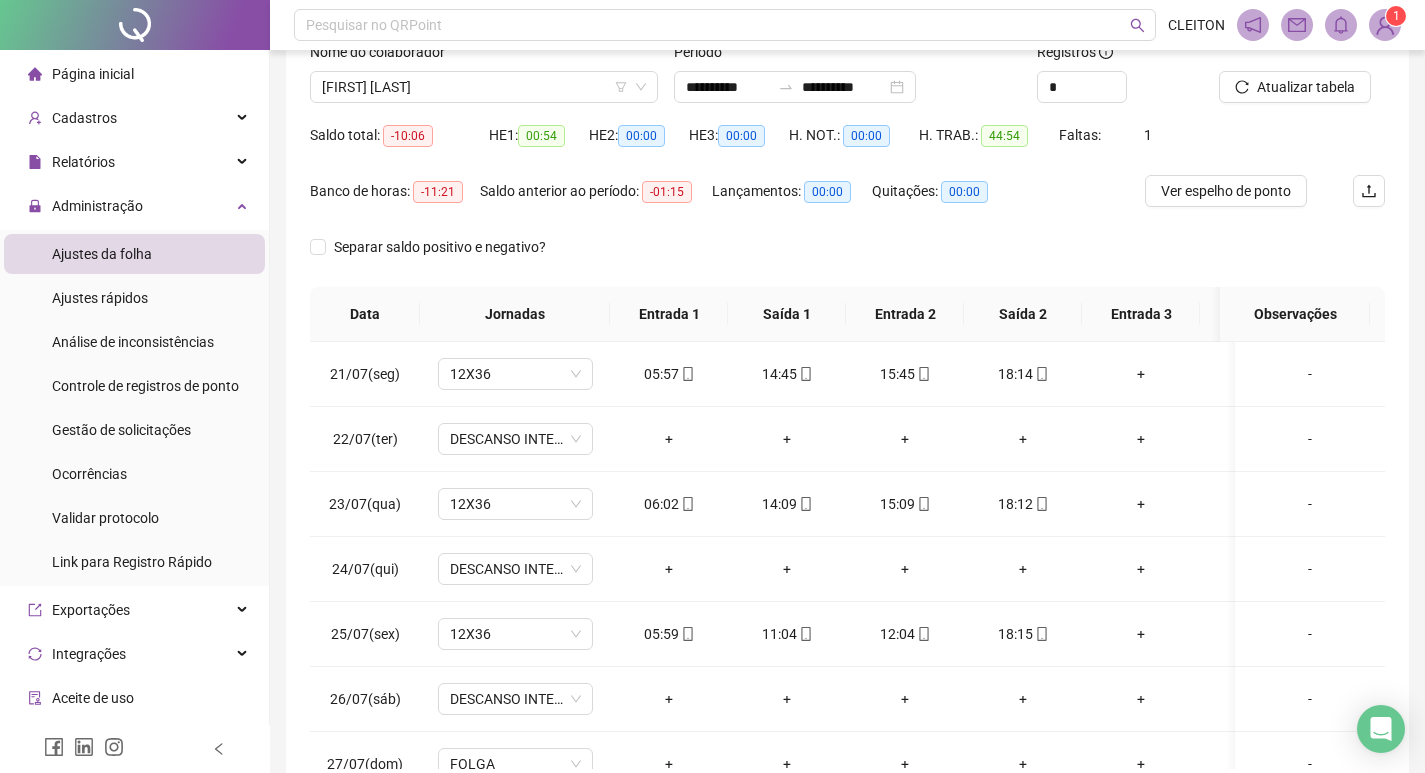 scroll, scrollTop: 249, scrollLeft: 0, axis: vertical 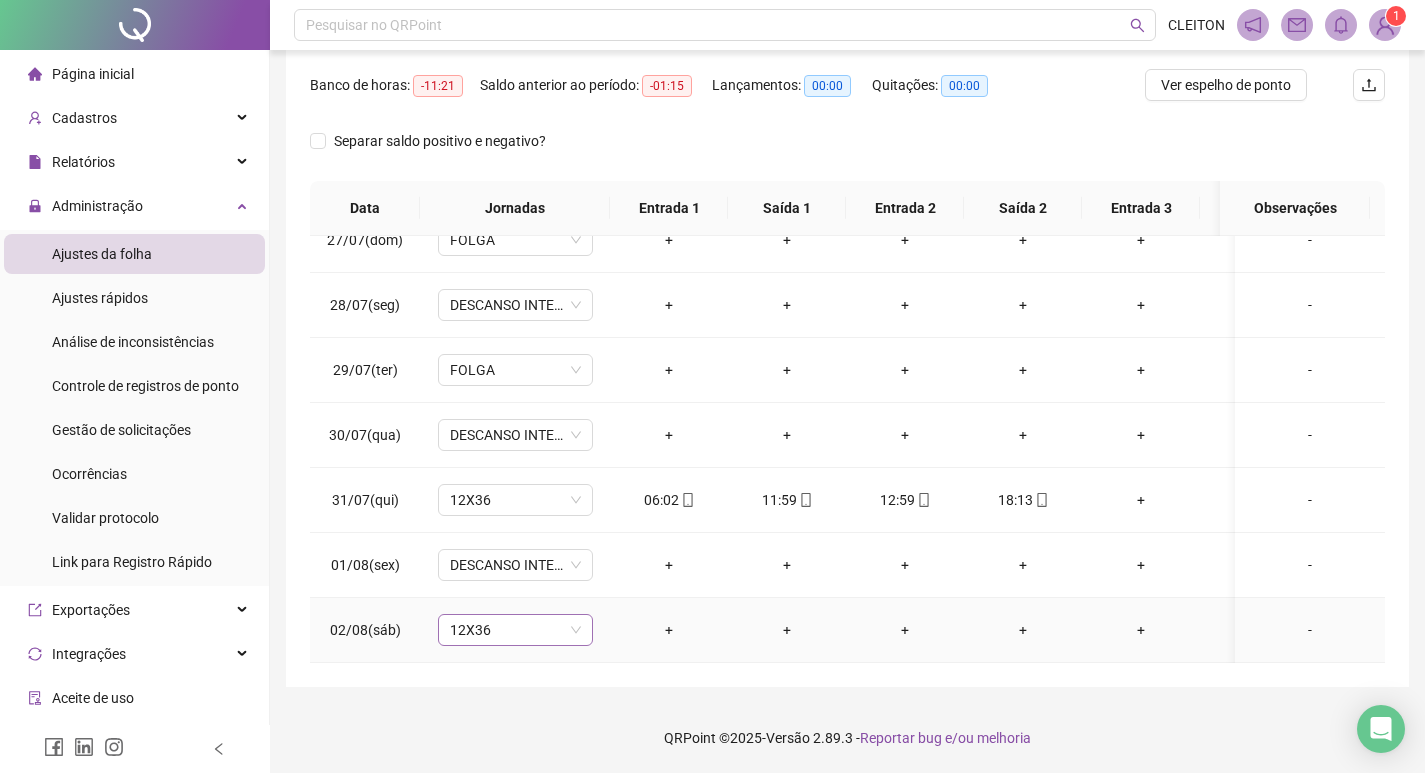 click on "12X36" at bounding box center [515, 630] 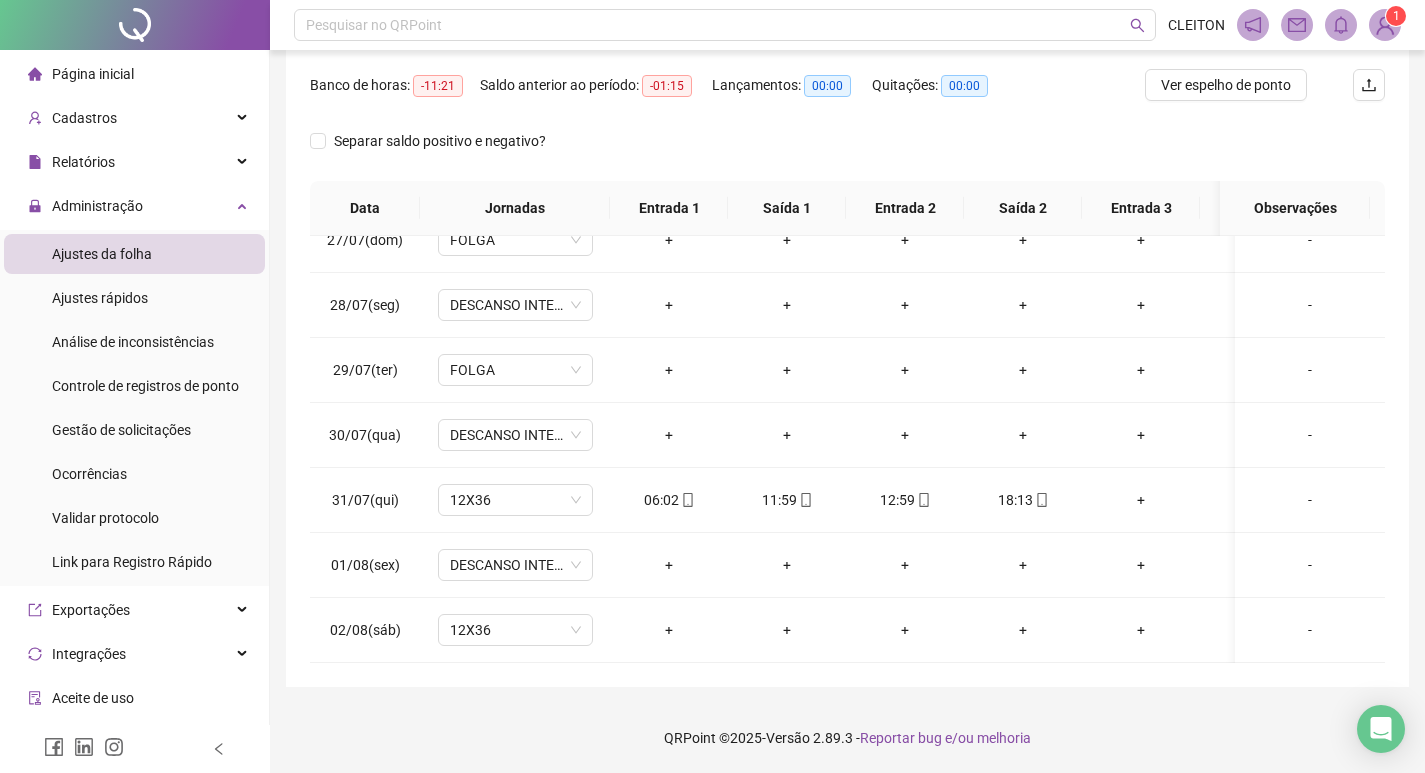 scroll, scrollTop: 433, scrollLeft: 98, axis: both 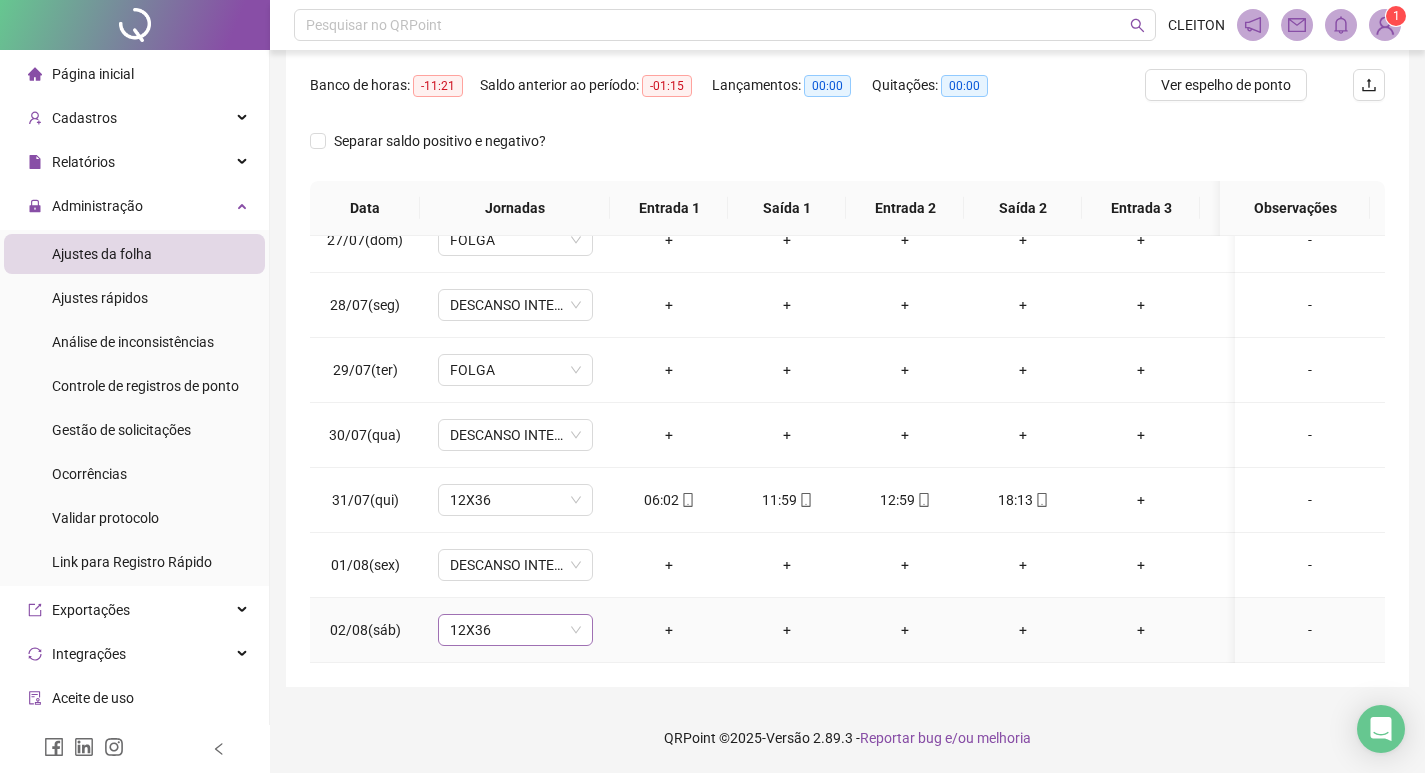 click on "12X36" at bounding box center [515, 630] 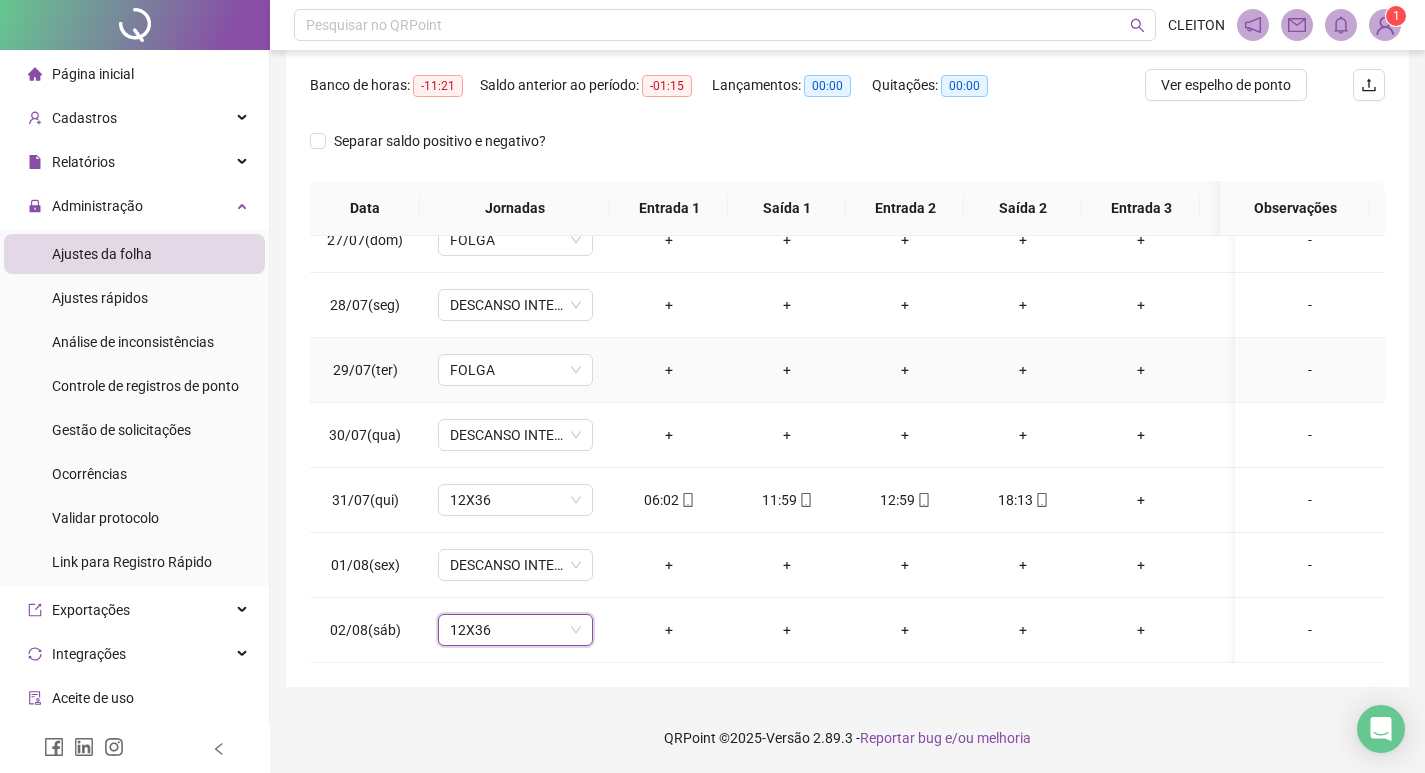 click on "+" at bounding box center (1023, 370) 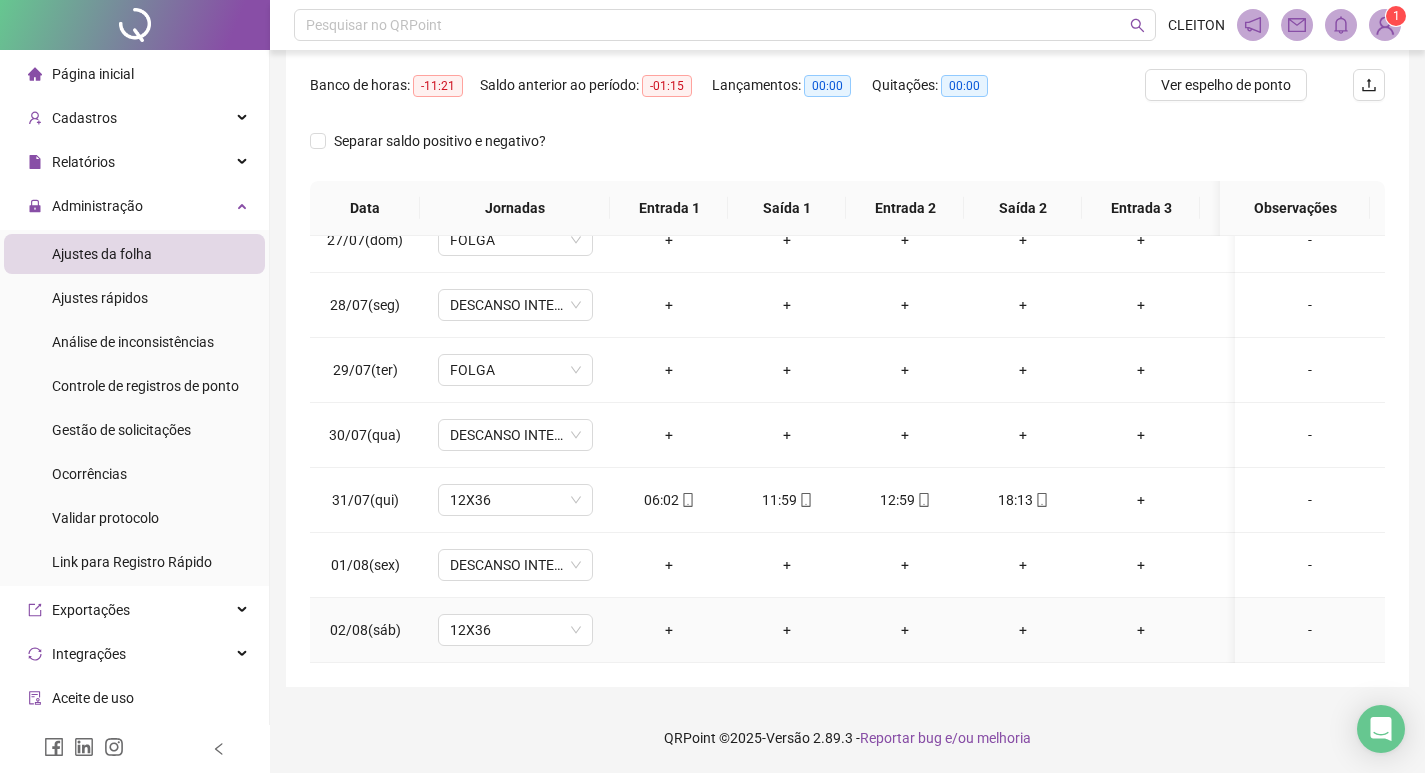 click on "-" at bounding box center (1310, 630) 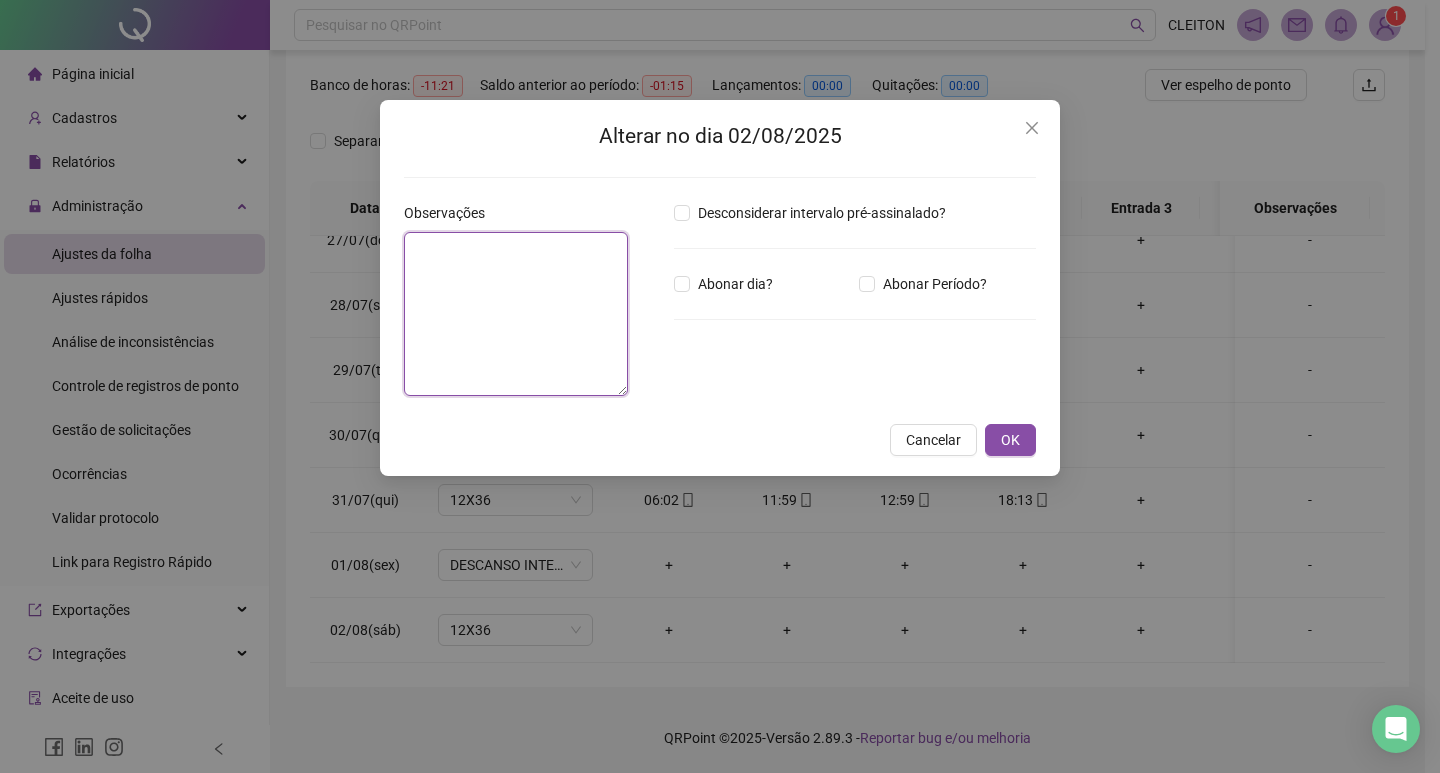 click at bounding box center (516, 314) 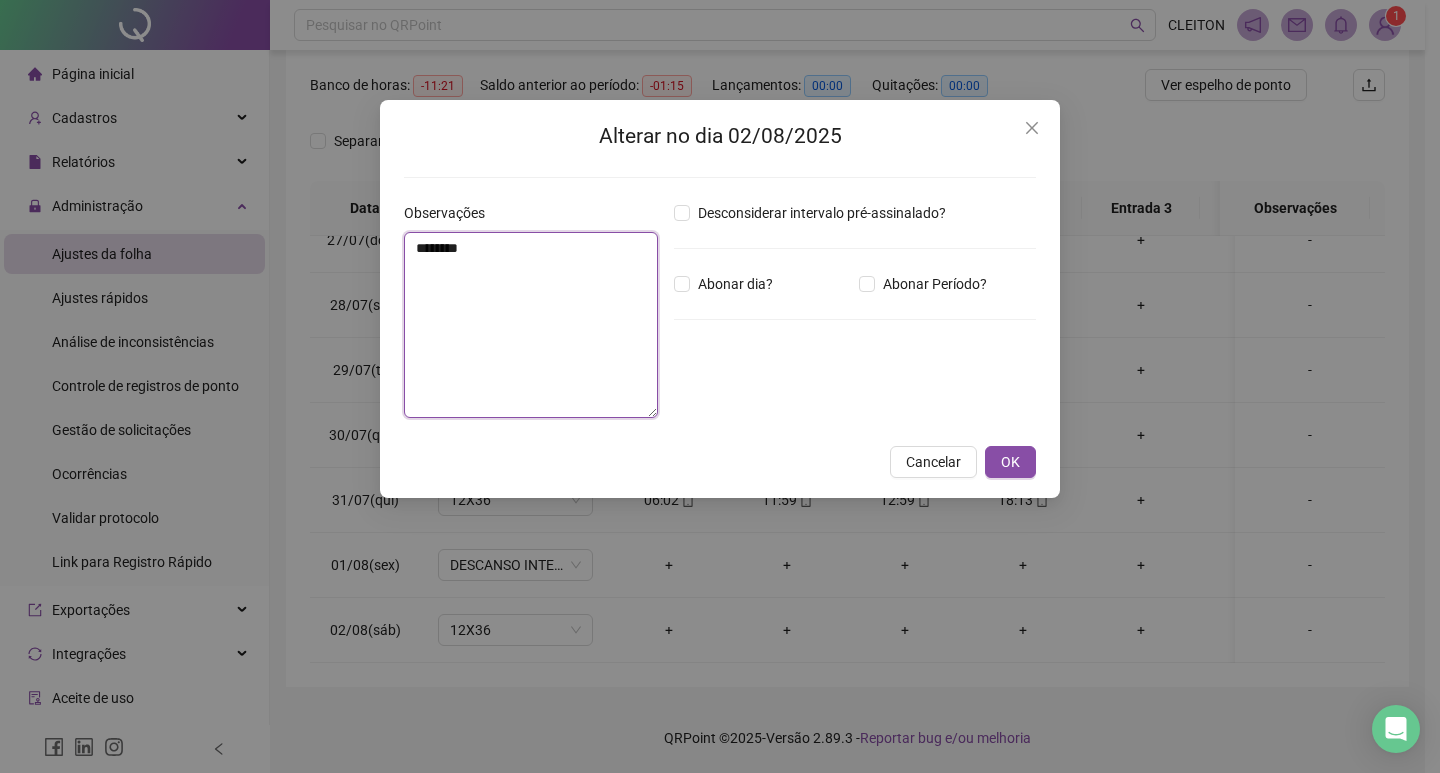 type on "********" 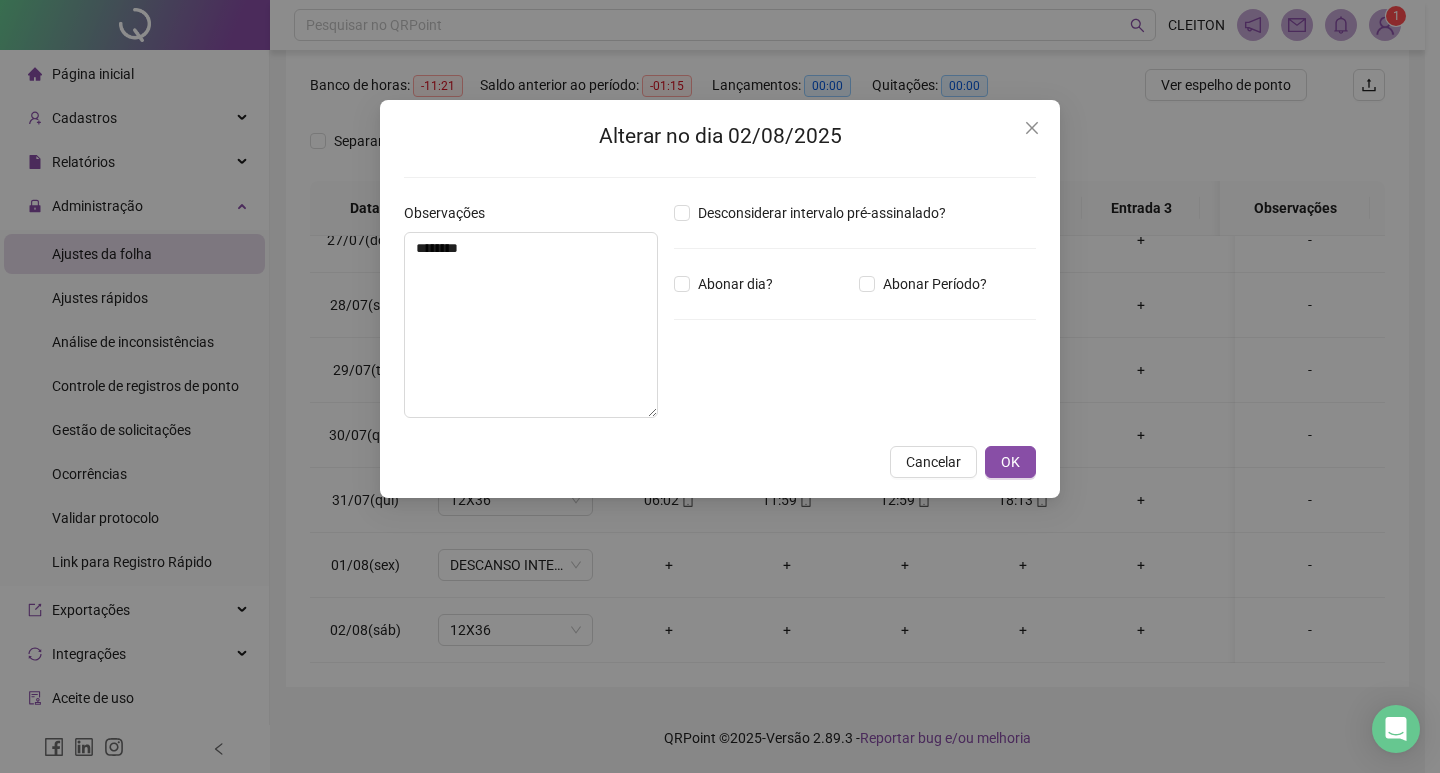 click on "Desconsiderar intervalo pré-assinalado? Abonar dia? Abonar Período? Horas a abonar ***** Aplicar regime de compensação" at bounding box center [855, 318] 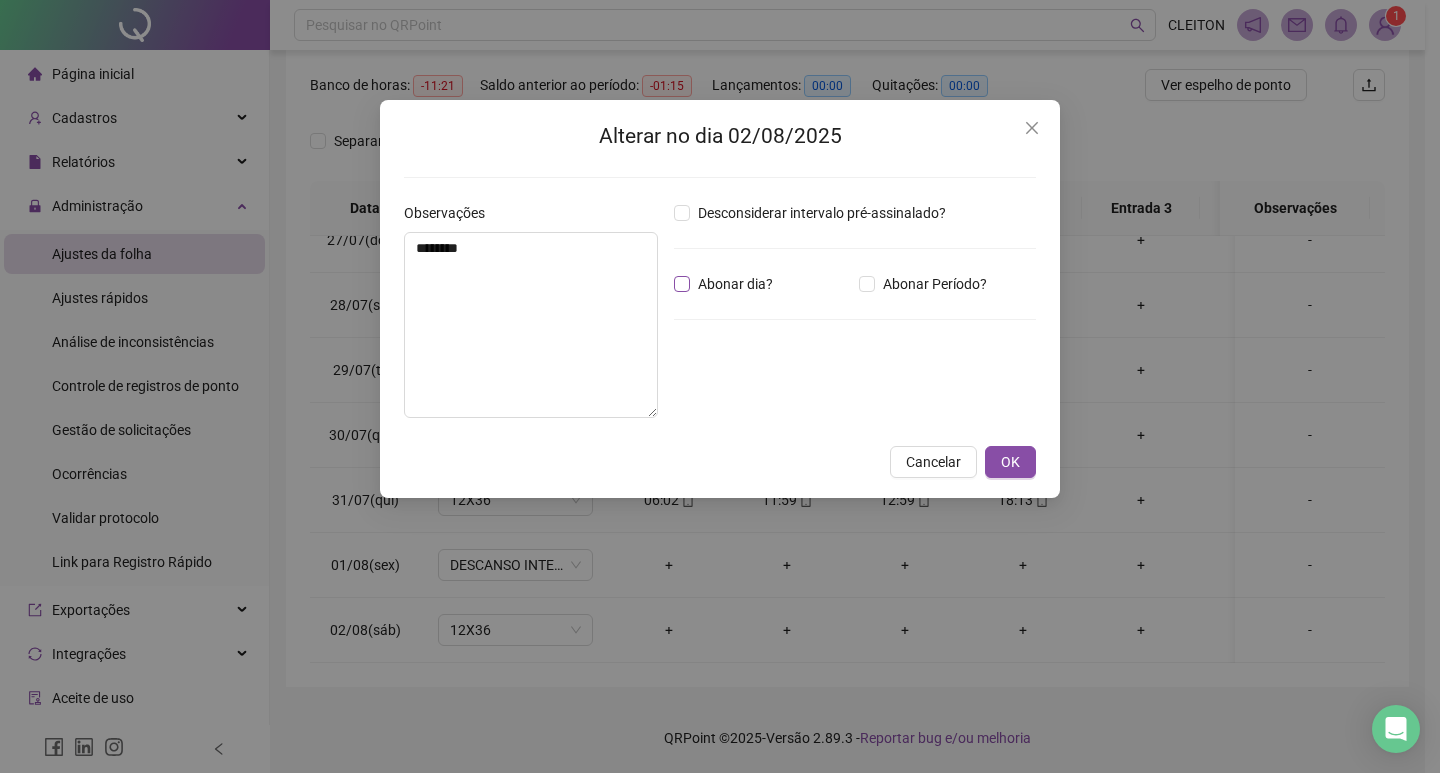 click on "Abonar dia?" at bounding box center (735, 284) 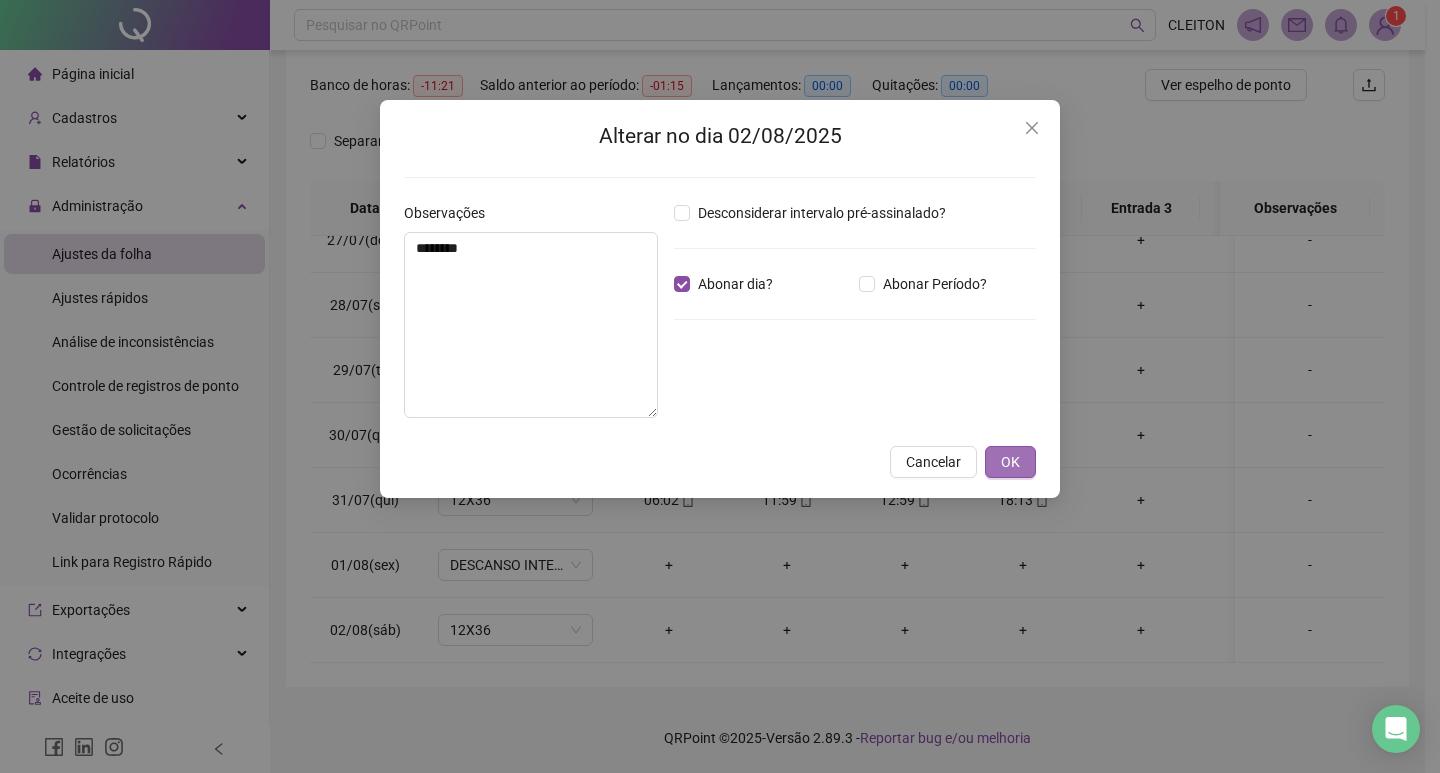 click on "OK" at bounding box center [1010, 462] 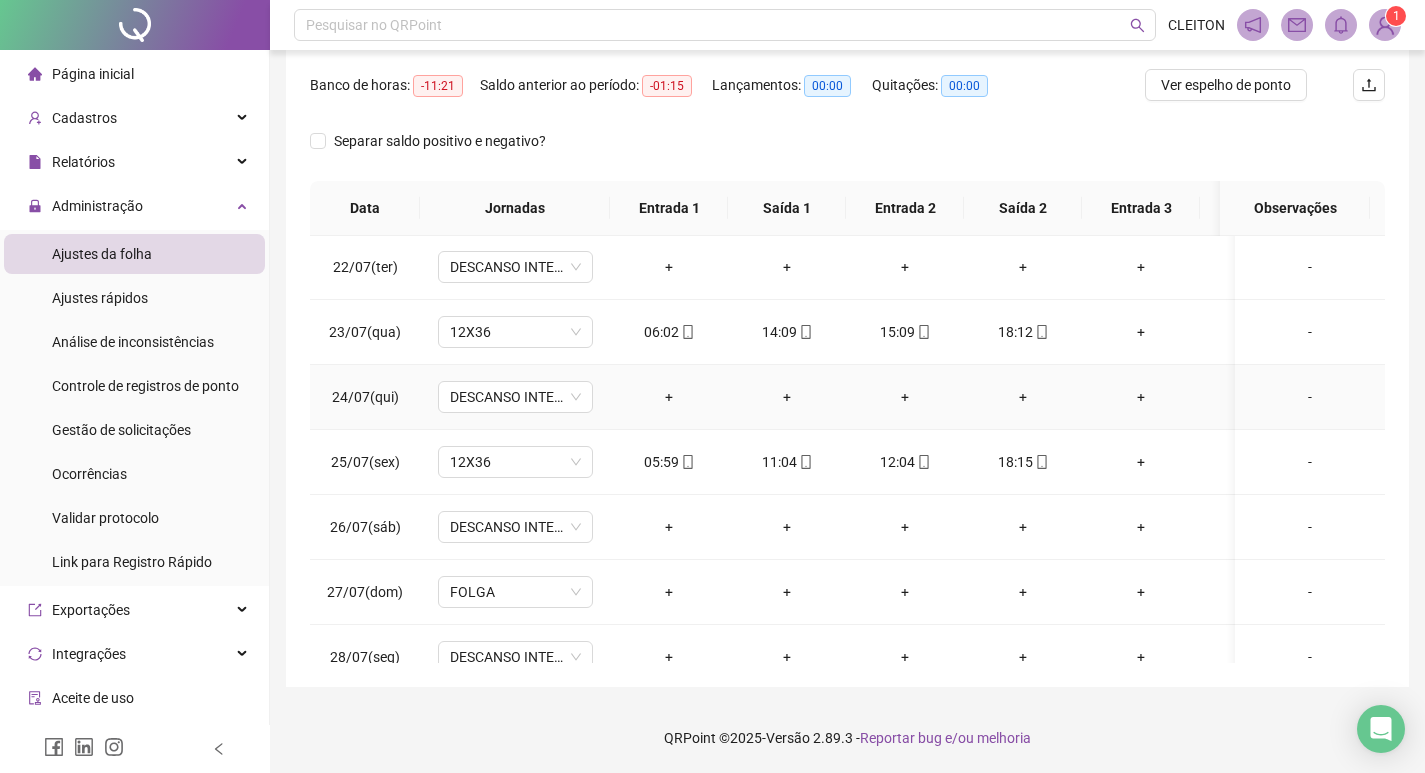 scroll, scrollTop: 0, scrollLeft: 0, axis: both 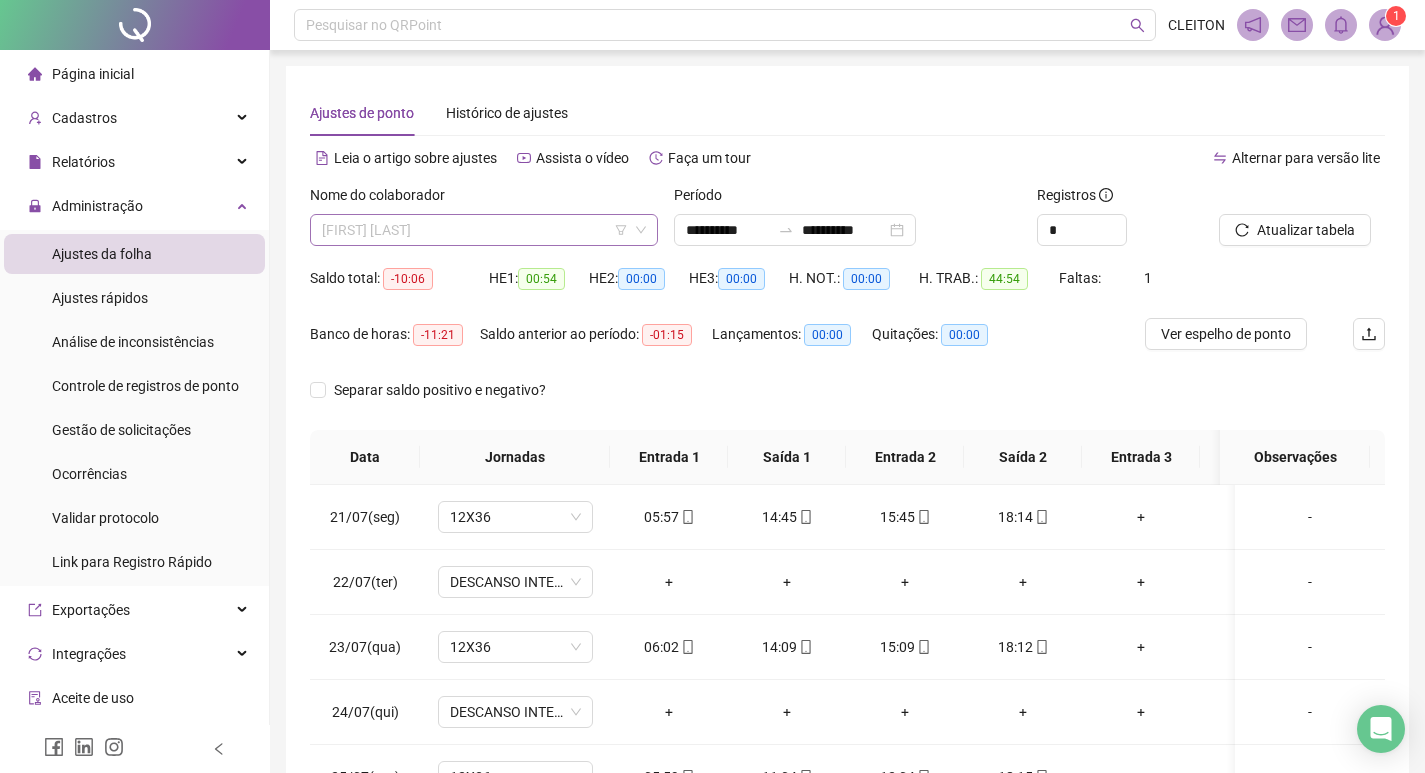 click on "[FIRST] [LAST]" at bounding box center (484, 230) 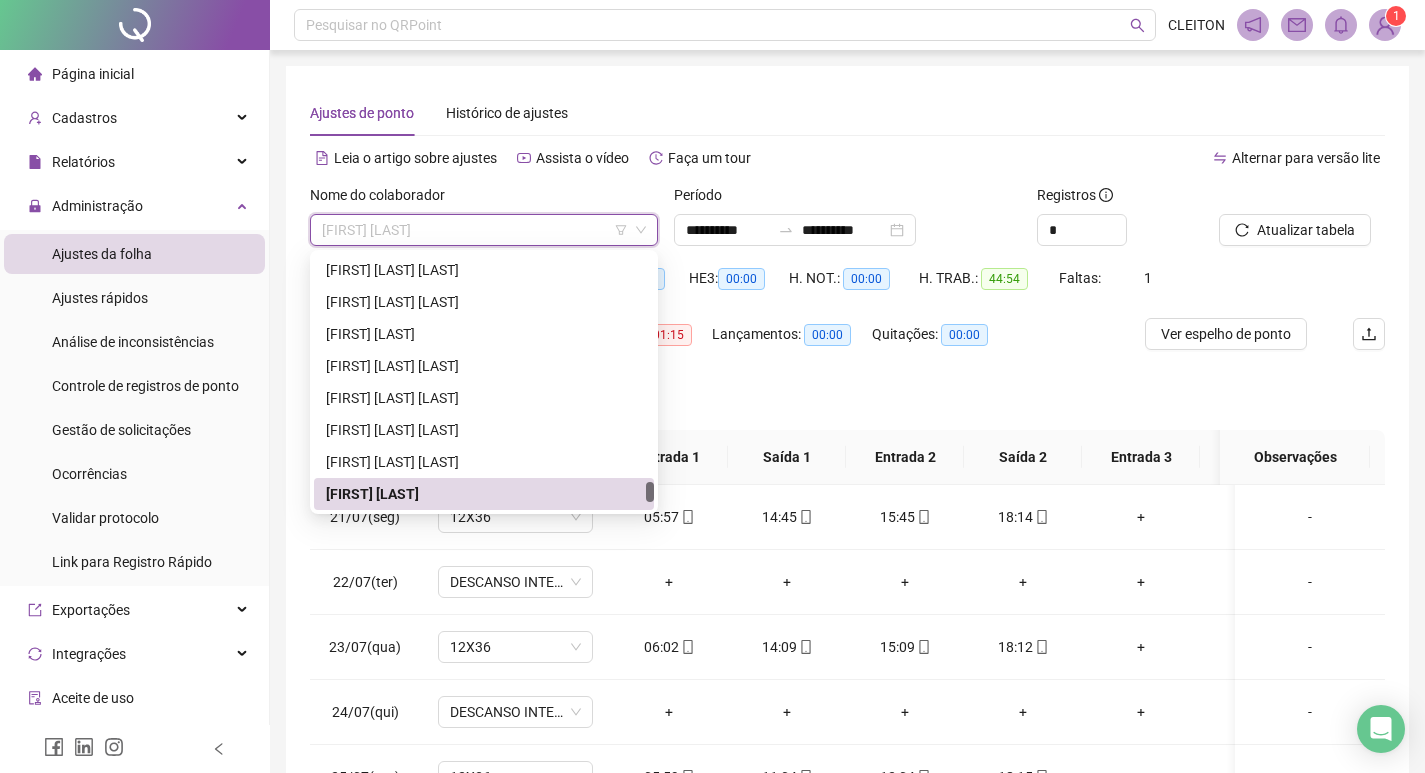 scroll, scrollTop: 3744, scrollLeft: 0, axis: vertical 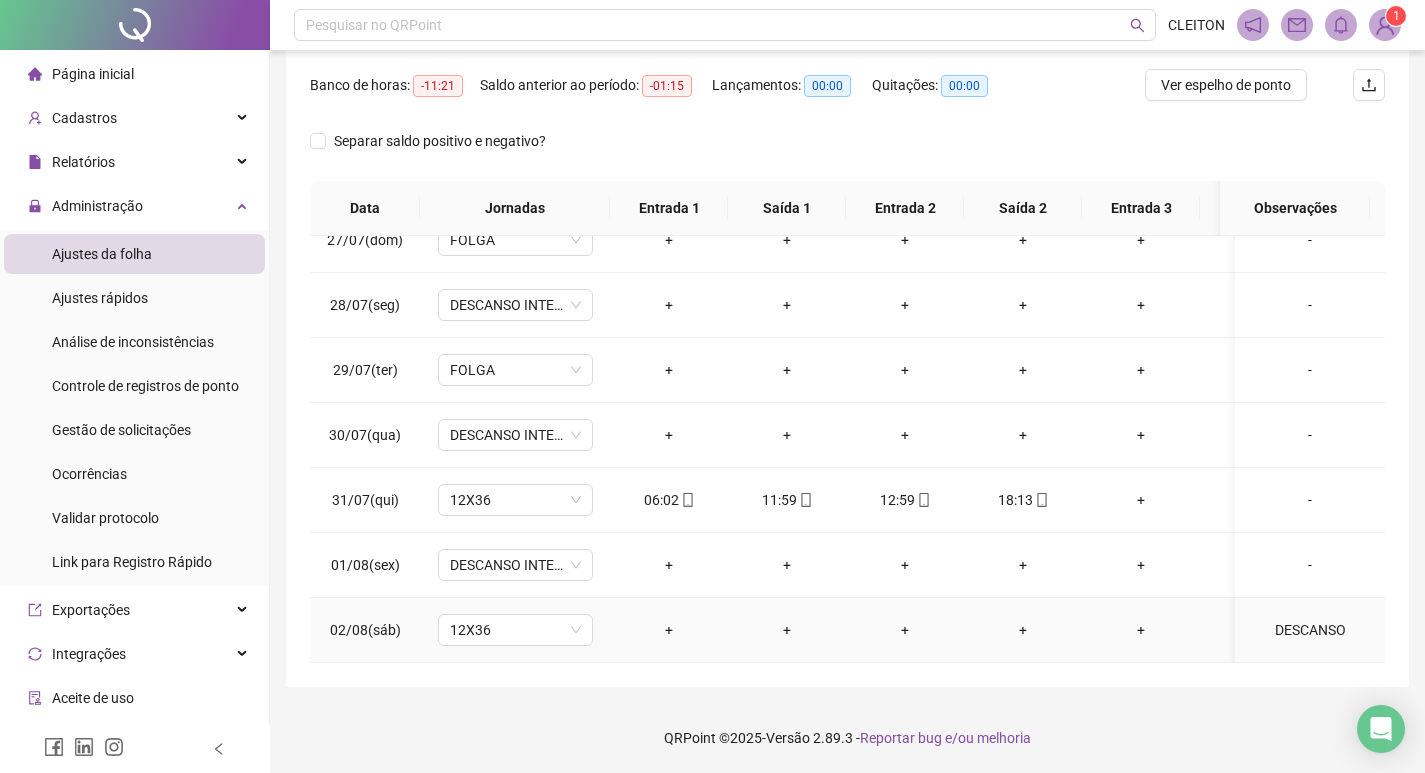 click on "DESCANSO" at bounding box center [1310, 630] 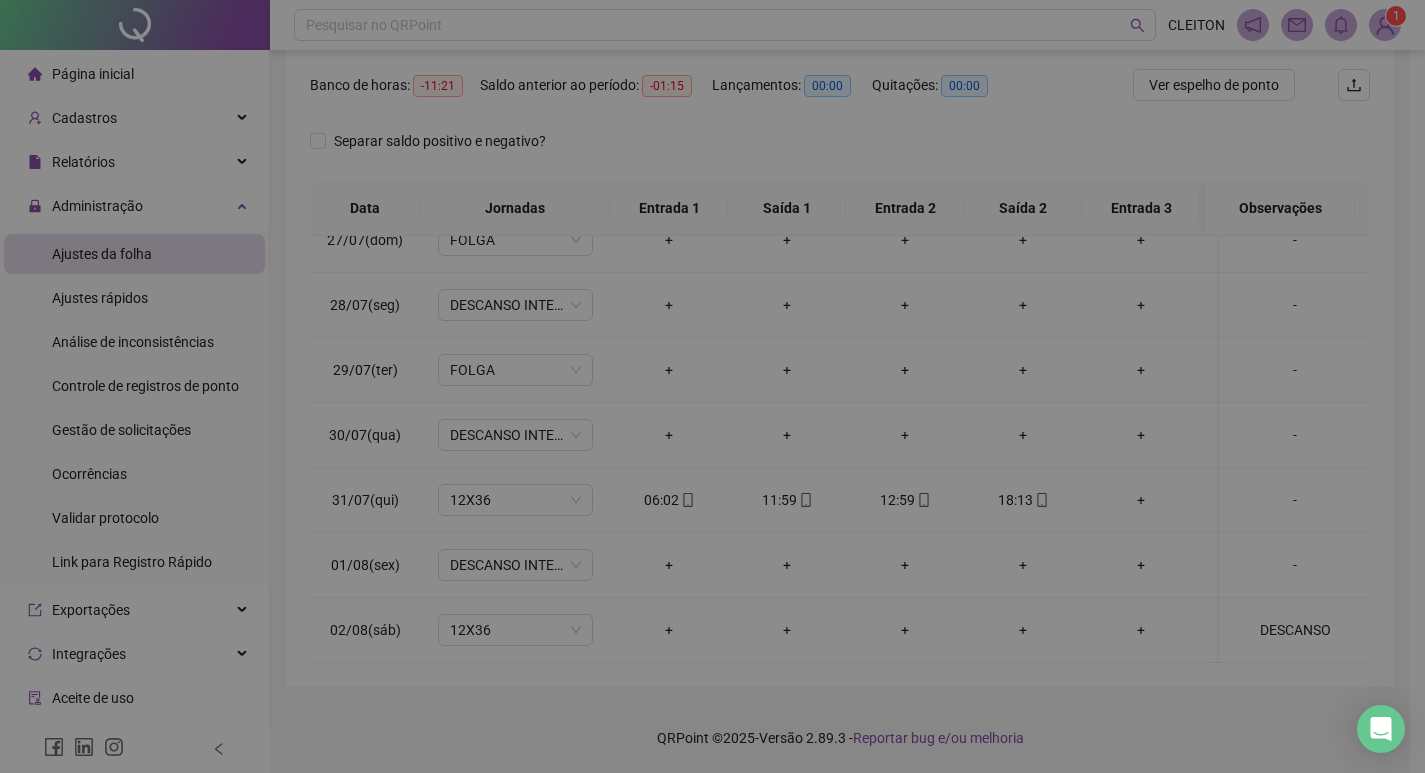 type on "********" 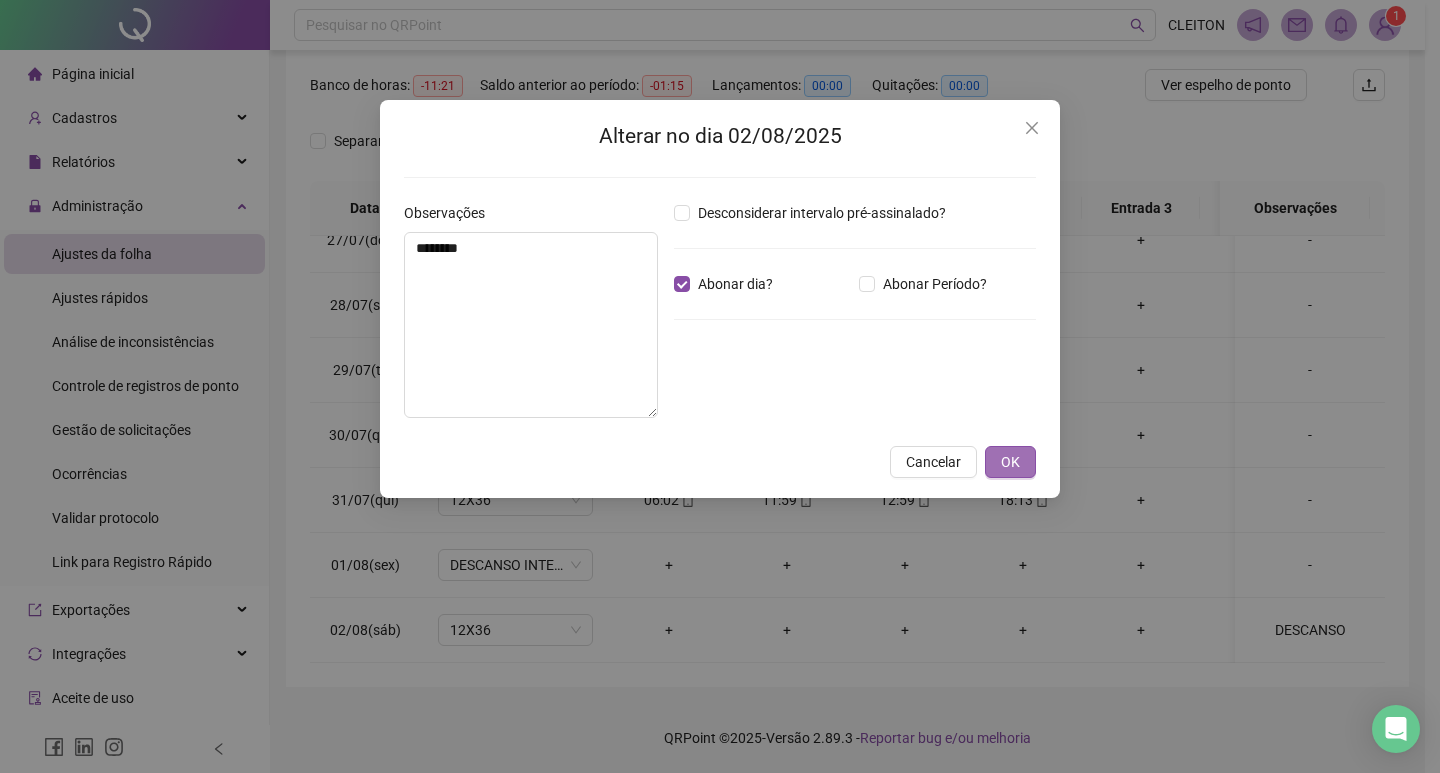 click on "OK" at bounding box center (1010, 462) 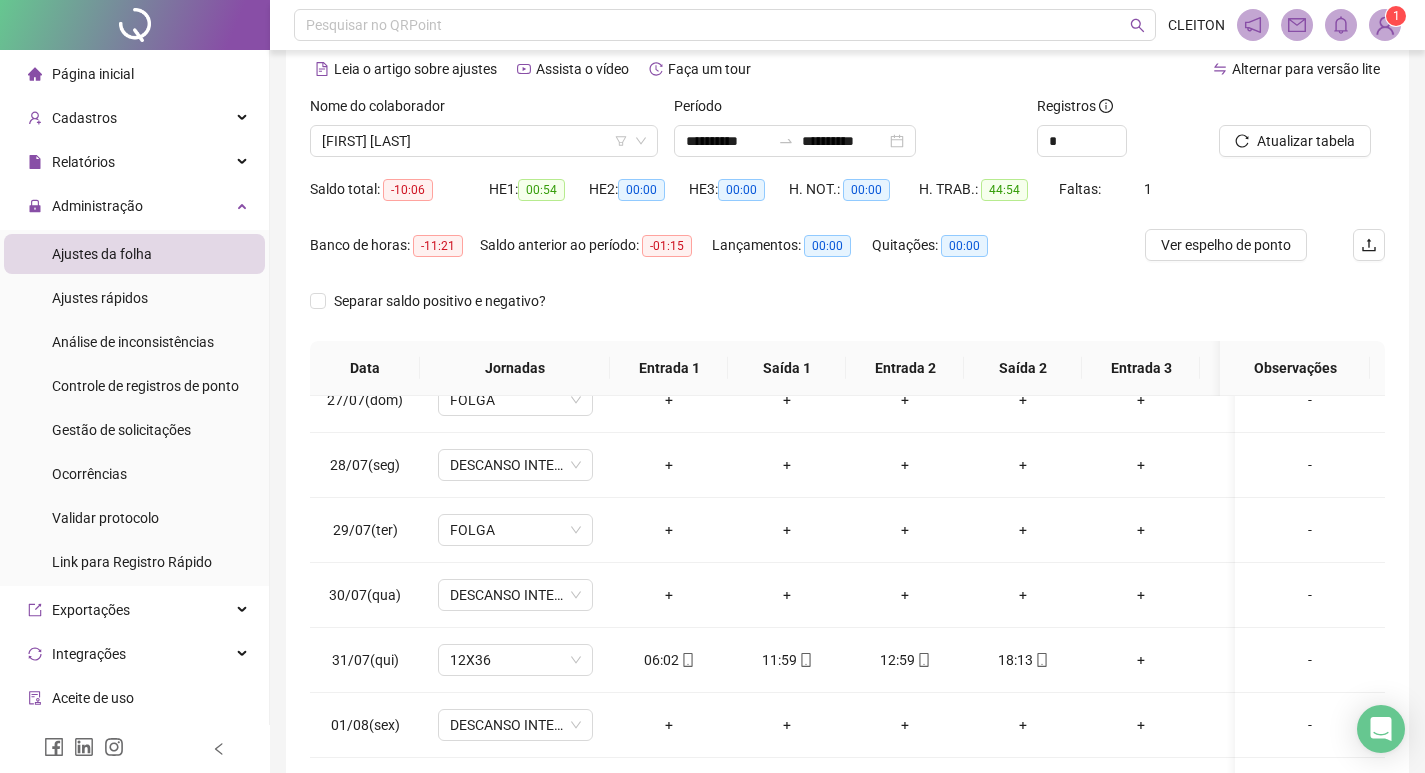 scroll, scrollTop: 0, scrollLeft: 0, axis: both 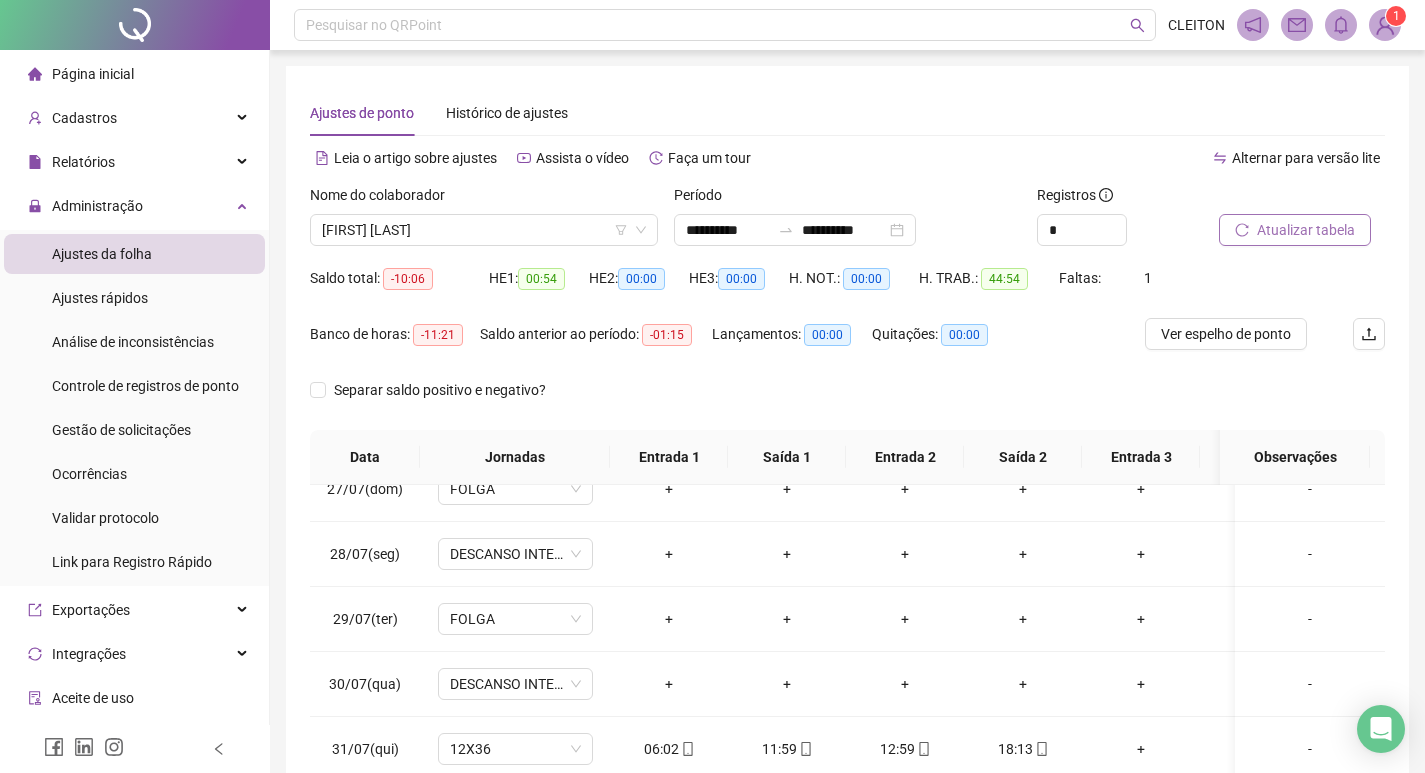click on "Atualizar tabela" at bounding box center (1306, 230) 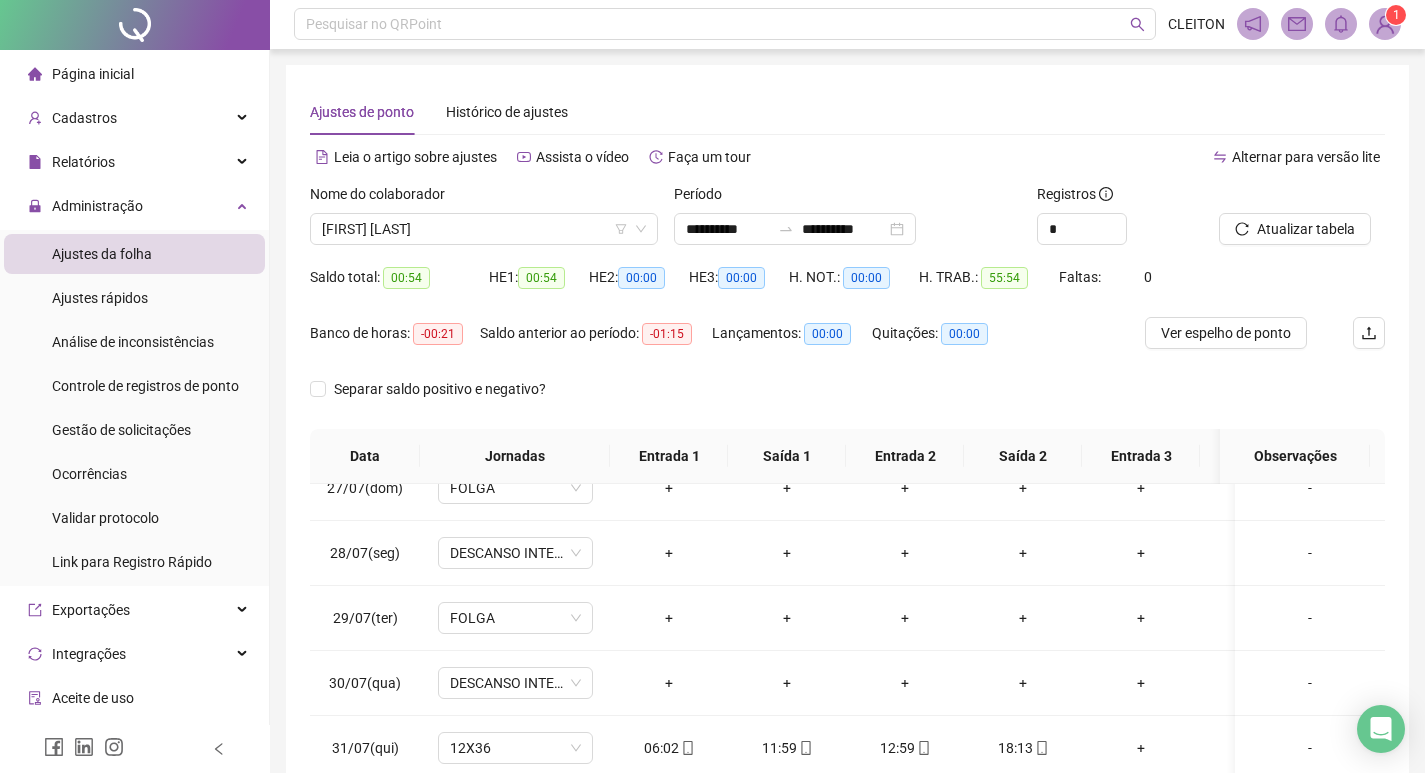 scroll, scrollTop: 249, scrollLeft: 0, axis: vertical 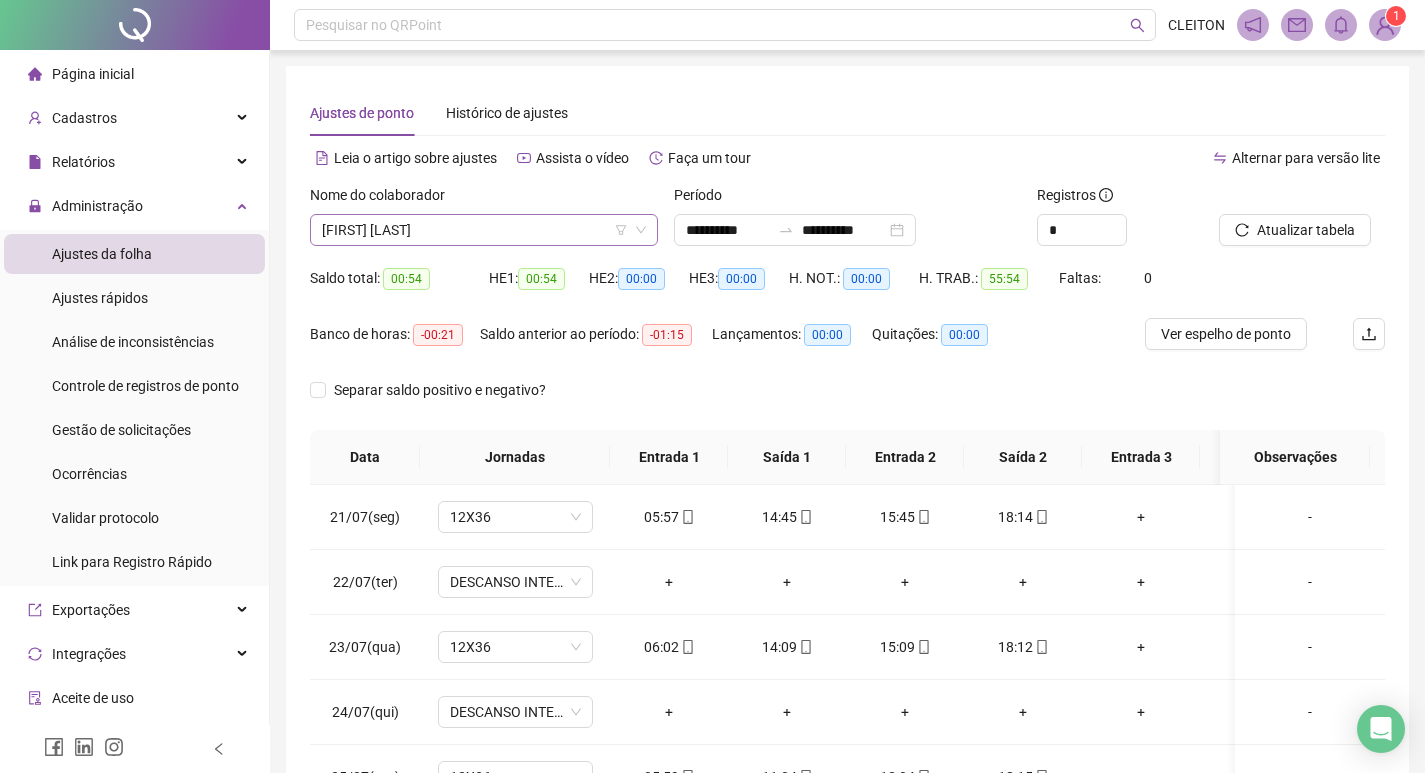 click on "[FIRST] [LAST]" at bounding box center [484, 230] 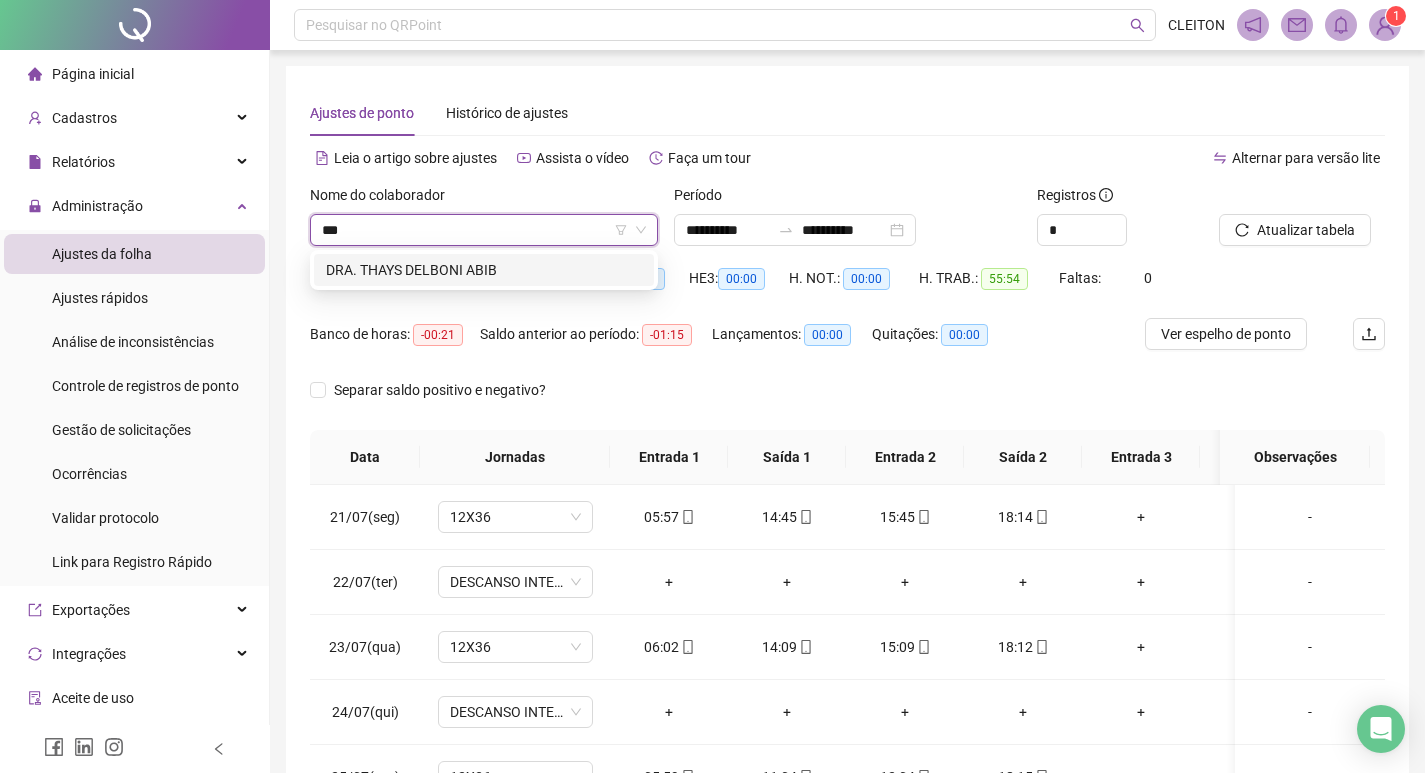 scroll, scrollTop: 0, scrollLeft: 0, axis: both 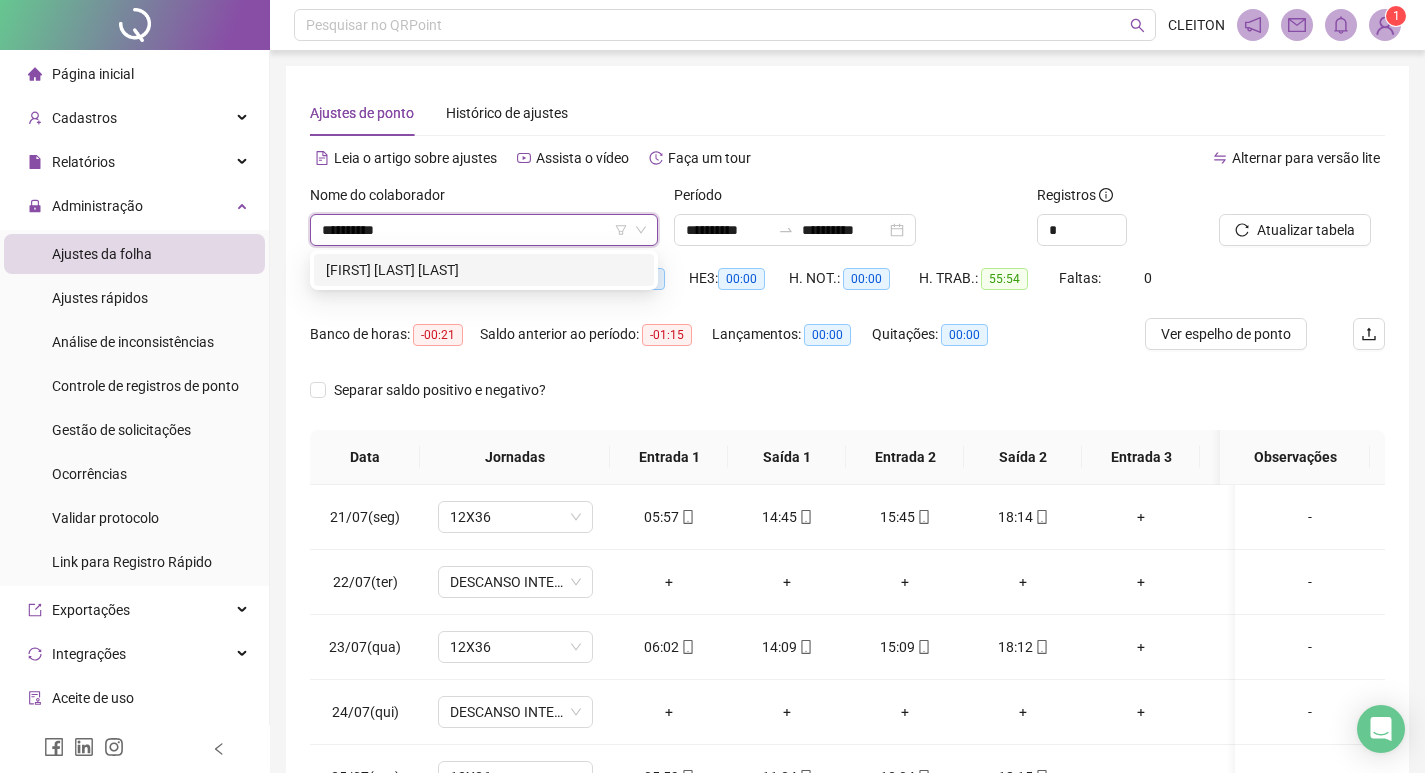 type on "**********" 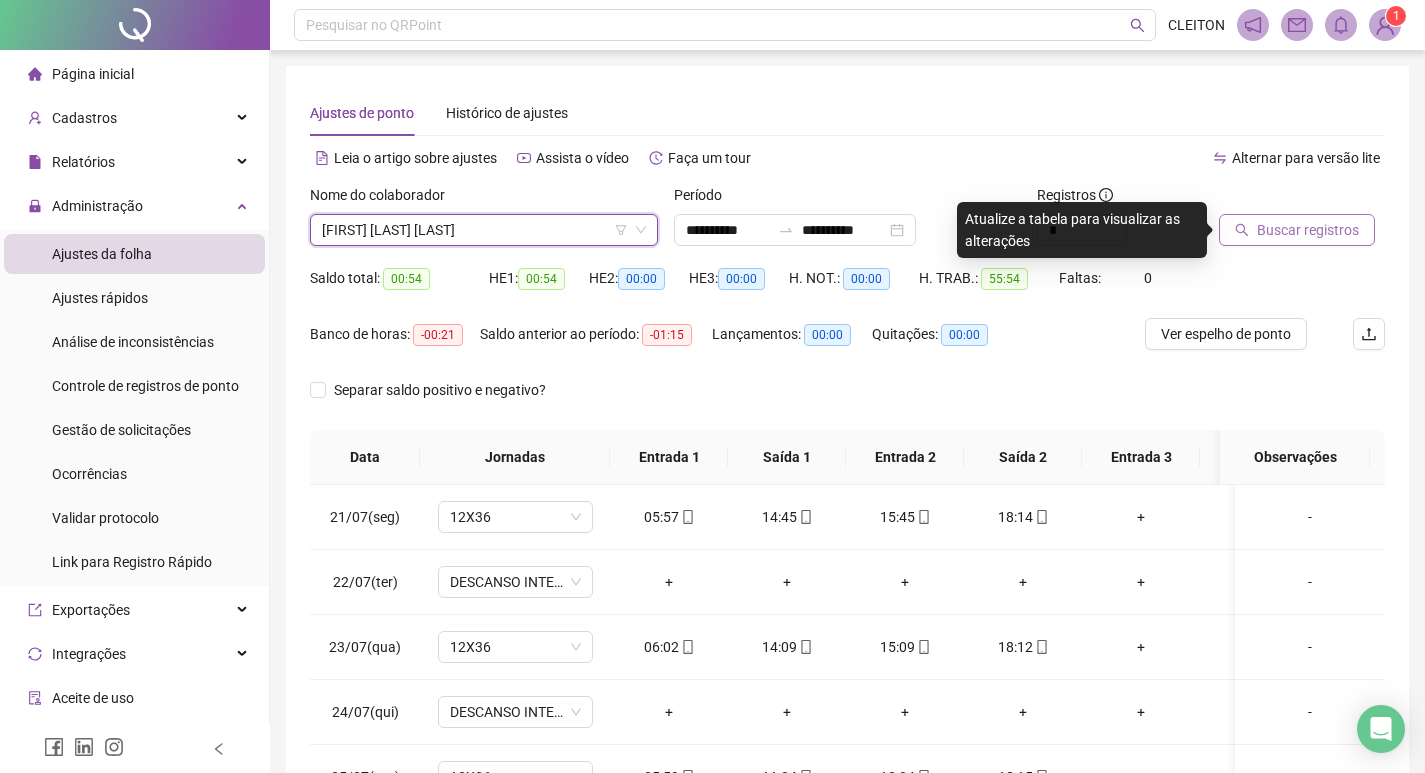 click on "Buscar registros" at bounding box center [1308, 230] 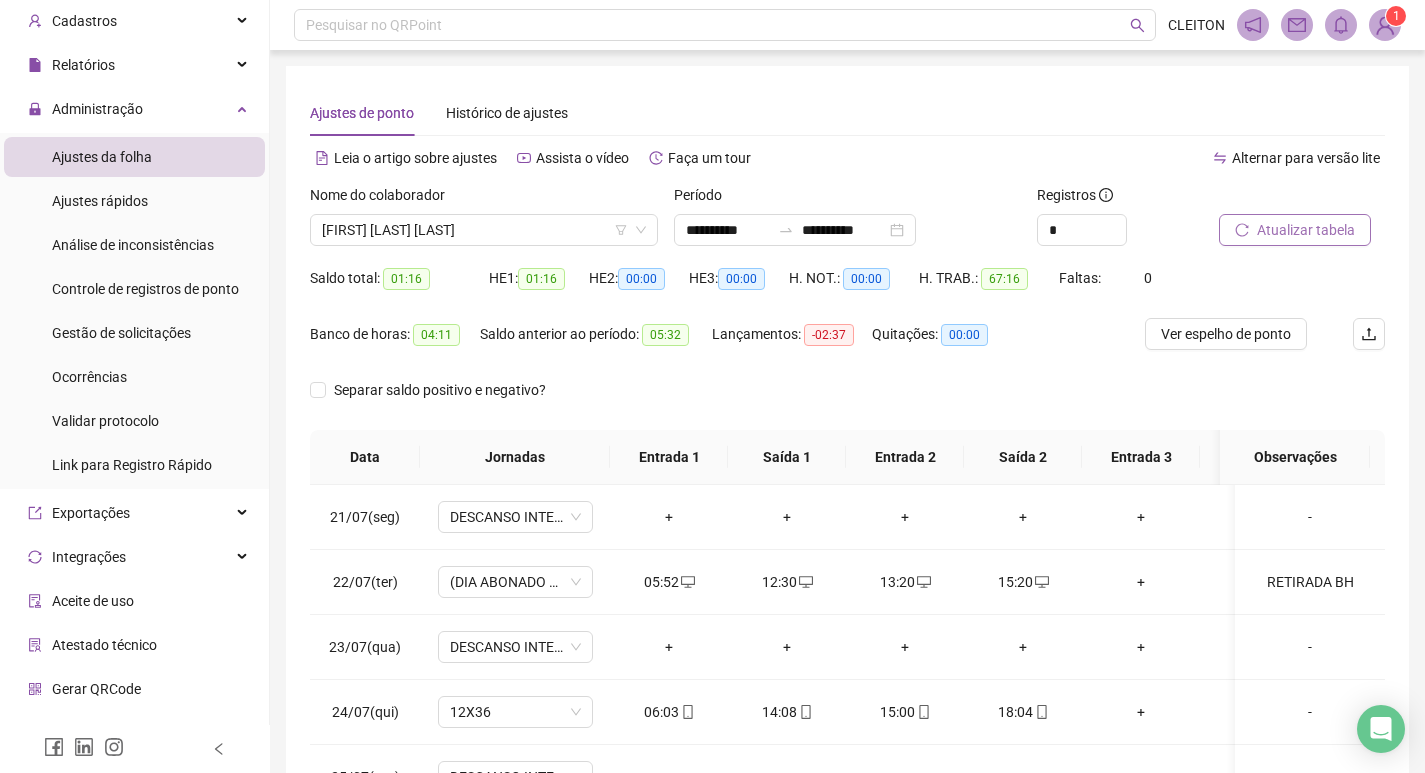 scroll, scrollTop: 100, scrollLeft: 0, axis: vertical 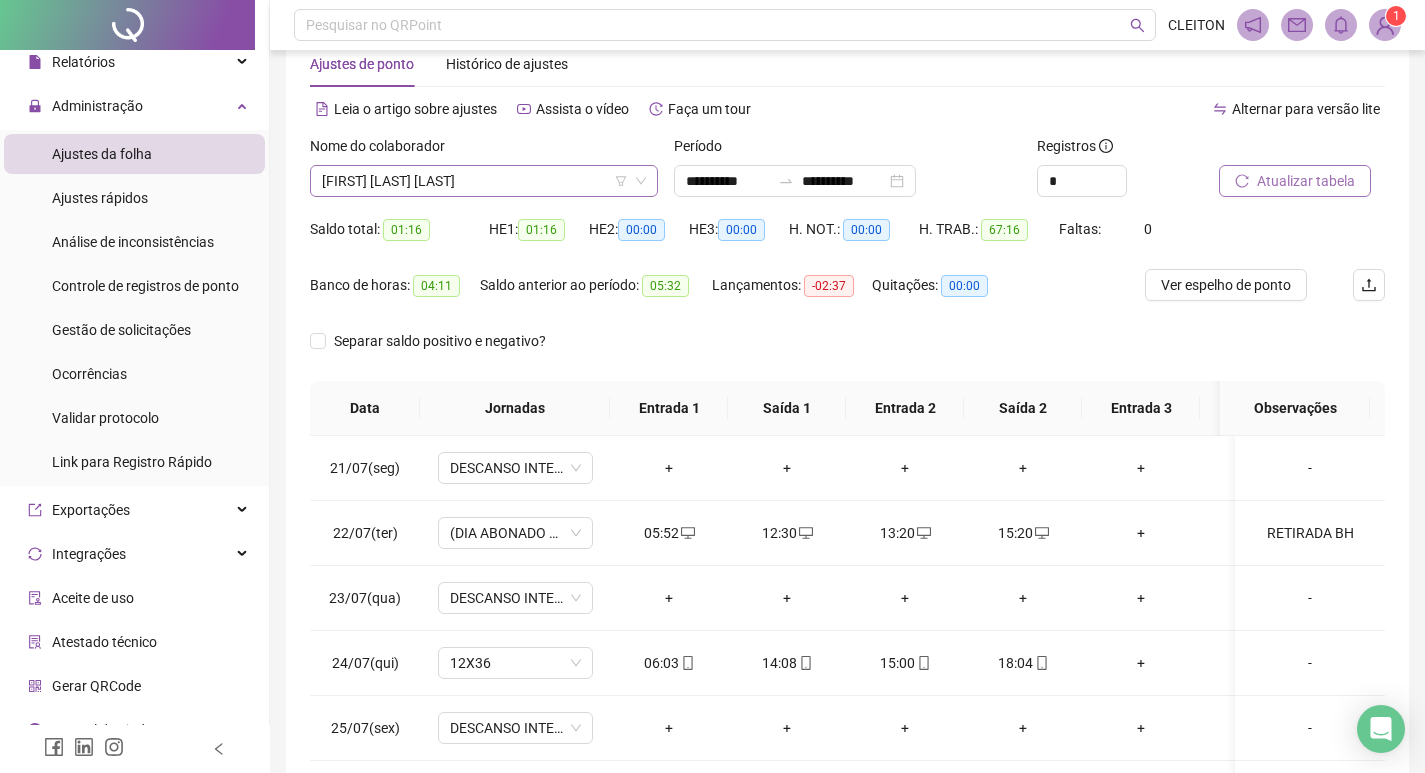 click on "[FIRST] [LAST] [LAST]" at bounding box center [484, 181] 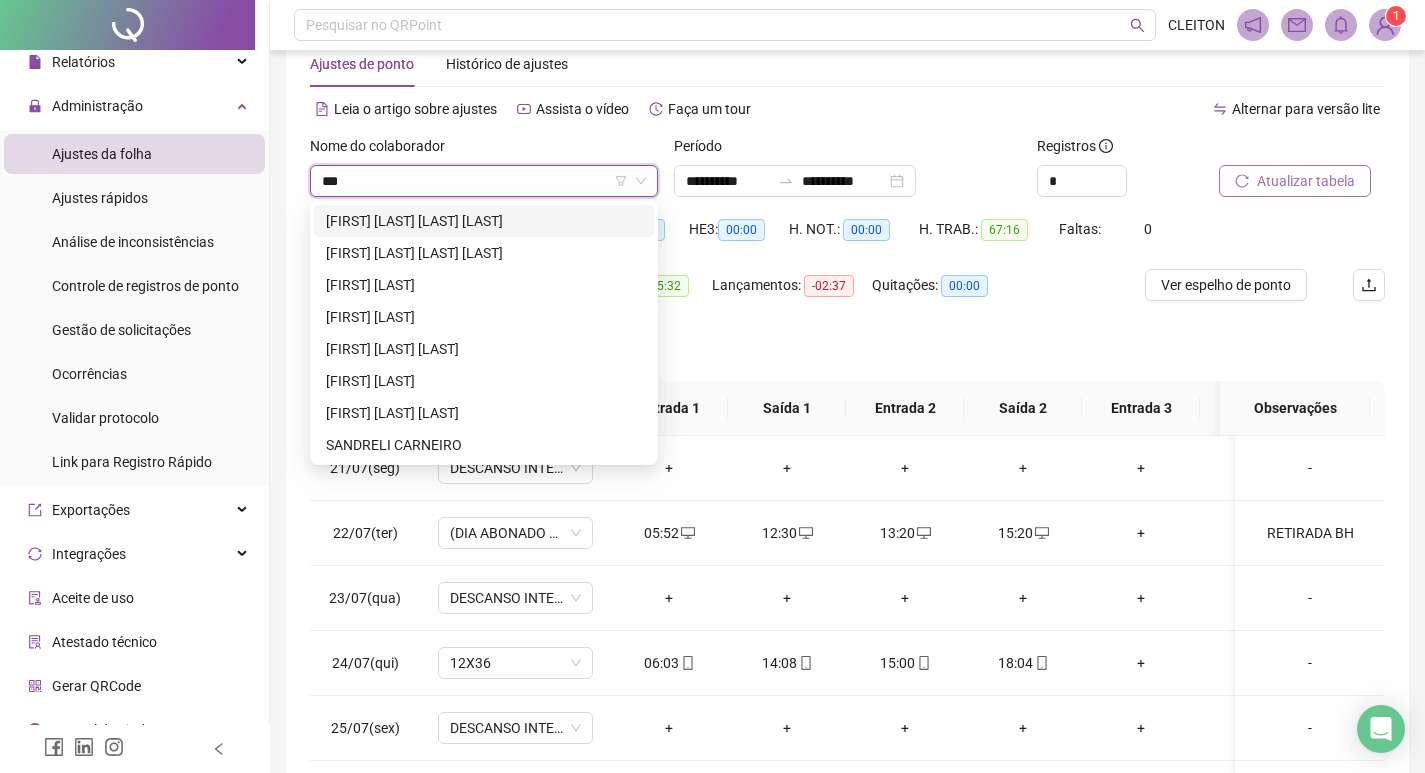 scroll, scrollTop: 0, scrollLeft: 0, axis: both 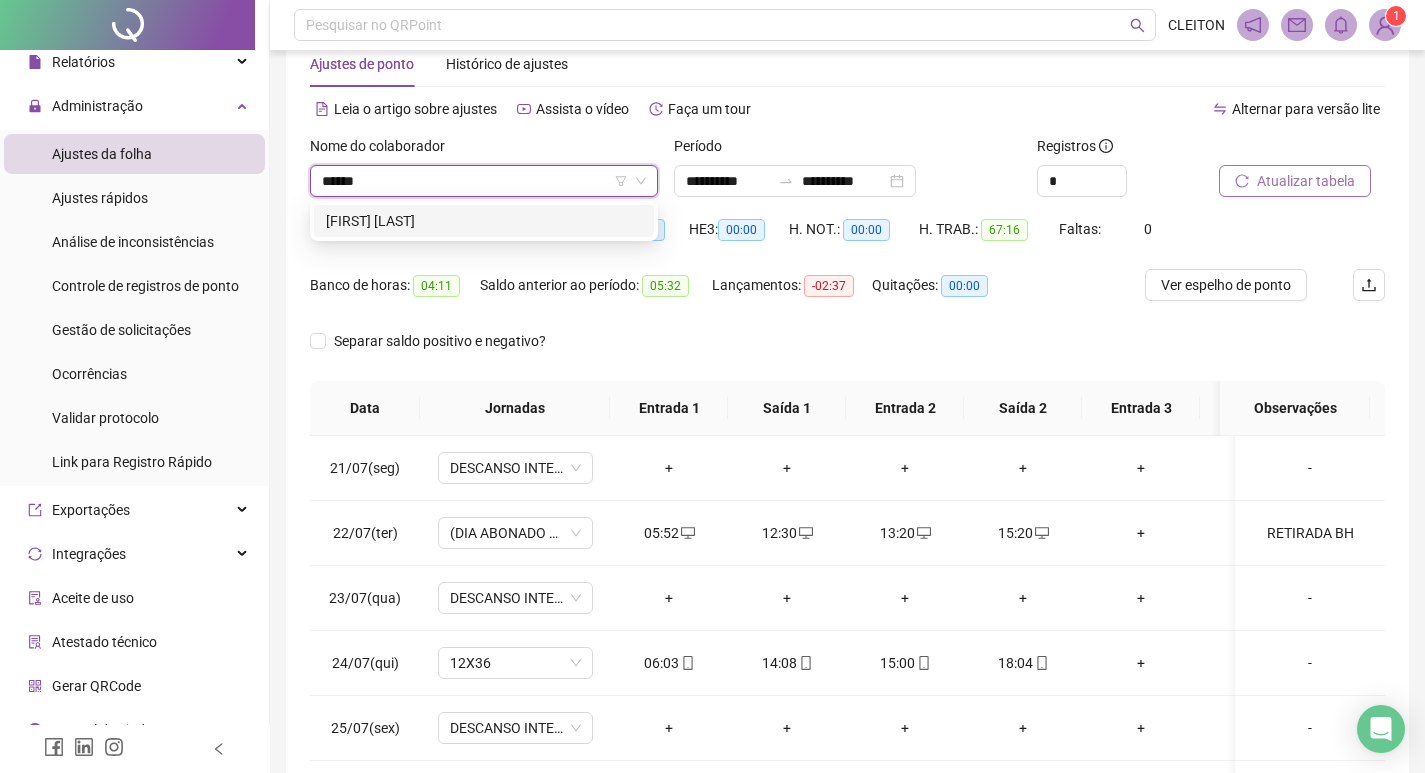 type on "*******" 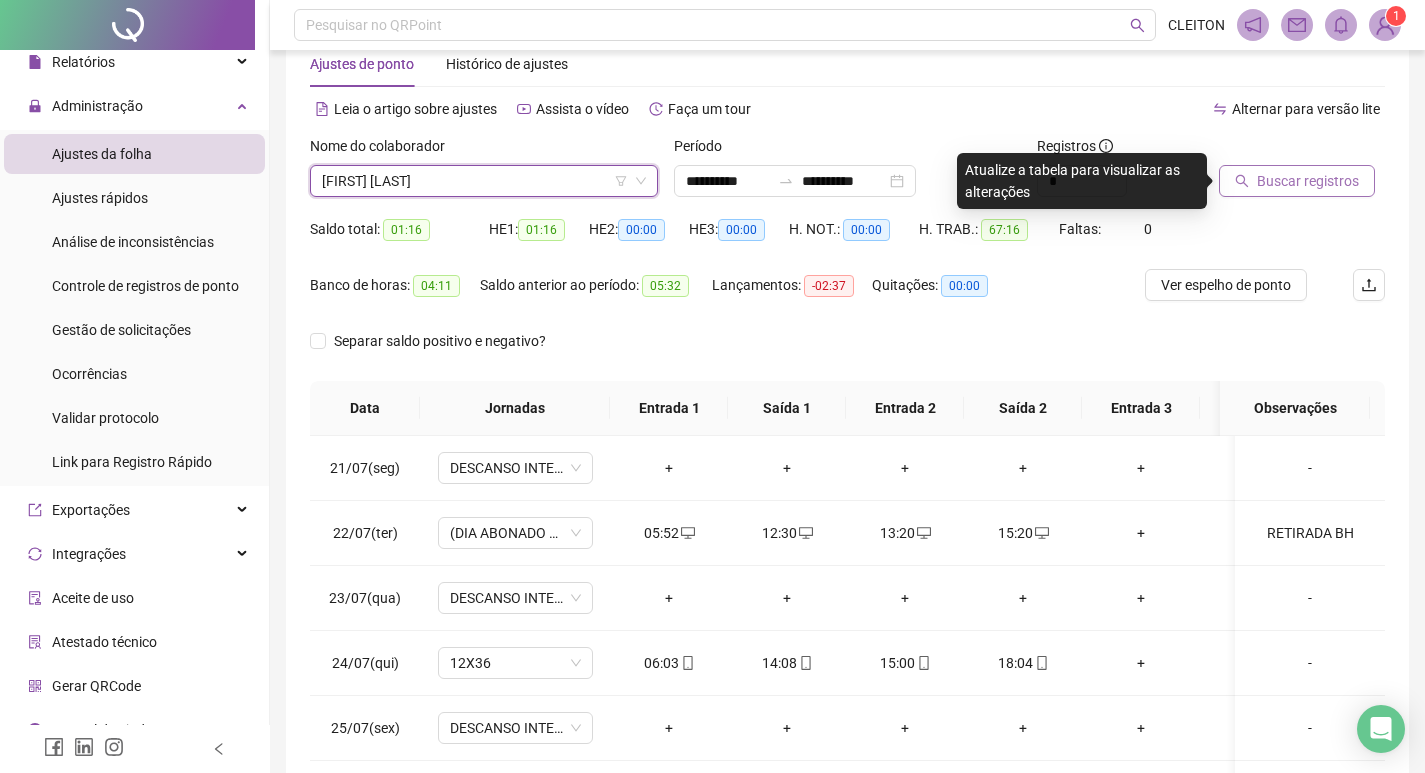 click on "Buscar registros" at bounding box center [1308, 181] 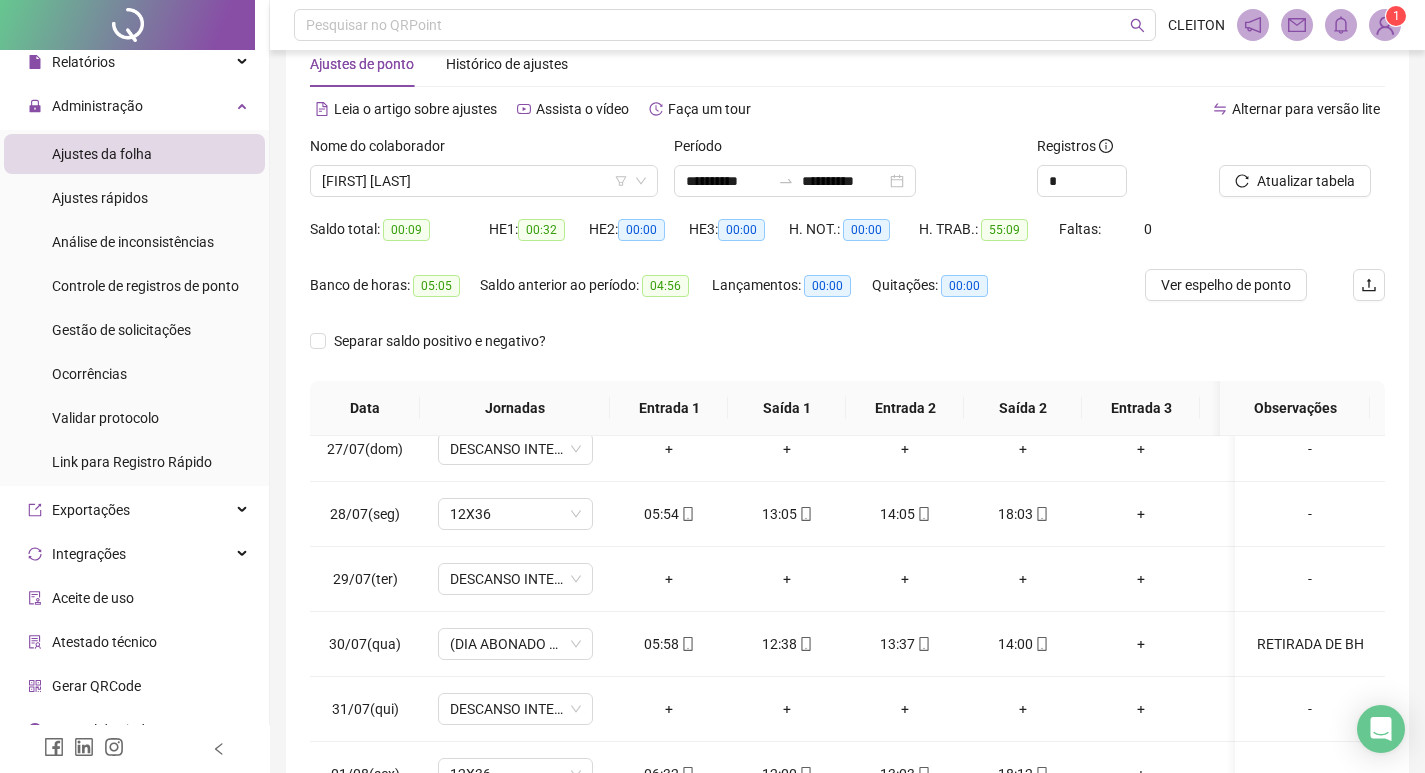 scroll, scrollTop: 433, scrollLeft: 0, axis: vertical 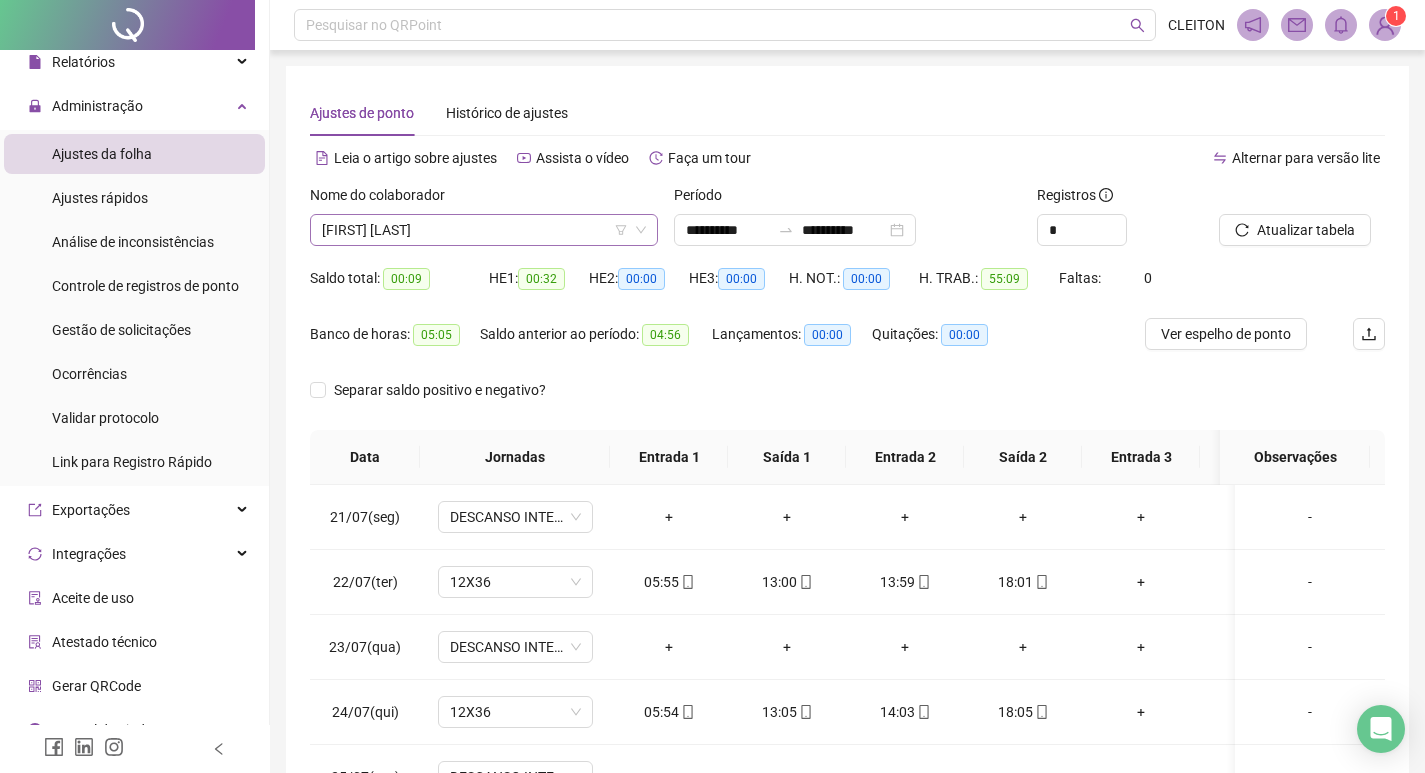 click on "[FIRST] [LAST]" at bounding box center [484, 230] 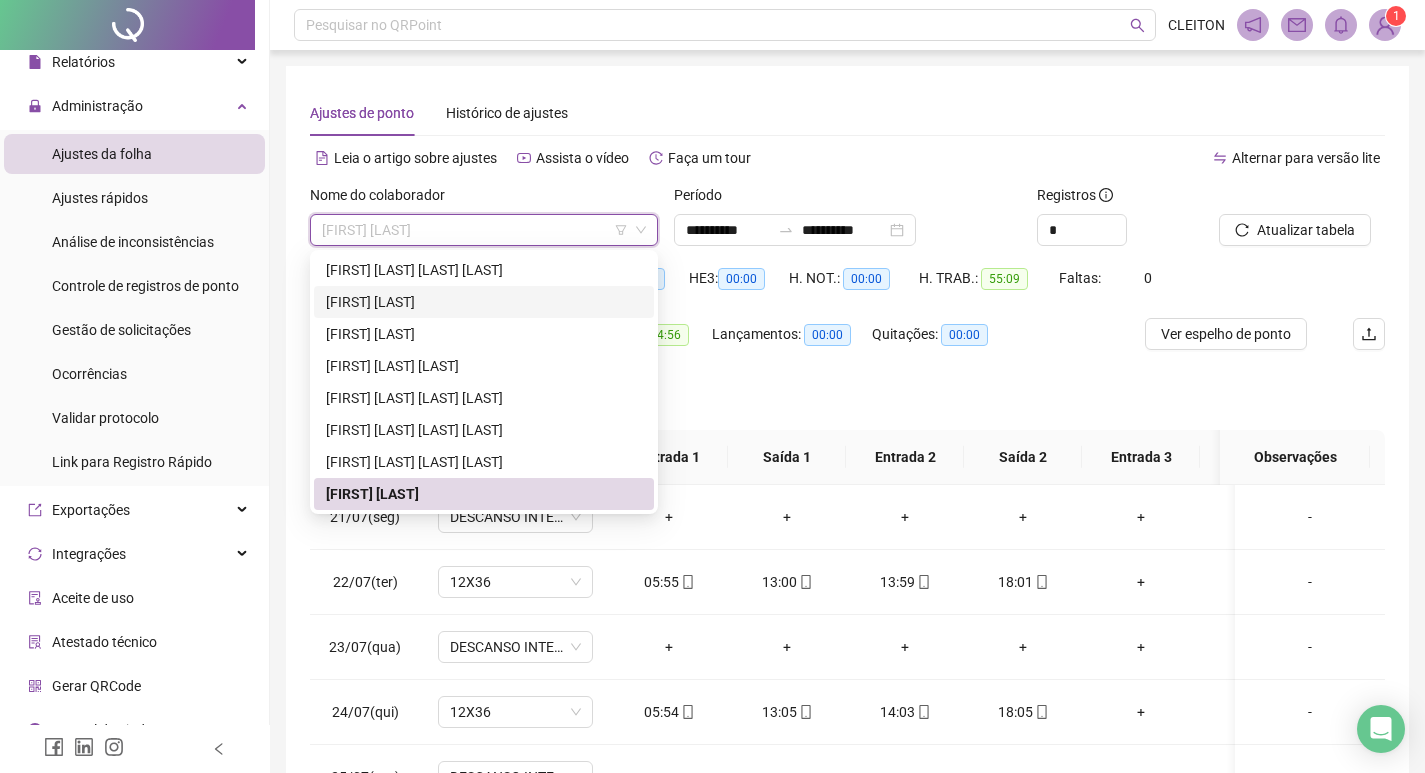 click on "Ajustes de ponto Histórico de ajustes" at bounding box center (847, 113) 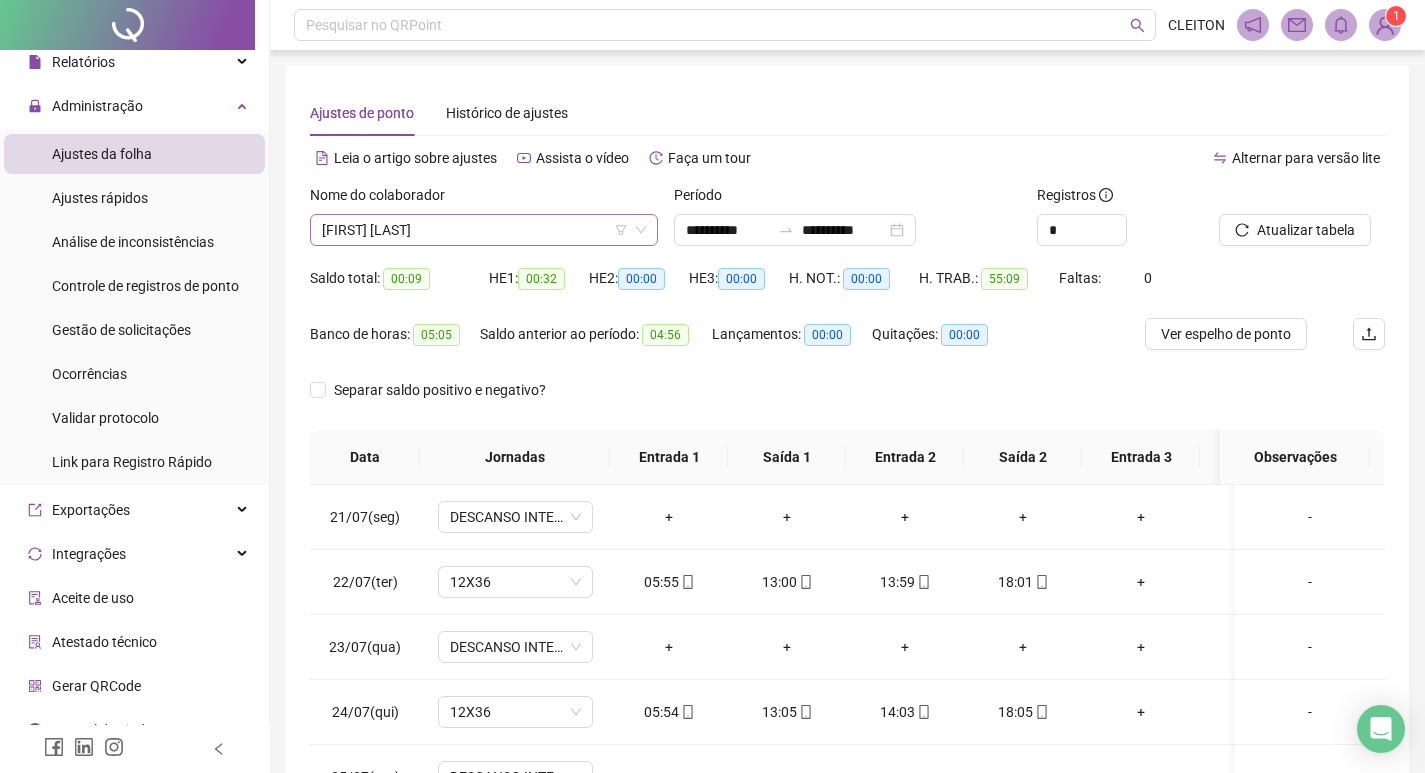 click on "[FIRST] [LAST]" at bounding box center [484, 230] 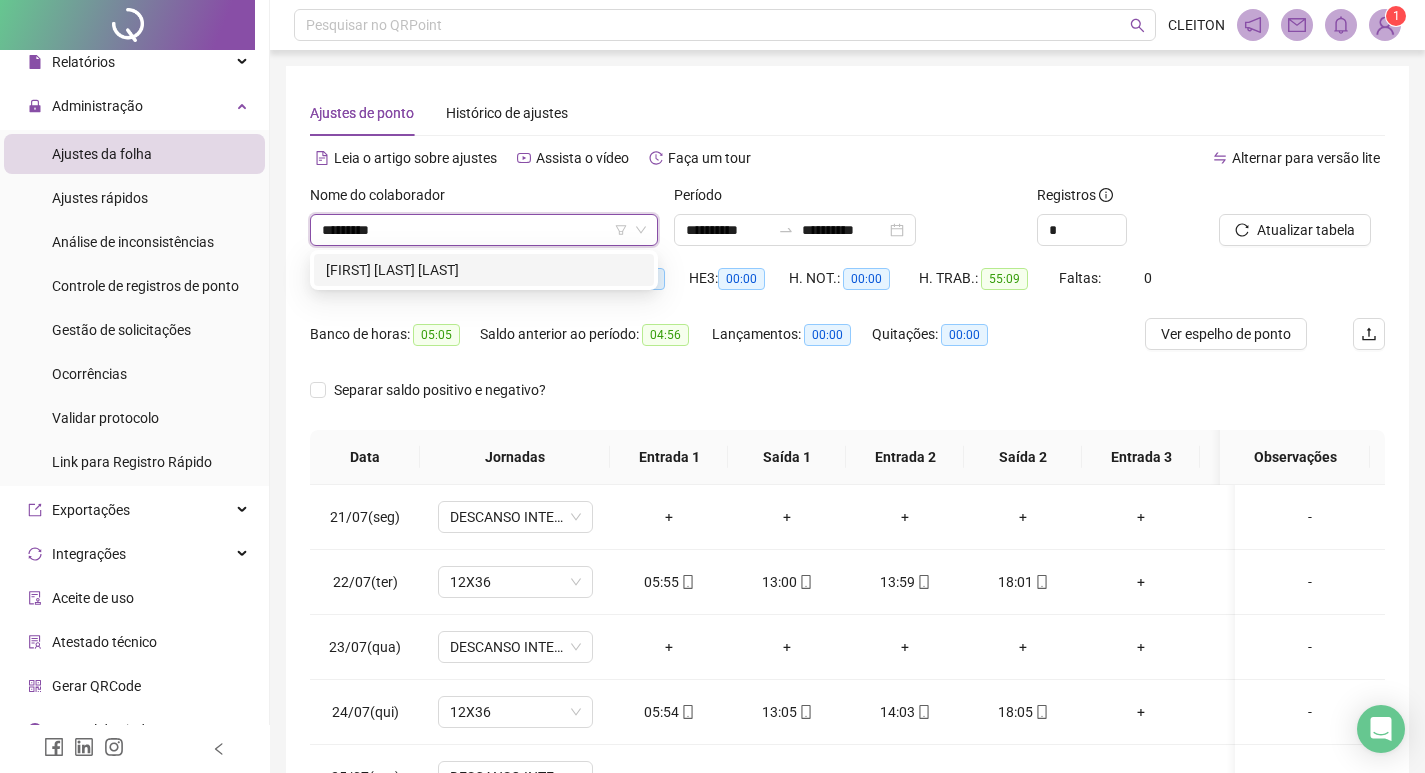 type on "**********" 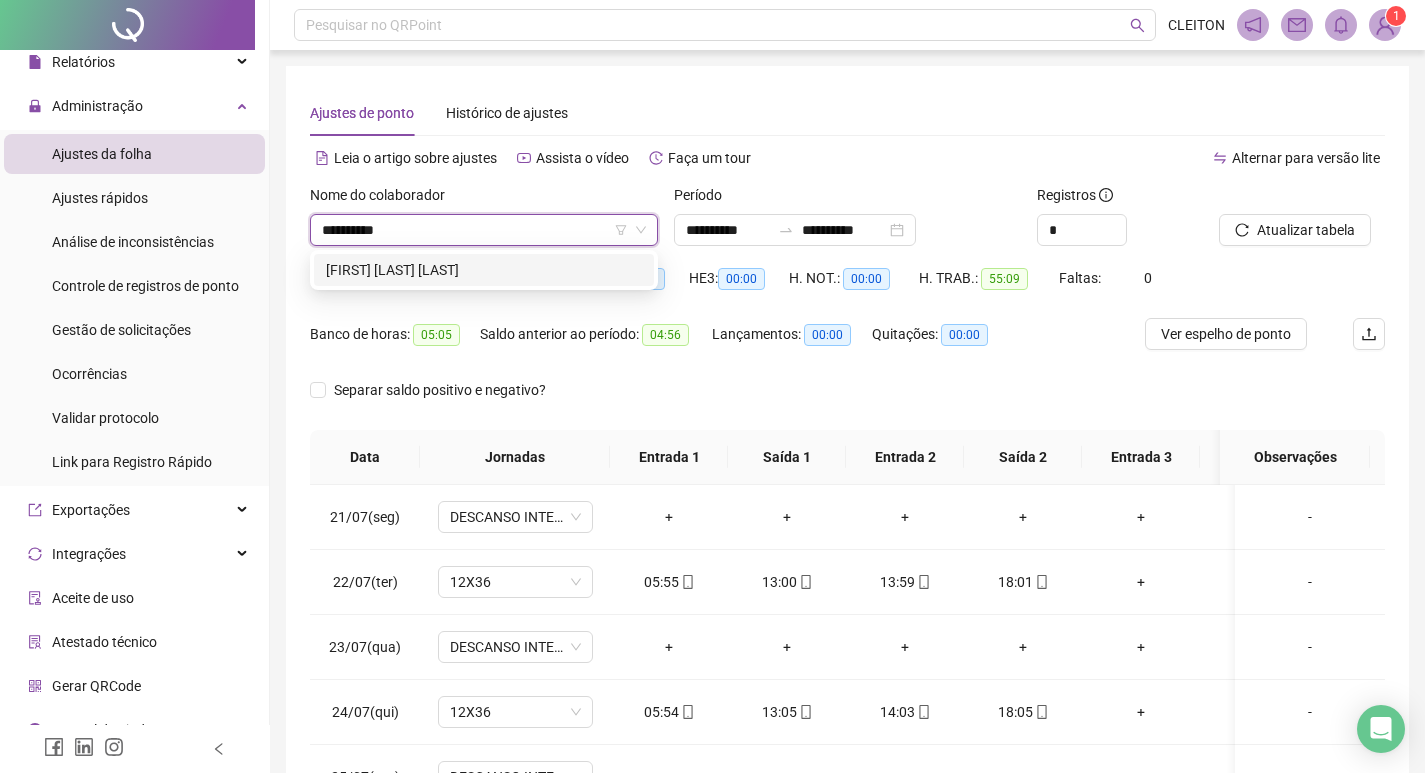 type 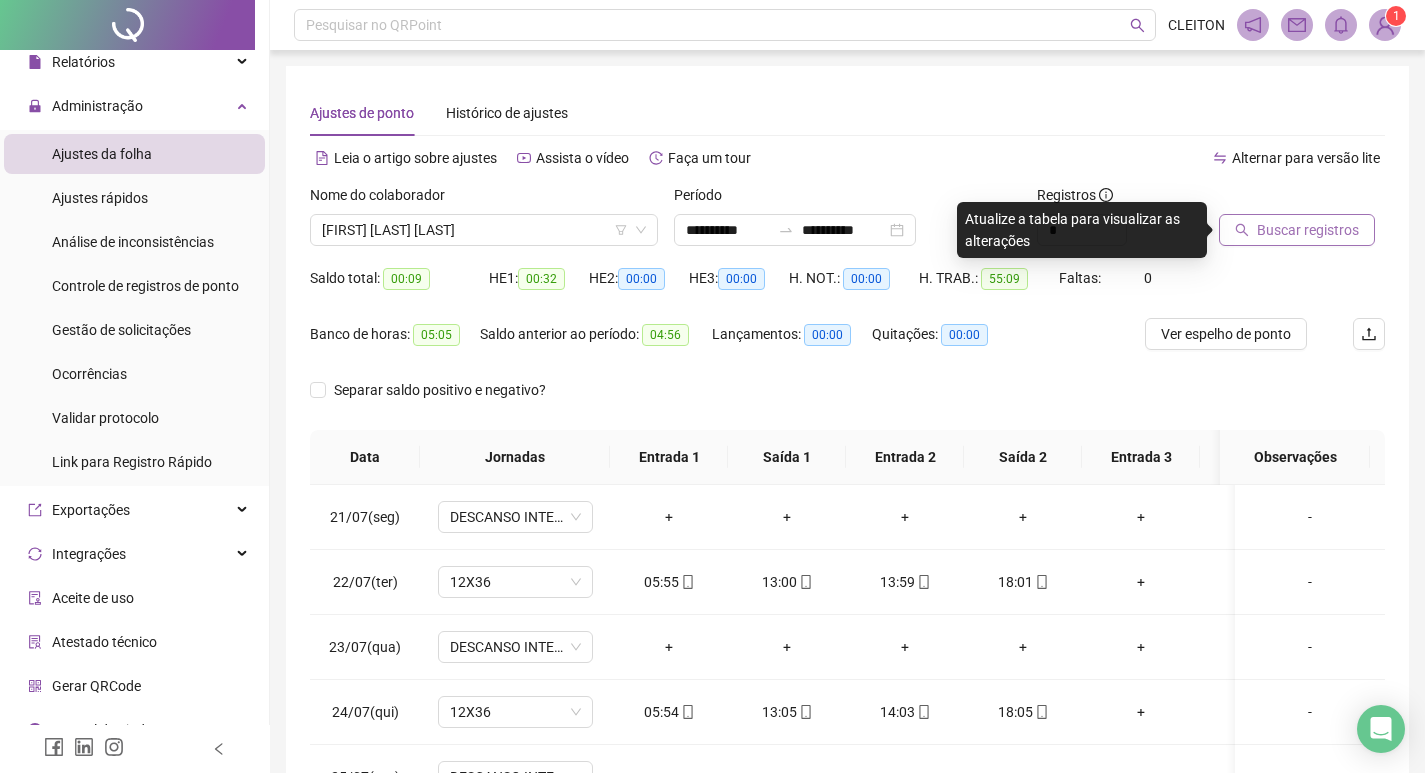 click on "Buscar registros" at bounding box center [1308, 230] 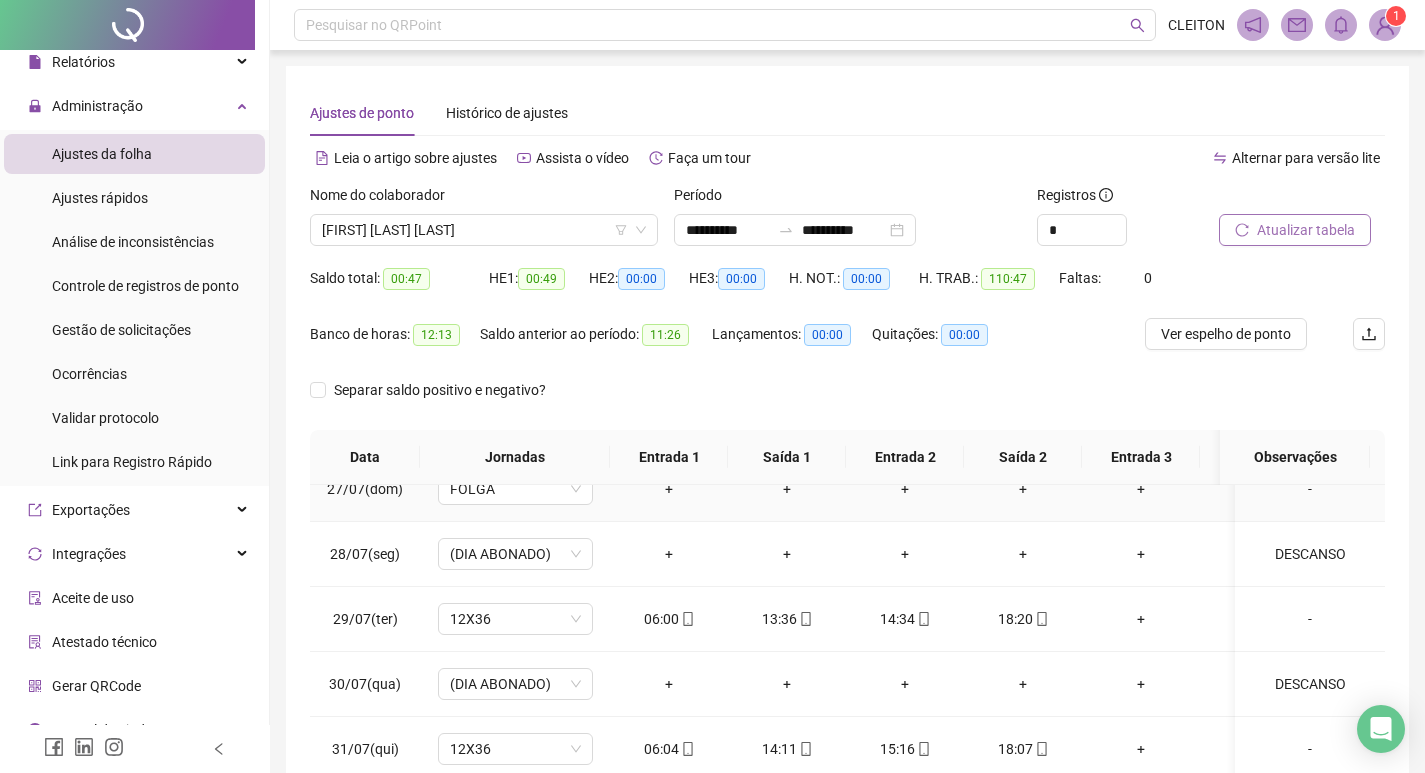 scroll, scrollTop: 433, scrollLeft: 0, axis: vertical 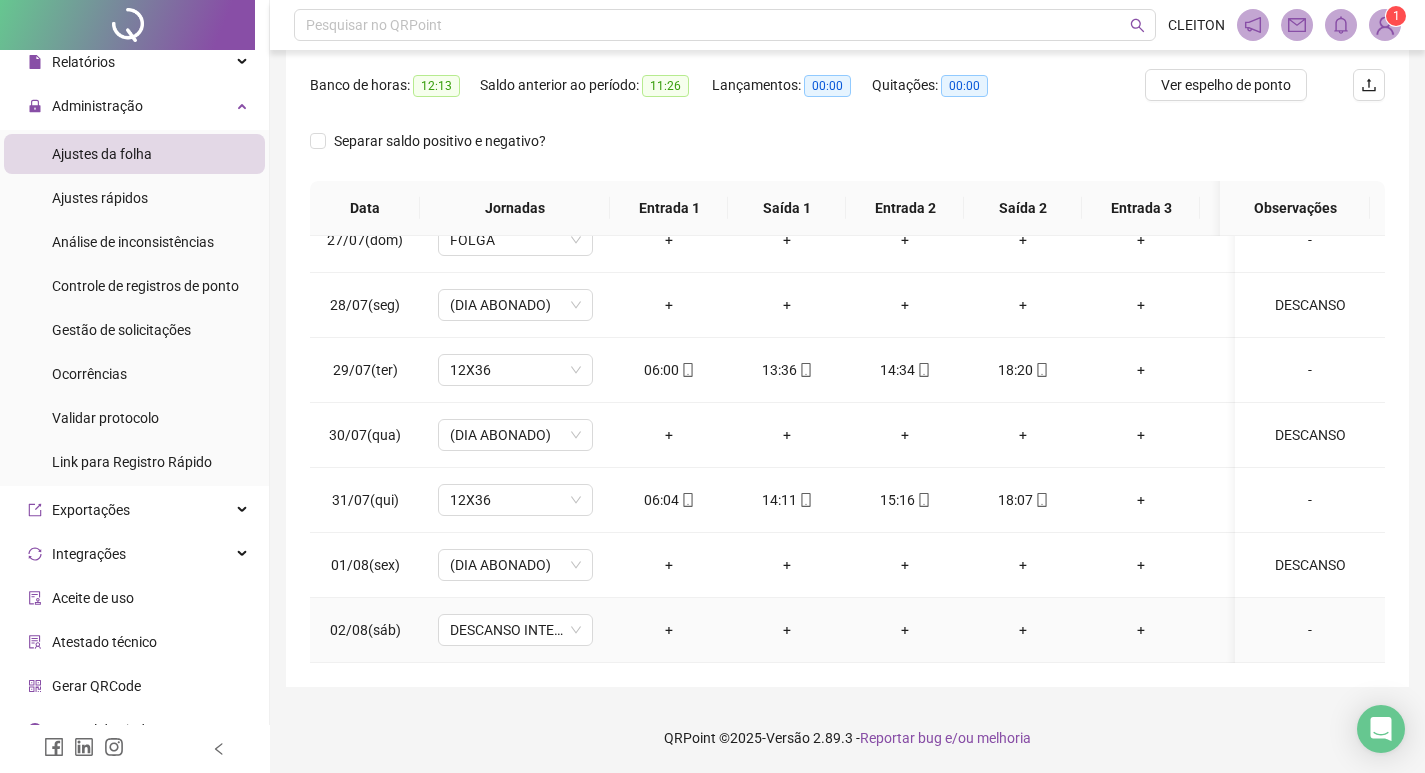 click on "DESCANSO INTER-JORNADA" at bounding box center [515, 630] 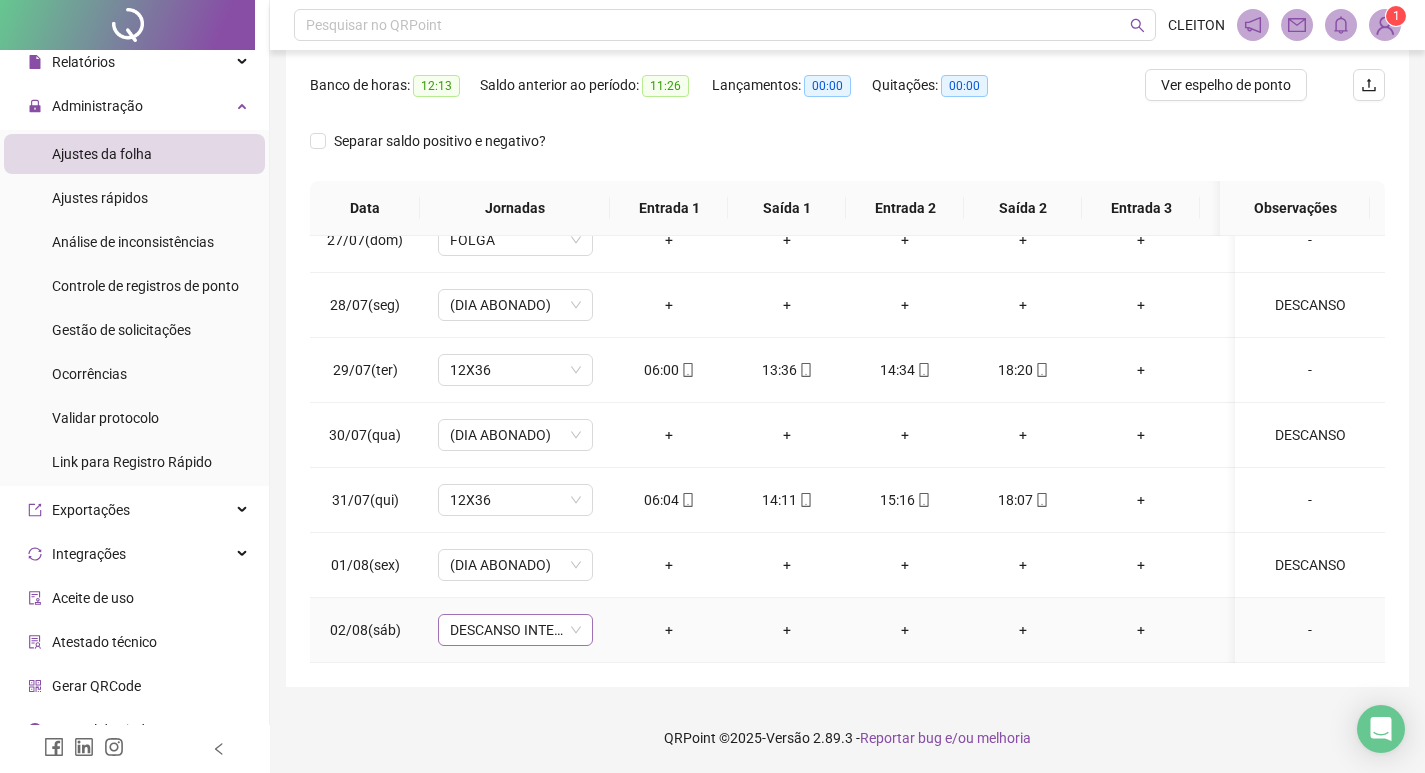 click on "DESCANSO INTER-JORNADA" at bounding box center (515, 630) 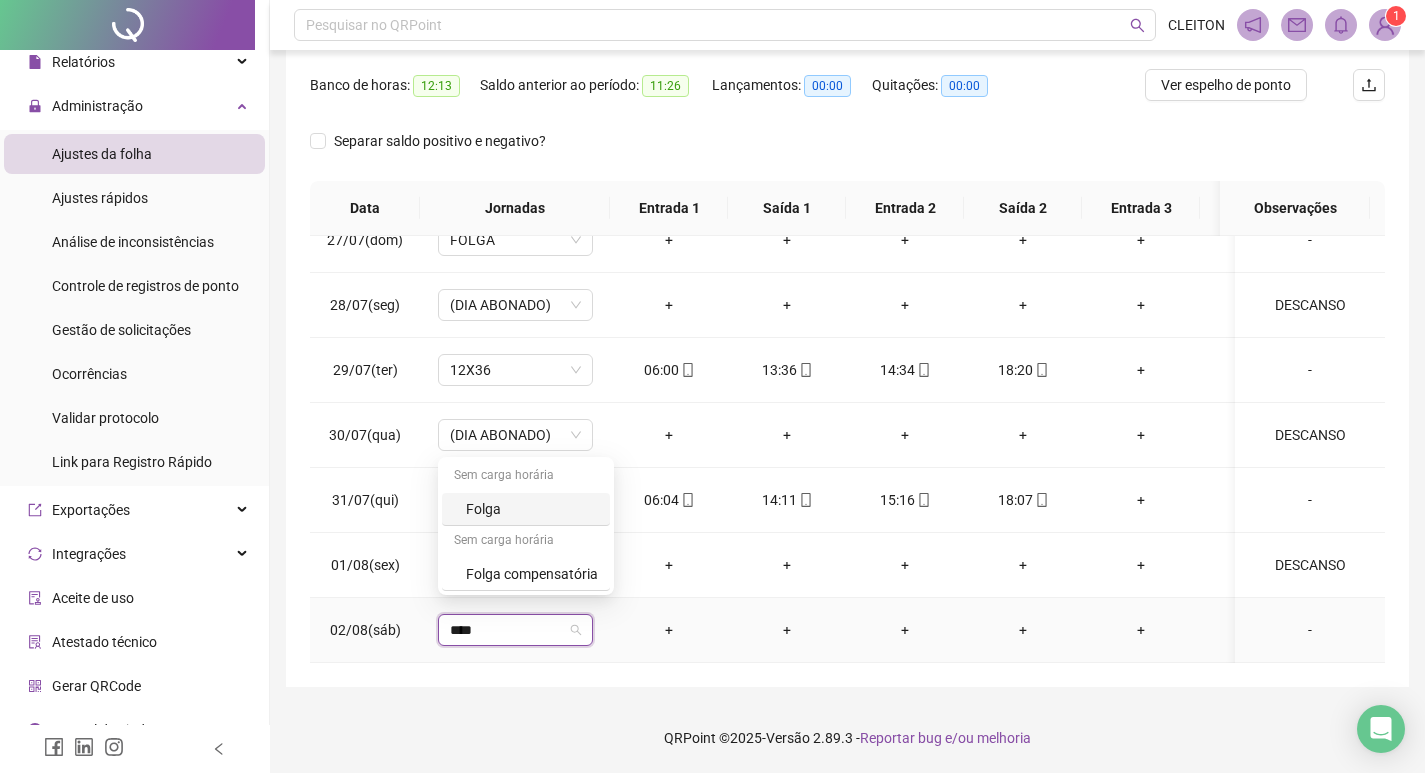type on "*****" 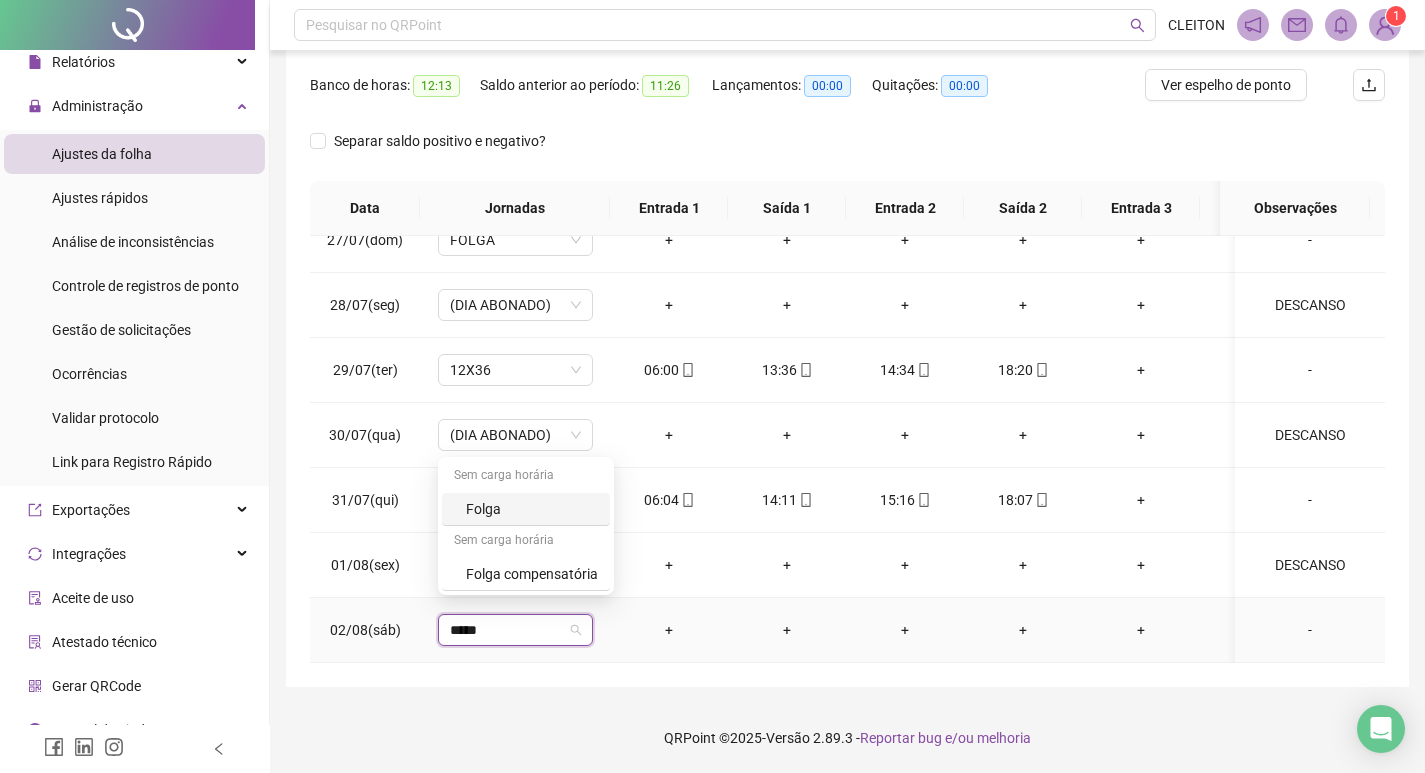 type 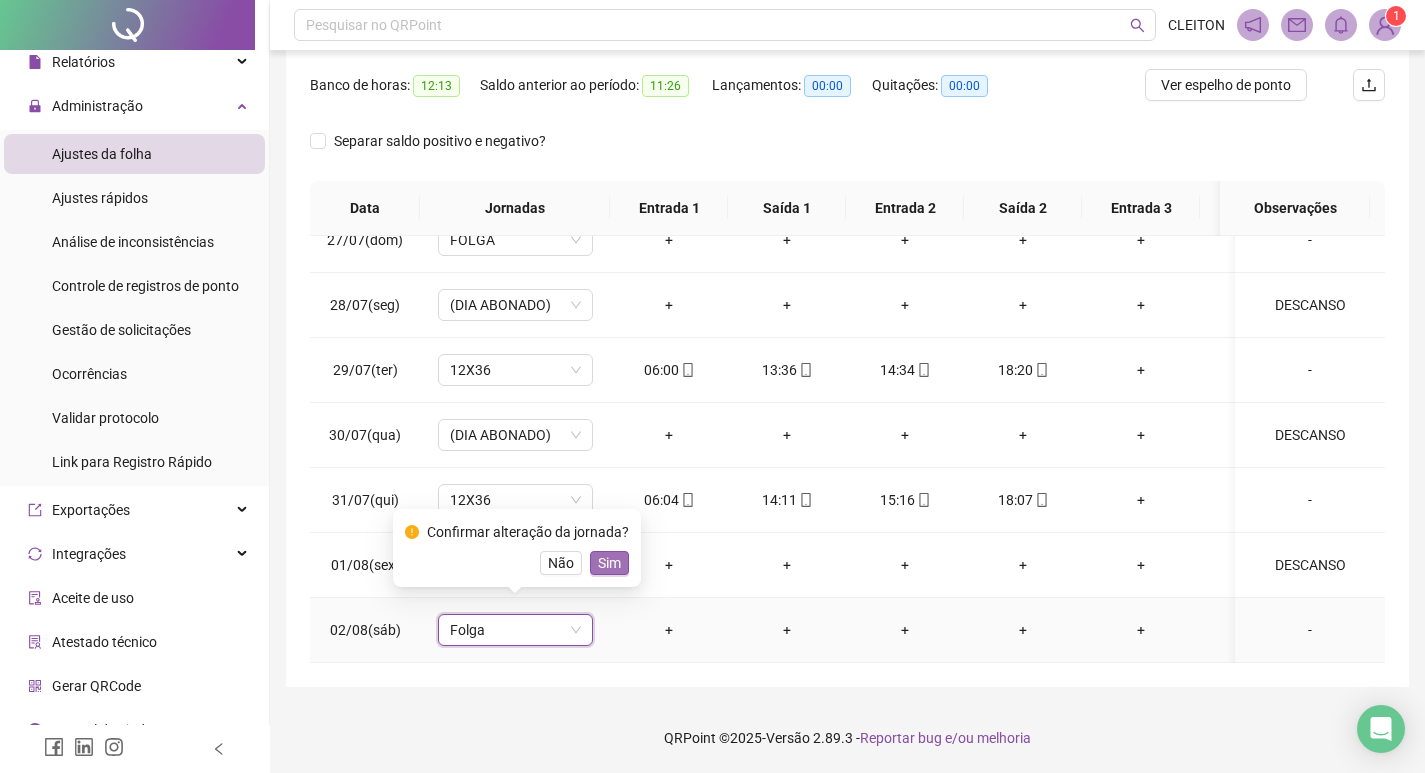 click on "Sim" at bounding box center [609, 563] 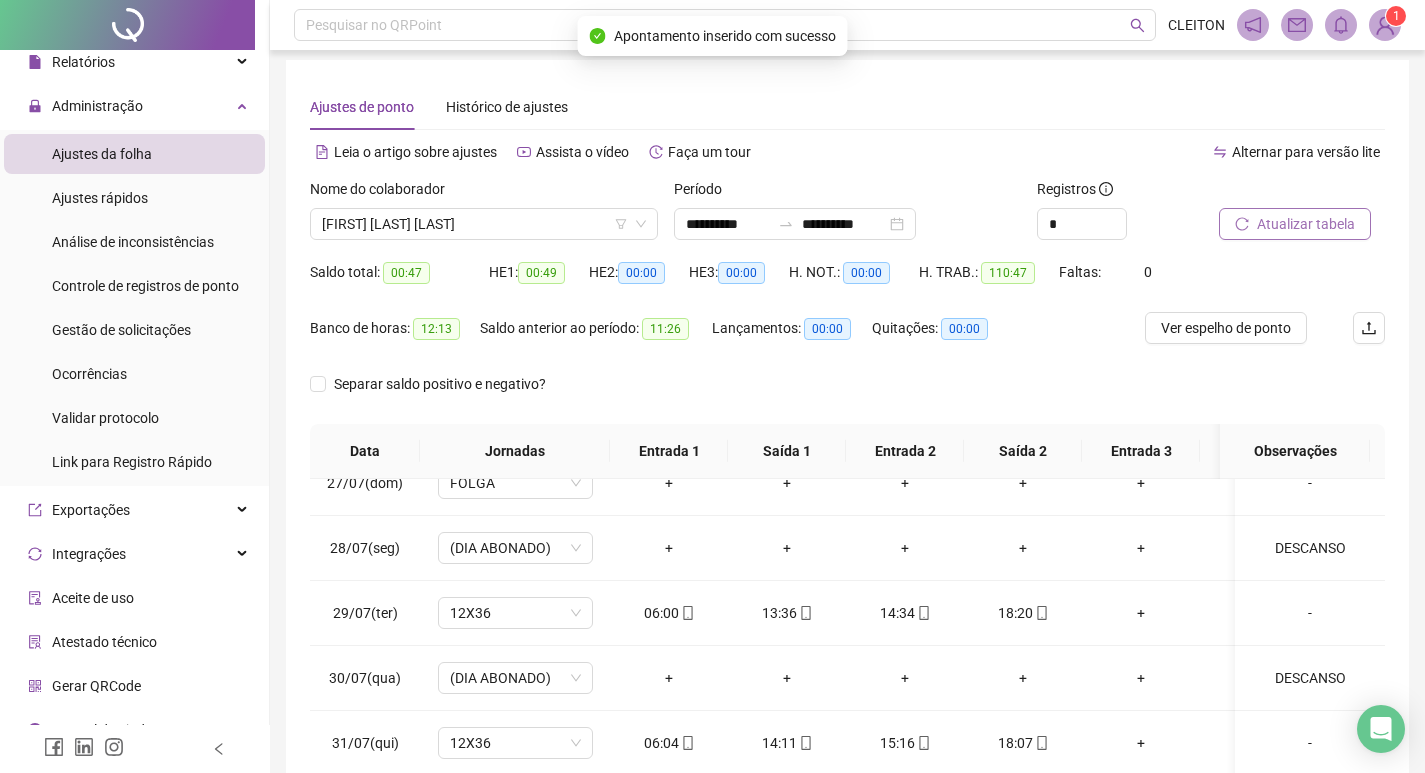 scroll, scrollTop: 0, scrollLeft: 0, axis: both 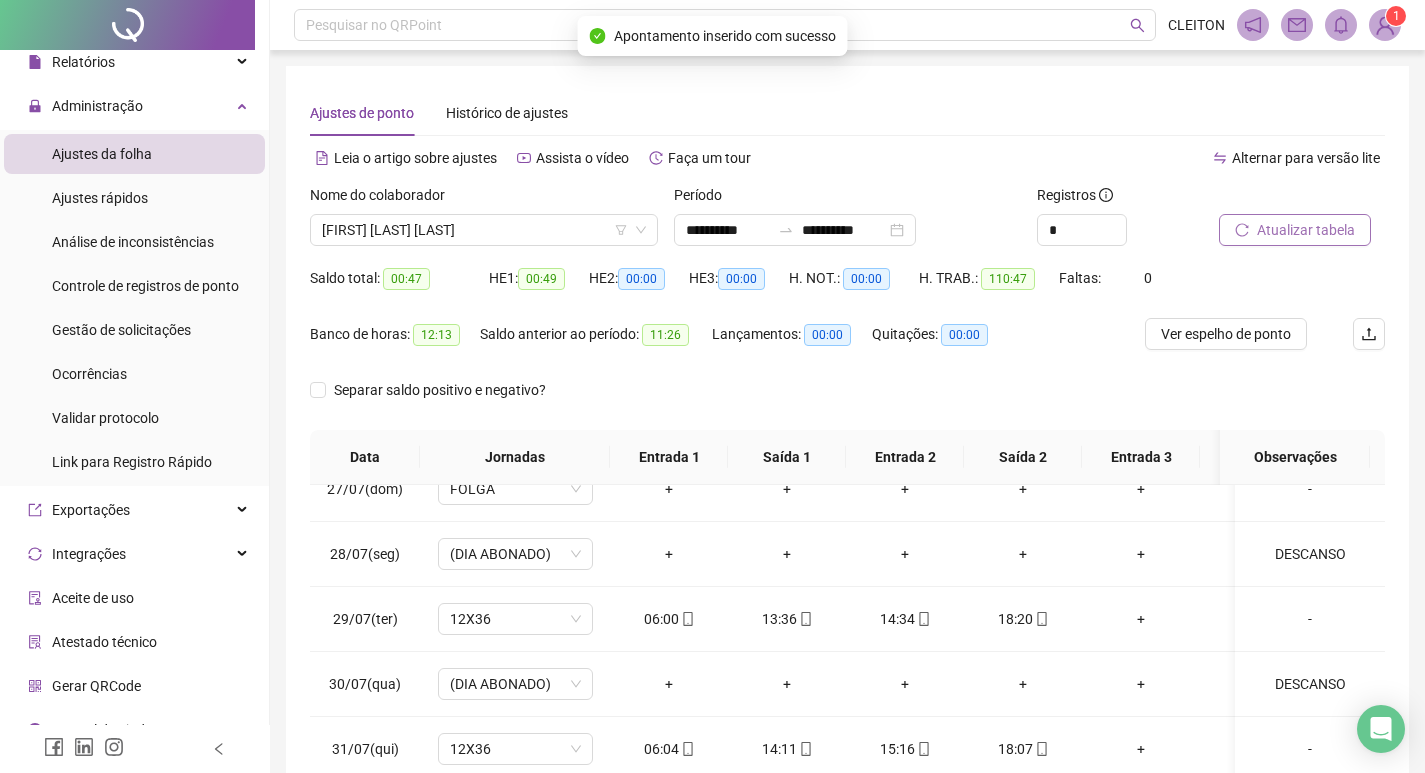 click on "Atualizar tabela" at bounding box center [1306, 230] 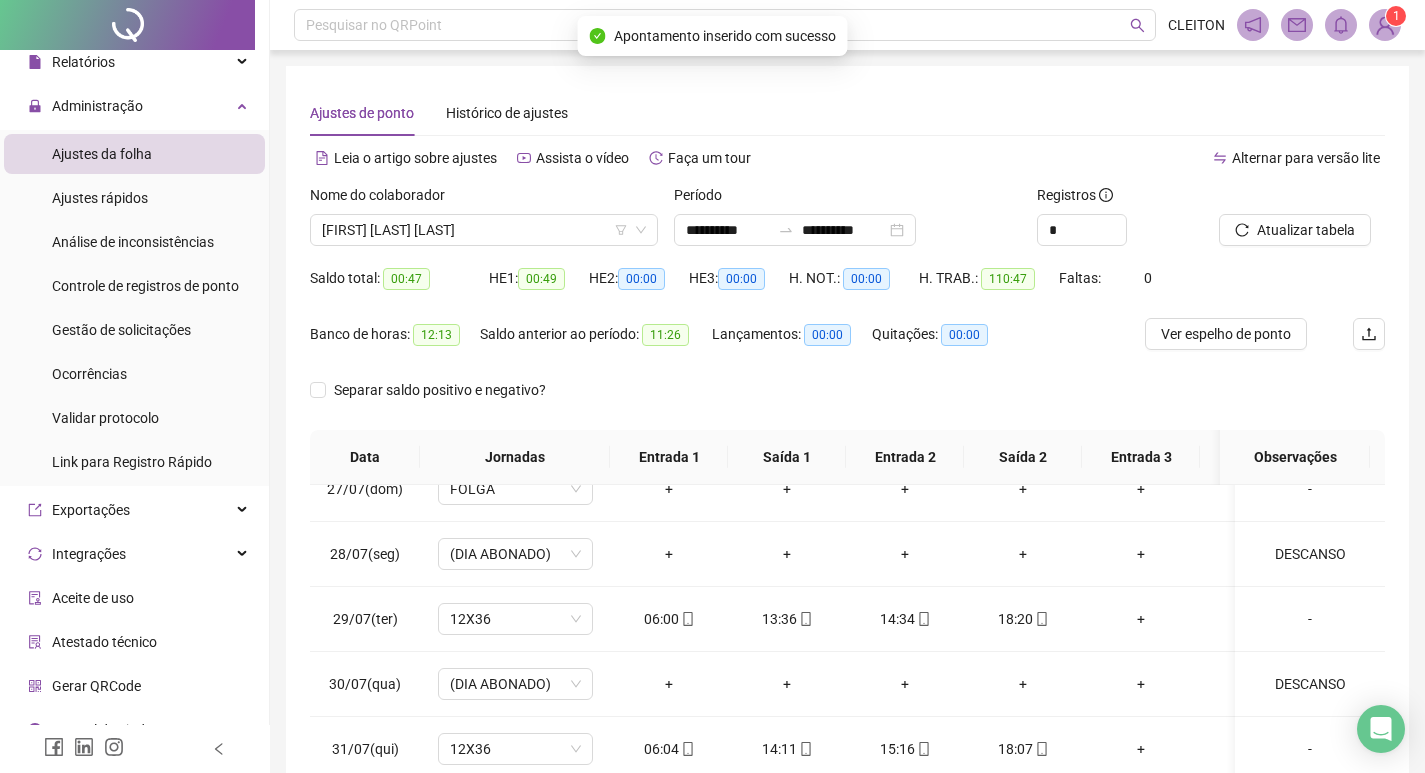 click on "[FIRST] [LAST] [LAST]" at bounding box center (484, 230) 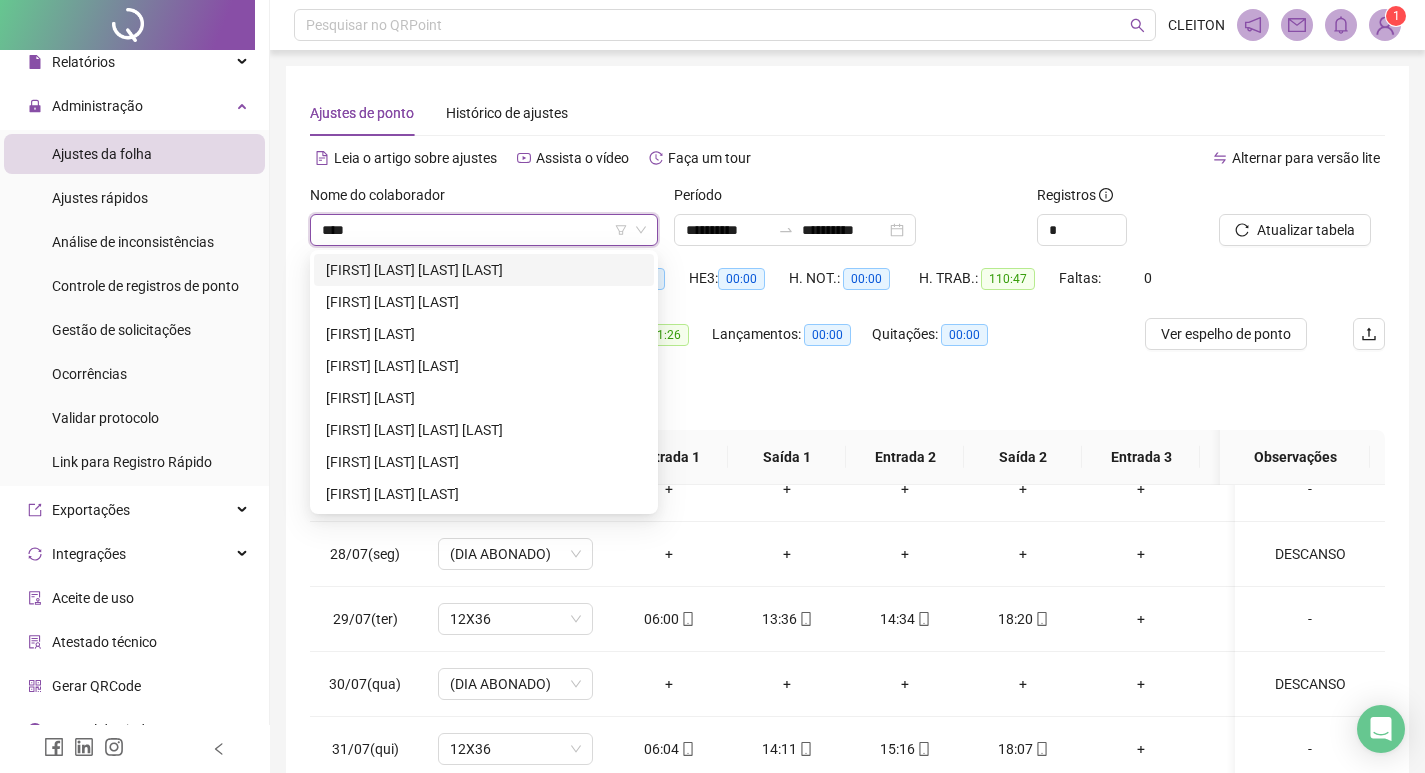 scroll, scrollTop: 0, scrollLeft: 0, axis: both 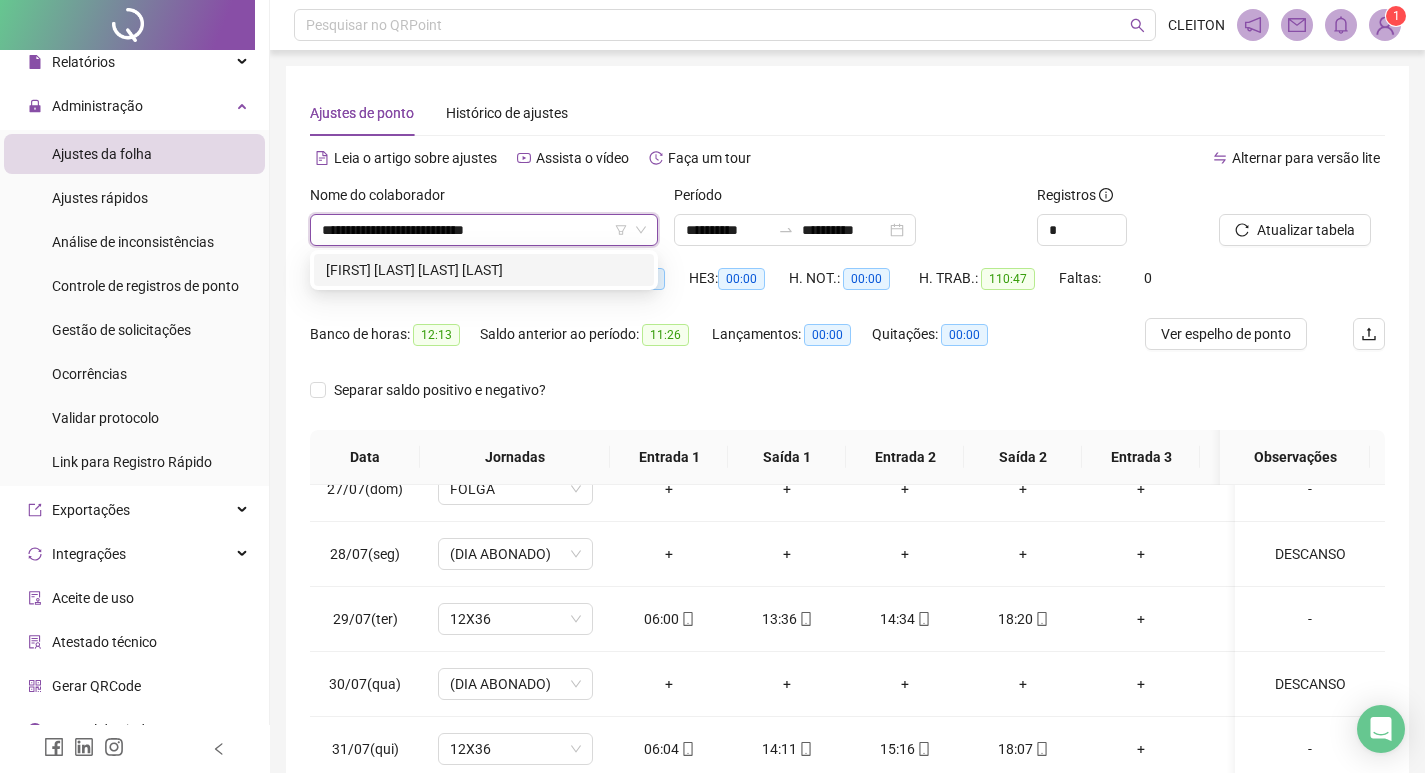 type on "**********" 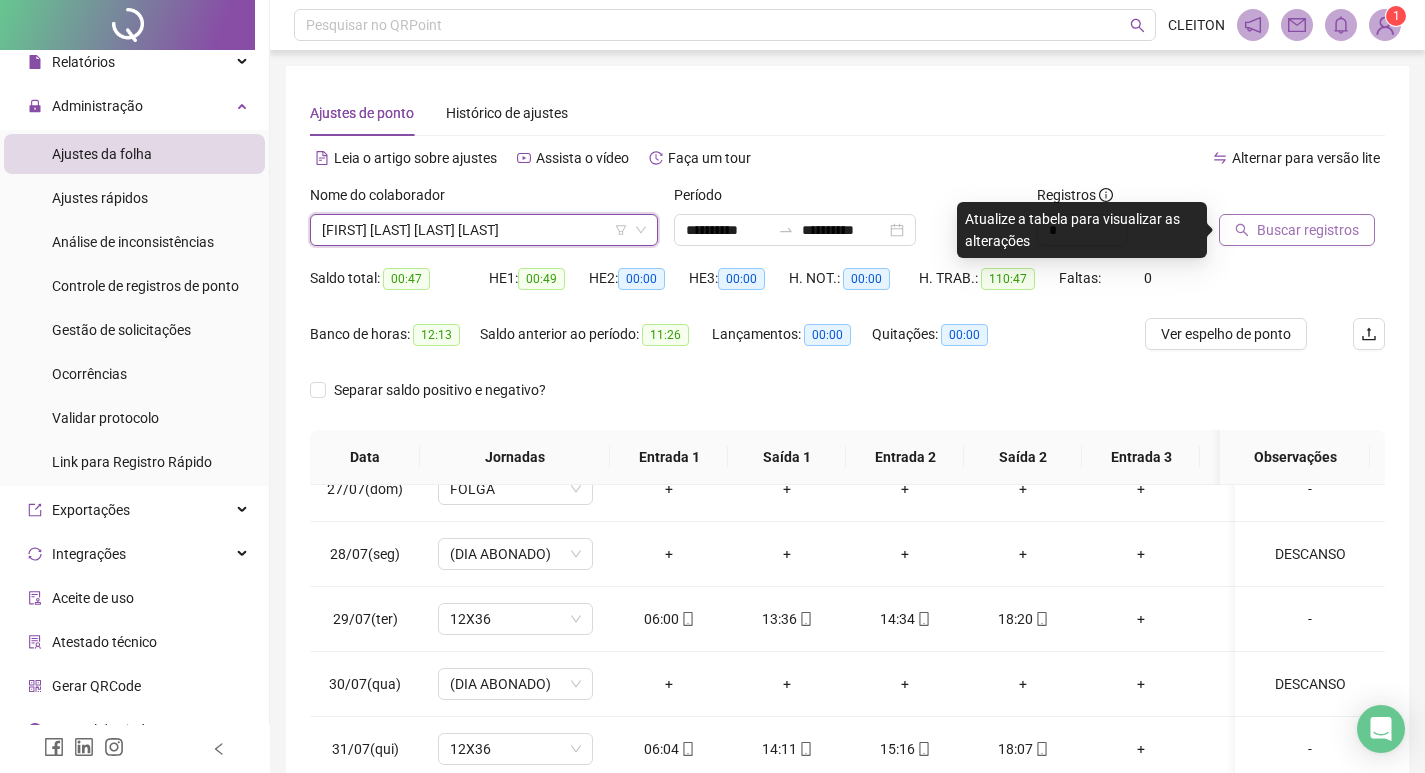 click on "Buscar registros" at bounding box center [1308, 230] 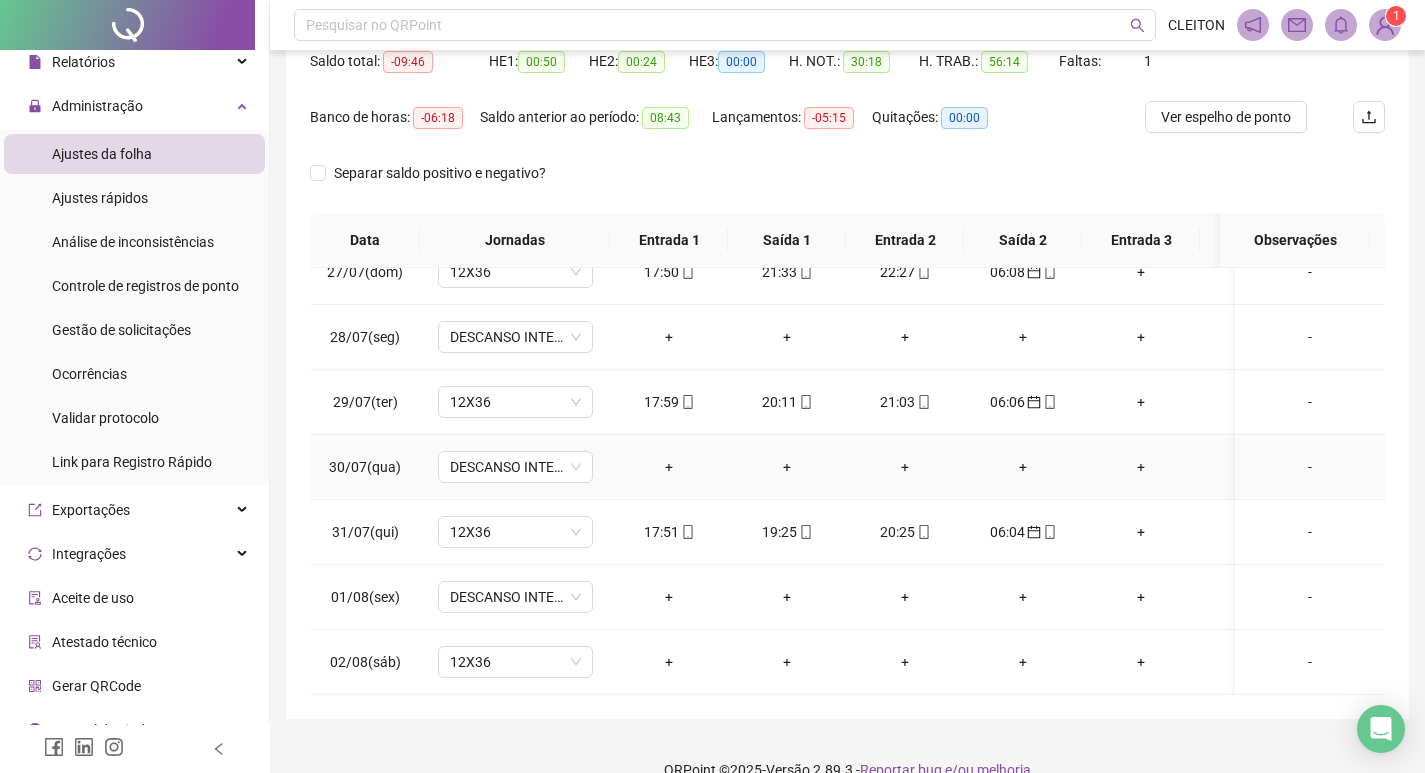 scroll, scrollTop: 249, scrollLeft: 0, axis: vertical 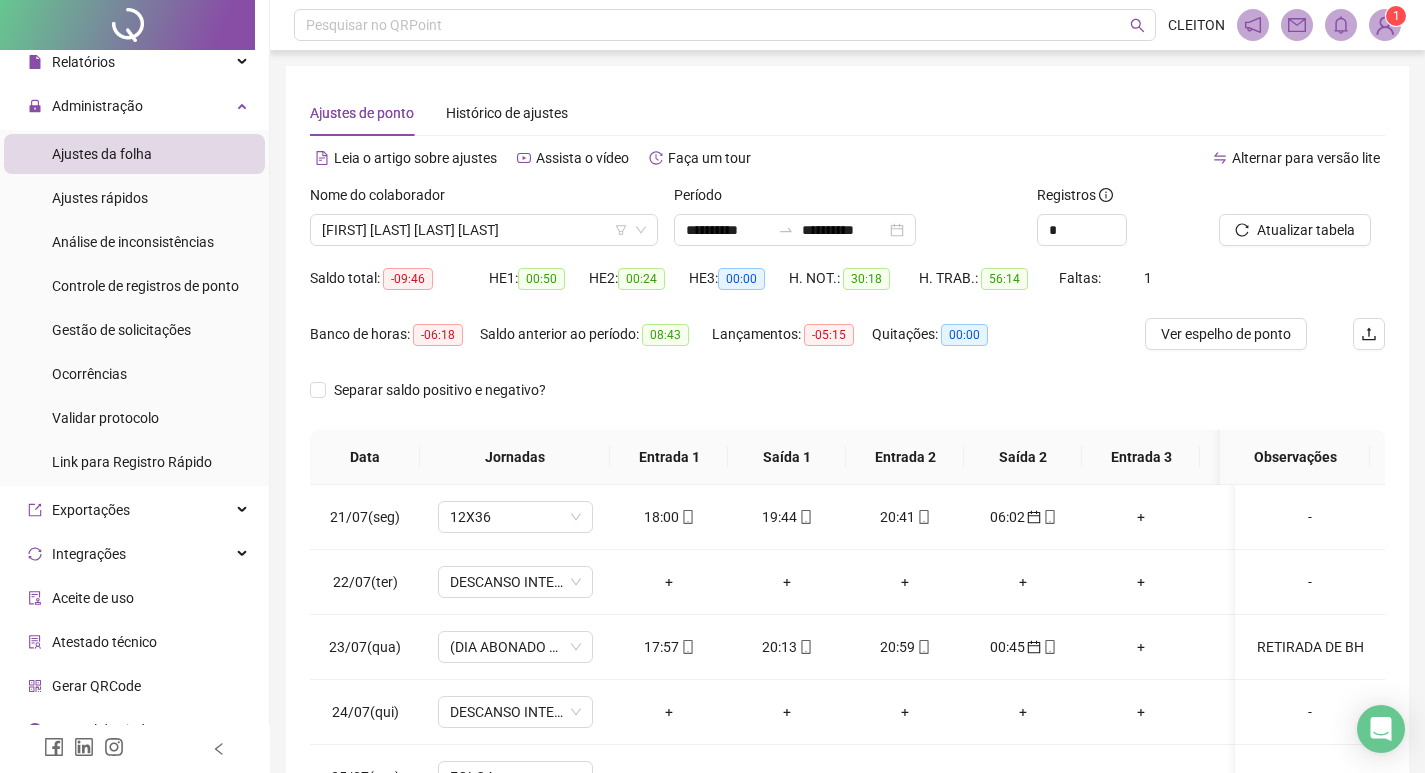 click on "Nome do colaborador" at bounding box center [484, 199] 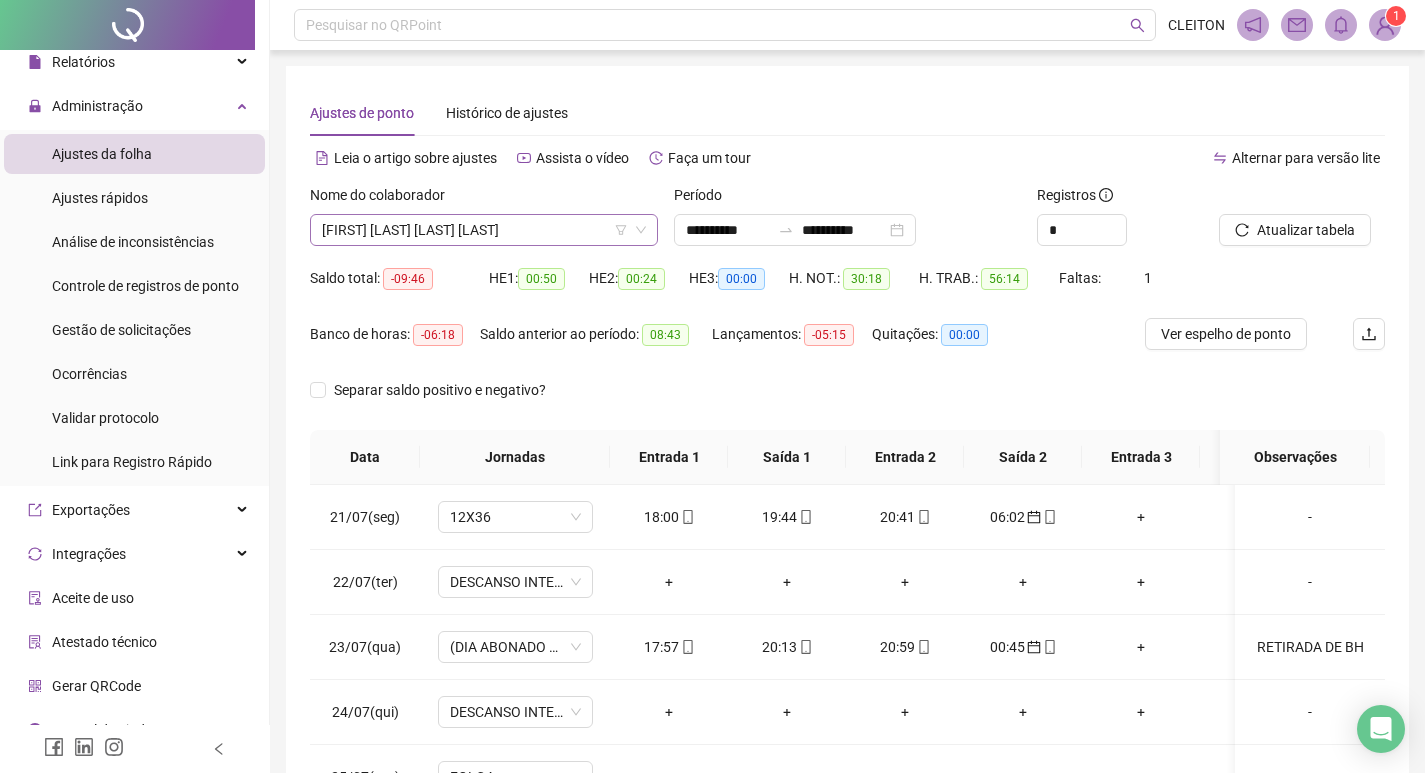 click on "[FIRST] [LAST] [LAST] [LAST]" at bounding box center (484, 230) 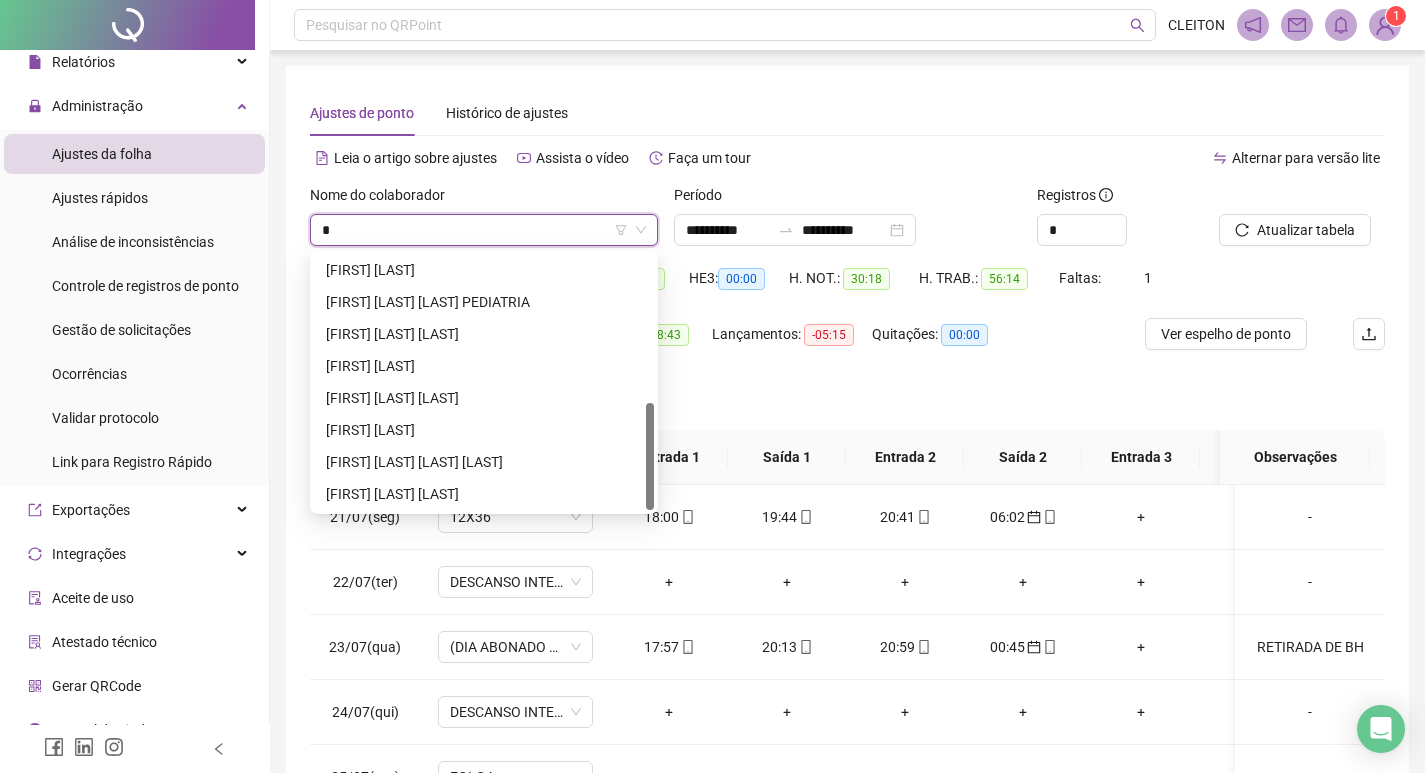 scroll, scrollTop: 0, scrollLeft: 0, axis: both 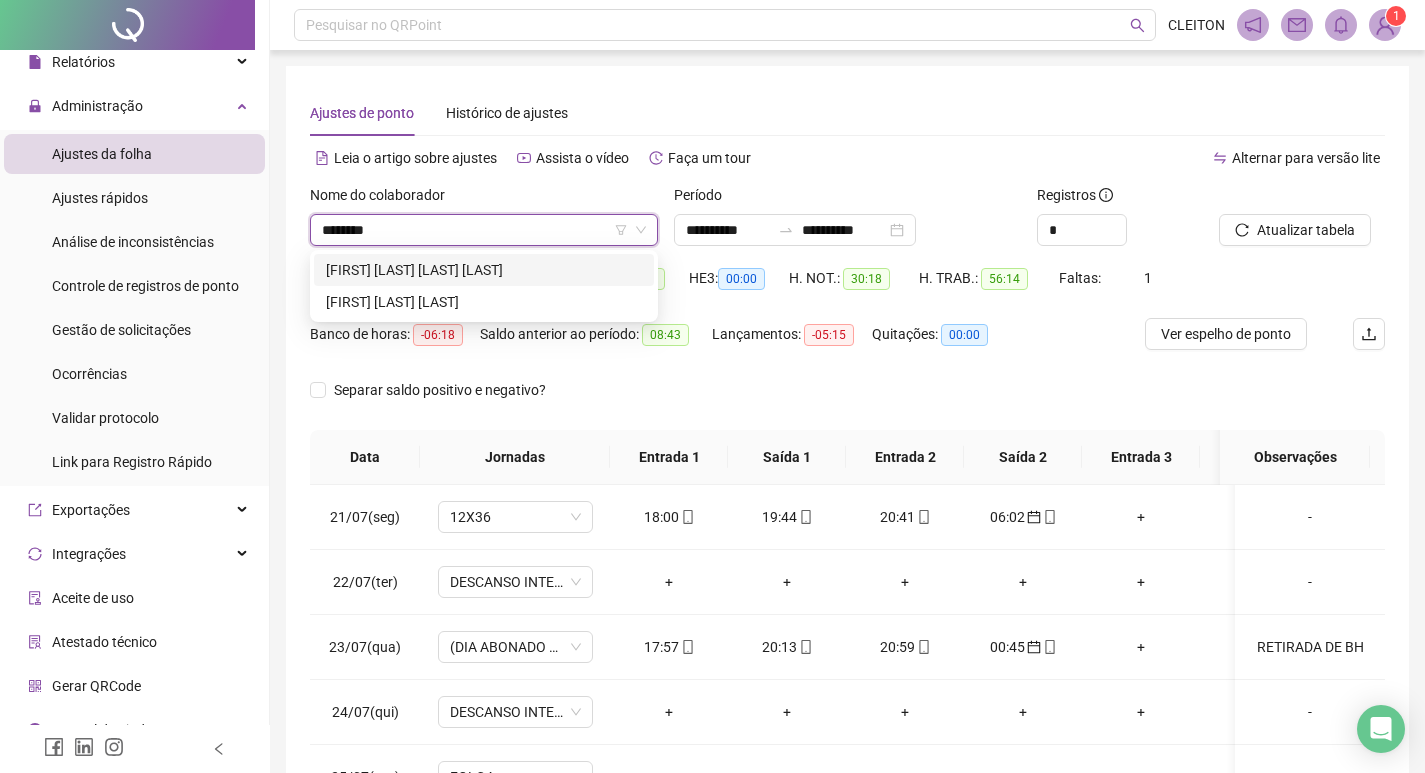 type on "*********" 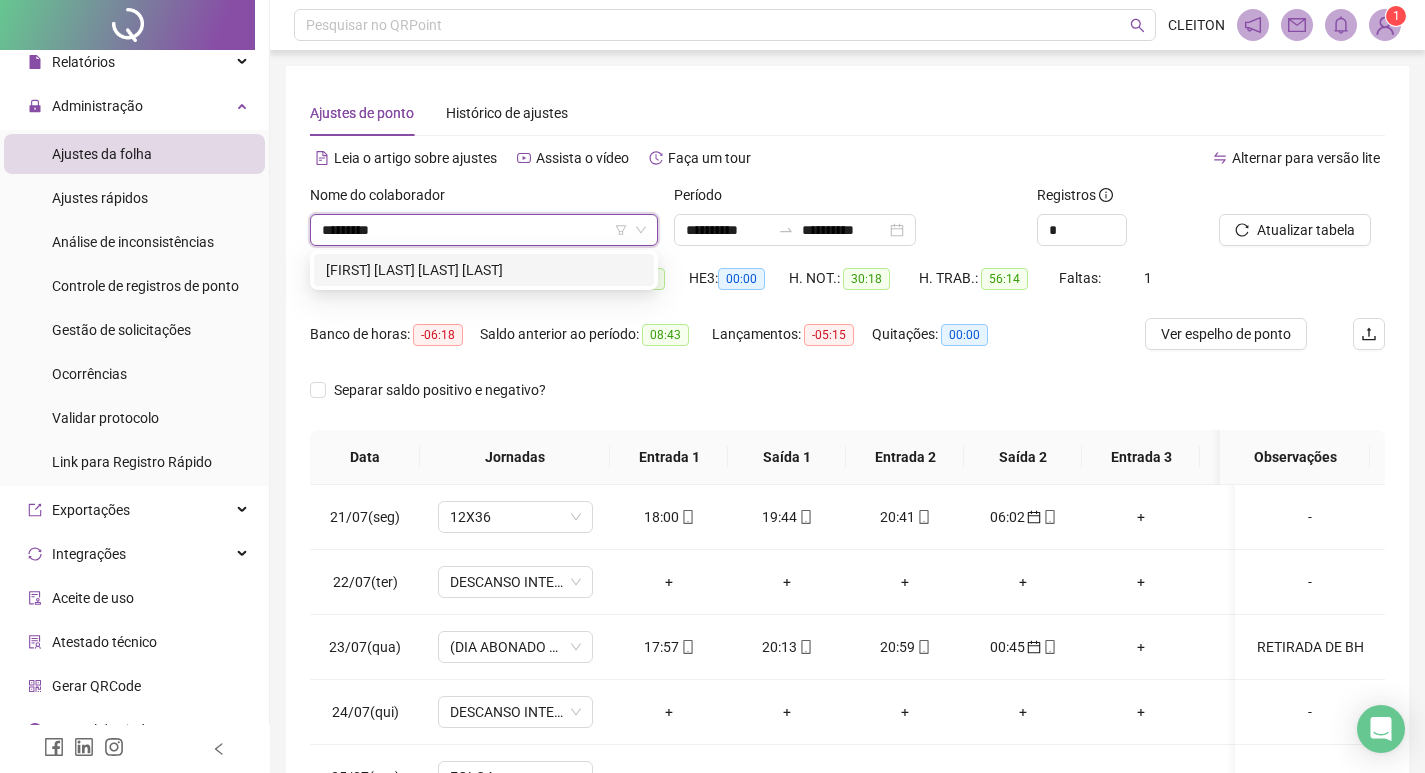 type 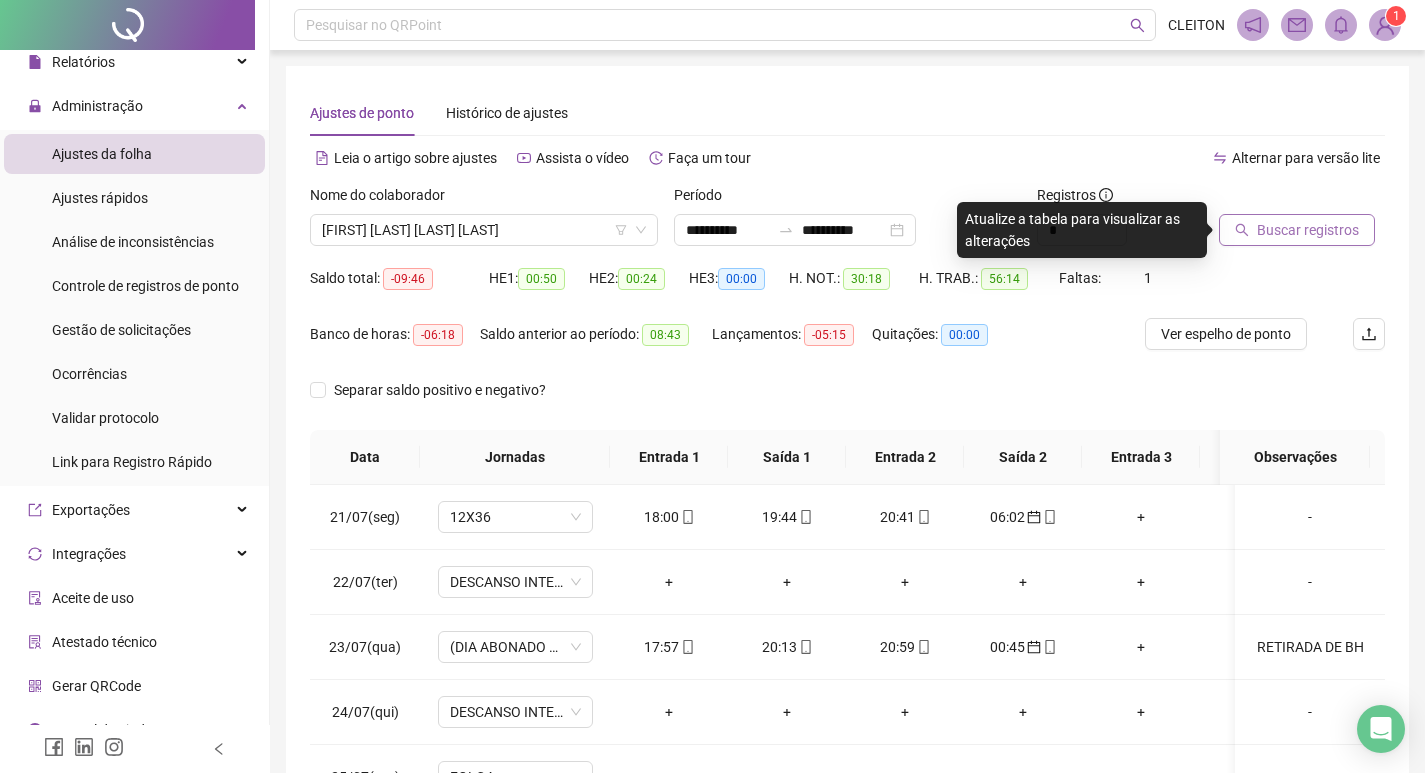 click on "Buscar registros" at bounding box center (1308, 230) 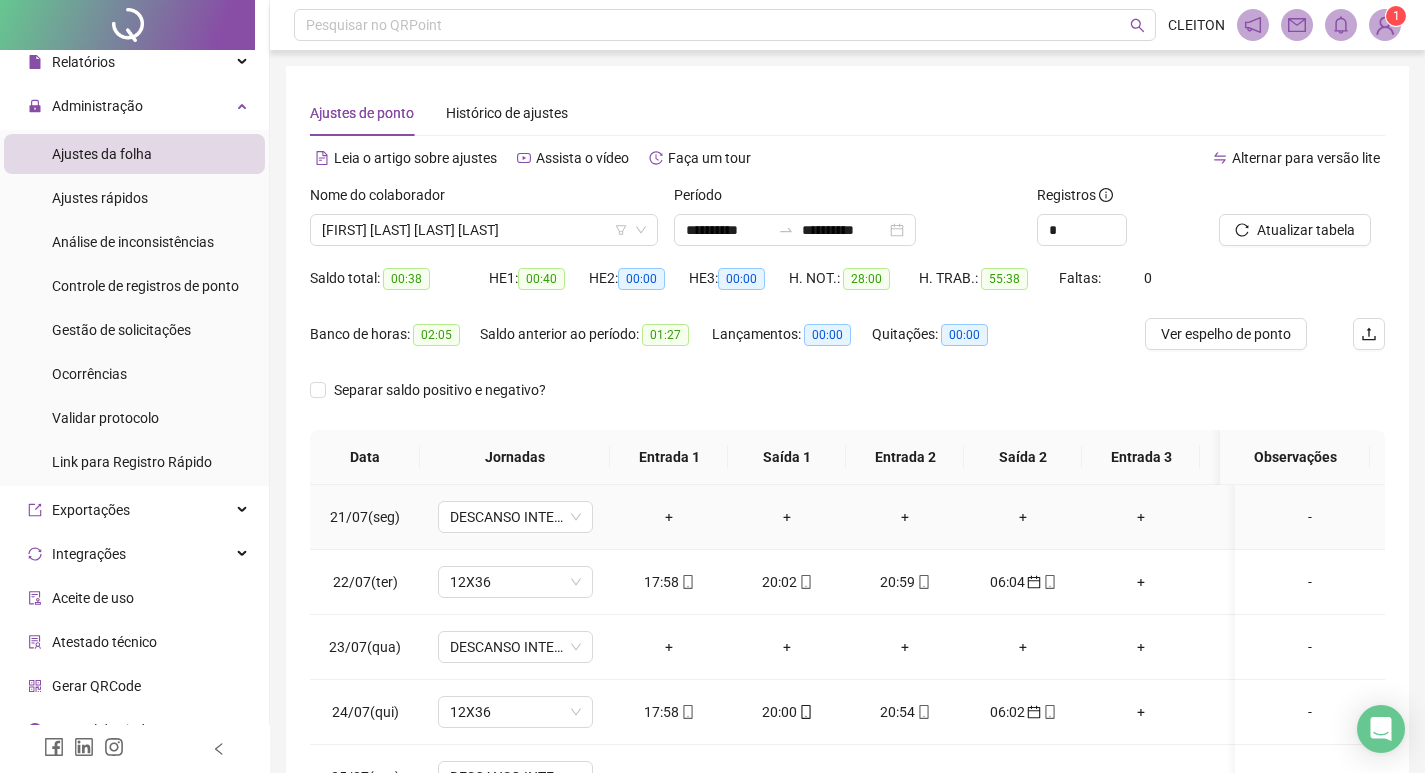scroll, scrollTop: 249, scrollLeft: 0, axis: vertical 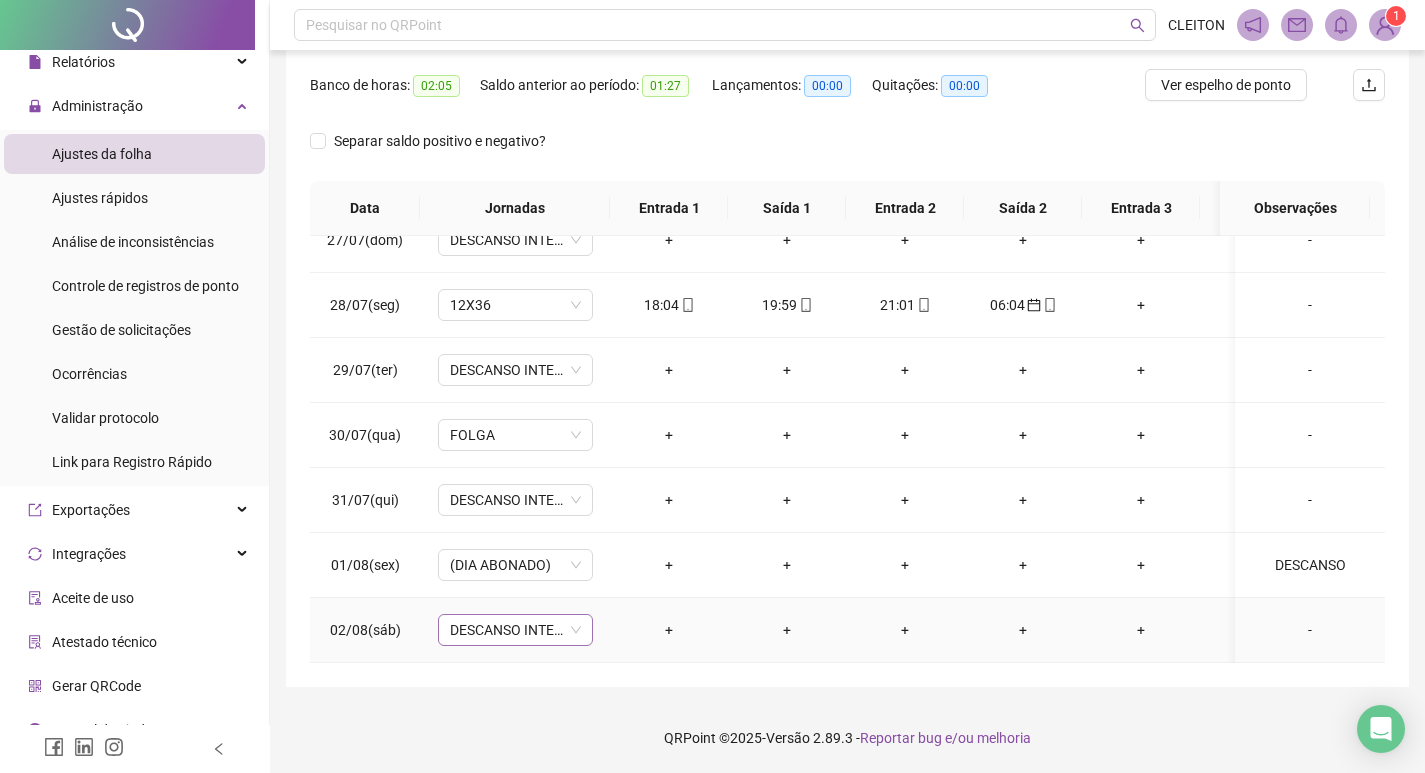 click on "DESCANSO INTER-JORNADA" at bounding box center [515, 630] 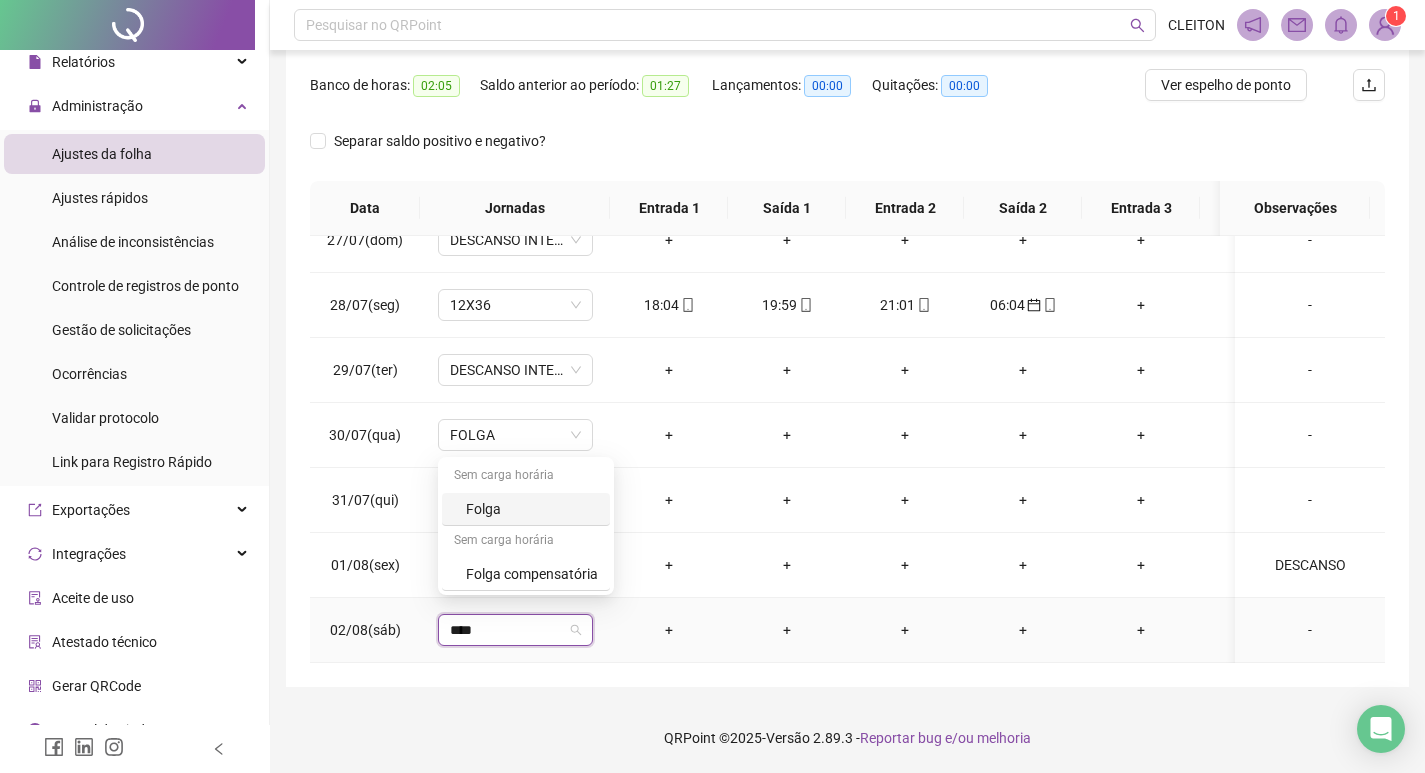 type on "*****" 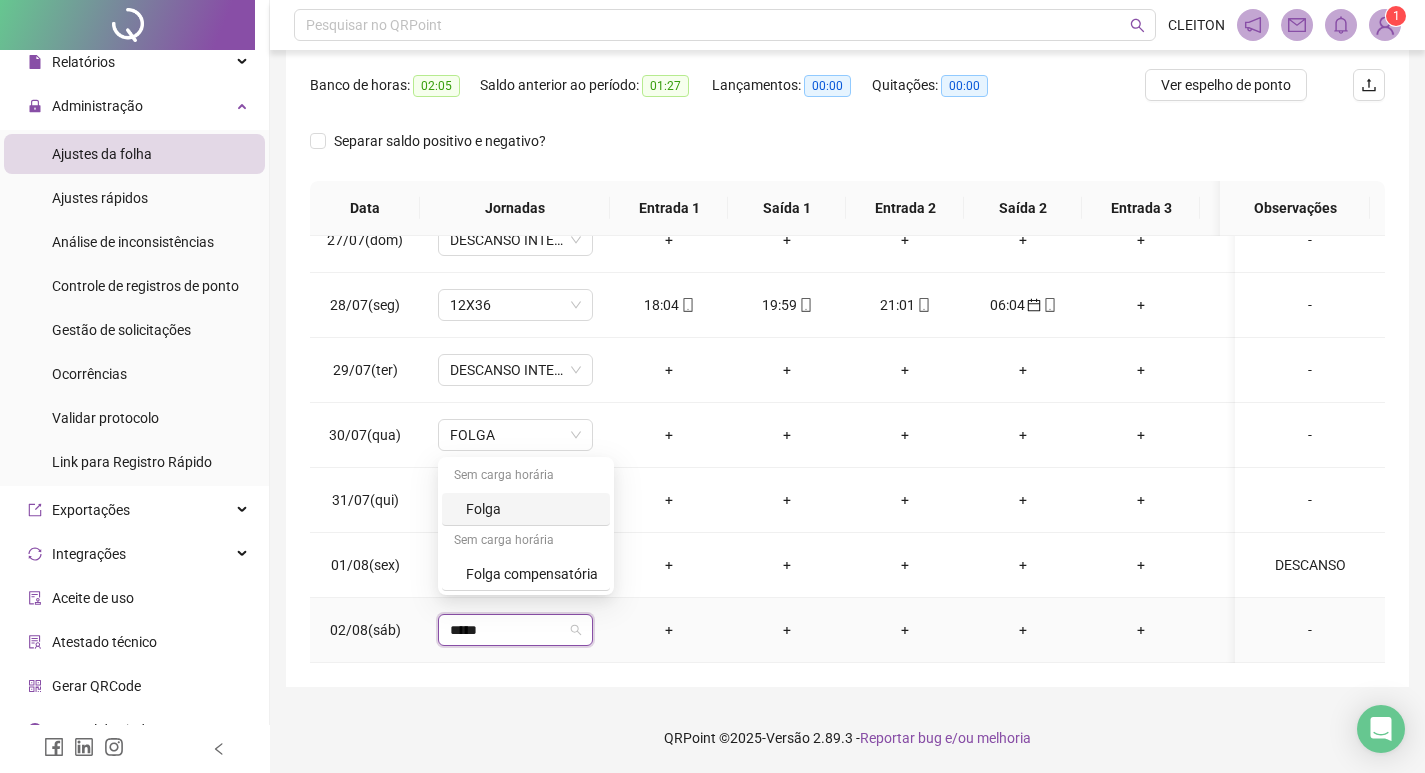 type 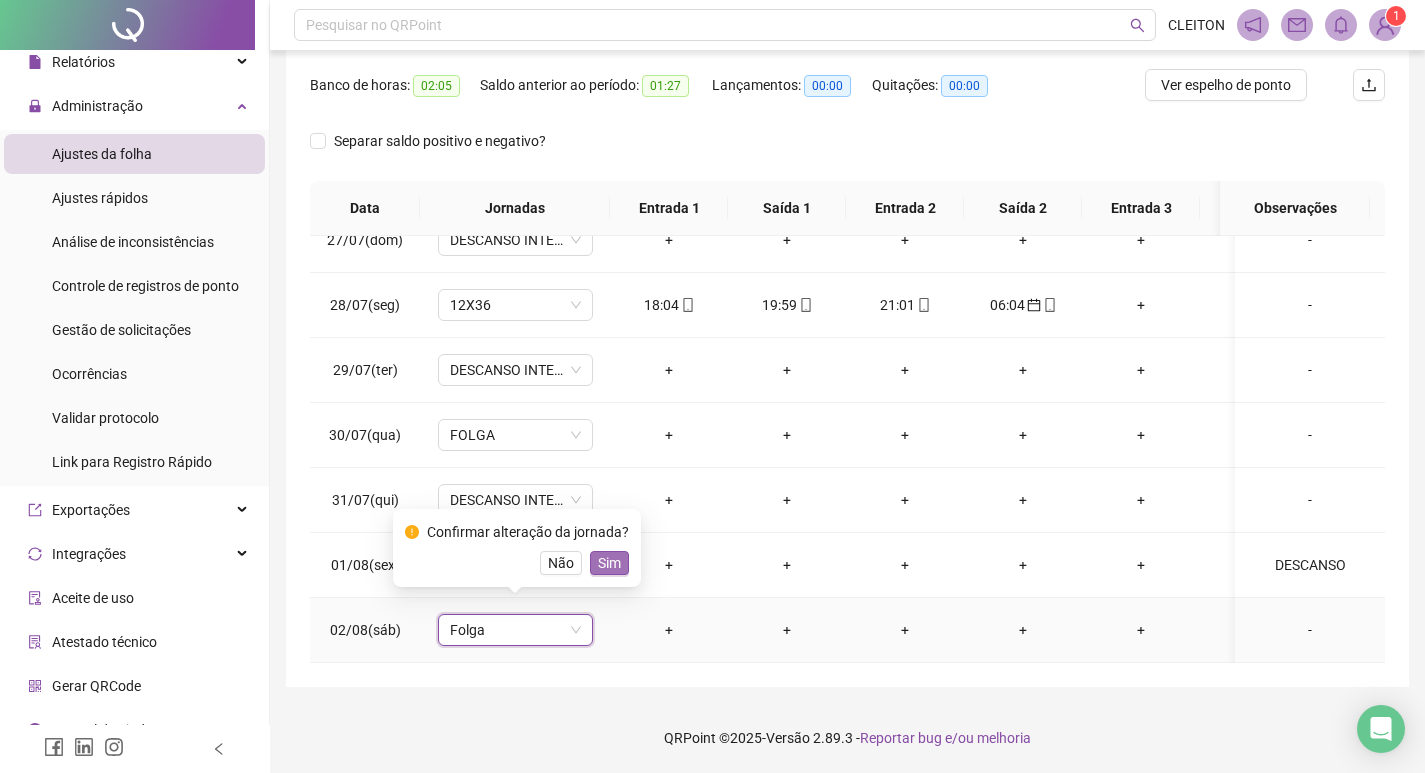 click on "Sim" at bounding box center [609, 563] 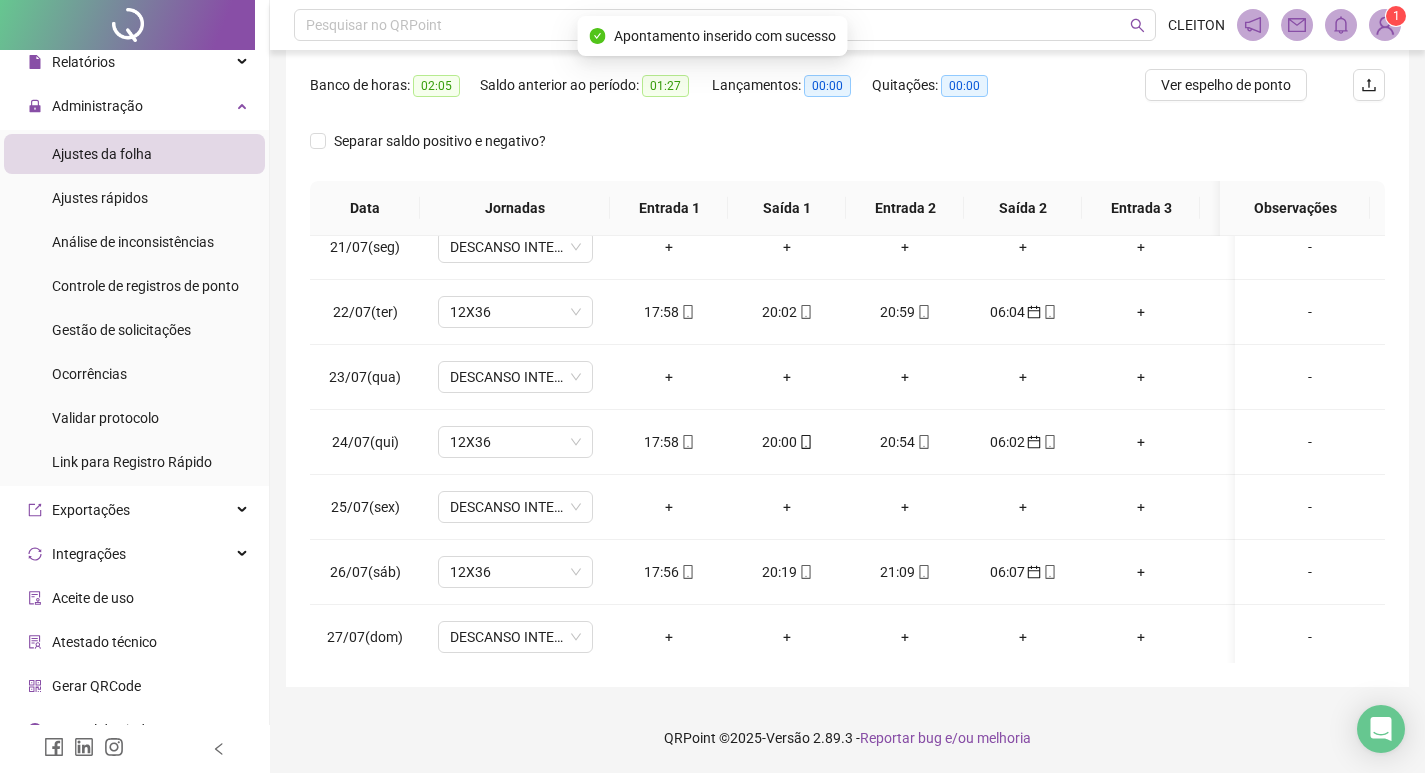 scroll, scrollTop: 0, scrollLeft: 0, axis: both 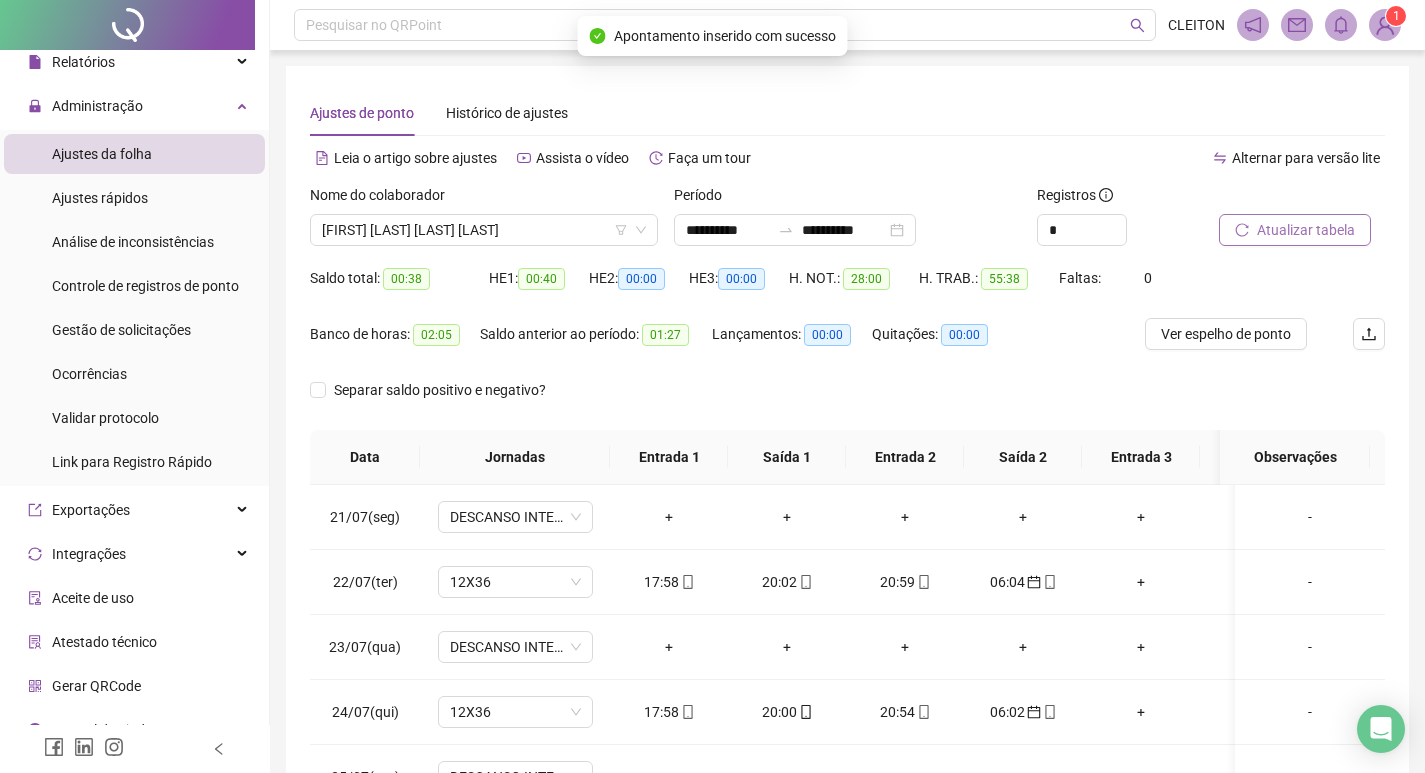 click on "Atualizar tabela" at bounding box center [1306, 230] 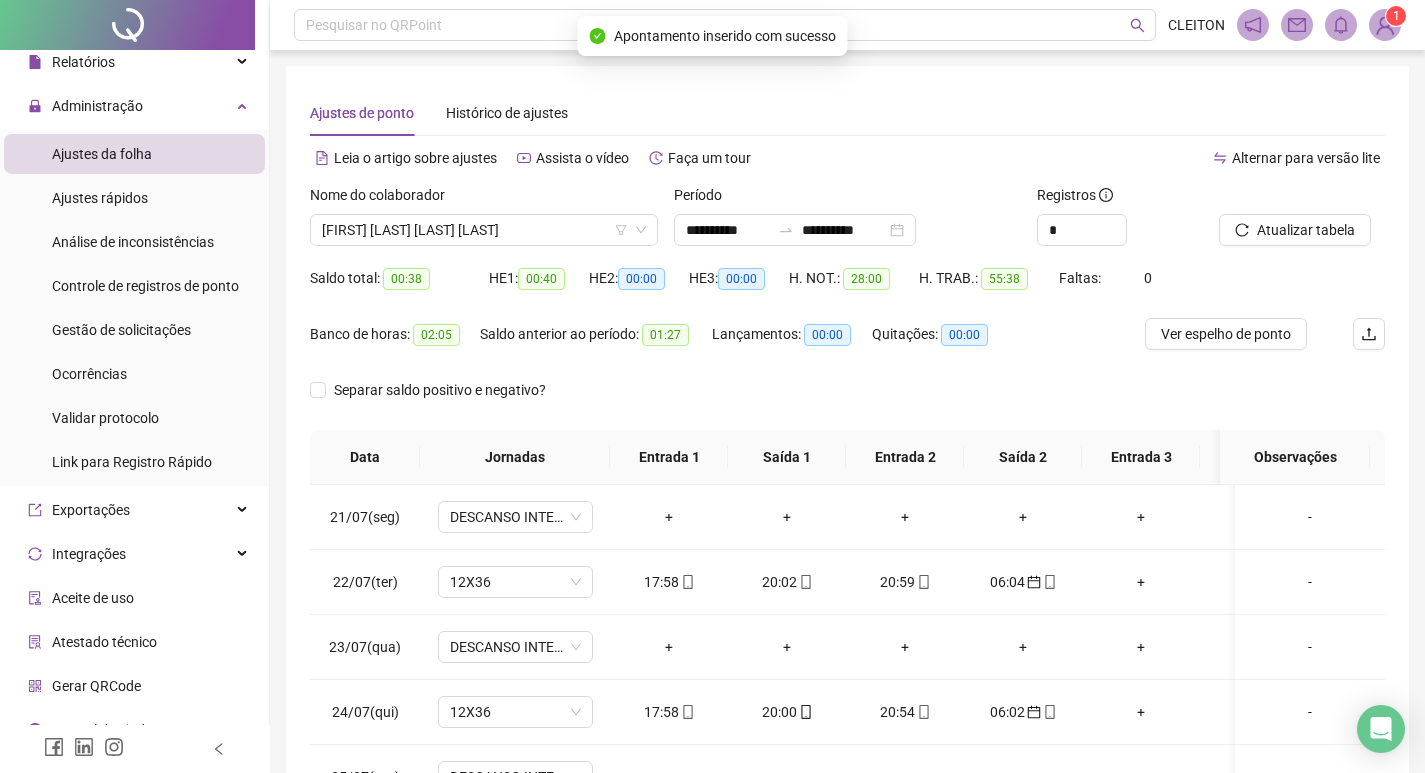 scroll, scrollTop: 249, scrollLeft: 0, axis: vertical 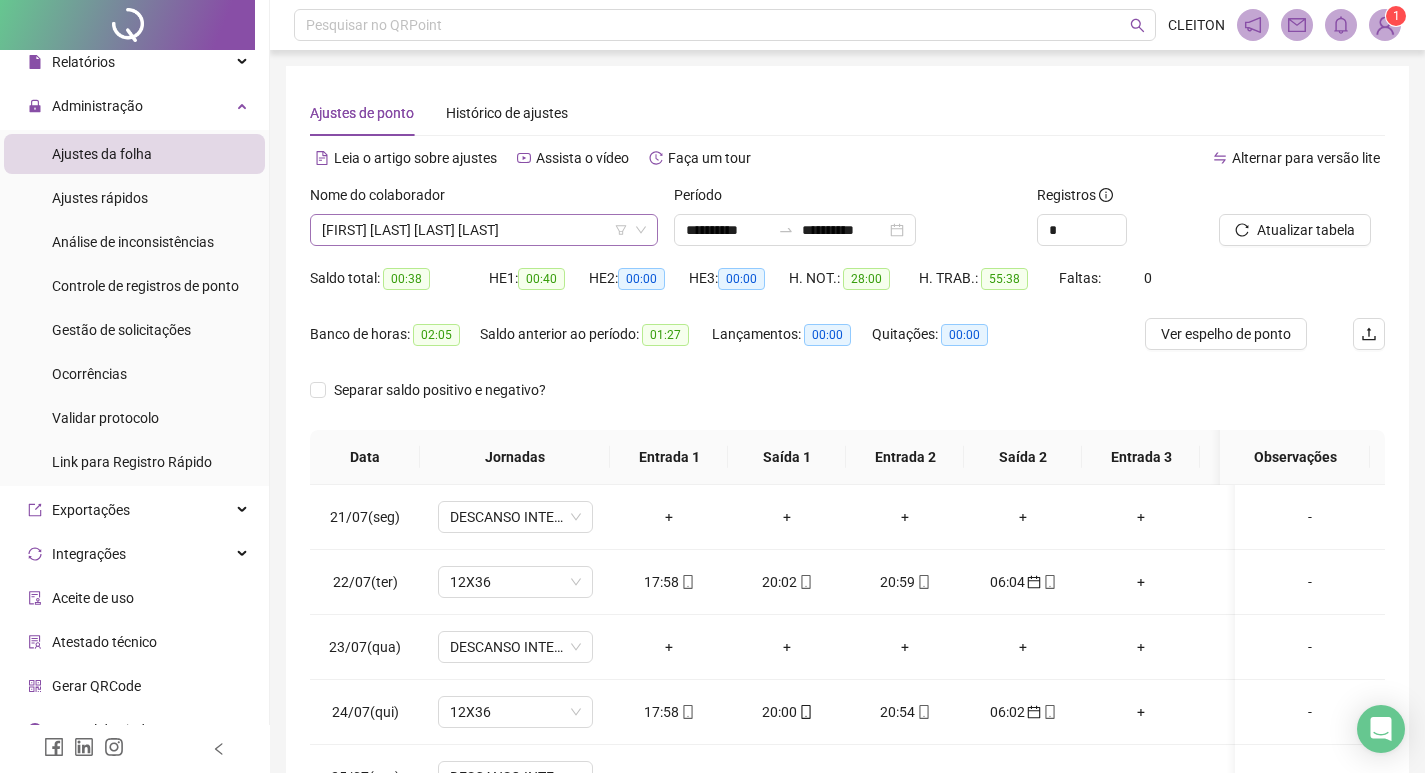 click on "[FIRST] [LAST] [LAST] [LAST]" at bounding box center [484, 230] 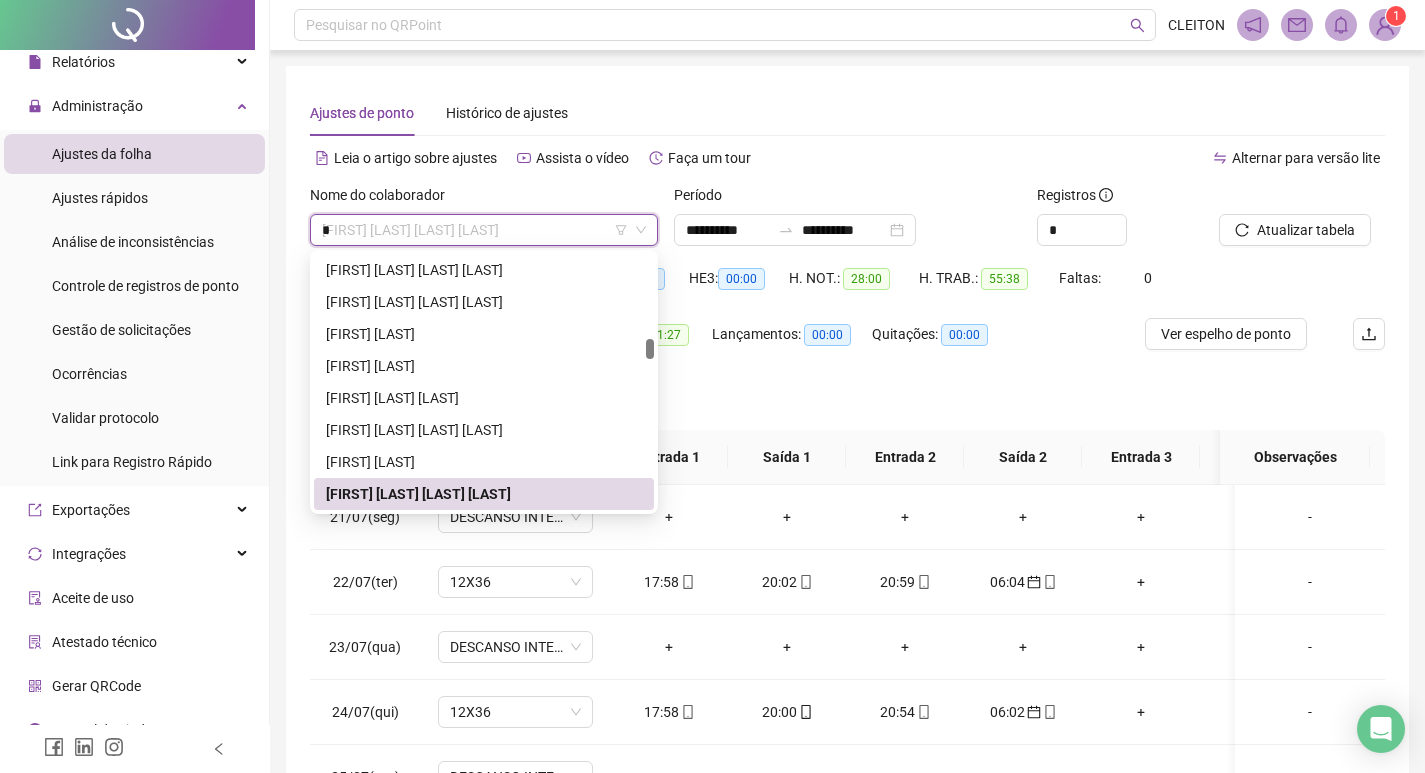 scroll, scrollTop: 0, scrollLeft: 0, axis: both 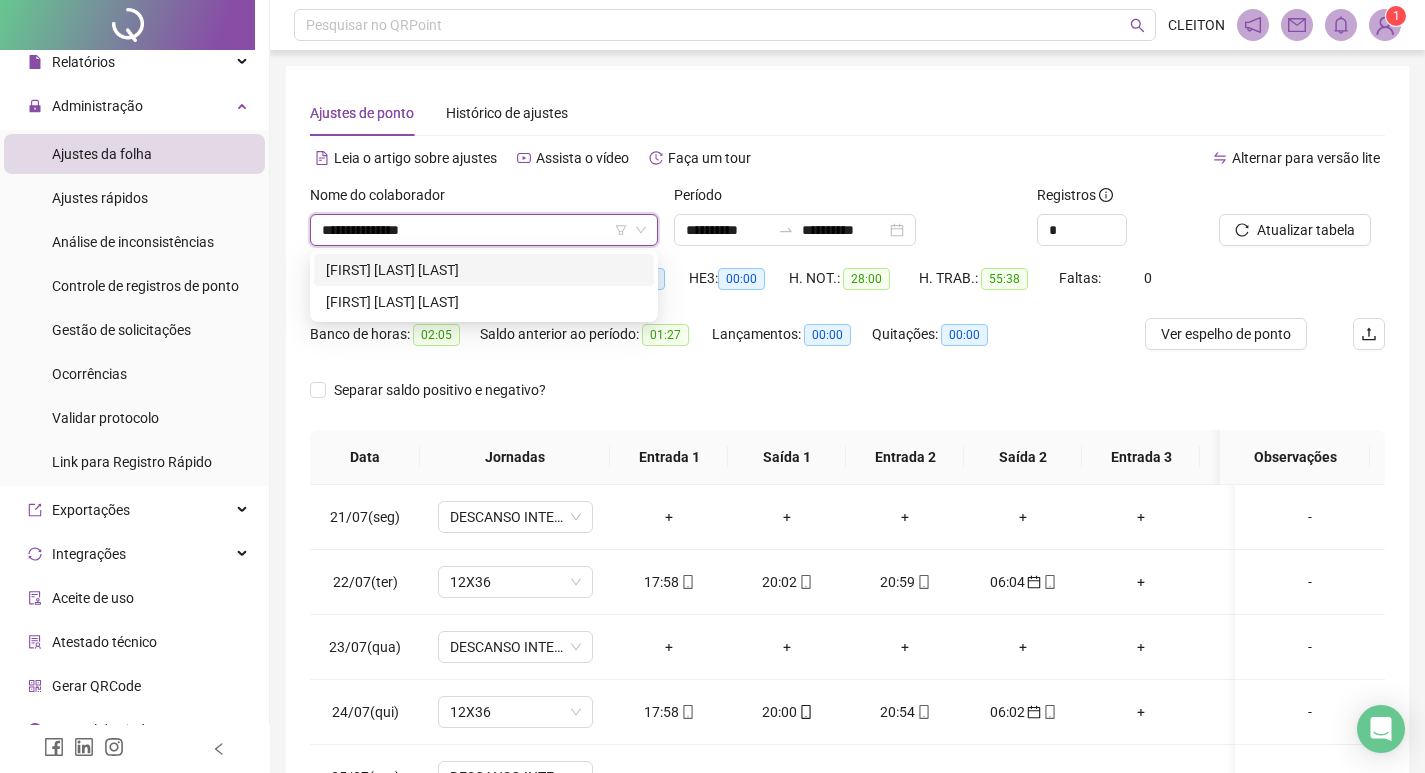 type on "**********" 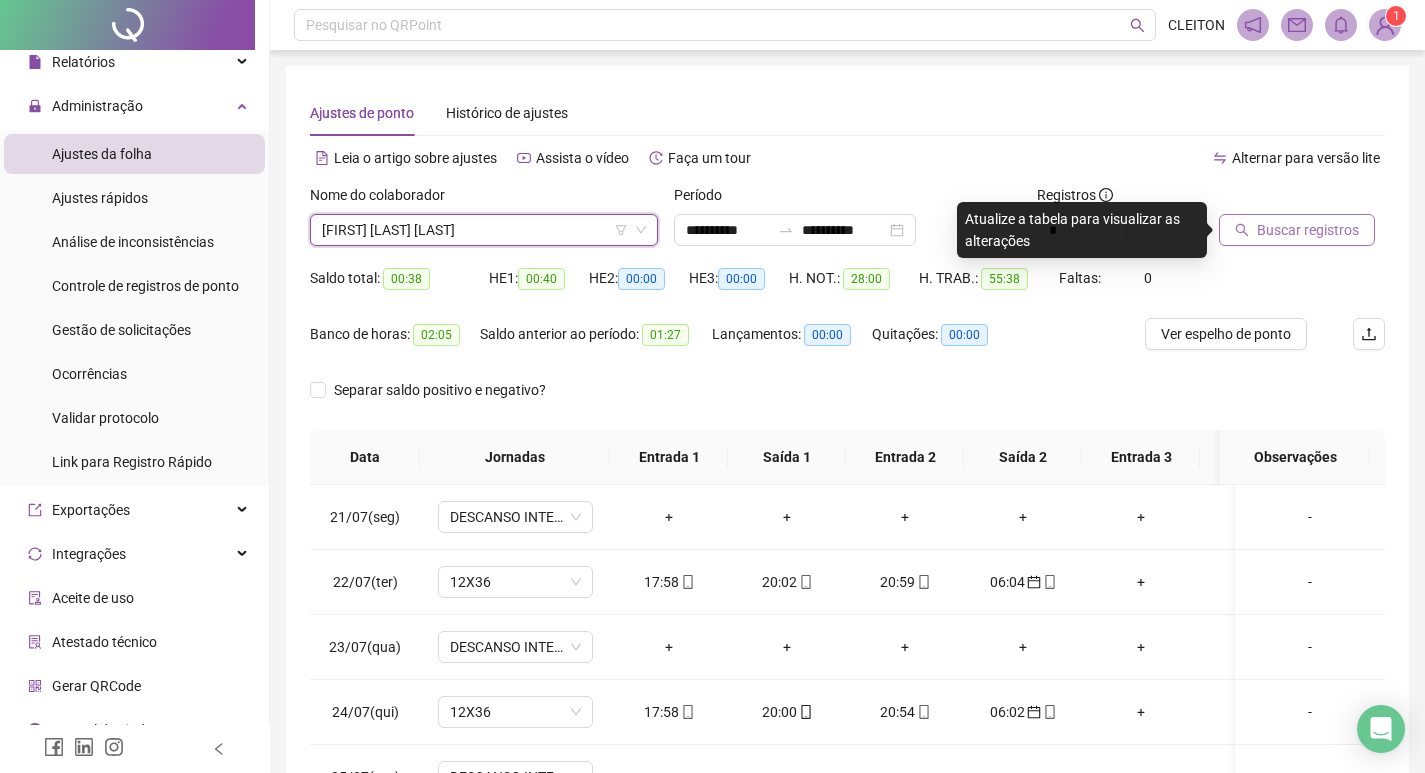 click on "Buscar registros" at bounding box center [1297, 230] 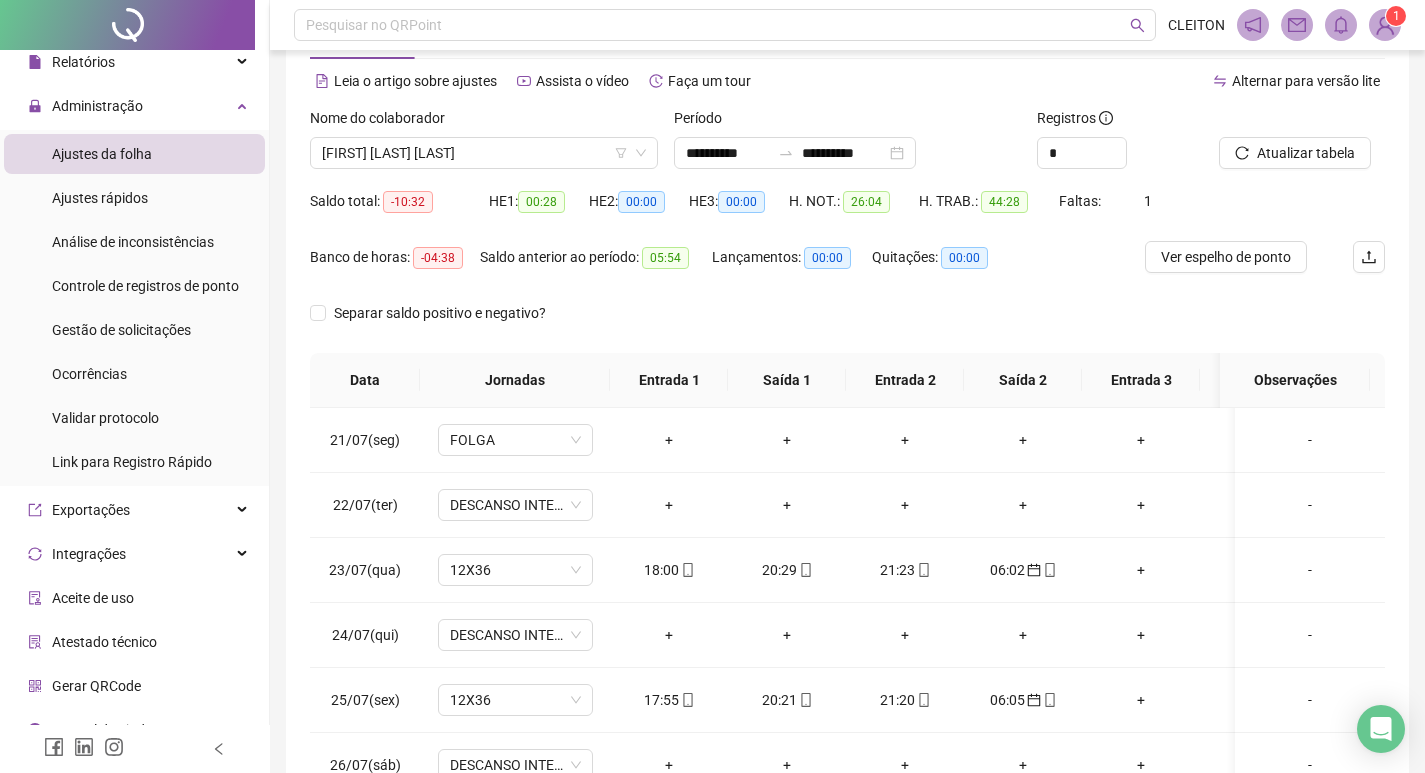 scroll, scrollTop: 249, scrollLeft: 0, axis: vertical 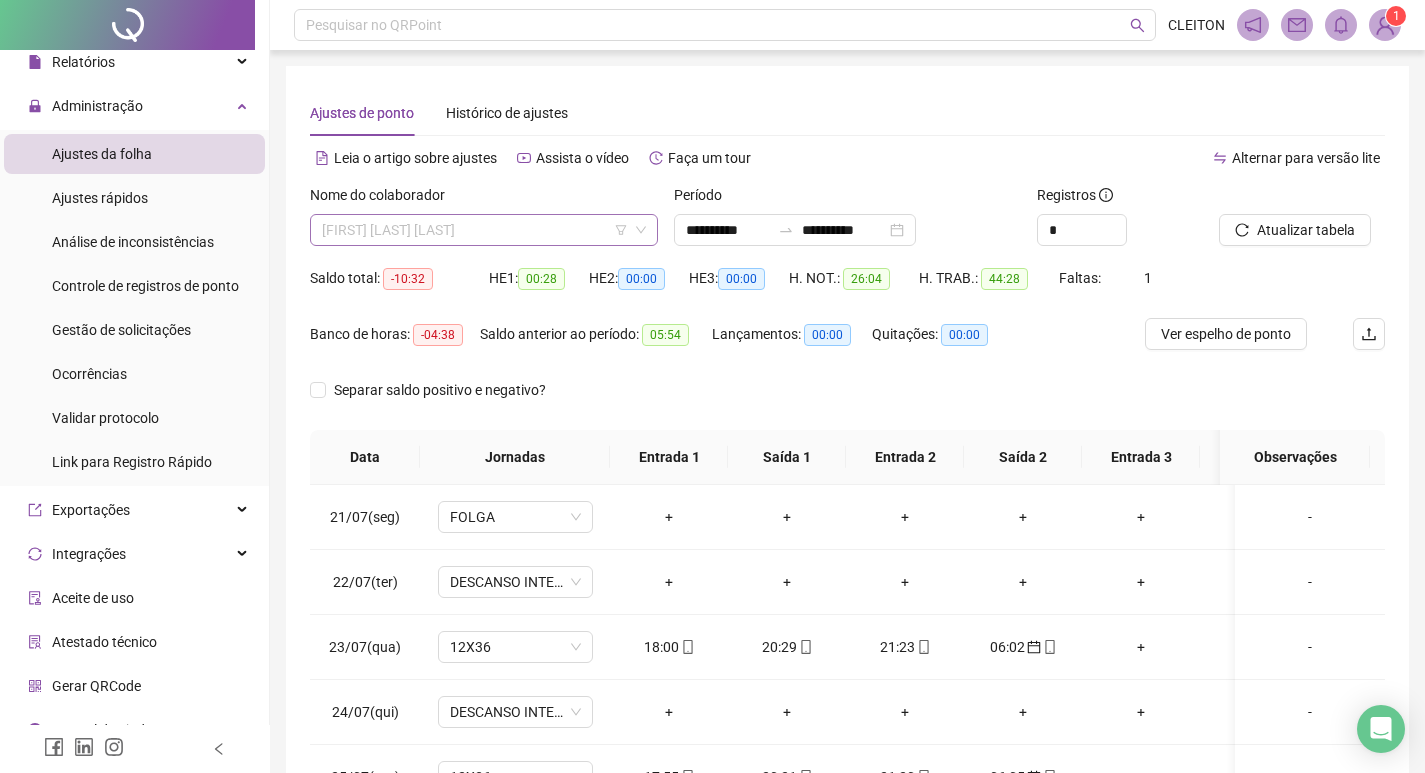 click on "[FIRST] [LAST] [LAST]" at bounding box center (484, 230) 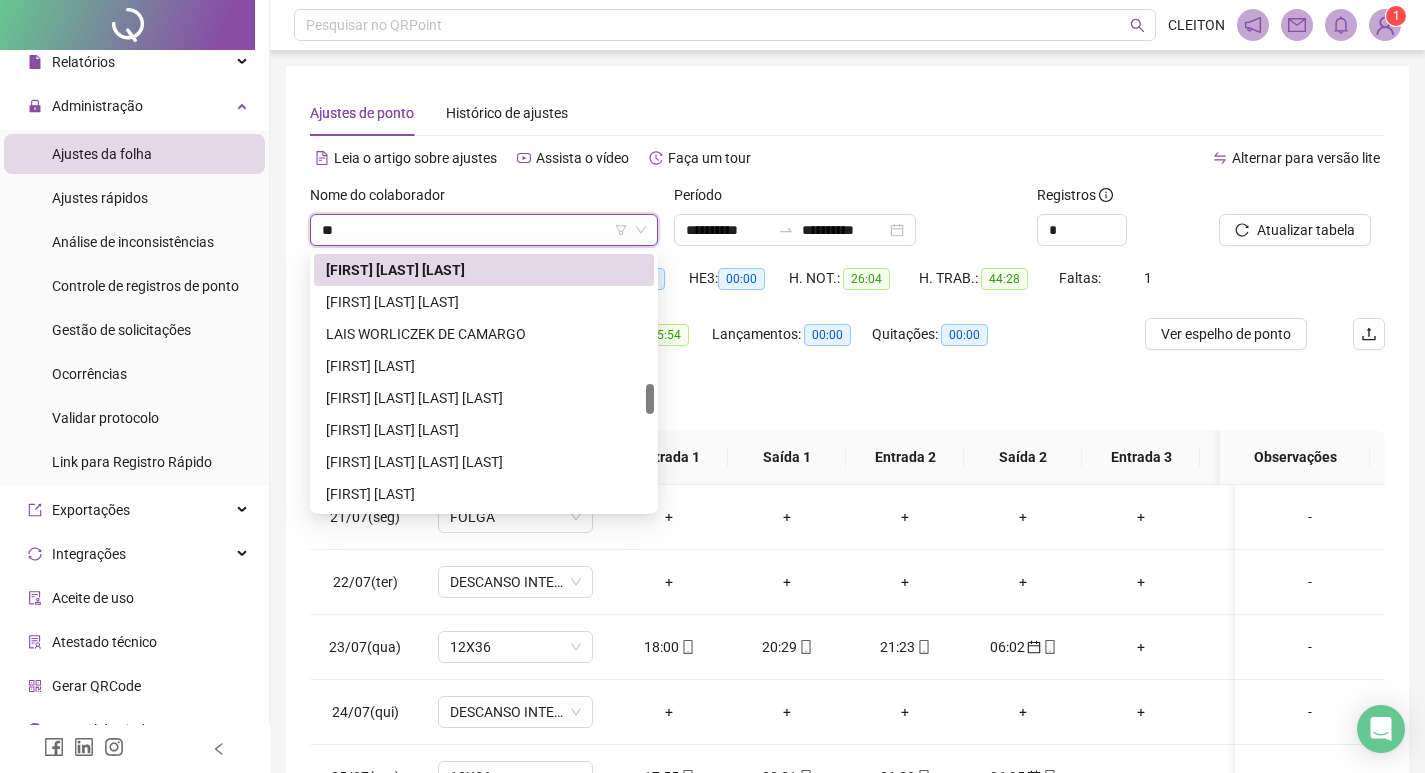 scroll, scrollTop: 0, scrollLeft: 0, axis: both 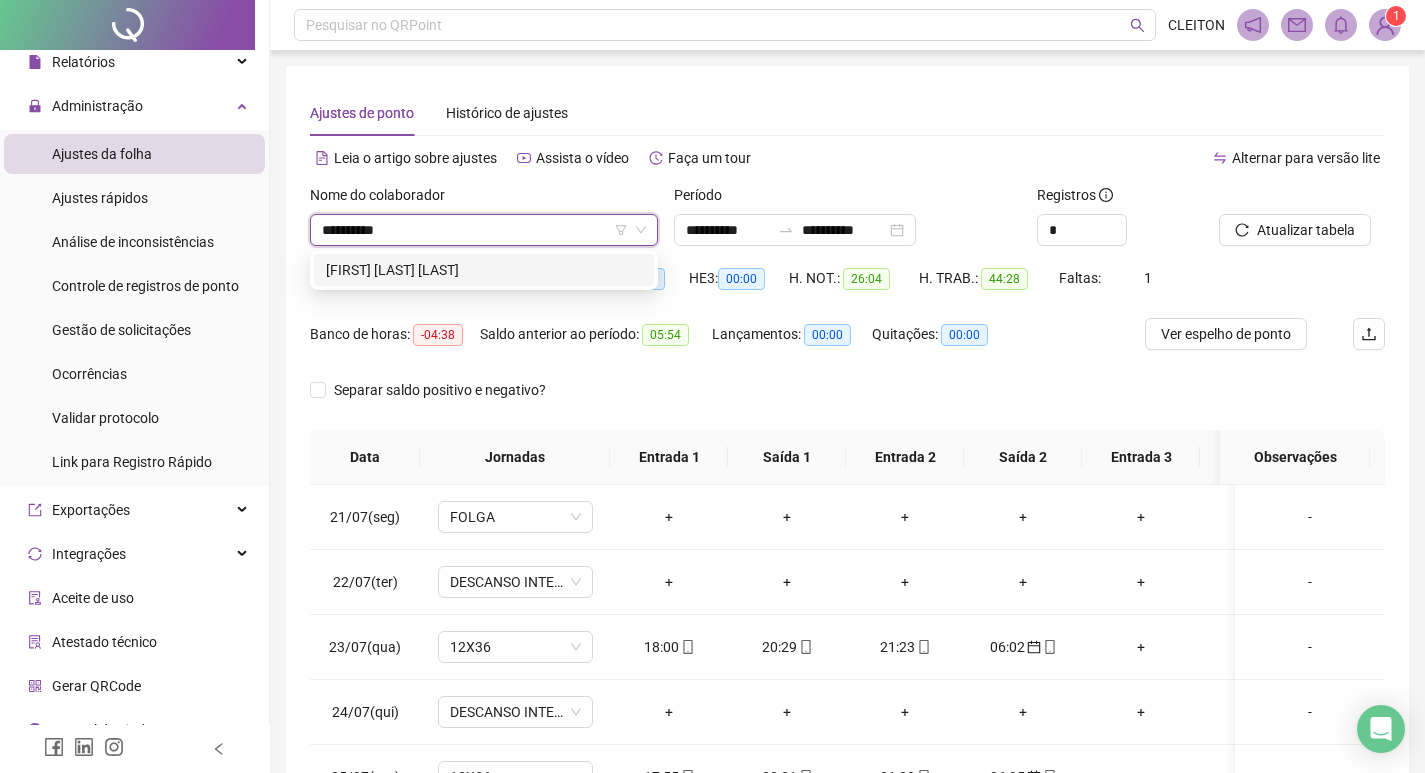 type on "**********" 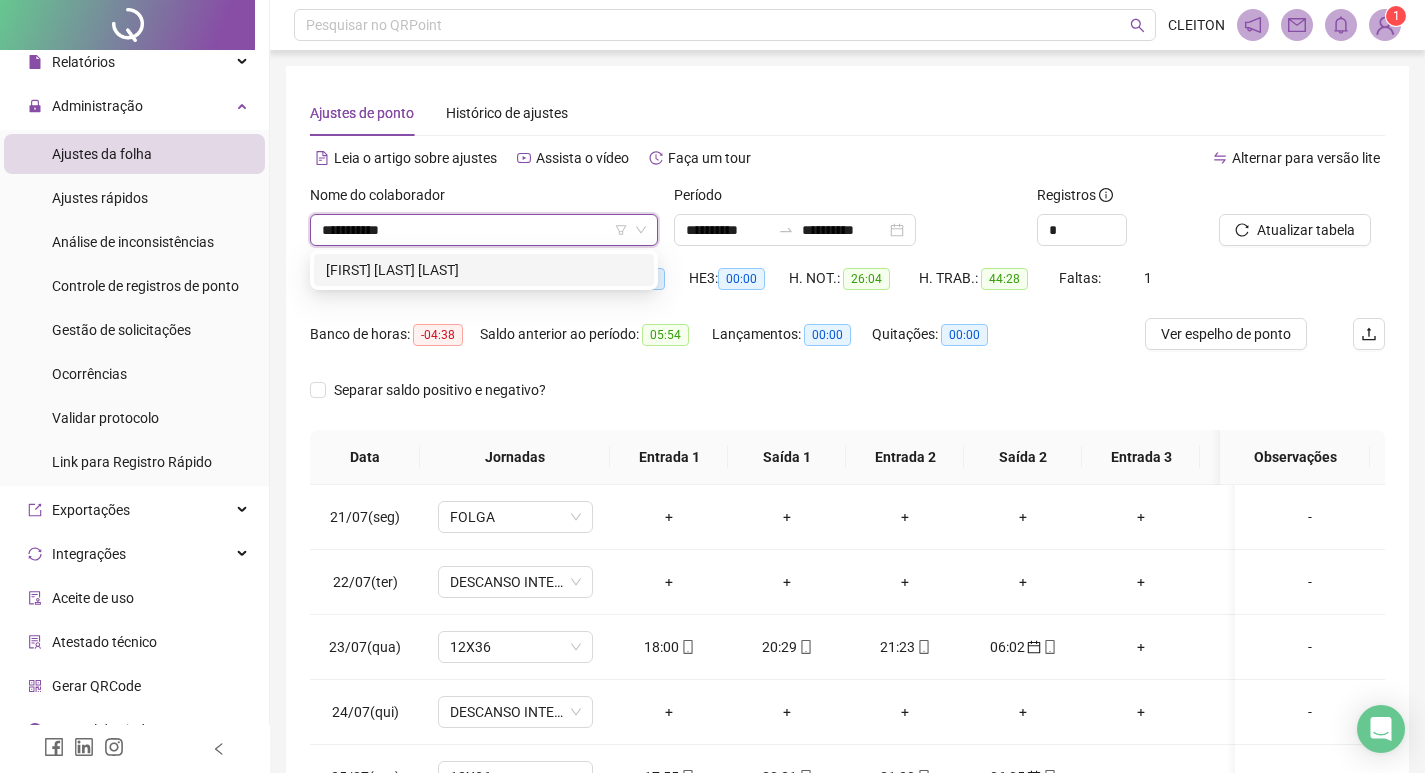 type 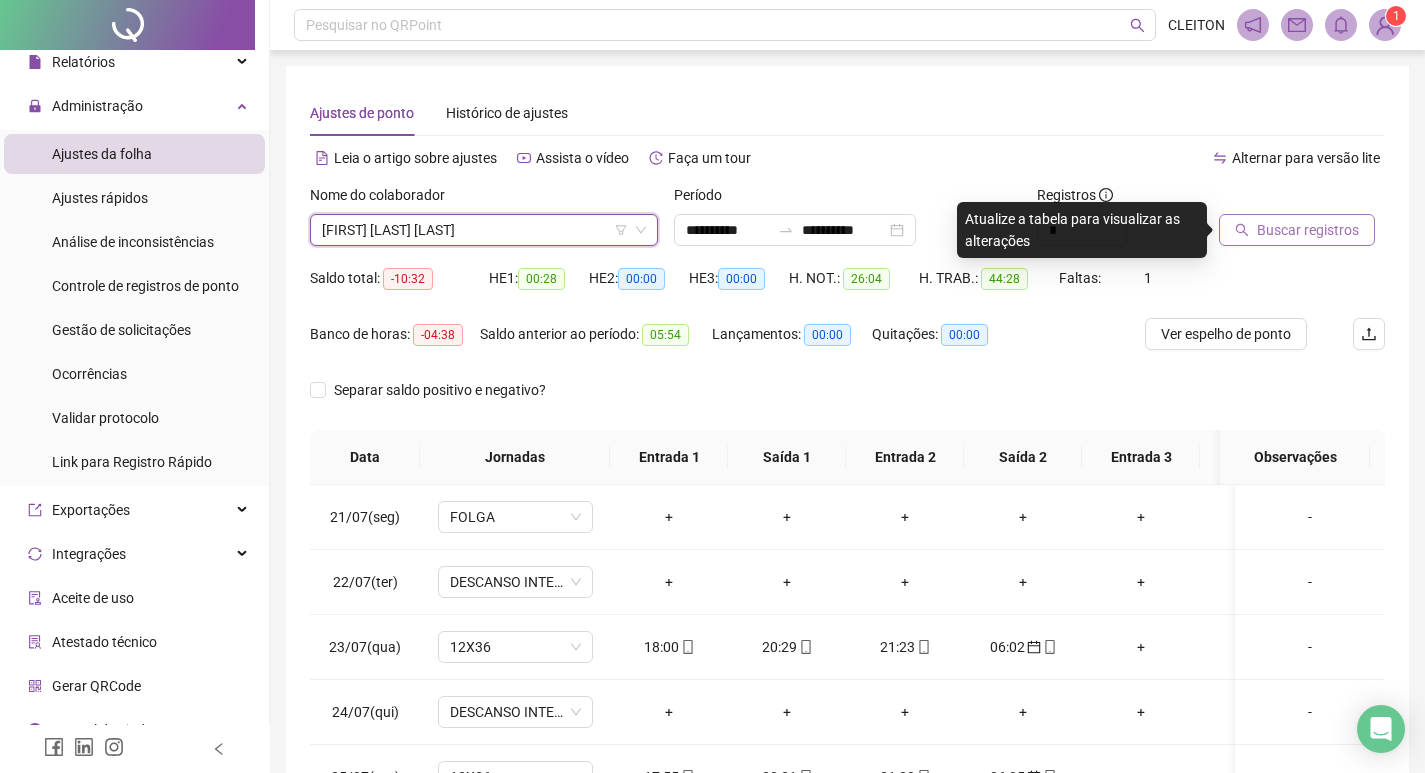 click on "Buscar registros" at bounding box center [1297, 230] 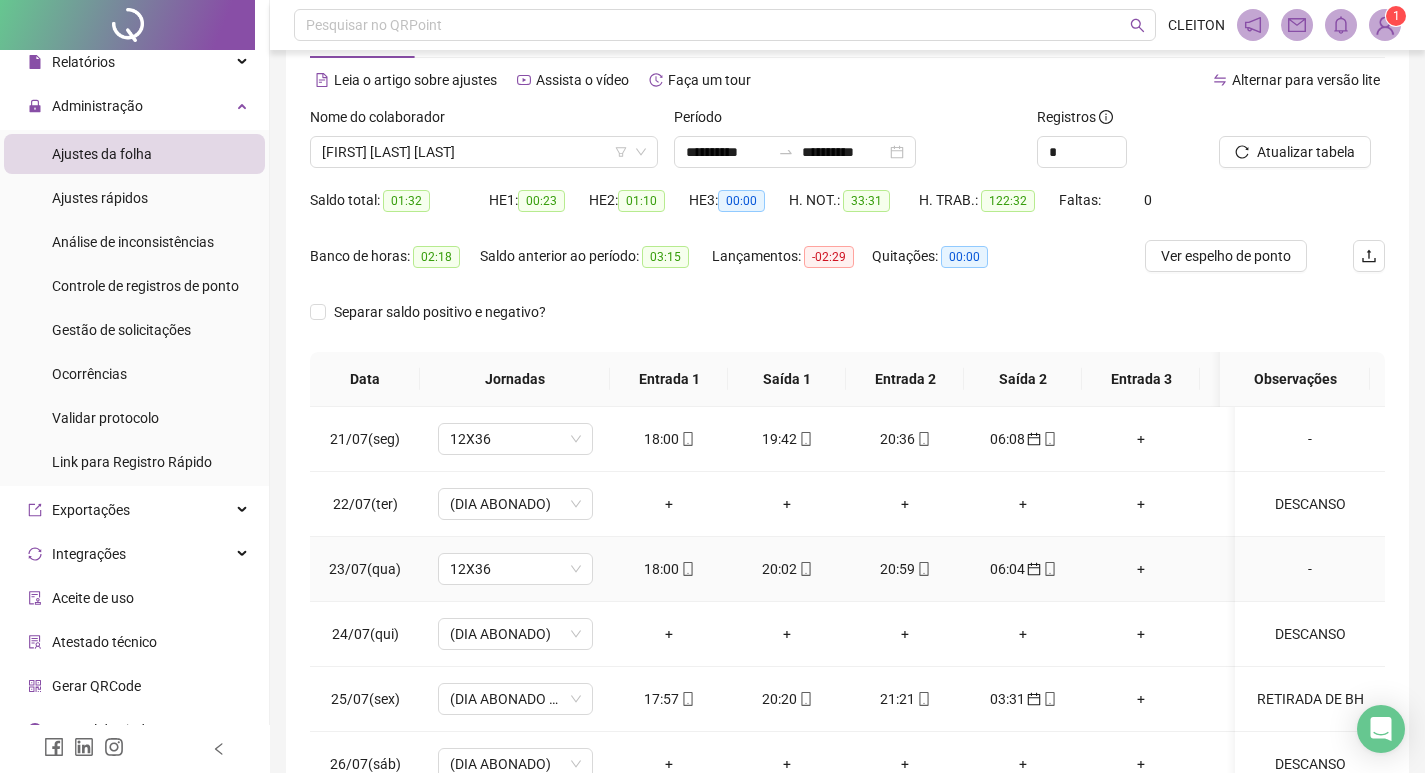 scroll, scrollTop: 249, scrollLeft: 0, axis: vertical 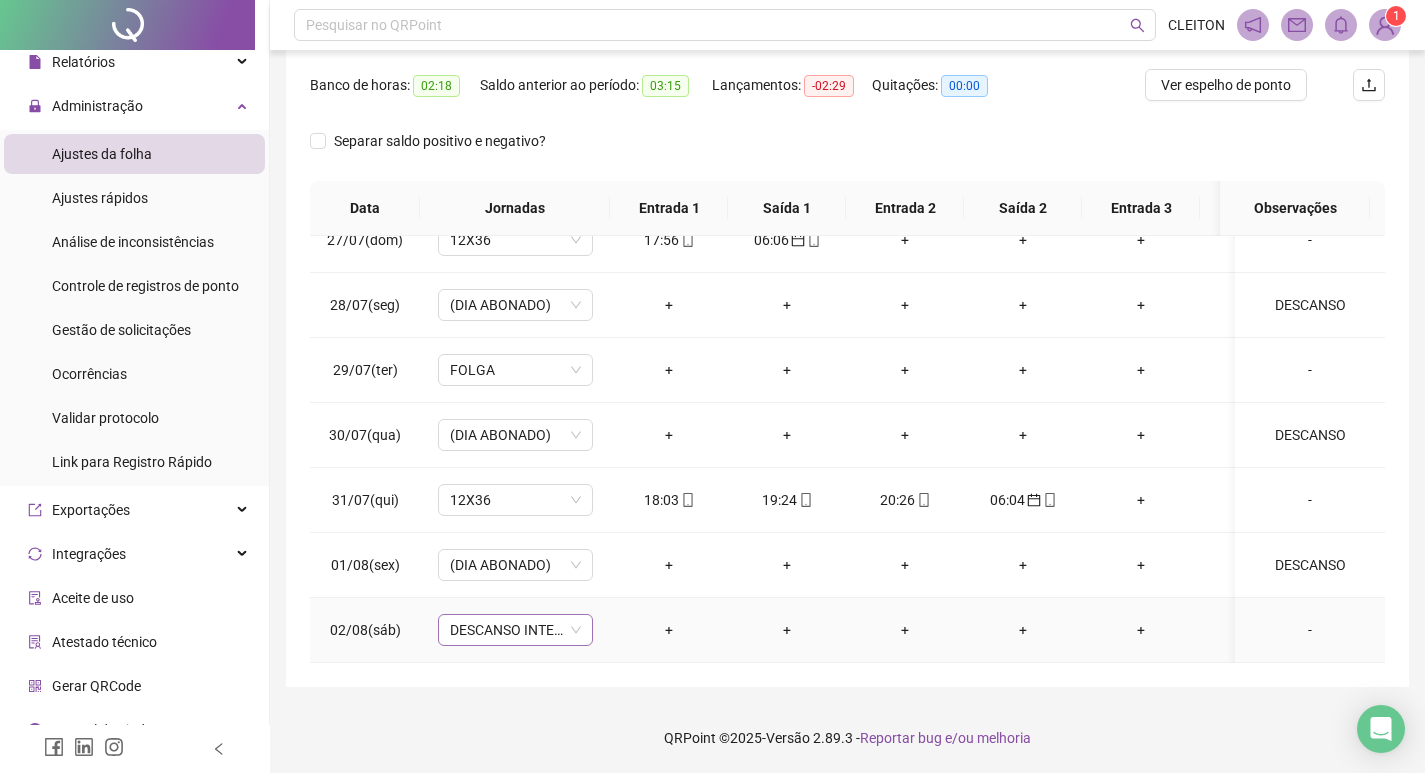 click on "DESCANSO INTER-JORNADA" at bounding box center (515, 630) 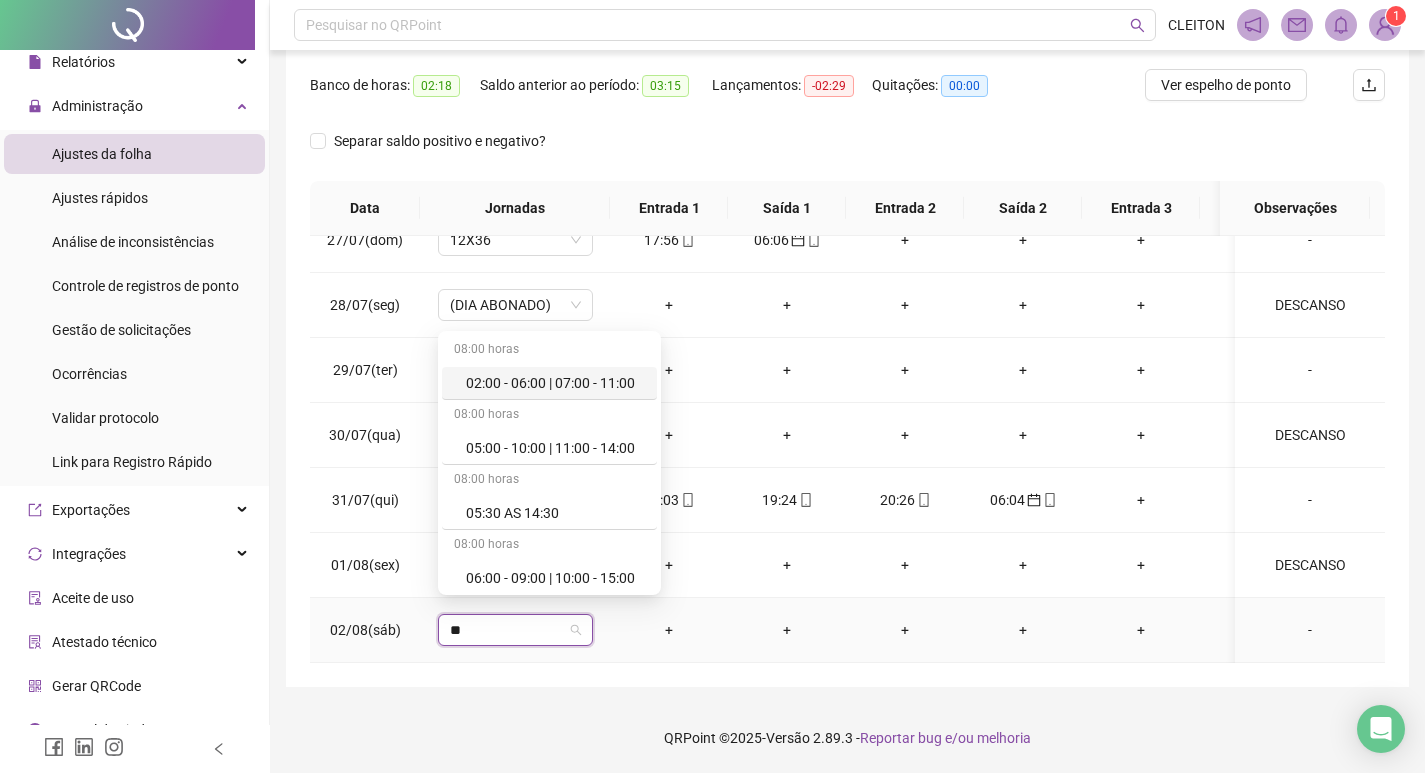 type on "***" 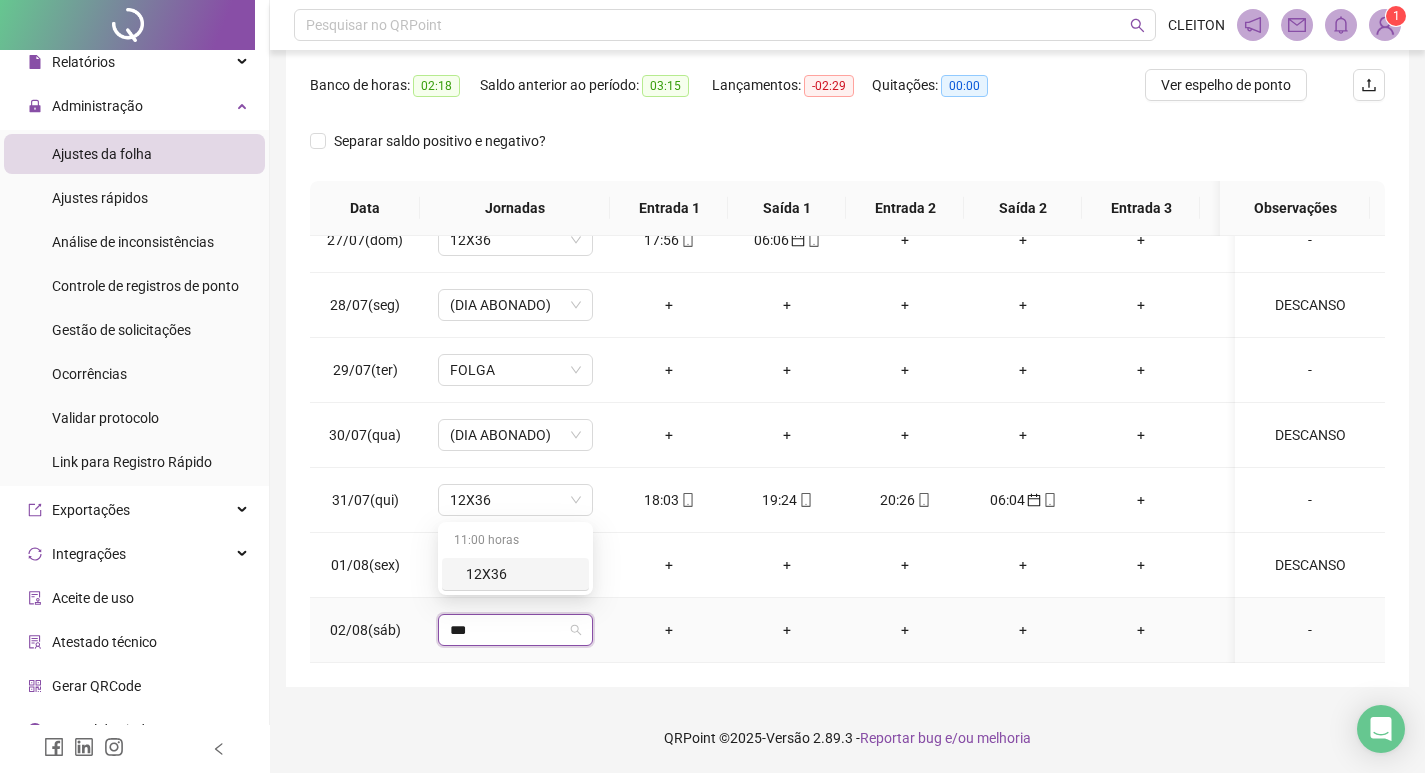 type 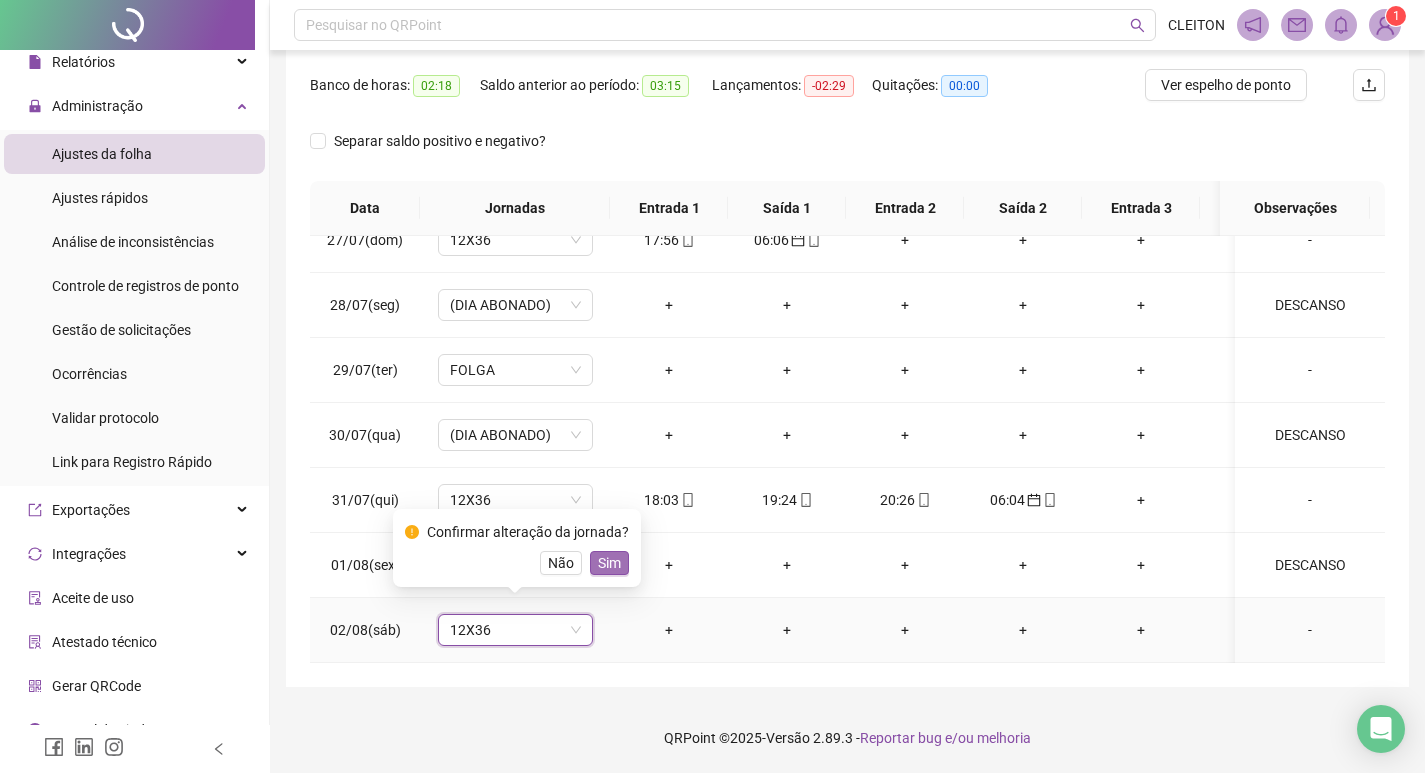 click on "Sim" at bounding box center (609, 563) 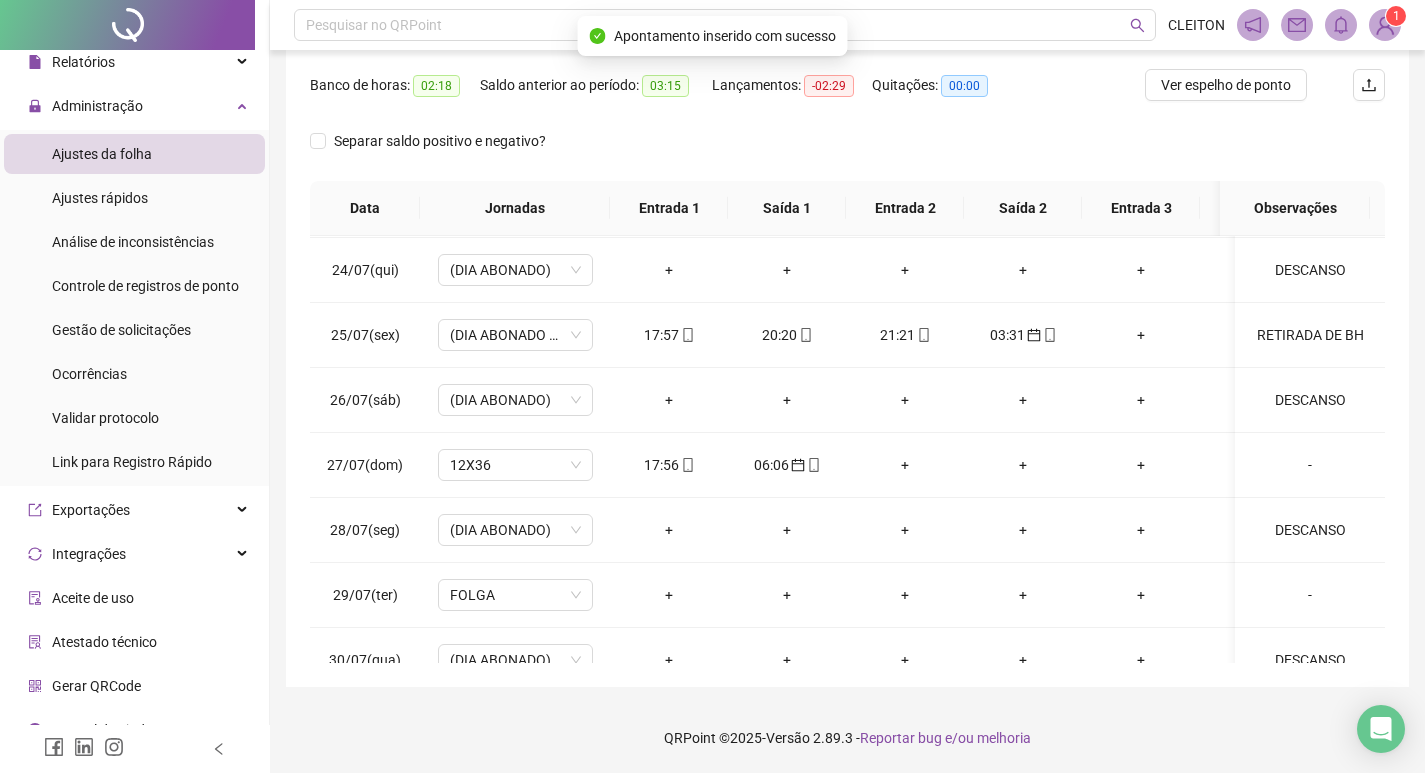 scroll, scrollTop: 0, scrollLeft: 0, axis: both 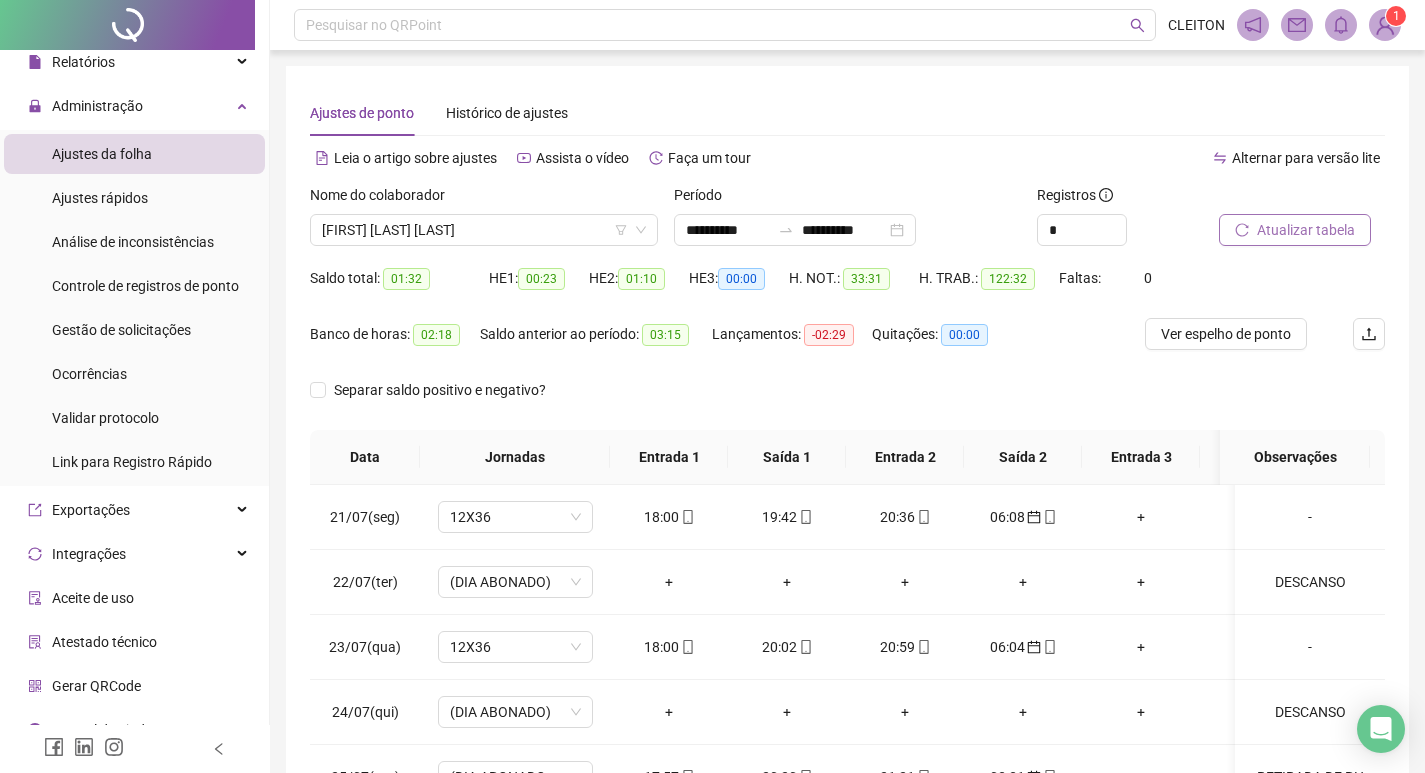 click on "Atualizar tabela" at bounding box center (1306, 230) 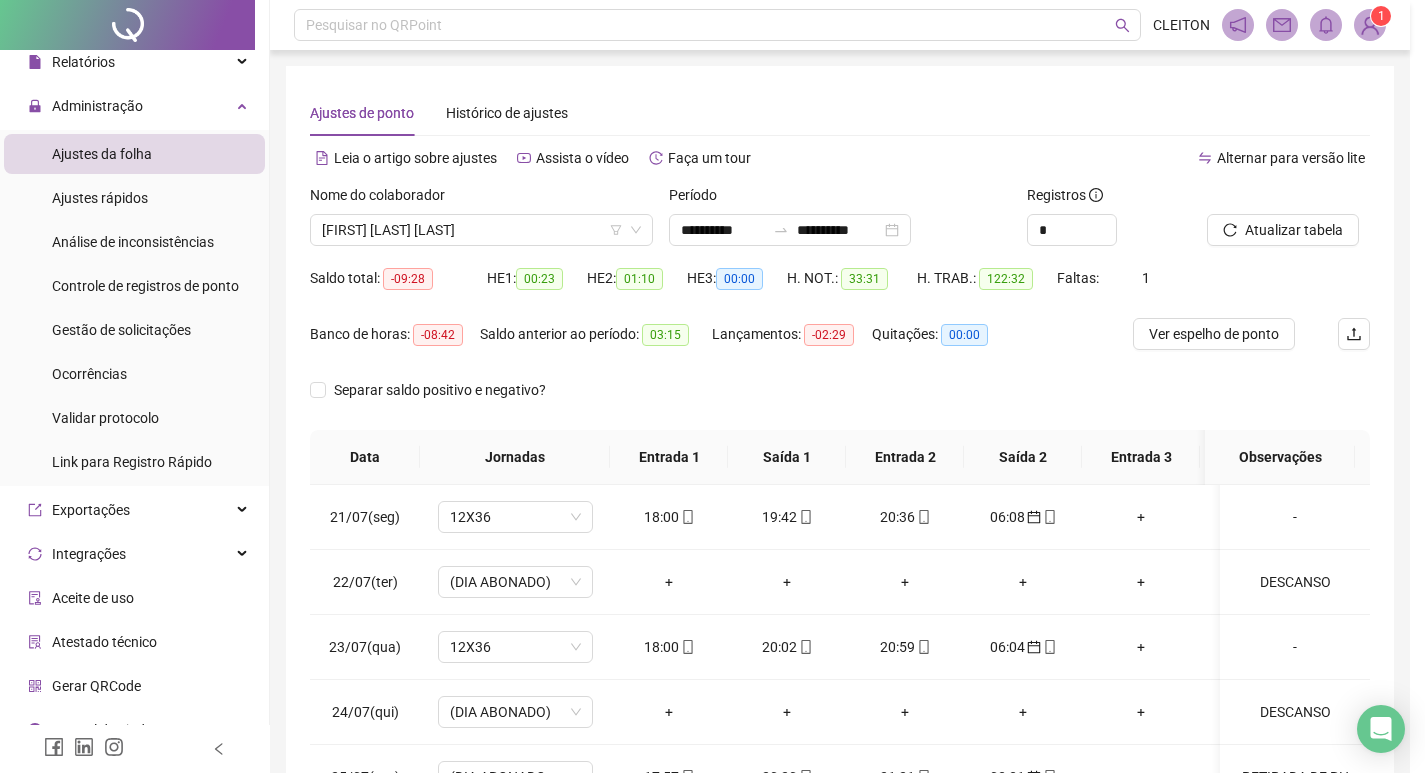 click on "Nome do colaborador" at bounding box center (481, 199) 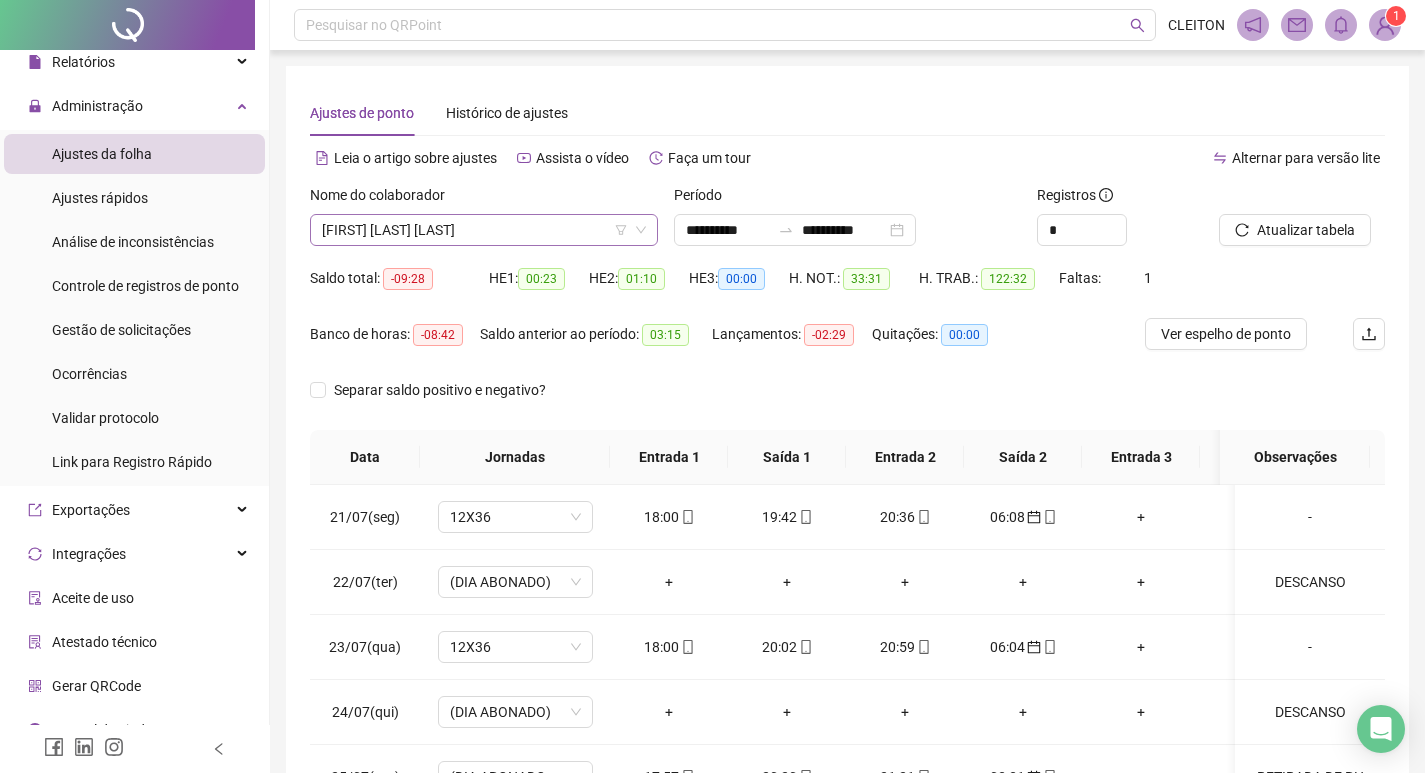 scroll, scrollTop: 544, scrollLeft: 0, axis: vertical 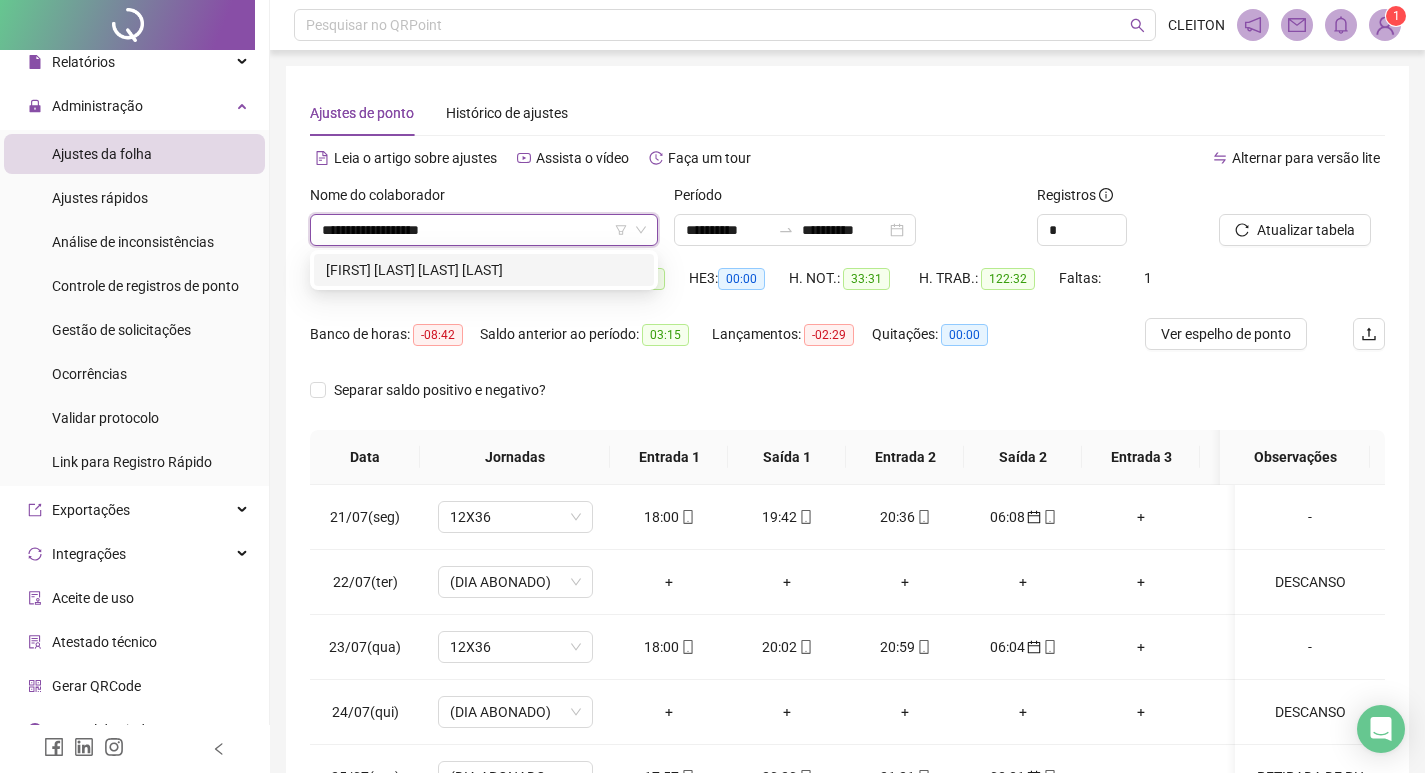 type on "**********" 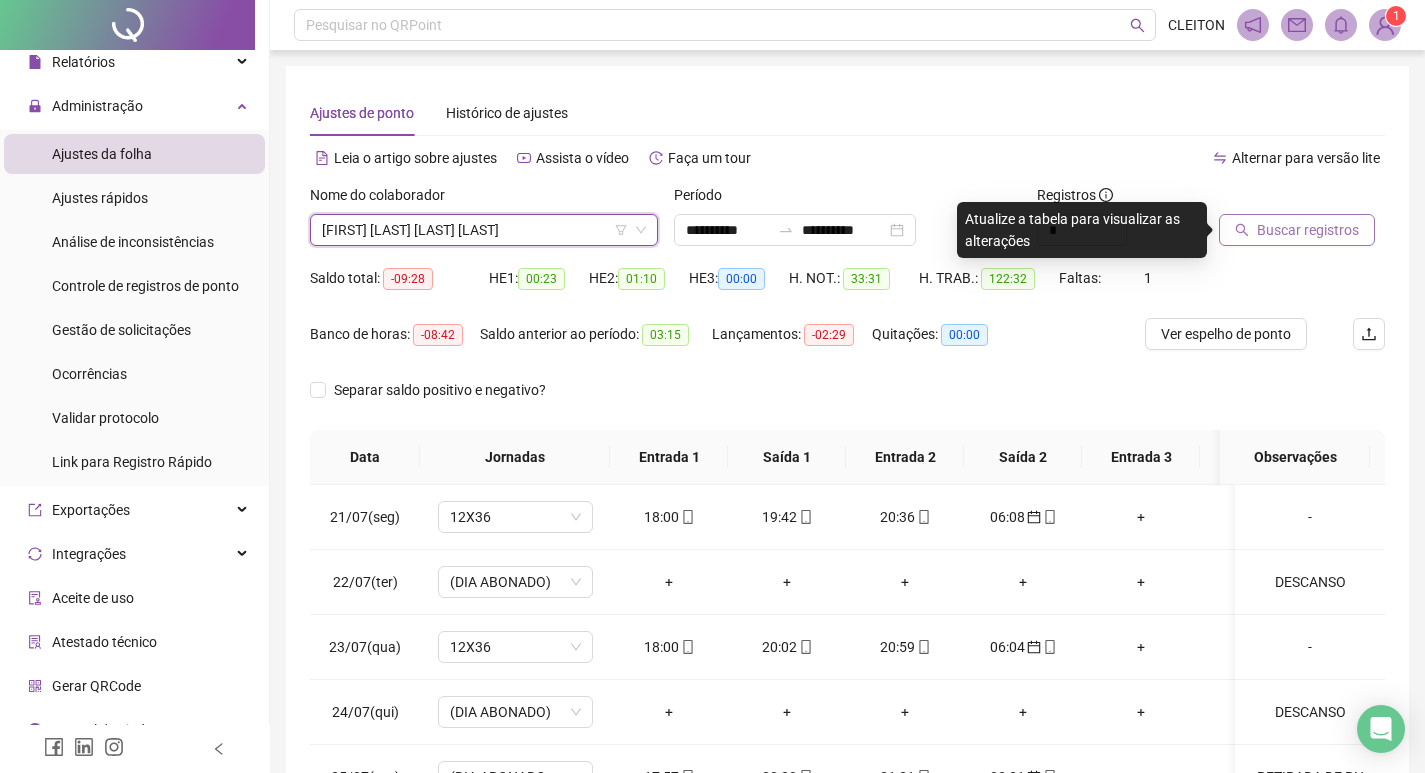 click on "Buscar registros" at bounding box center [1297, 230] 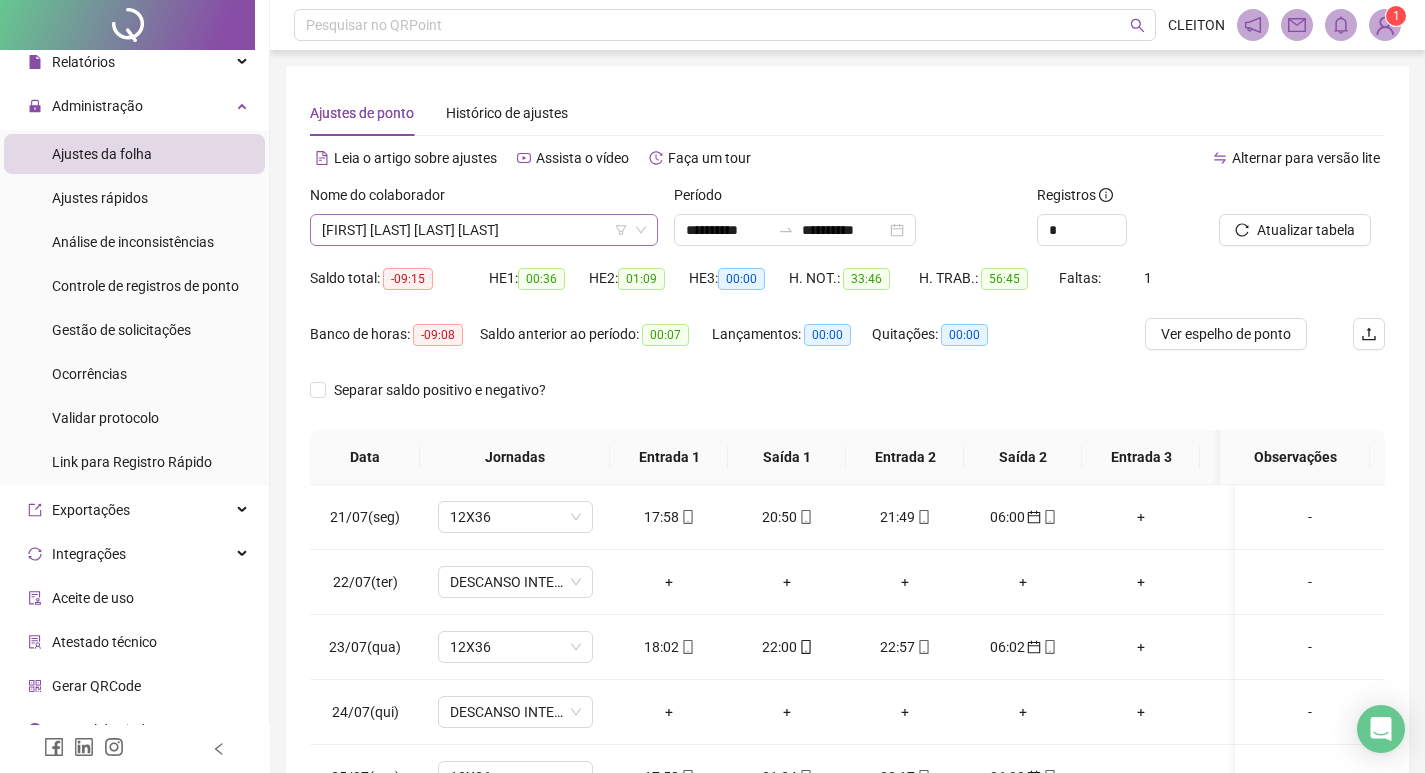 click on "[FIRST] [LAST] [LAST] [LAST]" at bounding box center (484, 230) 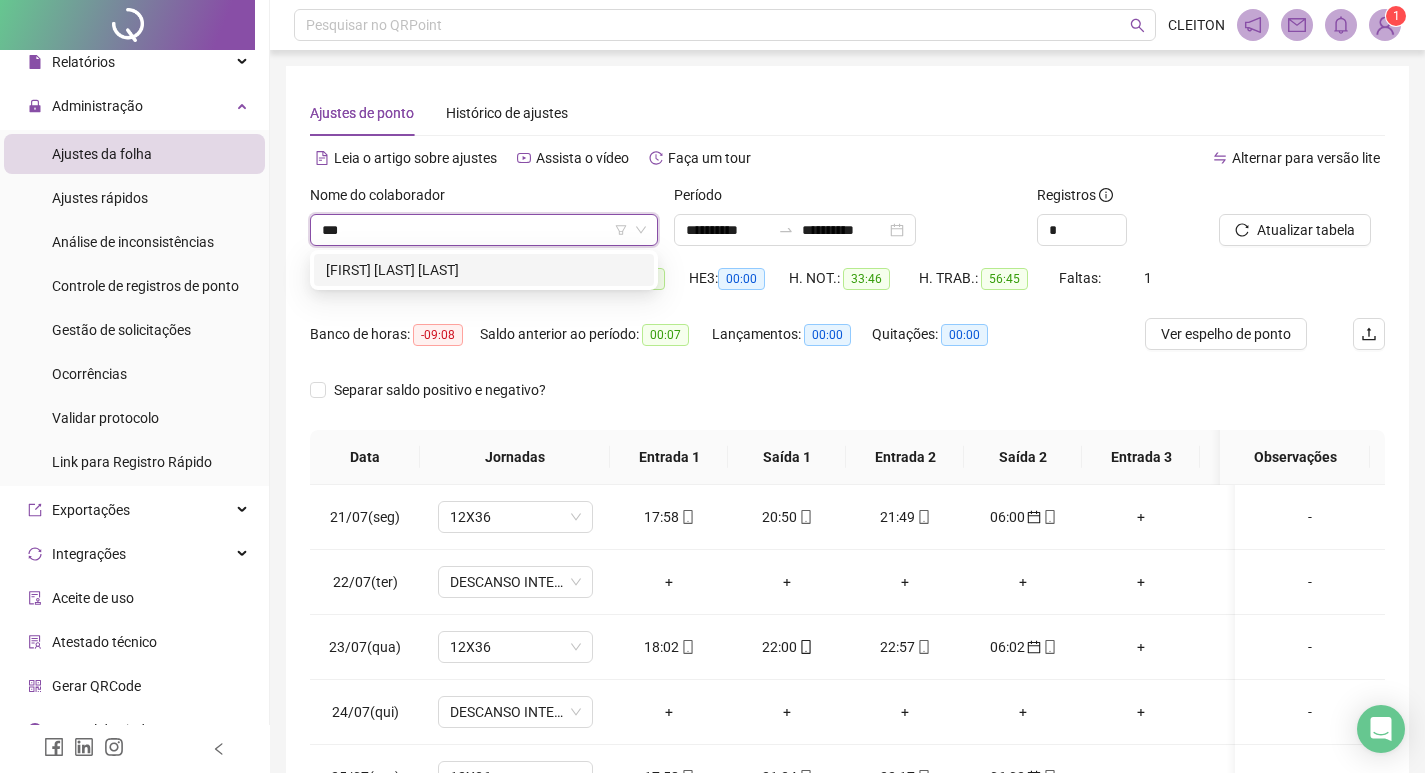 scroll, scrollTop: 0, scrollLeft: 0, axis: both 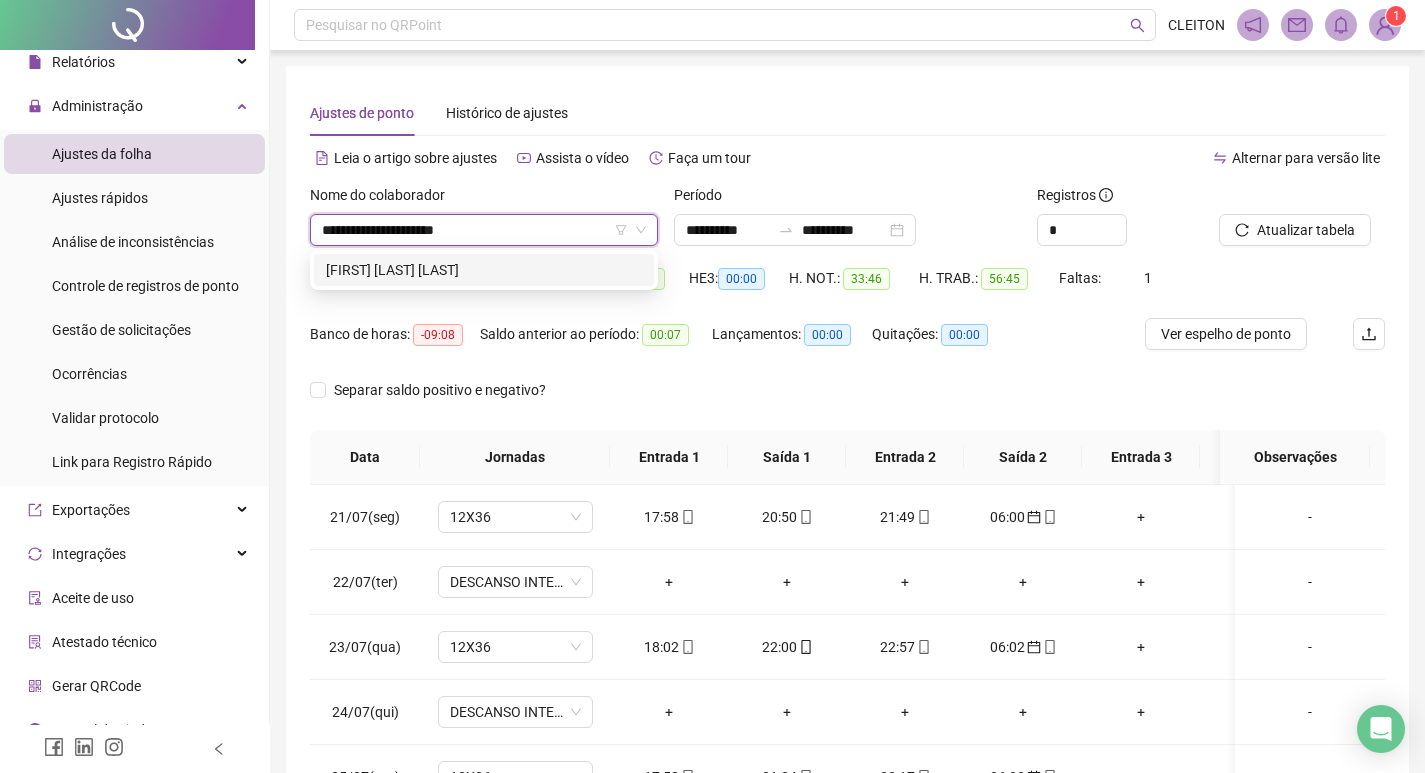 type on "**********" 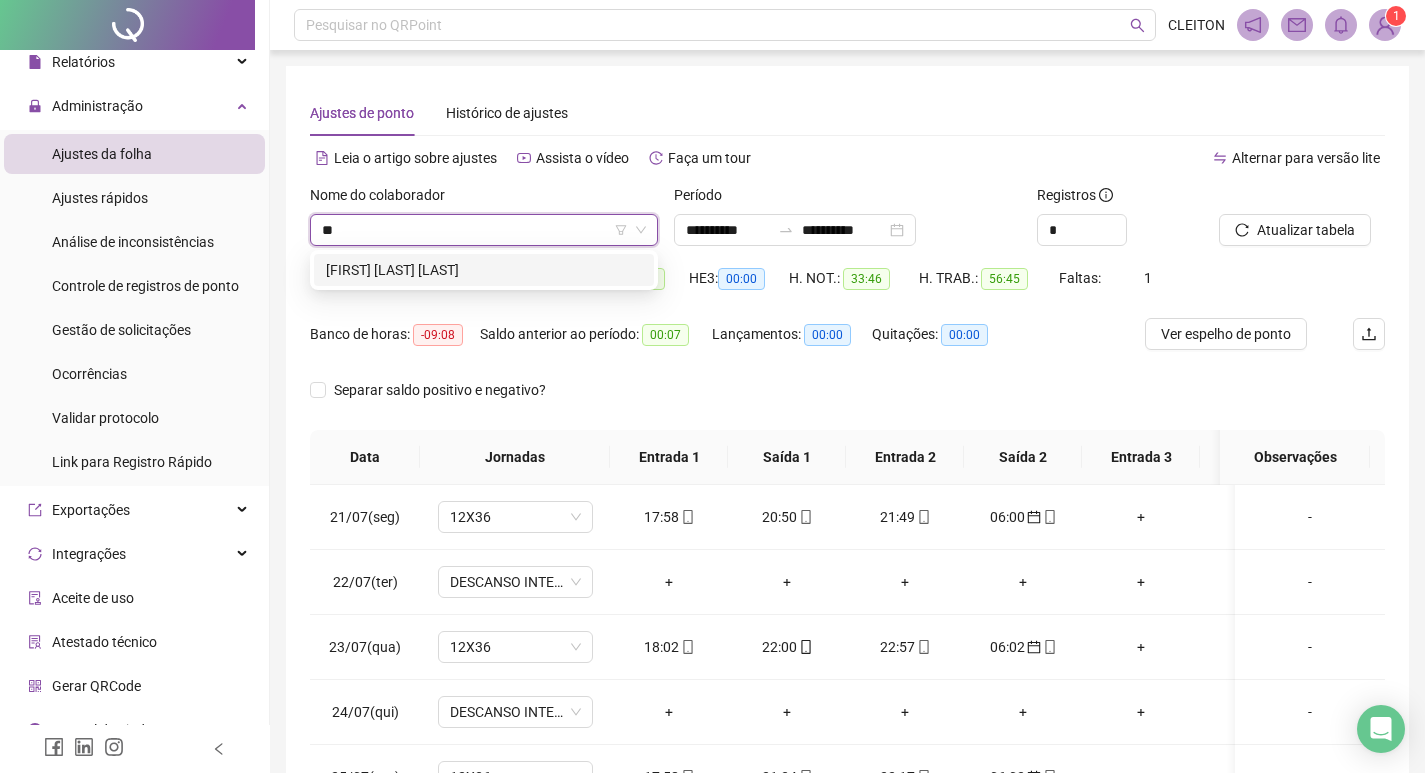 type on "*" 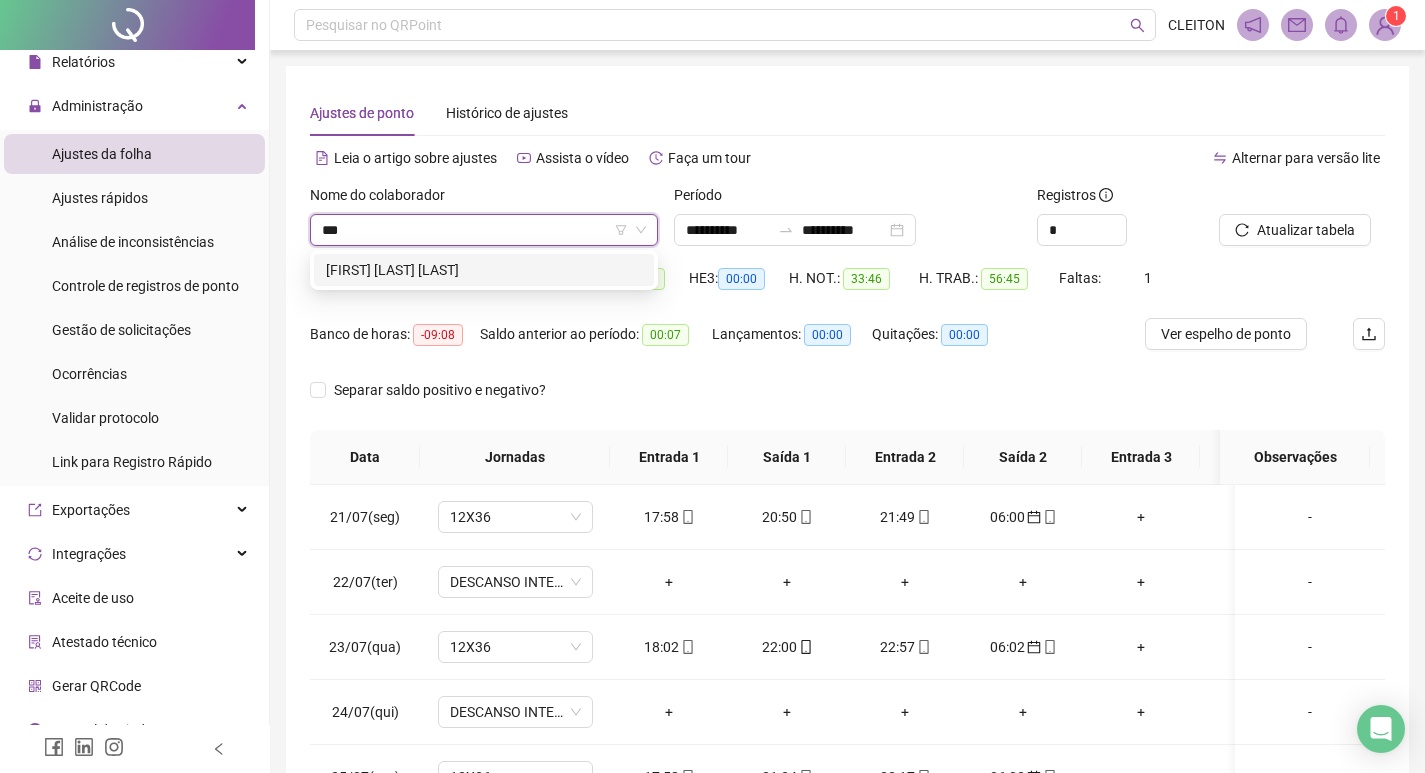 scroll, scrollTop: 0, scrollLeft: 0, axis: both 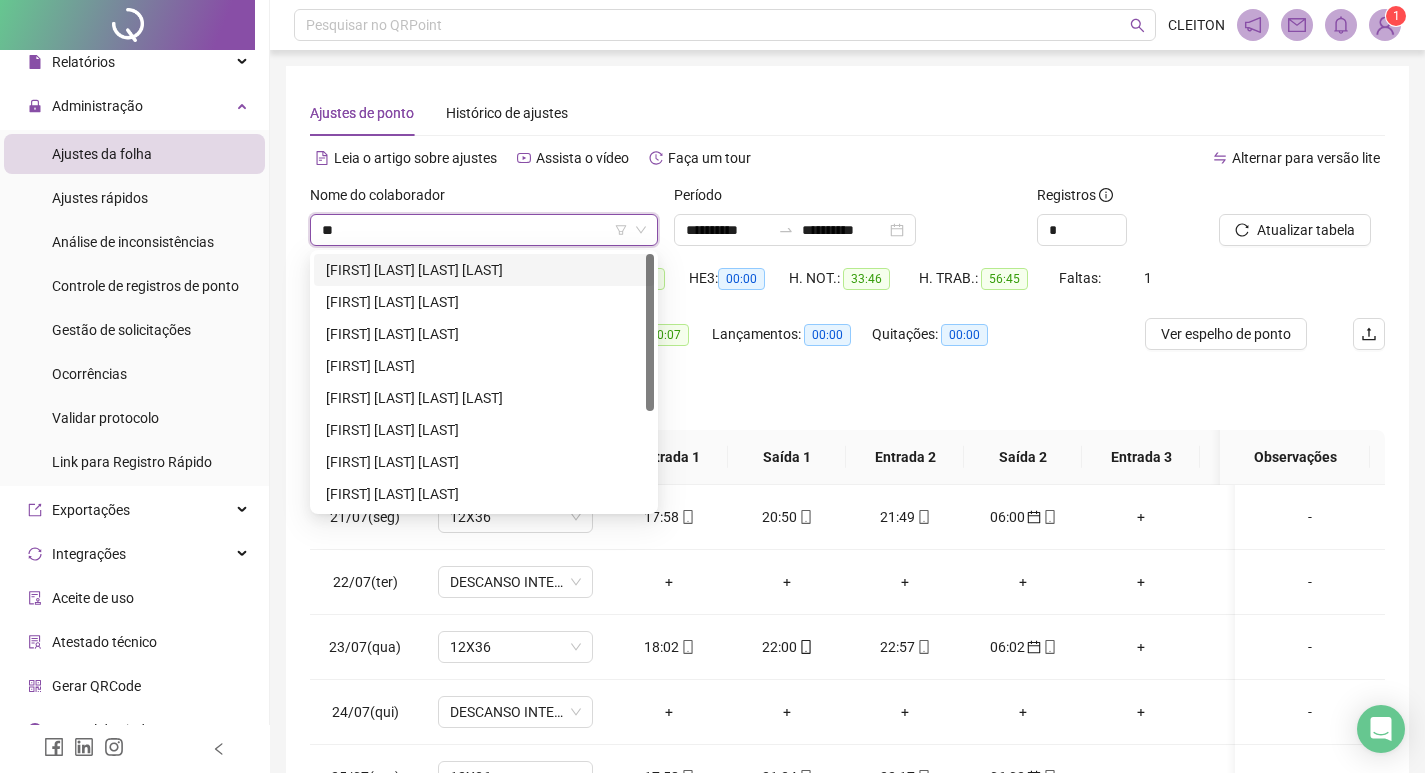 type on "*" 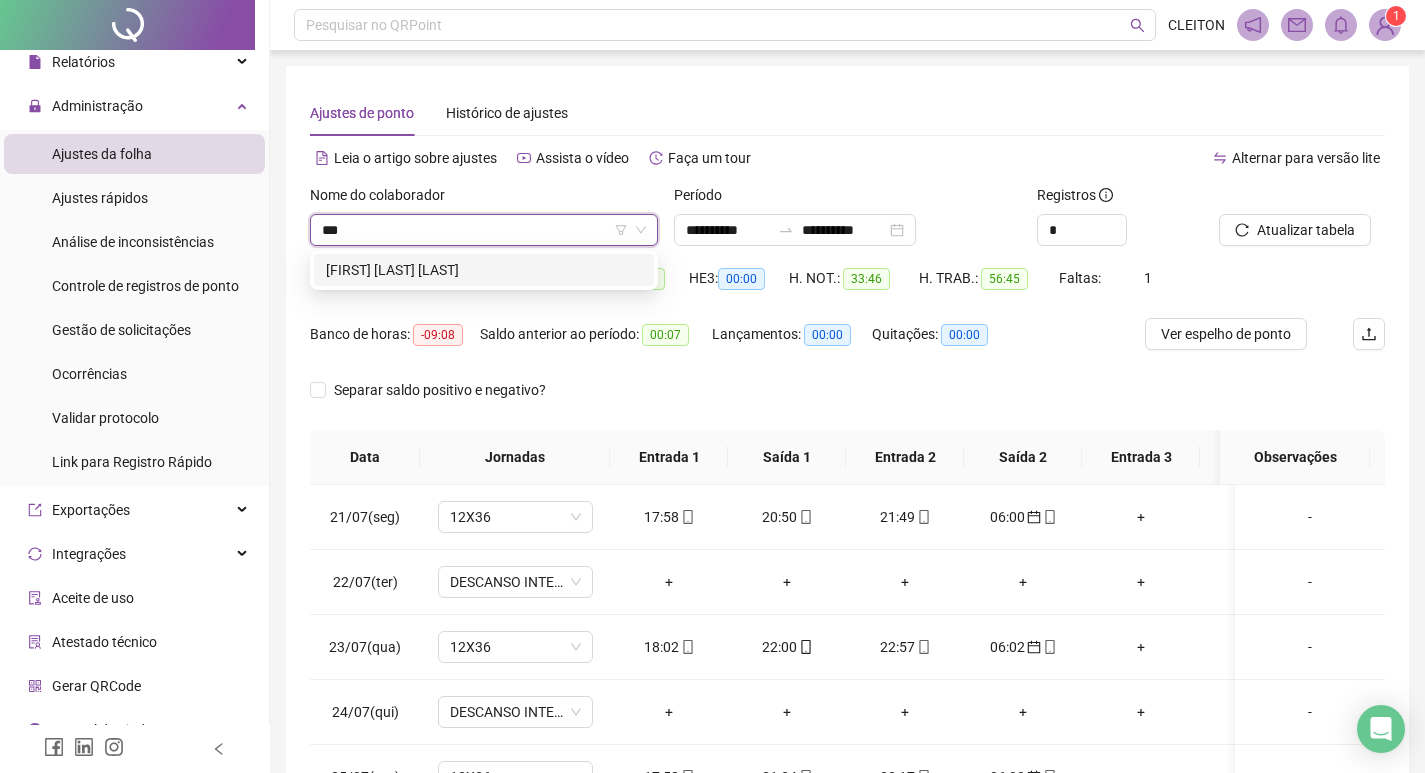 scroll, scrollTop: 0, scrollLeft: 0, axis: both 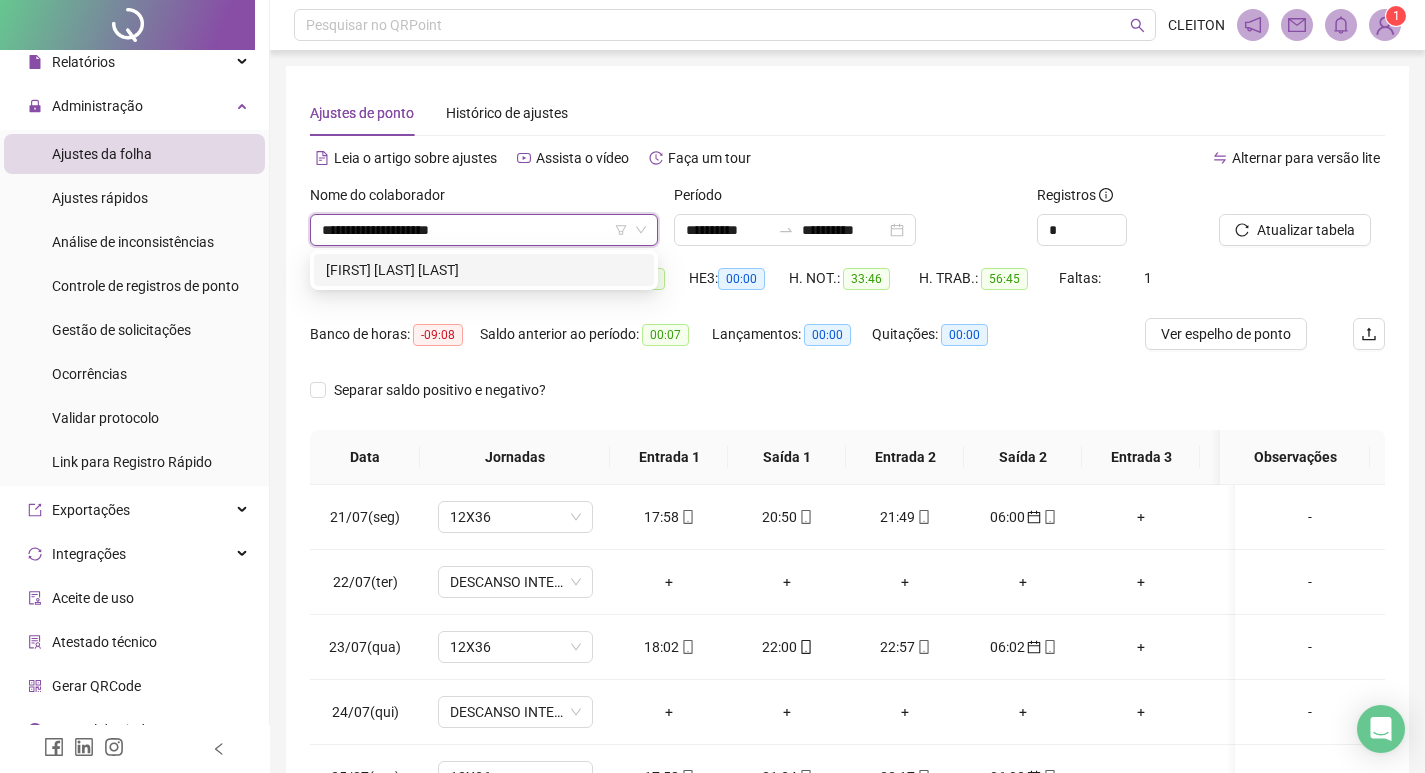 type on "**********" 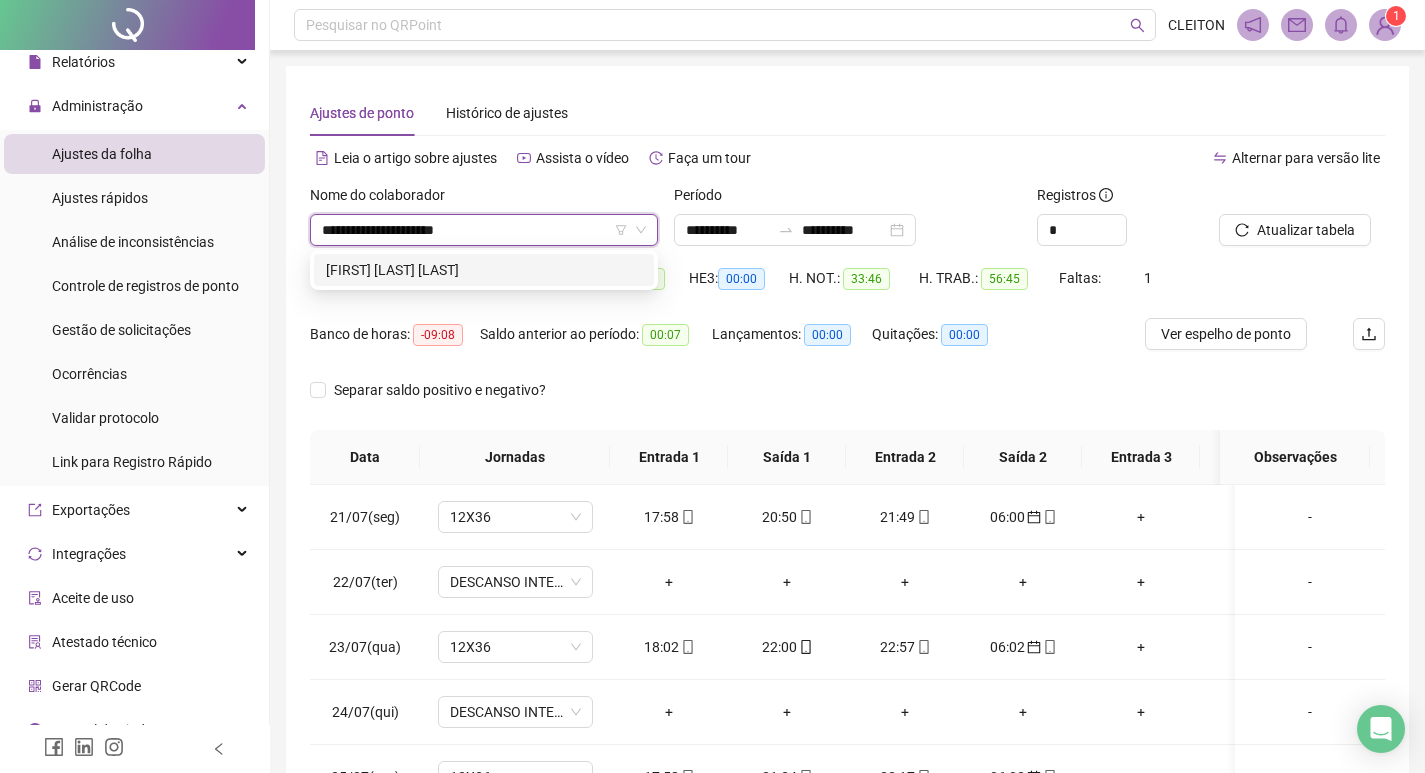 type 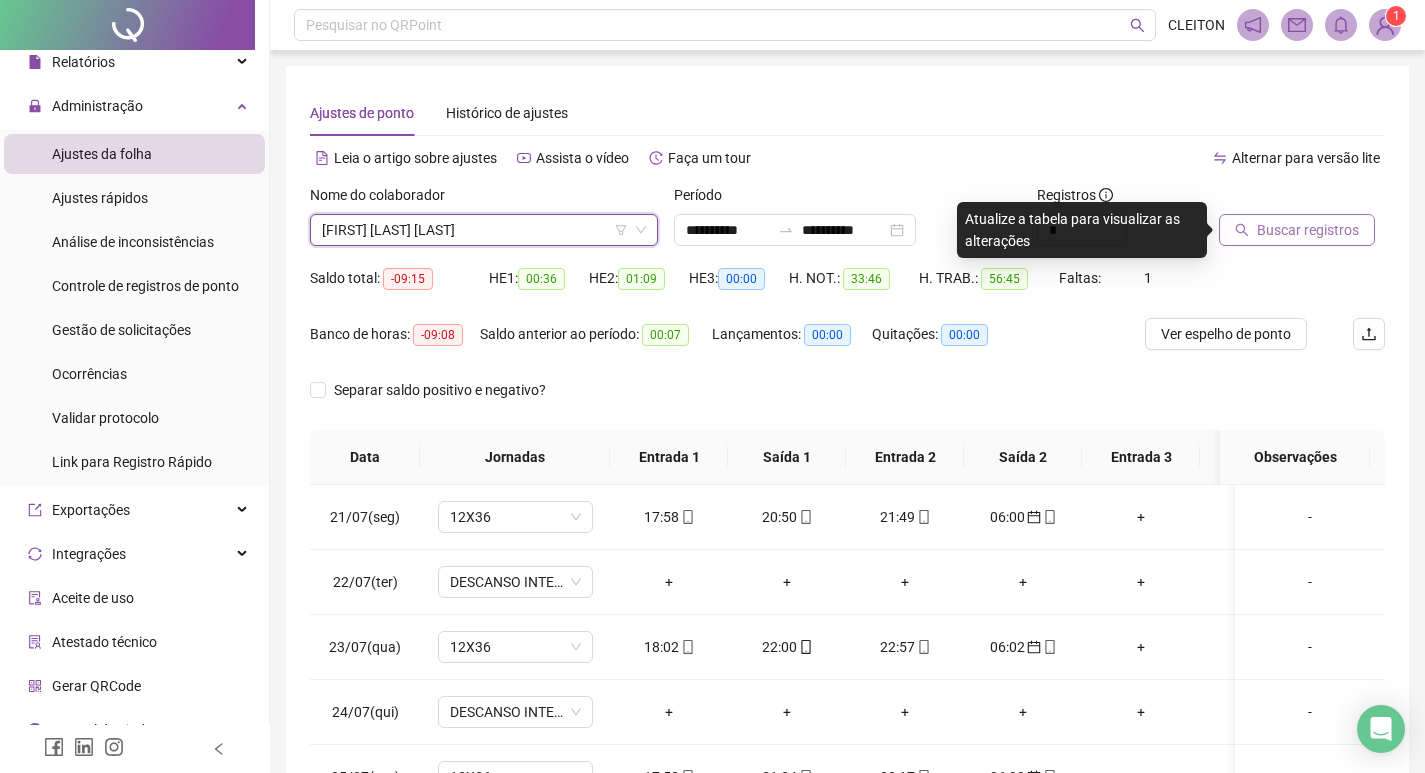 click on "Buscar registros" at bounding box center [1308, 230] 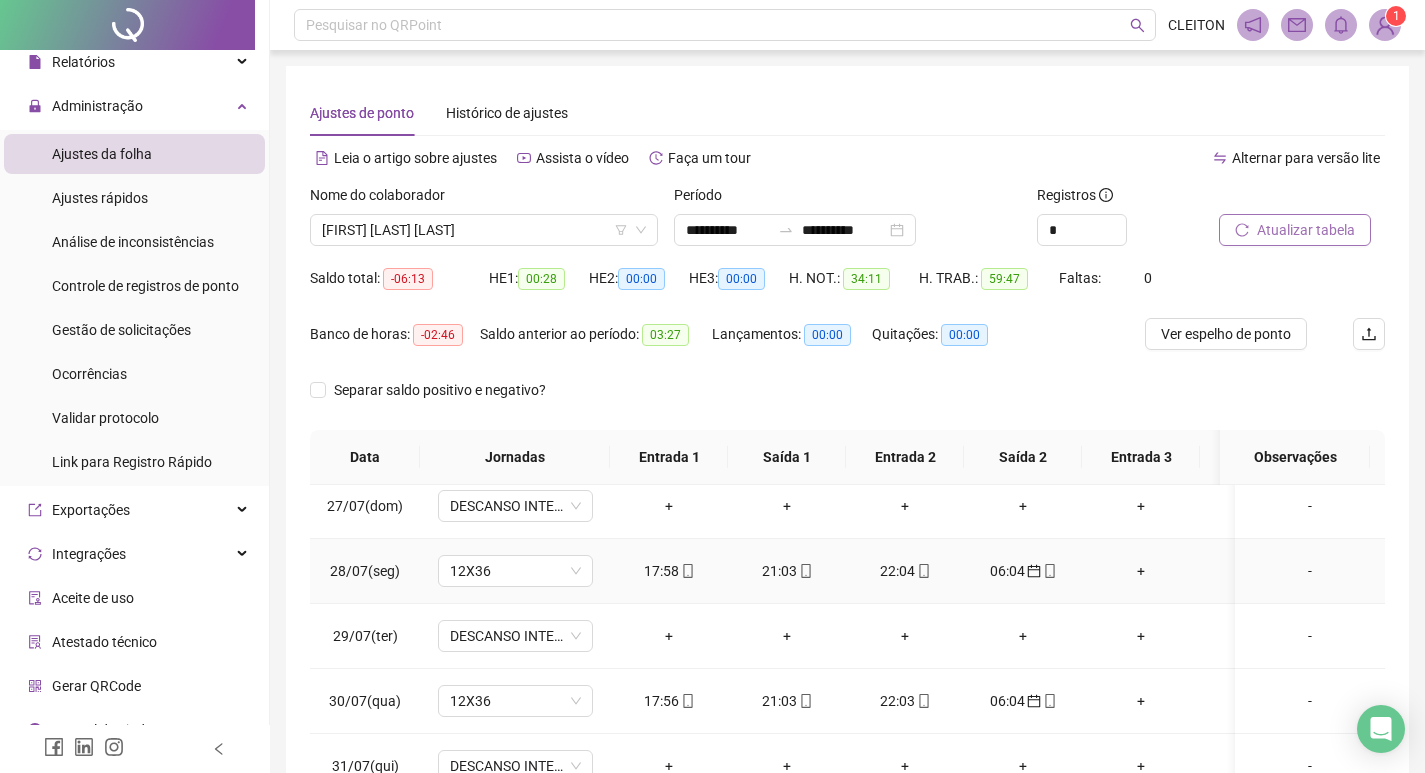 scroll, scrollTop: 433, scrollLeft: 0, axis: vertical 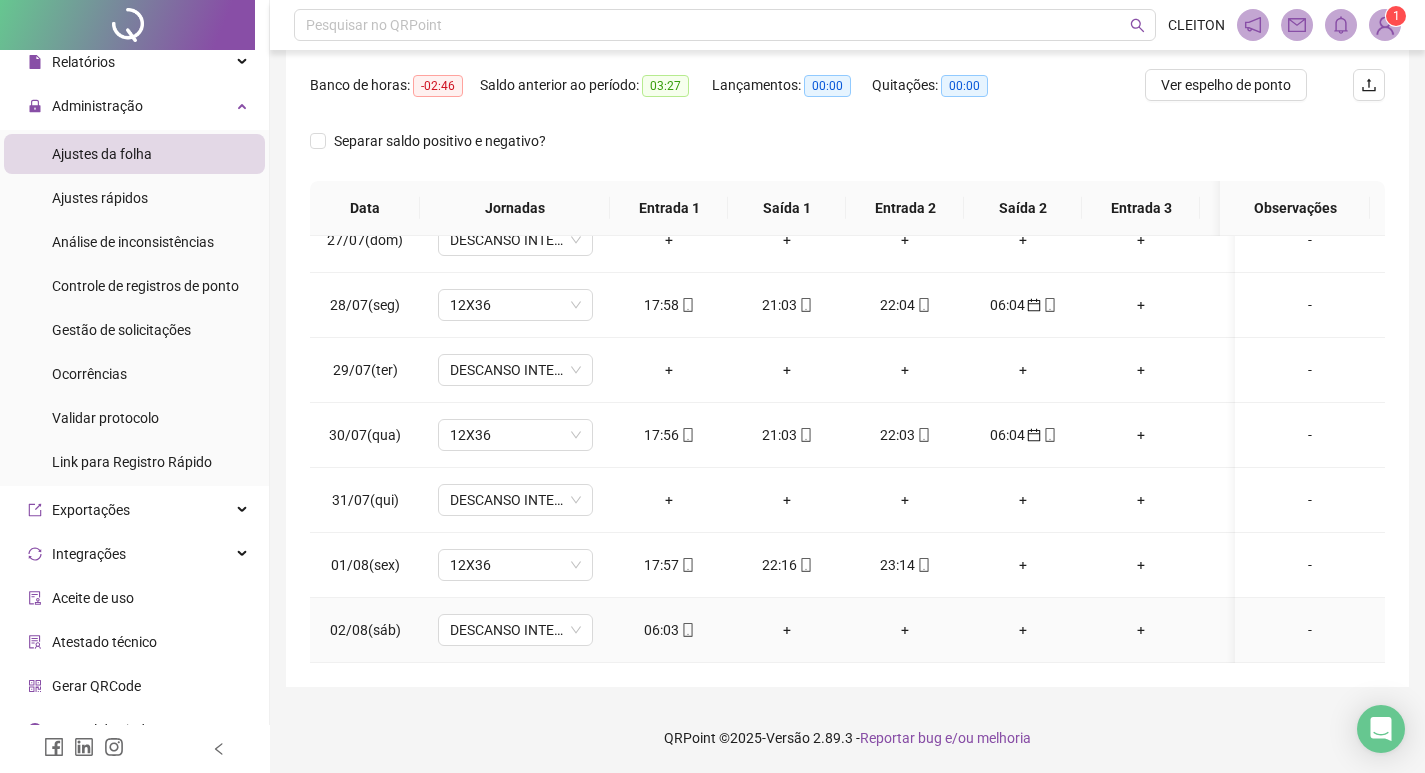 click on "06:03" at bounding box center [669, 630] 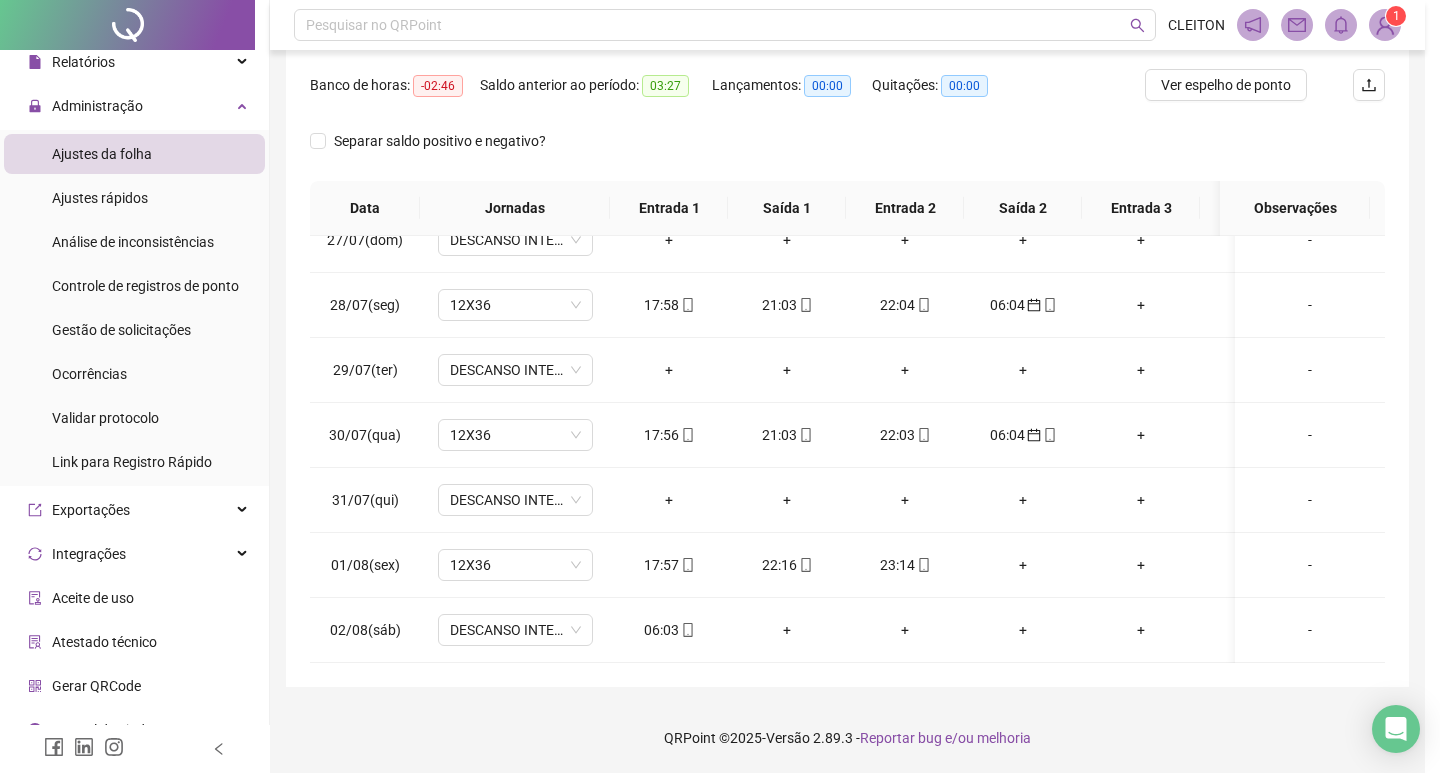 type on "**********" 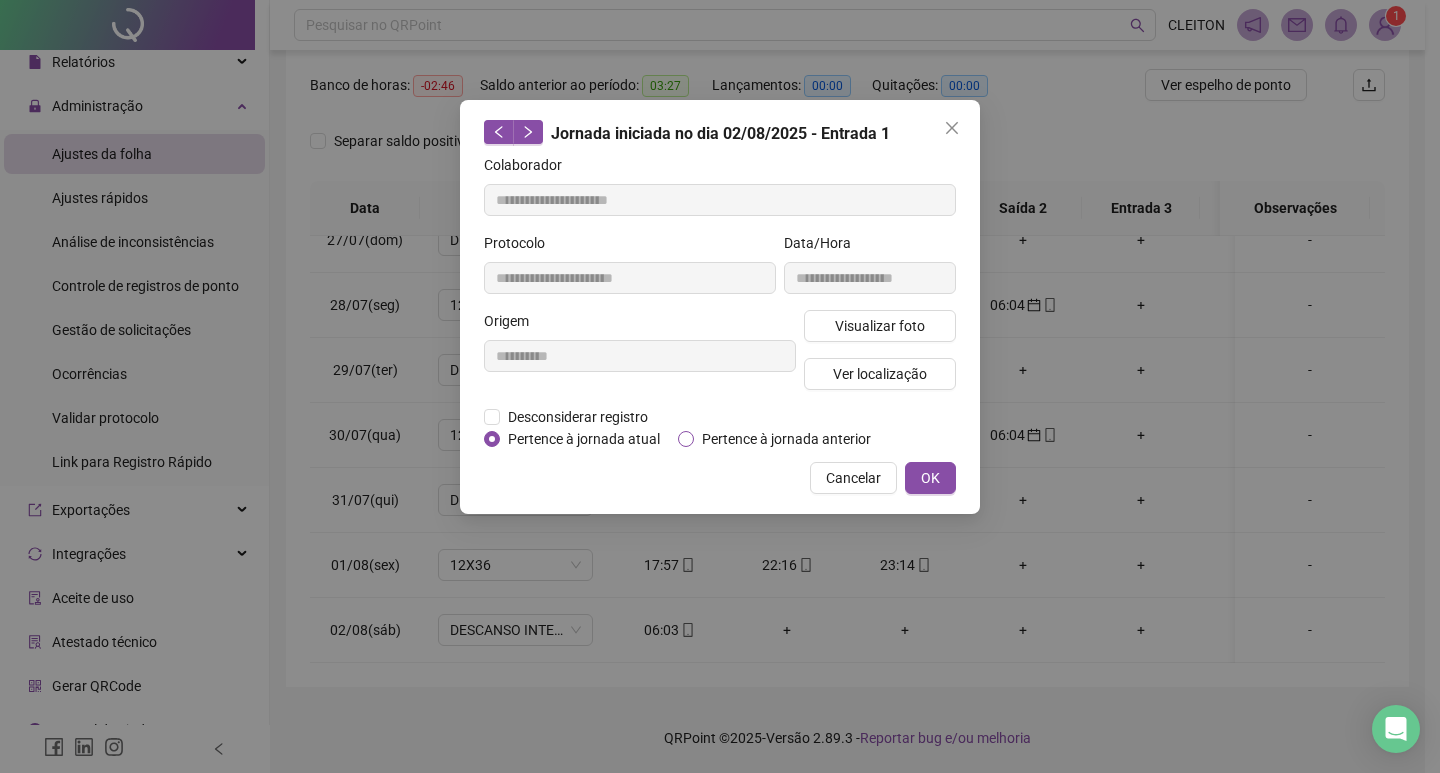 click on "Pertence à jornada anterior" at bounding box center (786, 439) 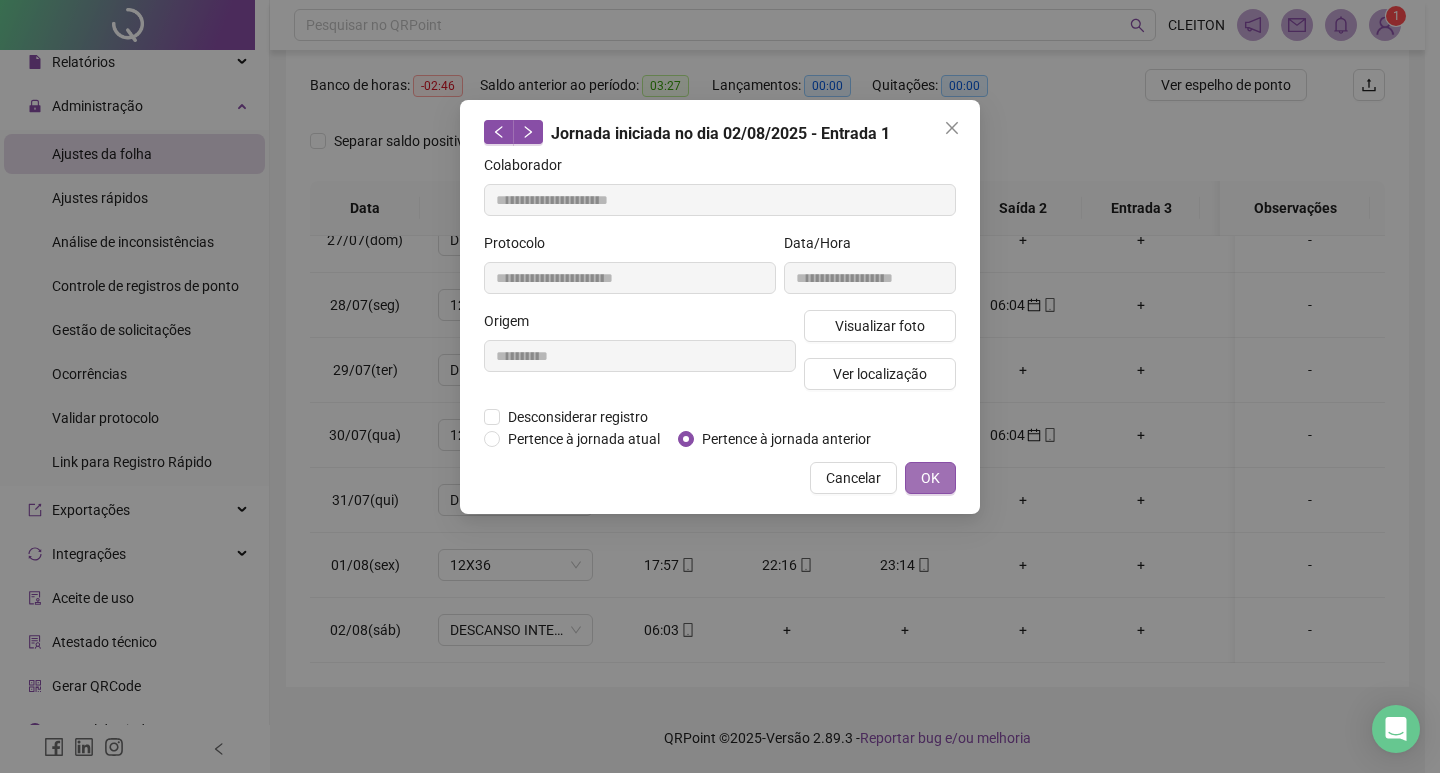 click on "OK" at bounding box center (930, 478) 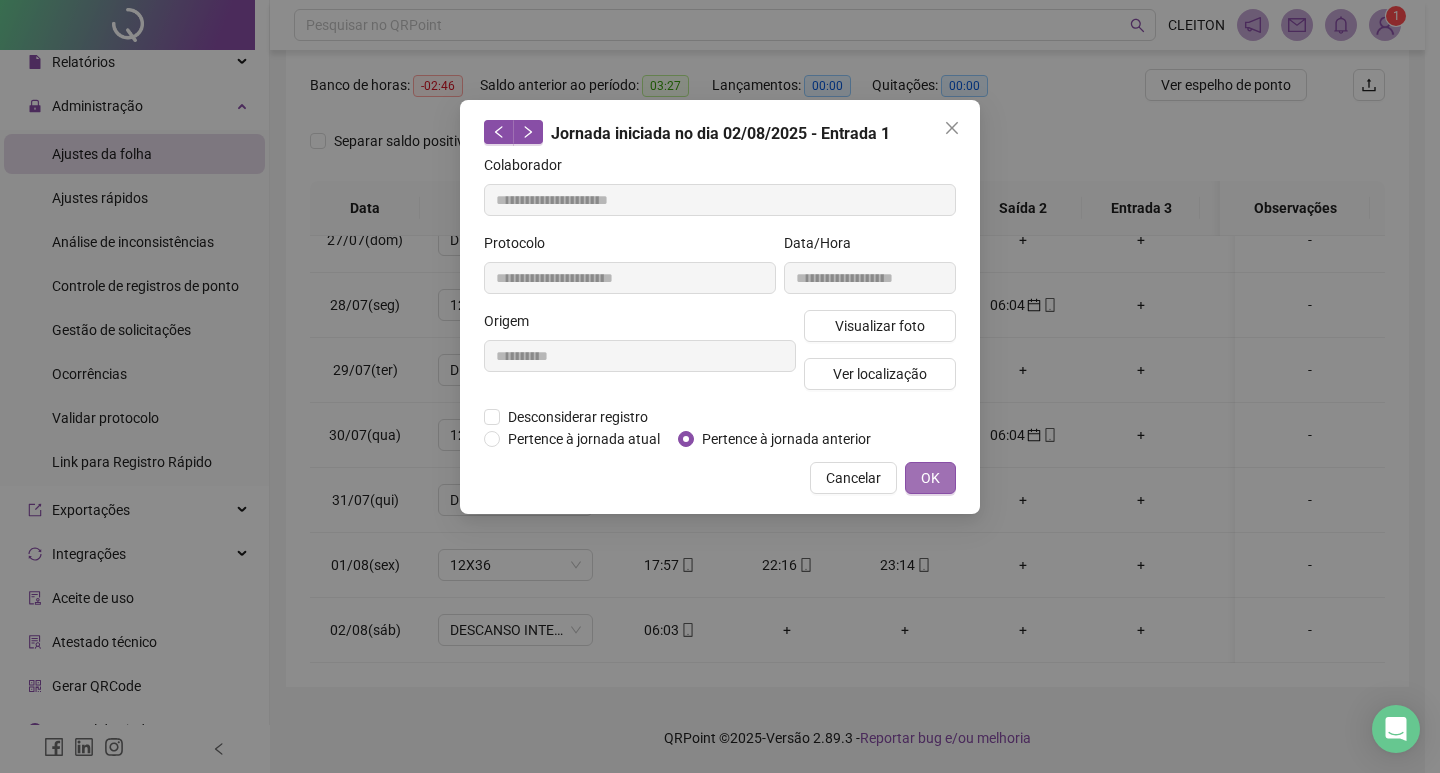 click on "OK" at bounding box center (930, 478) 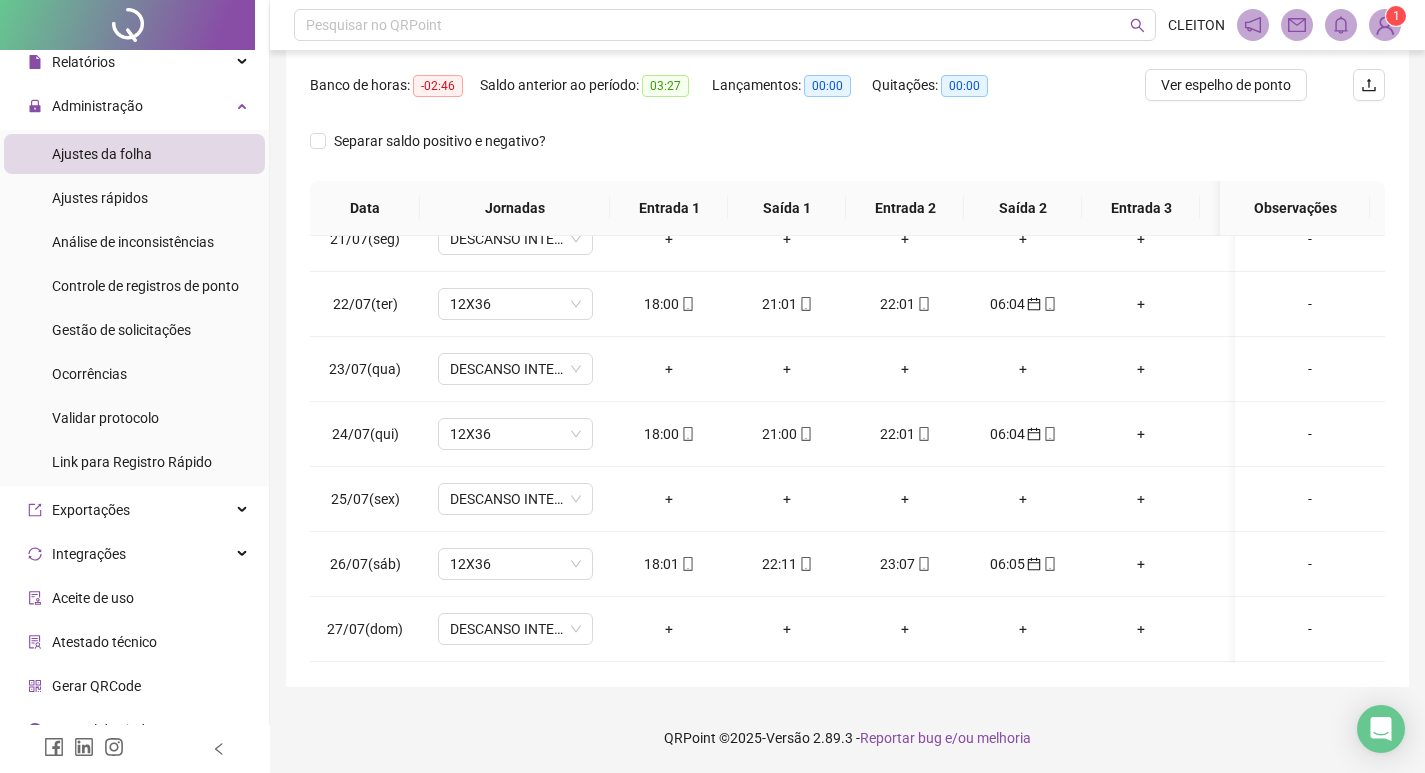 scroll, scrollTop: 0, scrollLeft: 0, axis: both 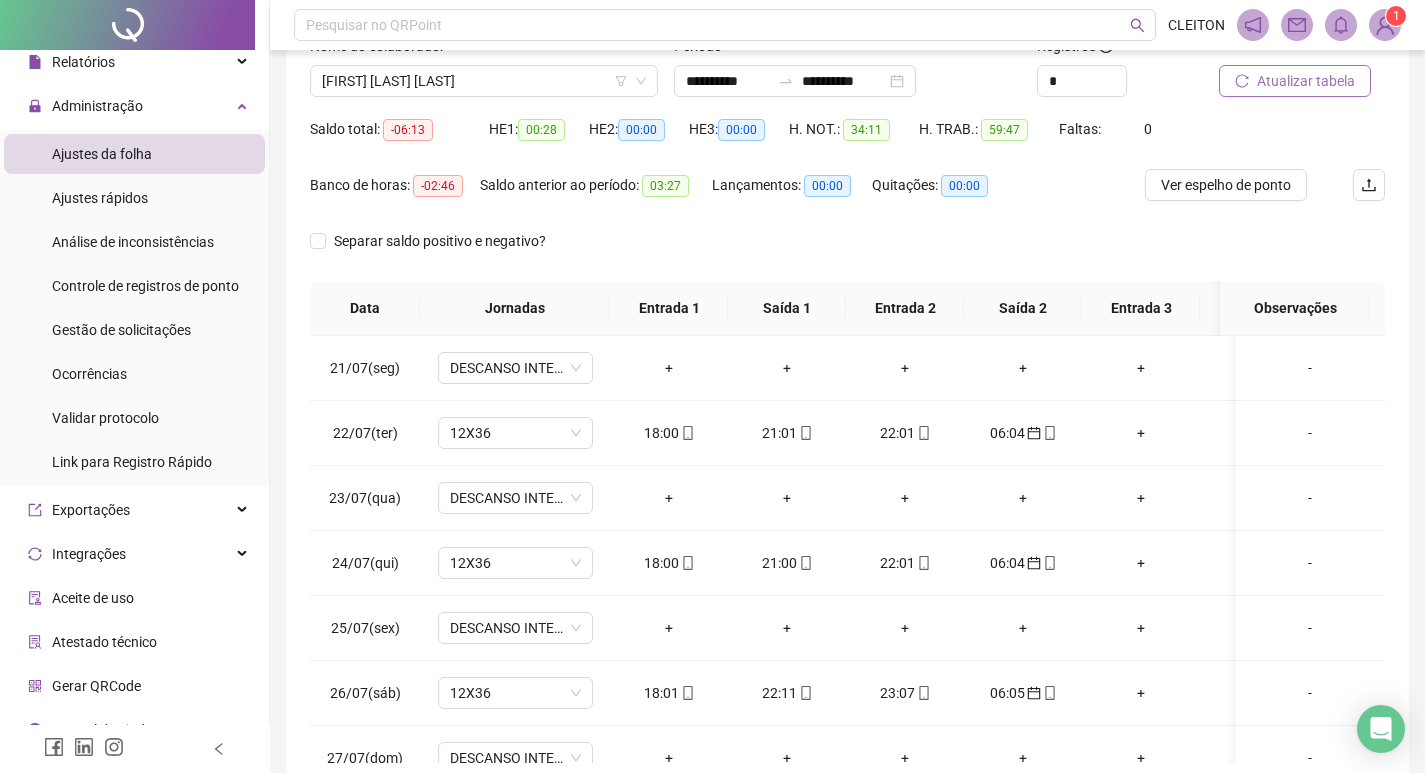click on "Atualizar tabela" at bounding box center (1306, 81) 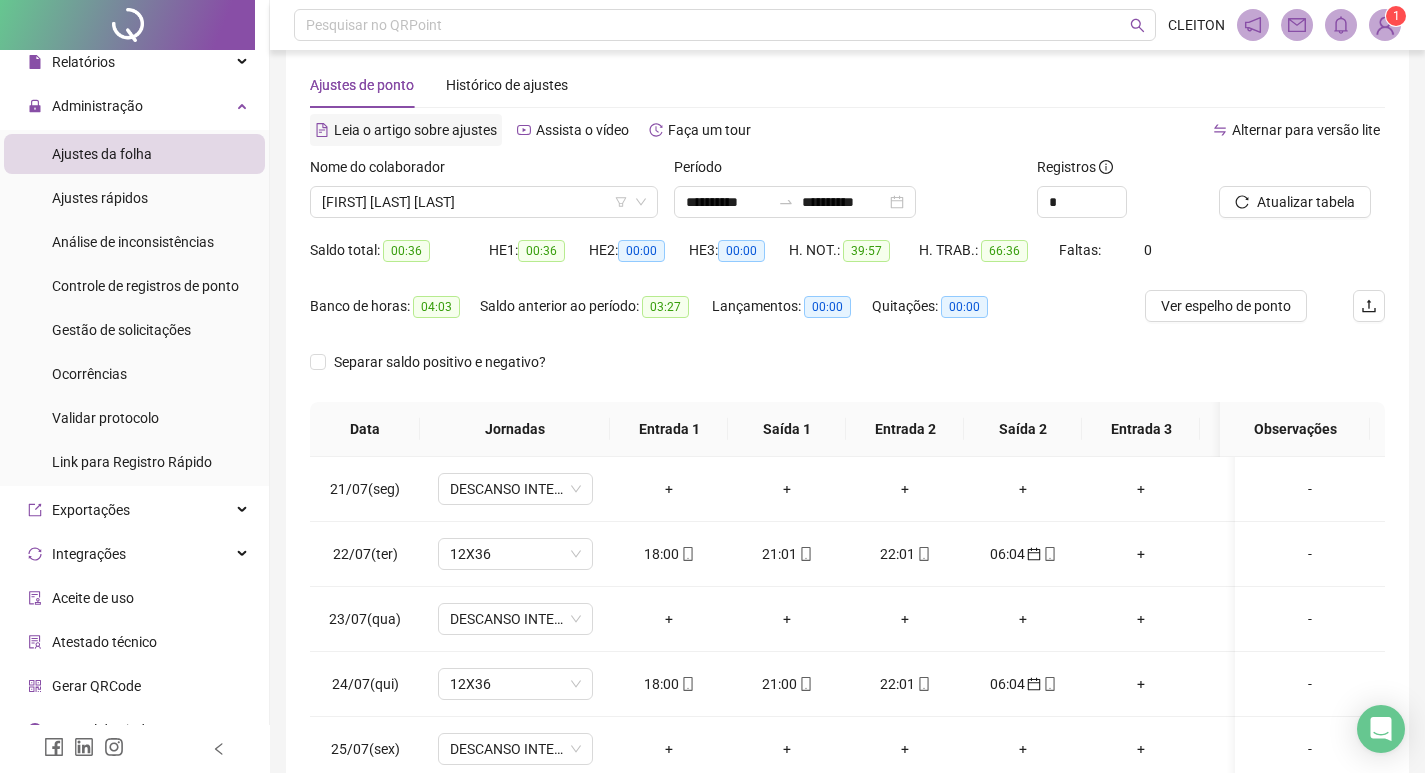 scroll, scrollTop: 0, scrollLeft: 0, axis: both 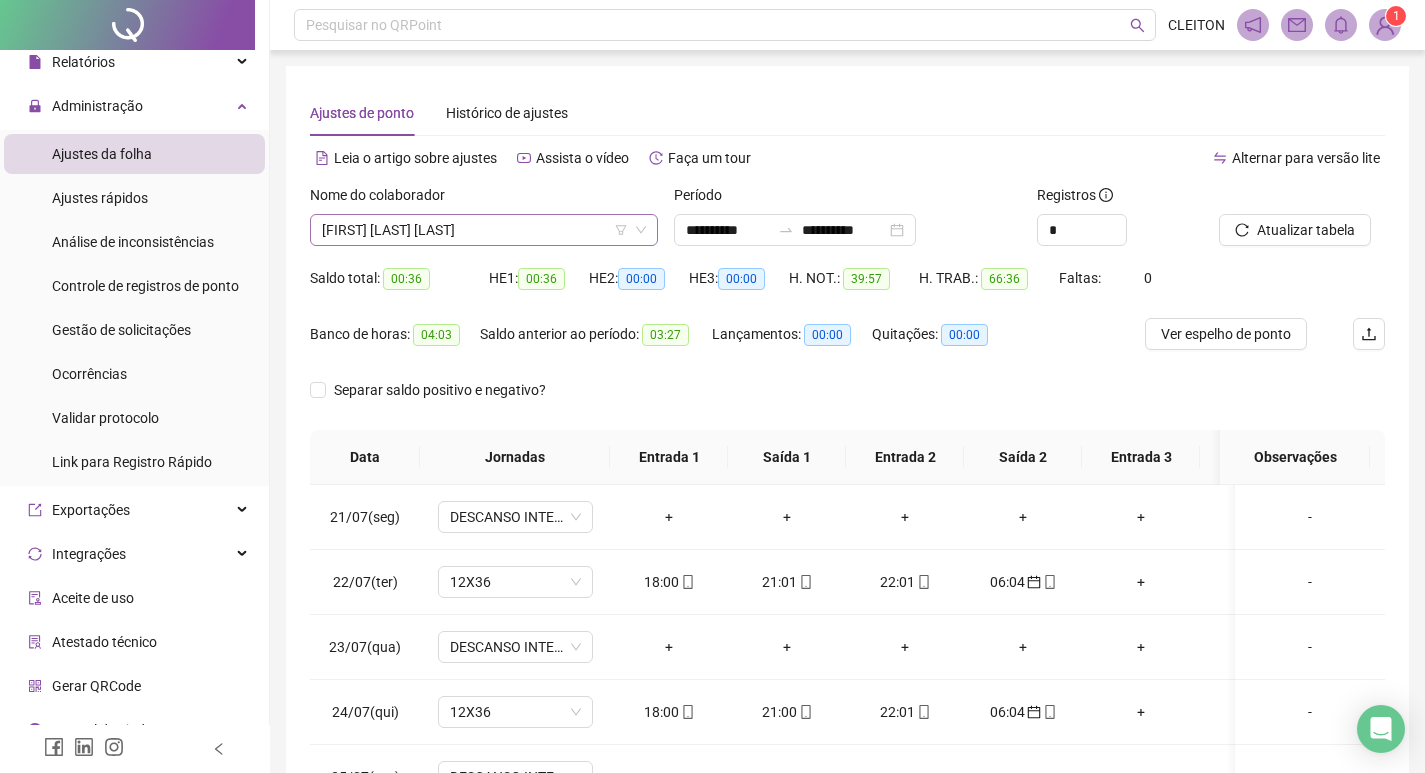 click on "[FIRST] [LAST] [LAST]" at bounding box center (484, 230) 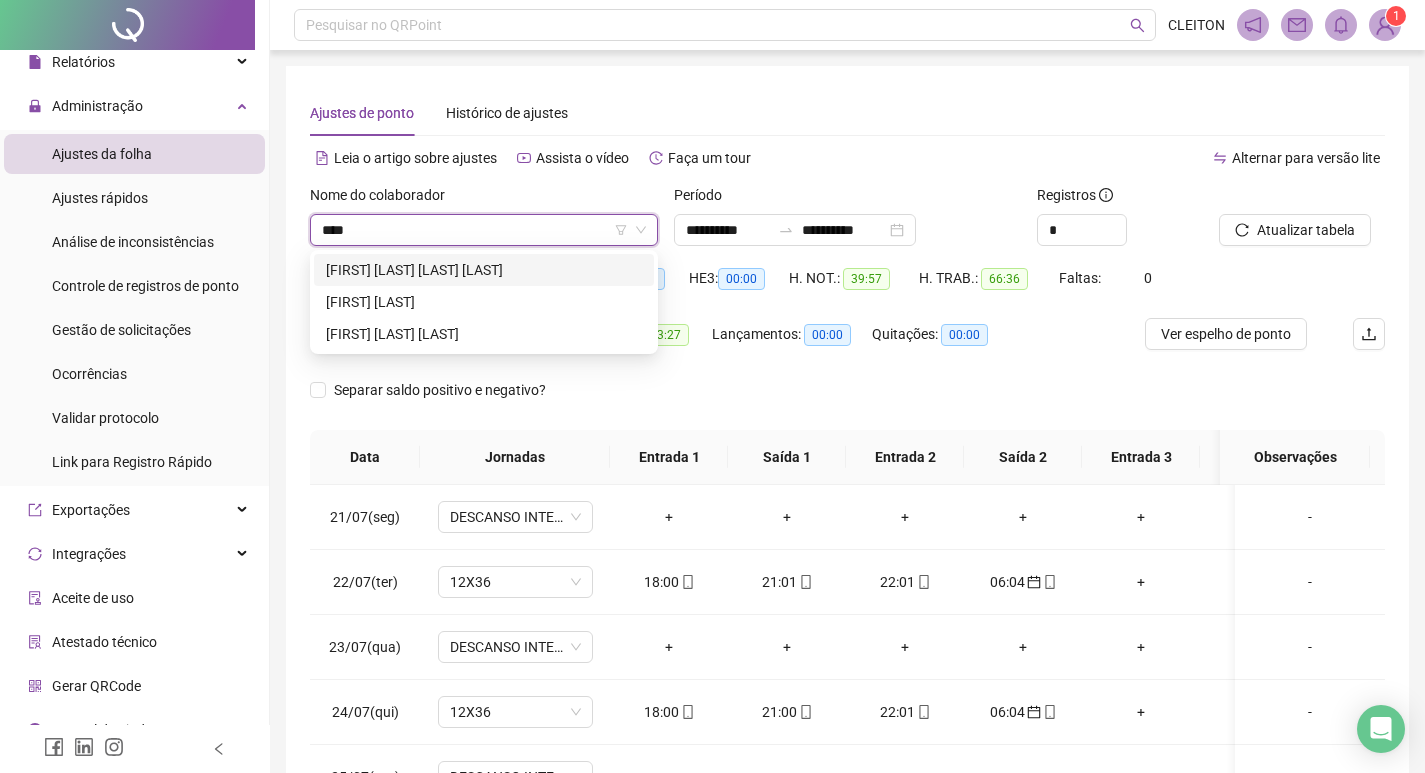 scroll, scrollTop: 0, scrollLeft: 0, axis: both 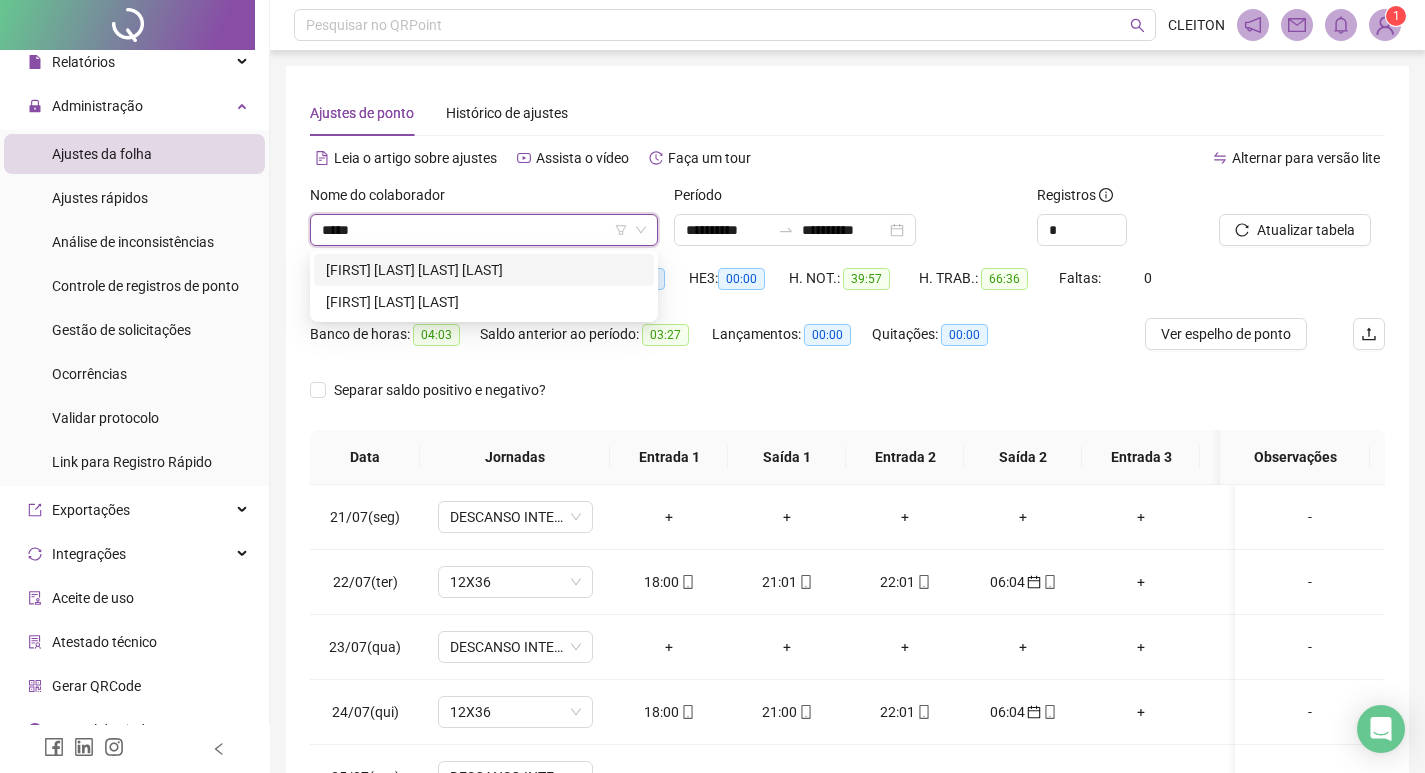 type on "*****" 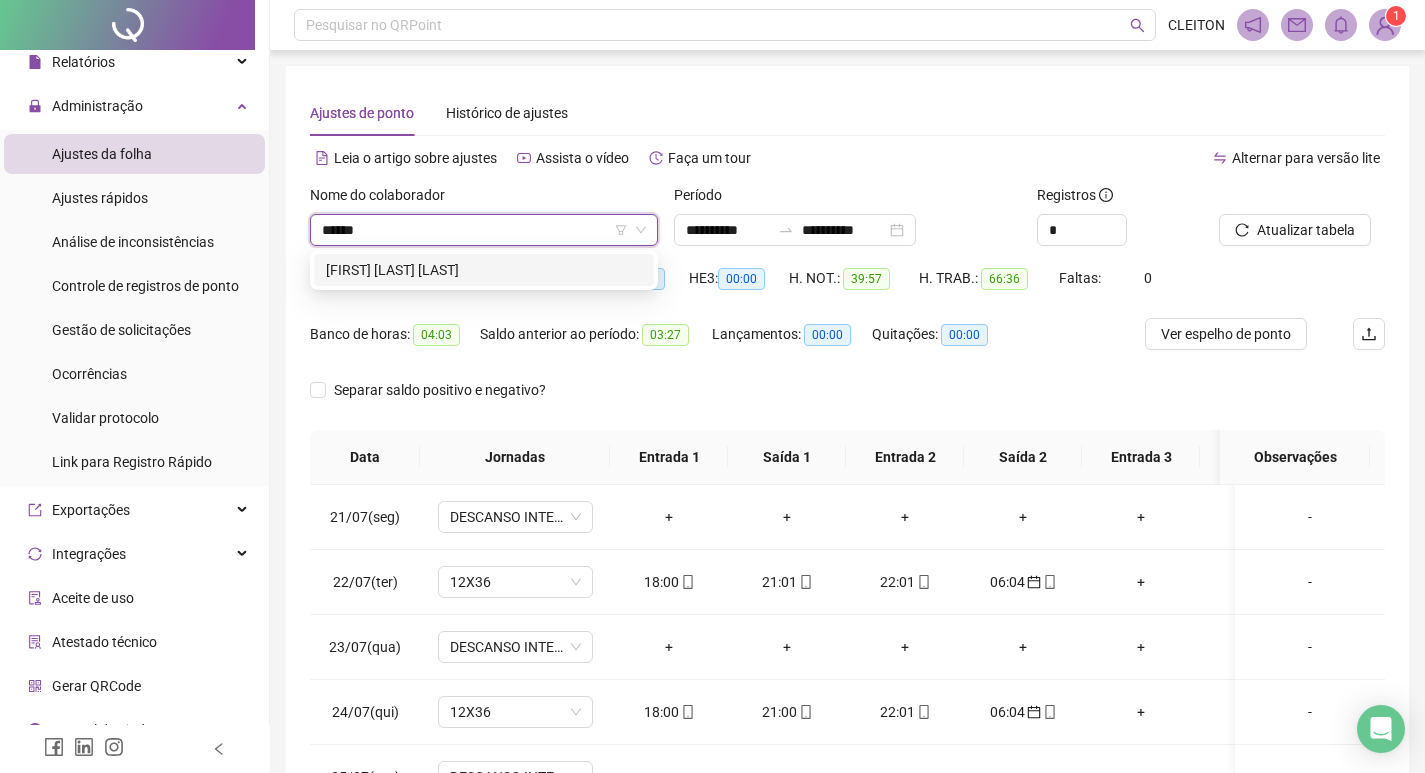 type 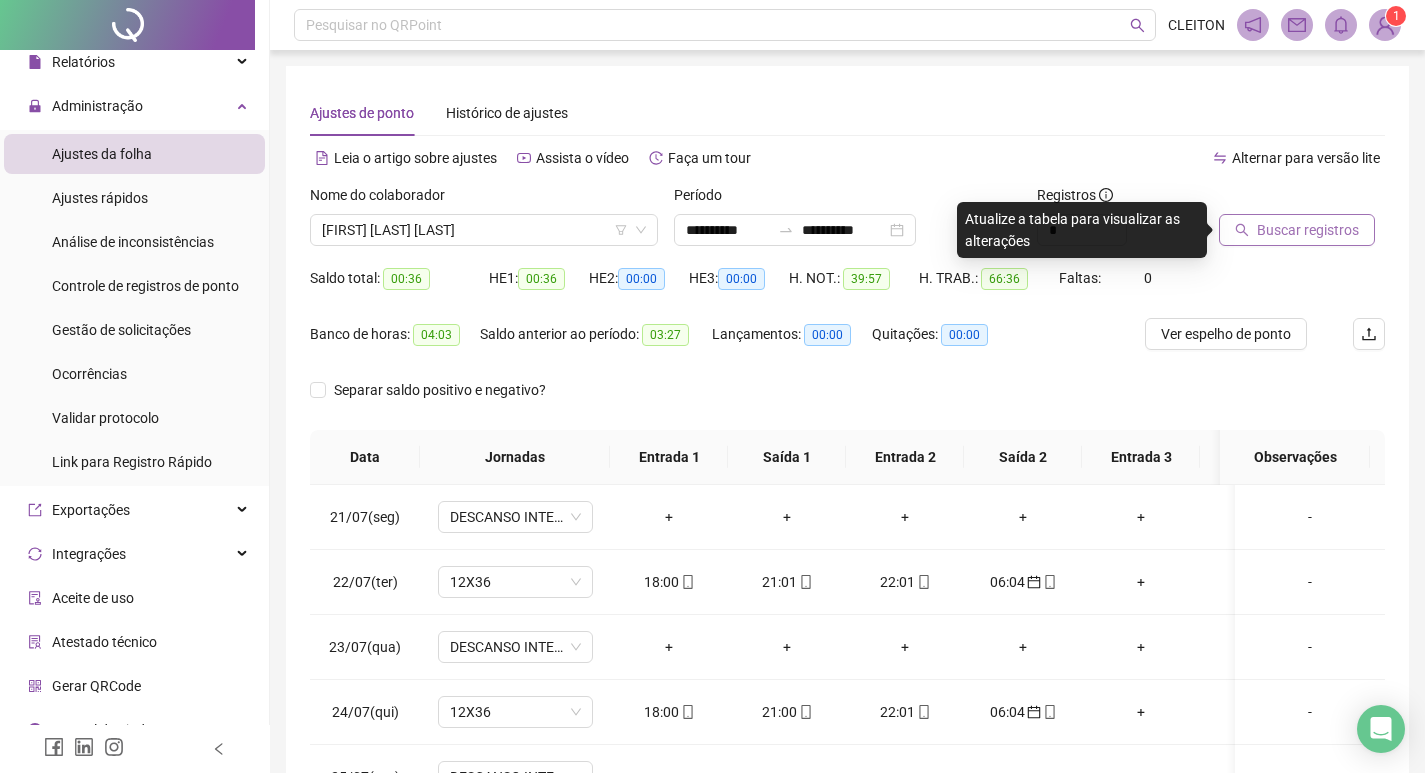 click on "Buscar registros" at bounding box center (1308, 230) 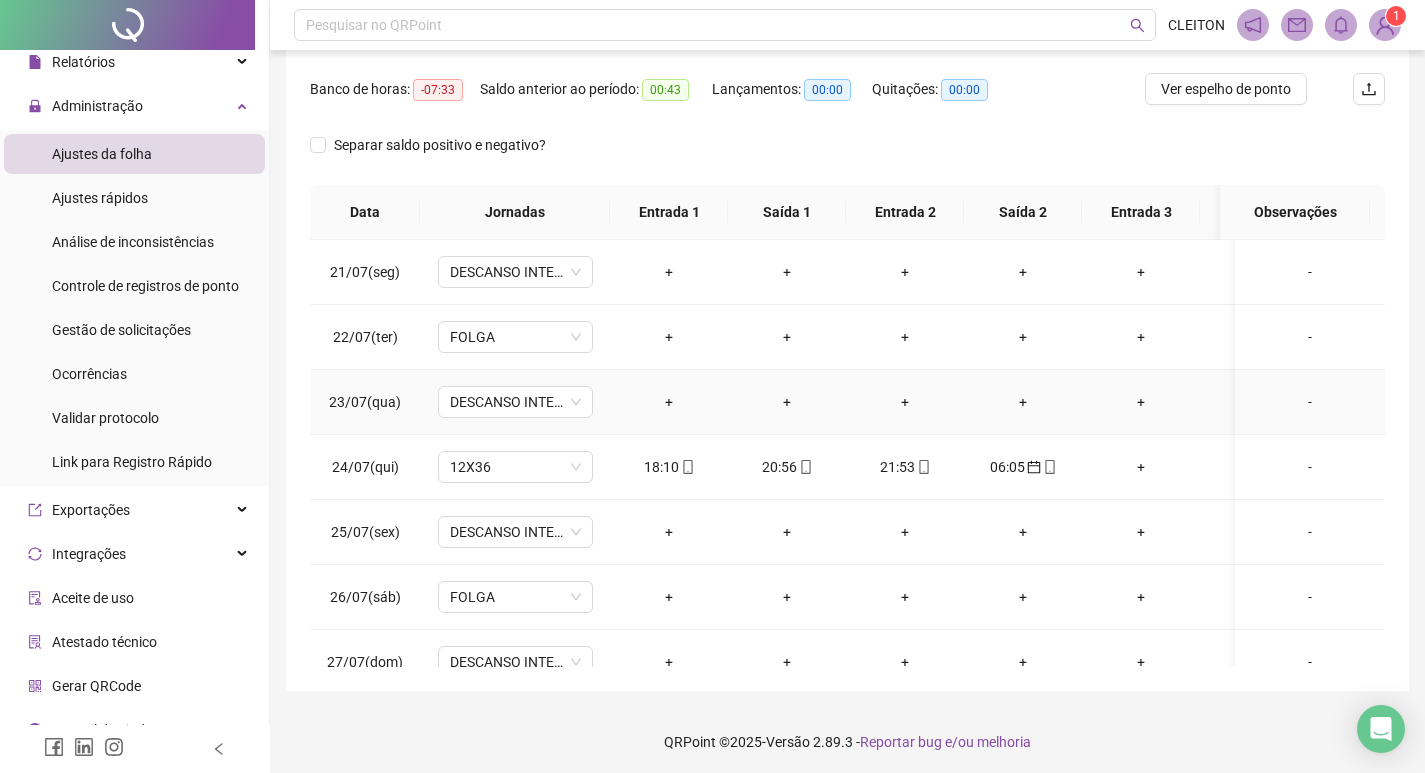 scroll, scrollTop: 249, scrollLeft: 0, axis: vertical 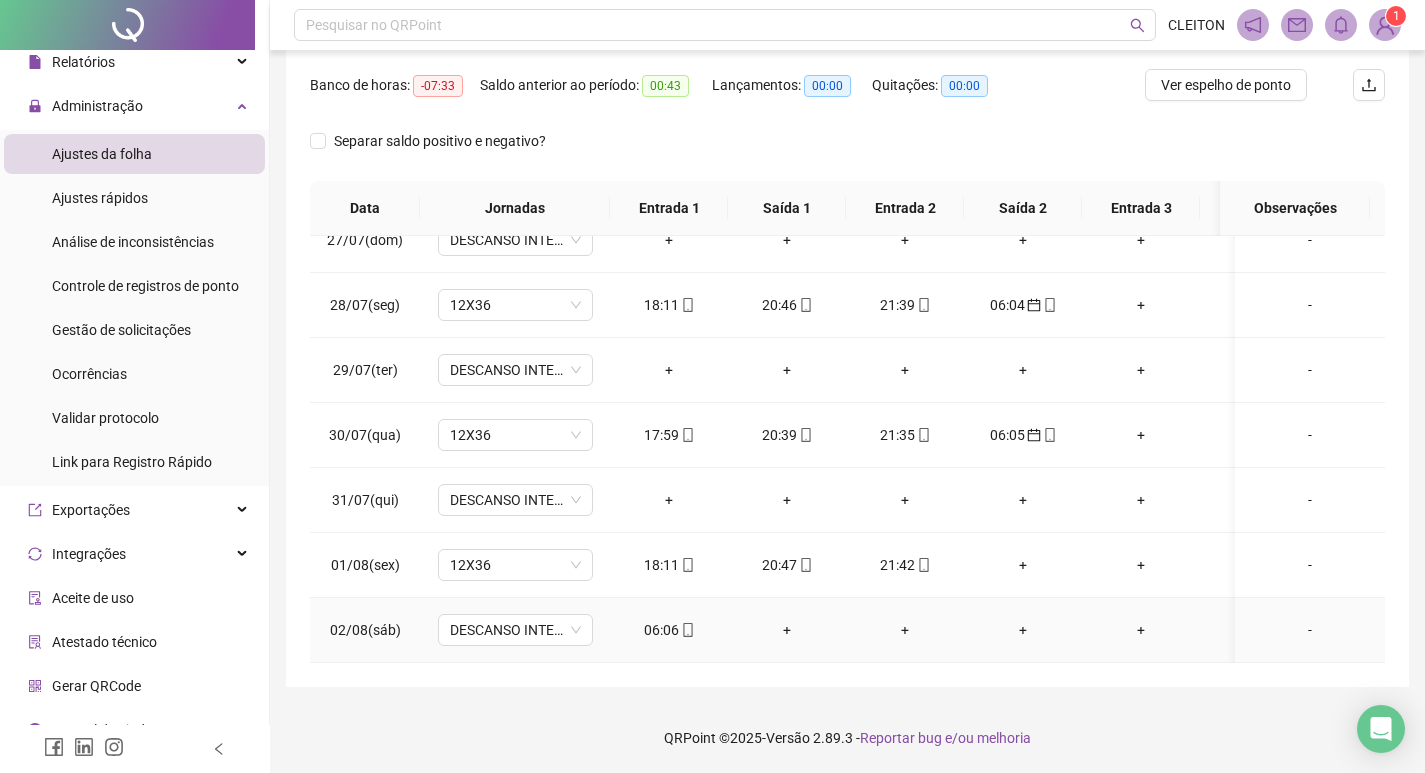 click on "06:06" at bounding box center [669, 630] 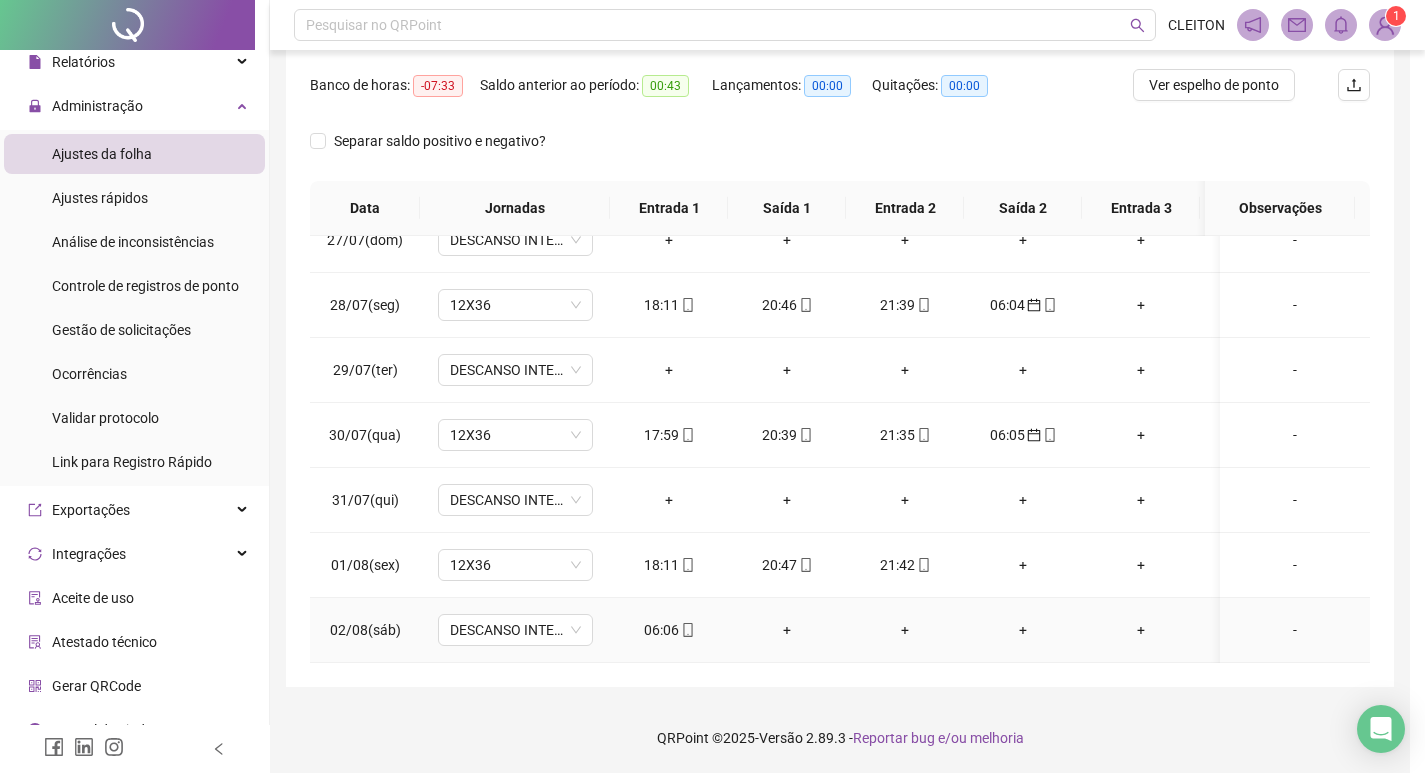 type on "**********" 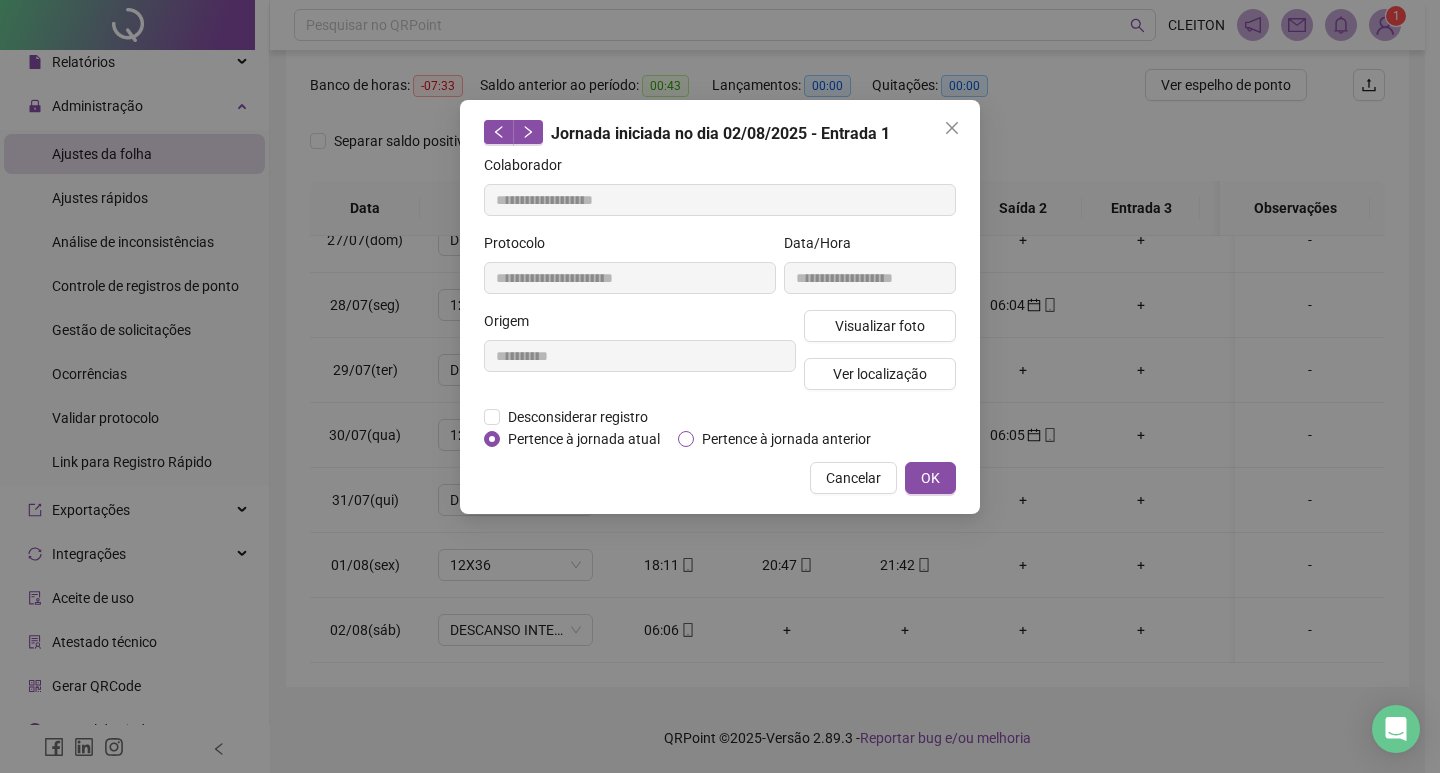 click on "Pertence à jornada anterior" at bounding box center (786, 439) 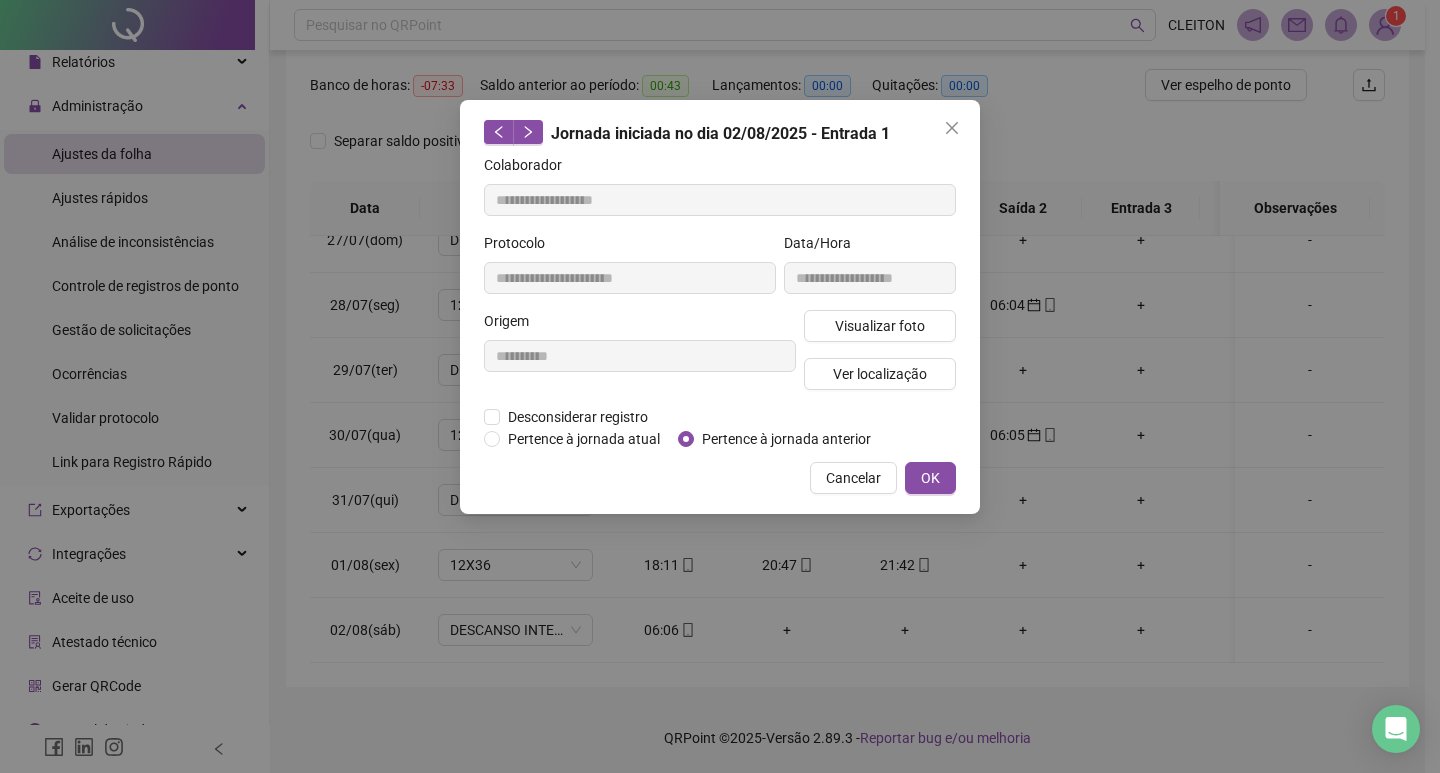click on "**********" at bounding box center [720, 307] 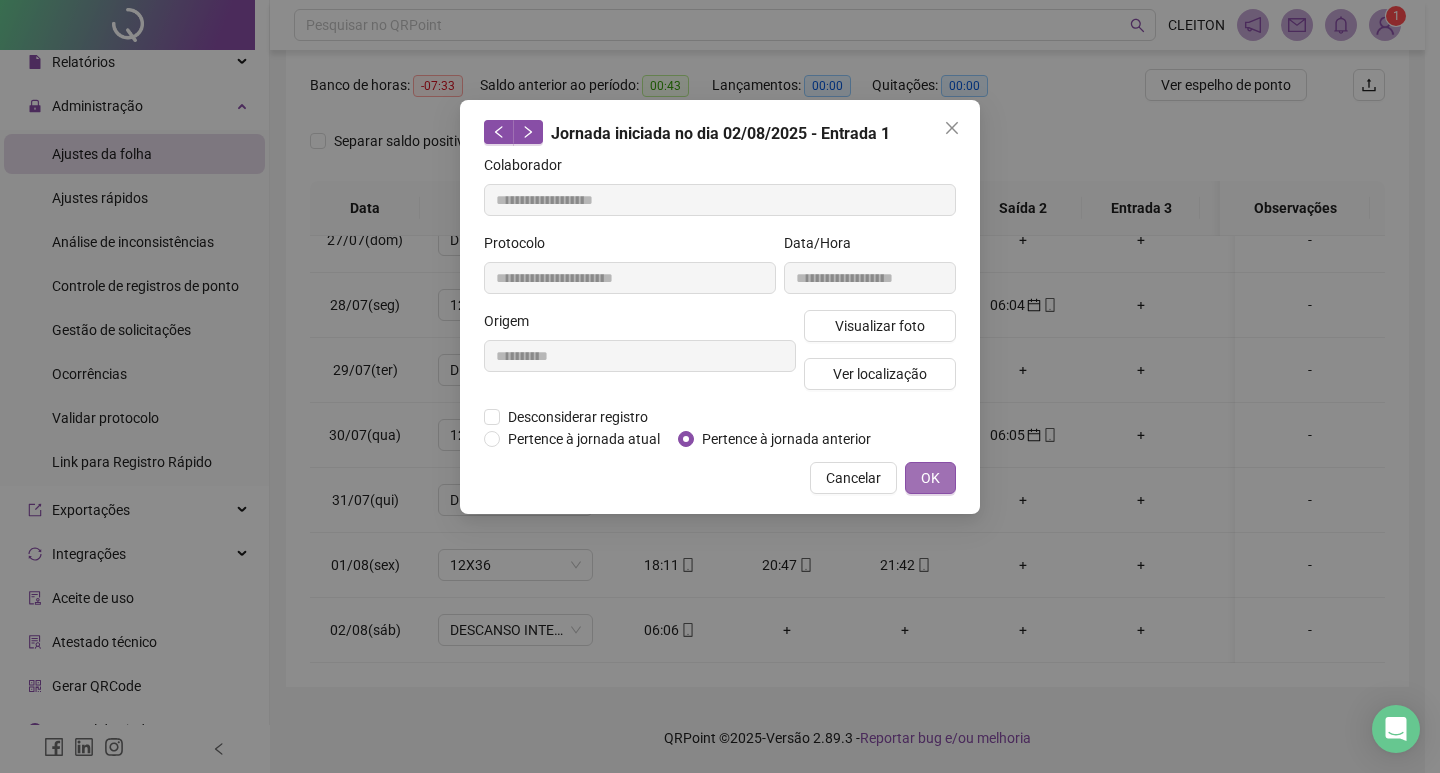 click on "OK" at bounding box center (930, 478) 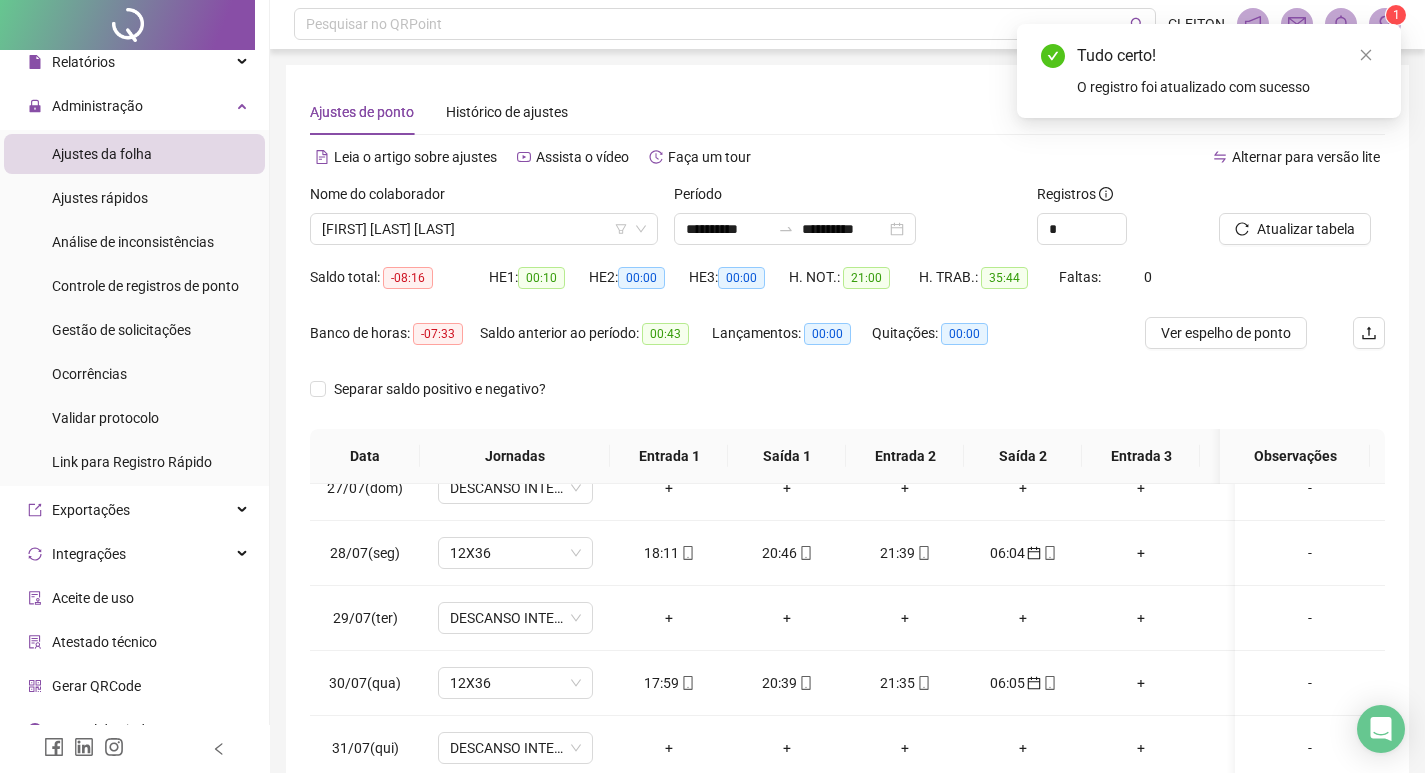 scroll, scrollTop: 0, scrollLeft: 0, axis: both 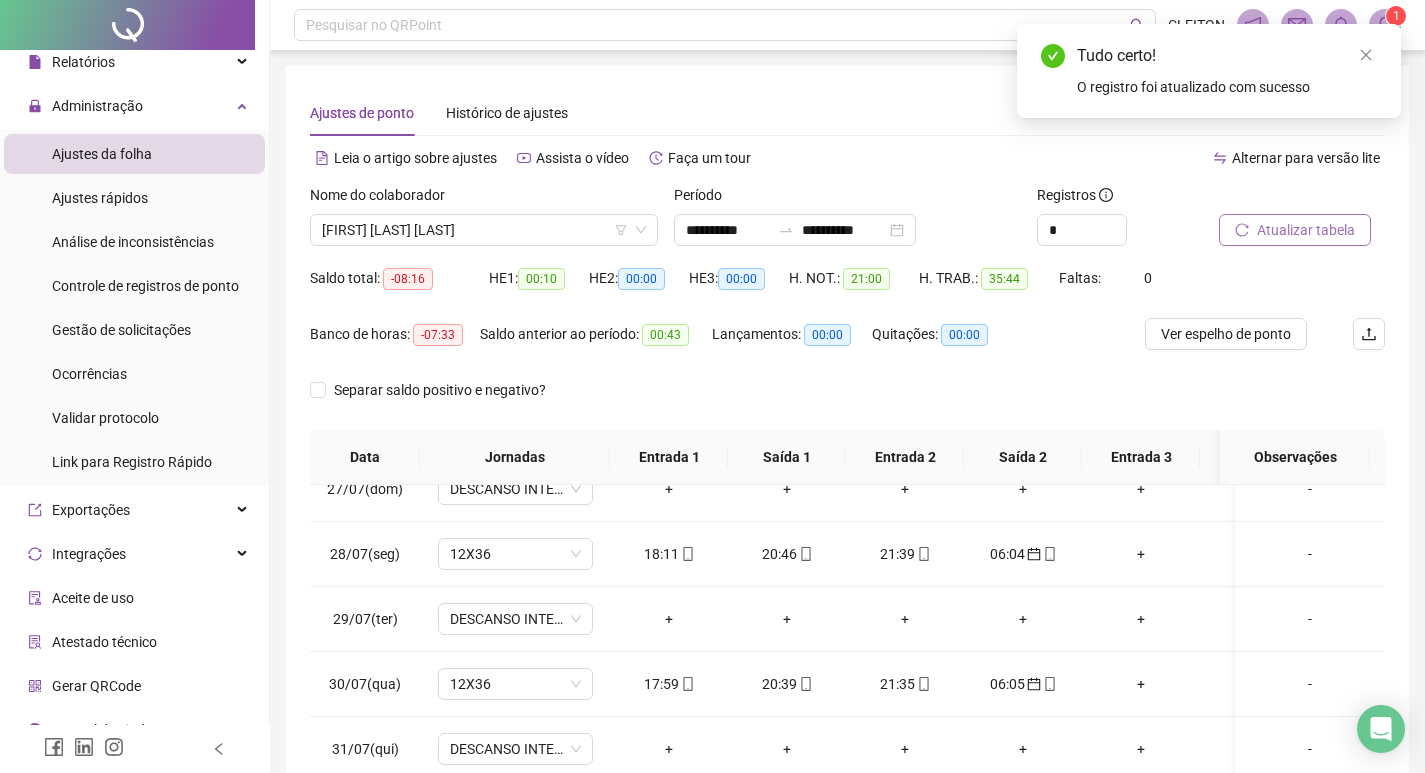 click on "Atualizar tabela" at bounding box center [1306, 230] 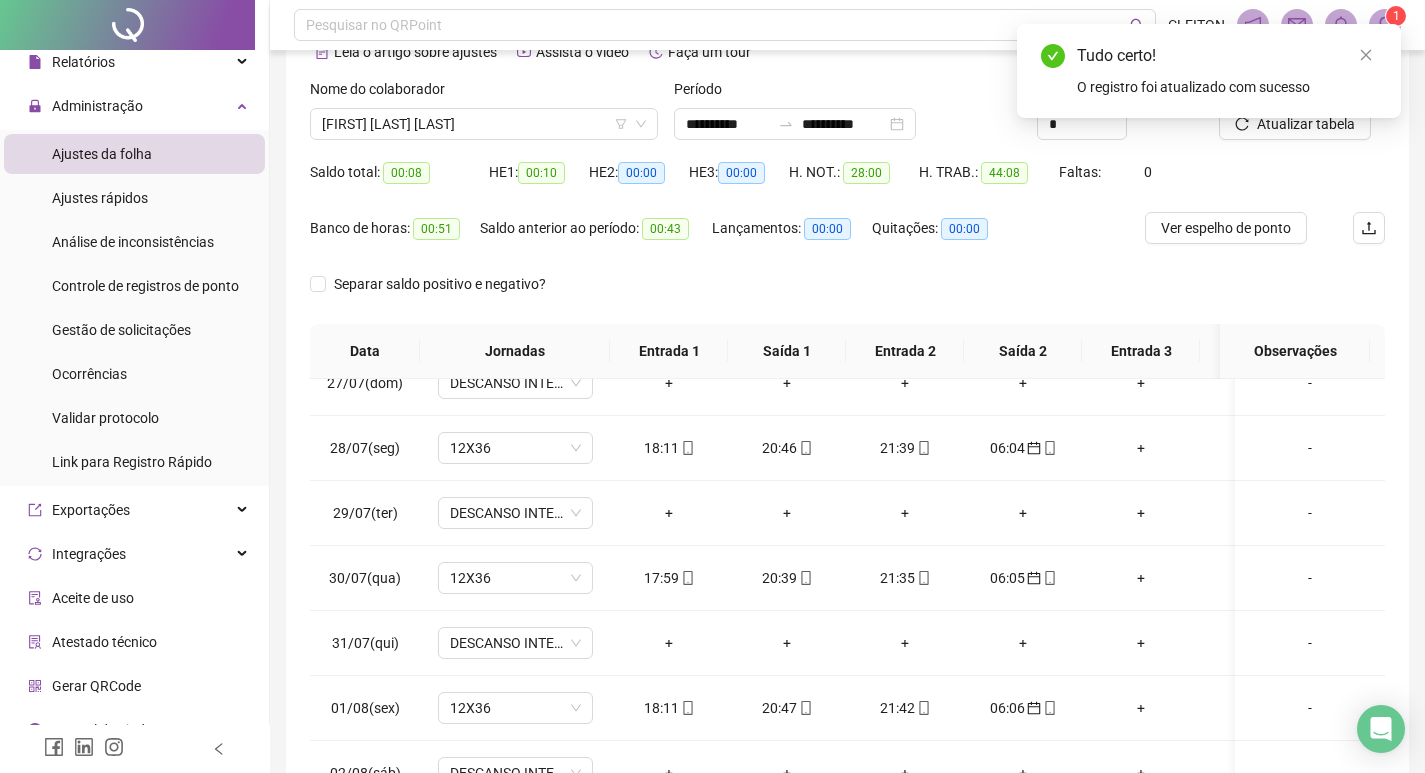 scroll, scrollTop: 249, scrollLeft: 0, axis: vertical 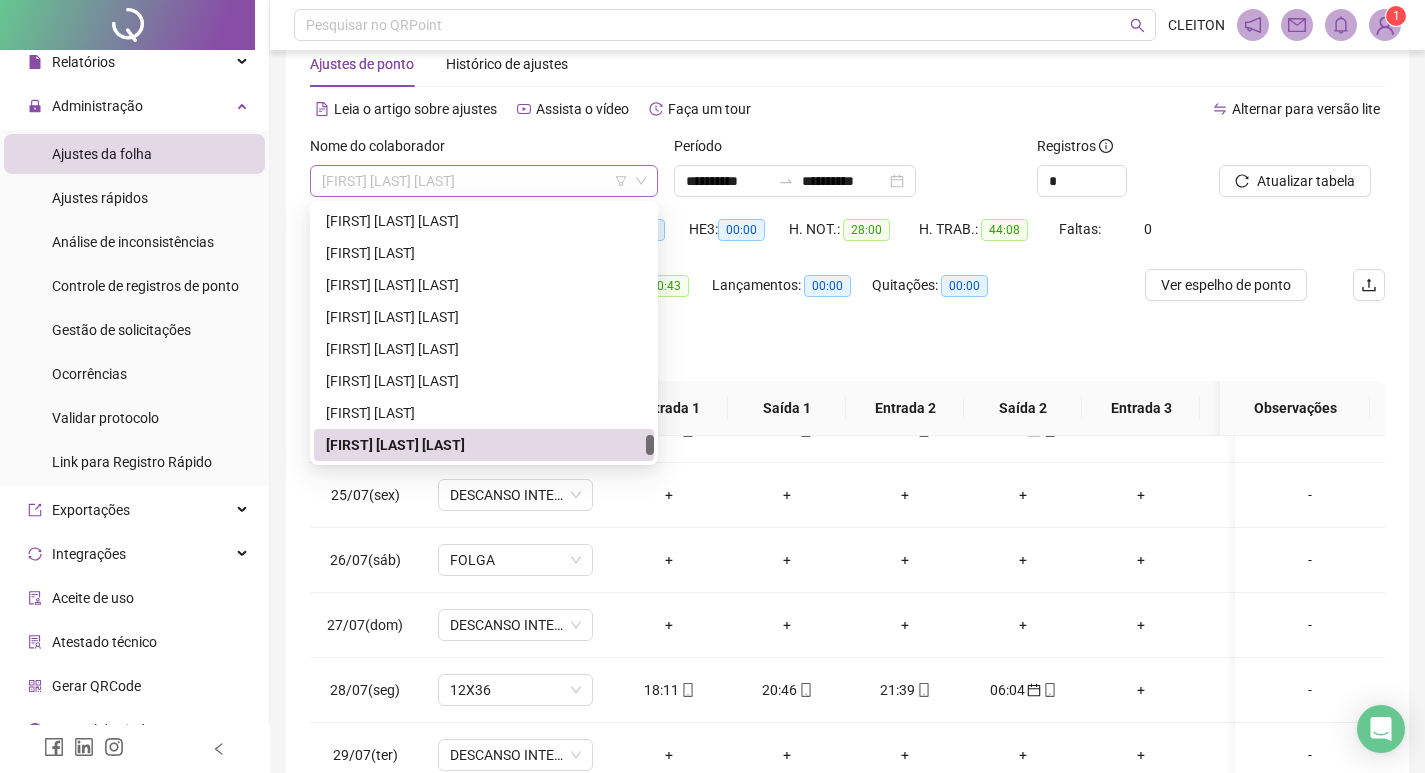click on "[FIRST] [LAST] [LAST]" at bounding box center [484, 181] 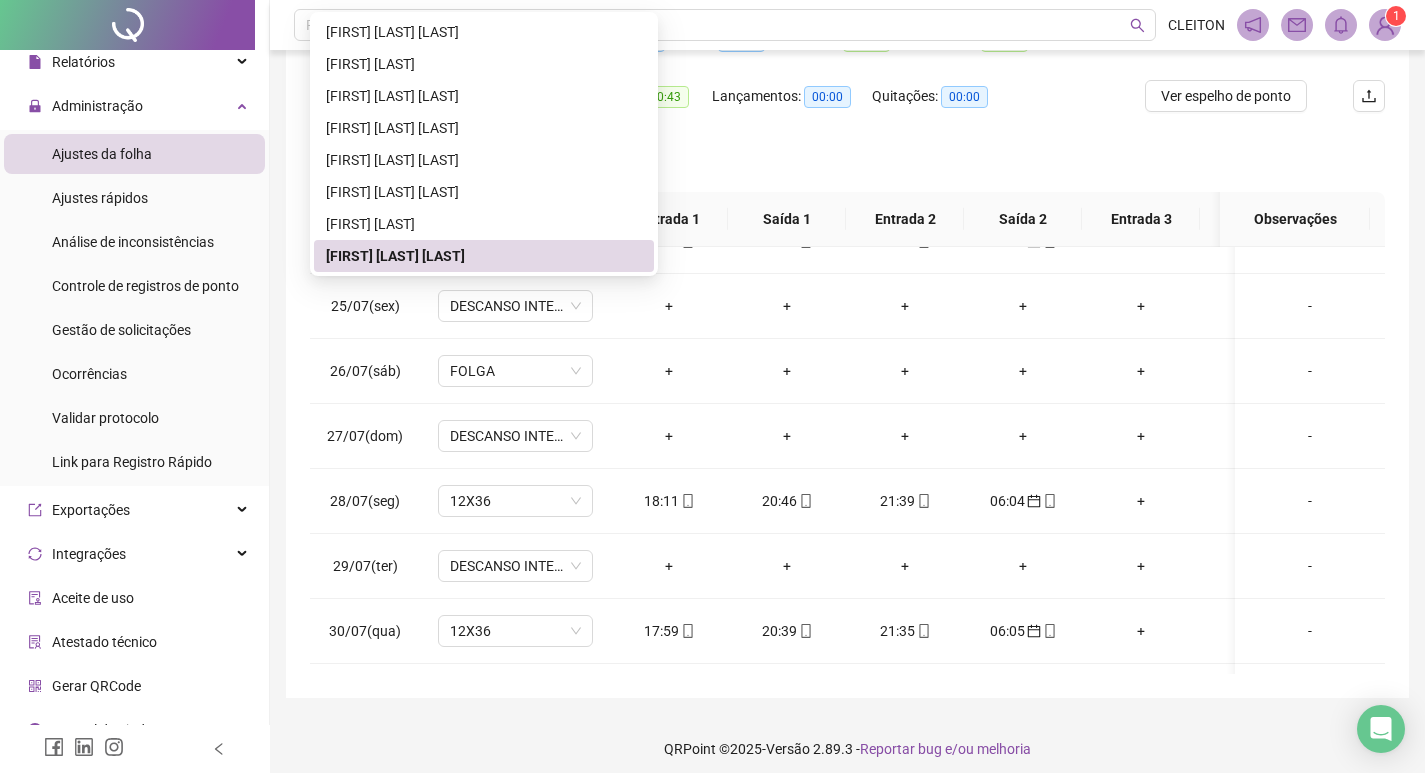scroll, scrollTop: 249, scrollLeft: 0, axis: vertical 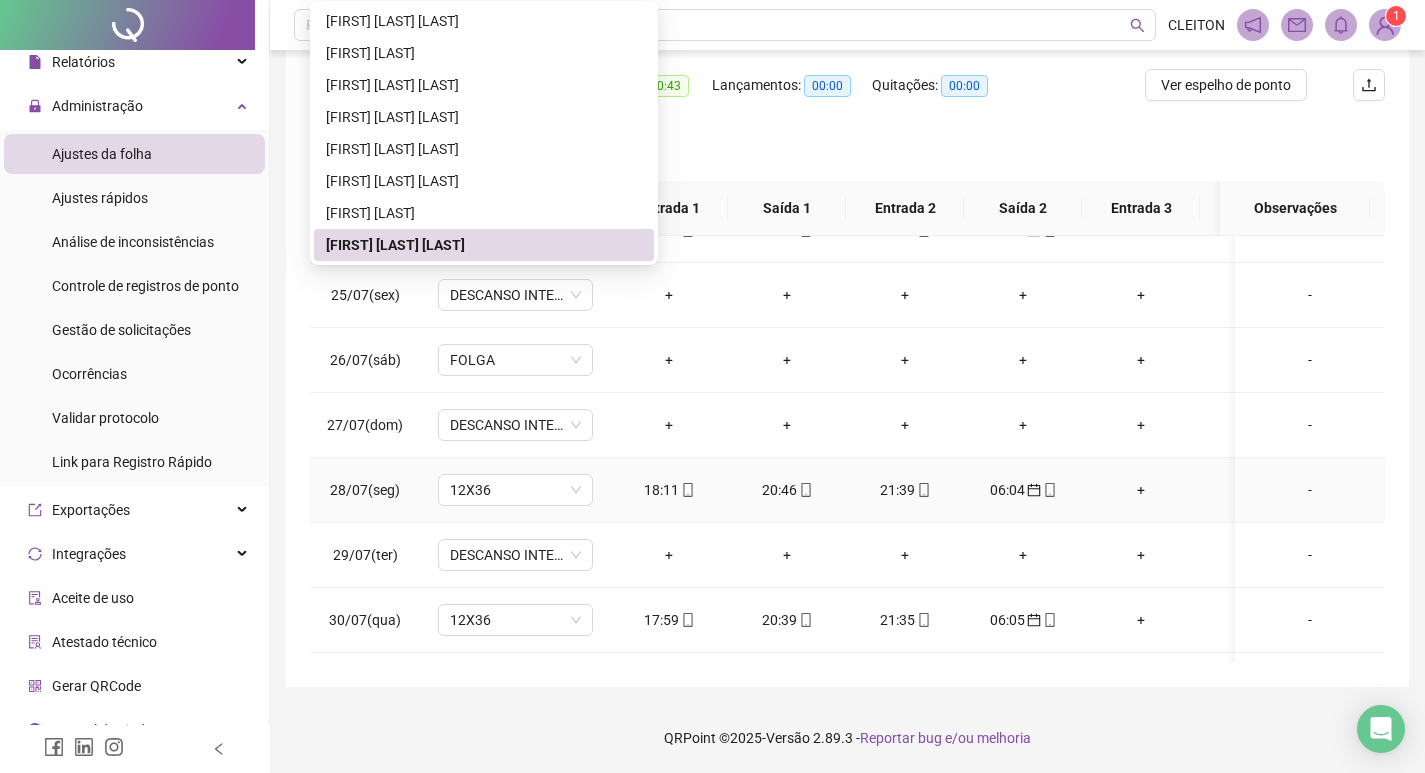 click 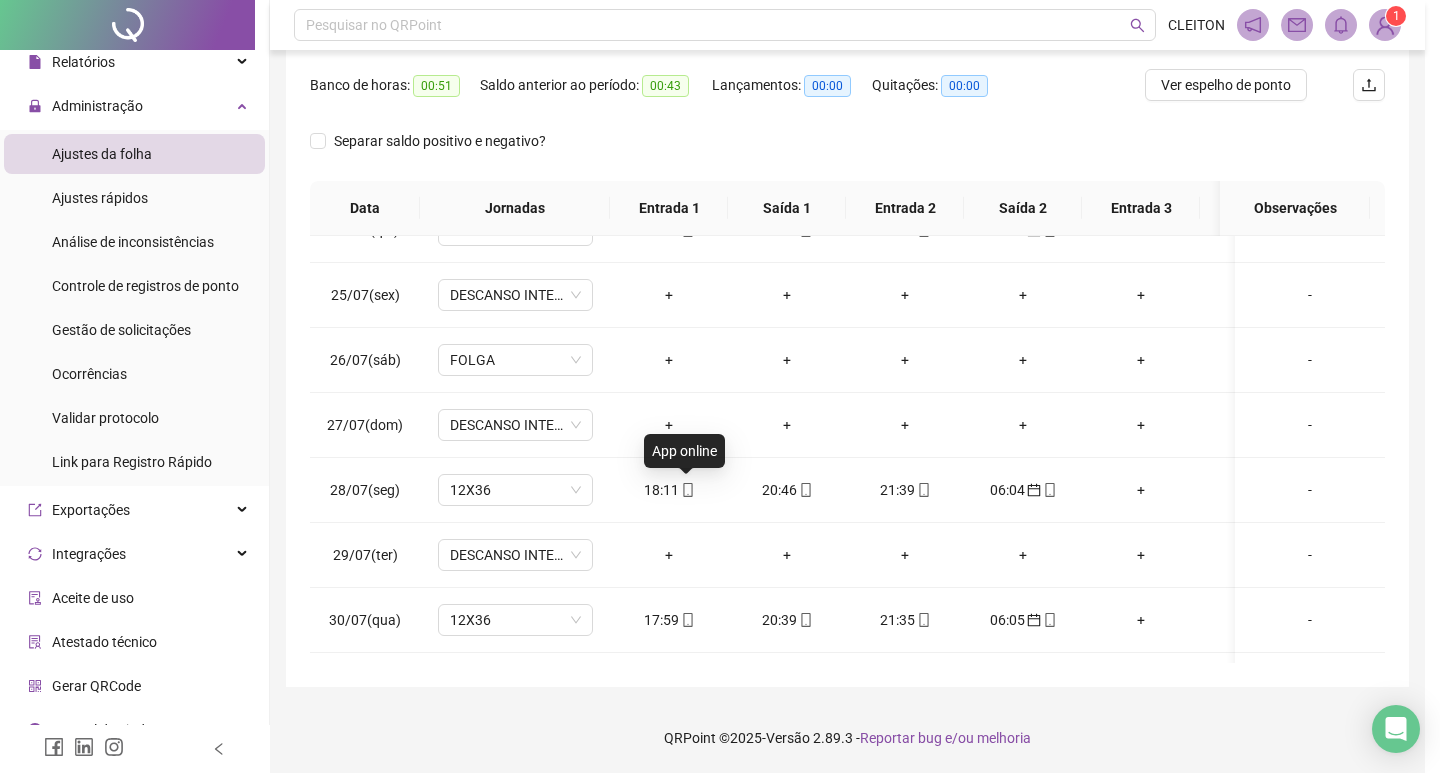 type on "**********" 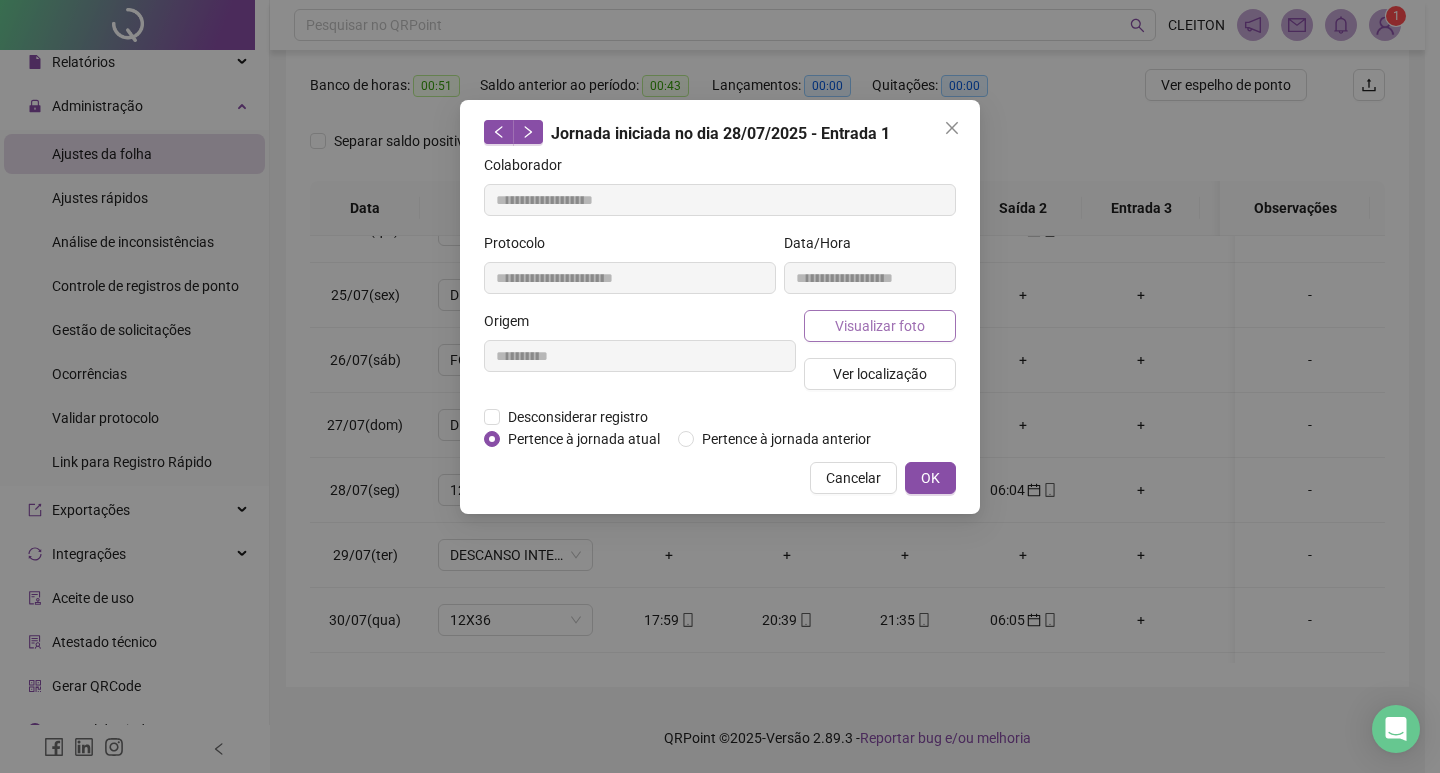 click on "Visualizar foto" at bounding box center [880, 326] 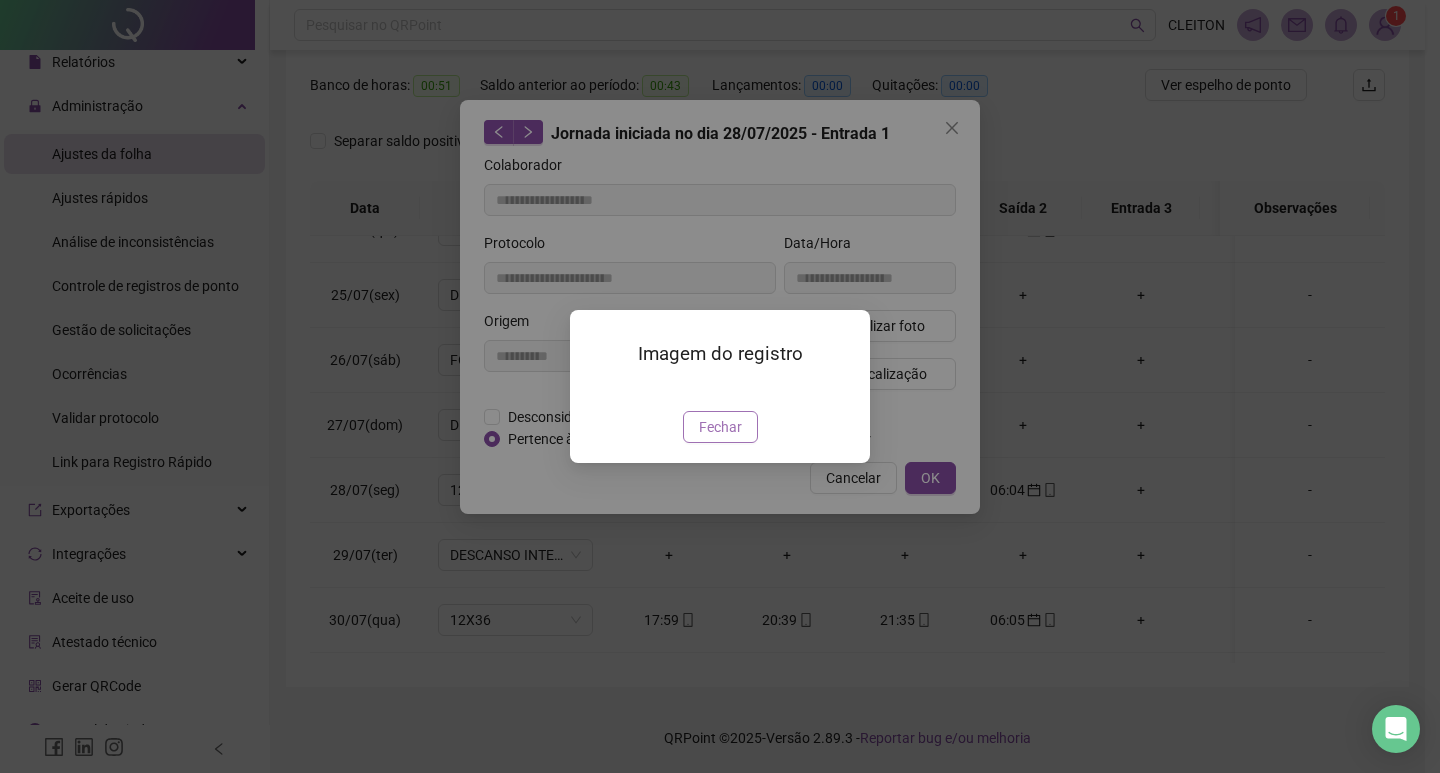 drag, startPoint x: 725, startPoint y: 541, endPoint x: 854, endPoint y: 444, distance: 161.40013 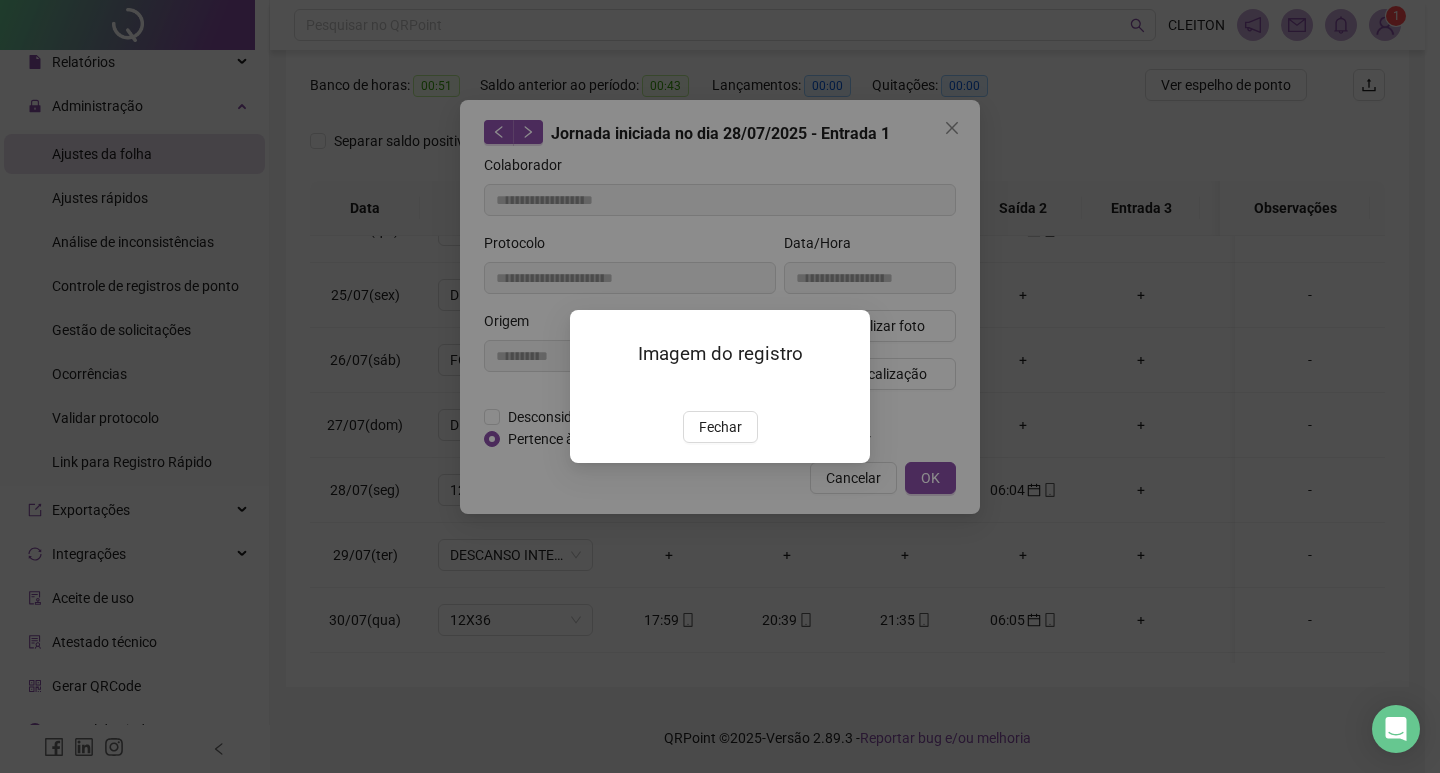 click on "Fechar" at bounding box center (720, 427) 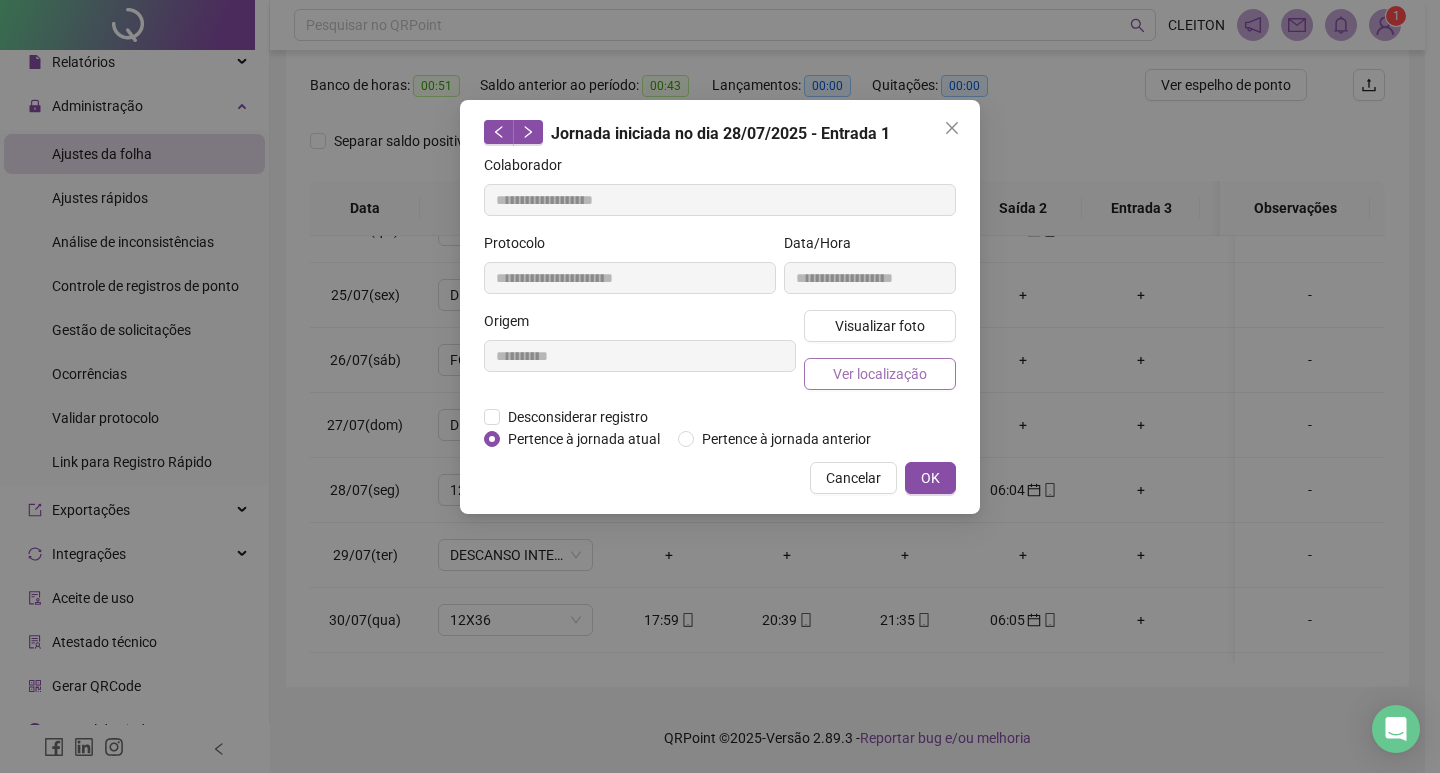 click on "Ver localização" at bounding box center (880, 374) 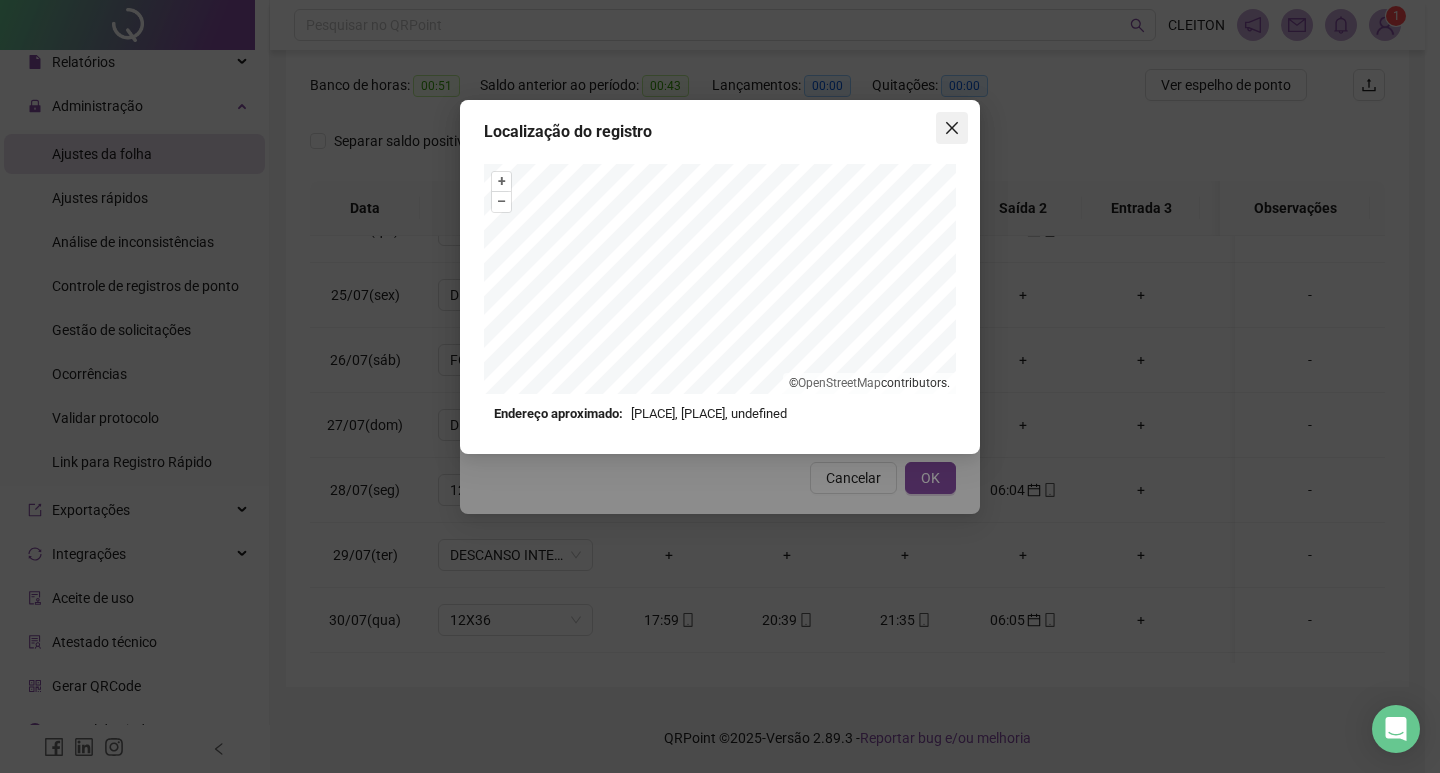 click at bounding box center [952, 128] 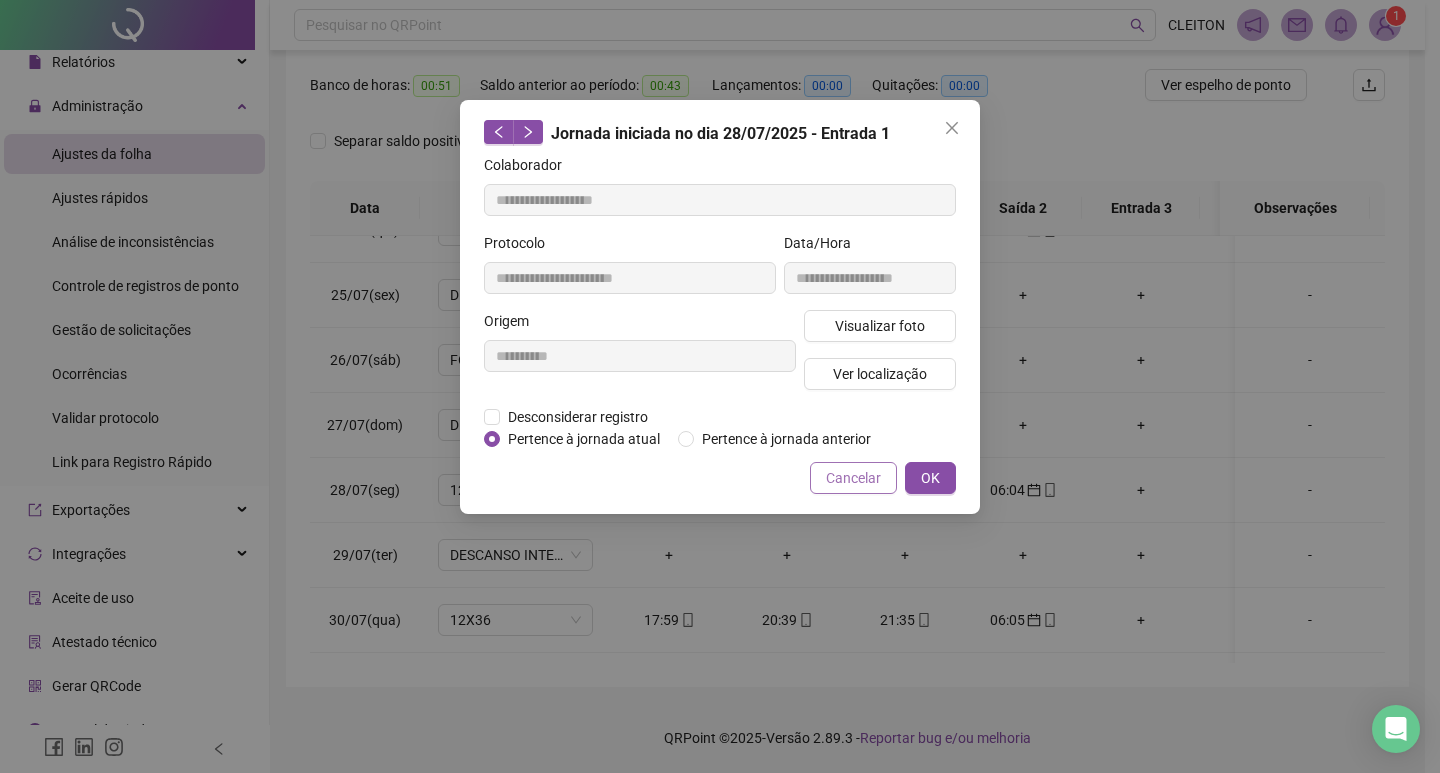 click on "Cancelar" at bounding box center (853, 478) 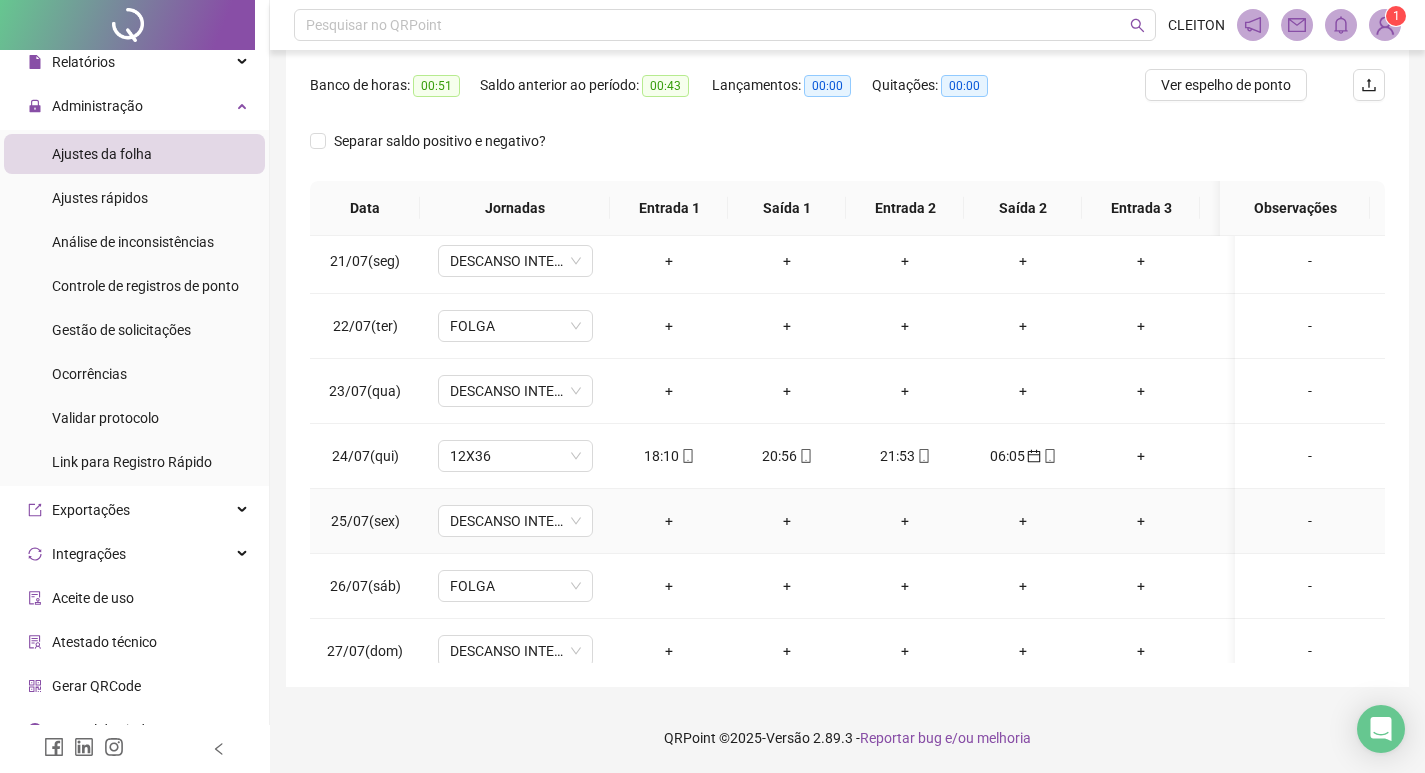 scroll, scrollTop: 0, scrollLeft: 0, axis: both 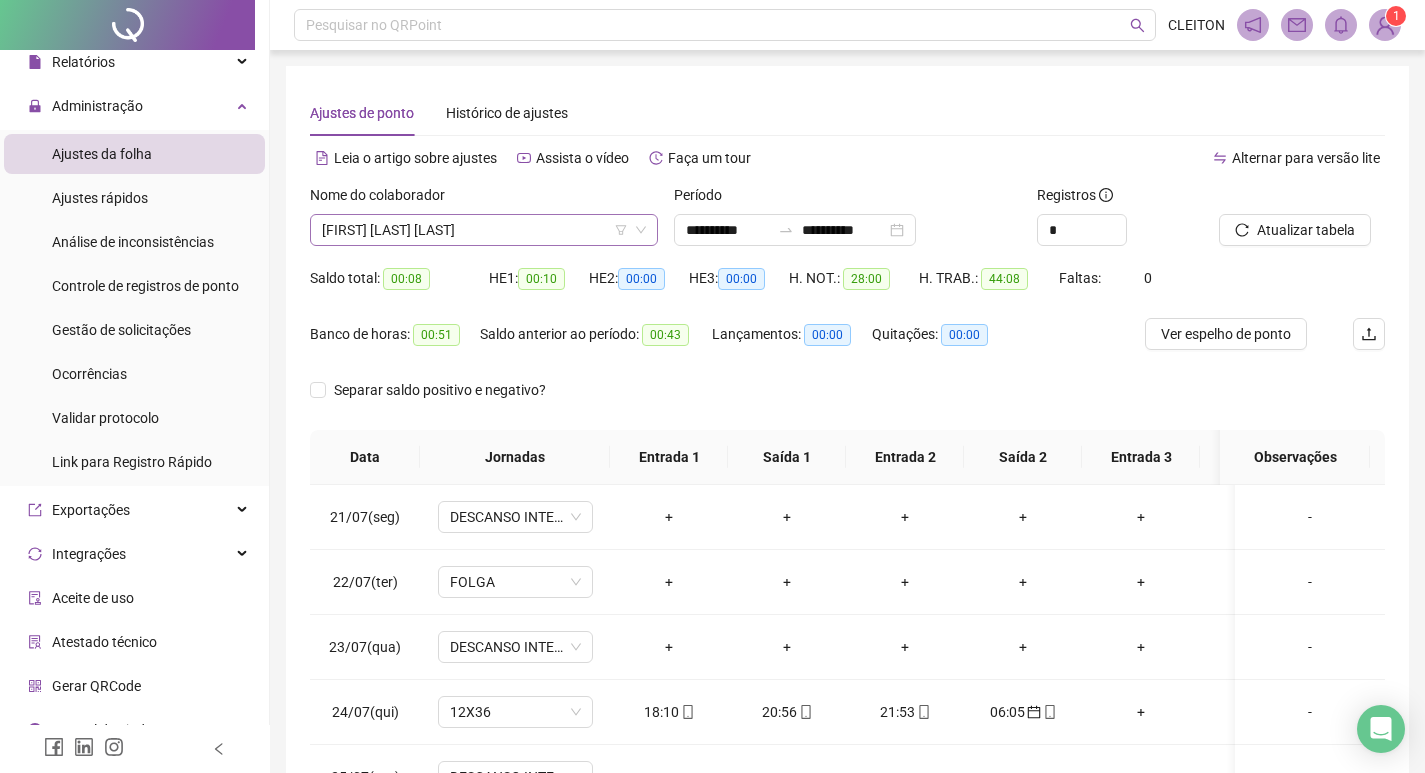 click on "[FIRST] [LAST] [LAST]" at bounding box center (484, 230) 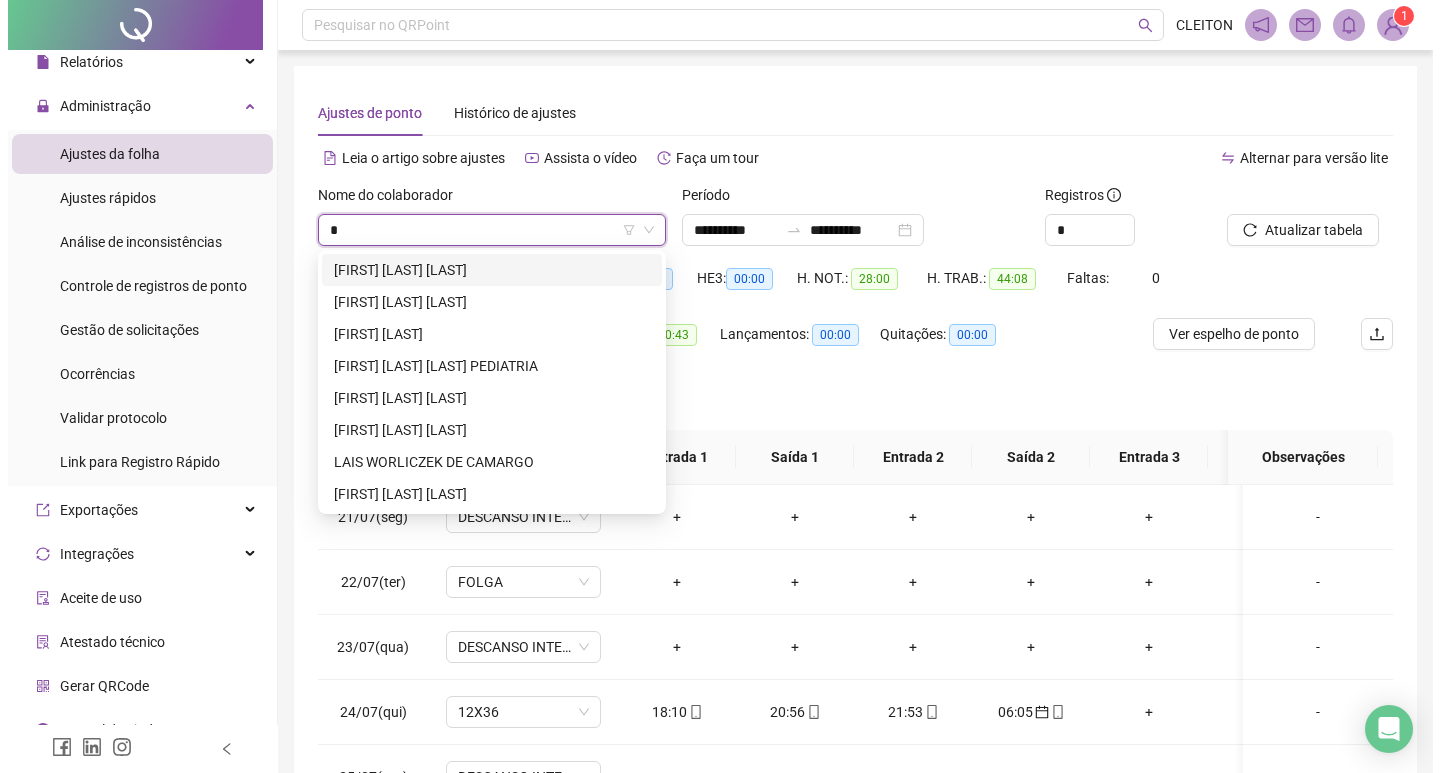 scroll, scrollTop: 0, scrollLeft: 0, axis: both 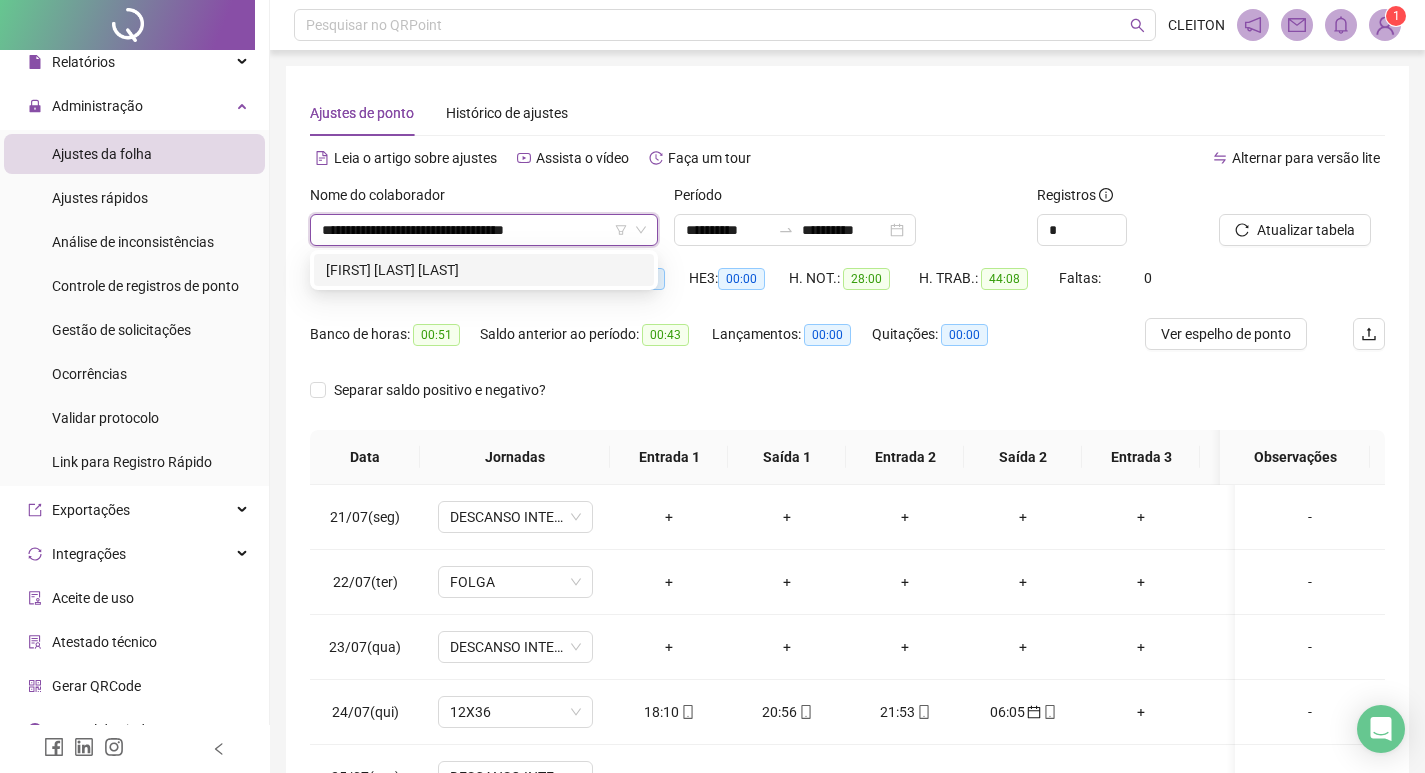 type on "**********" 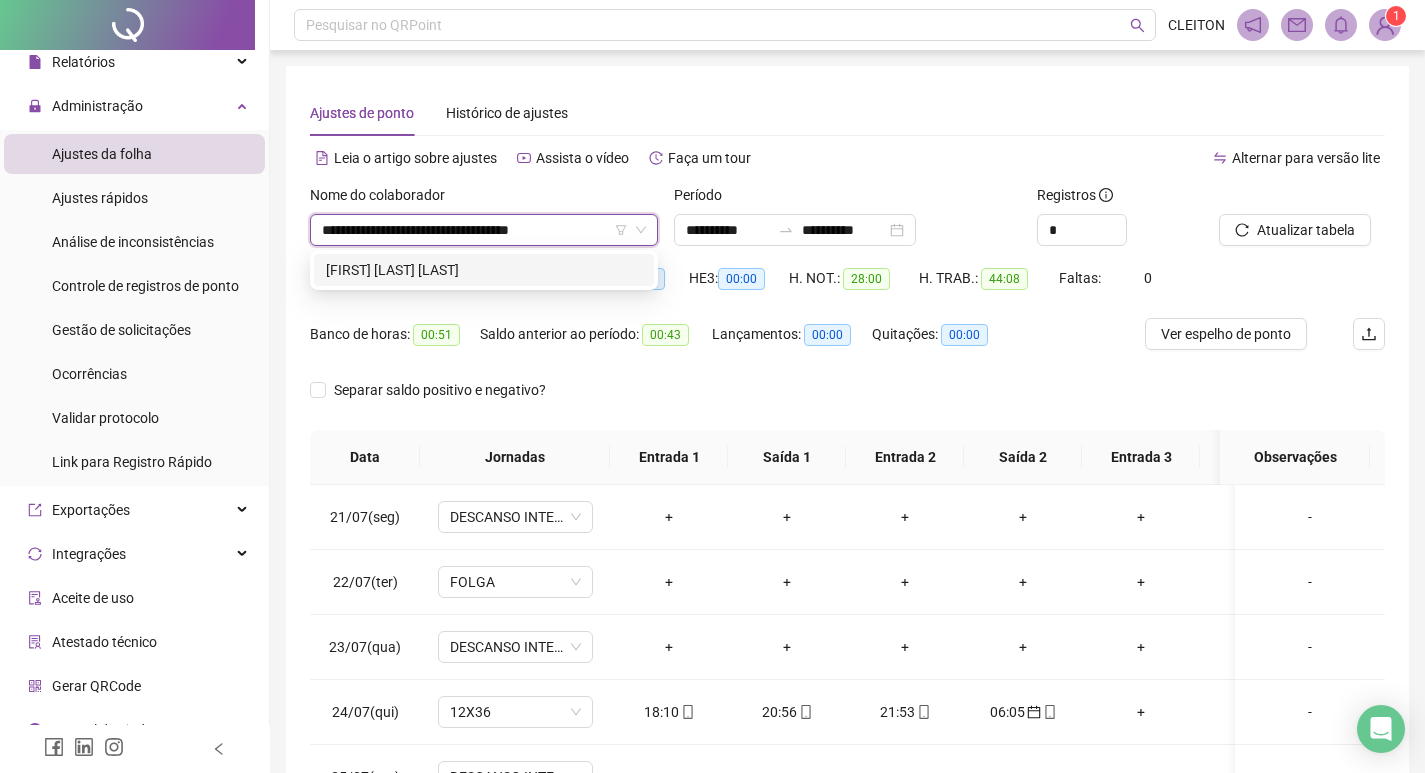 type 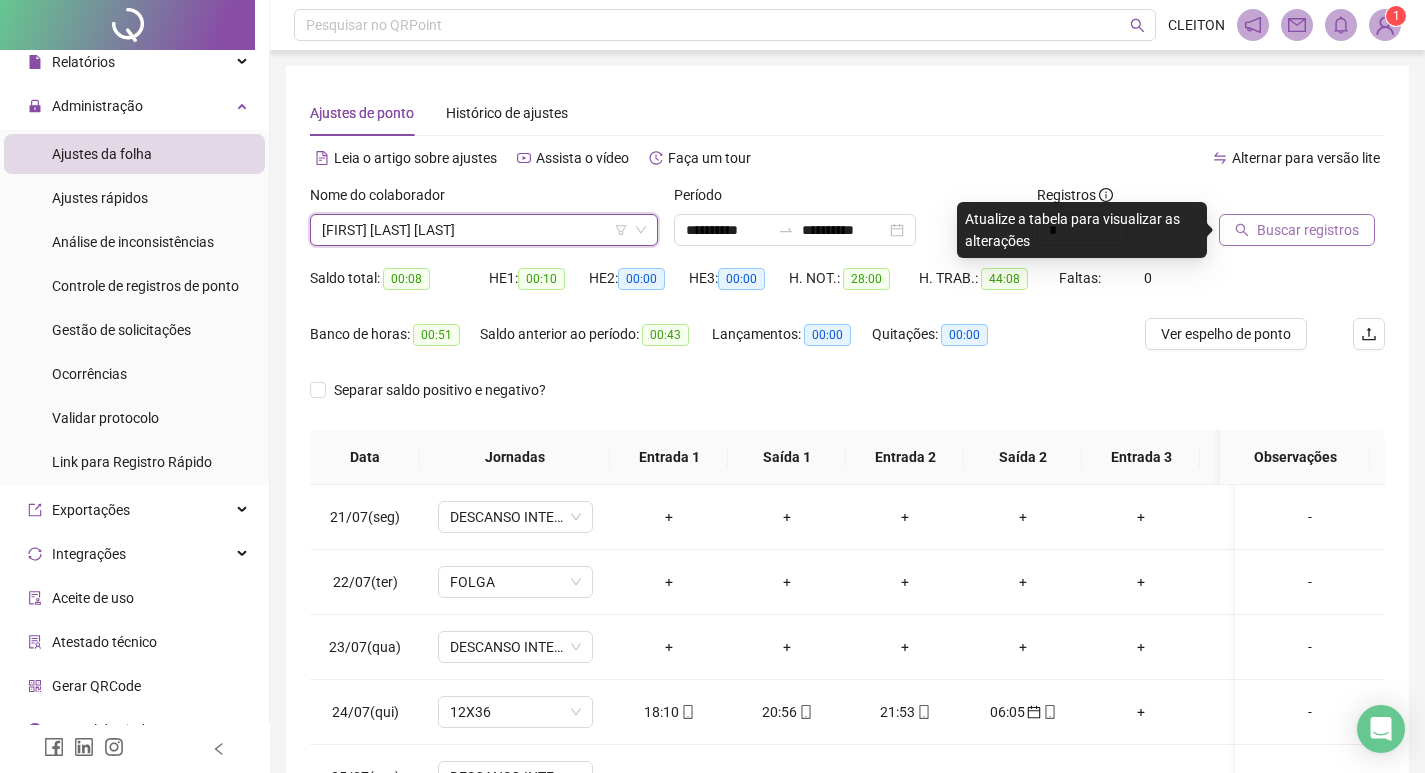 click 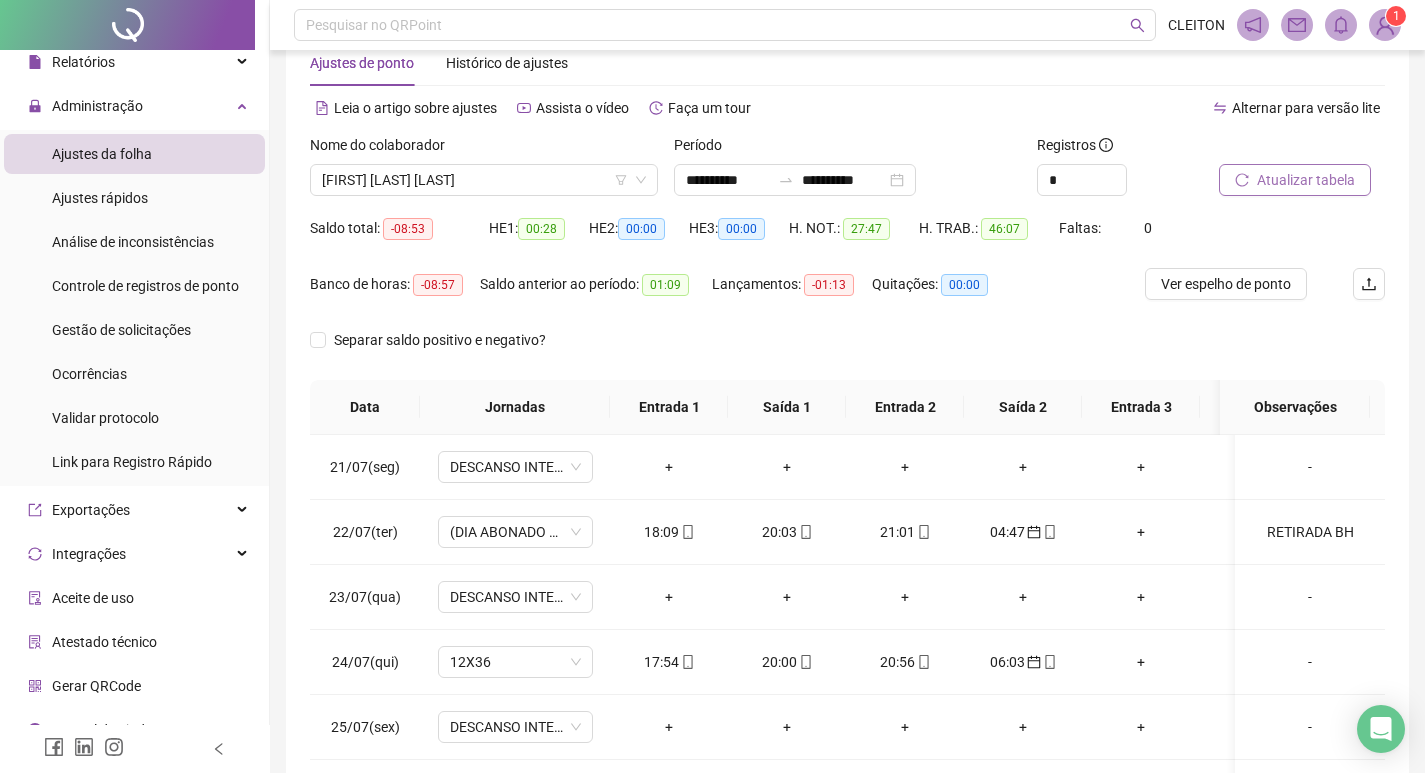 scroll, scrollTop: 200, scrollLeft: 0, axis: vertical 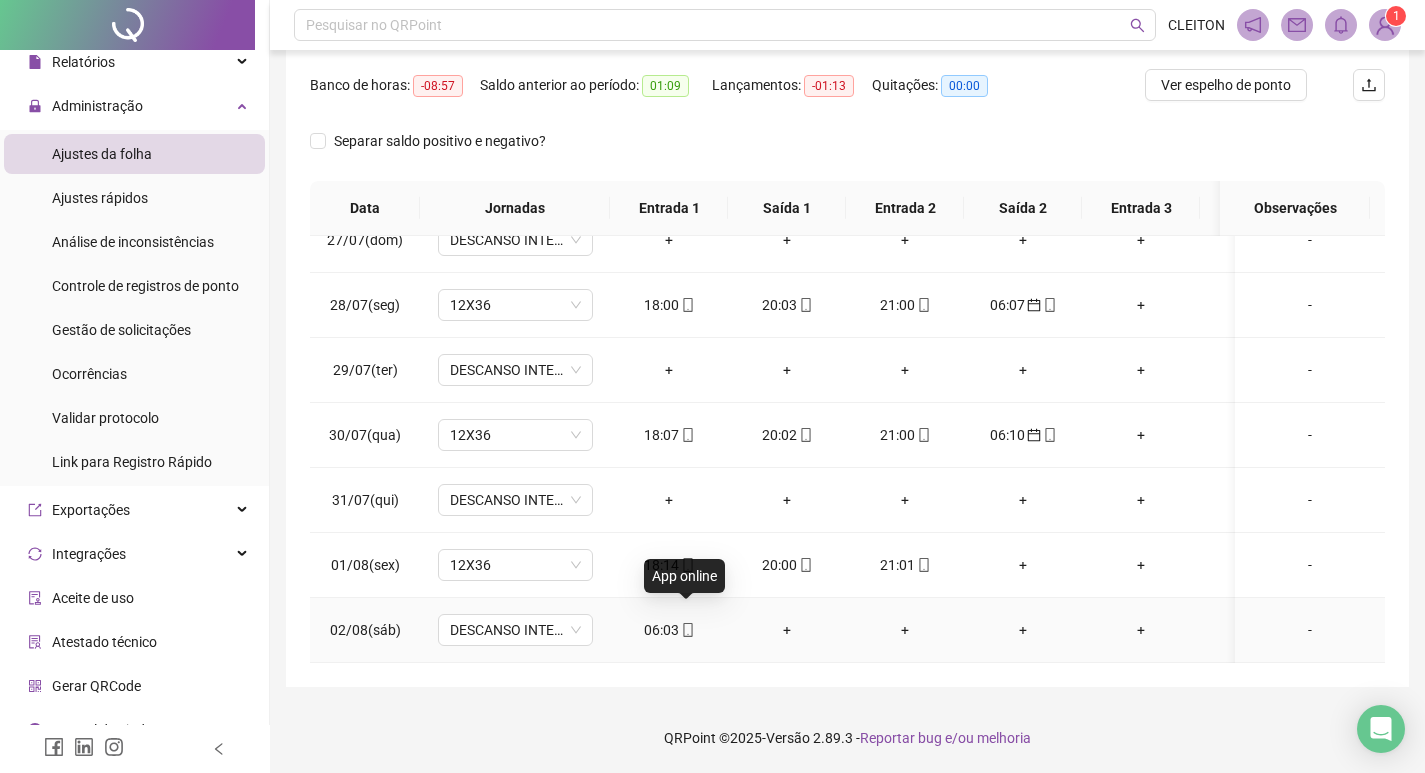 click 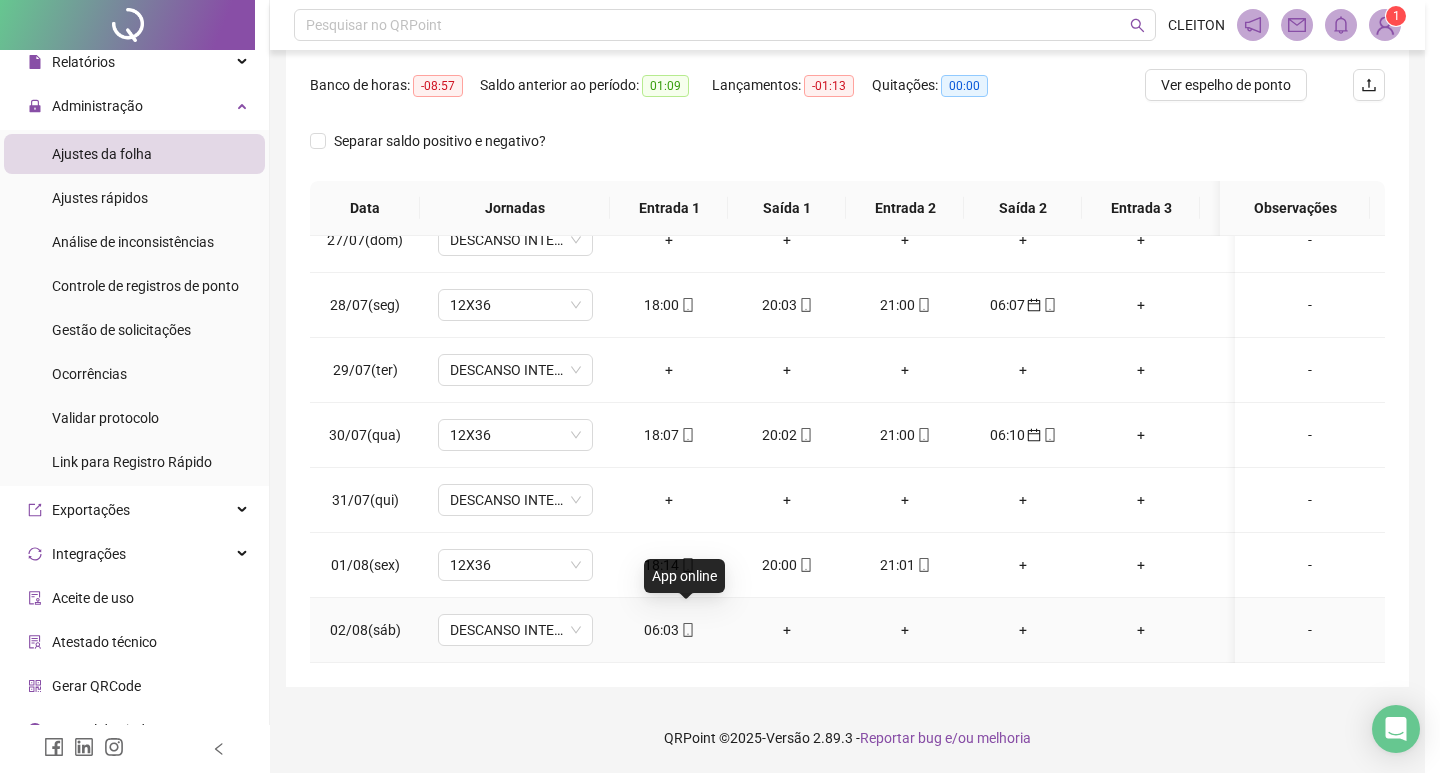 type on "**********" 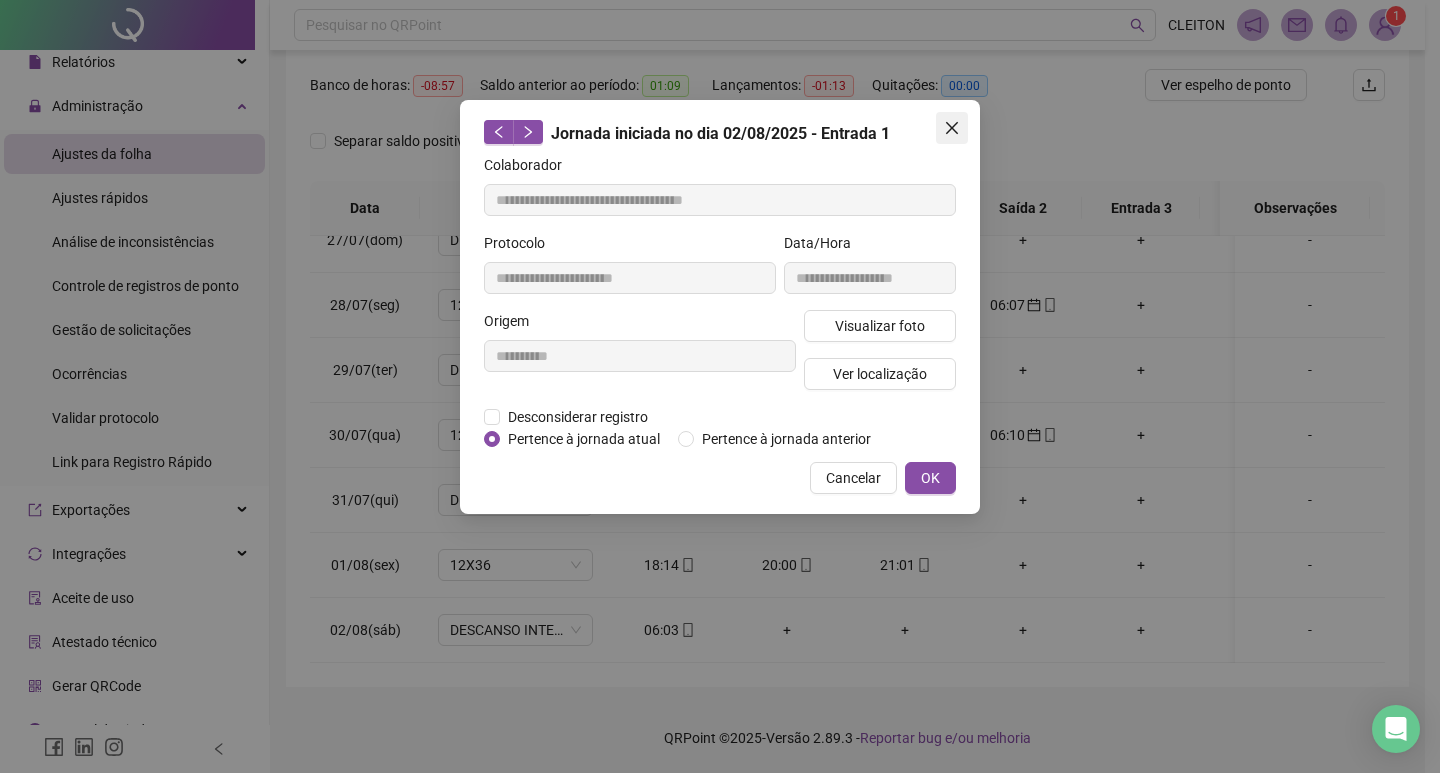 click 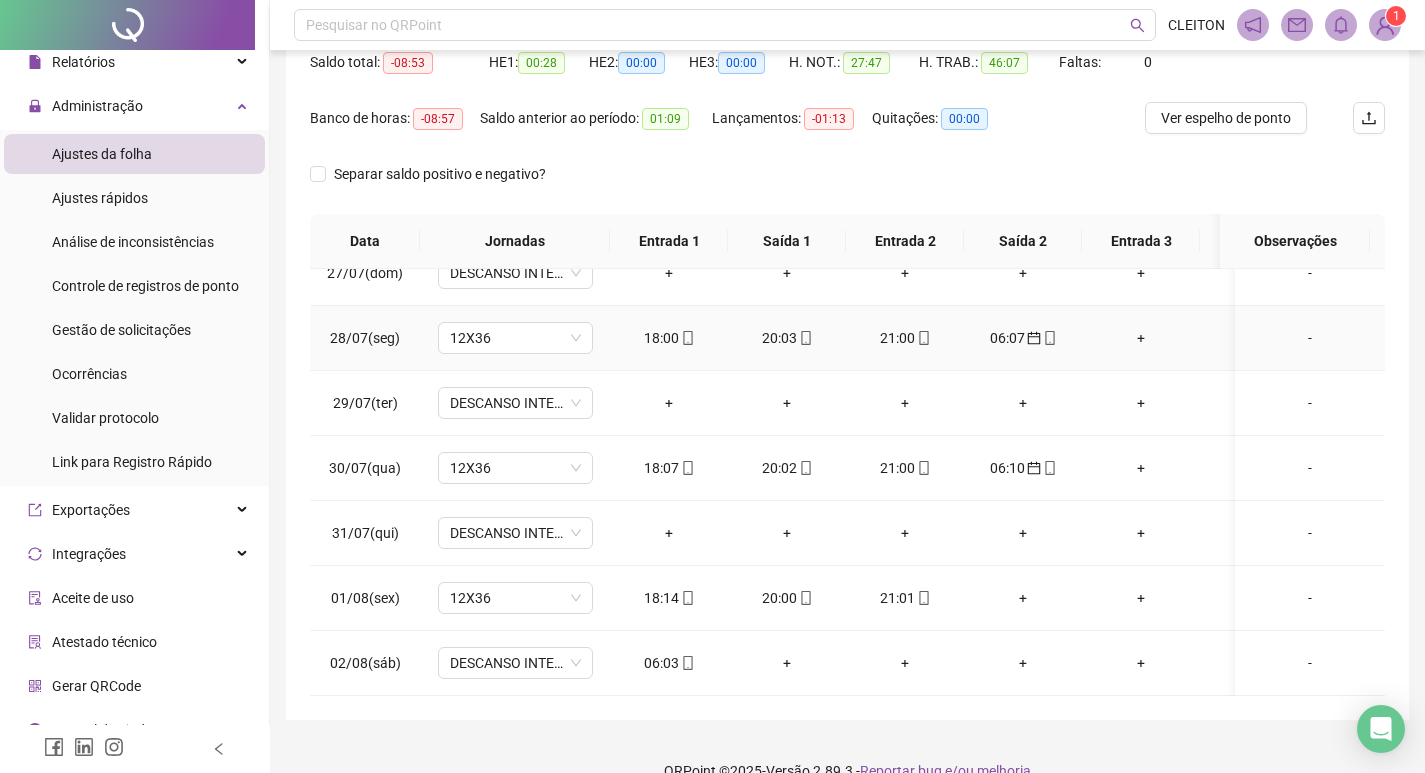 scroll, scrollTop: 249, scrollLeft: 0, axis: vertical 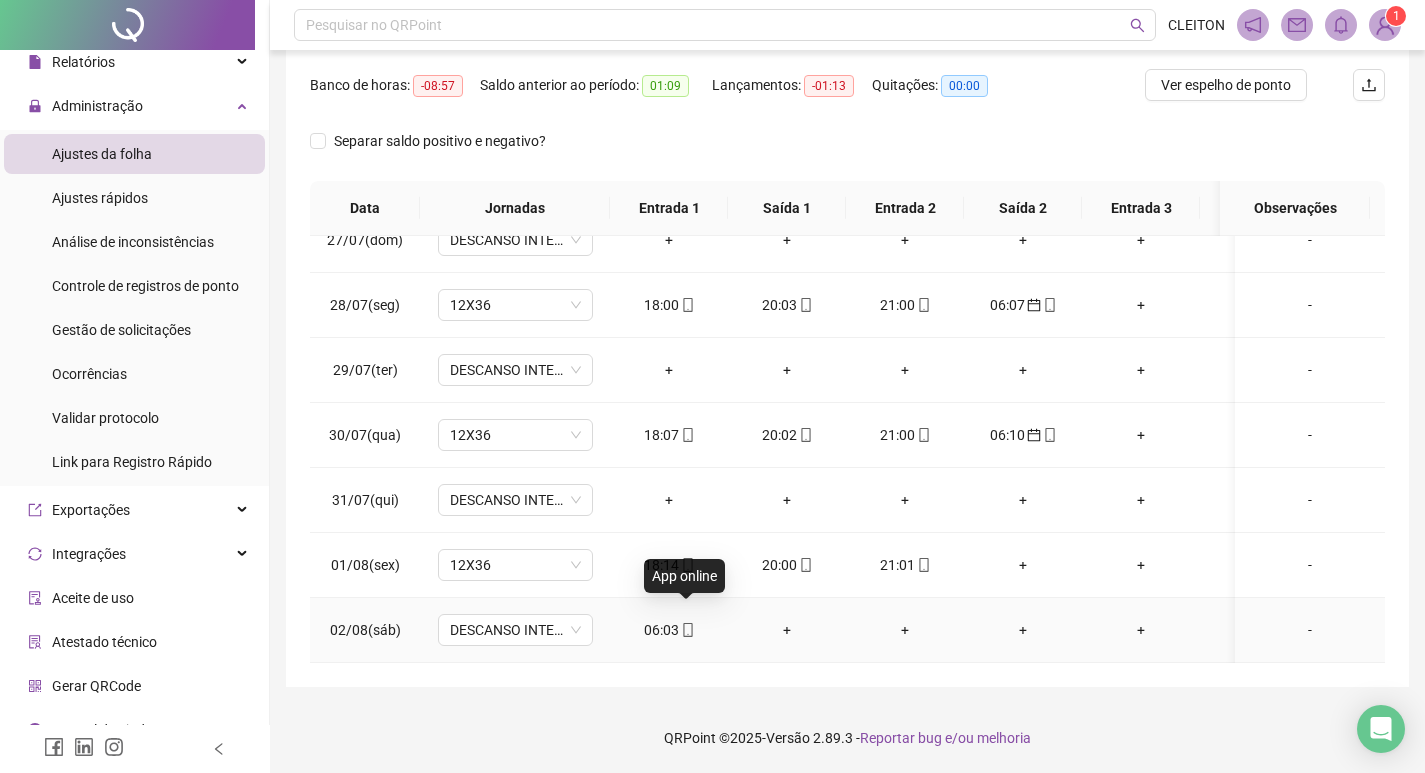 click 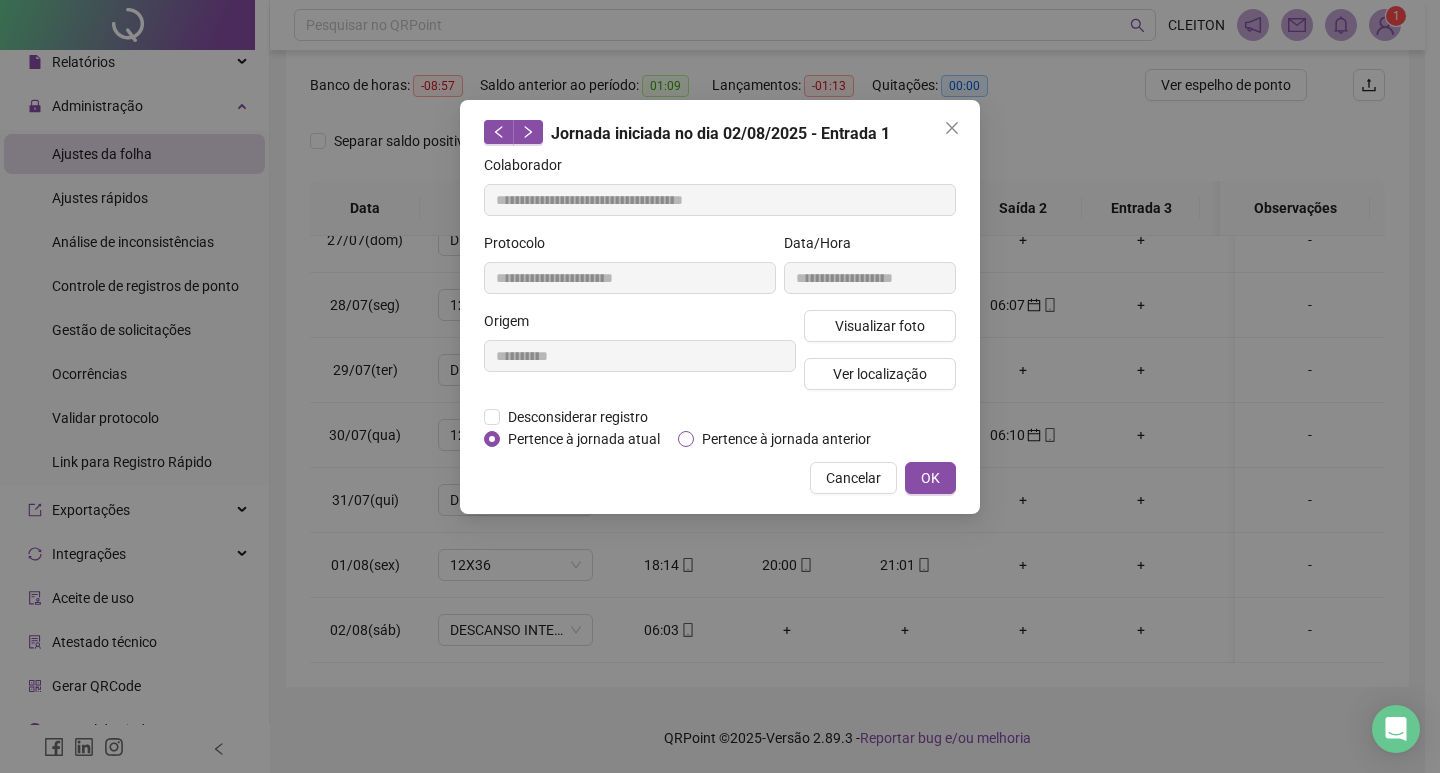 click on "Pertence à jornada anterior" at bounding box center [786, 439] 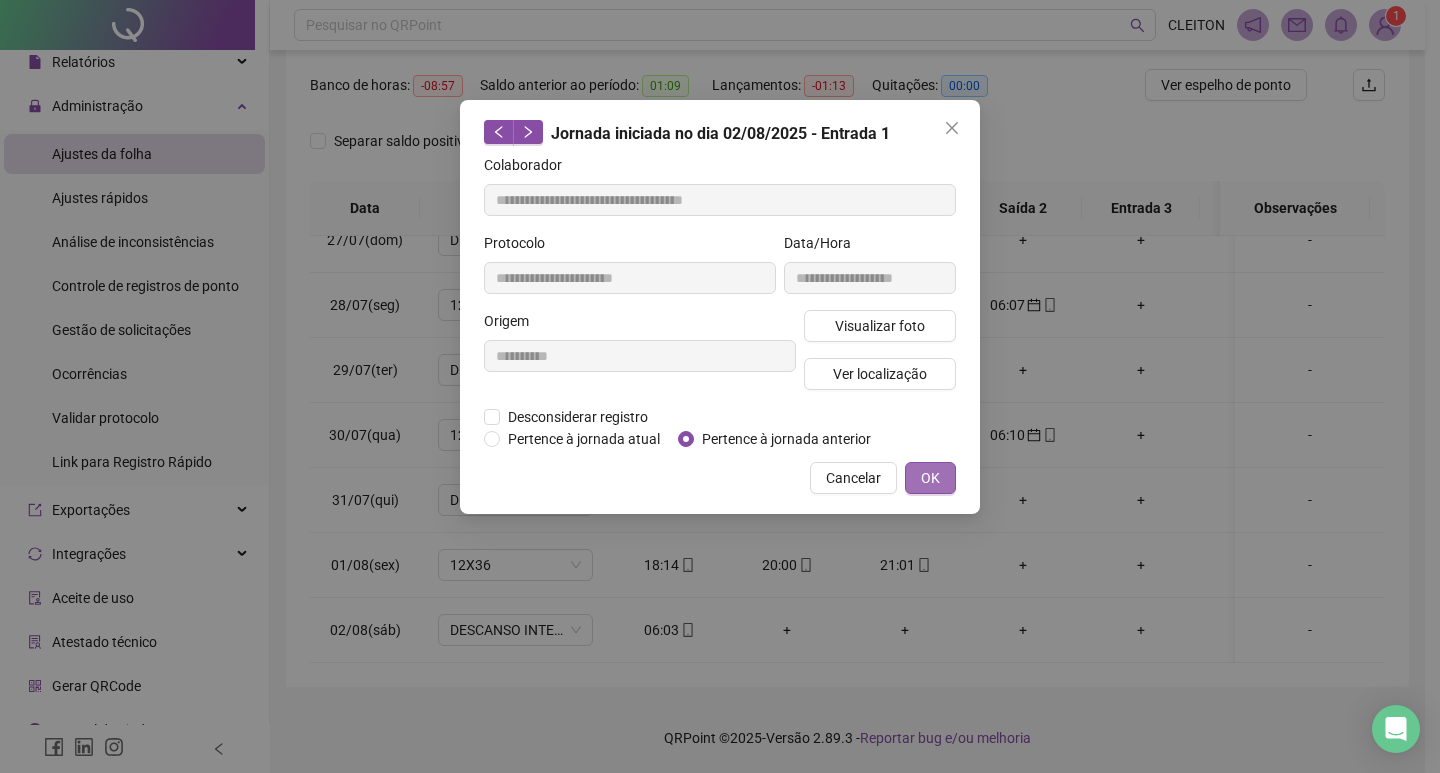 click on "OK" at bounding box center [930, 478] 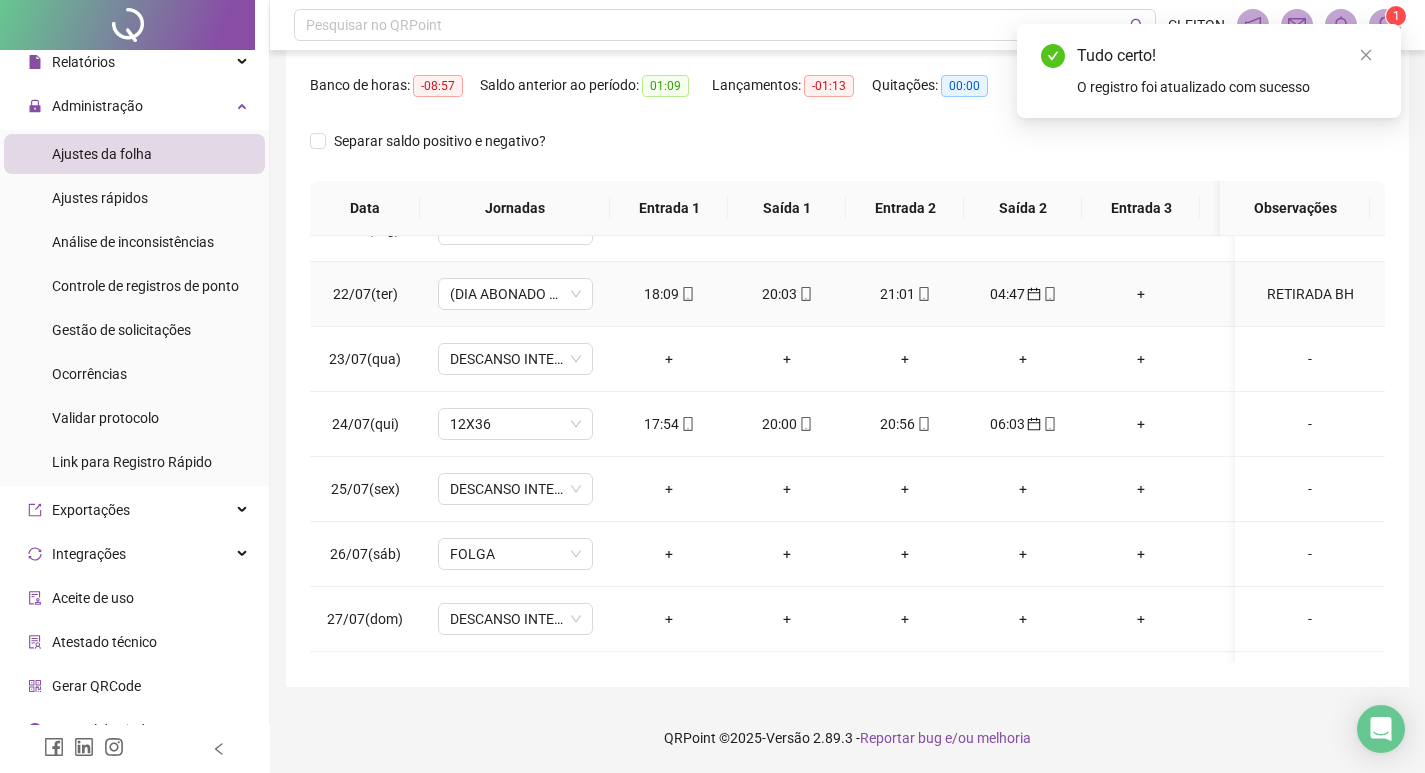 scroll, scrollTop: 0, scrollLeft: 0, axis: both 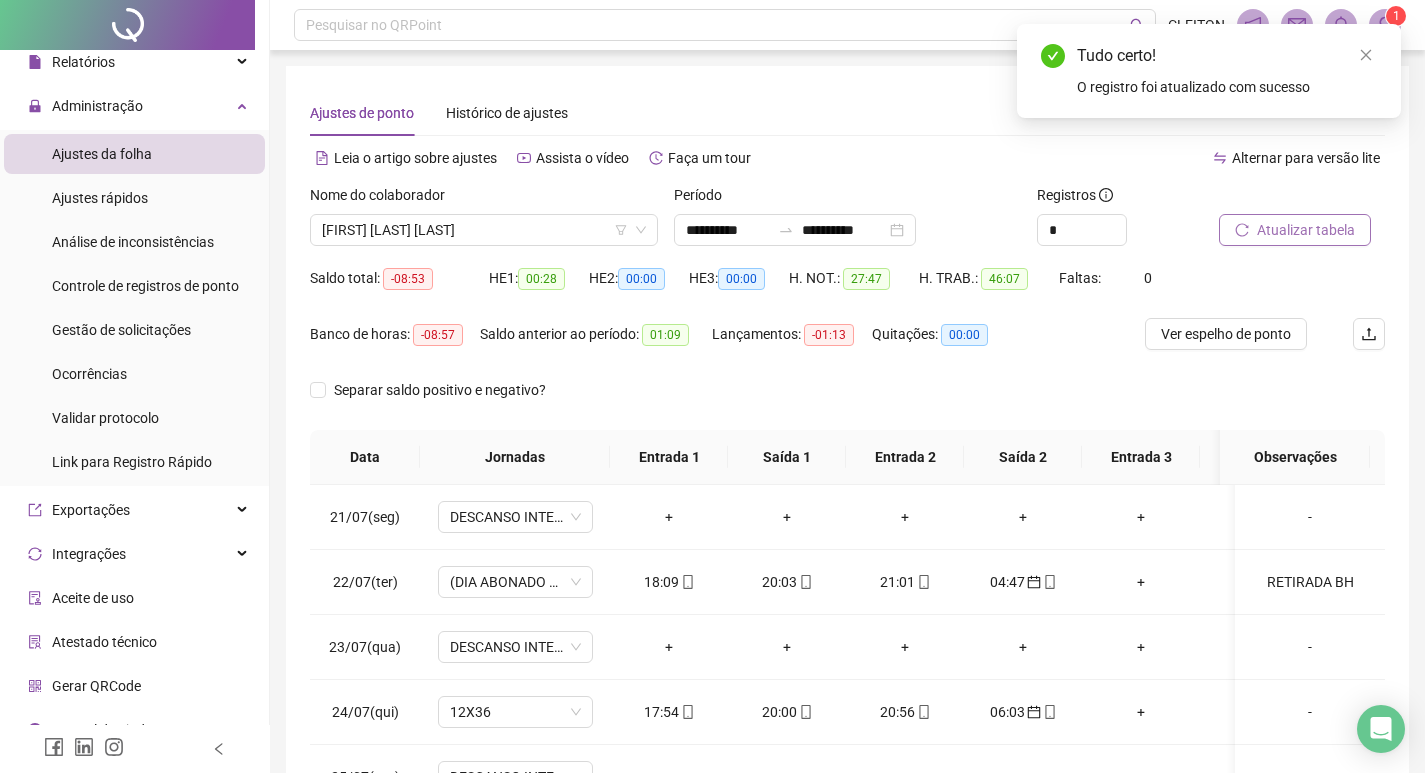 click 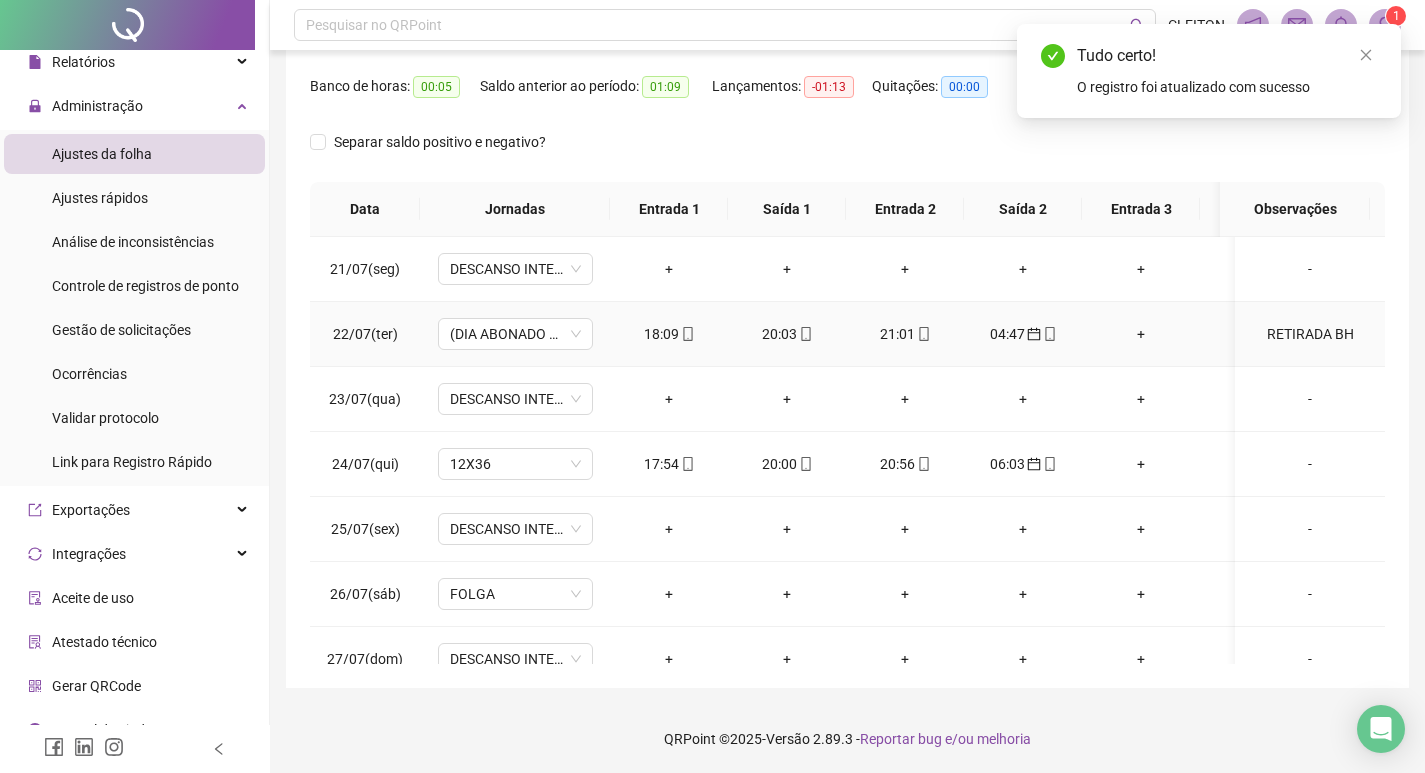 scroll, scrollTop: 249, scrollLeft: 0, axis: vertical 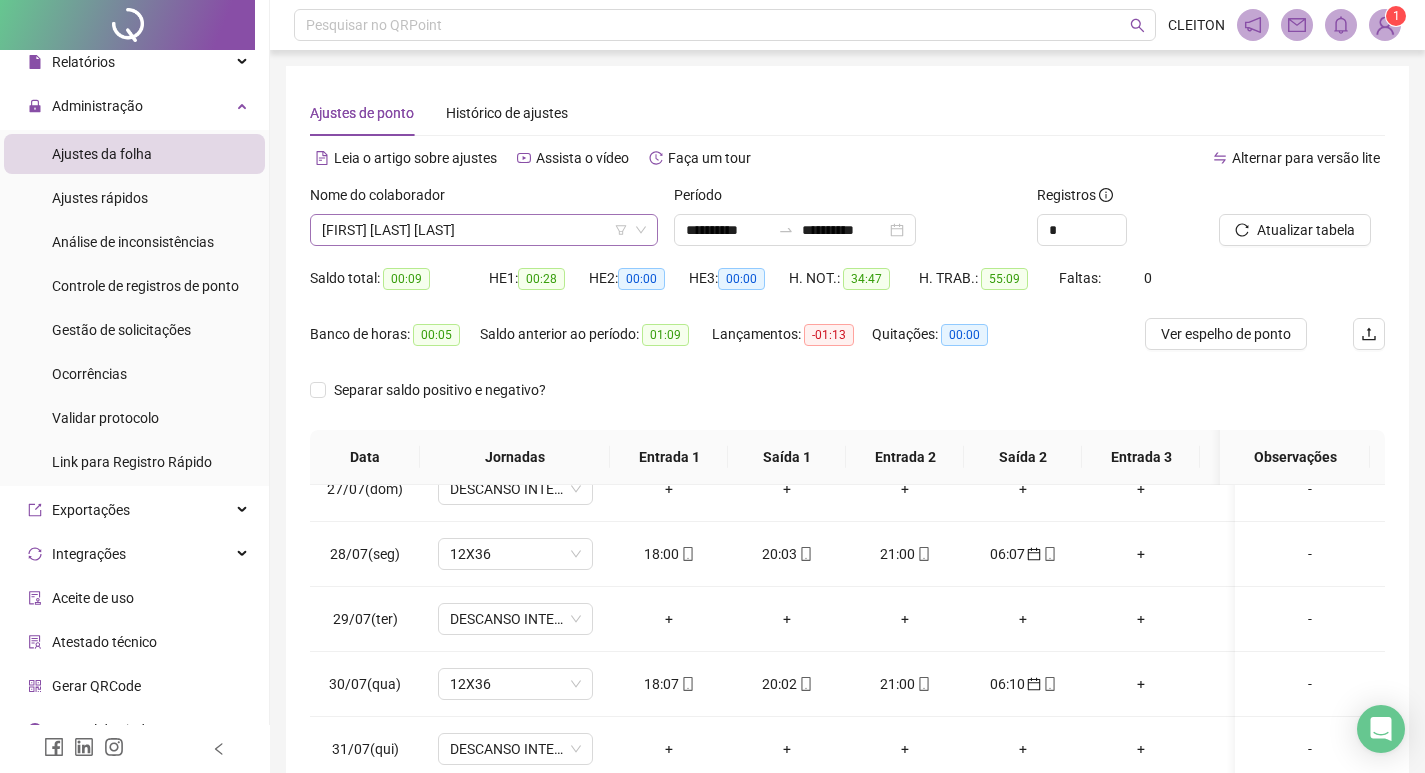click on "[FIRST] [LAST] [LAST]" at bounding box center (484, 230) 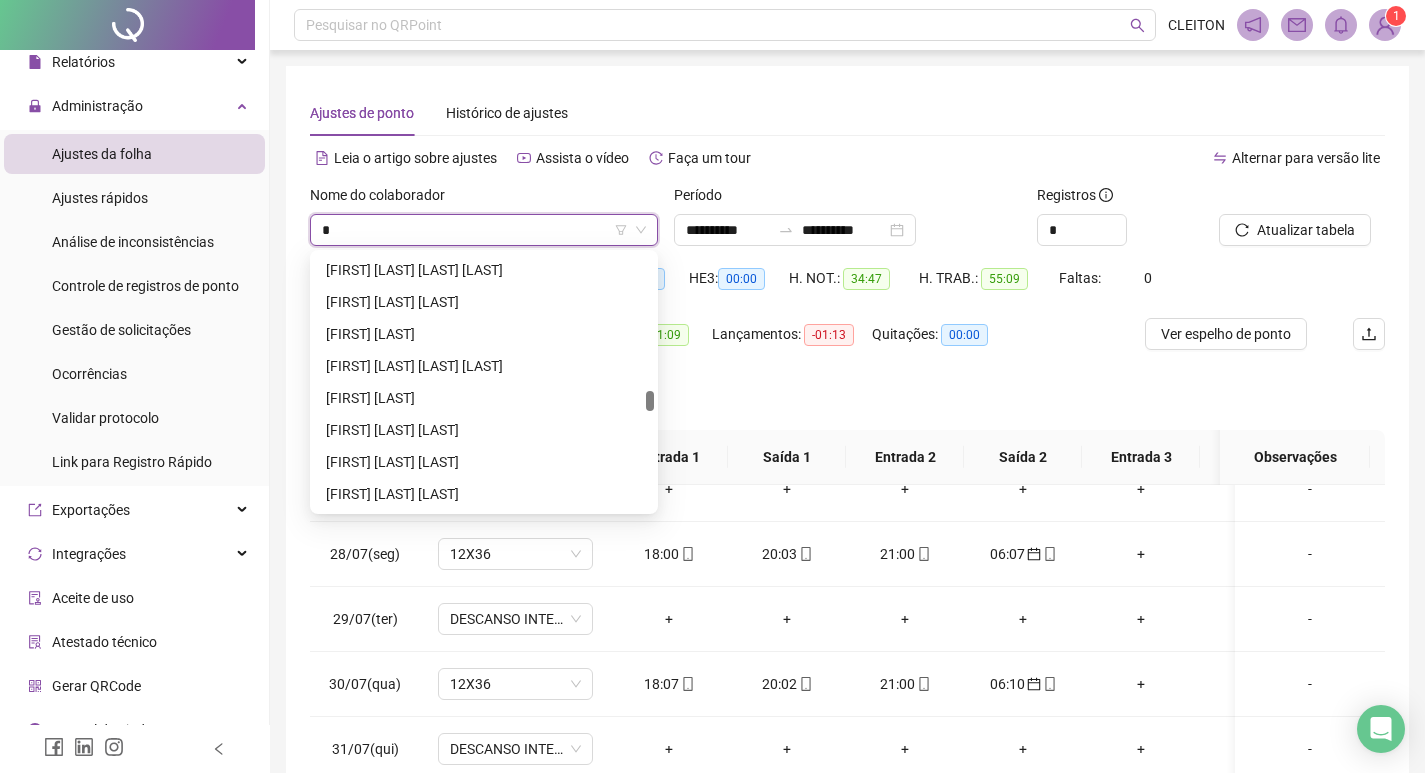 scroll, scrollTop: 0, scrollLeft: 0, axis: both 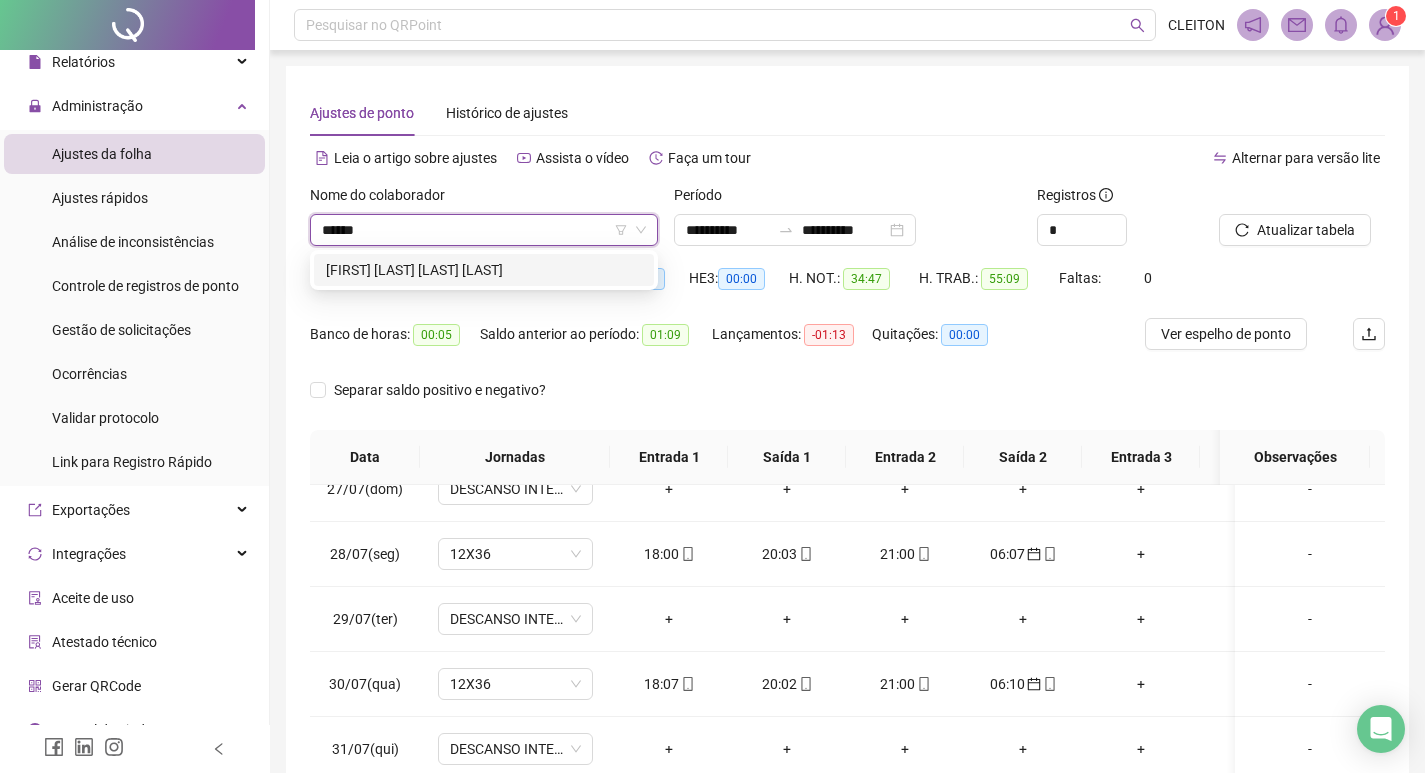 type on "******" 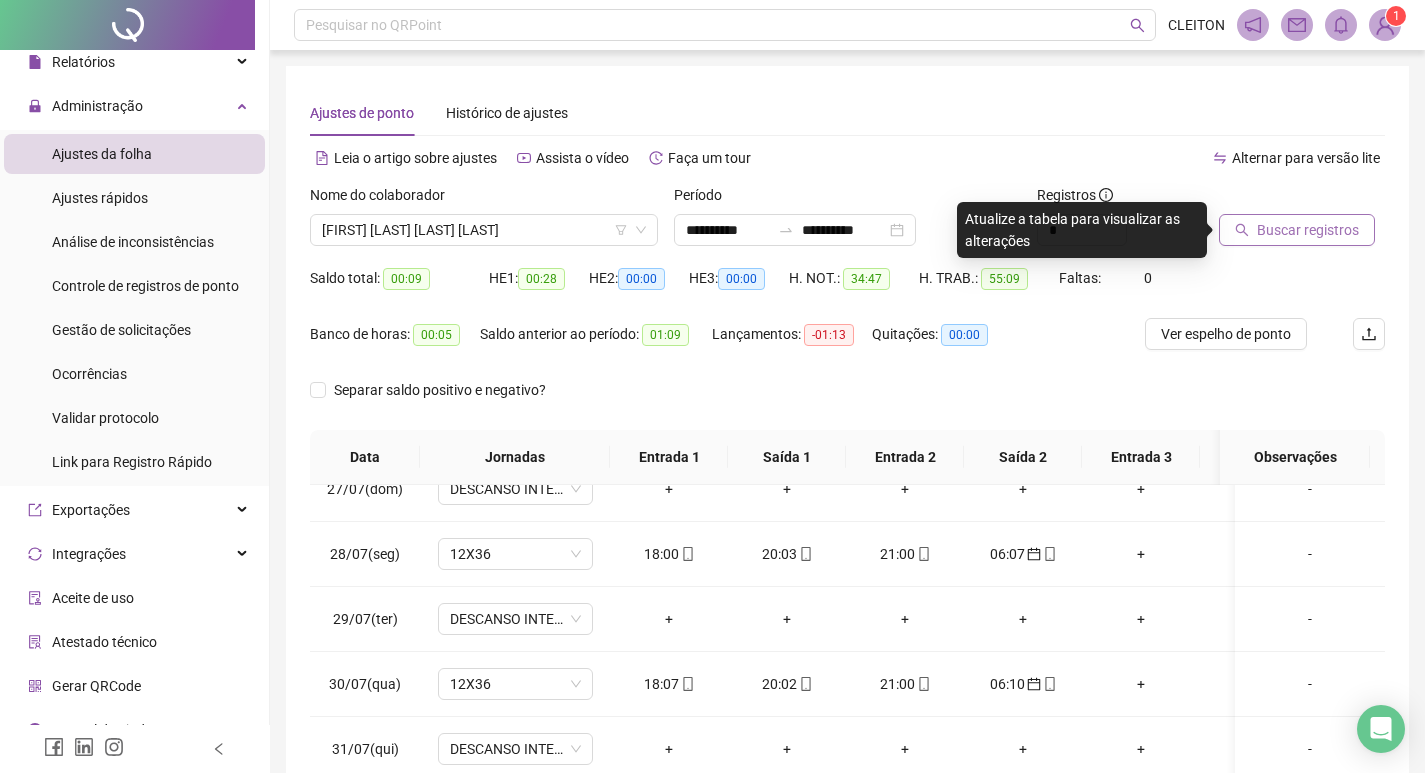 click on "Buscar registros" at bounding box center [1308, 230] 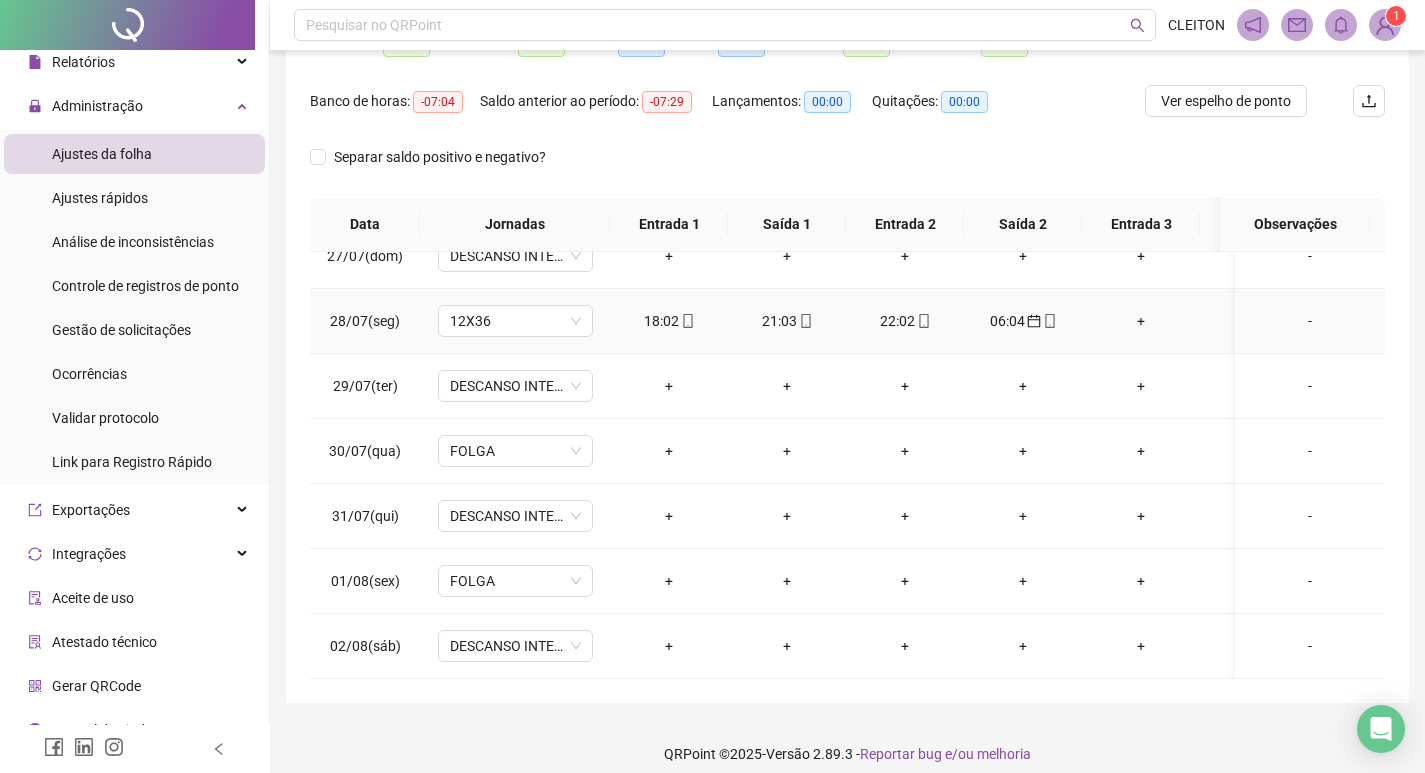 scroll, scrollTop: 249, scrollLeft: 0, axis: vertical 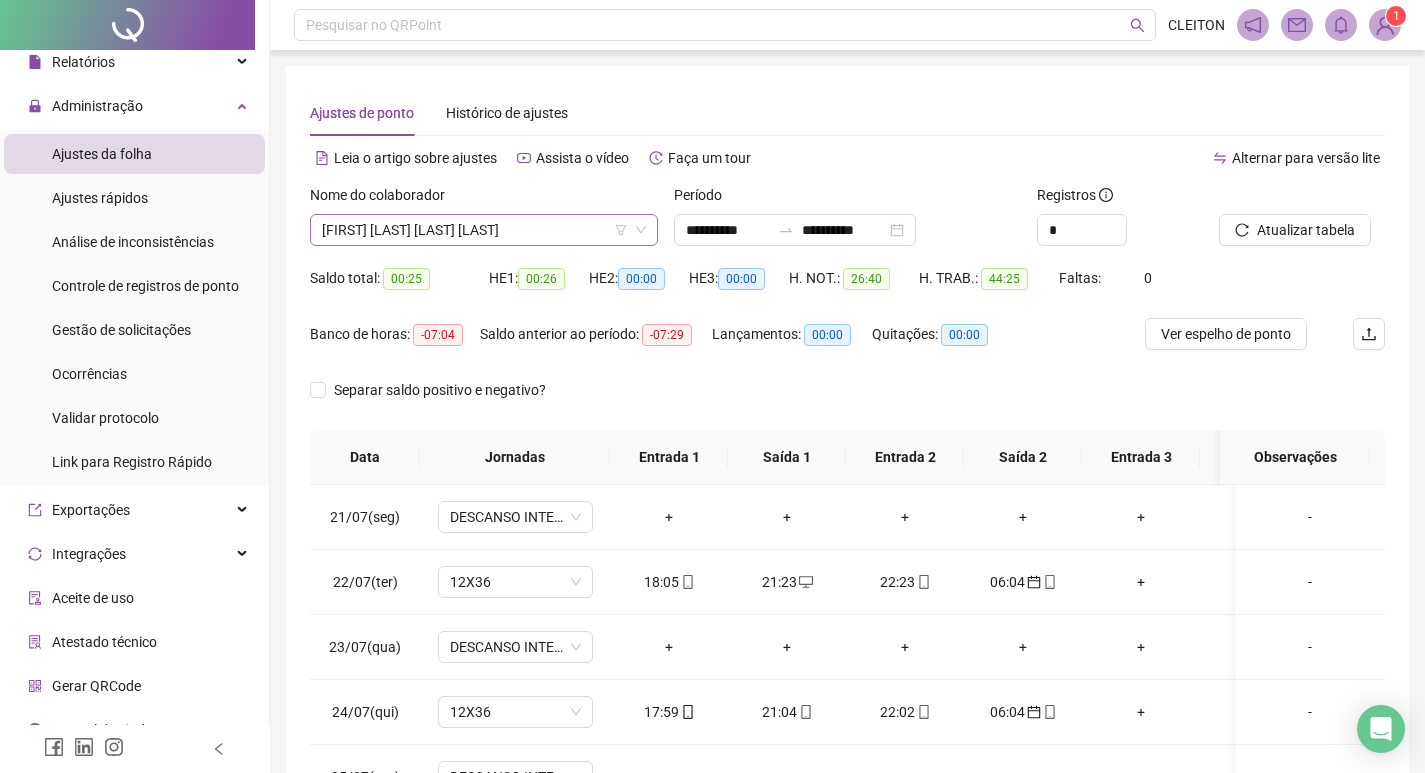 click on "[FIRST] [LAST] [LAST] [LAST]" at bounding box center (484, 230) 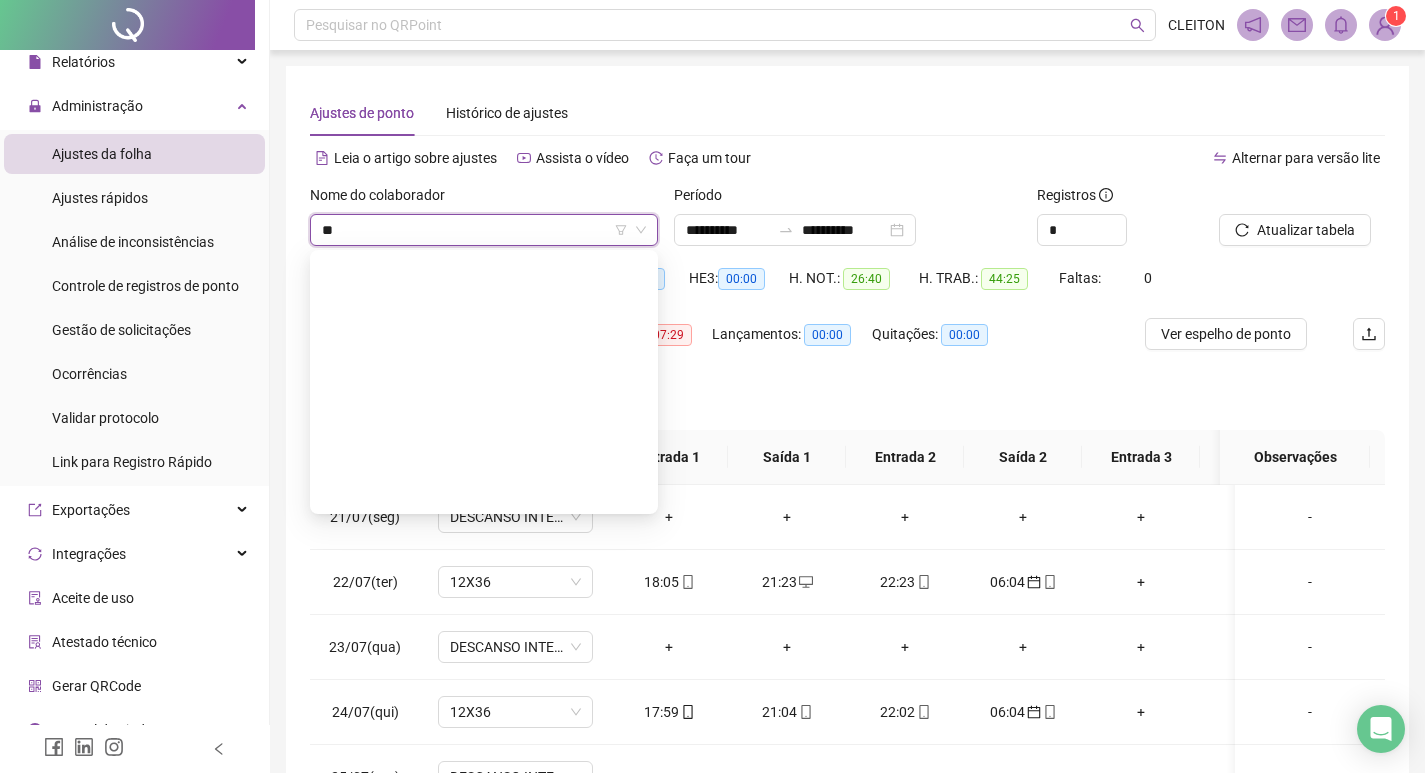 scroll, scrollTop: 0, scrollLeft: 0, axis: both 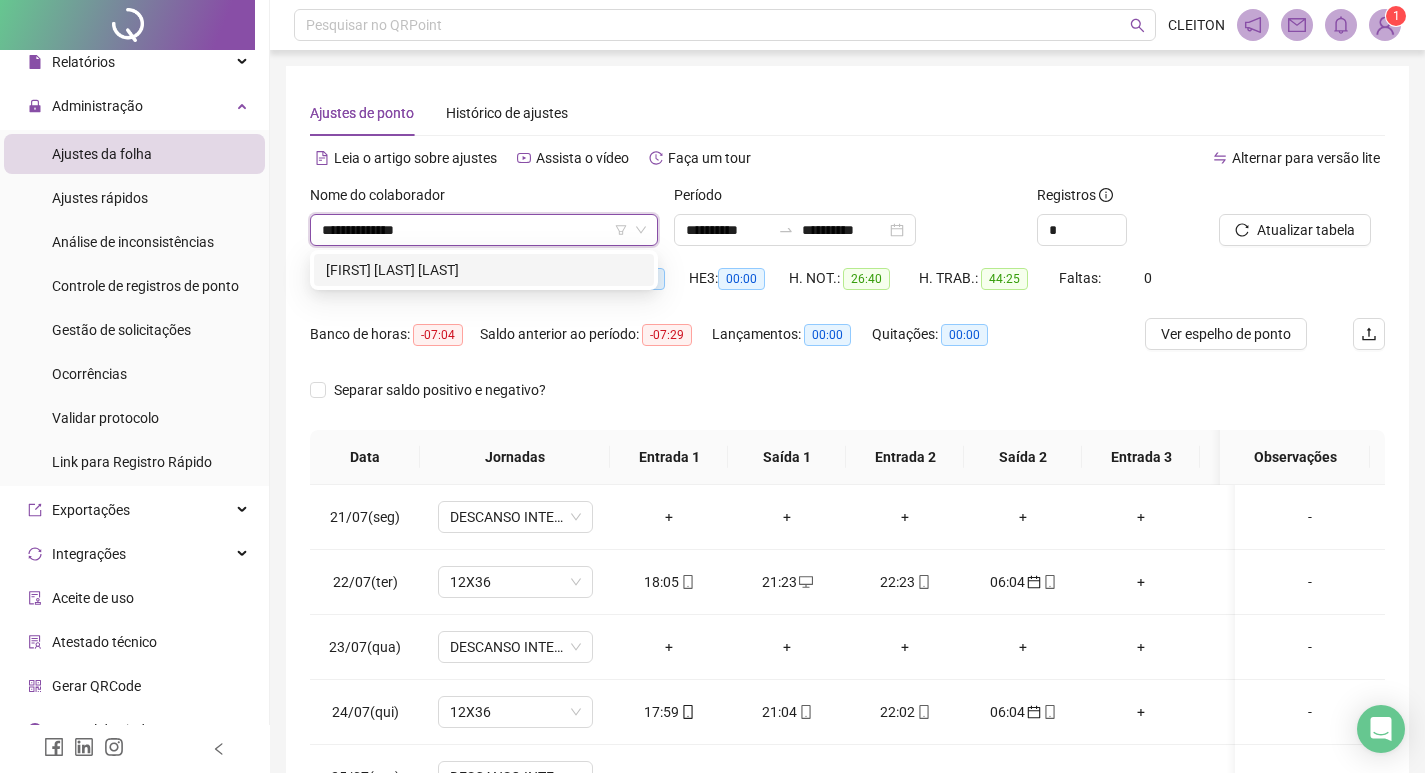 type on "**********" 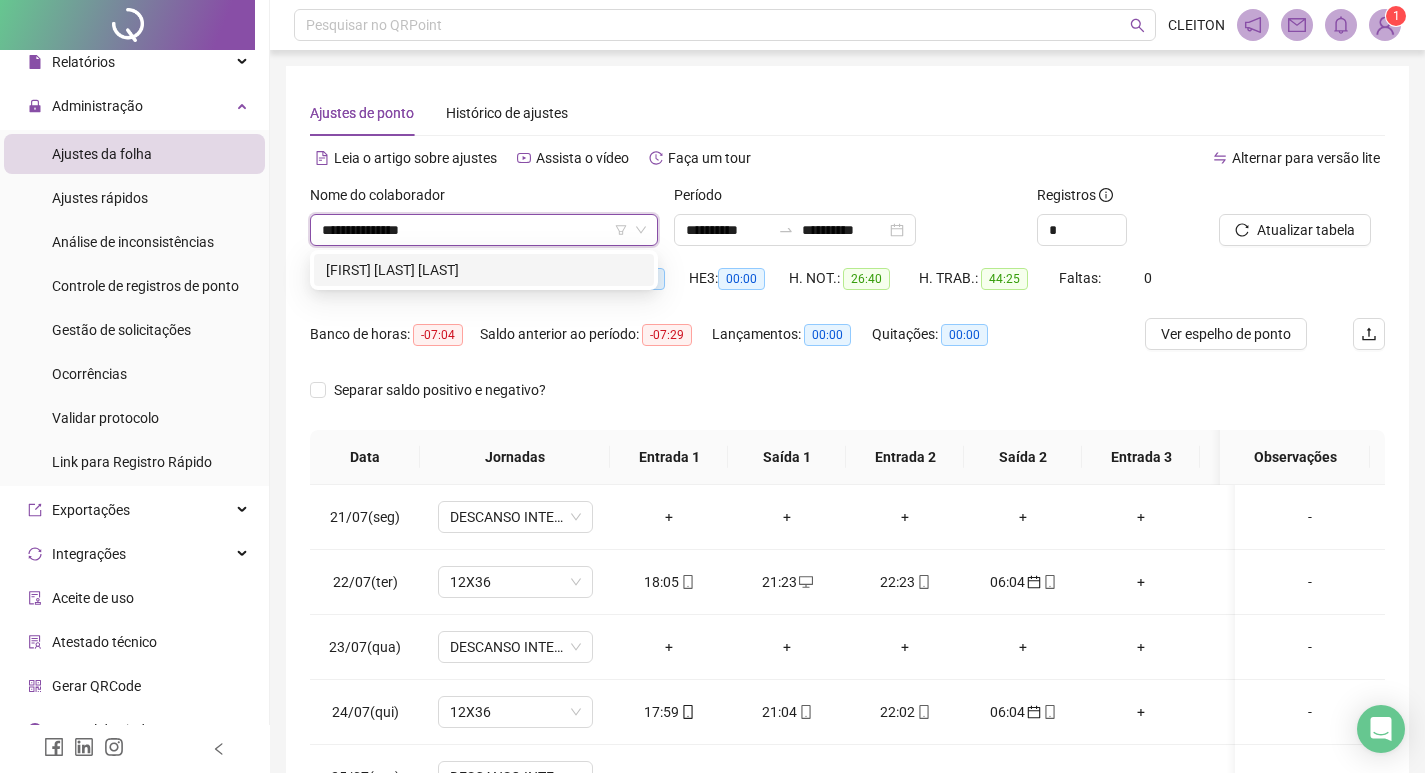 type 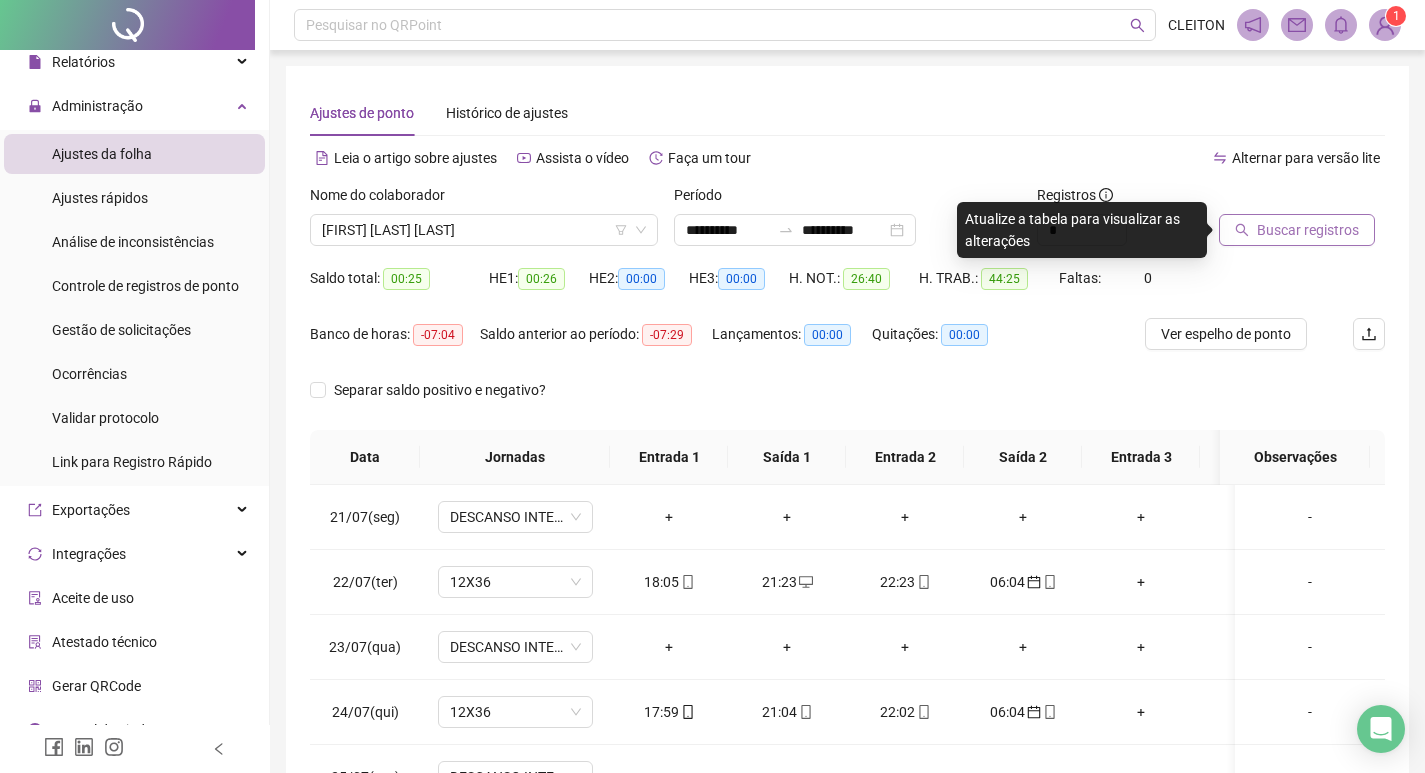 click on "Buscar registros" at bounding box center (1308, 230) 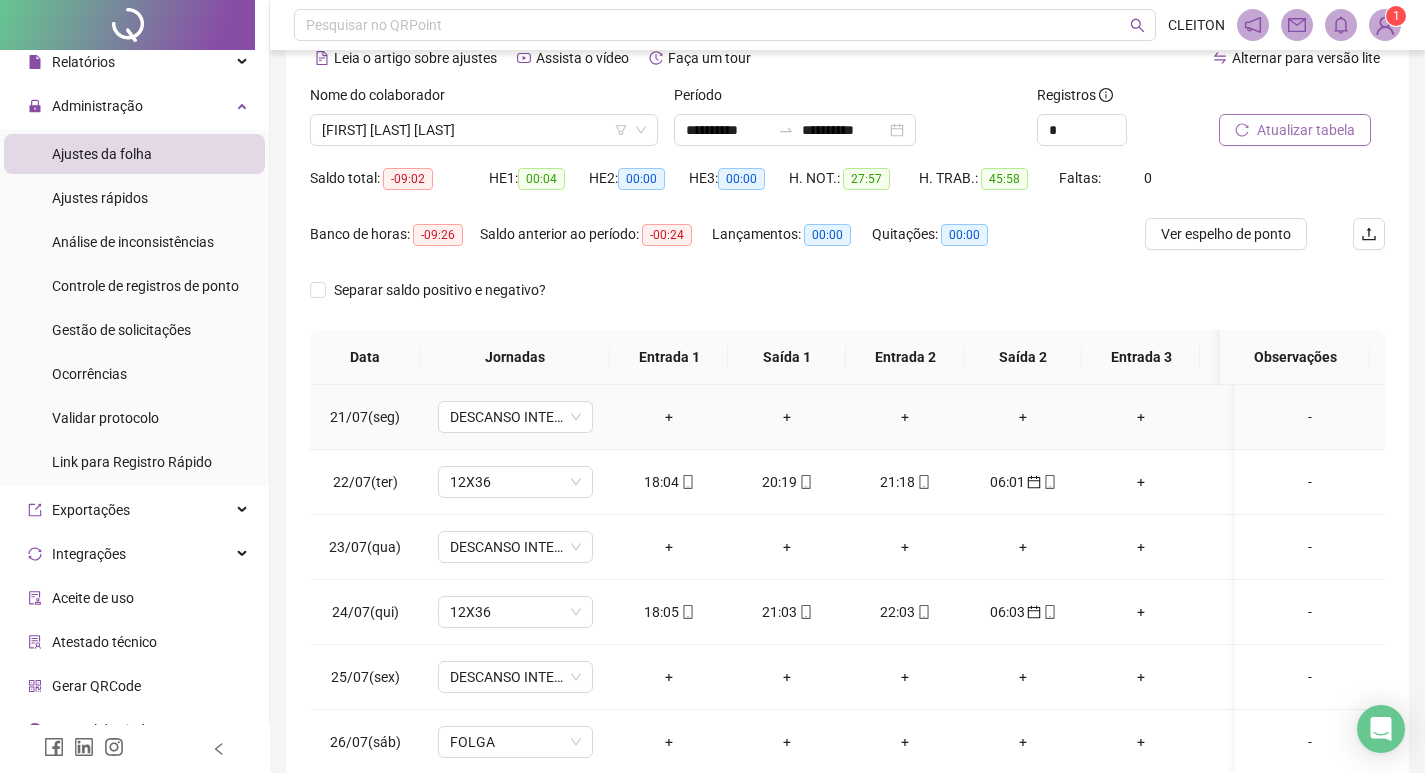 scroll, scrollTop: 249, scrollLeft: 0, axis: vertical 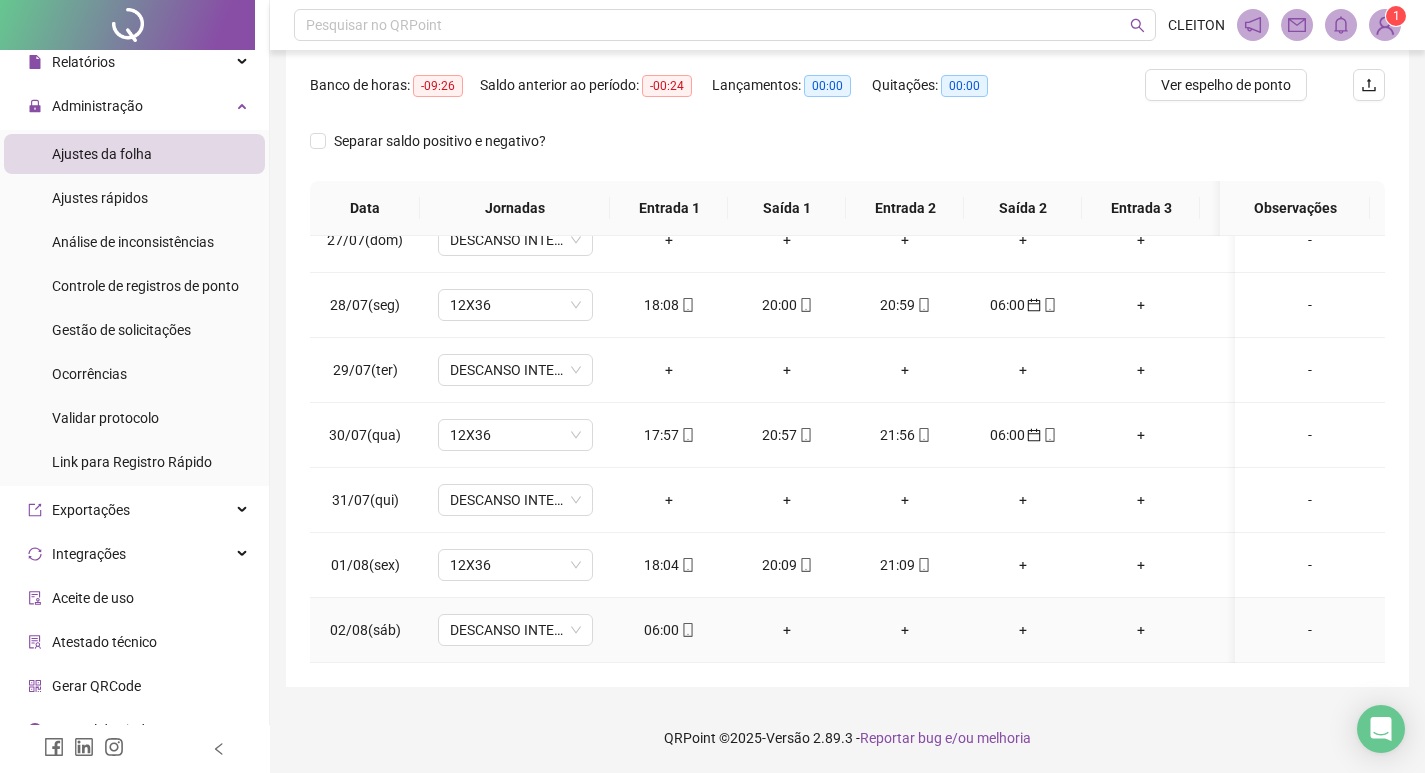 click on "06:00" at bounding box center (669, 630) 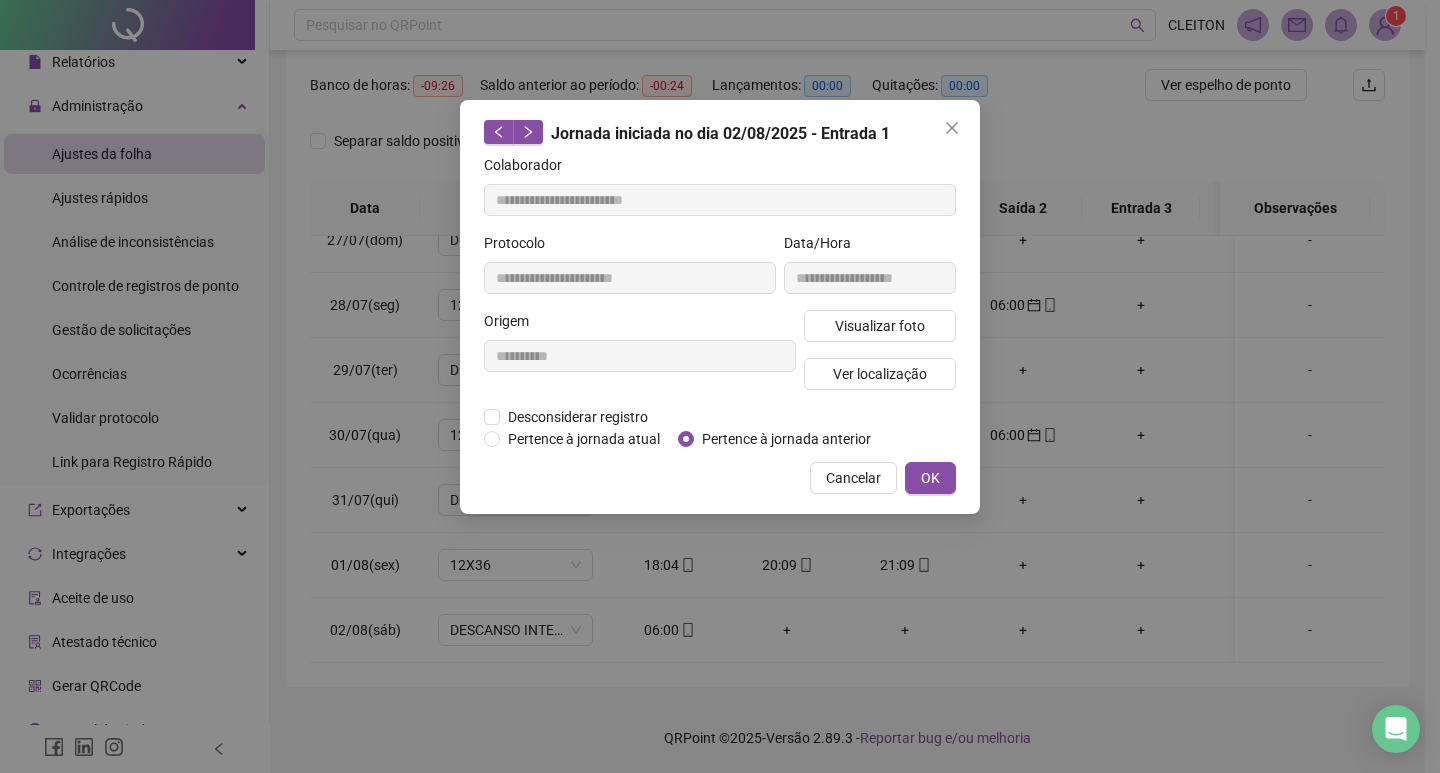 type on "**********" 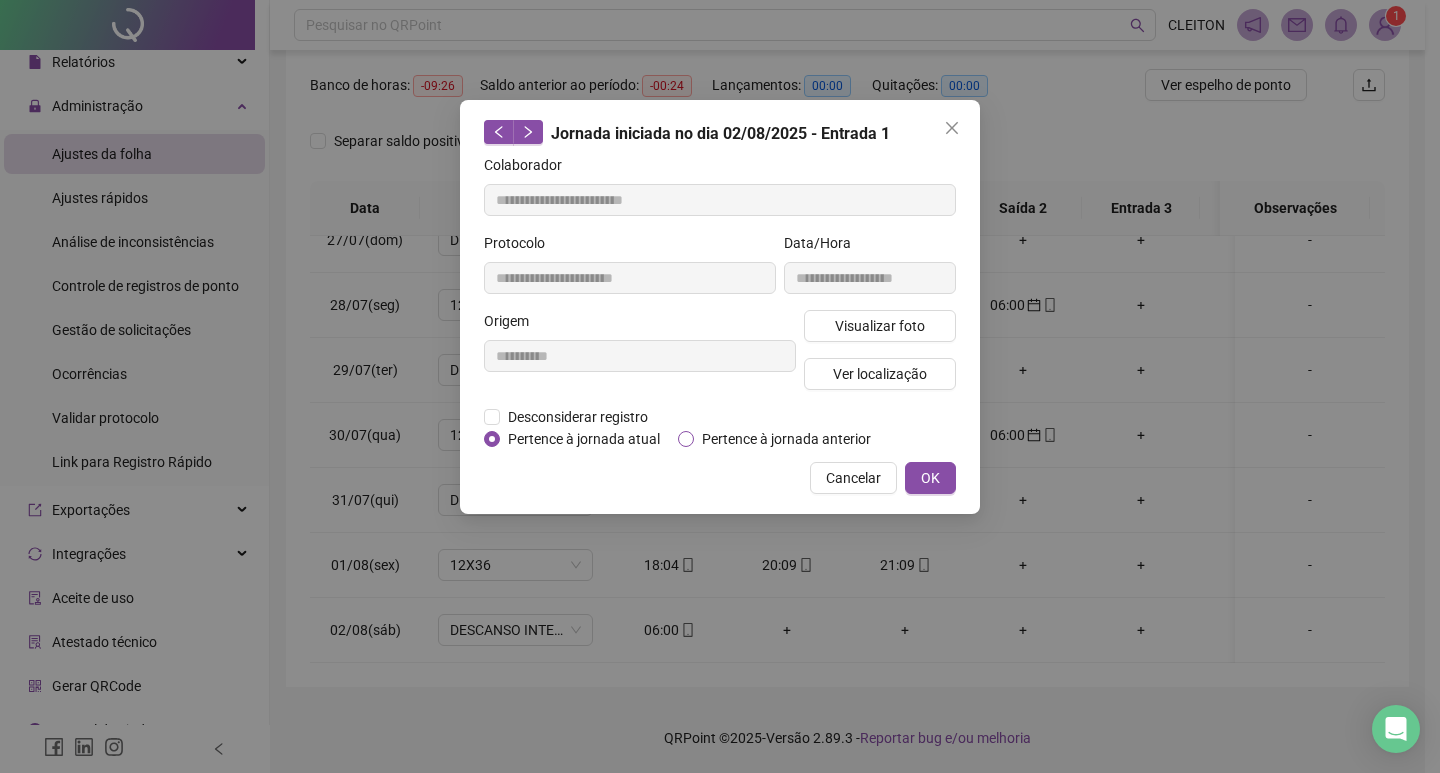 click on "Pertence à jornada anterior" at bounding box center [786, 439] 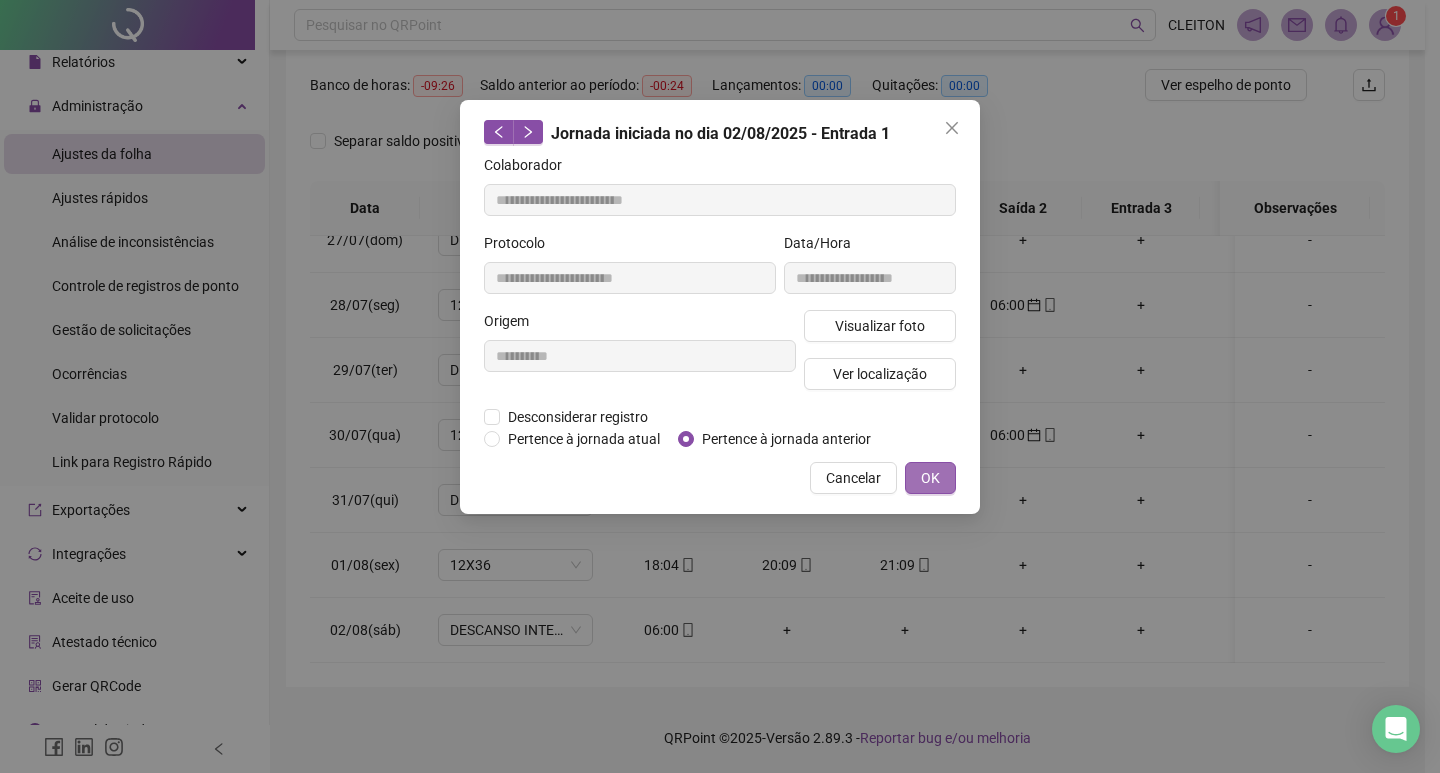 click on "OK" at bounding box center (930, 478) 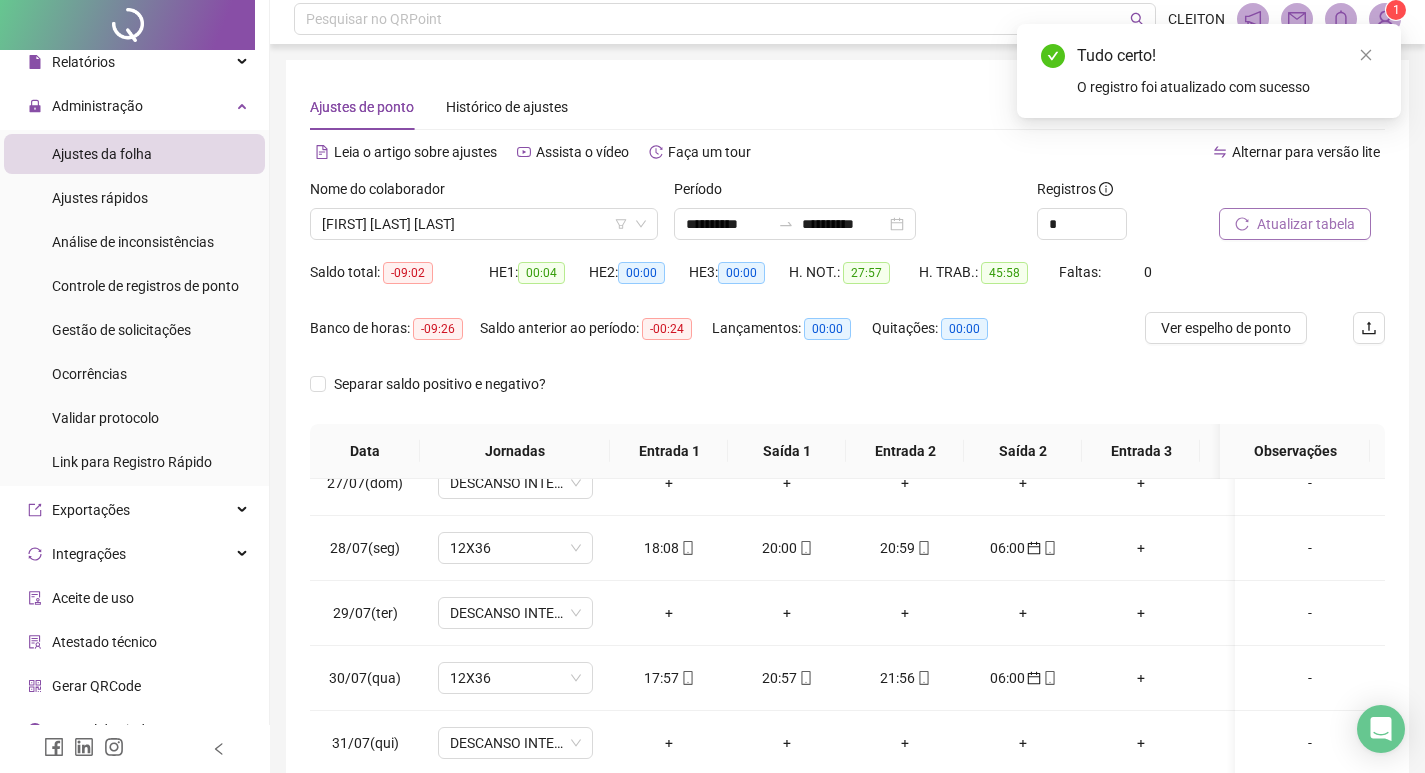 scroll, scrollTop: 0, scrollLeft: 0, axis: both 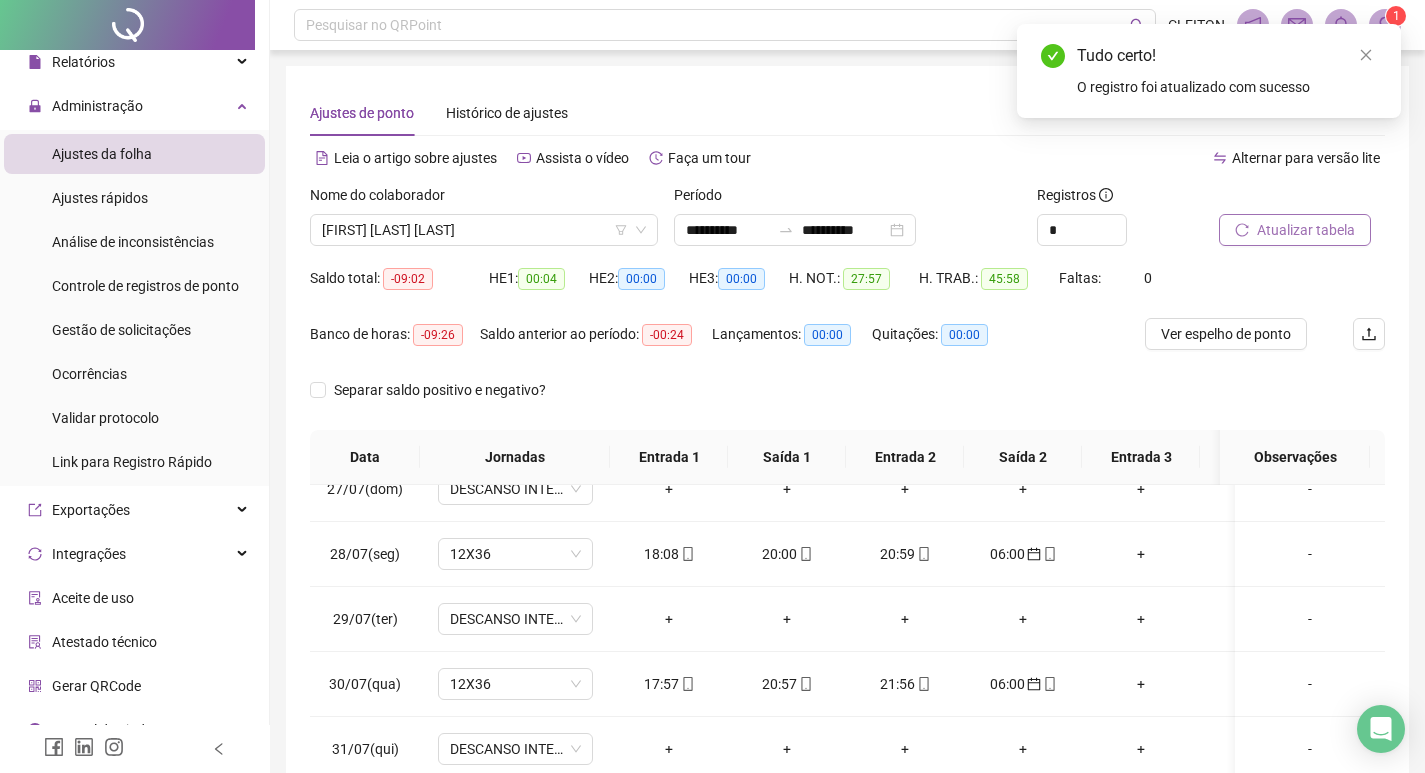 click on "Atualizar tabela" at bounding box center (1295, 230) 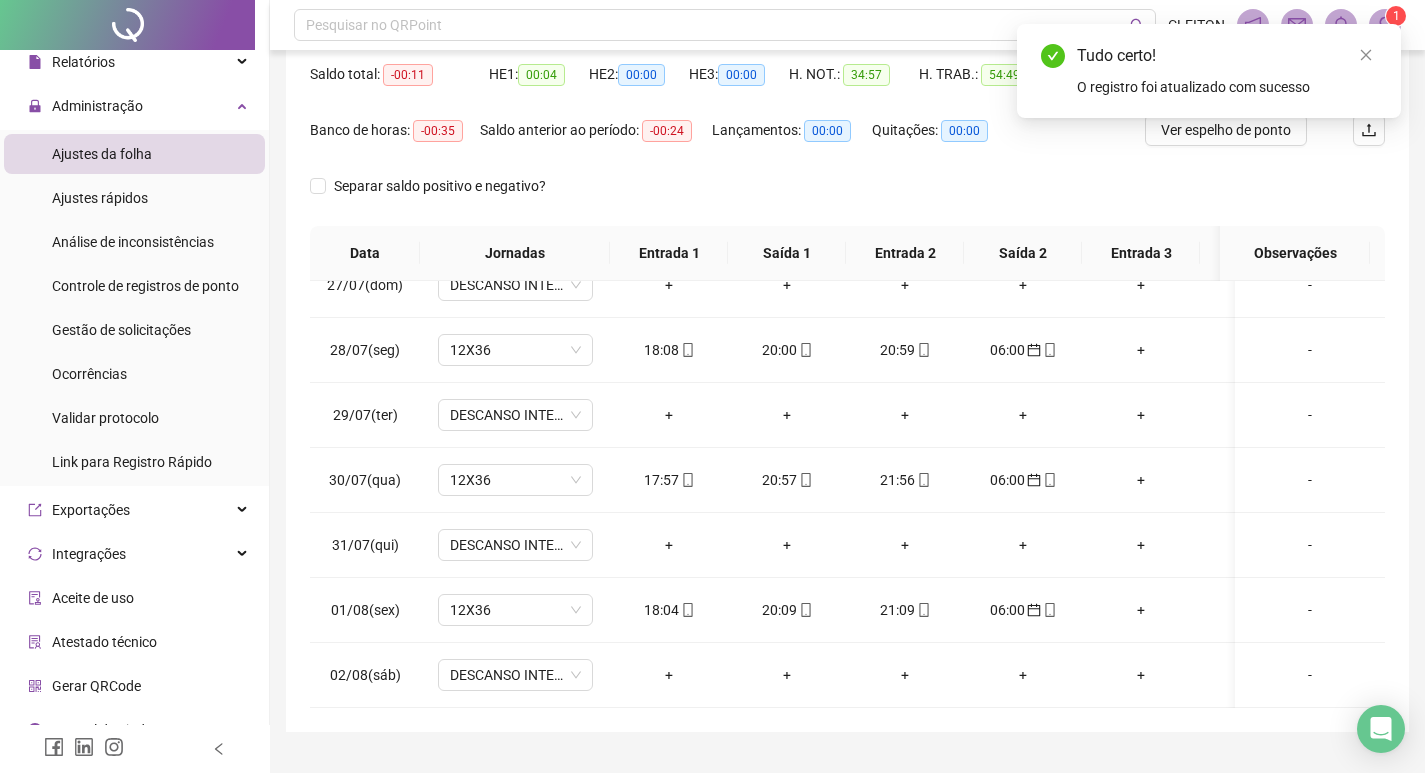 scroll, scrollTop: 249, scrollLeft: 0, axis: vertical 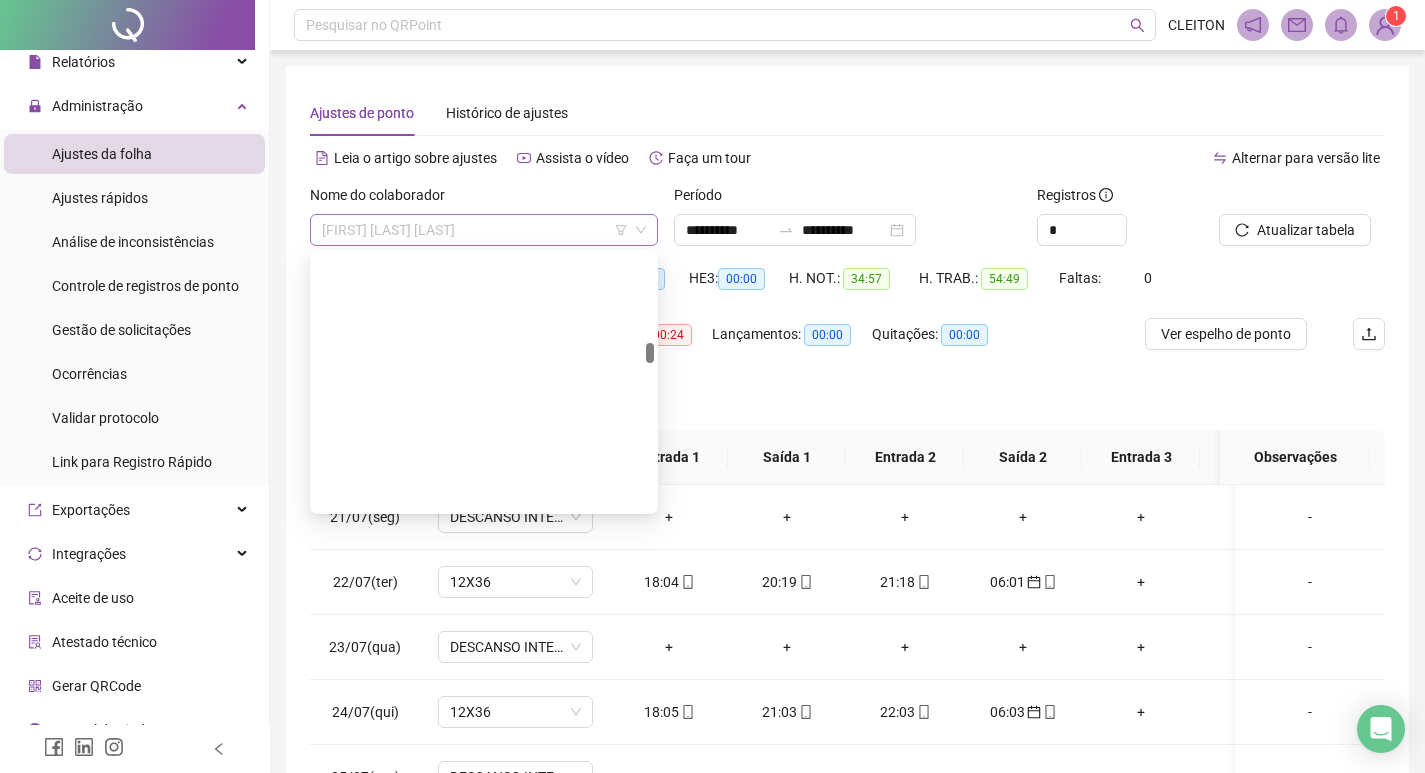 click on "[FIRST] [LAST] [LAST]" at bounding box center [484, 230] 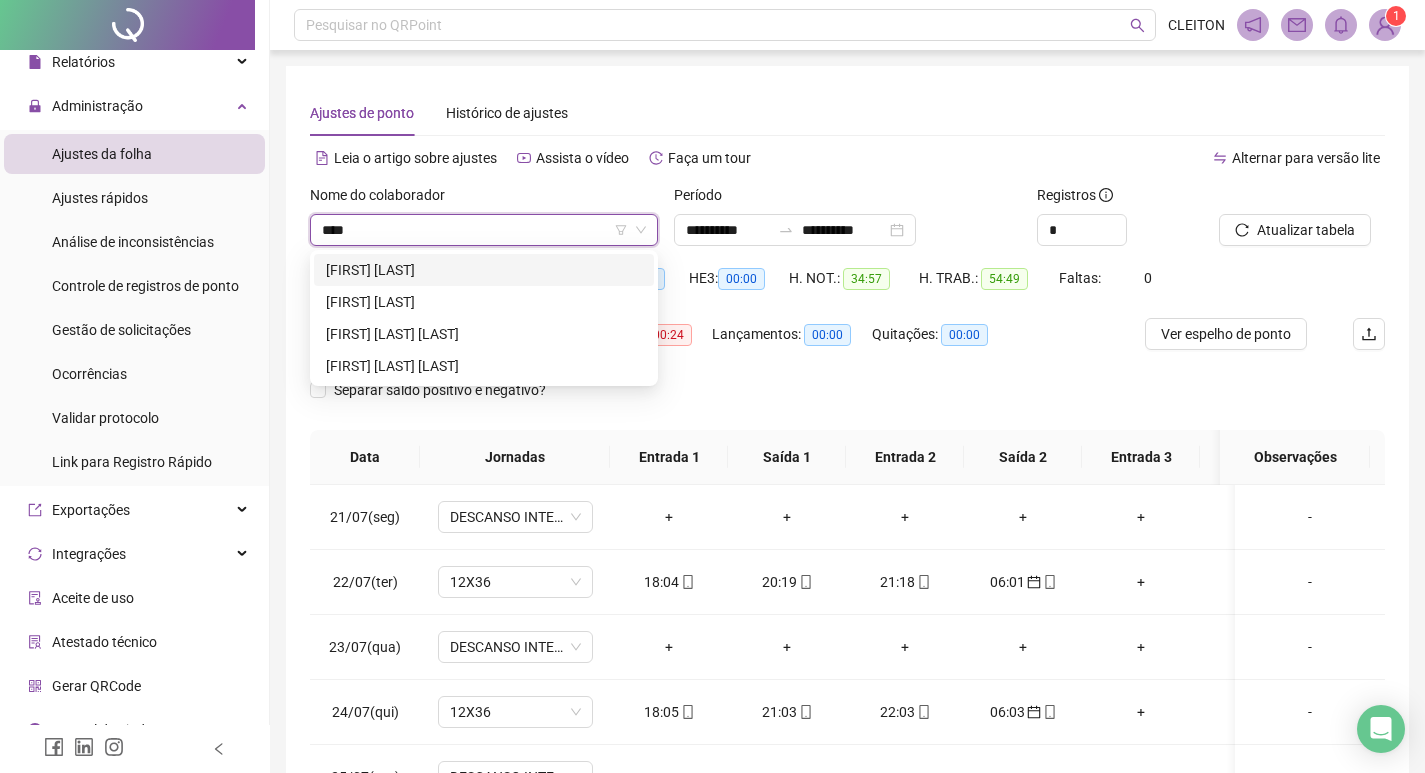 scroll, scrollTop: 0, scrollLeft: 0, axis: both 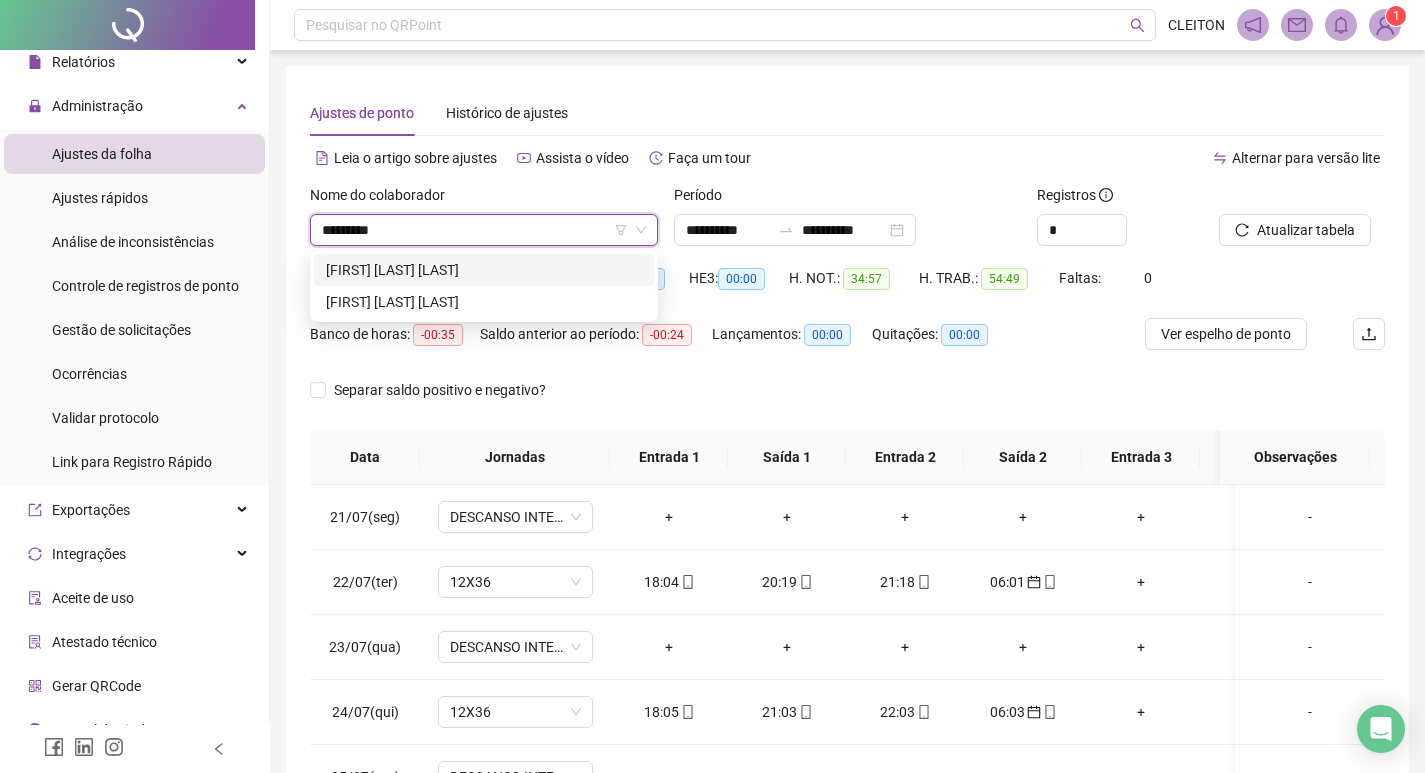 type on "**********" 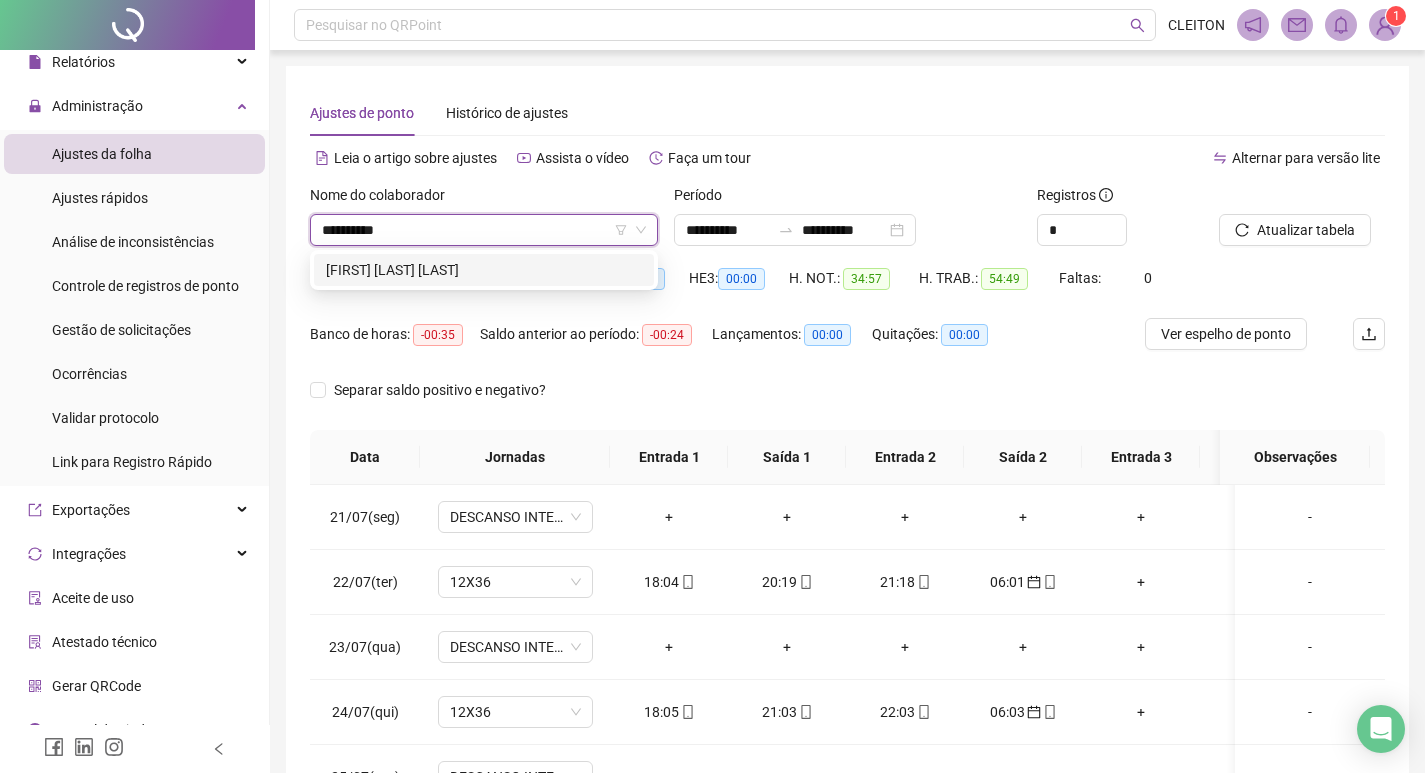 type 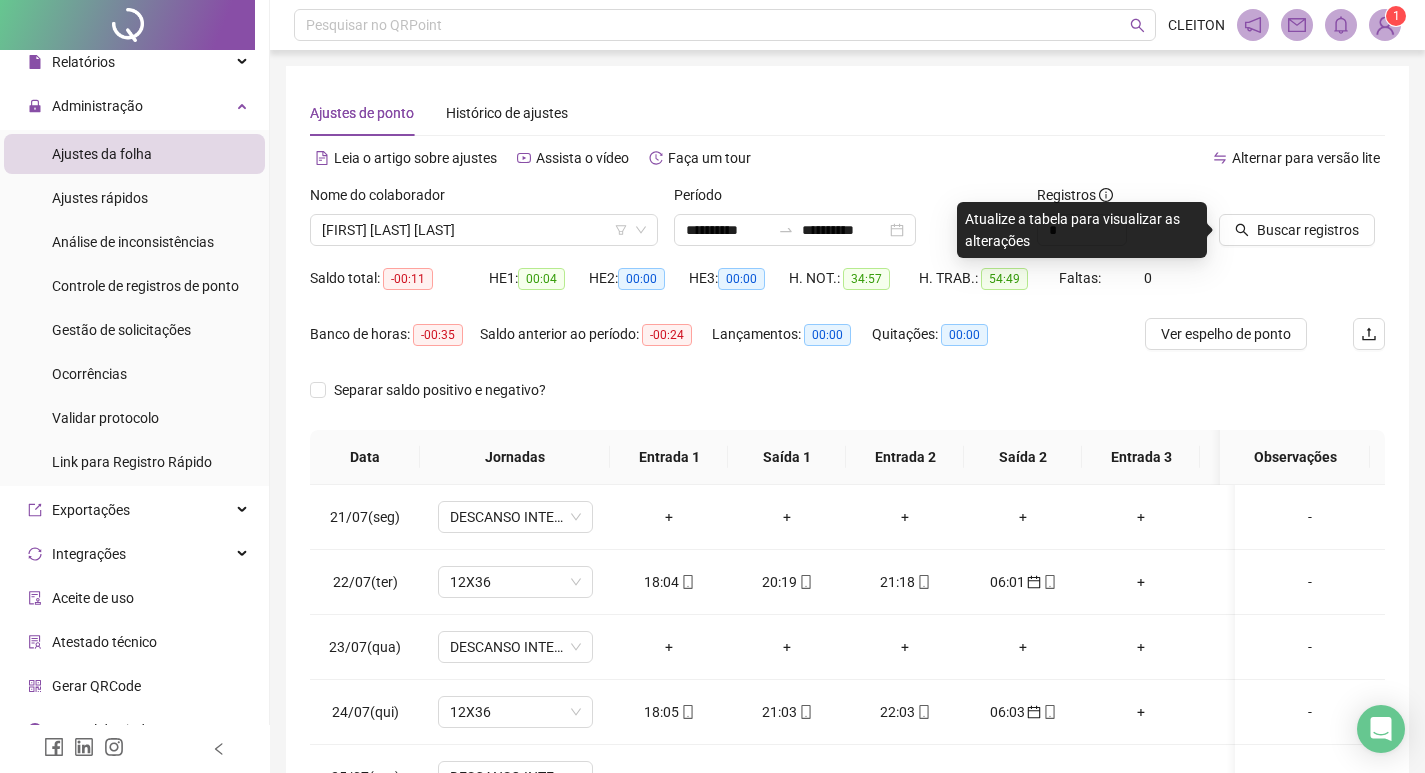 click at bounding box center (1277, 199) 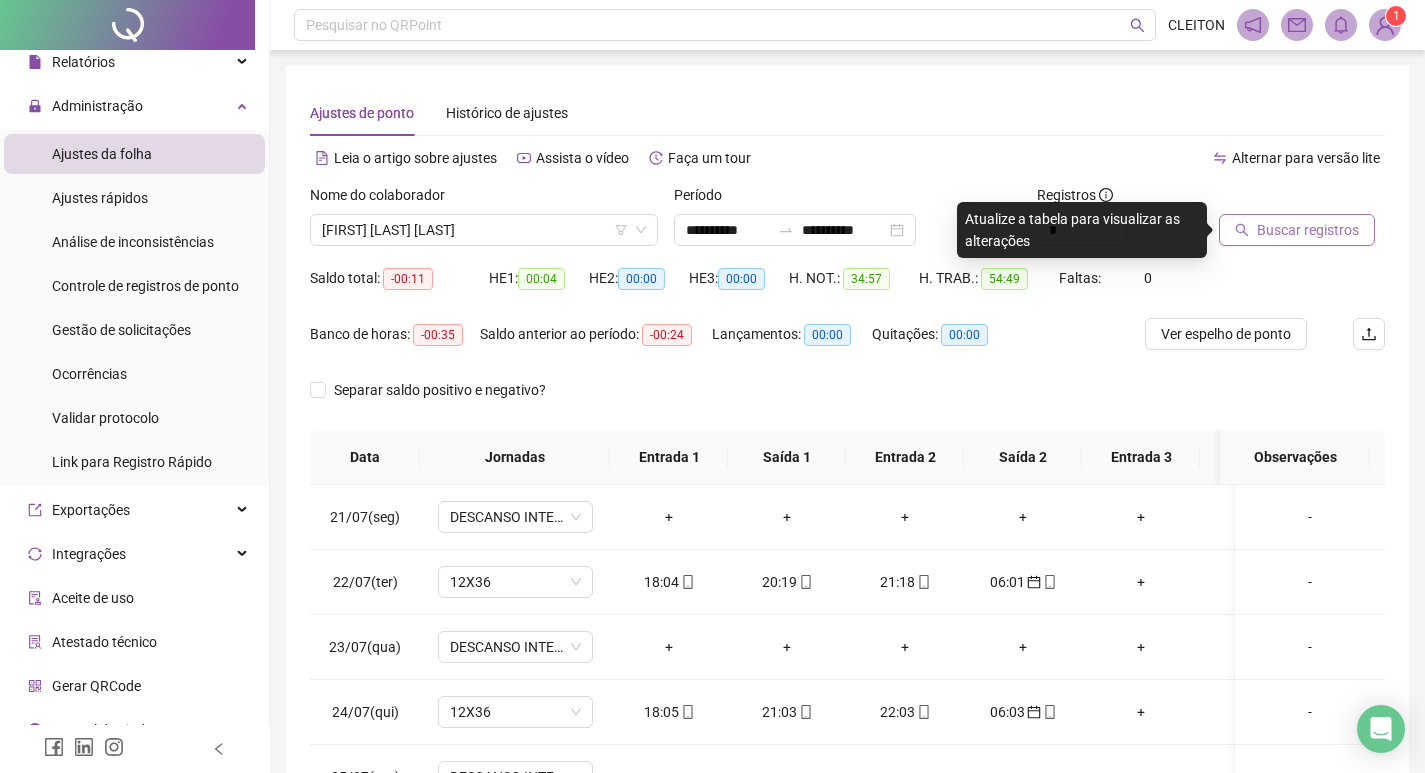 click on "Buscar registros" at bounding box center (1308, 230) 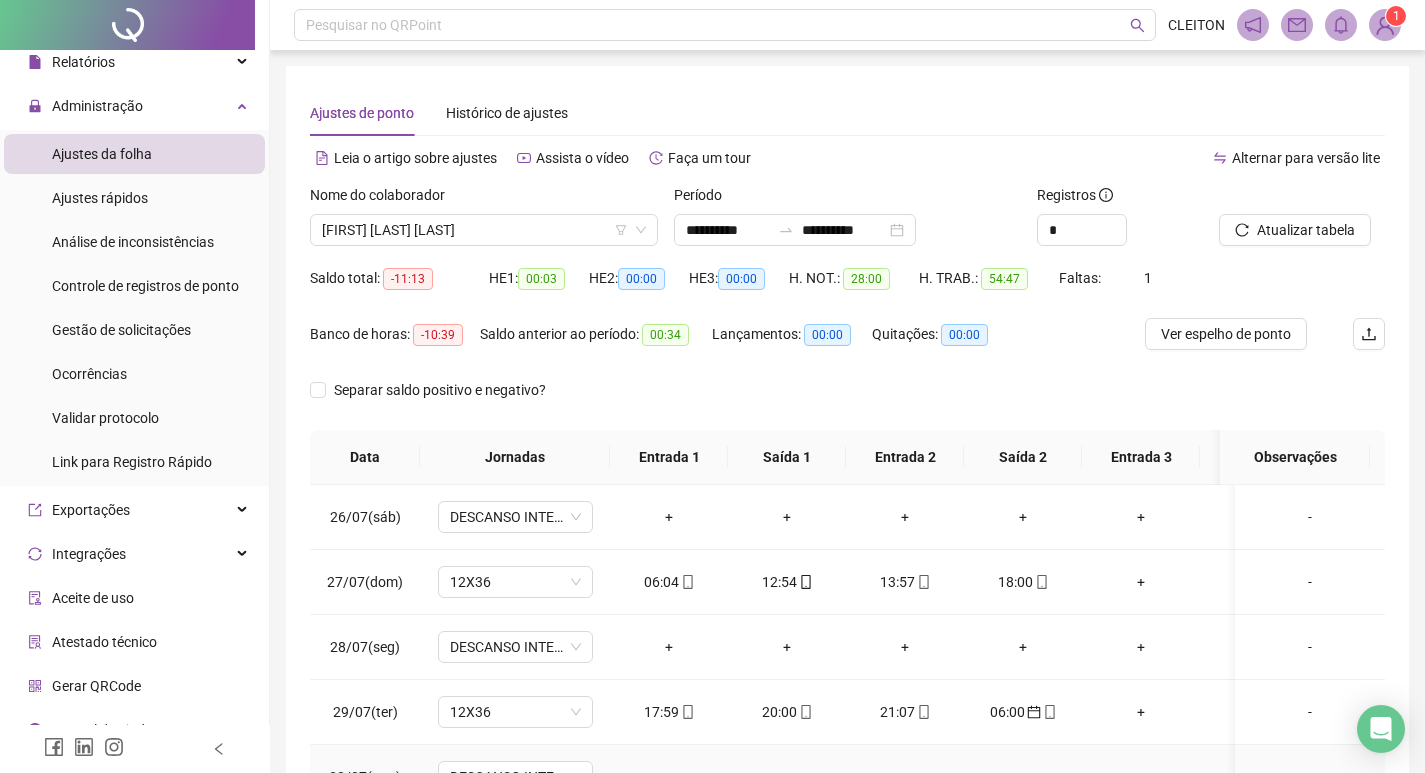 scroll, scrollTop: 433, scrollLeft: 0, axis: vertical 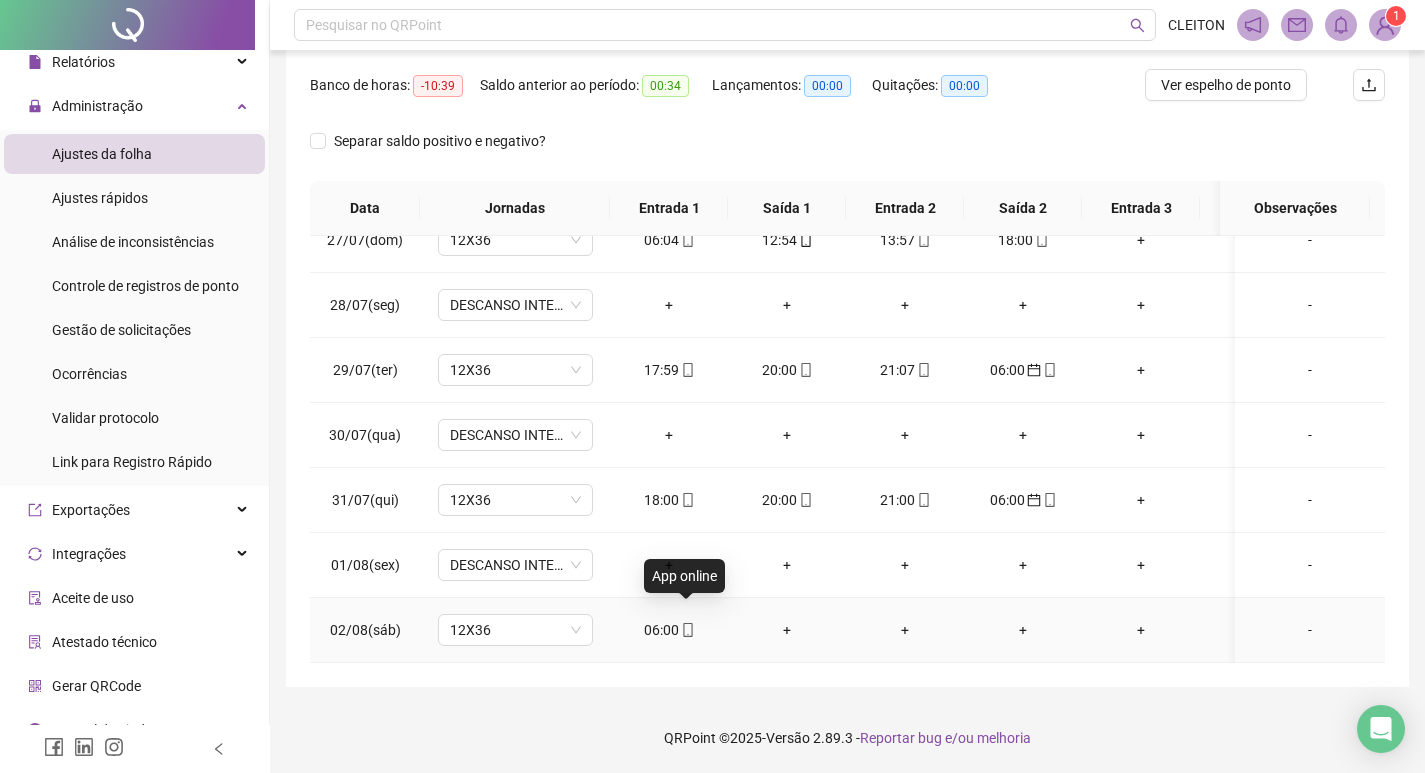 click 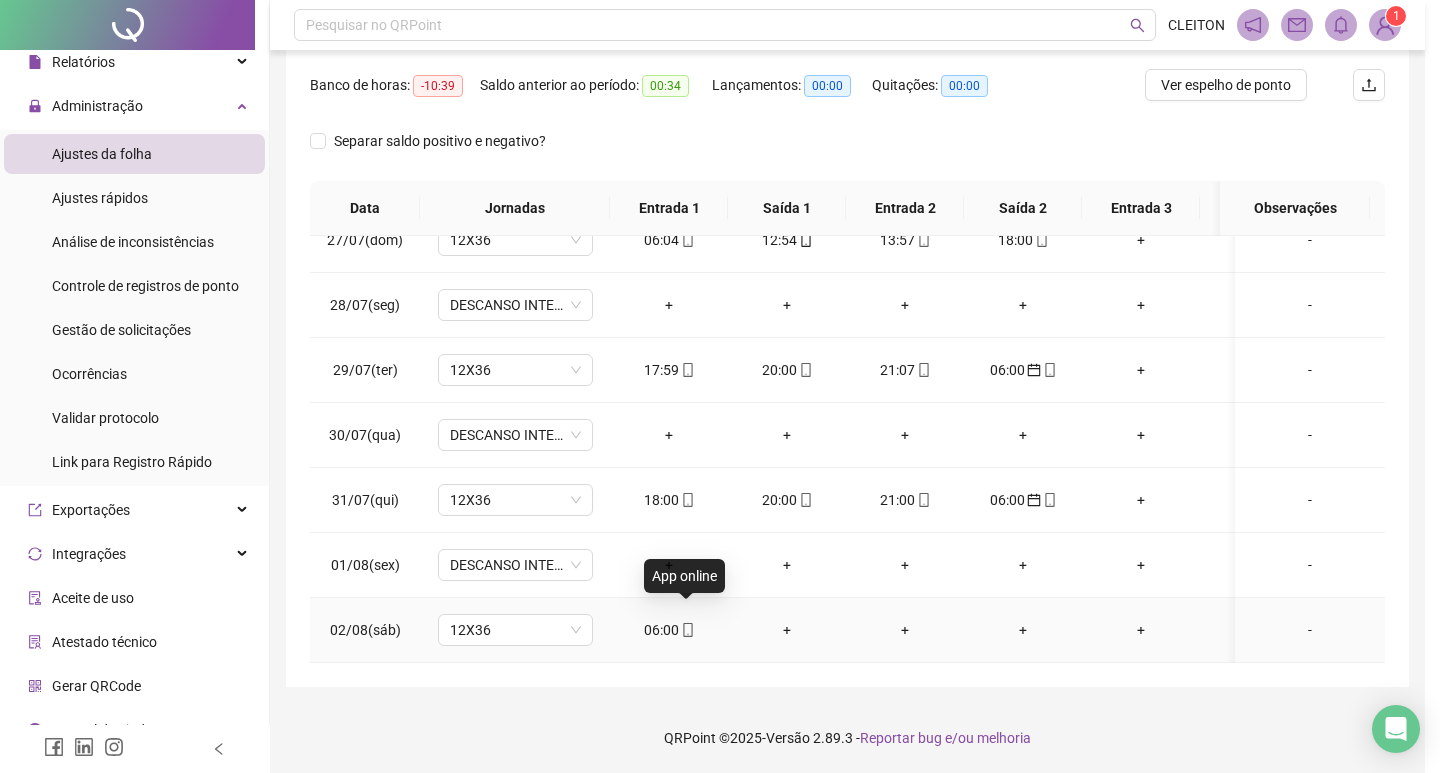 type on "**********" 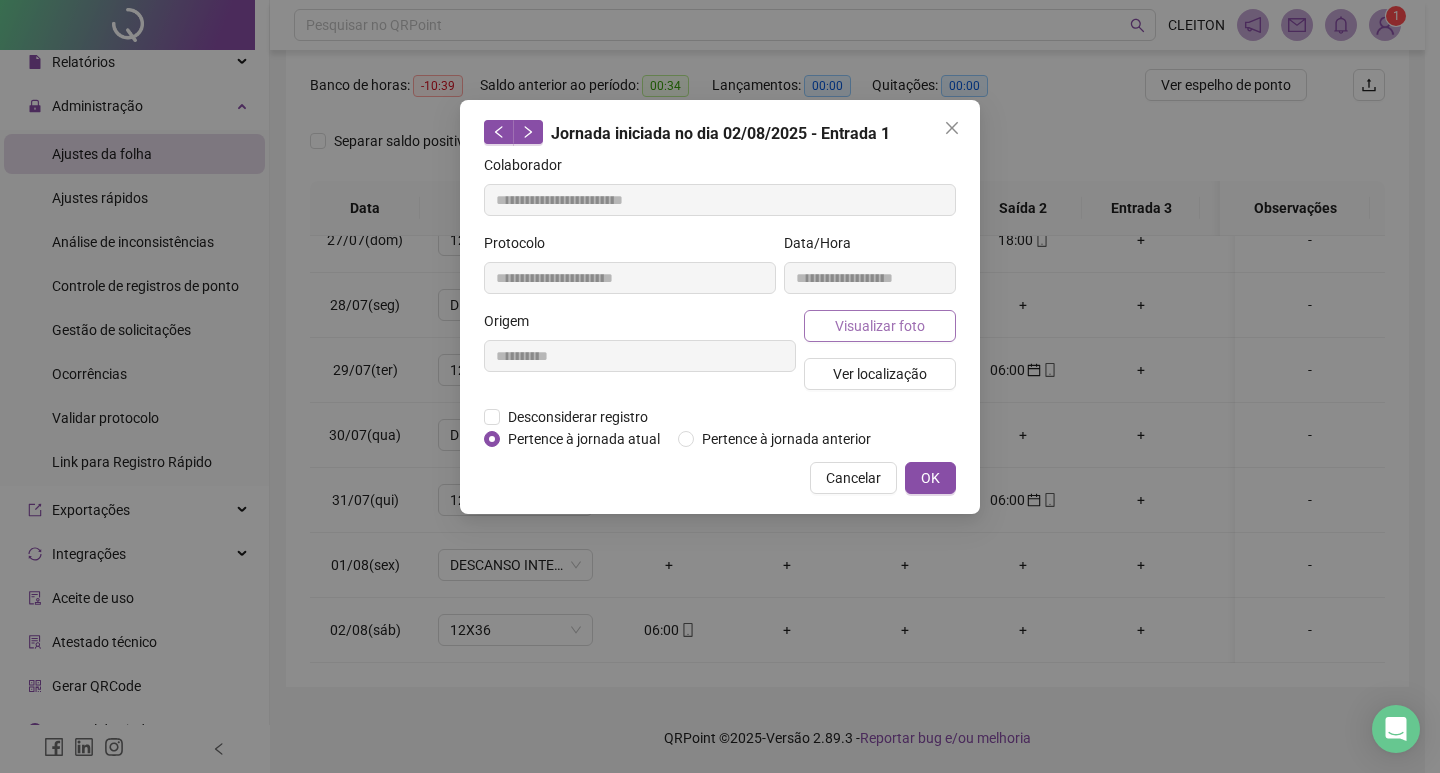 click on "Visualizar foto" at bounding box center [880, 326] 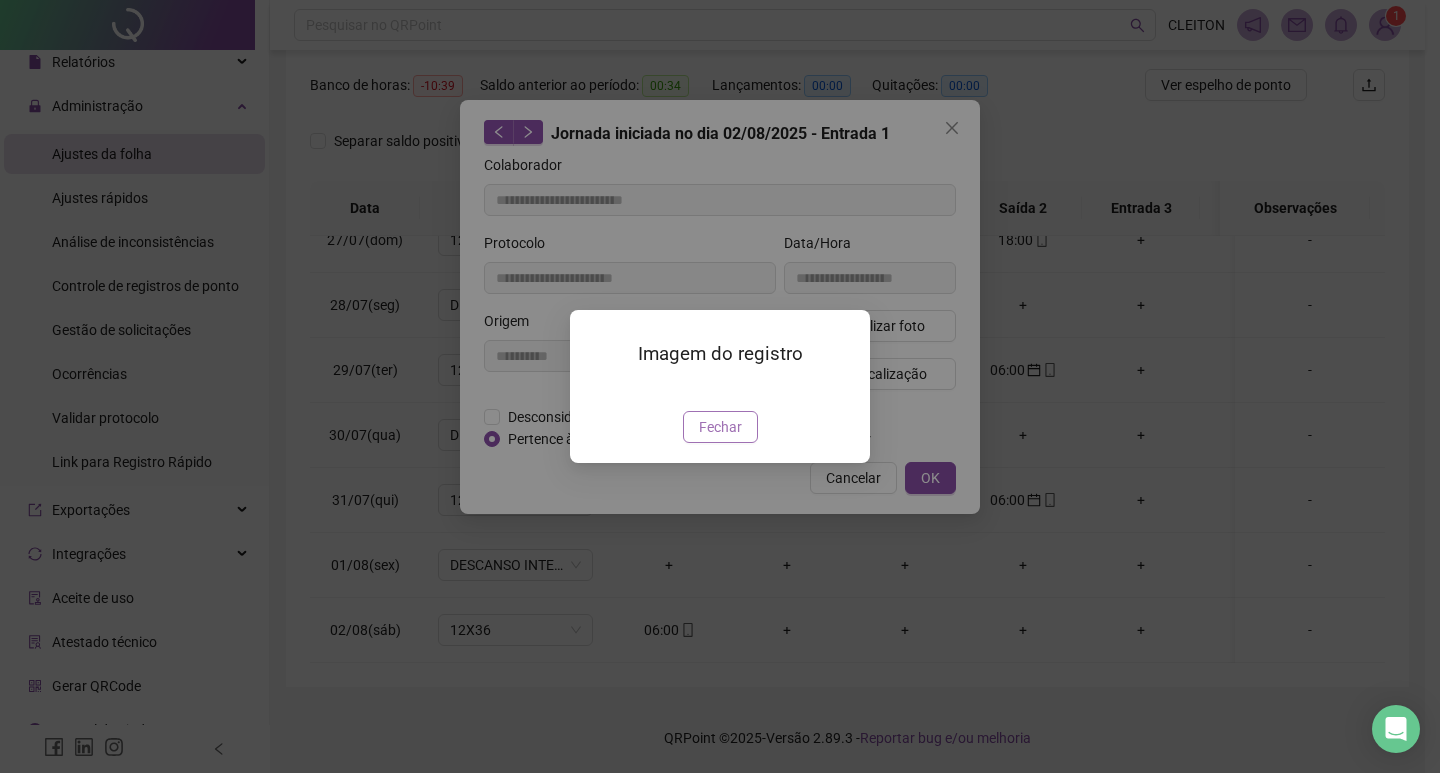 click on "Fechar" at bounding box center (720, 427) 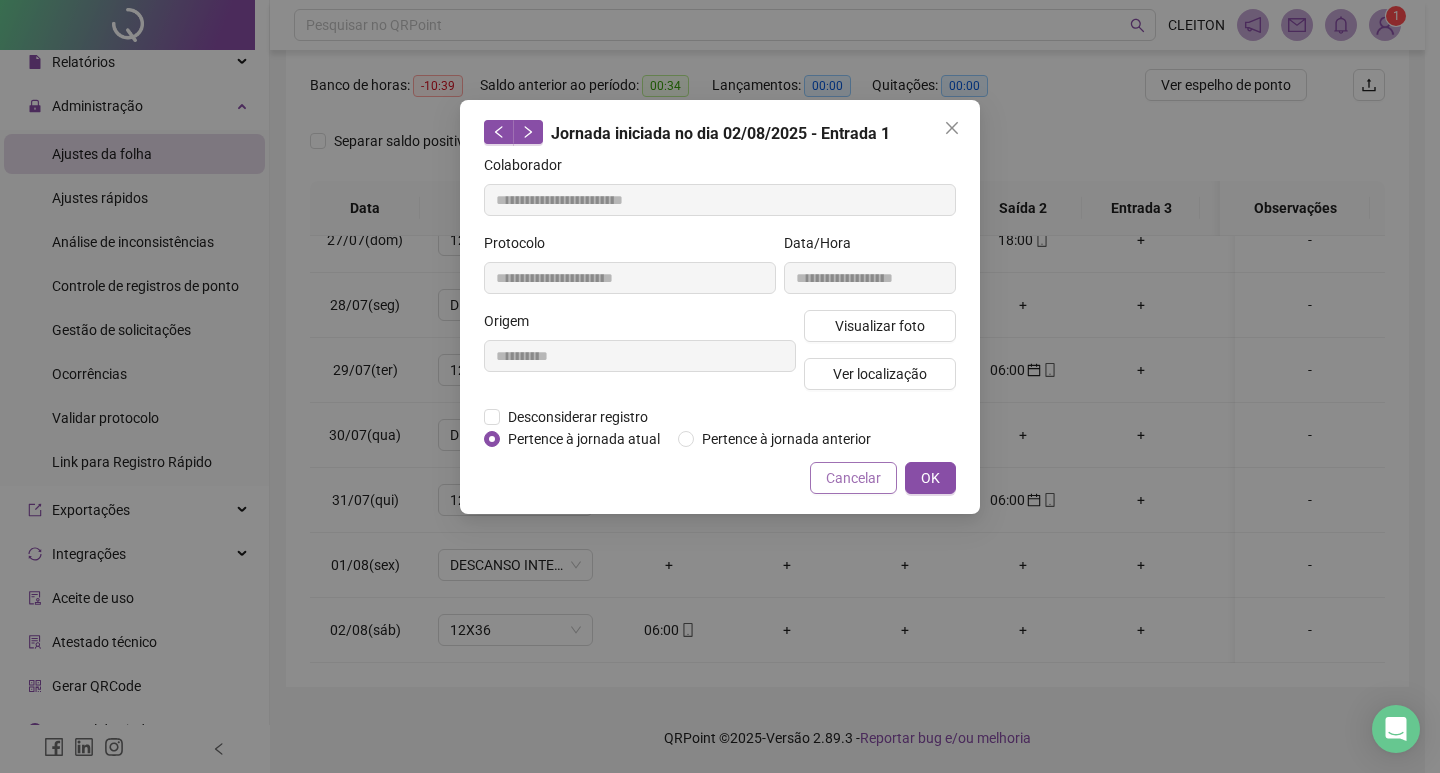 click on "Cancelar" at bounding box center (853, 478) 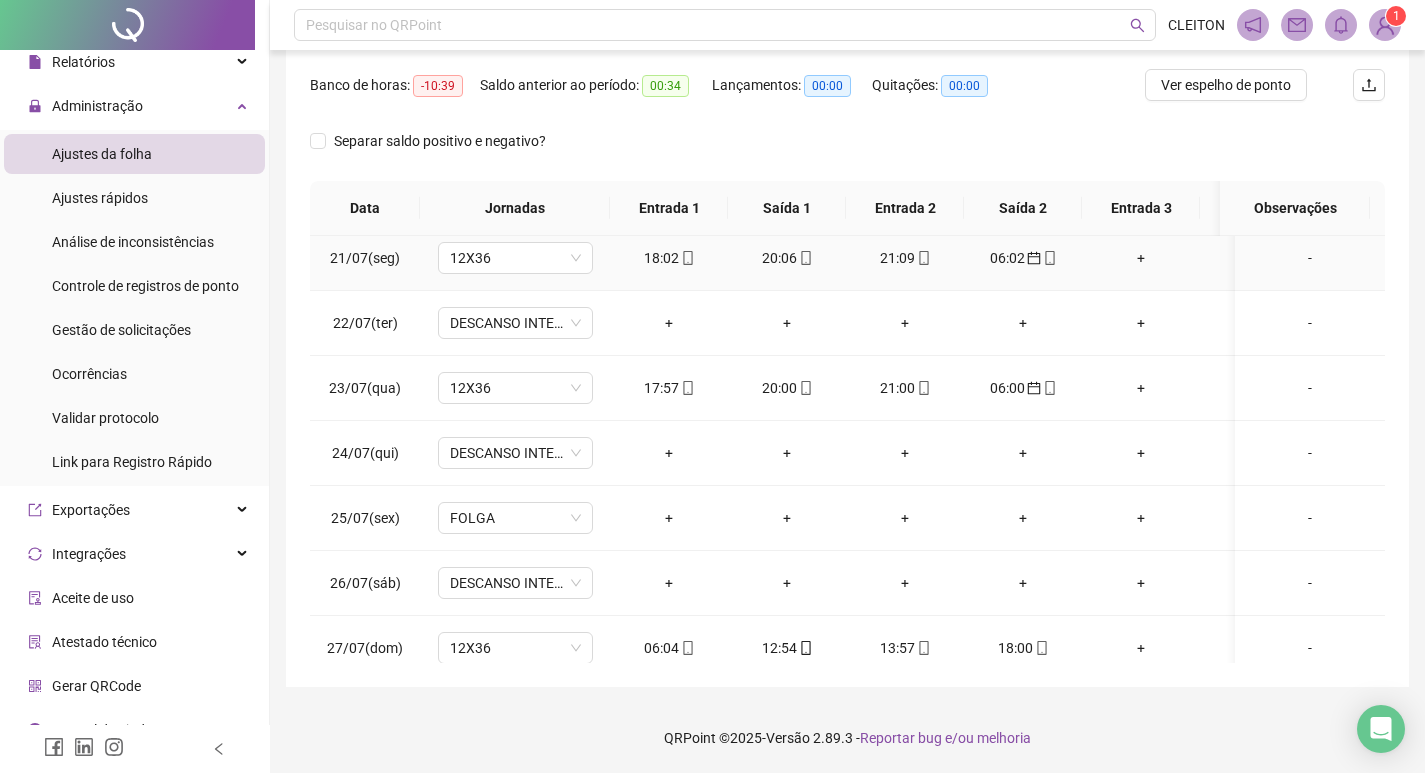 scroll, scrollTop: 0, scrollLeft: 0, axis: both 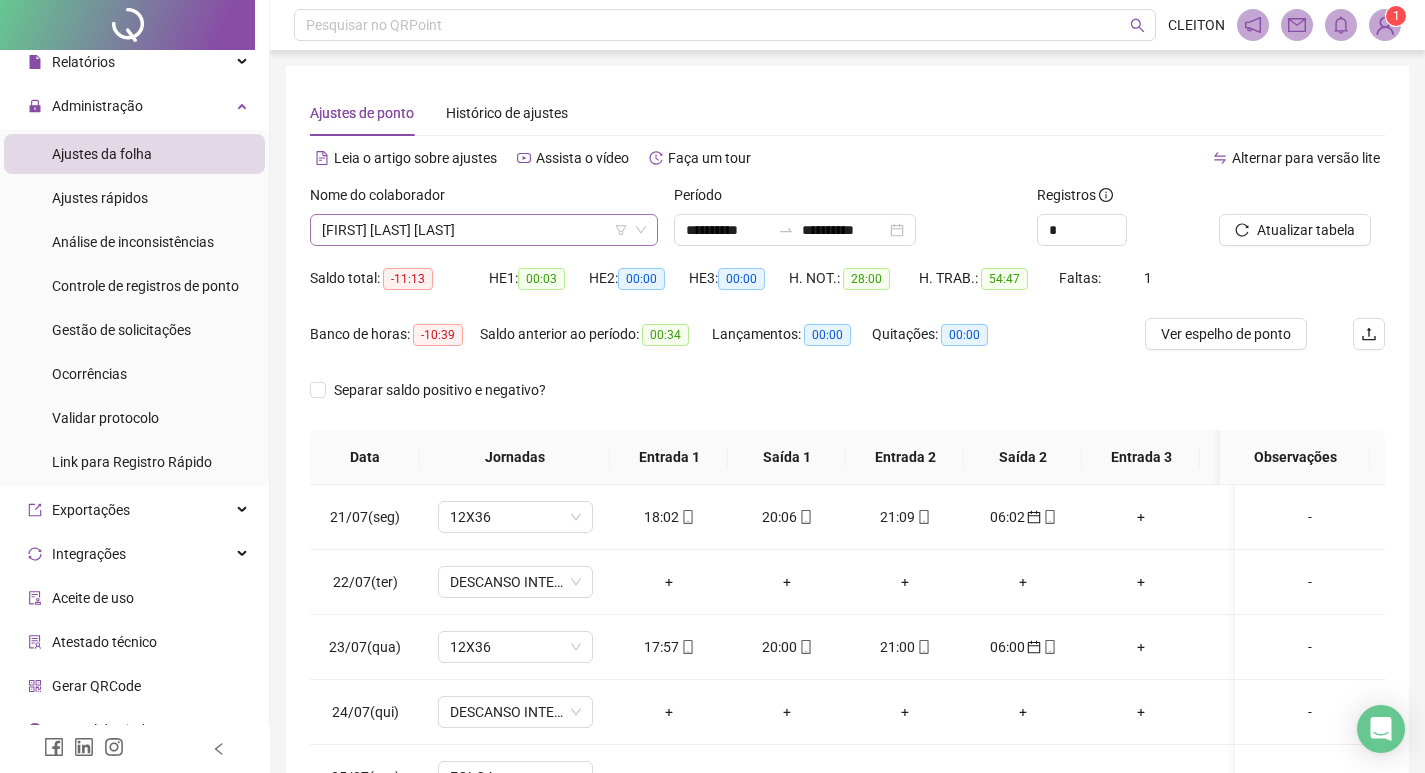 click on "[FIRST] [LAST] [LAST]" at bounding box center (484, 230) 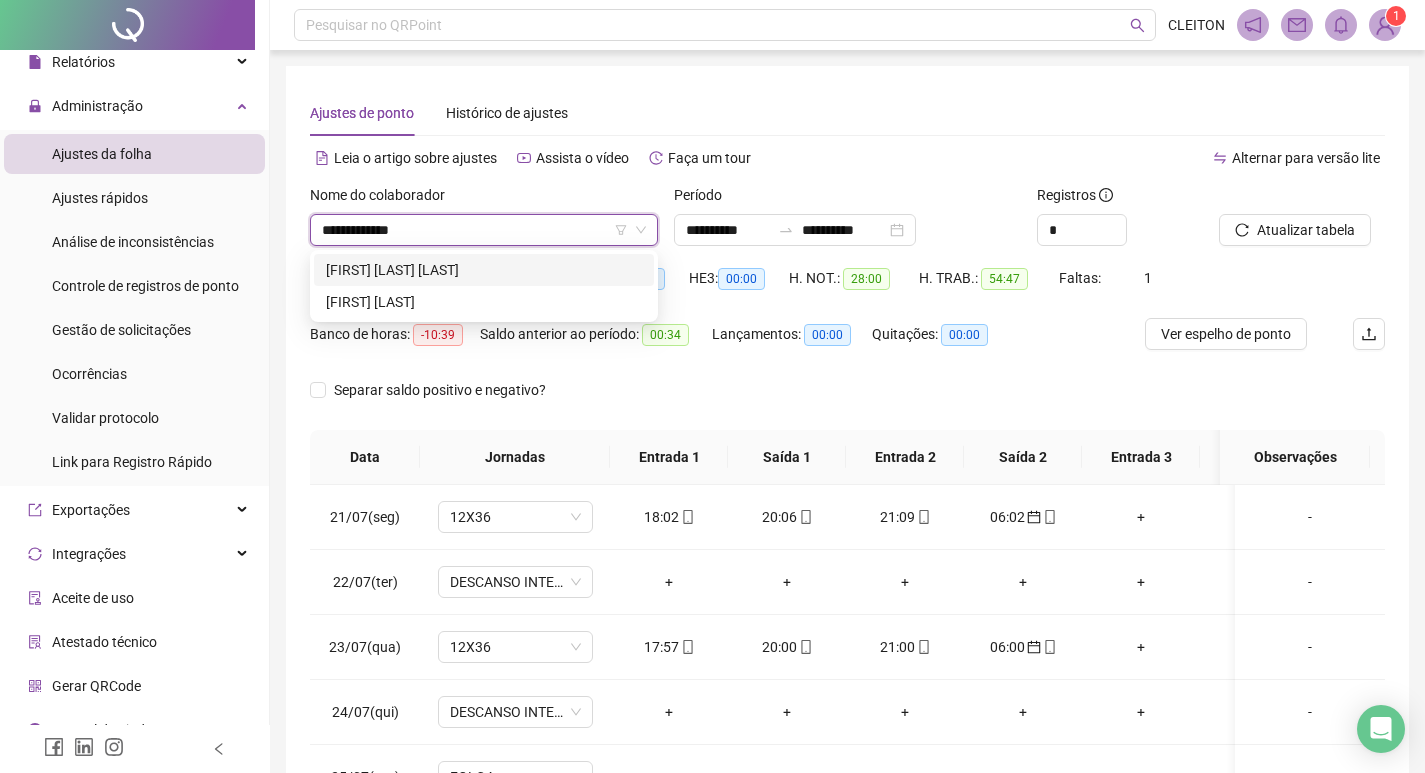 type on "**********" 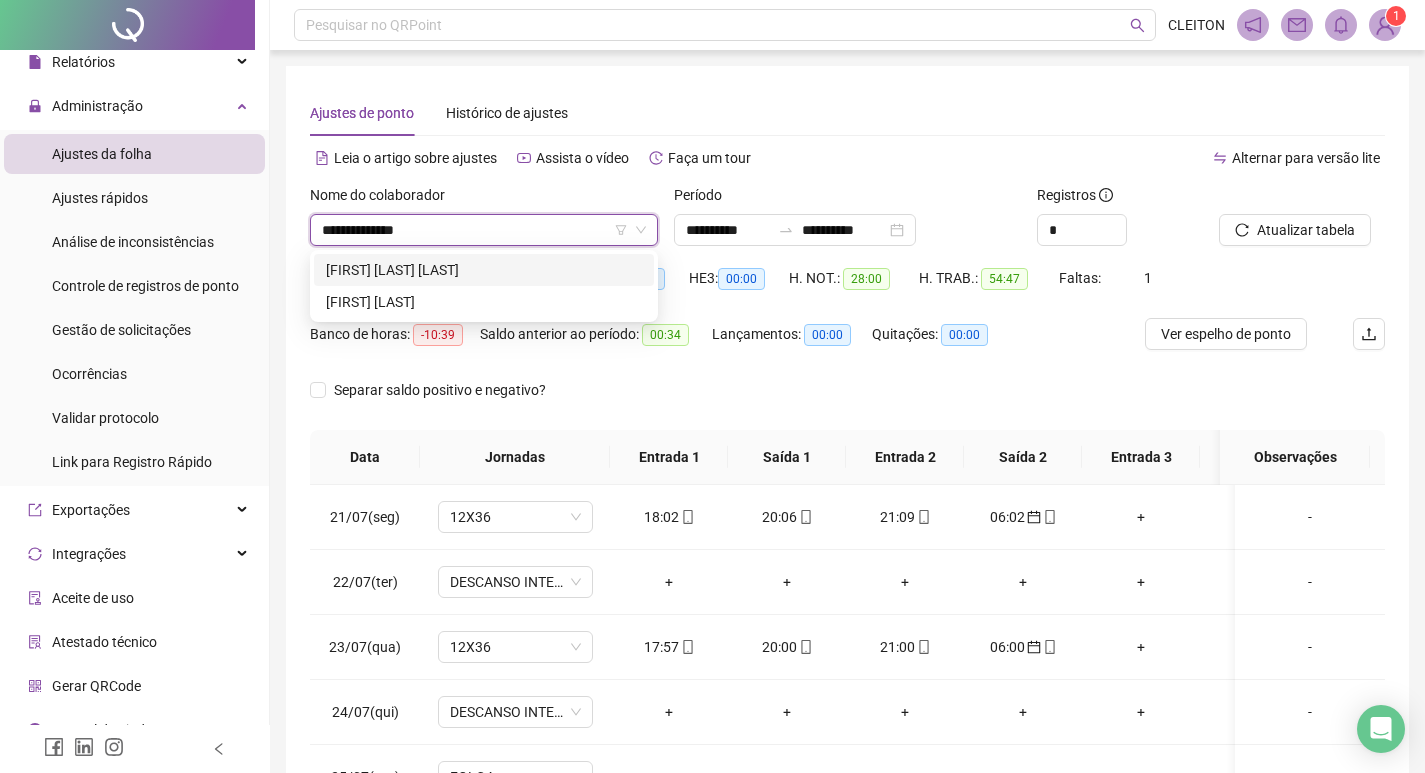 type 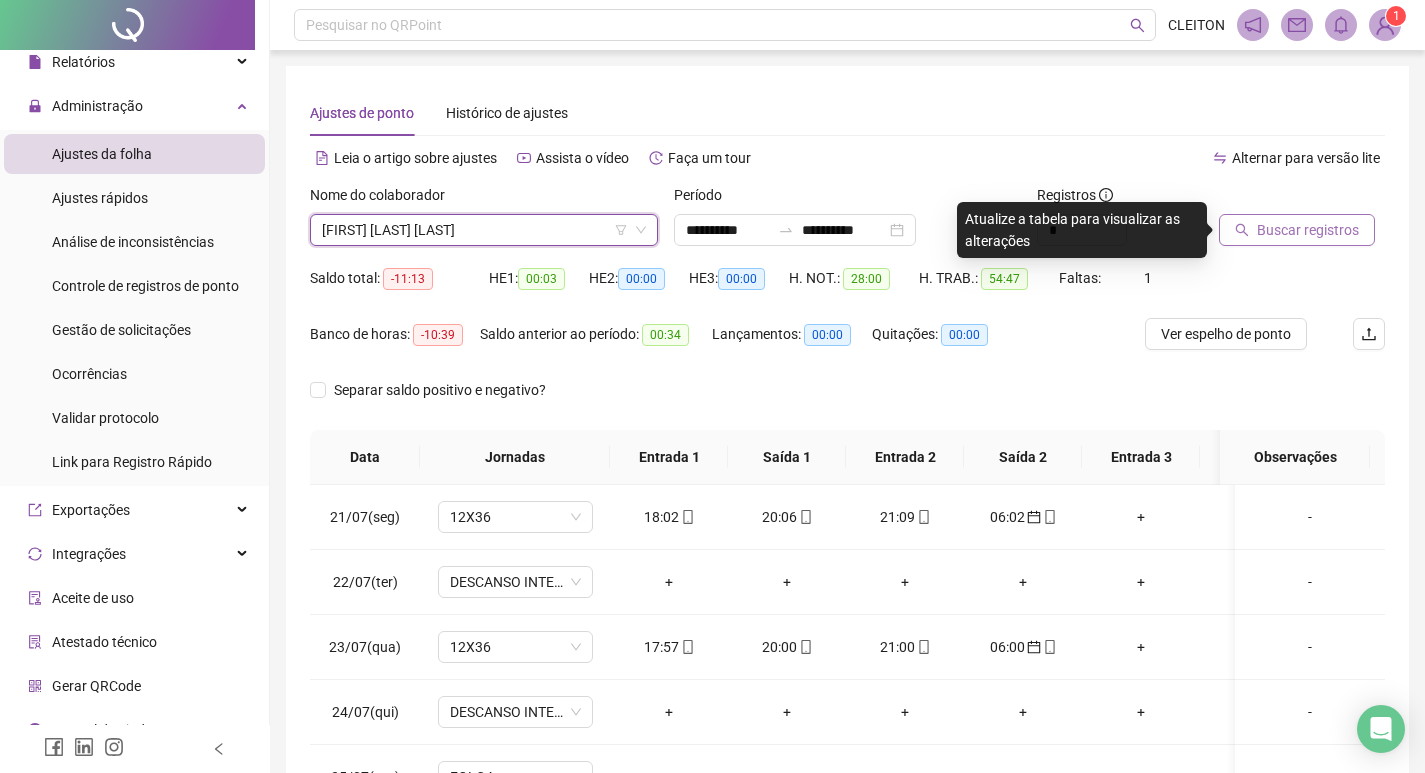 click on "Buscar registros" at bounding box center [1308, 230] 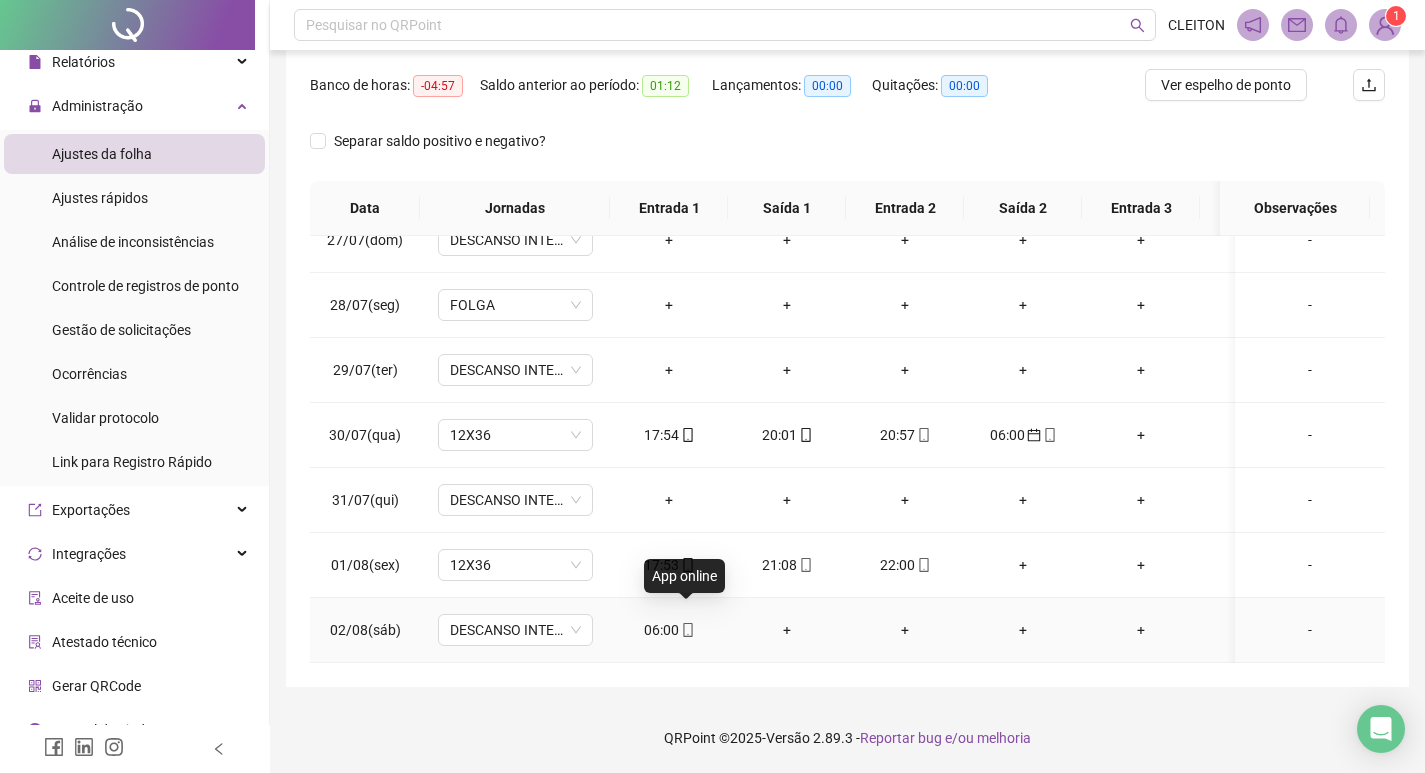 click at bounding box center [687, 630] 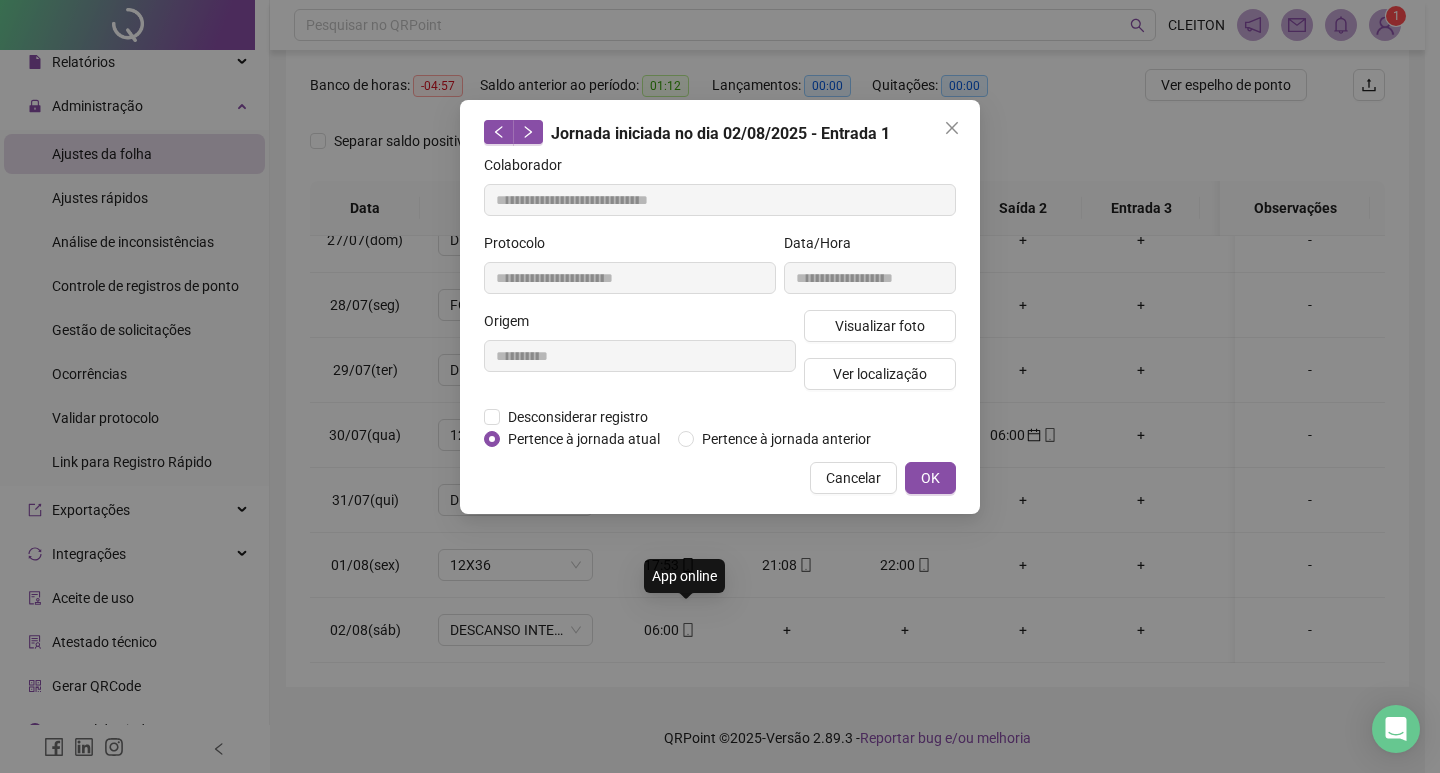 type on "**********" 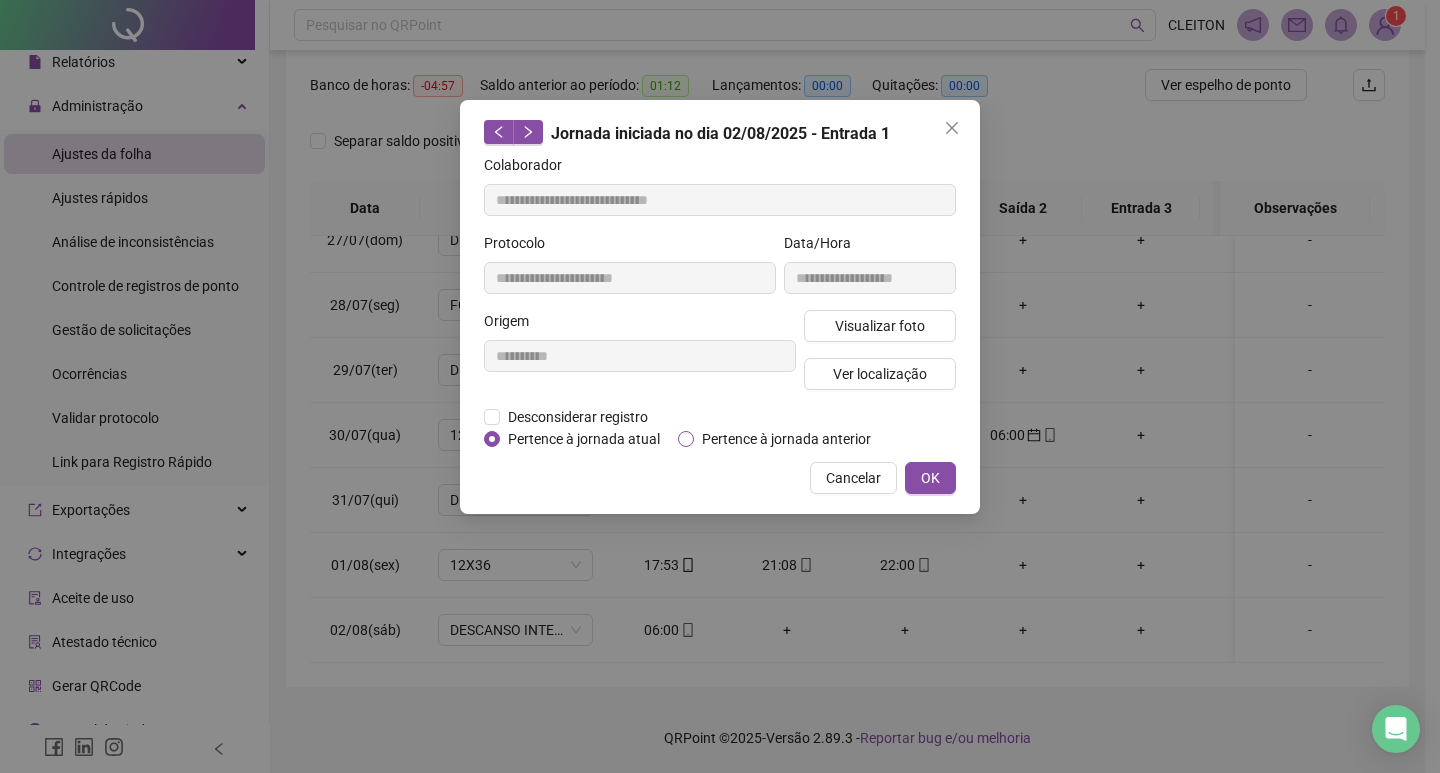 click on "Pertence à jornada anterior" at bounding box center (786, 439) 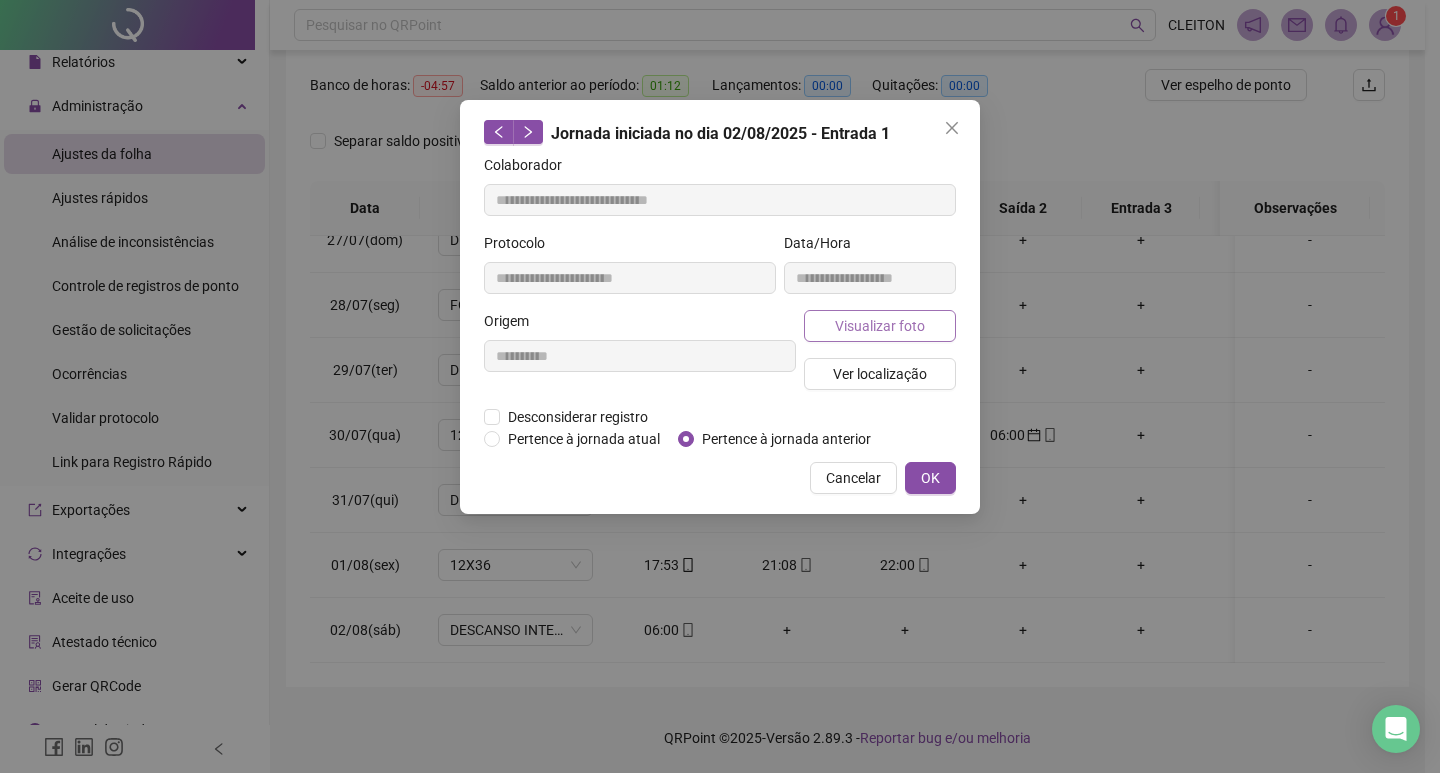 click on "Visualizar foto" at bounding box center (880, 326) 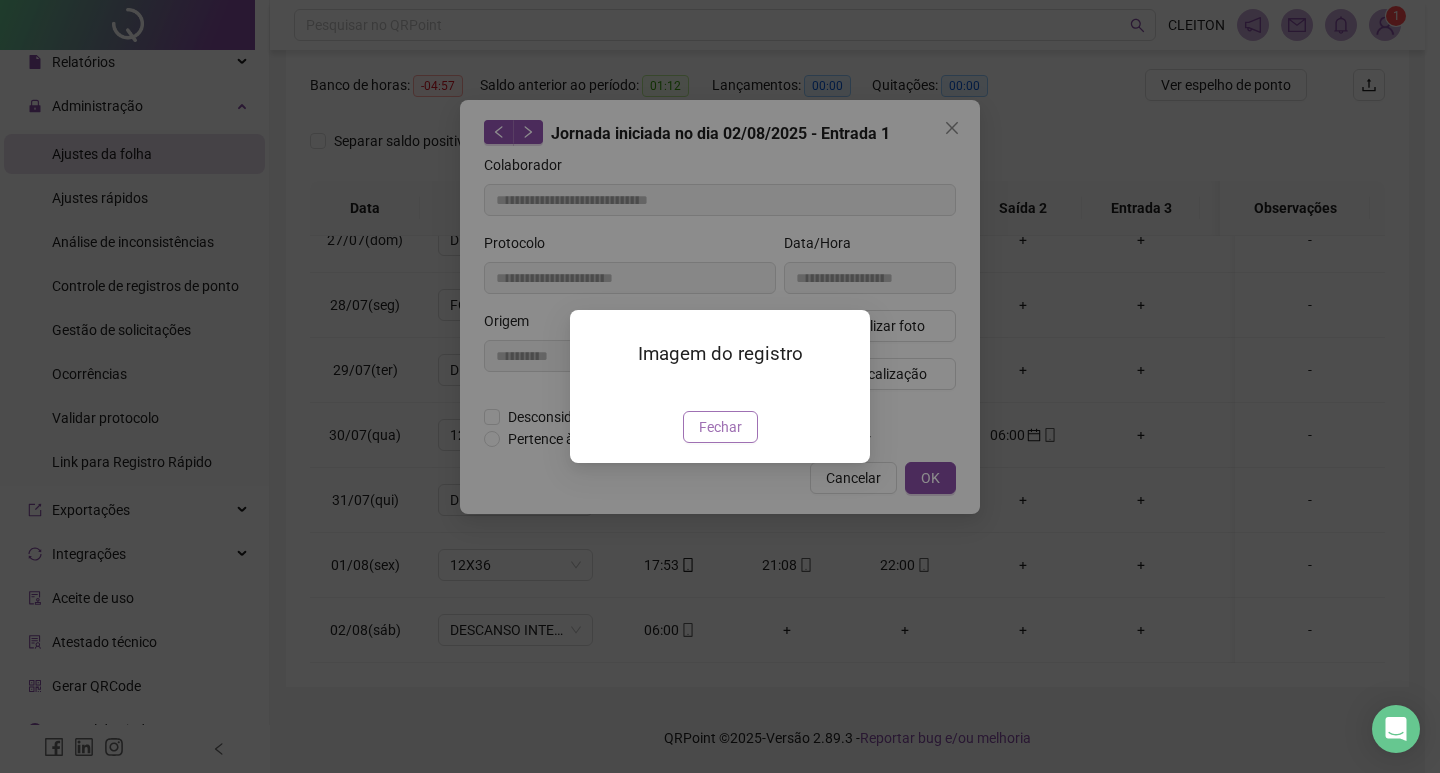 click on "Fechar" at bounding box center (720, 427) 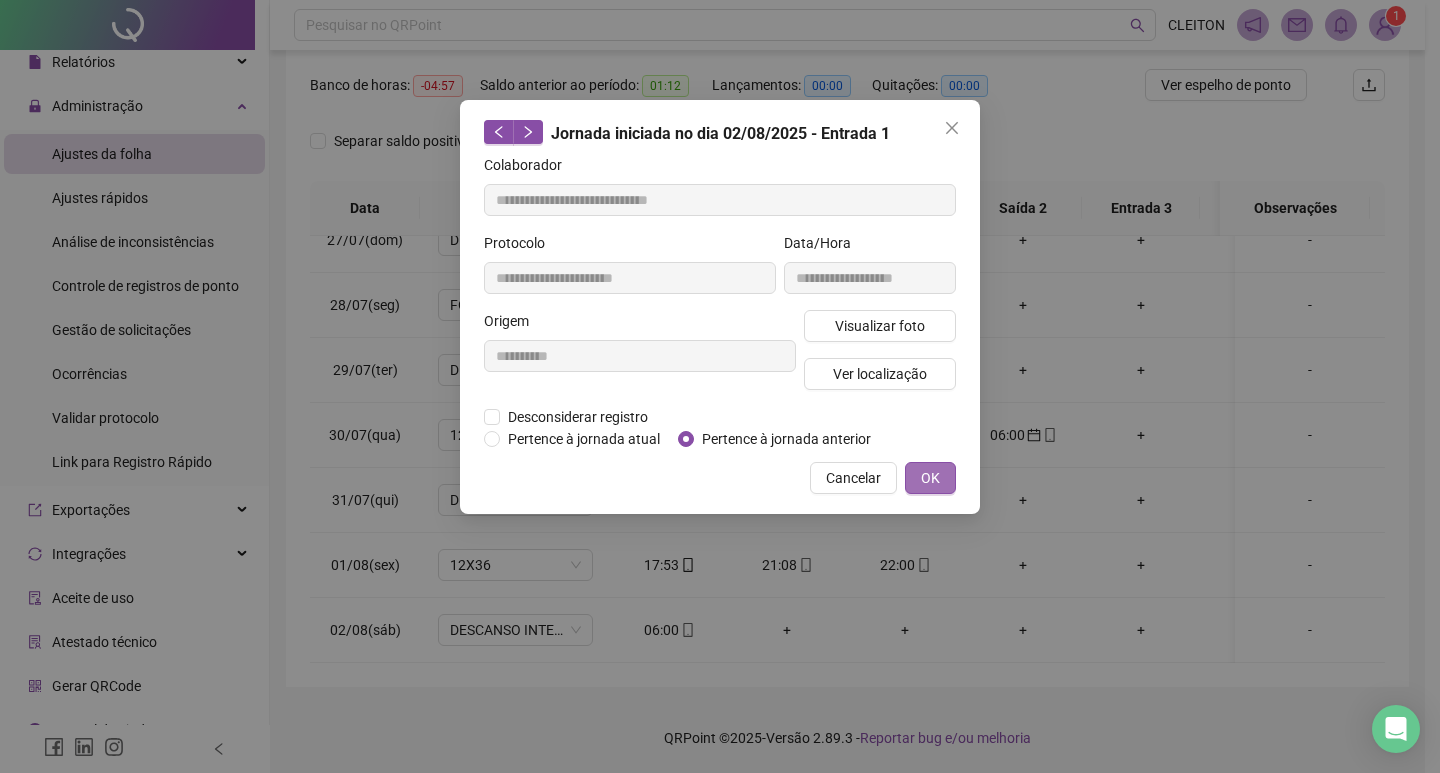 click on "OK" at bounding box center [930, 478] 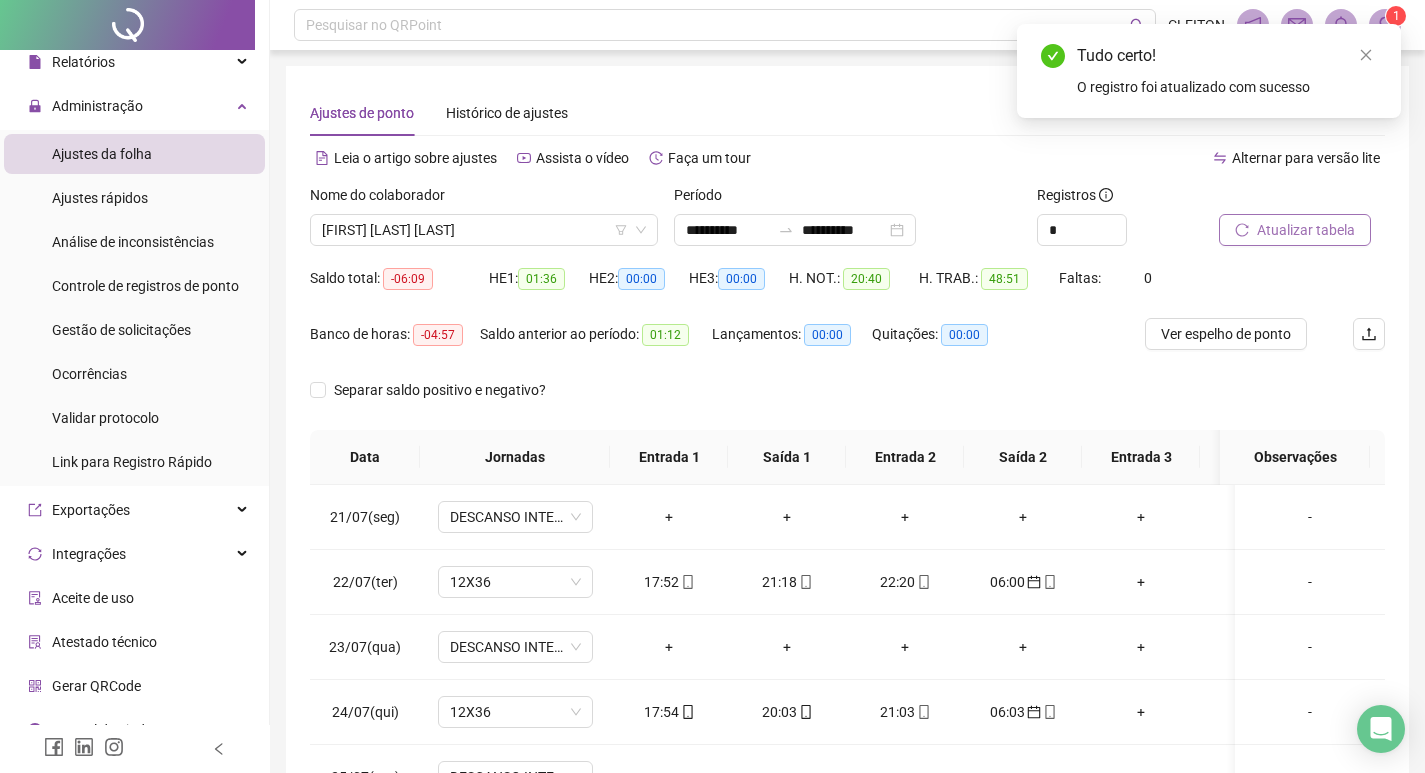 click on "Atualizar tabela" at bounding box center [1306, 230] 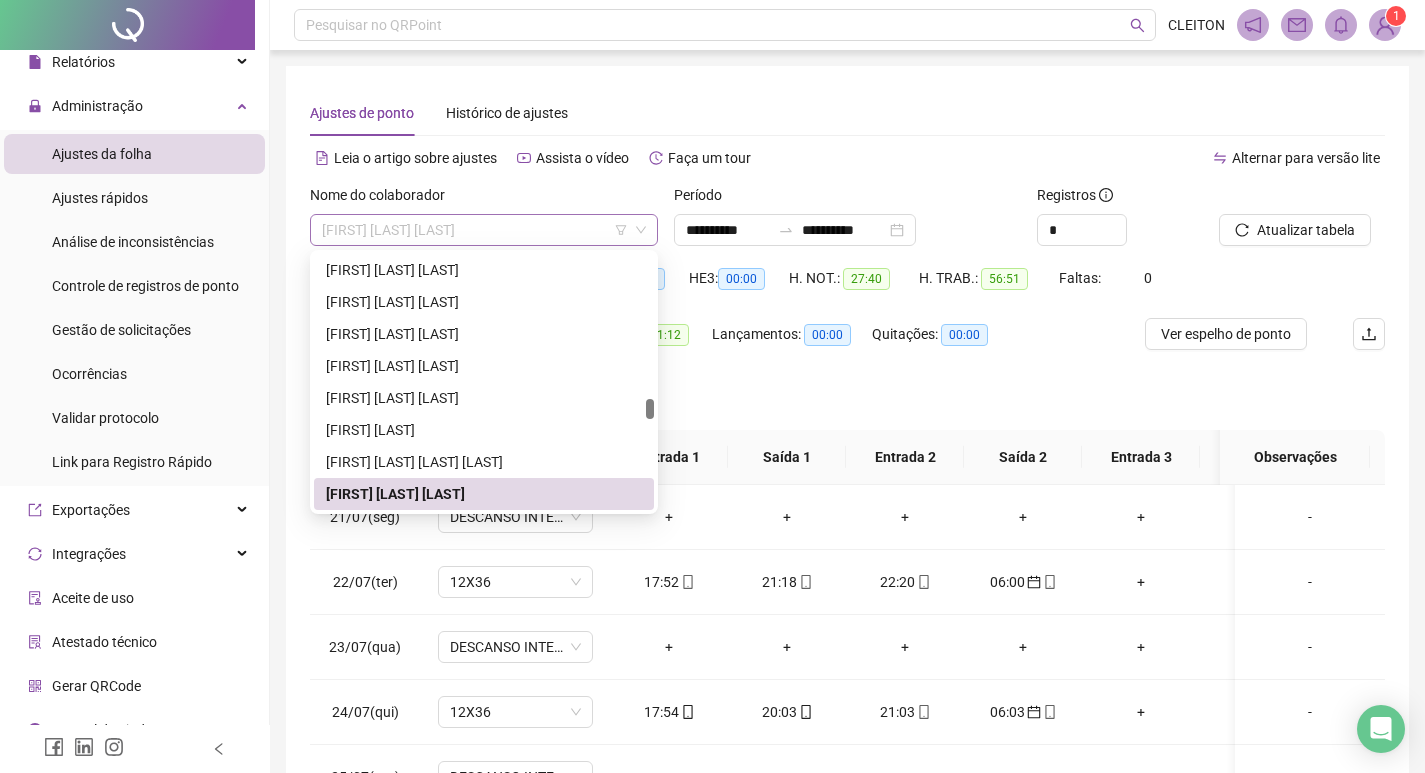 click on "[FIRST] [LAST] [LAST]" at bounding box center (484, 230) 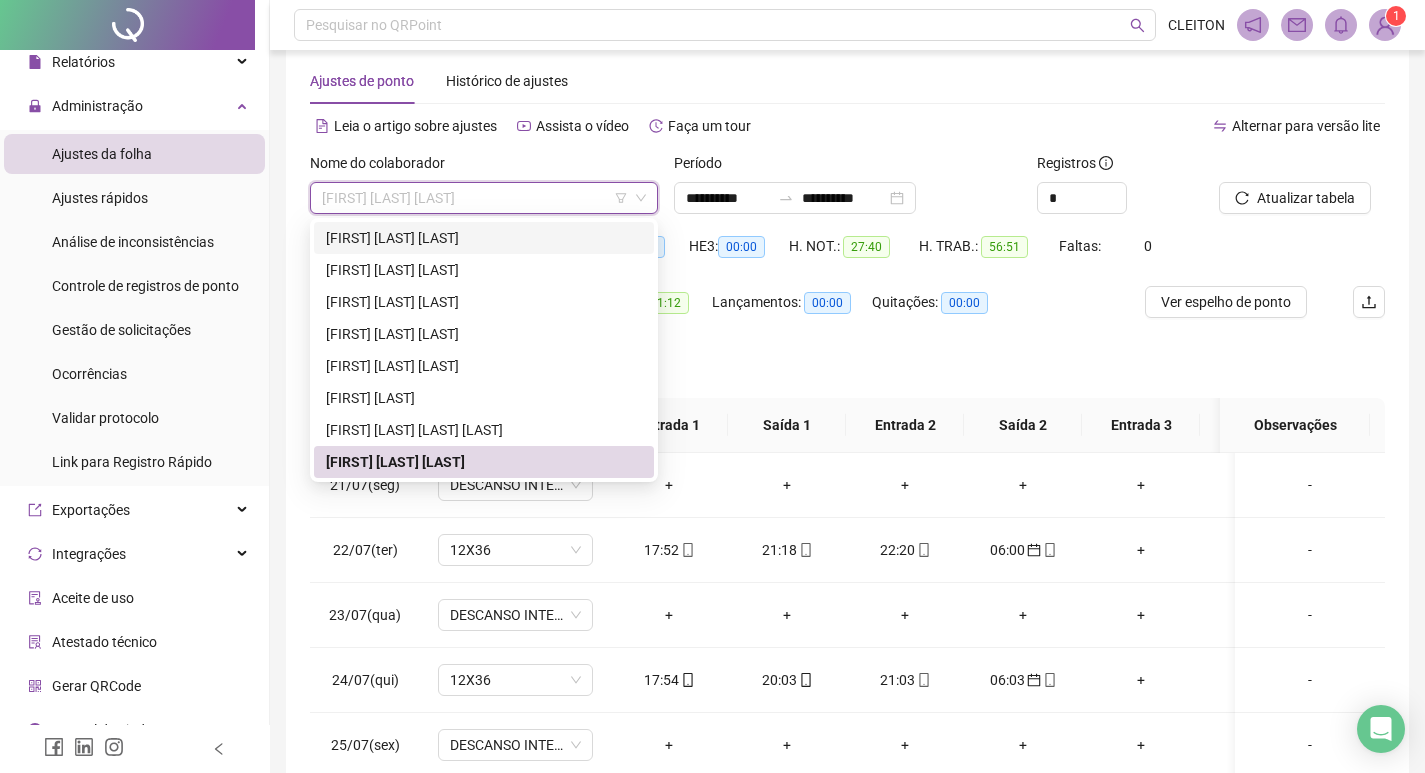 scroll, scrollTop: 0, scrollLeft: 0, axis: both 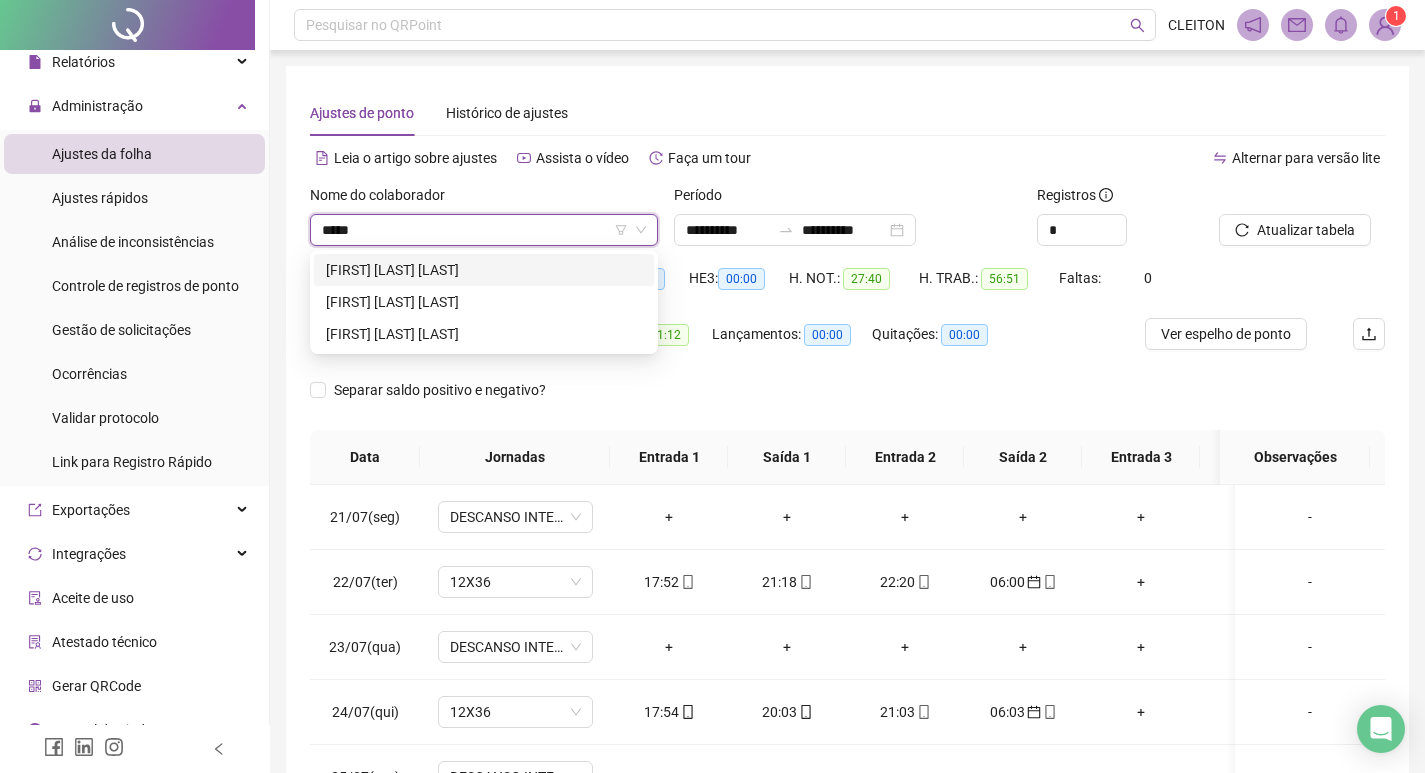 type on "******" 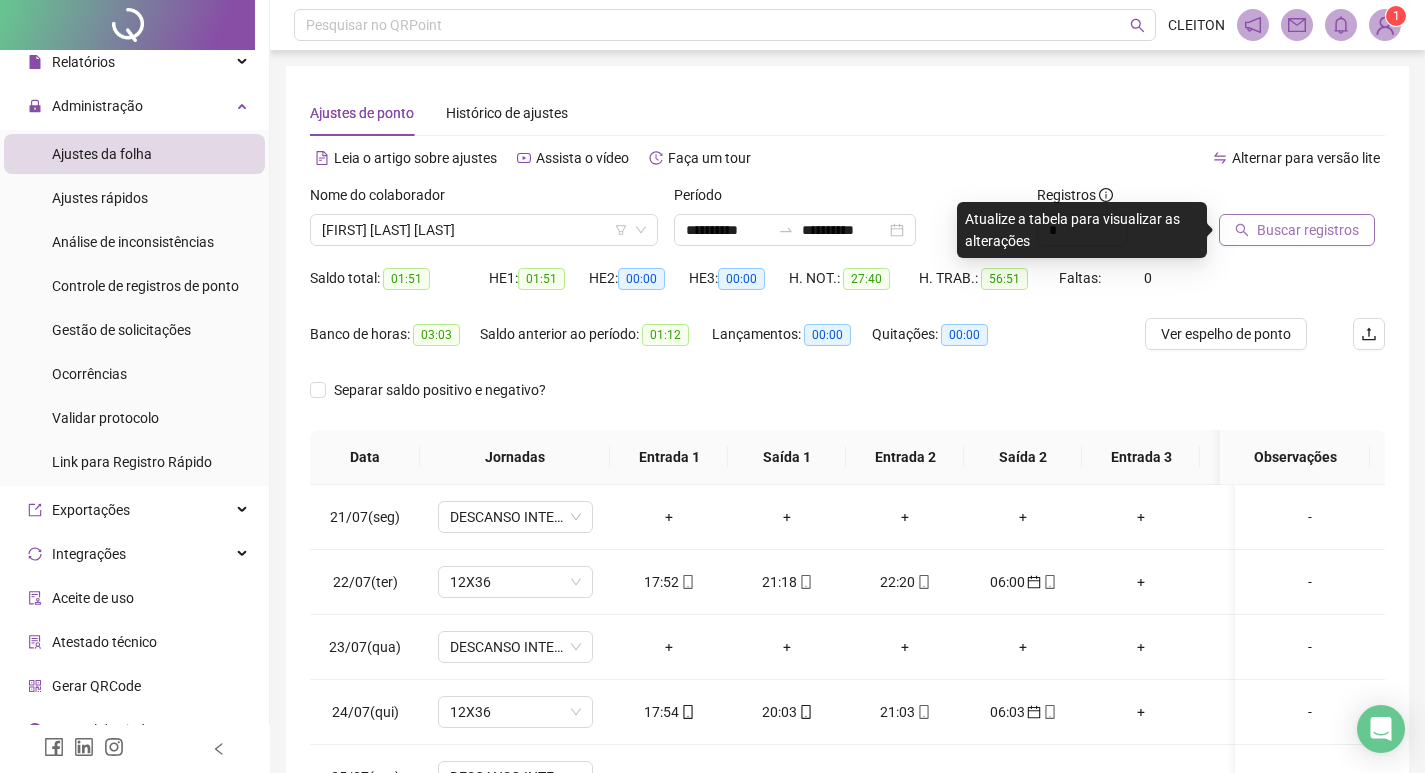 click on "Buscar registros" at bounding box center (1308, 230) 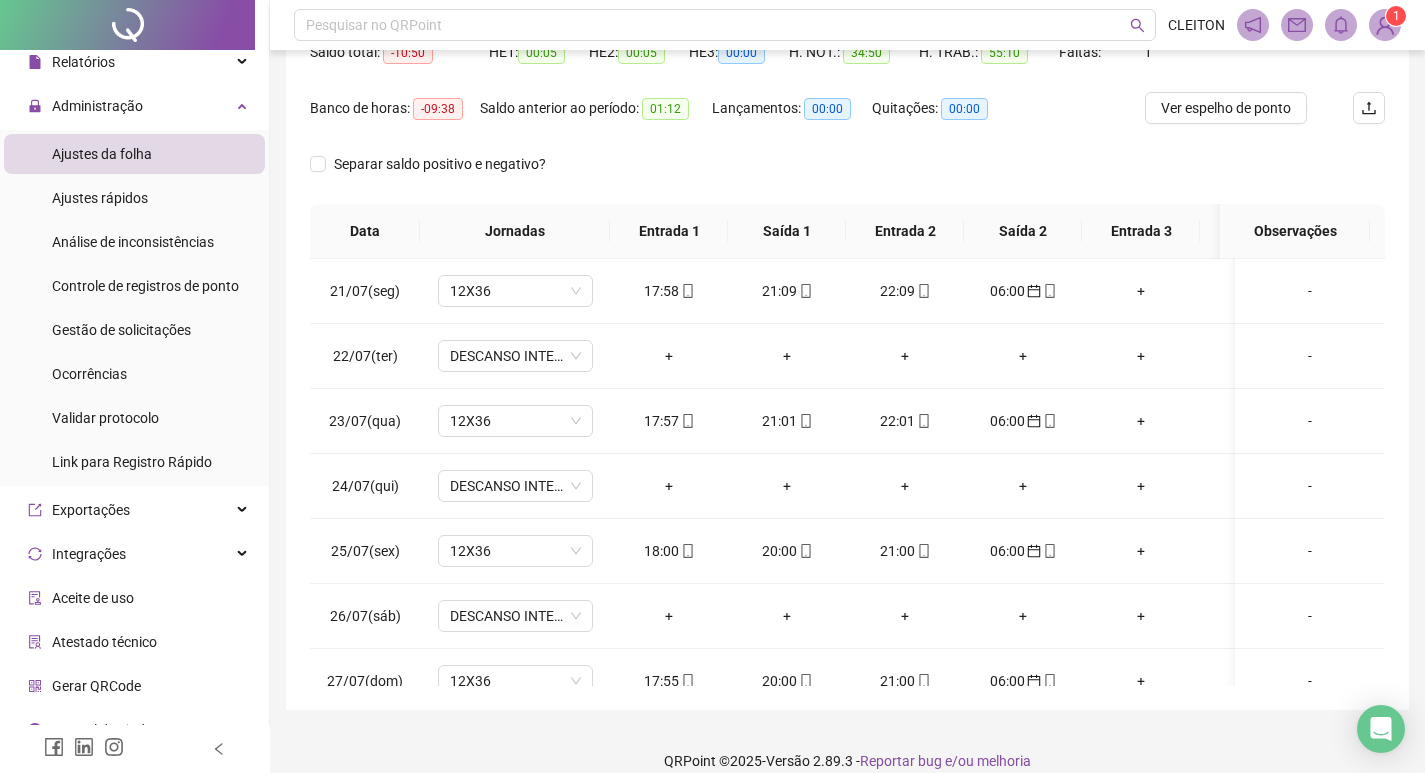 scroll, scrollTop: 249, scrollLeft: 0, axis: vertical 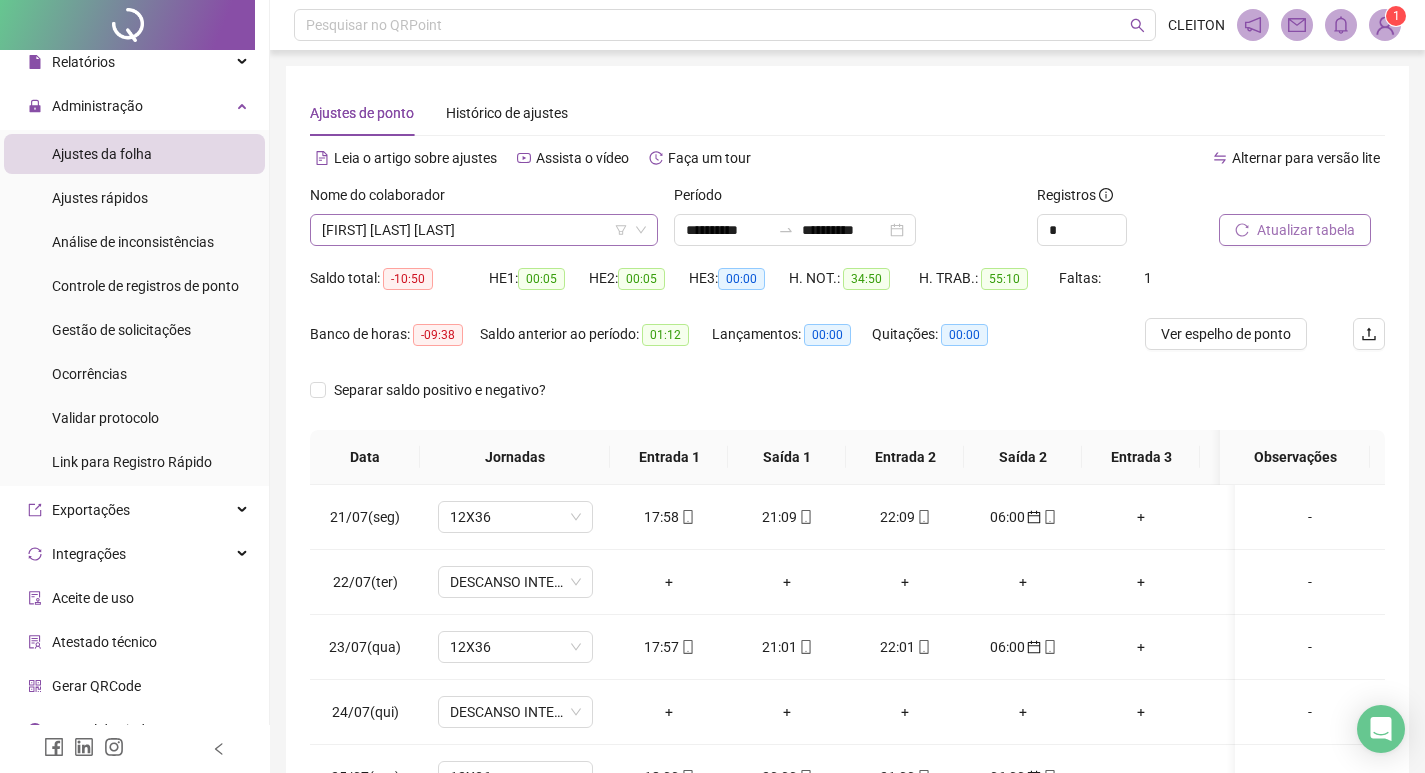click on "[FIRST] [LAST] [LAST]" at bounding box center [484, 230] 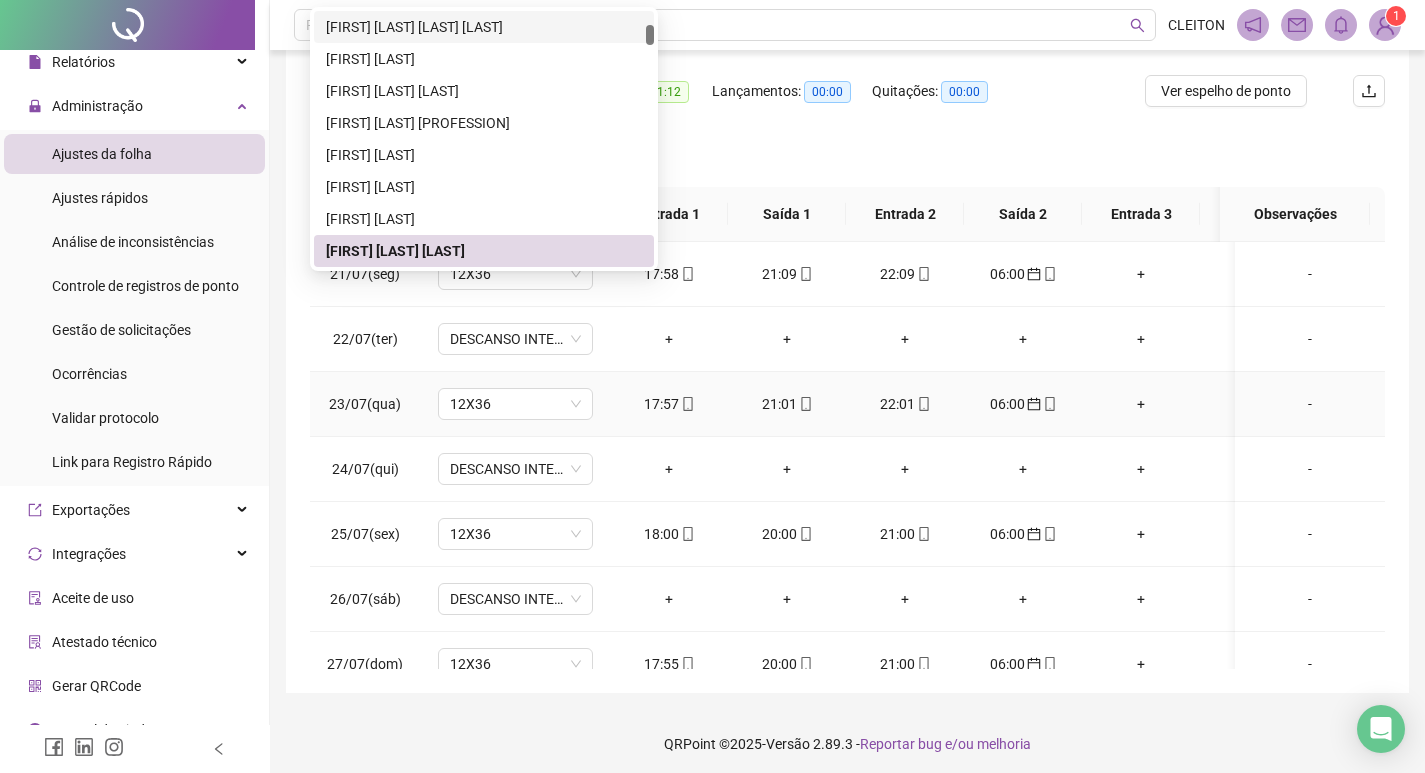 scroll, scrollTop: 249, scrollLeft: 0, axis: vertical 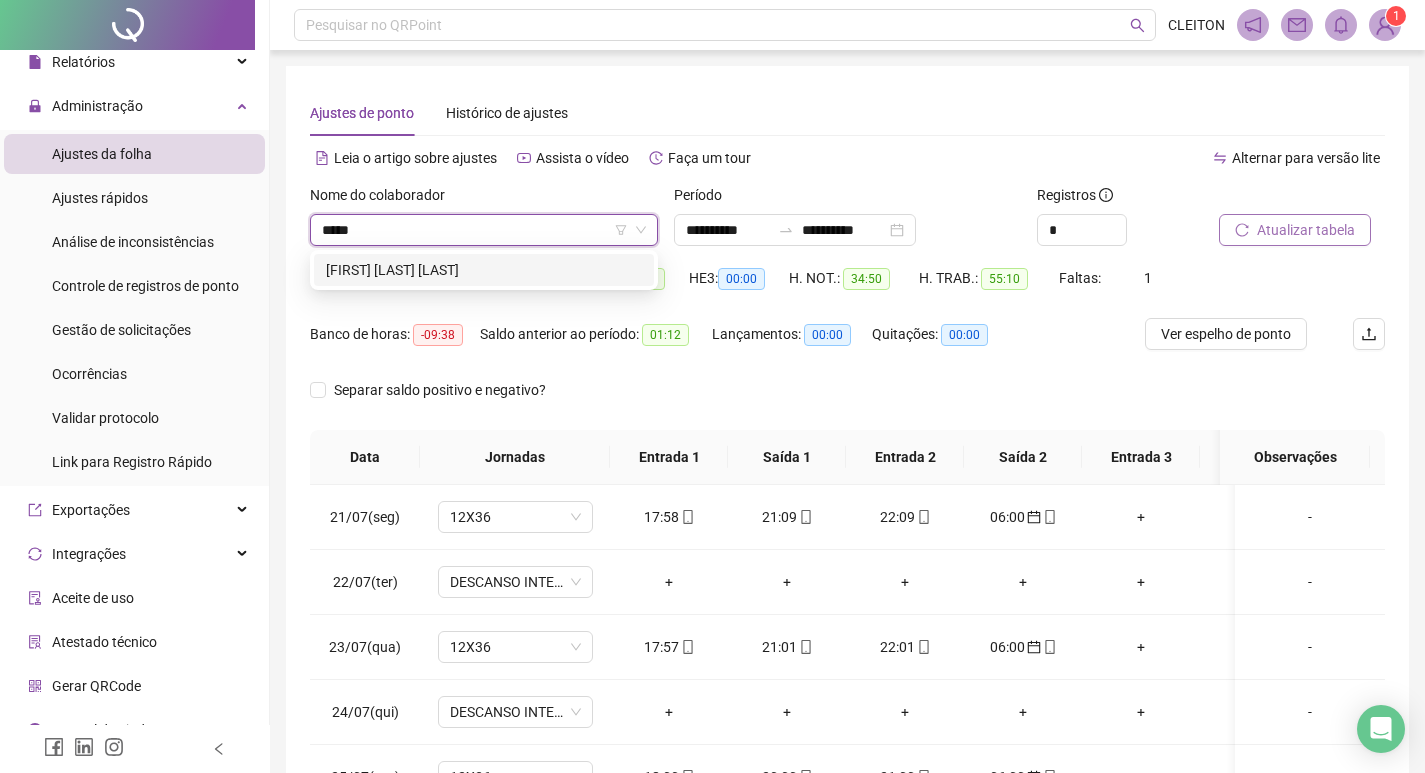 type on "******" 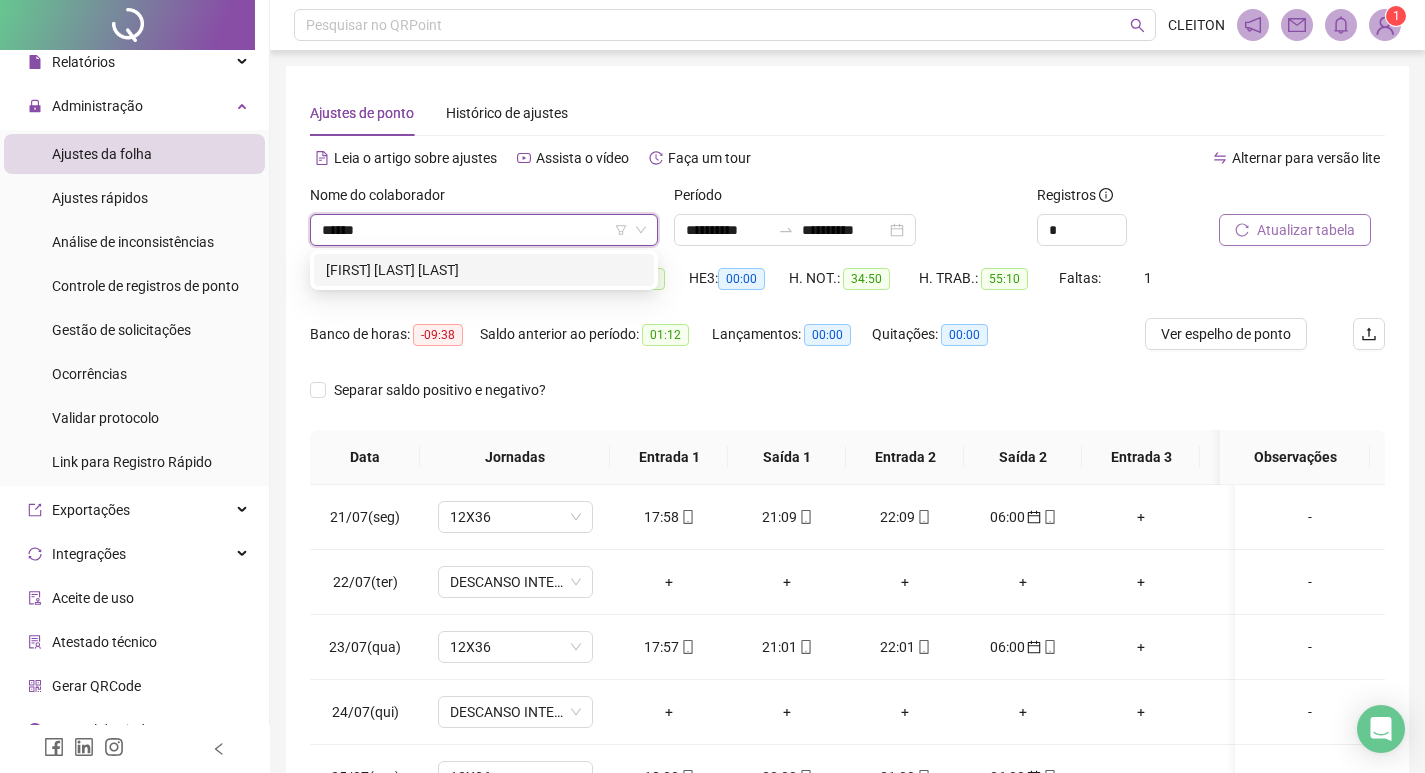 type 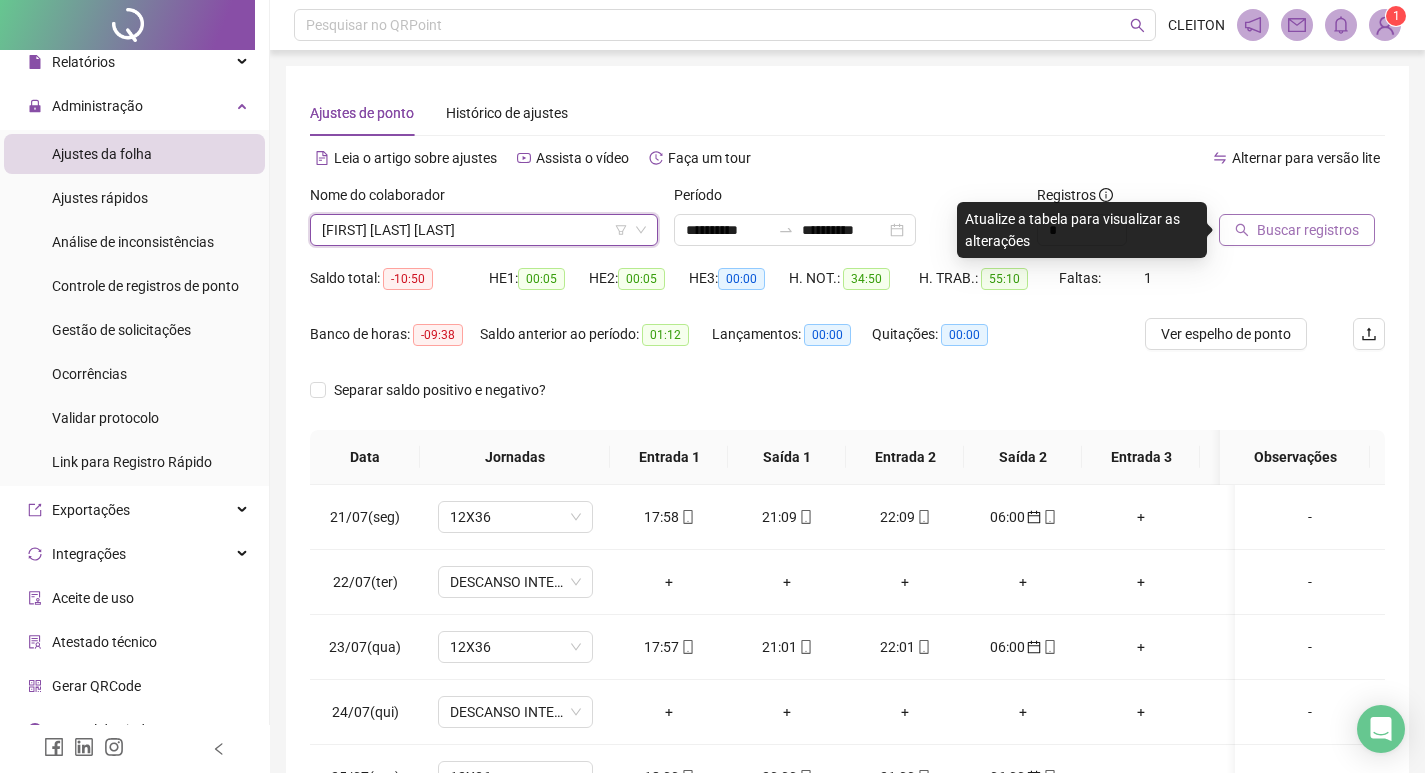 click on "Buscar registros" at bounding box center (1297, 230) 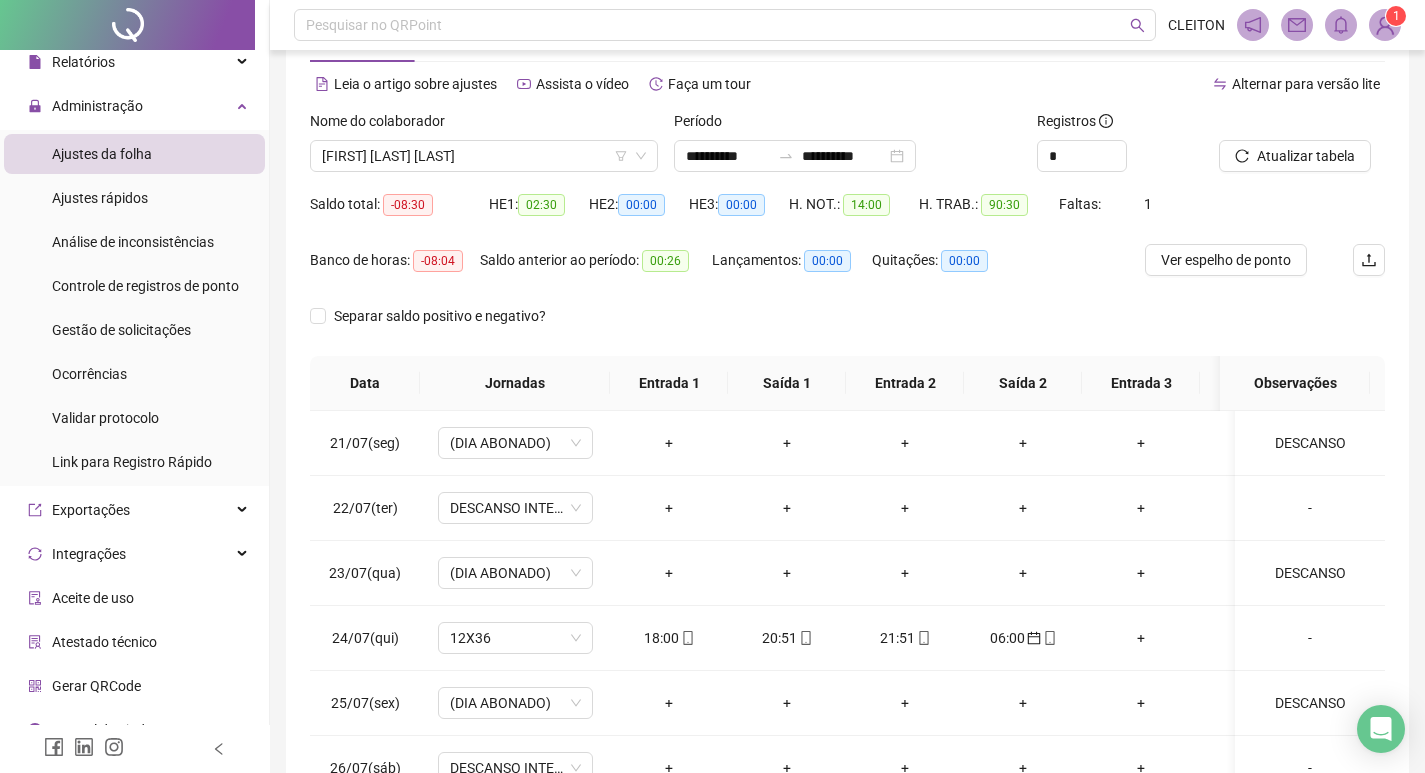 scroll, scrollTop: 249, scrollLeft: 0, axis: vertical 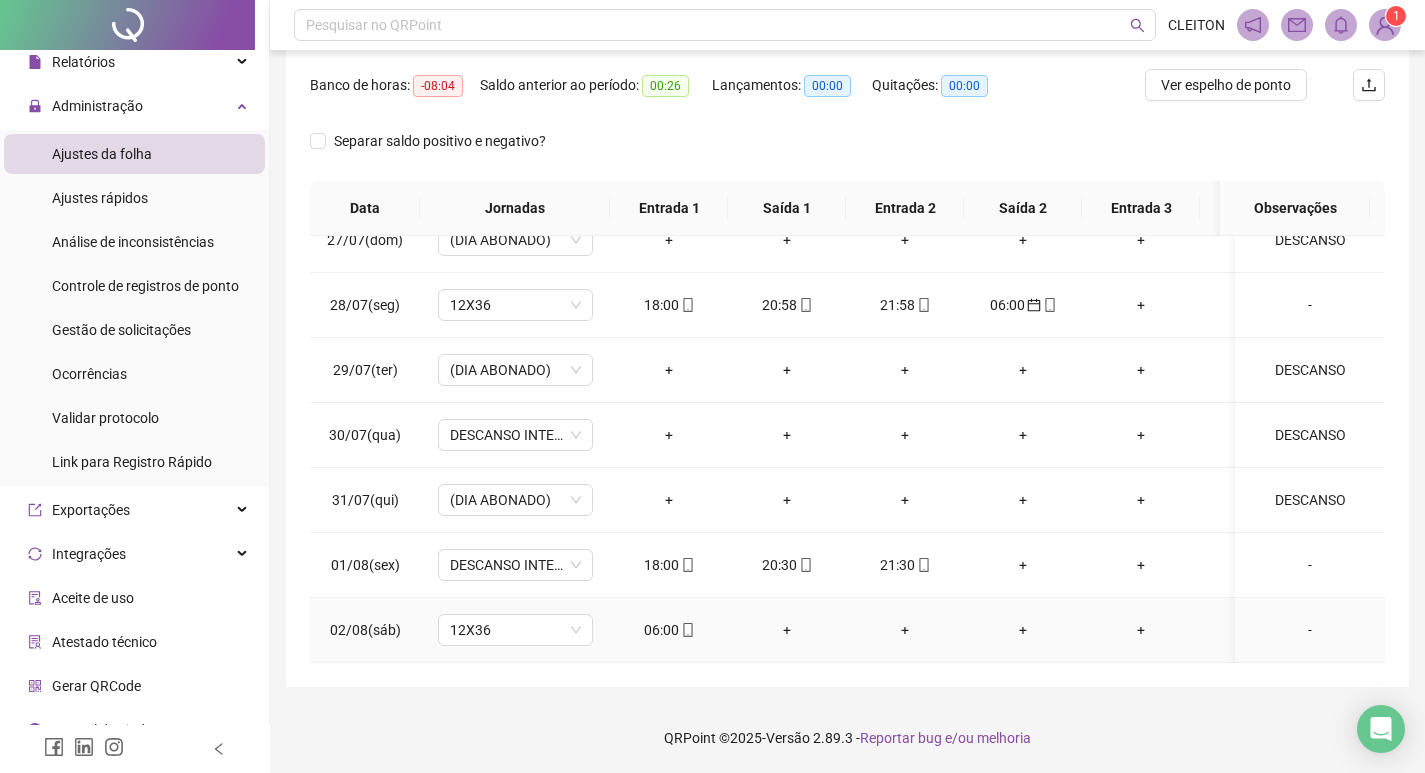 click on "06:00" at bounding box center [669, 630] 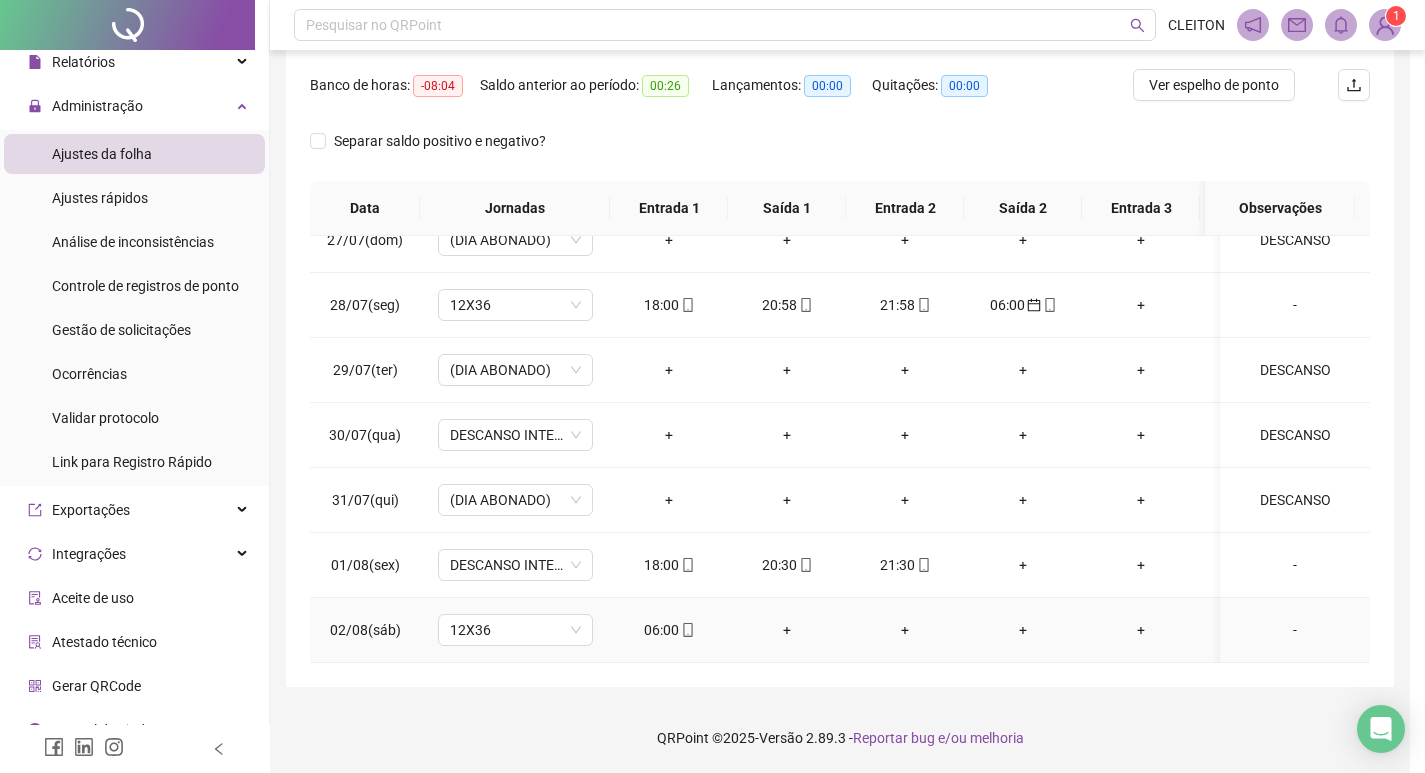 type on "**********" 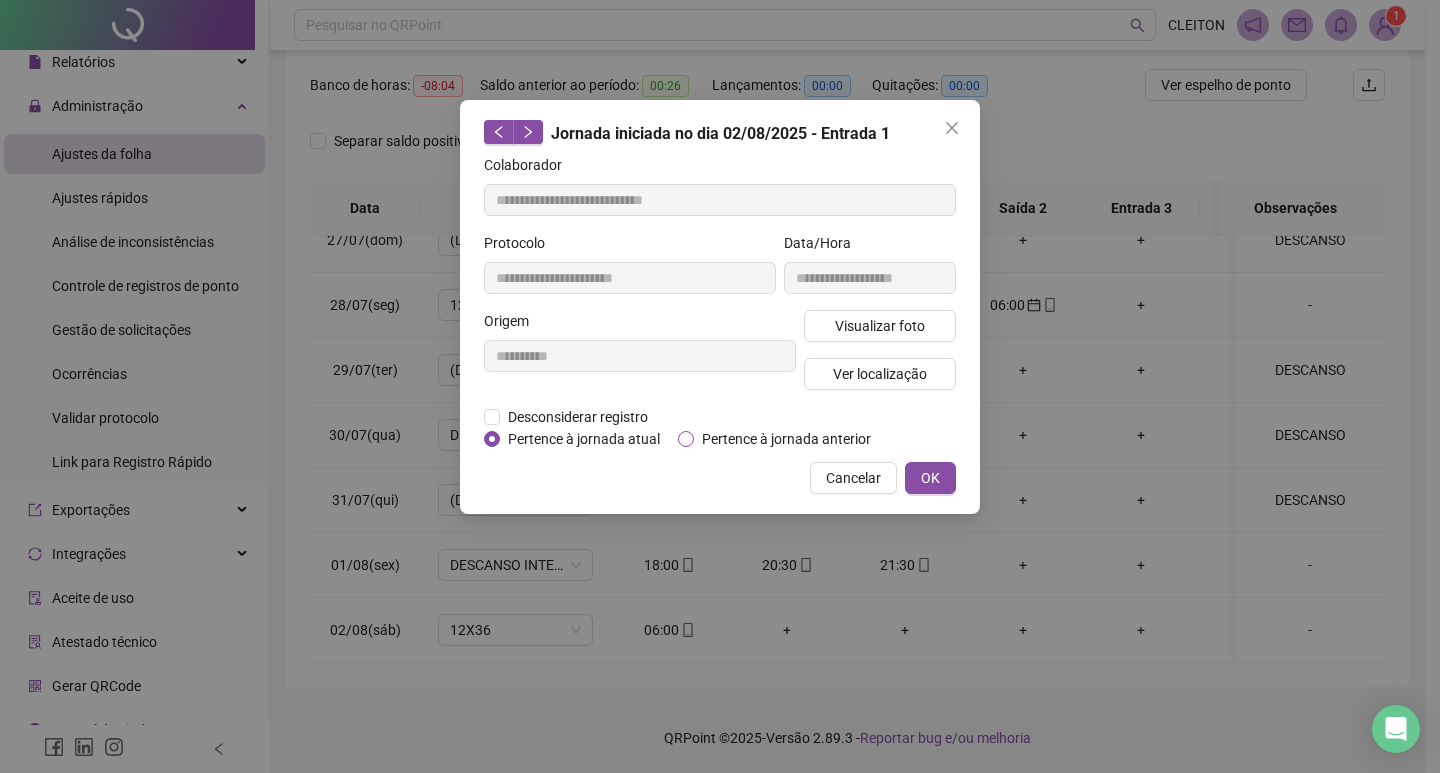click on "Pertence à jornada anterior" at bounding box center [786, 439] 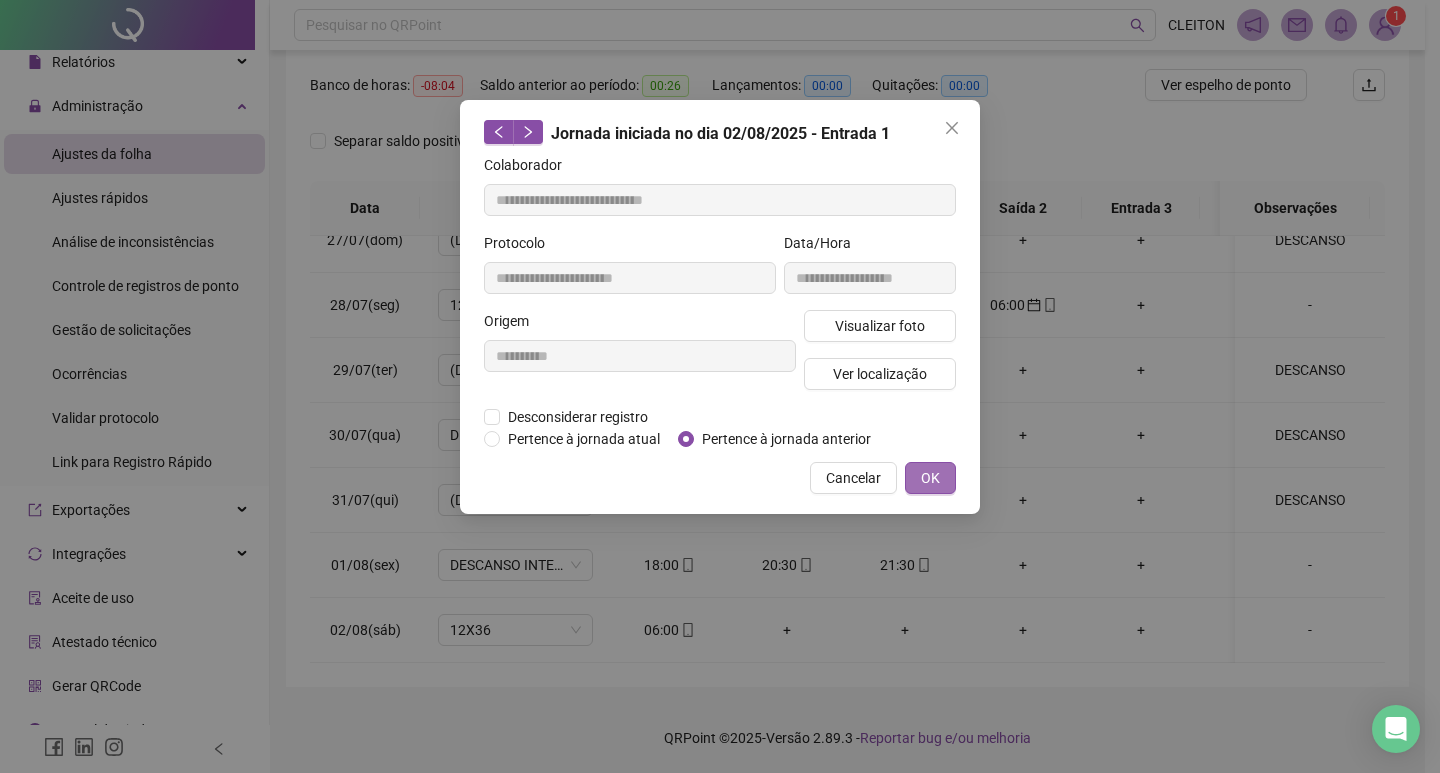 click on "OK" at bounding box center (930, 478) 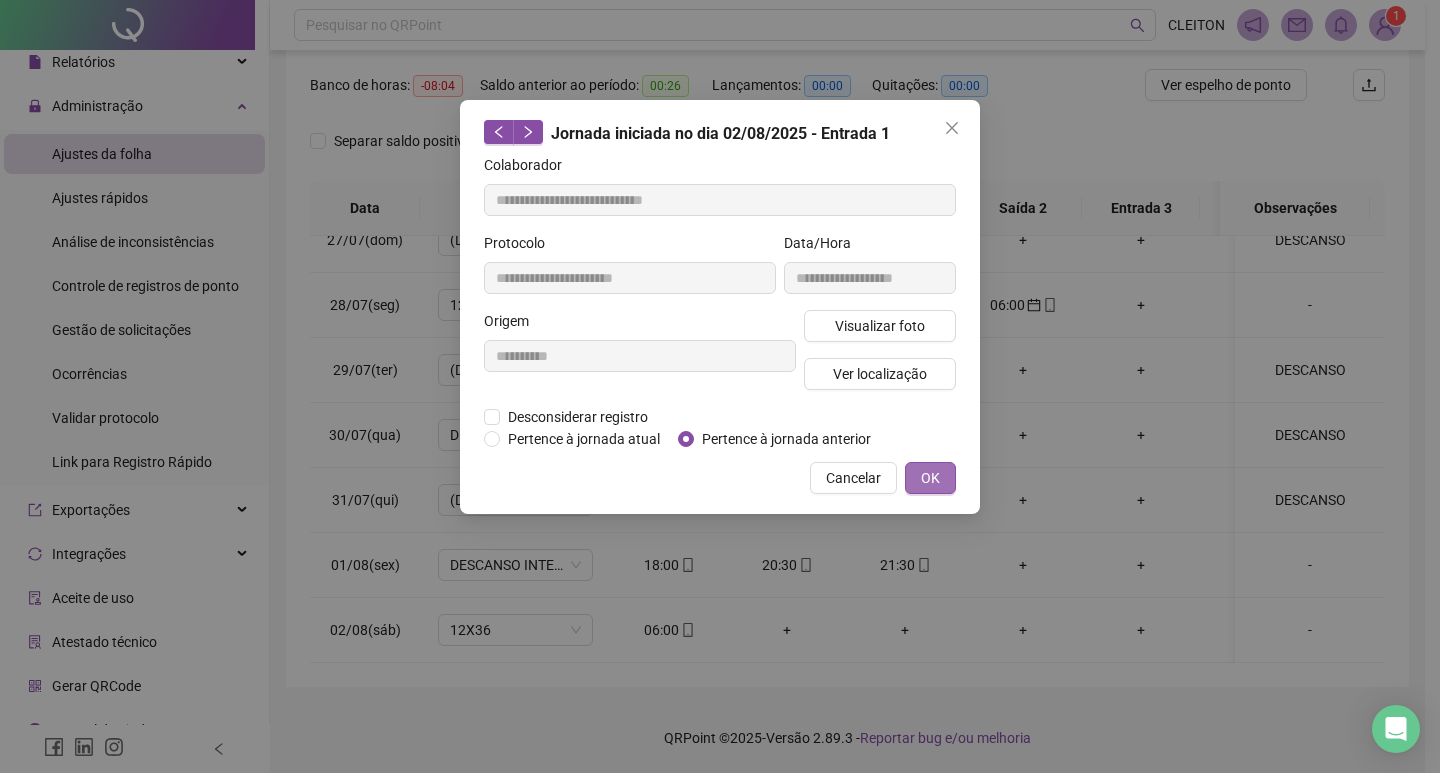 click on "OK" at bounding box center (930, 478) 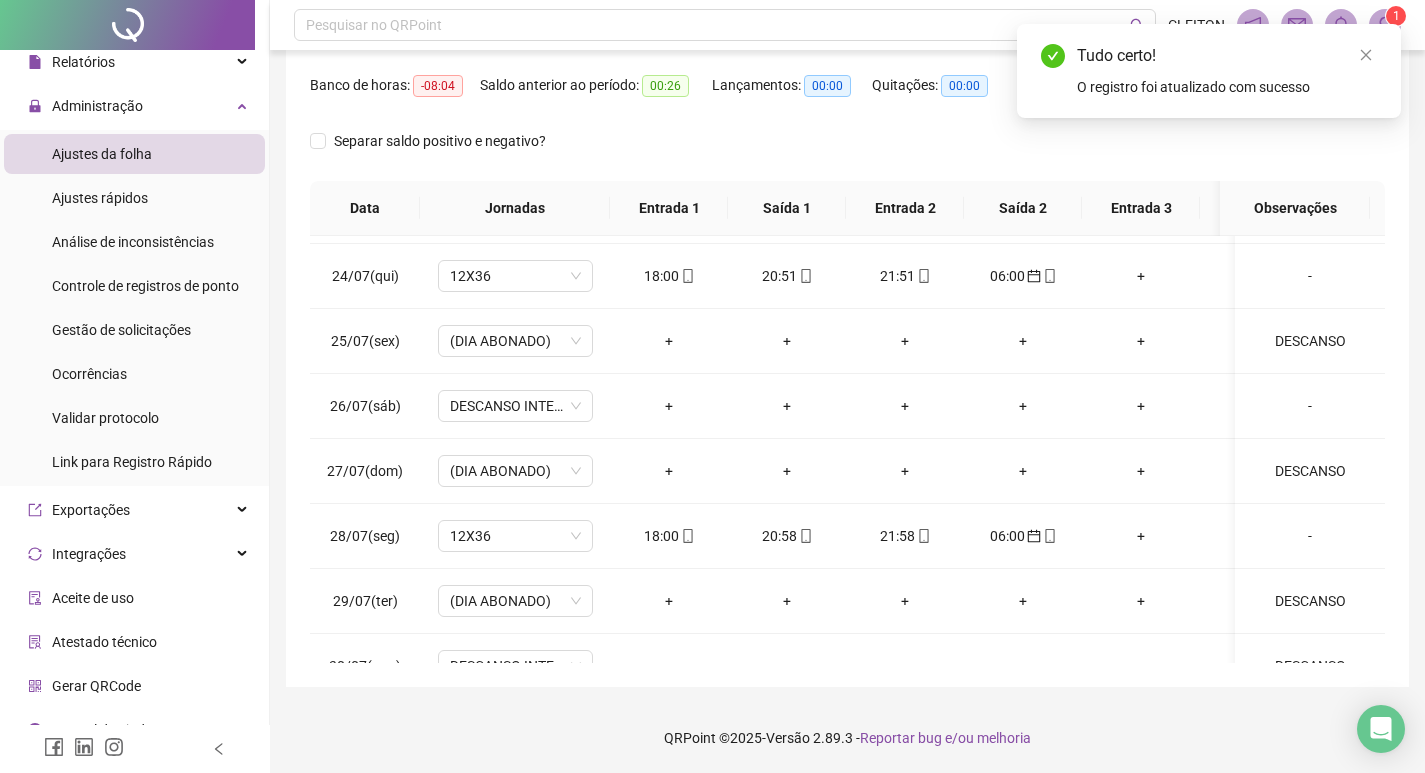 scroll, scrollTop: 0, scrollLeft: 0, axis: both 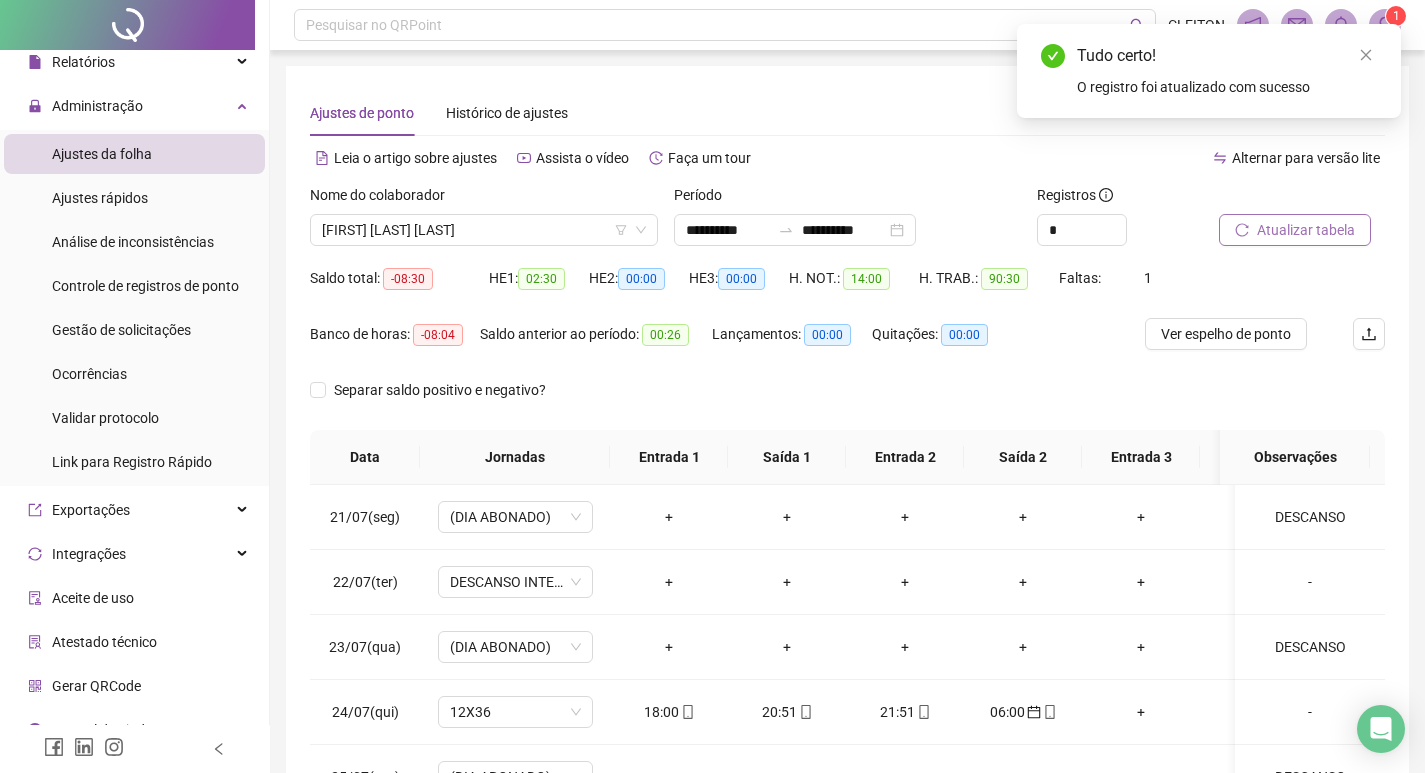 click on "Atualizar tabela" at bounding box center (1306, 230) 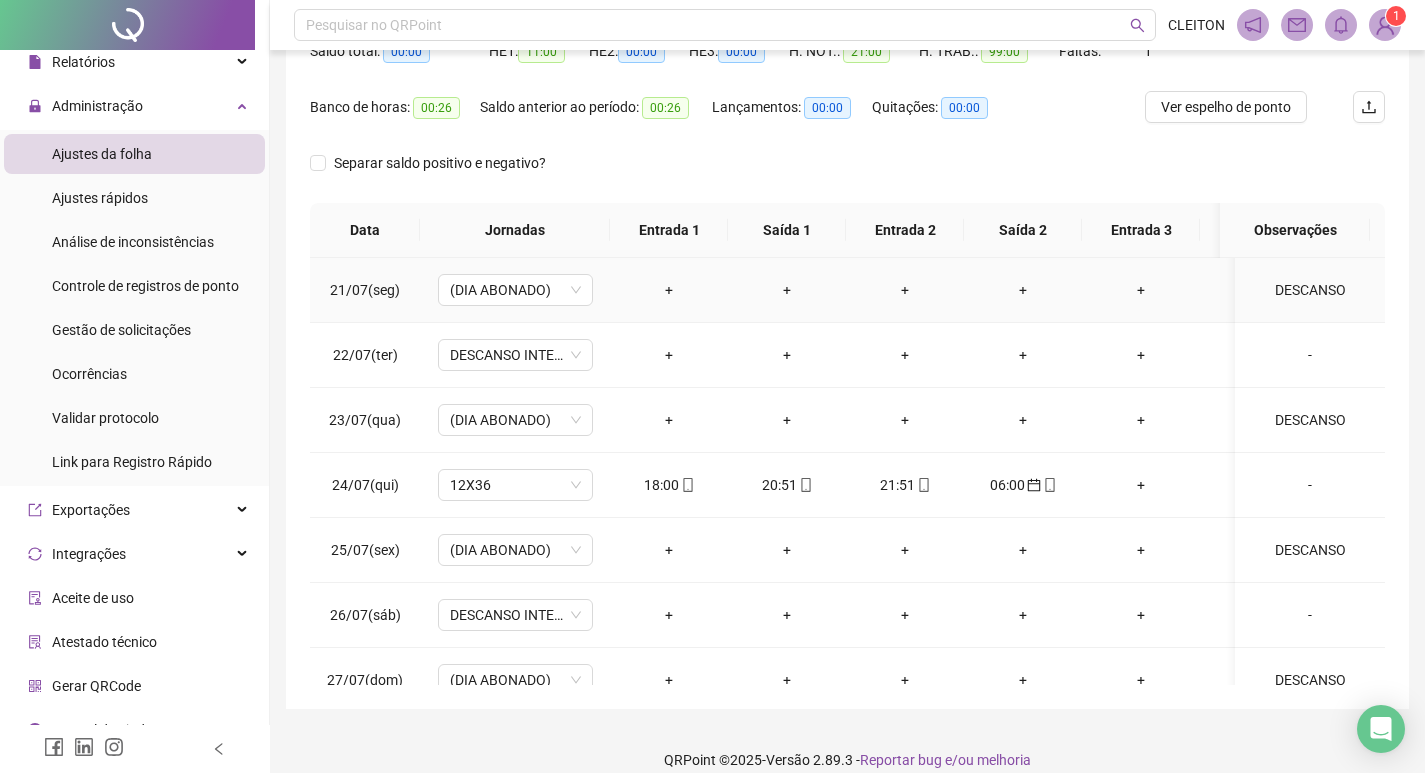 scroll, scrollTop: 249, scrollLeft: 0, axis: vertical 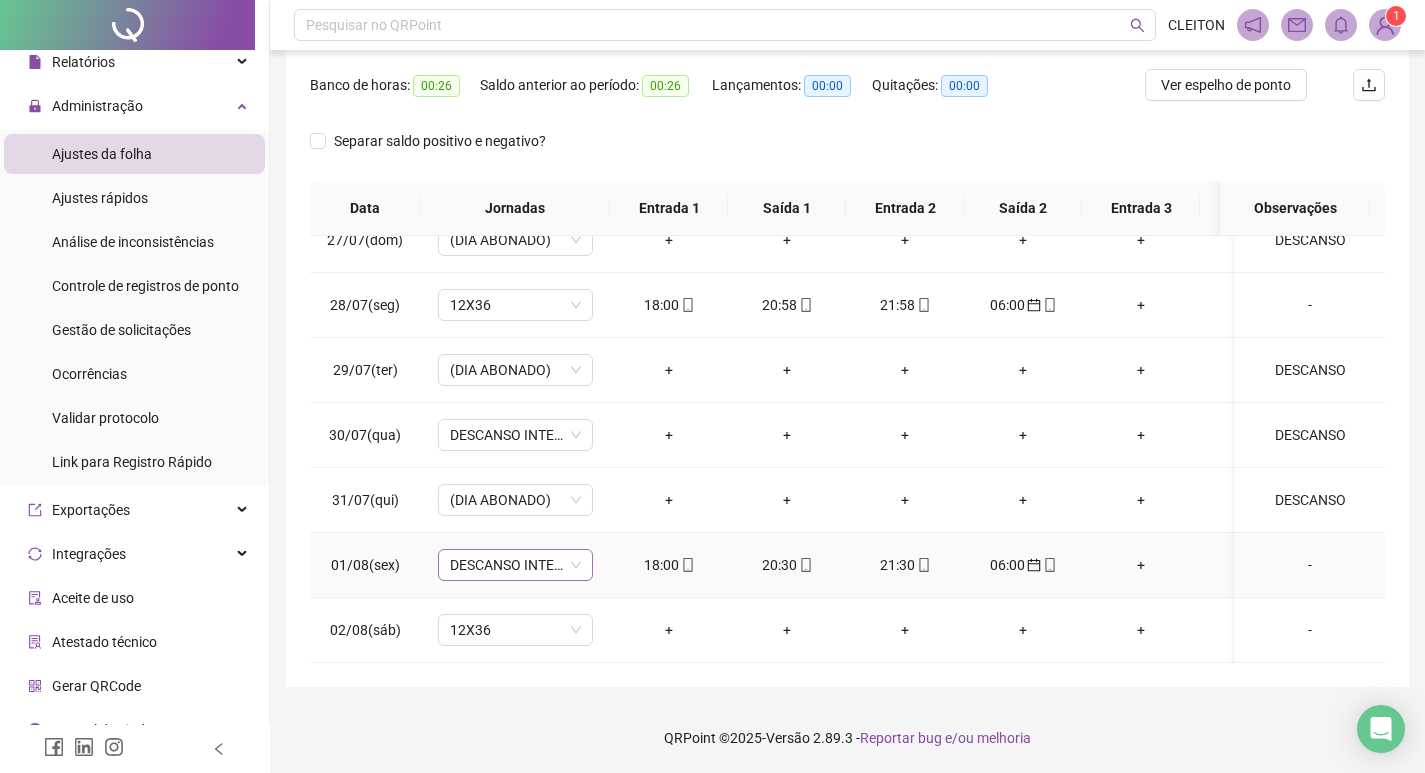 click on "DESCANSO INTER-JORNADA" at bounding box center (515, 565) 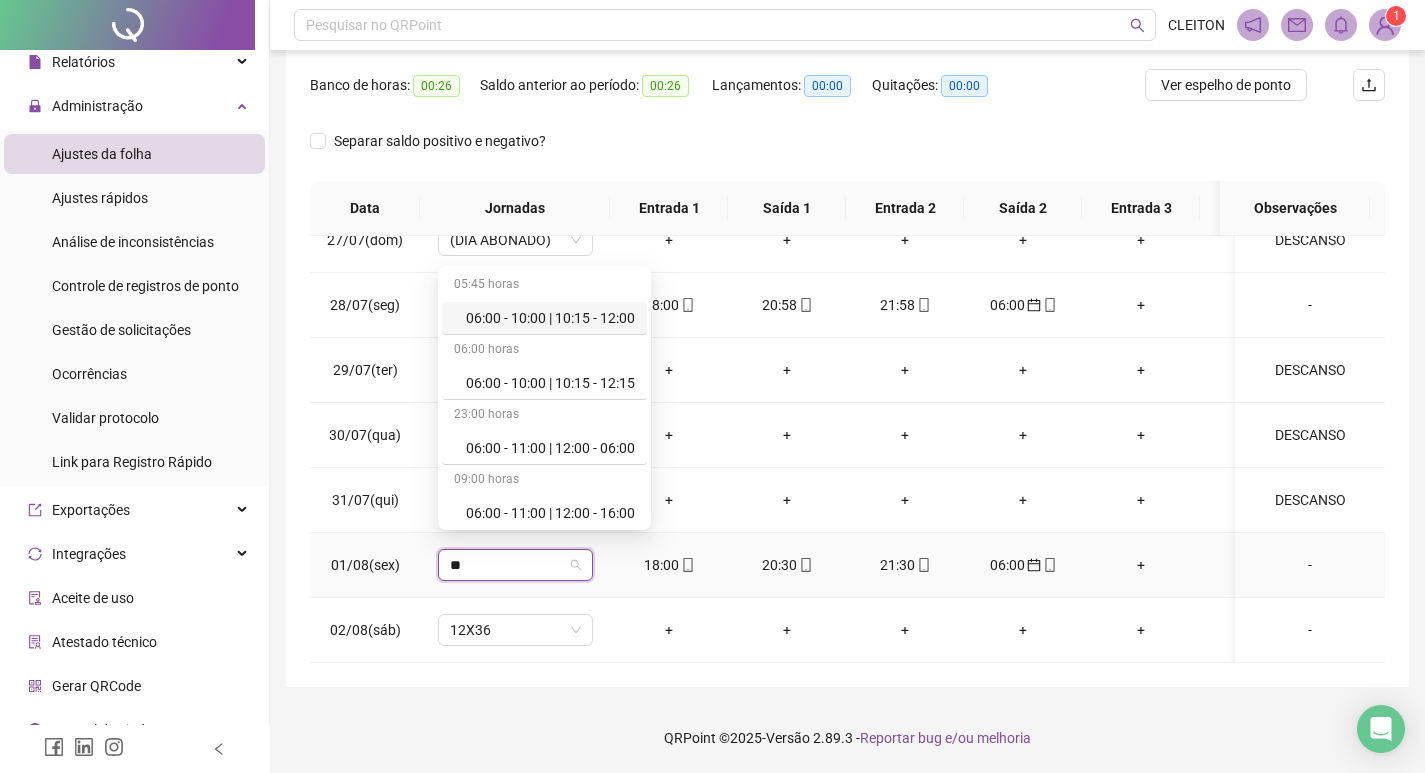 type on "***" 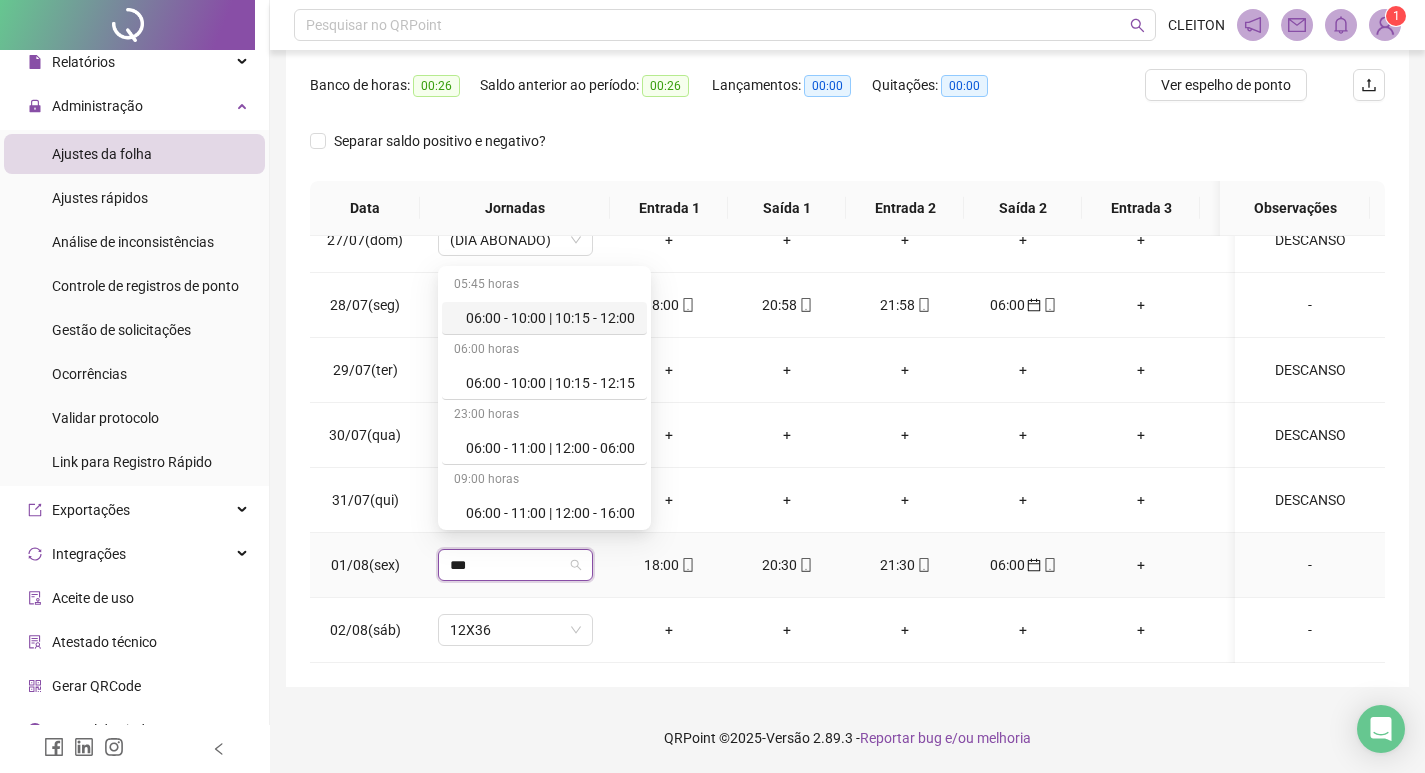 type 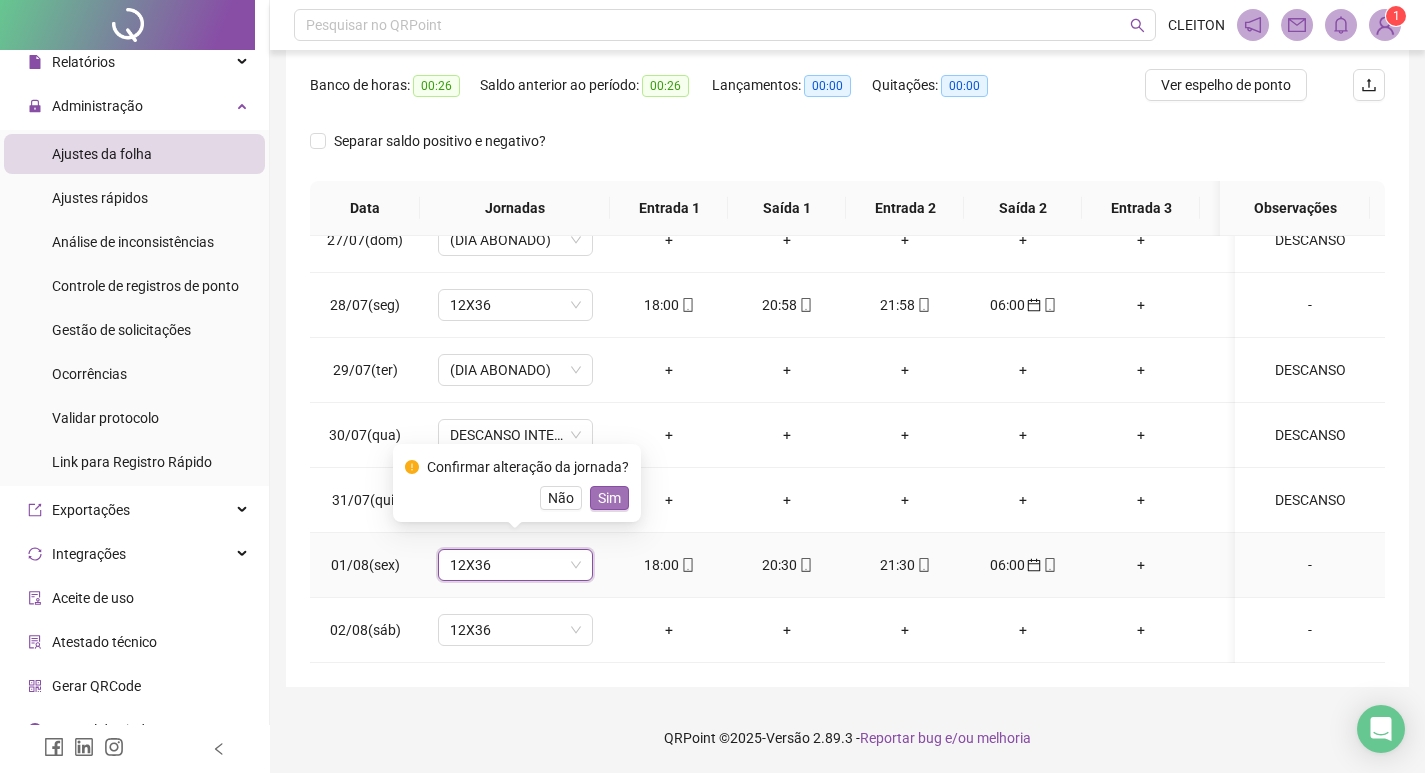 click on "Sim" at bounding box center [609, 498] 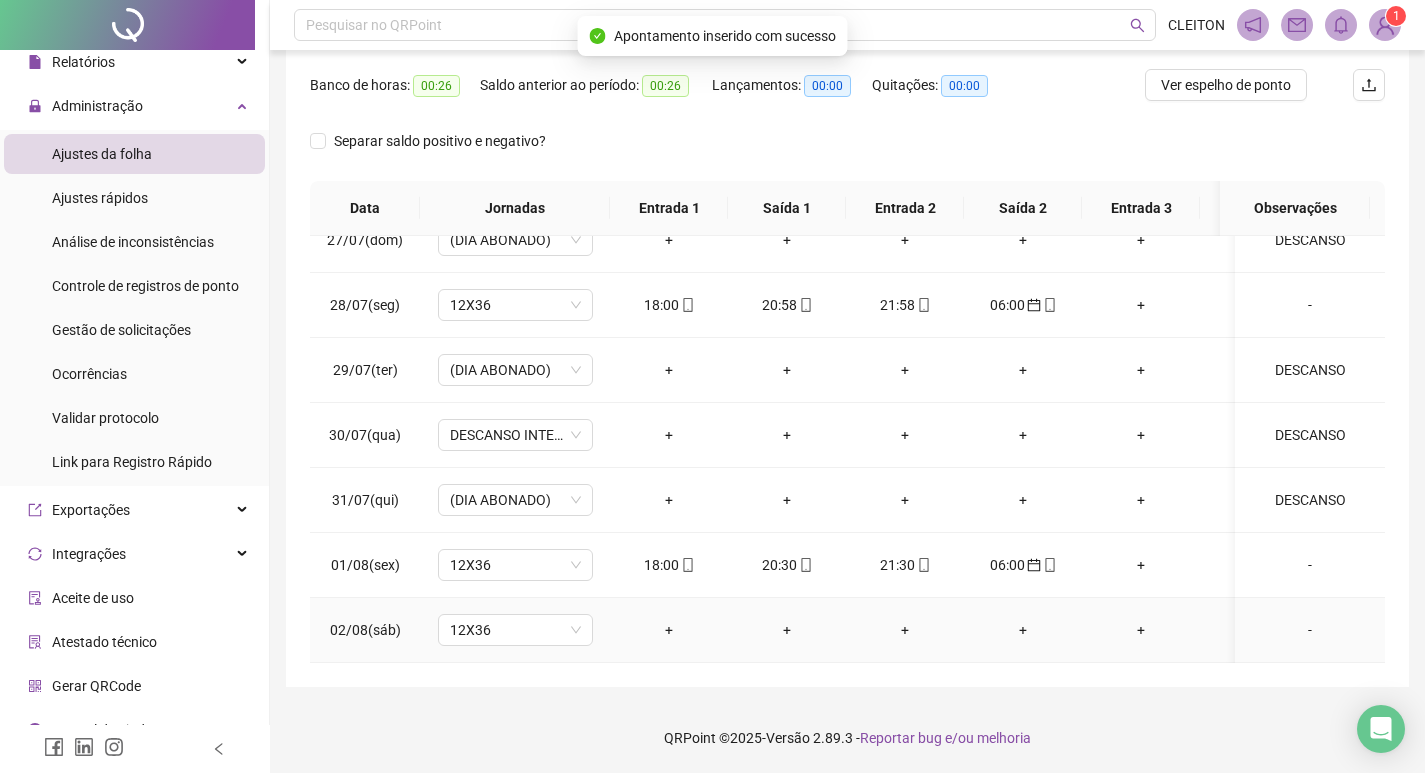 click on "-" at bounding box center (1310, 630) 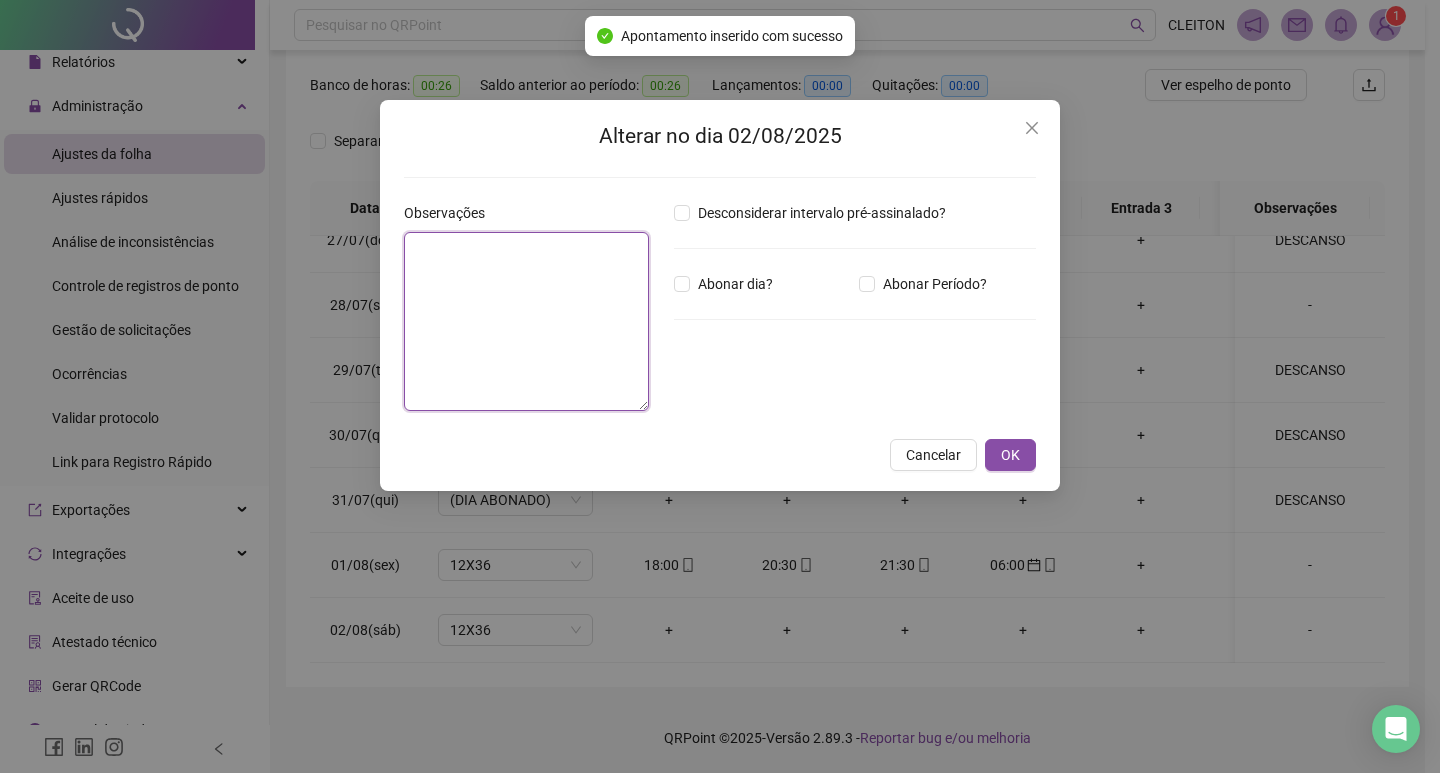 click at bounding box center (526, 321) 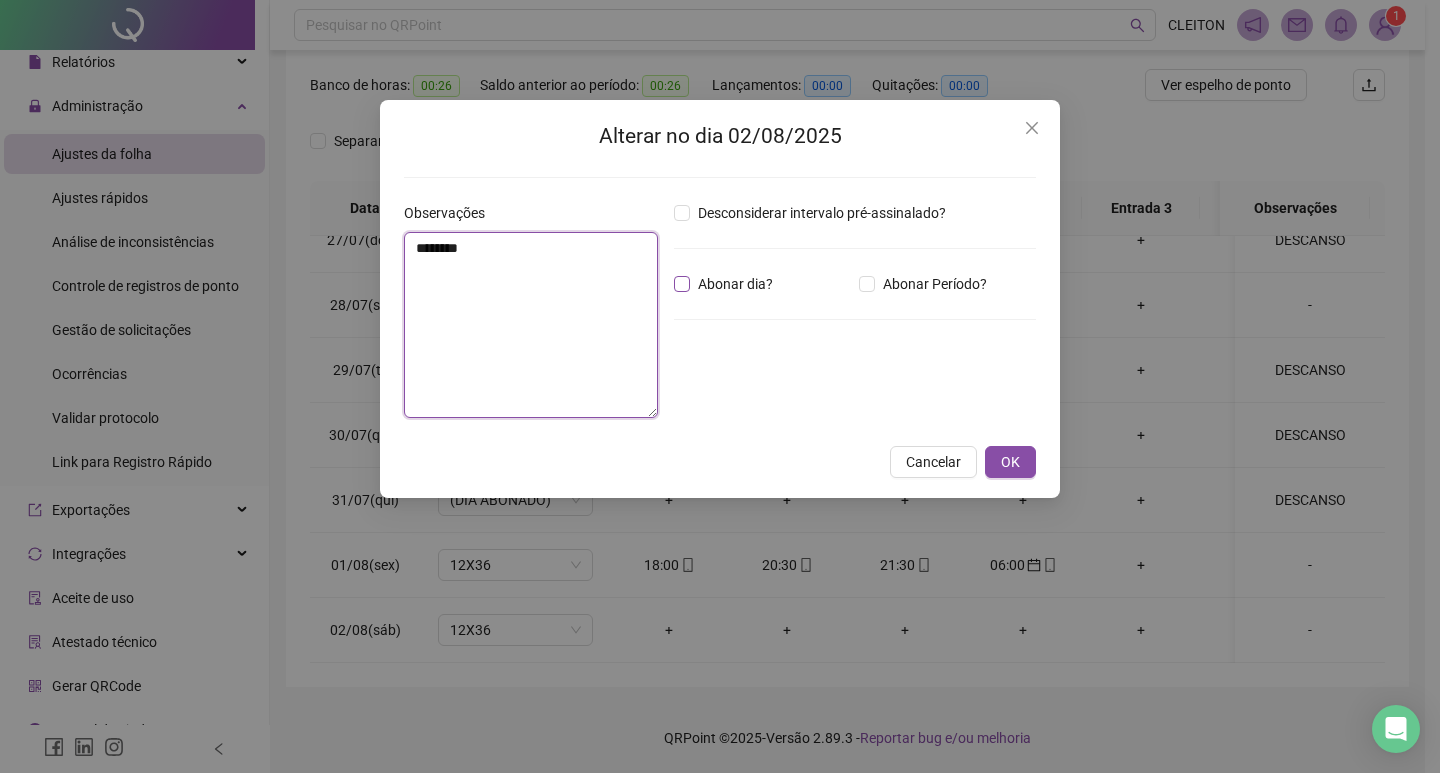 type on "********" 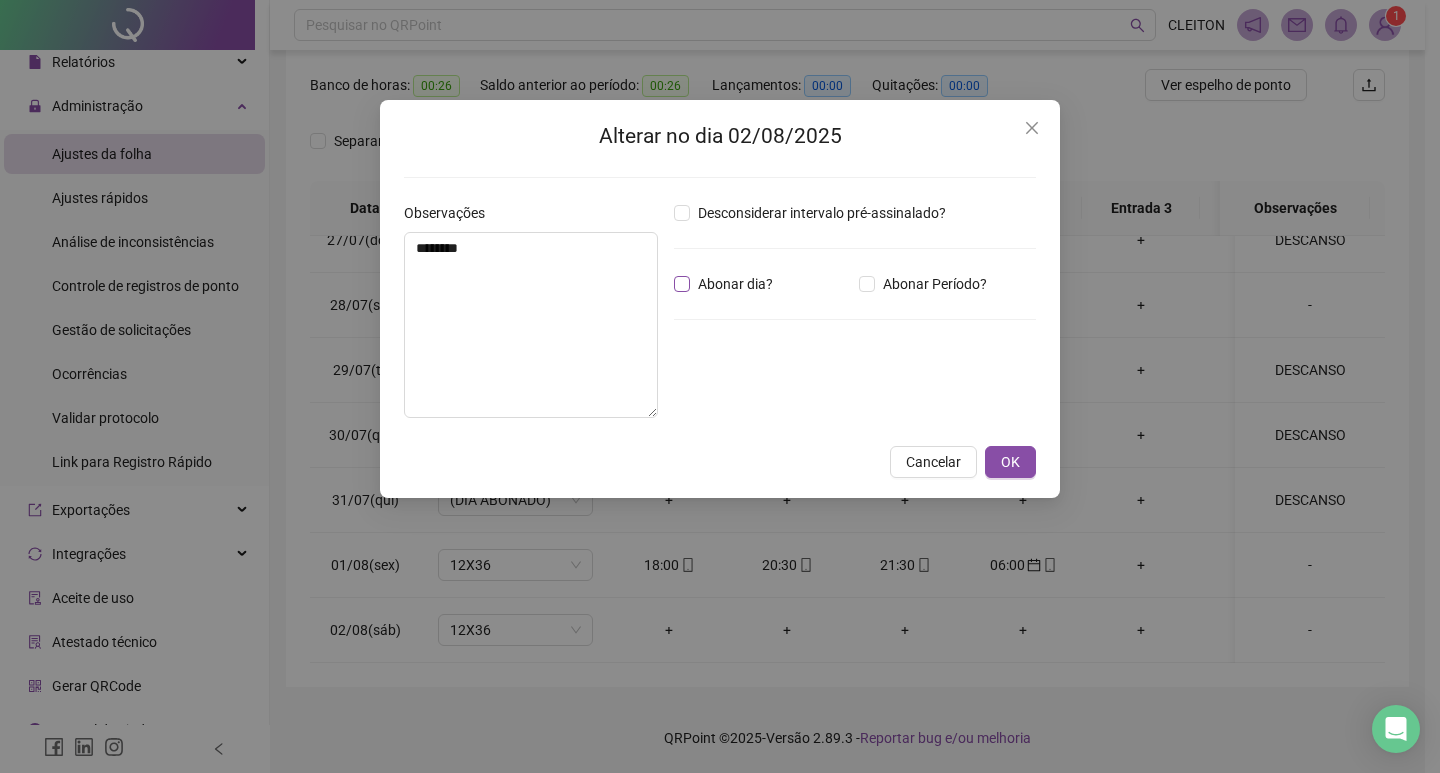 click on "Abonar dia?" at bounding box center (735, 284) 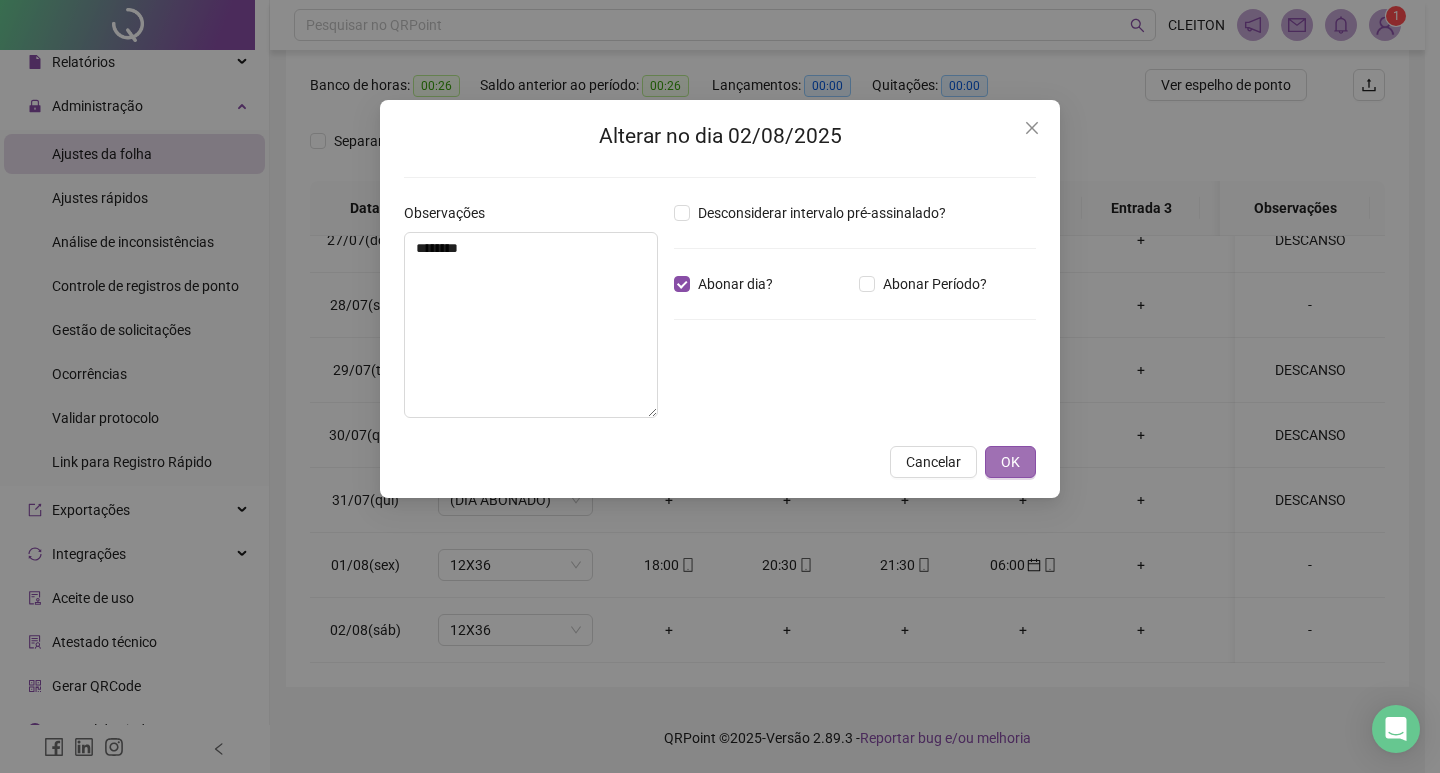 click on "OK" at bounding box center (1010, 462) 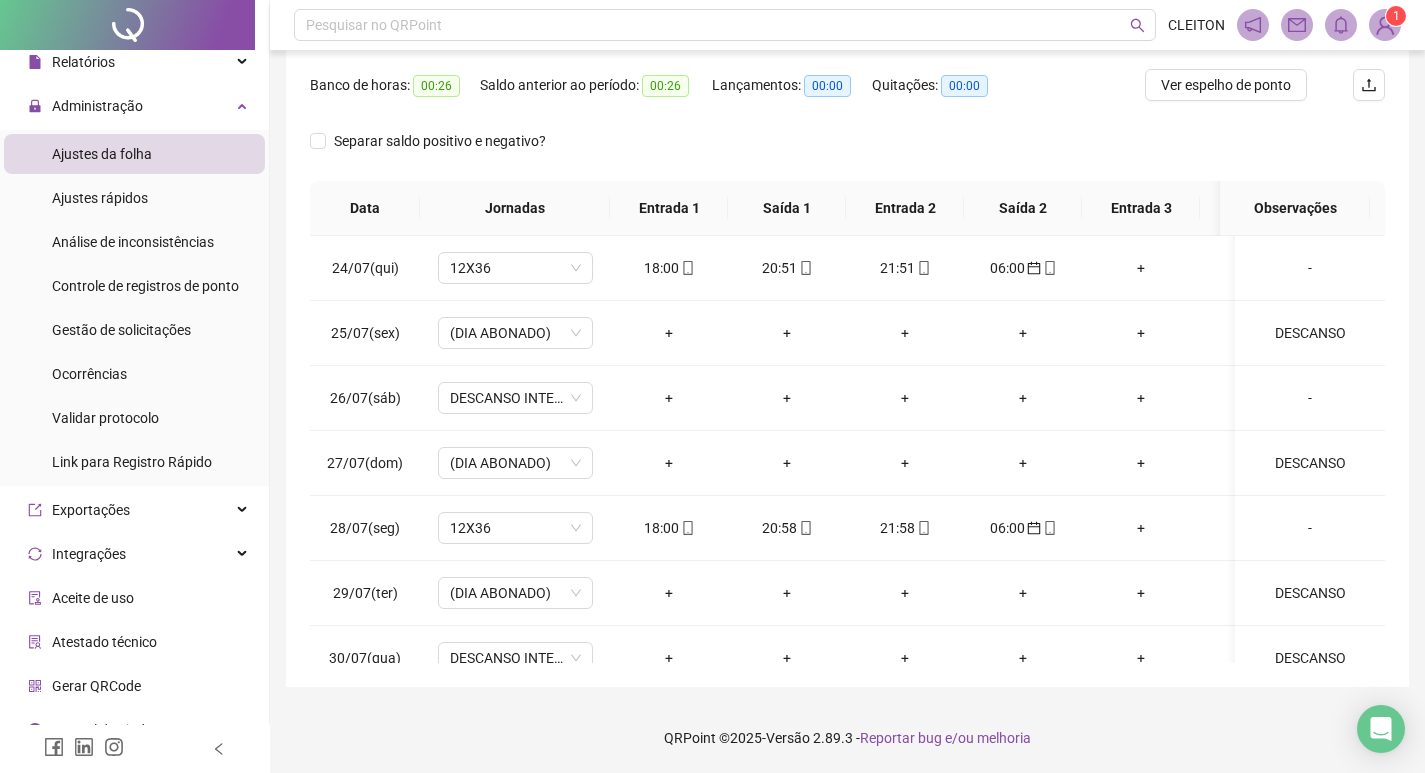 scroll, scrollTop: 0, scrollLeft: 0, axis: both 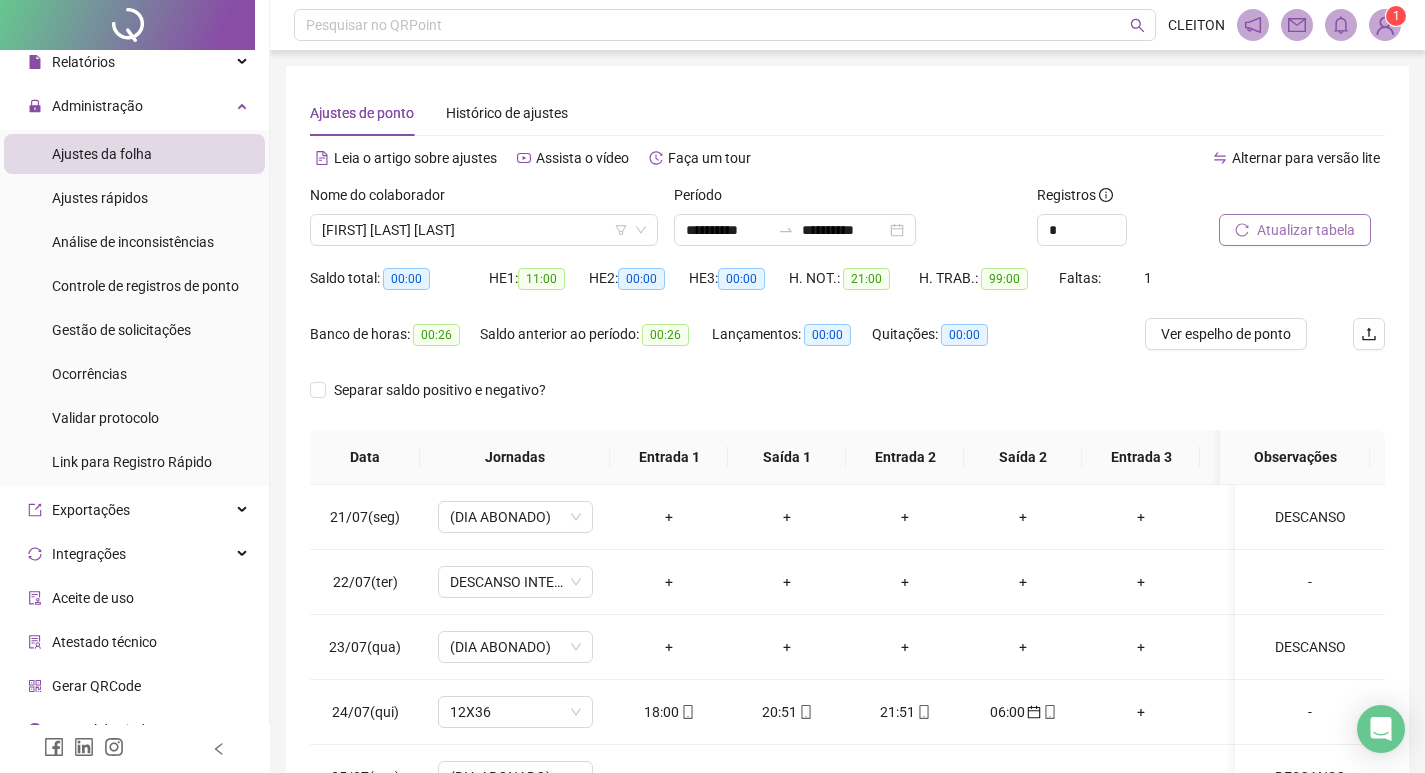 click on "Atualizar tabela" at bounding box center (1295, 230) 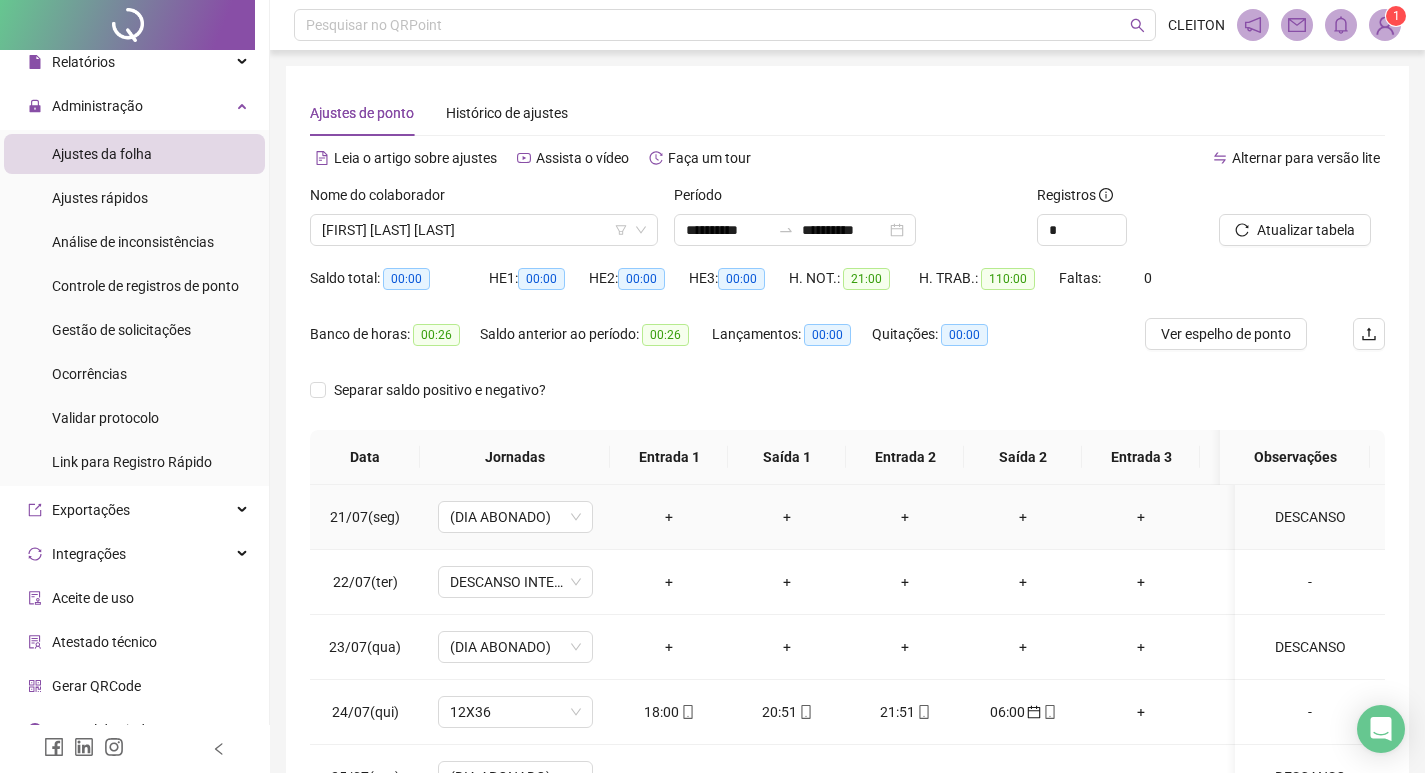 scroll, scrollTop: 433, scrollLeft: 0, axis: vertical 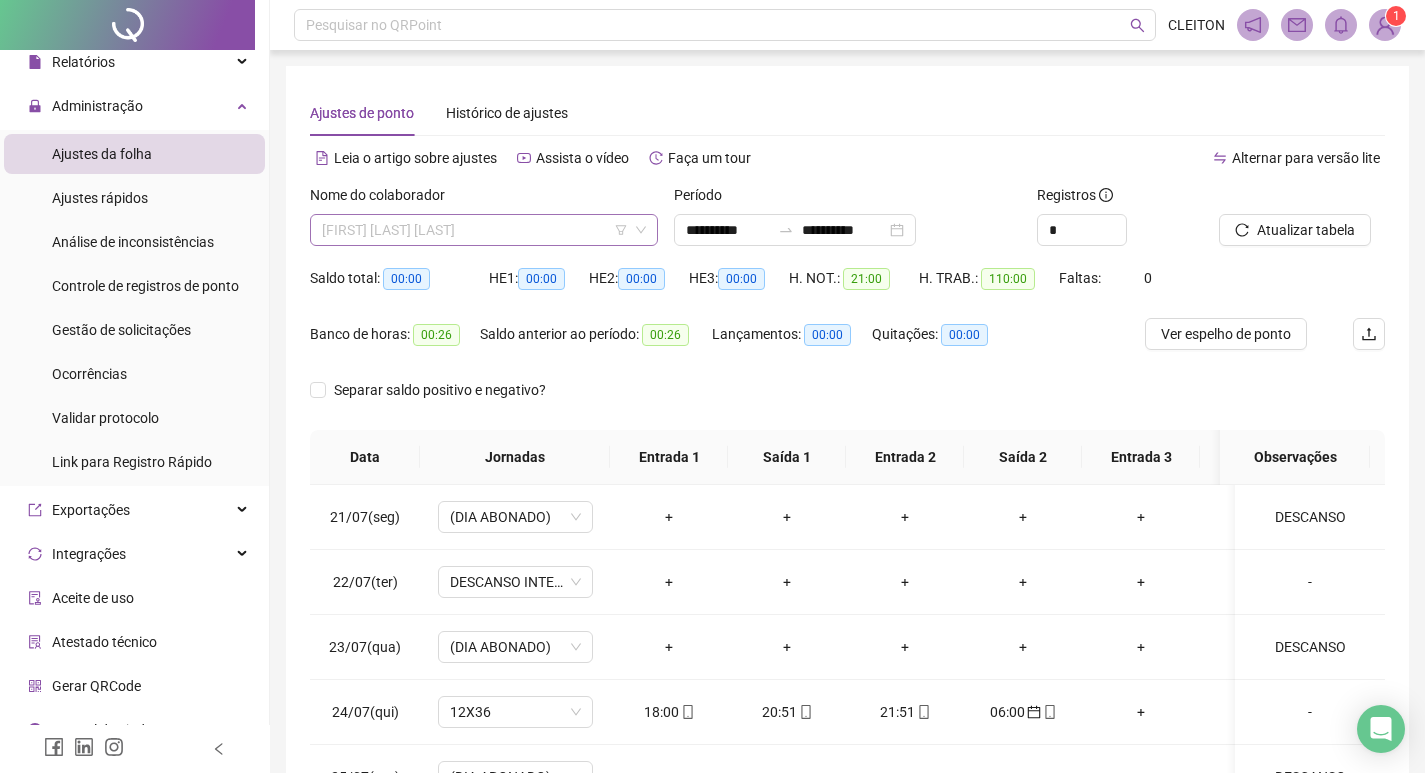 click on "[FIRST] [LAST] [LAST]" at bounding box center (484, 230) 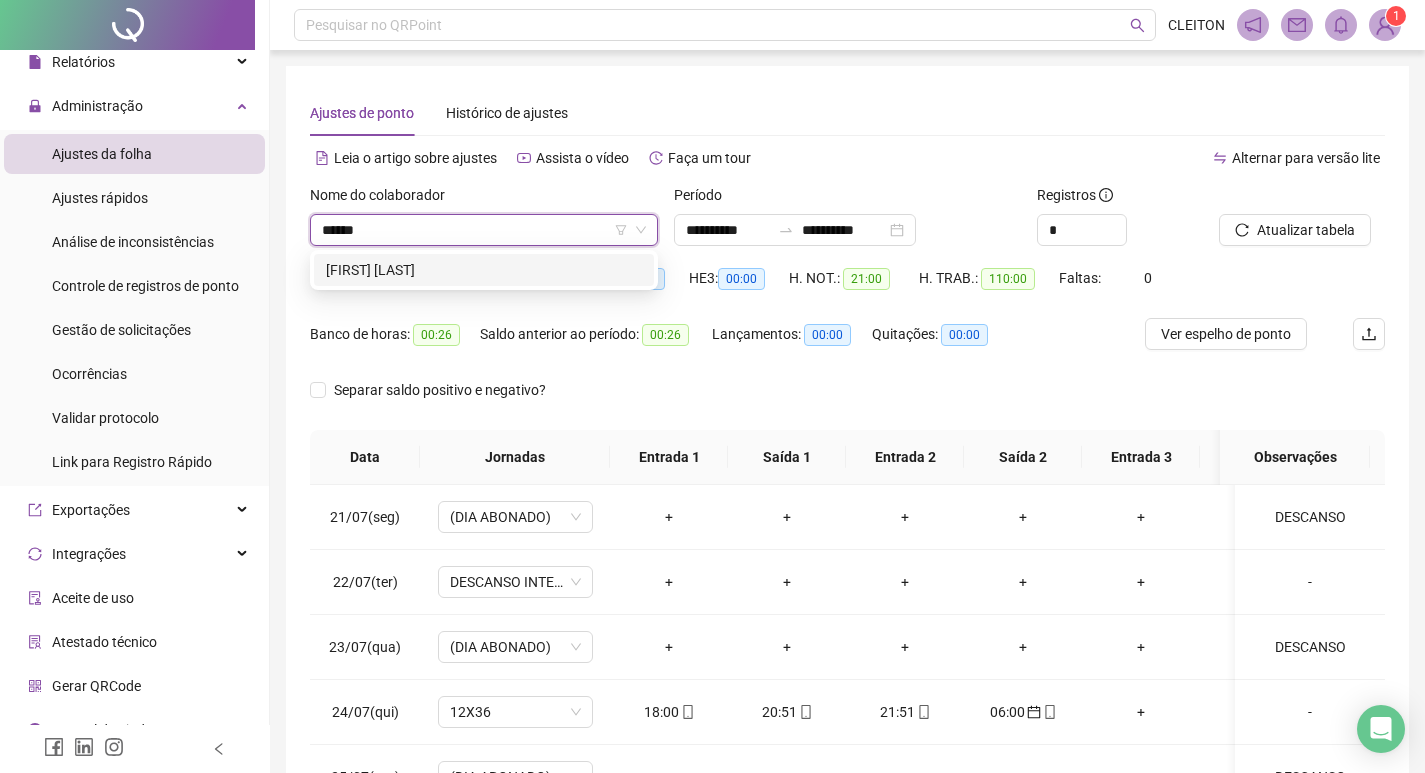type on "******" 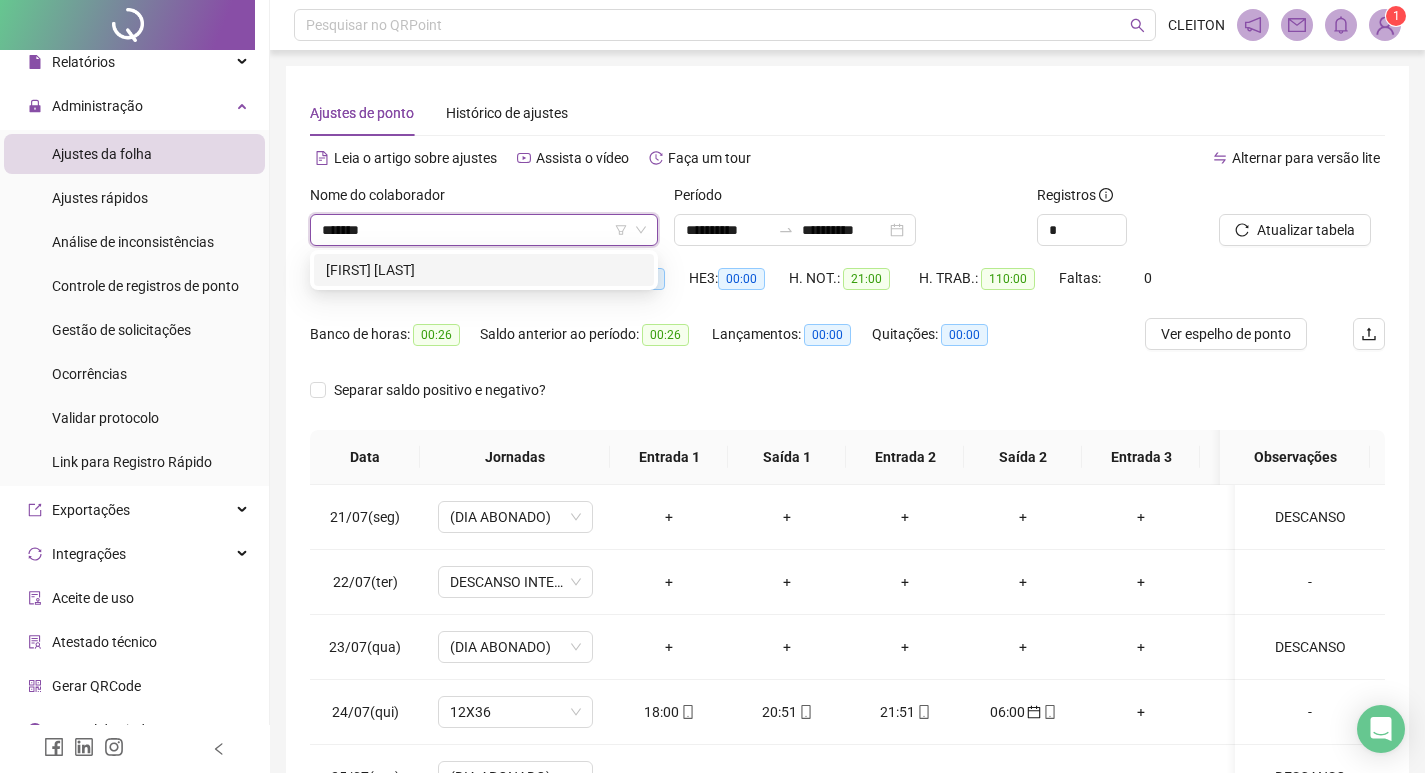type 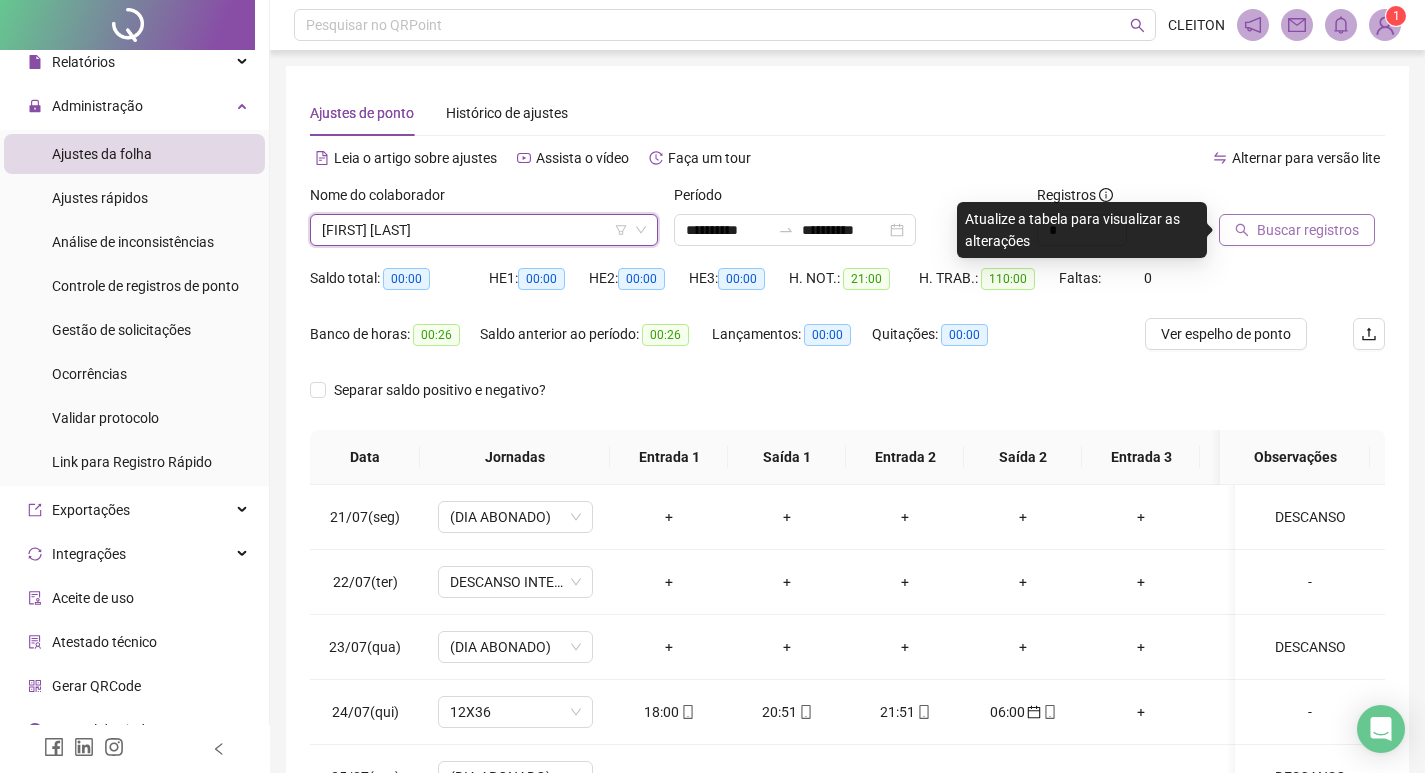 click on "Buscar registros" at bounding box center [1297, 230] 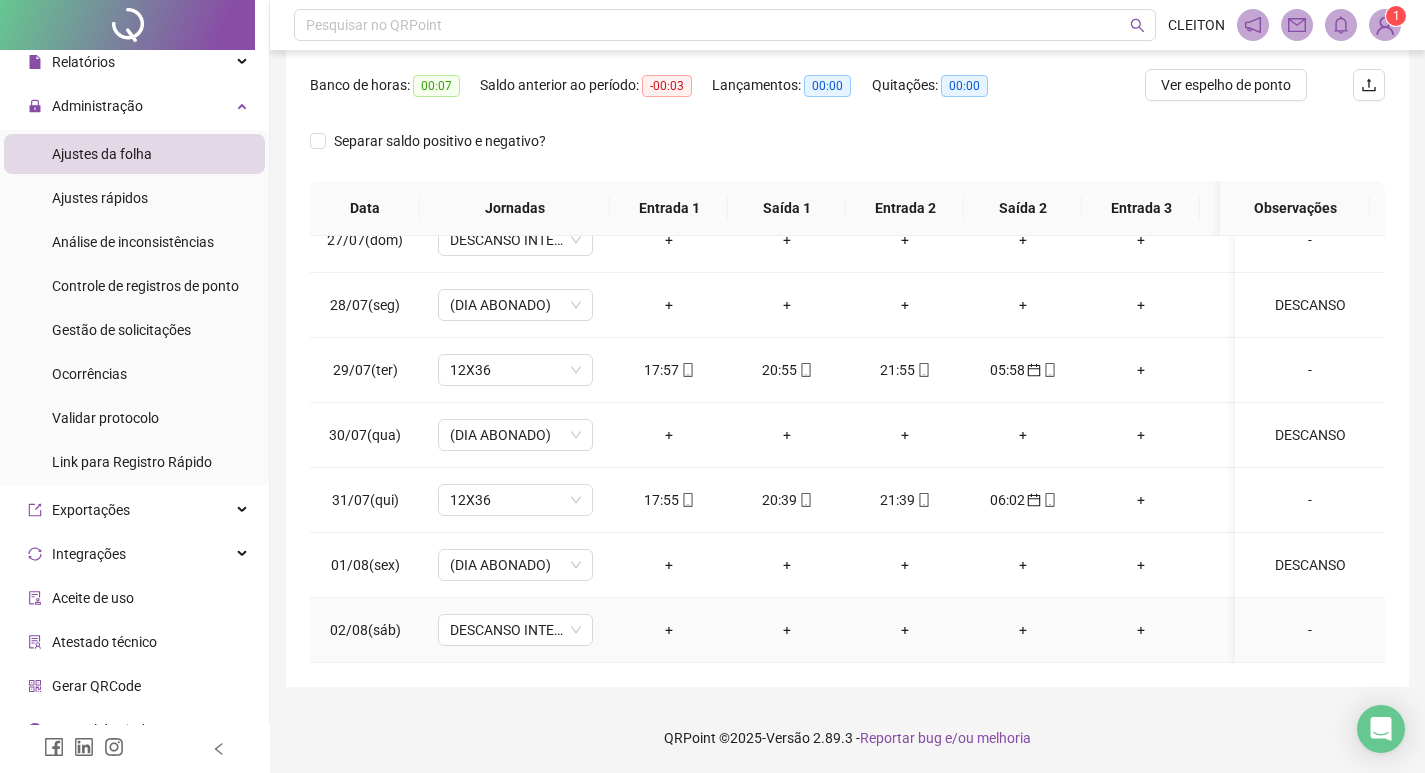 click on "-" at bounding box center (1310, 630) 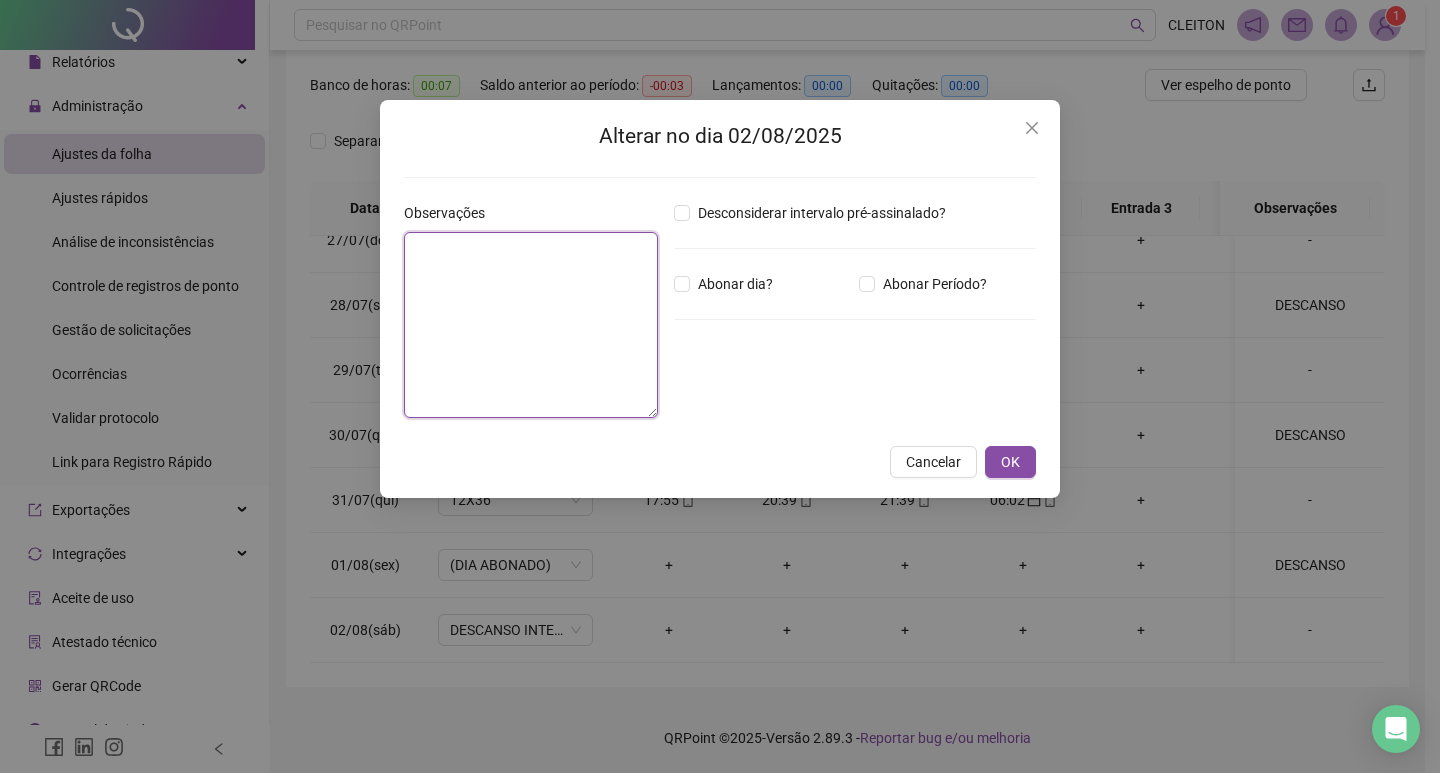 click at bounding box center [531, 325] 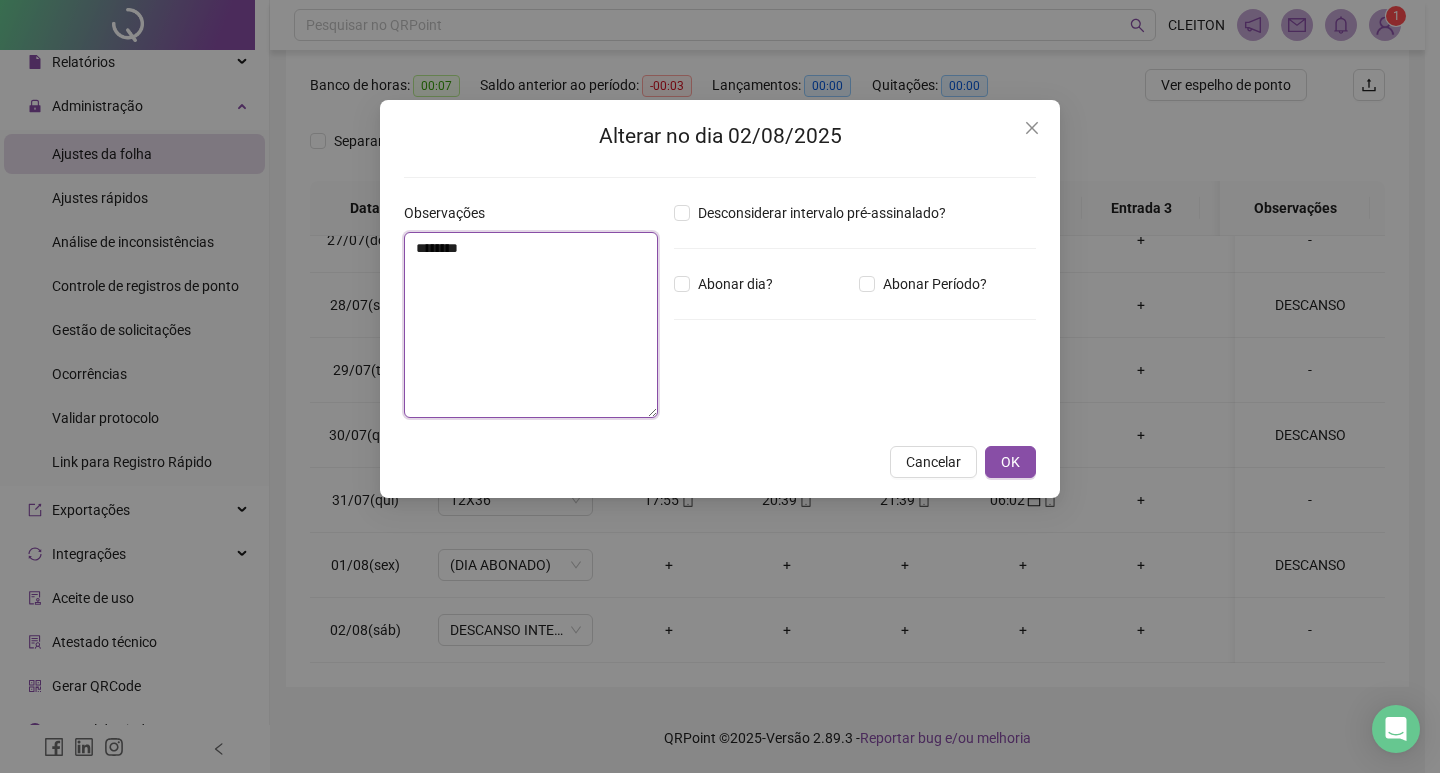 type on "********" 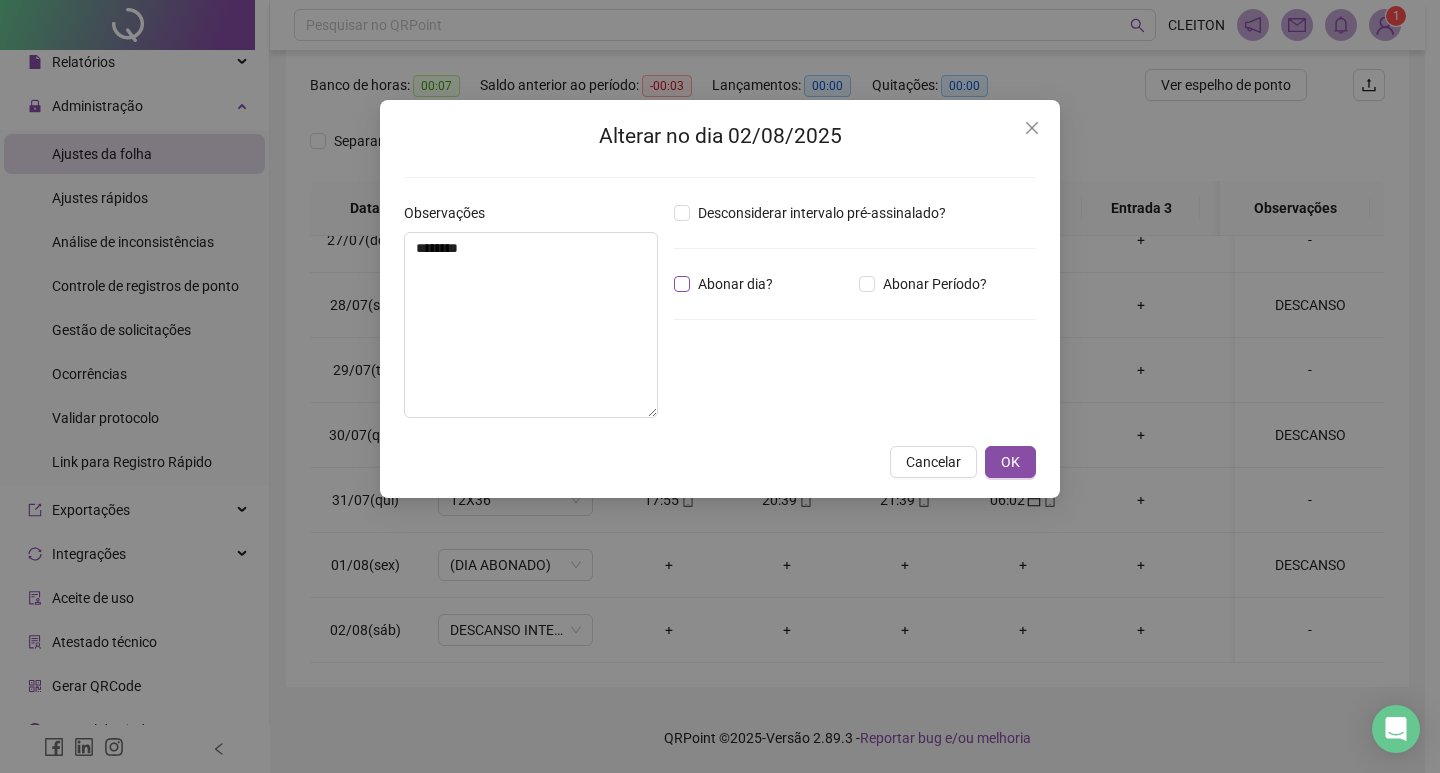 click on "Abonar dia?" at bounding box center [762, 284] 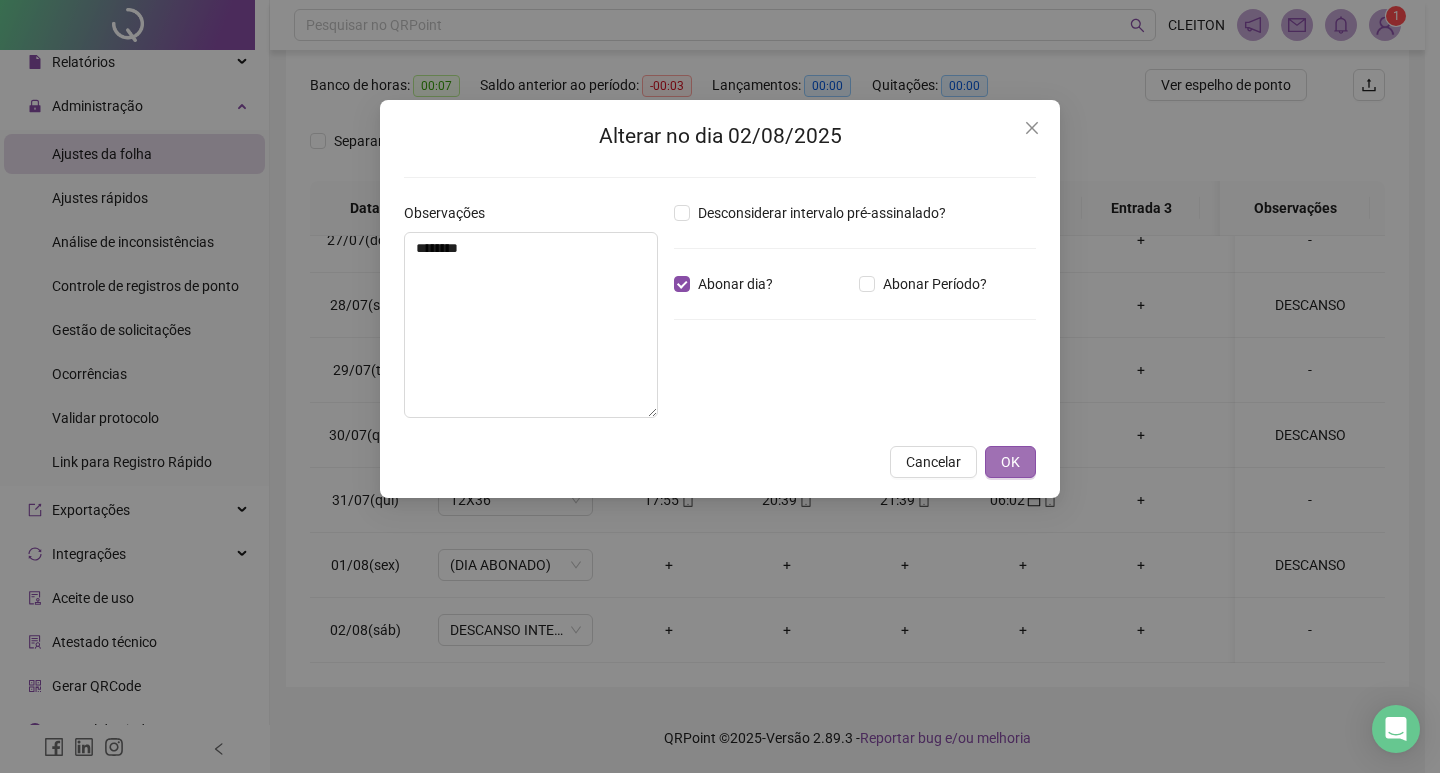 click on "OK" at bounding box center (1010, 462) 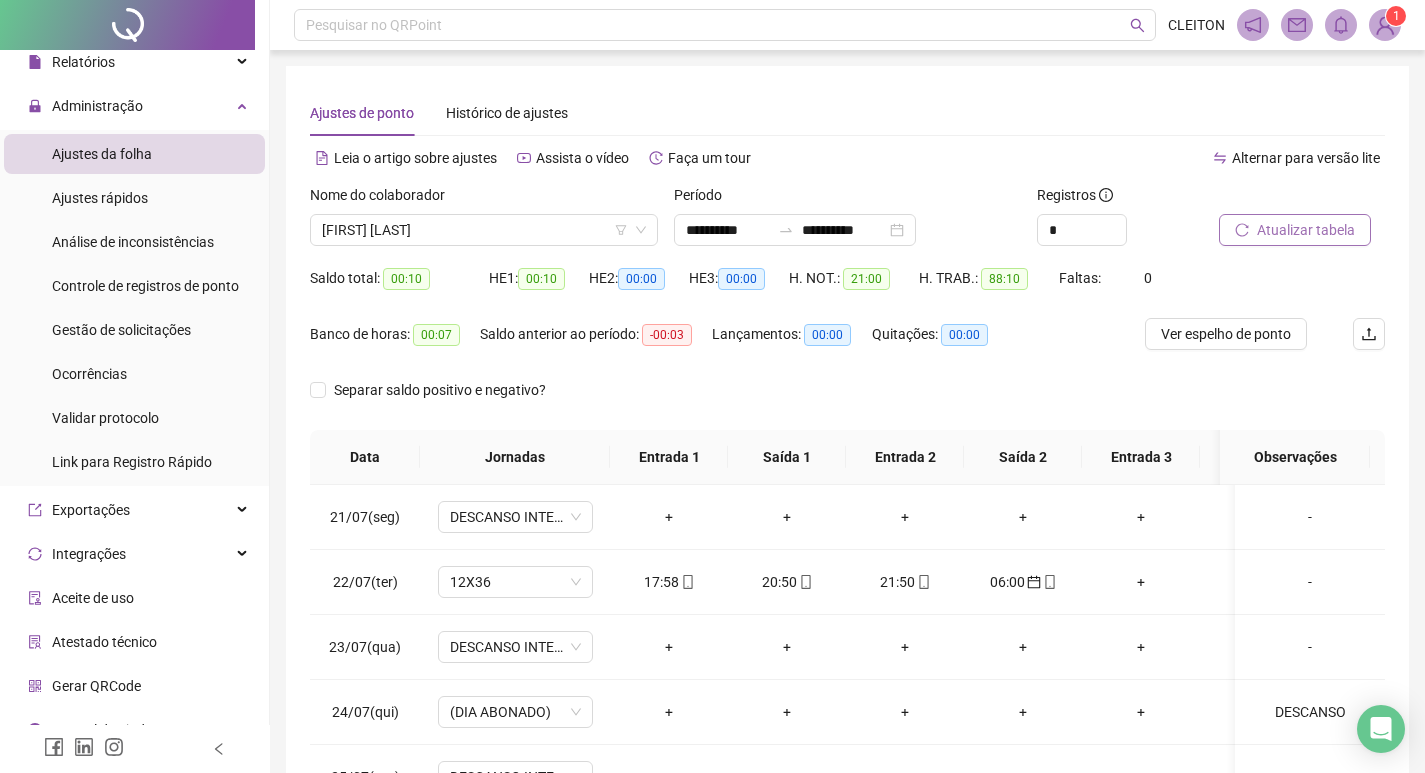 click on "Atualizar tabela" at bounding box center (1306, 230) 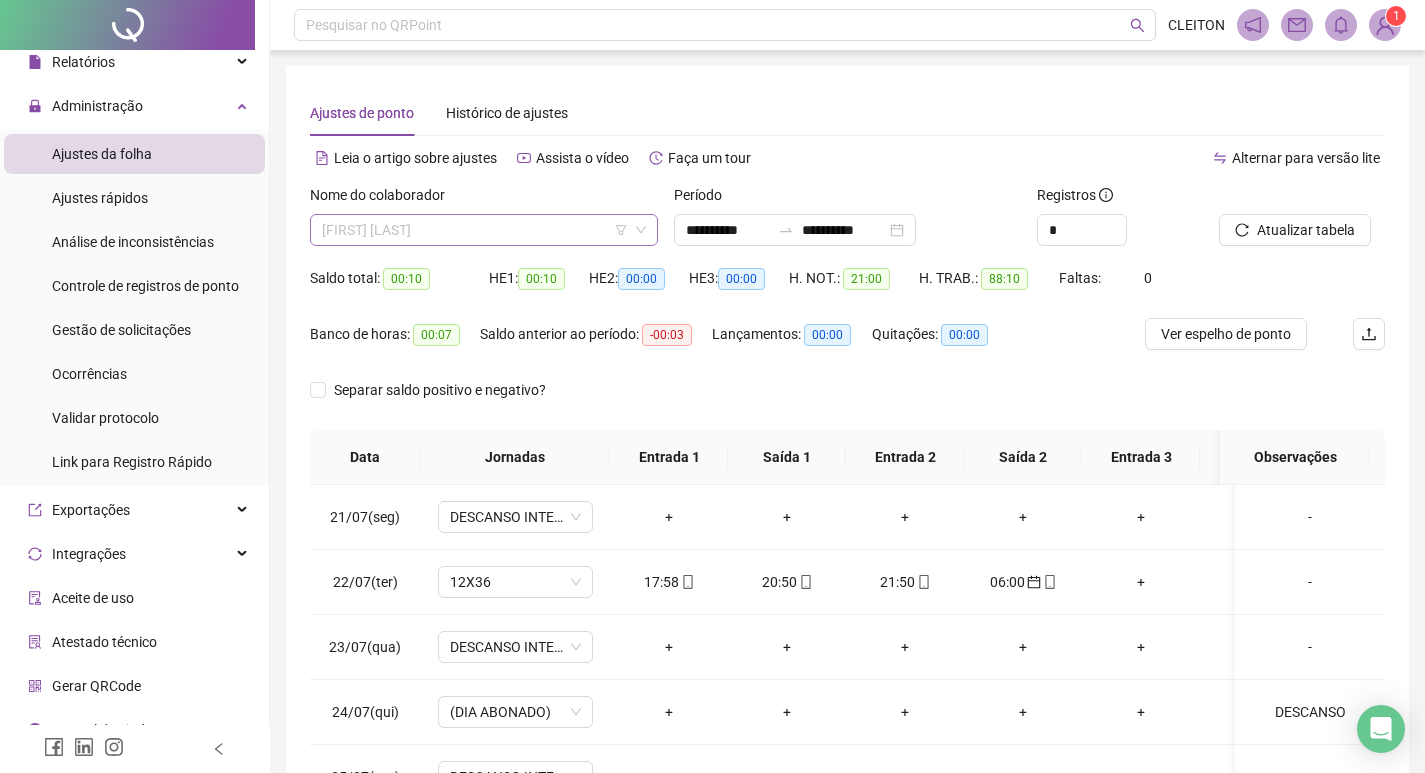 click on "[FIRST] [LAST]" at bounding box center [484, 230] 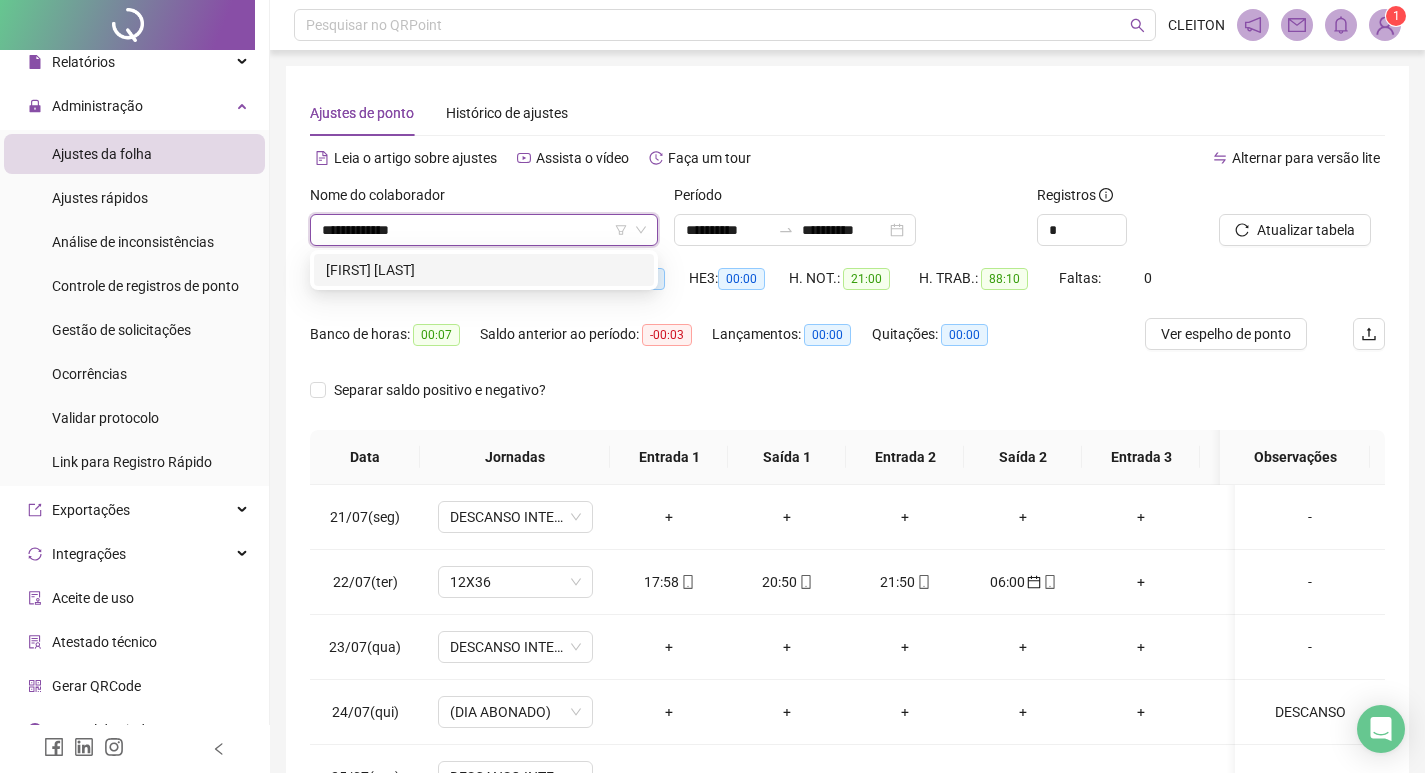 type on "**********" 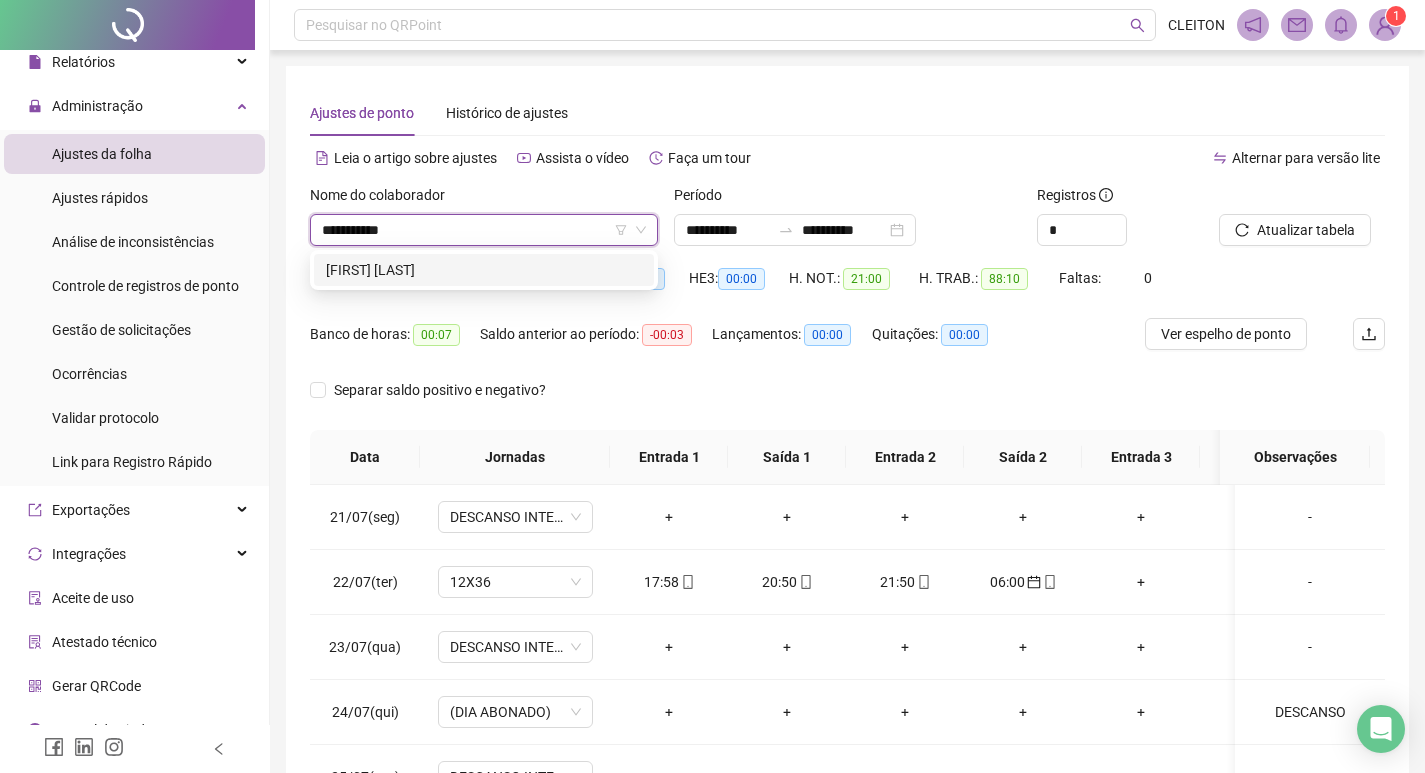 type on "**********" 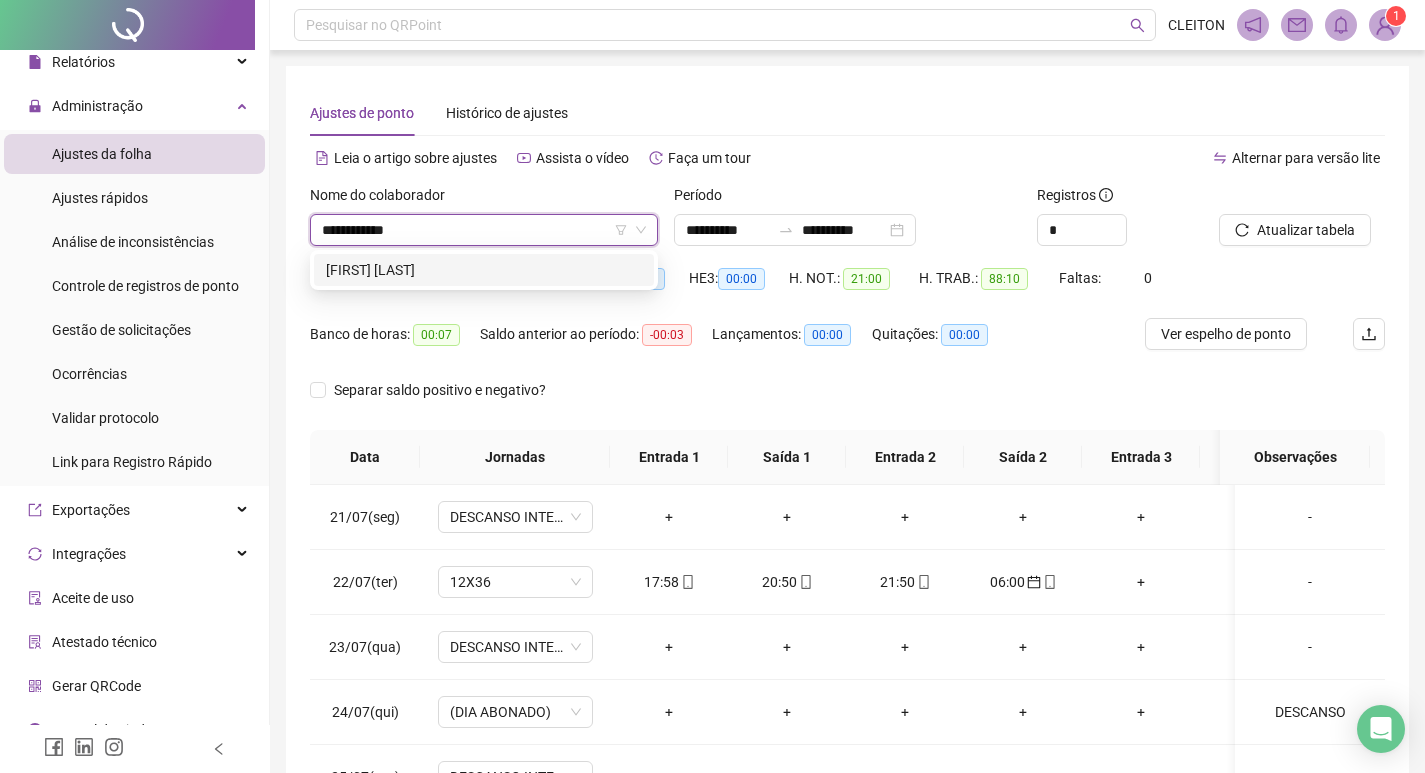 type on "**********" 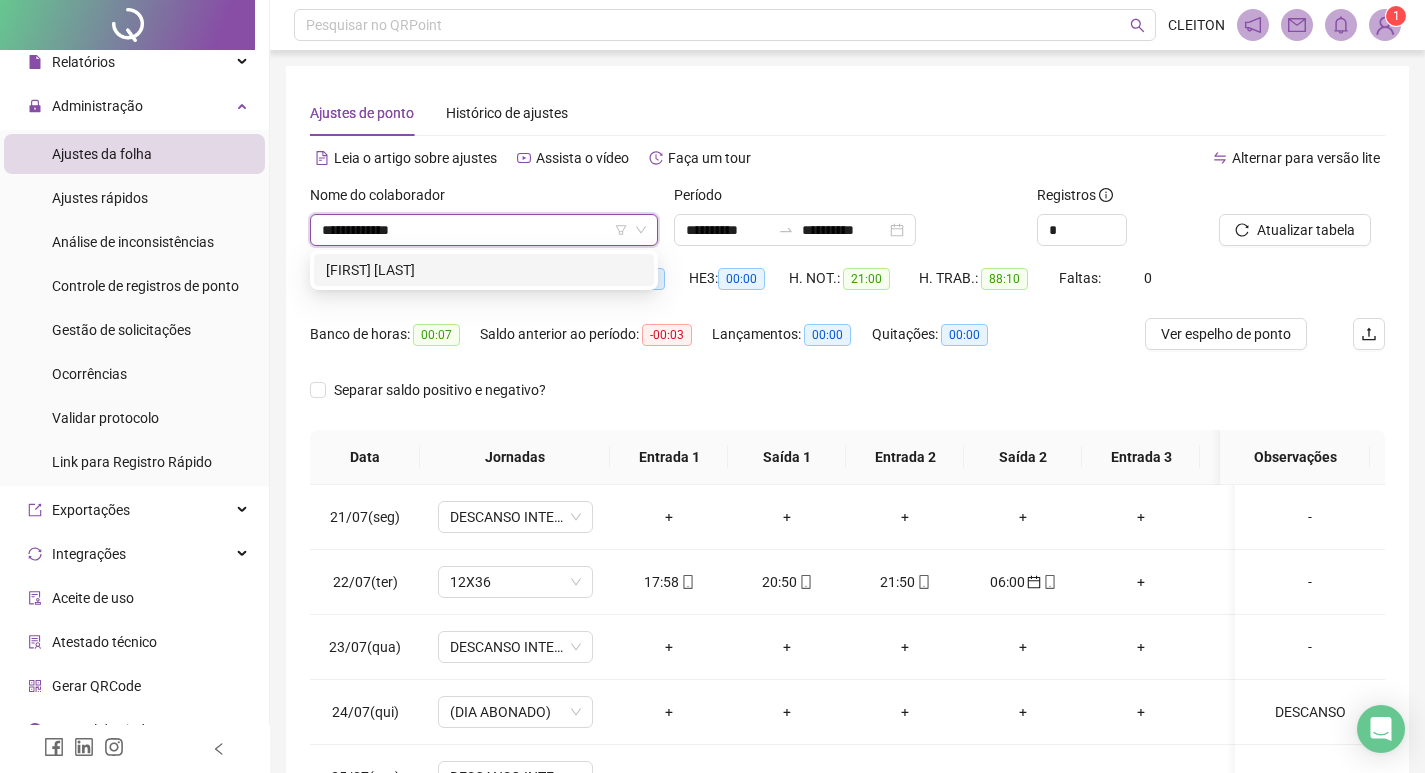 type 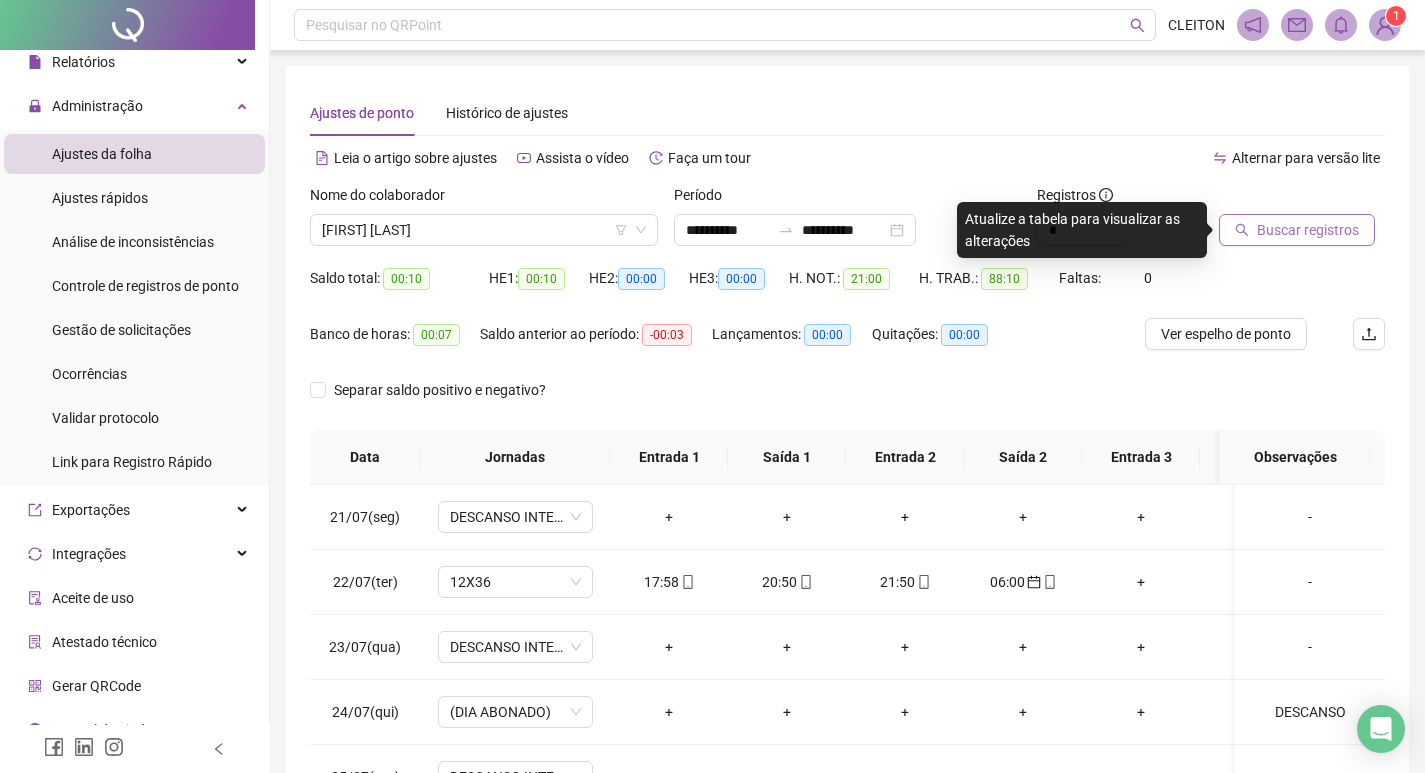 click on "Buscar registros" at bounding box center [1297, 230] 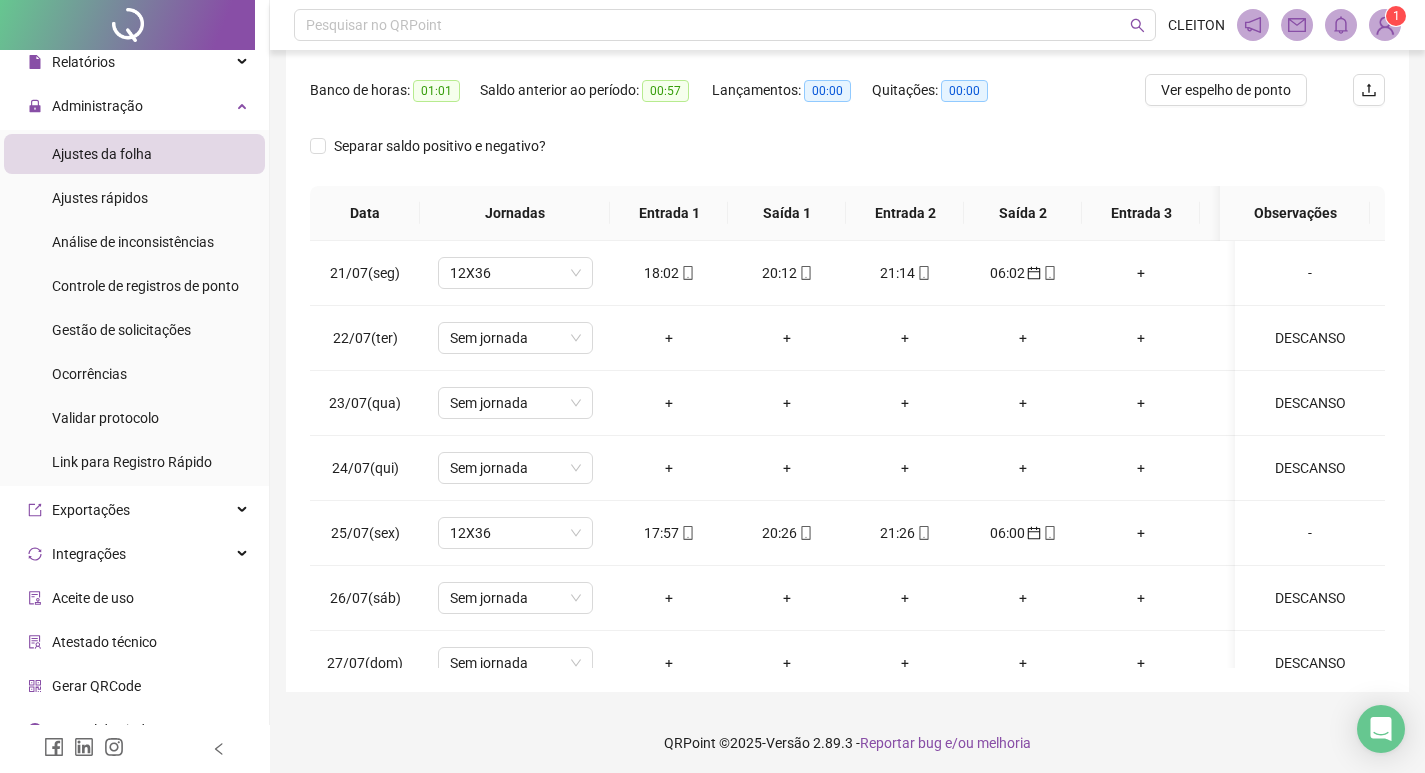 scroll, scrollTop: 249, scrollLeft: 0, axis: vertical 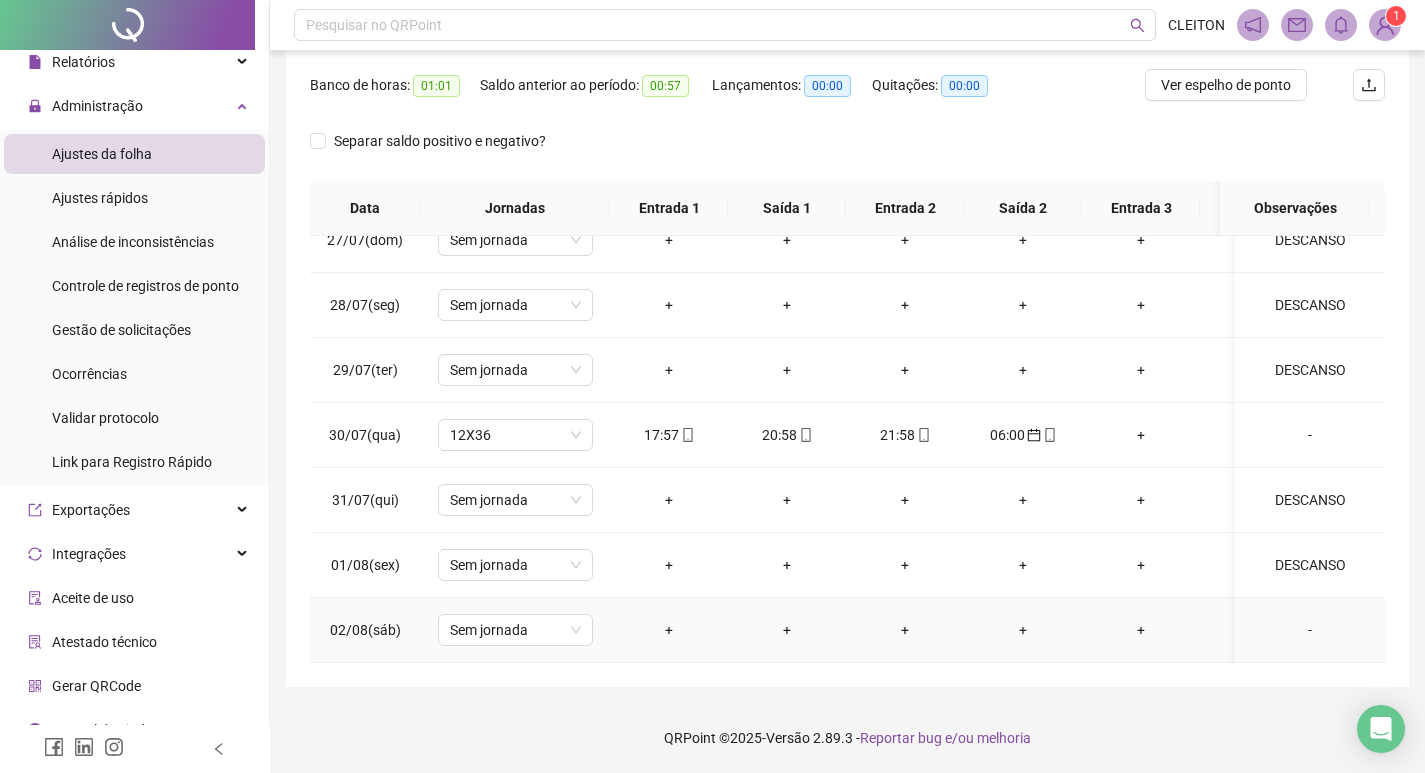 click on "-" at bounding box center [1310, 630] 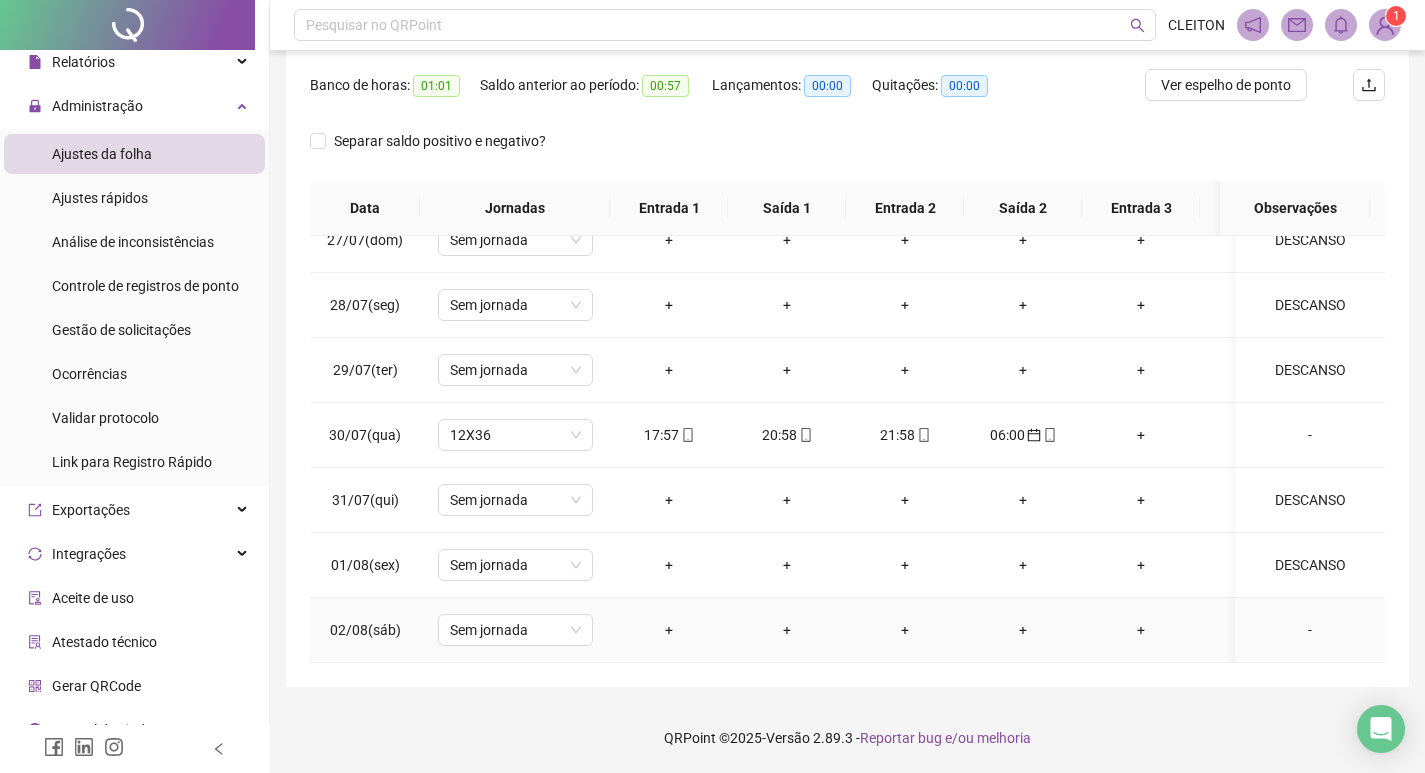 click on "-" at bounding box center [1310, 630] 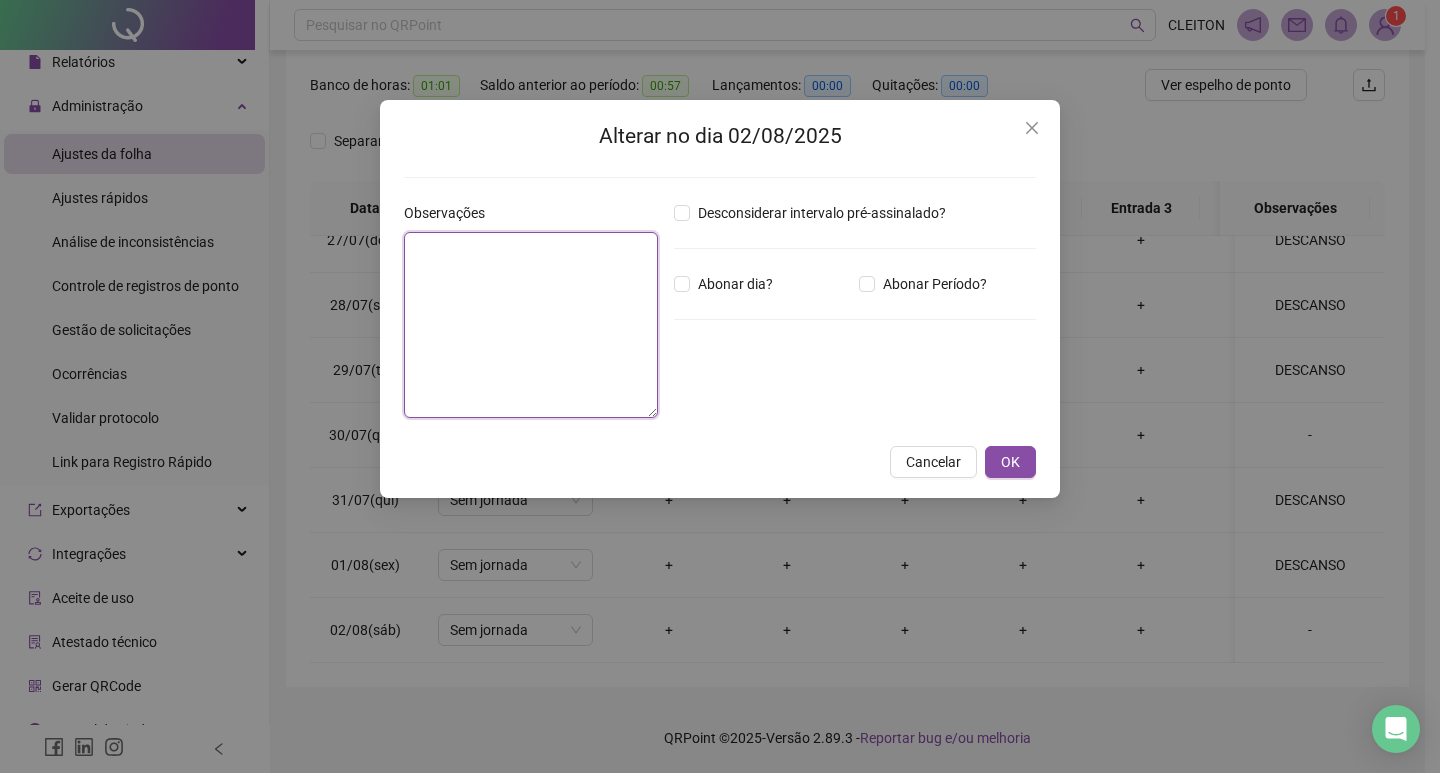 click at bounding box center [531, 325] 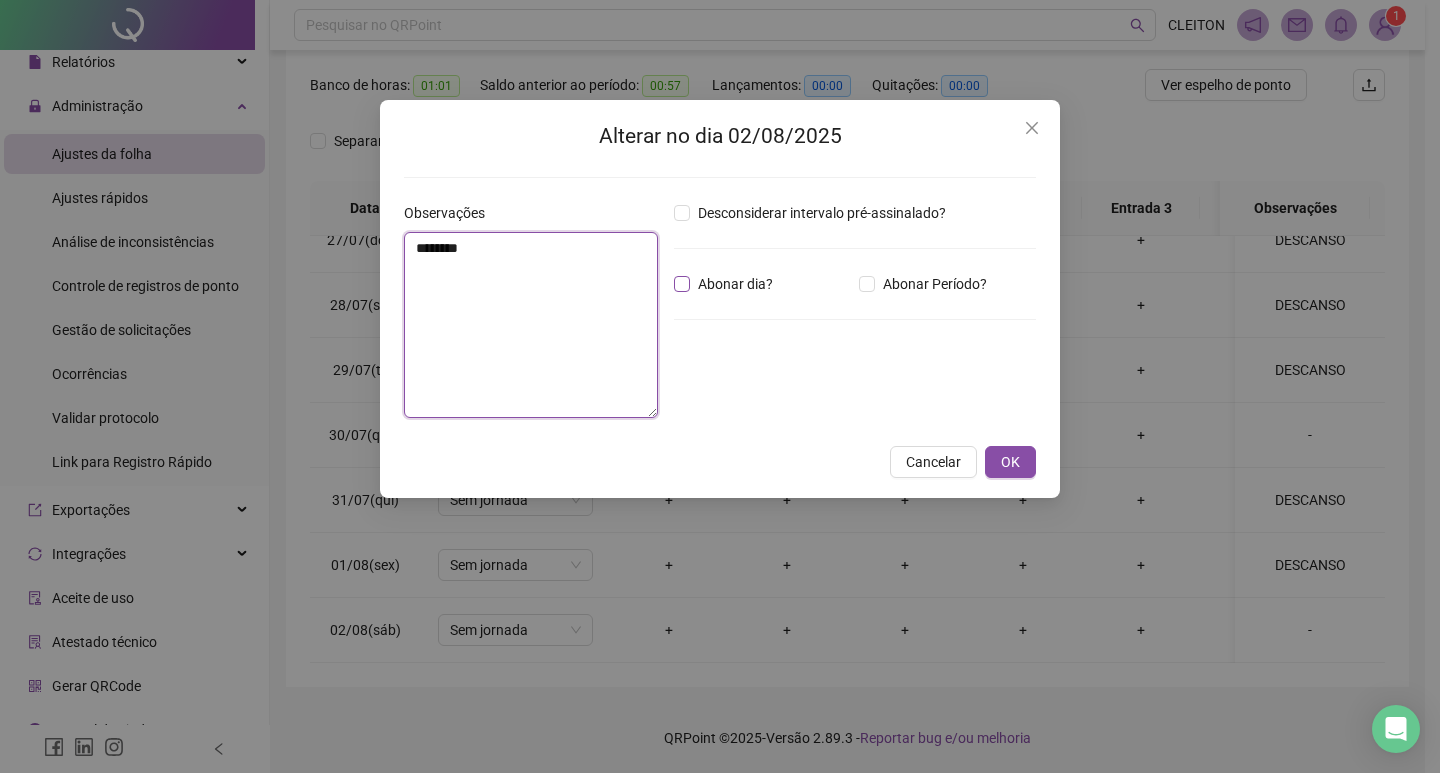 type on "********" 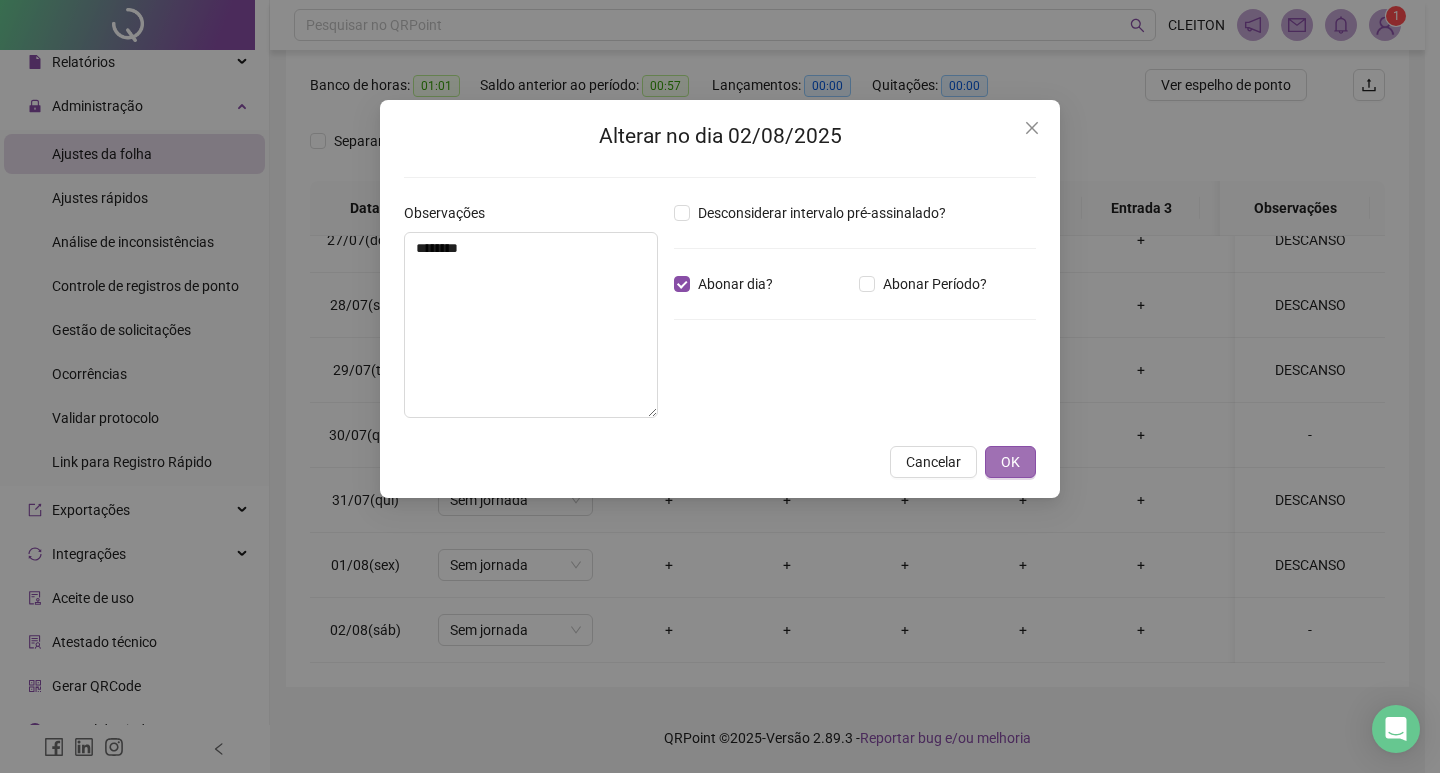 click on "OK" at bounding box center (1010, 462) 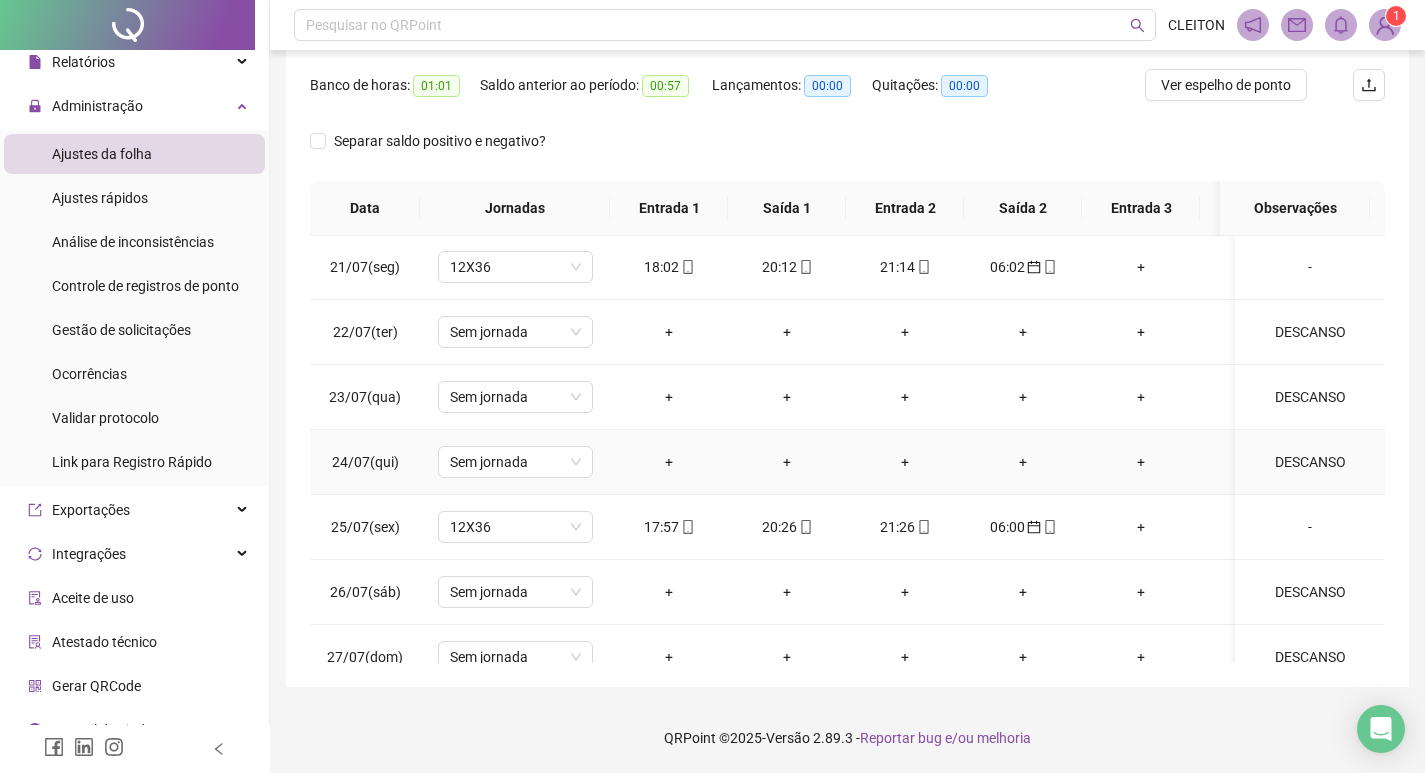 scroll, scrollTop: 0, scrollLeft: 0, axis: both 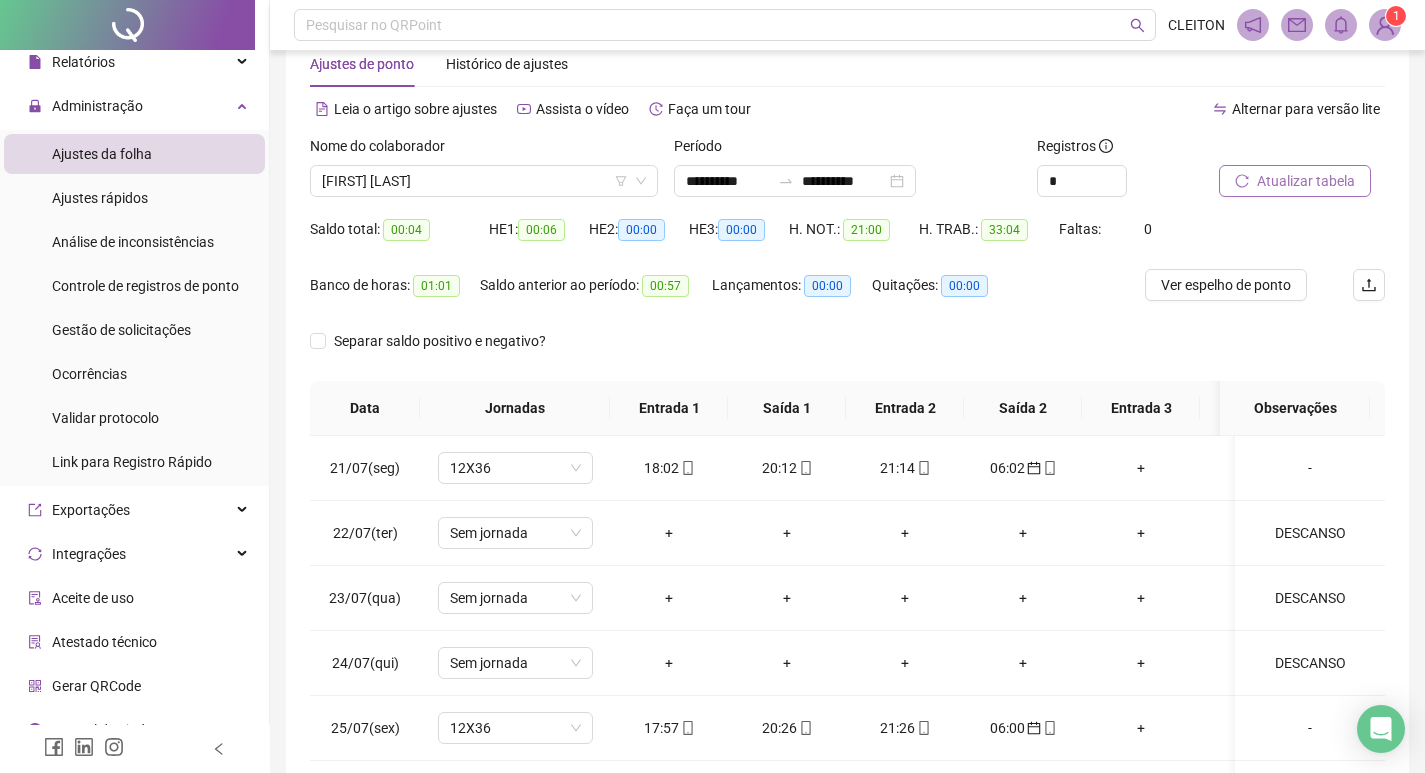 click on "Atualizar tabela" at bounding box center [1306, 181] 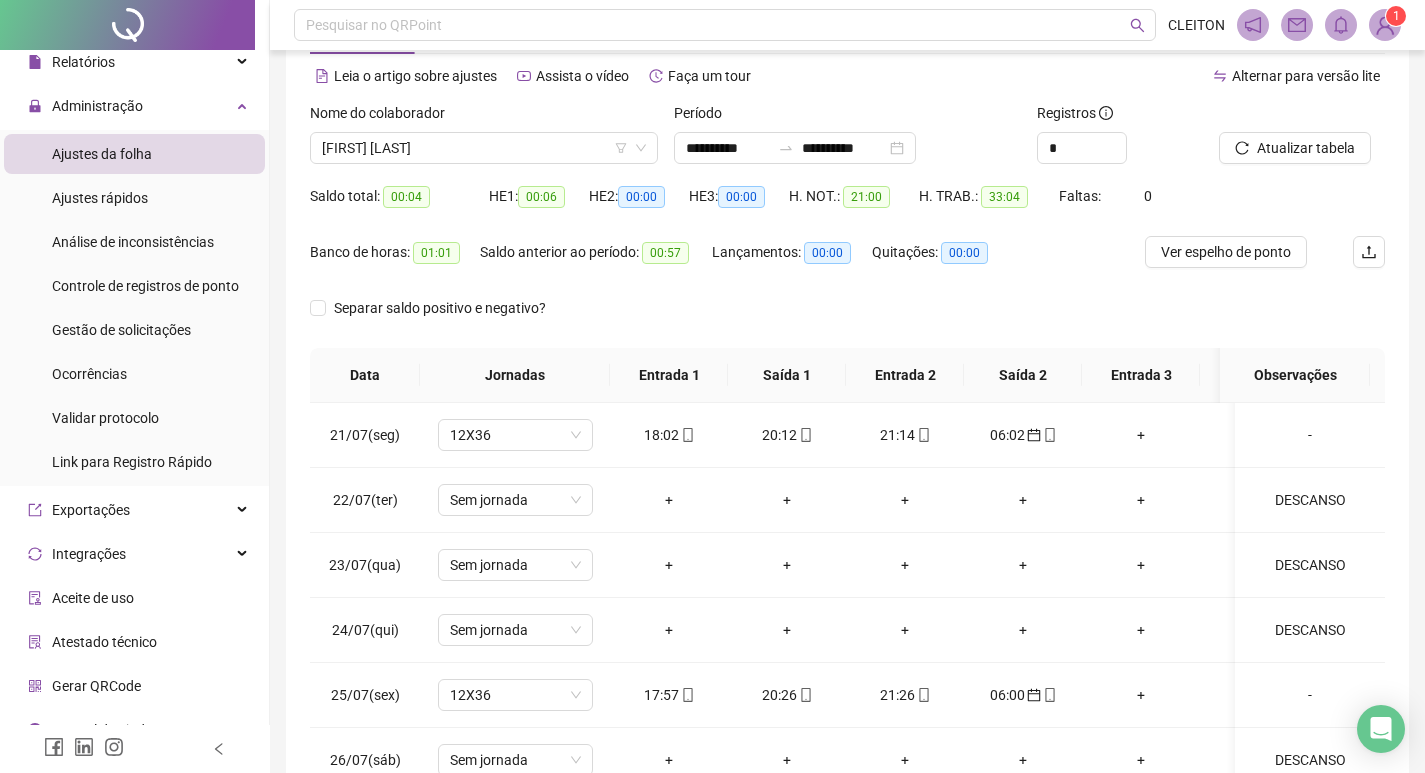 scroll, scrollTop: 249, scrollLeft: 0, axis: vertical 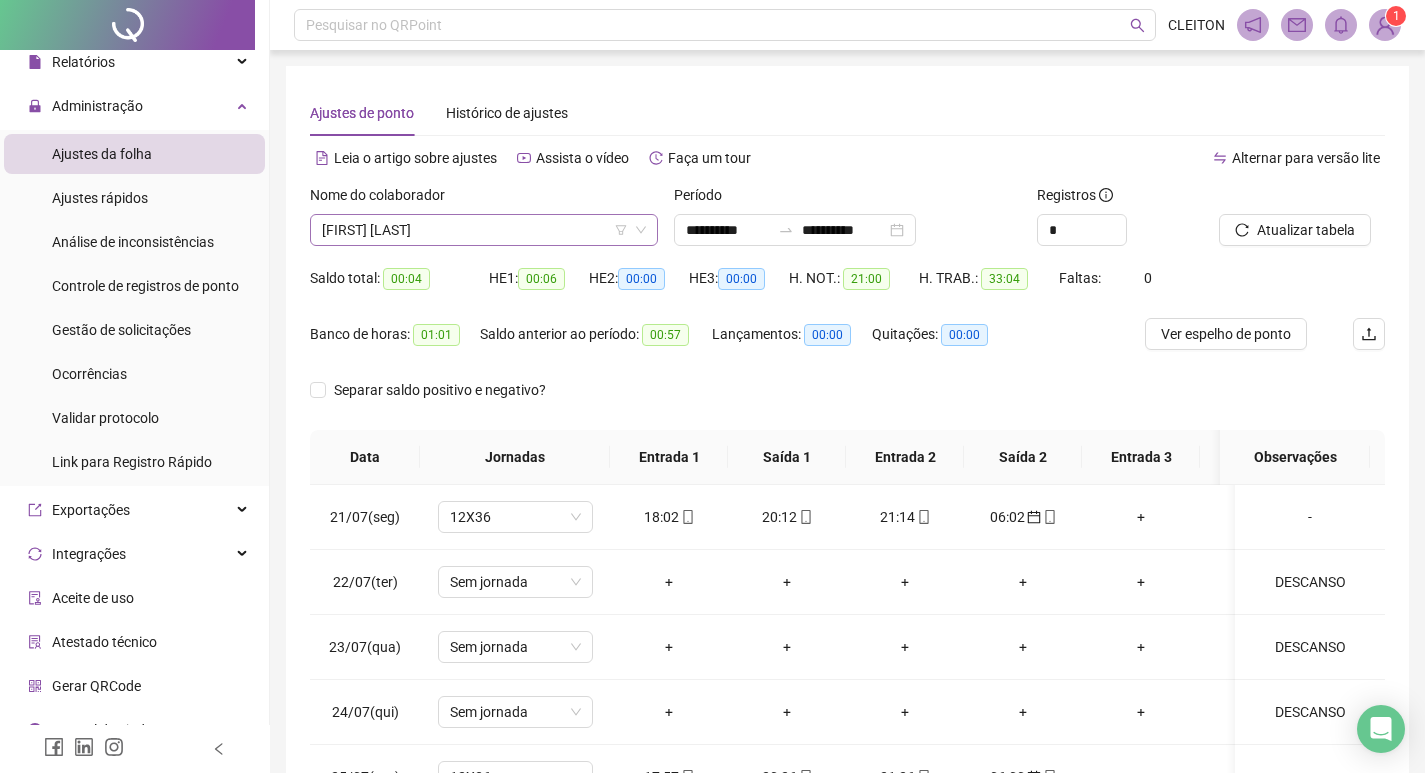 click on "[FIRST] [LAST]" at bounding box center [484, 230] 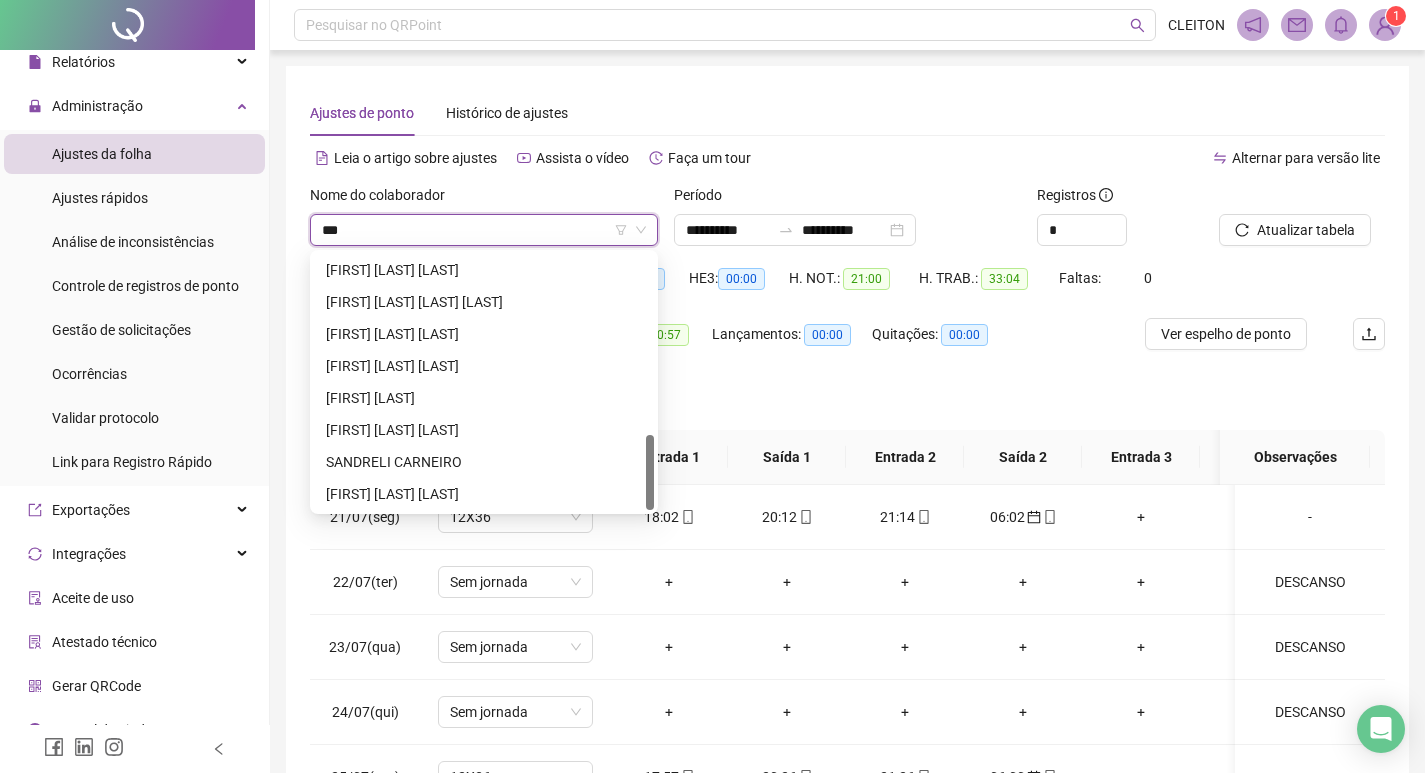 scroll, scrollTop: 0, scrollLeft: 0, axis: both 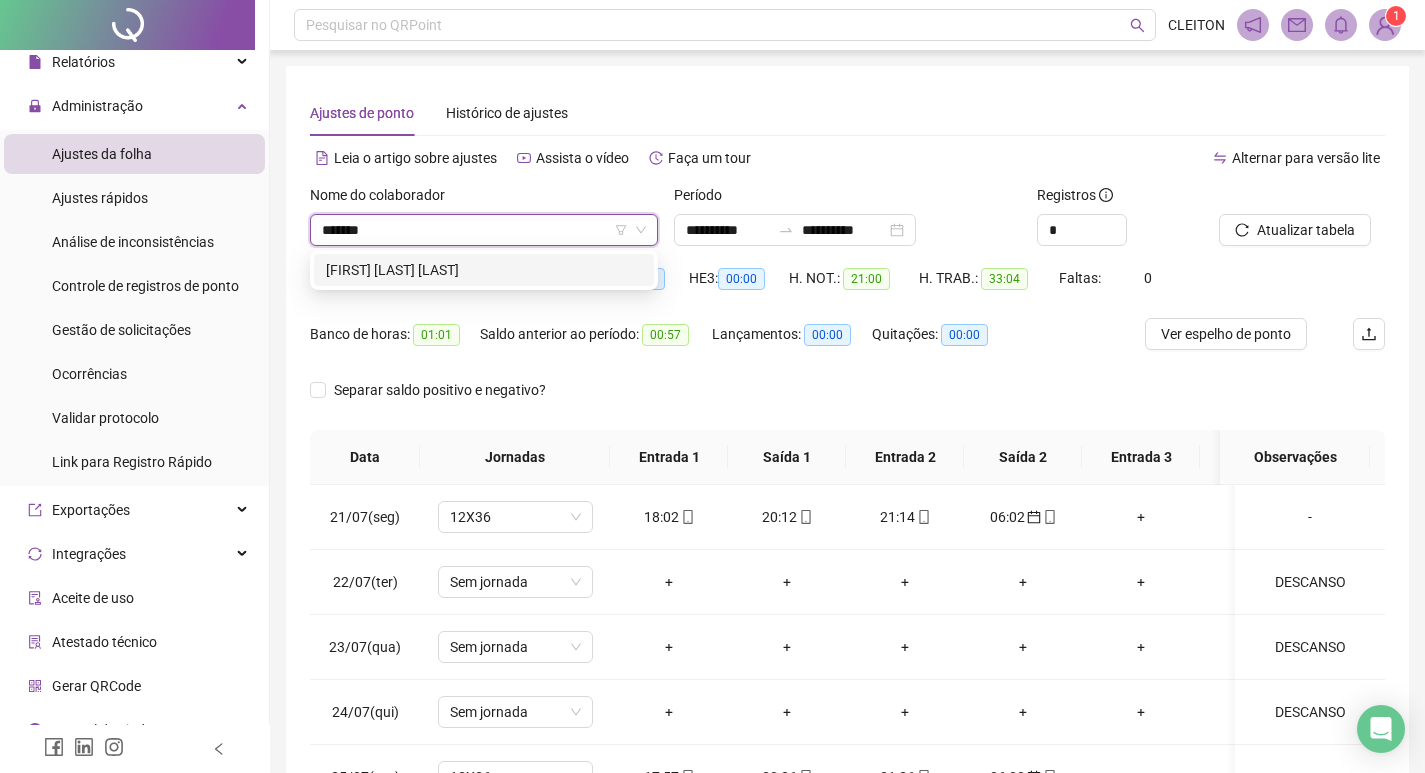 type on "*******" 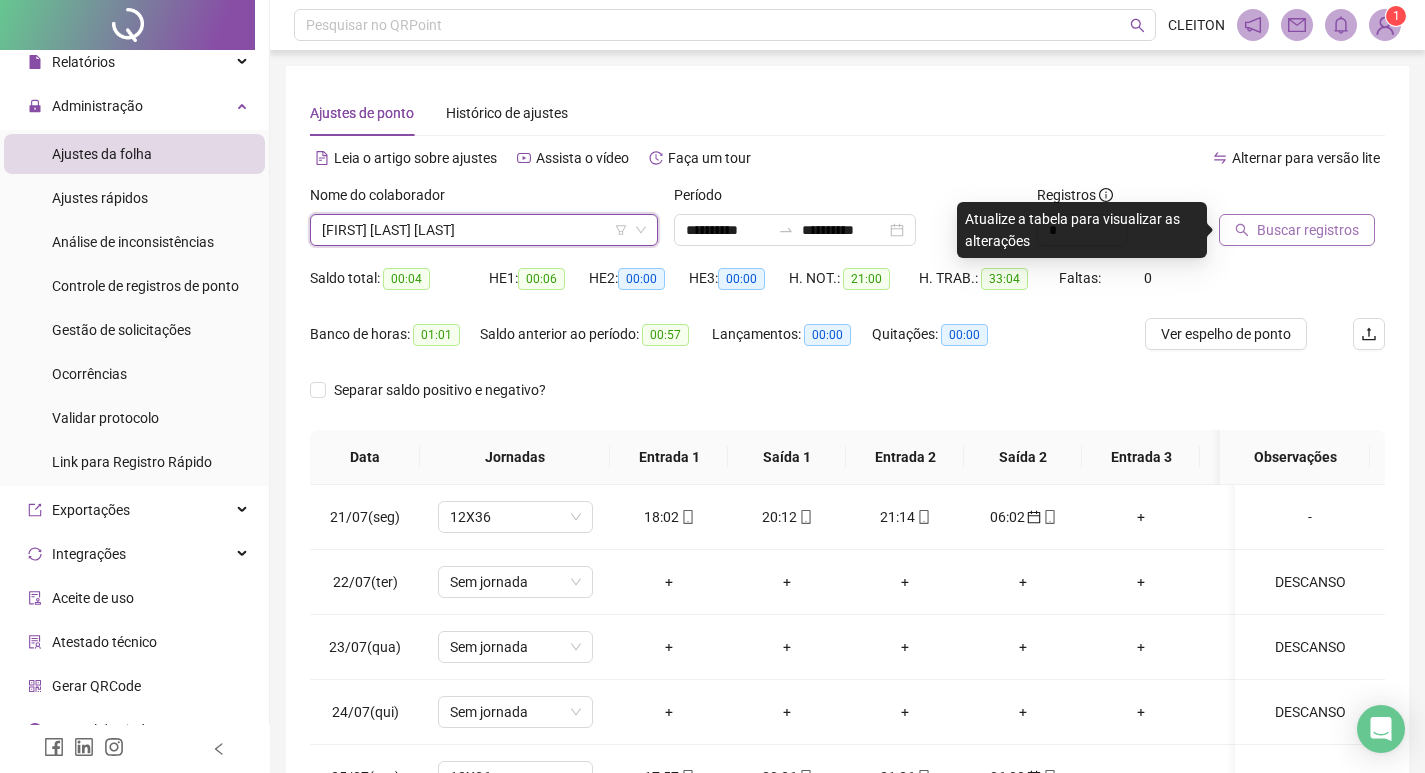 click on "Buscar registros" at bounding box center (1297, 230) 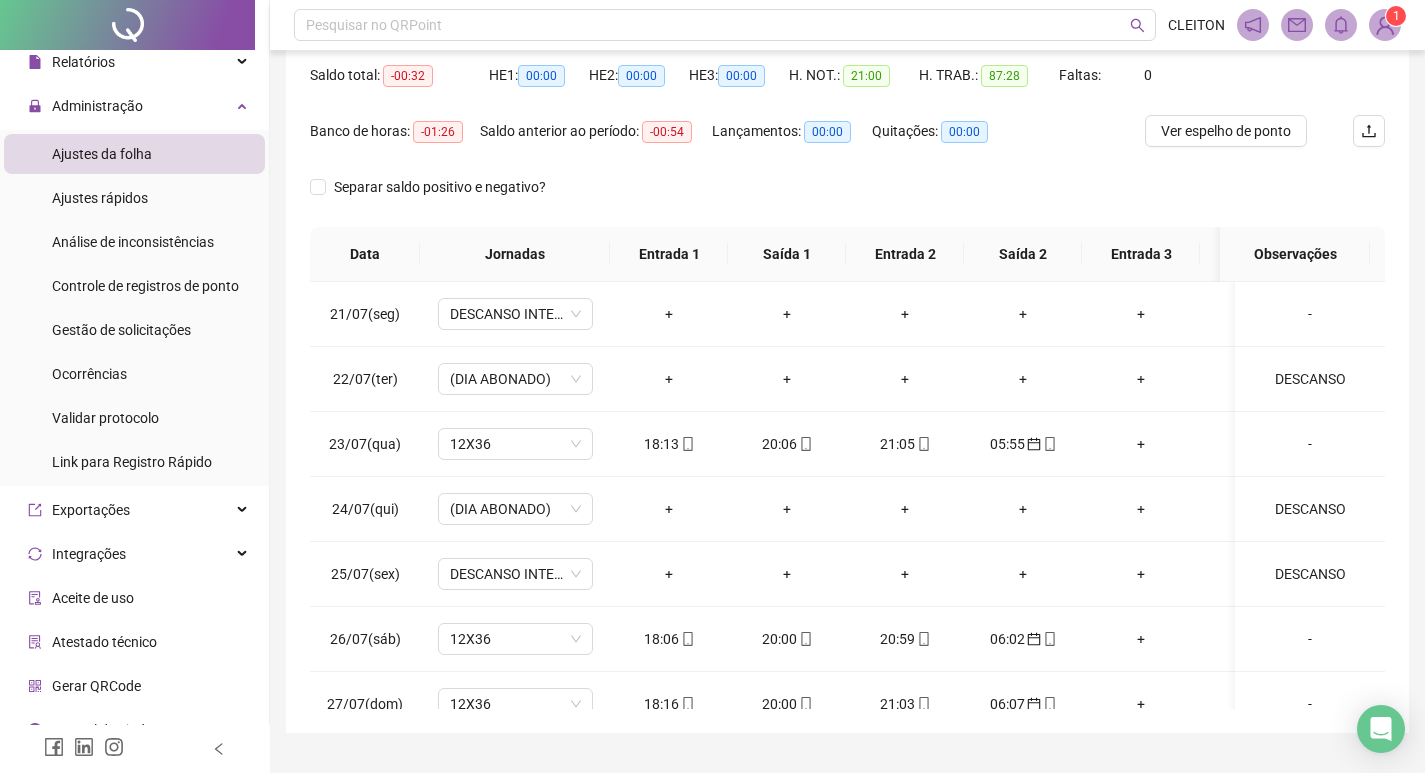 scroll, scrollTop: 249, scrollLeft: 0, axis: vertical 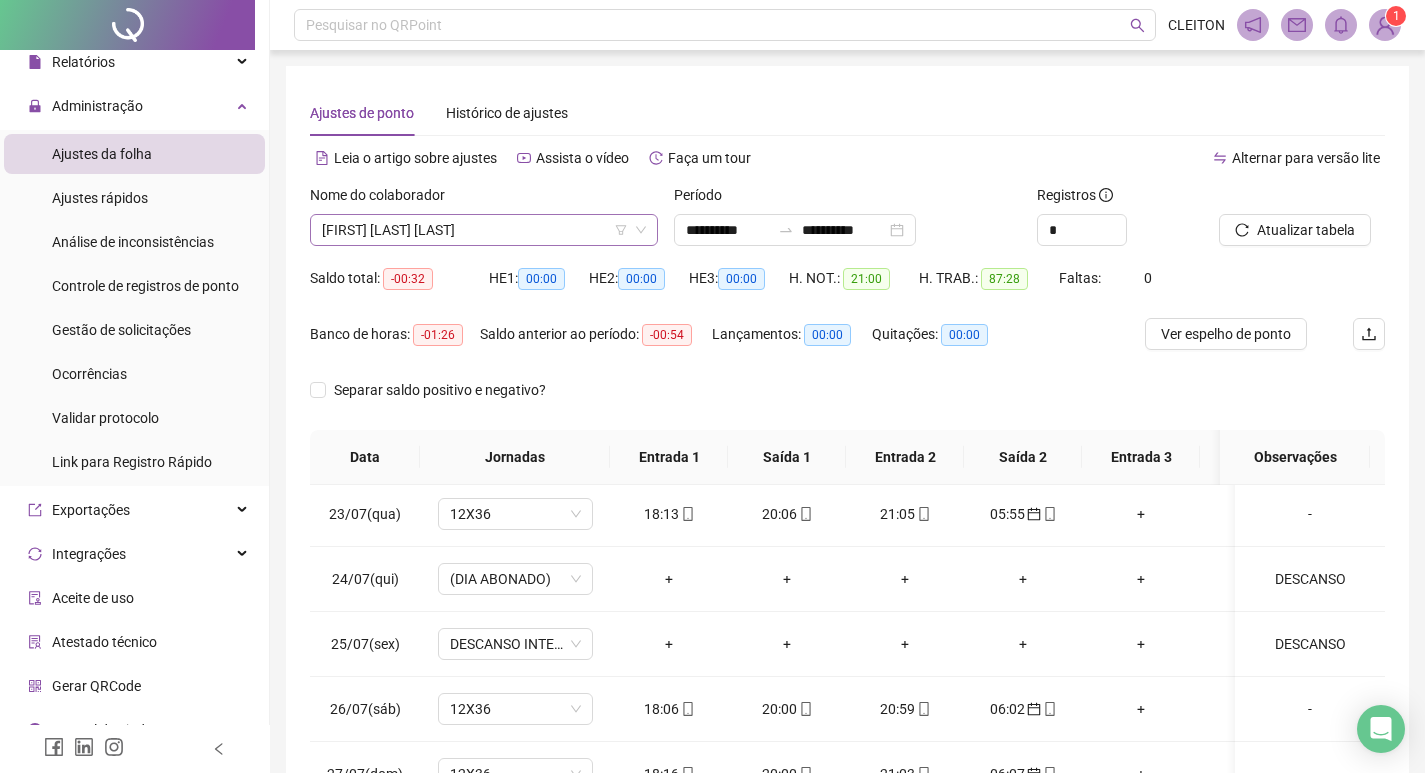 click on "[FIRST] [LAST] [LAST]" at bounding box center (484, 230) 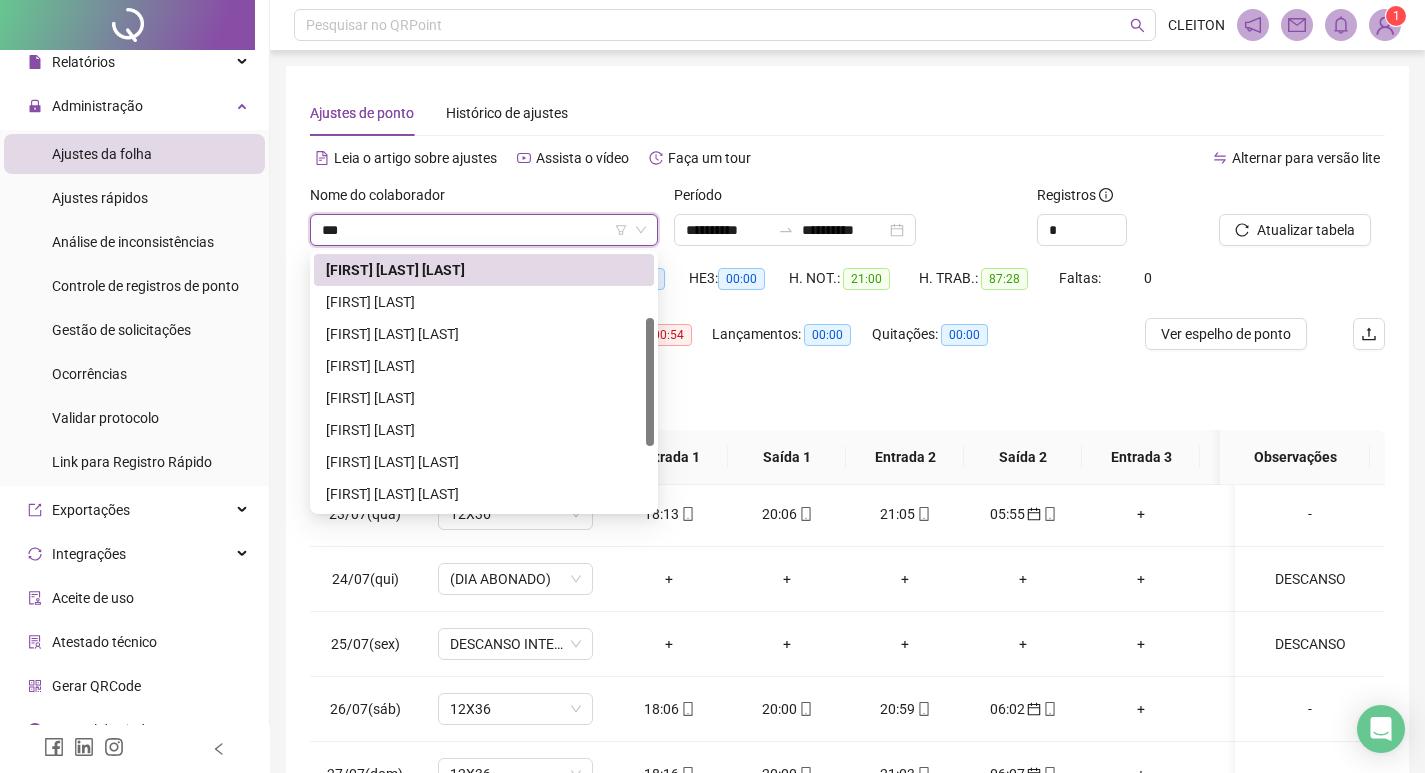 scroll, scrollTop: 0, scrollLeft: 0, axis: both 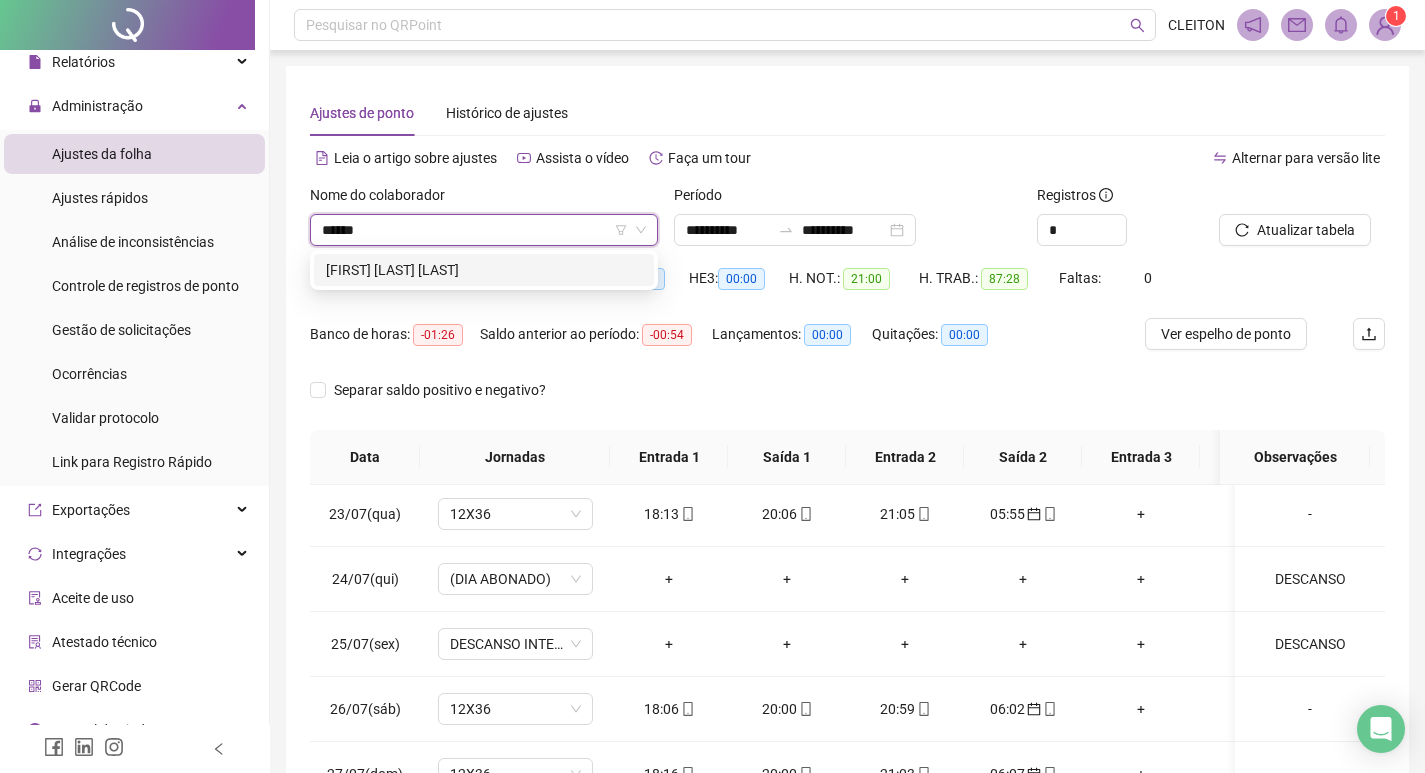 type on "******" 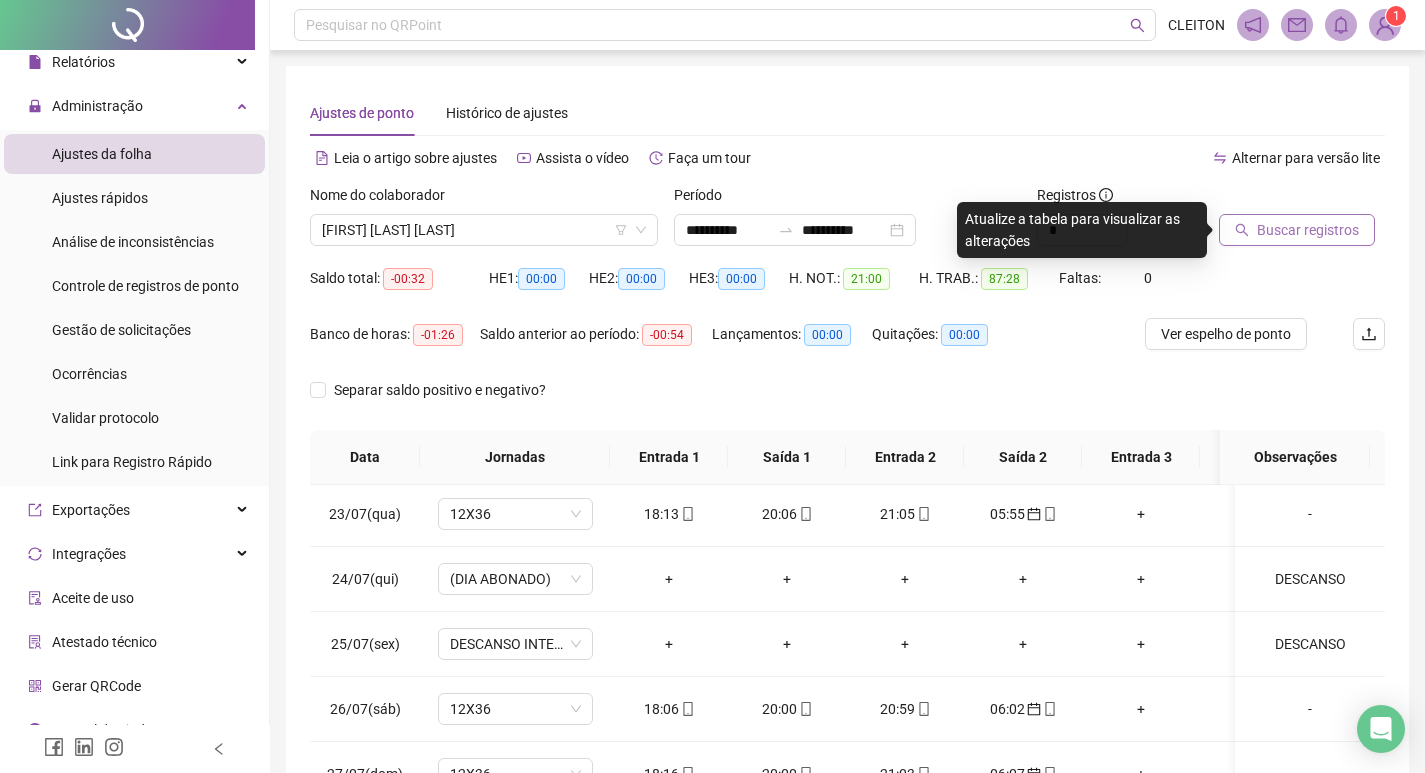 click on "Buscar registros" at bounding box center (1308, 230) 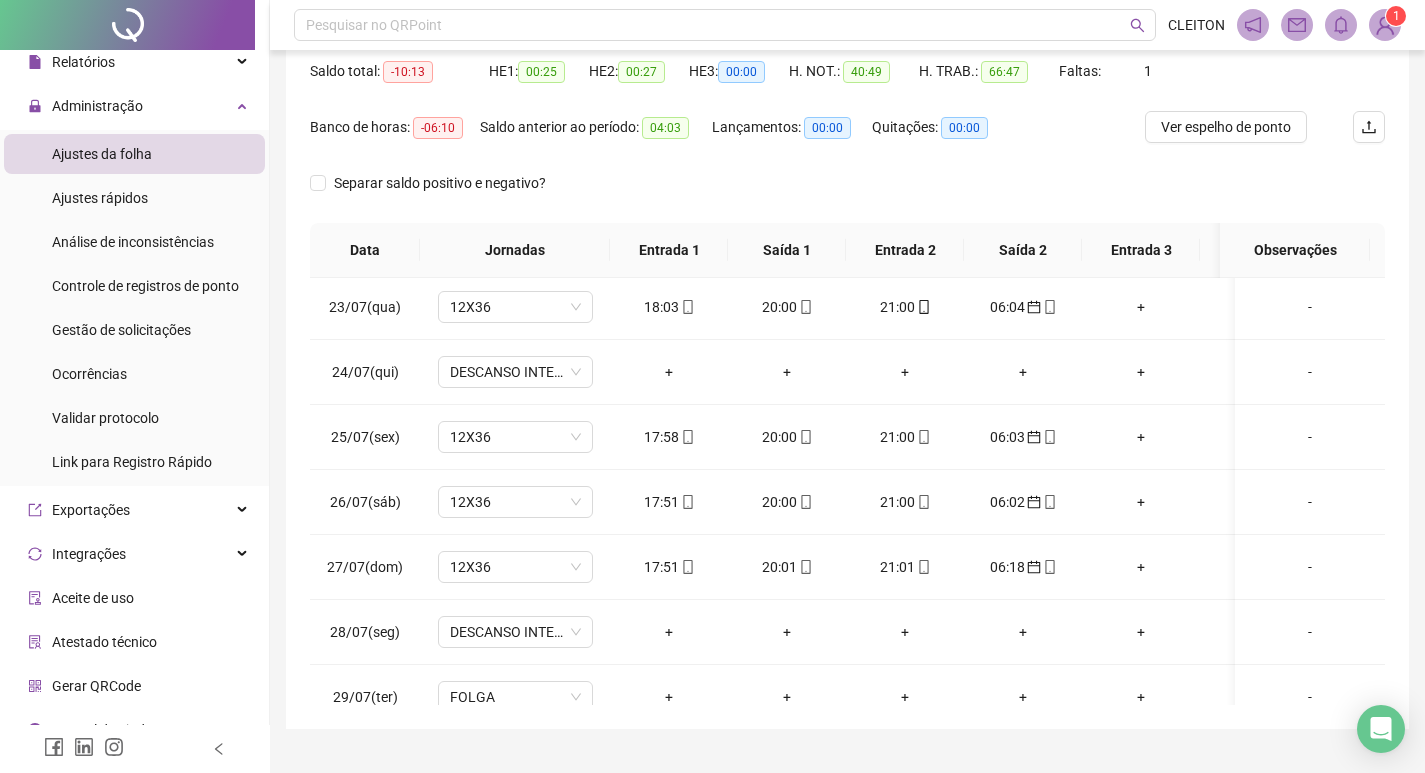 scroll, scrollTop: 249, scrollLeft: 0, axis: vertical 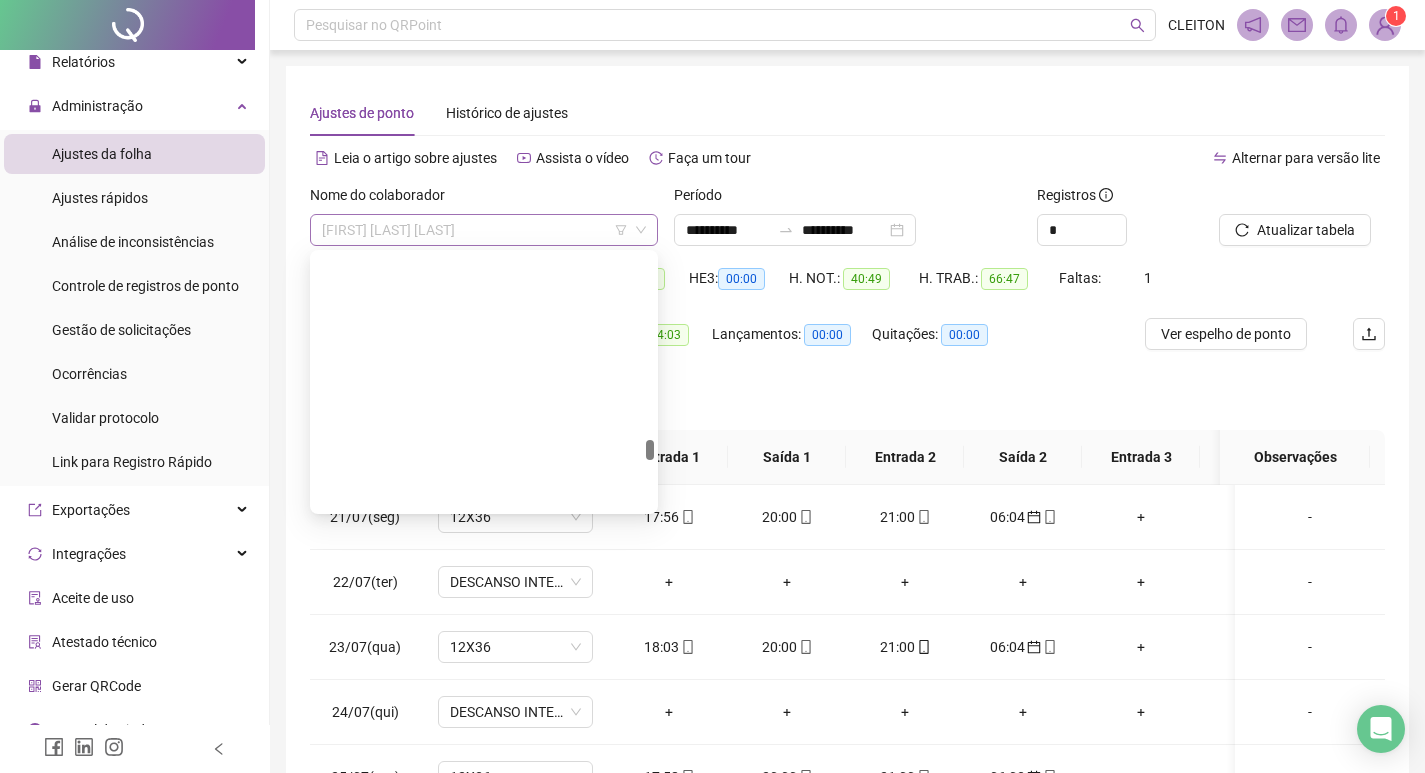 click on "[FIRST] [LAST] [LAST]" at bounding box center (484, 230) 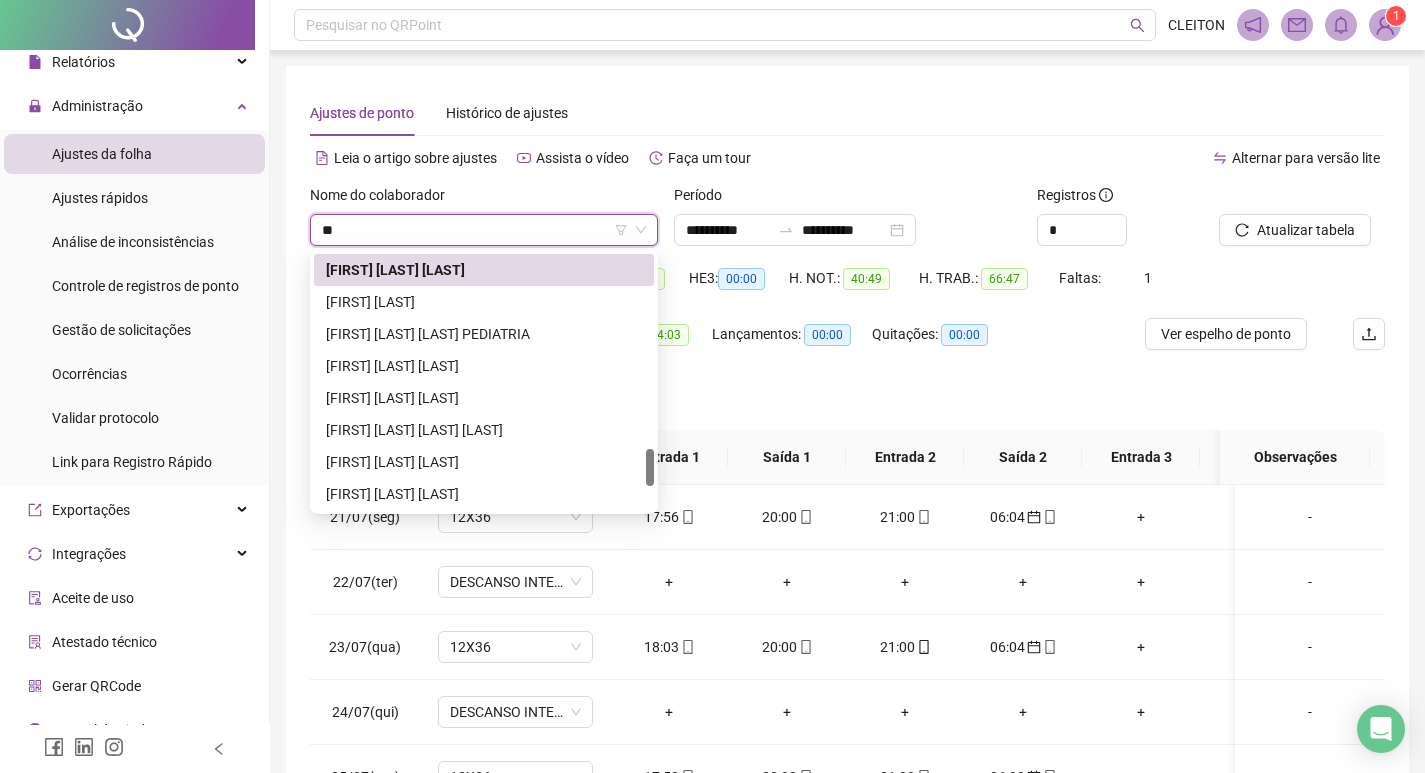 scroll, scrollTop: 0, scrollLeft: 0, axis: both 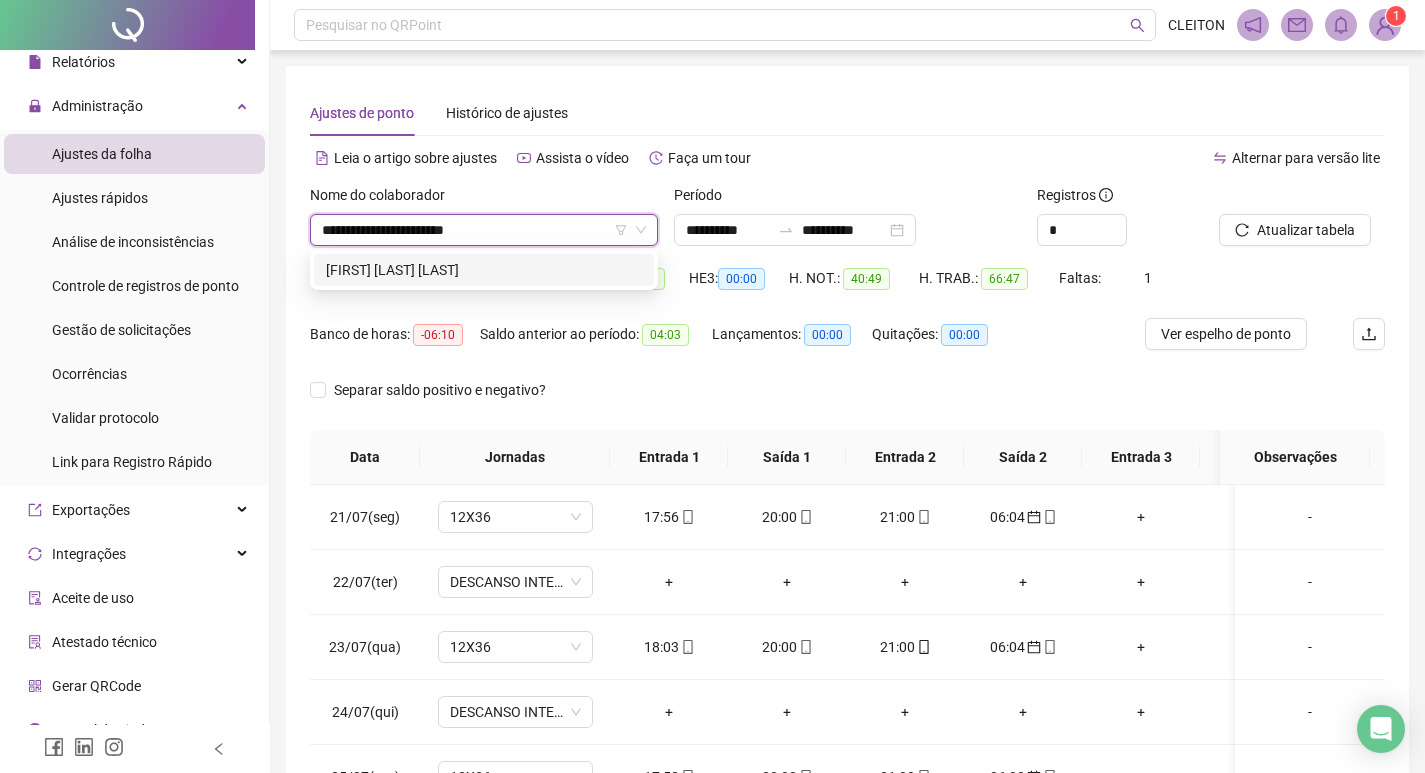 type on "**********" 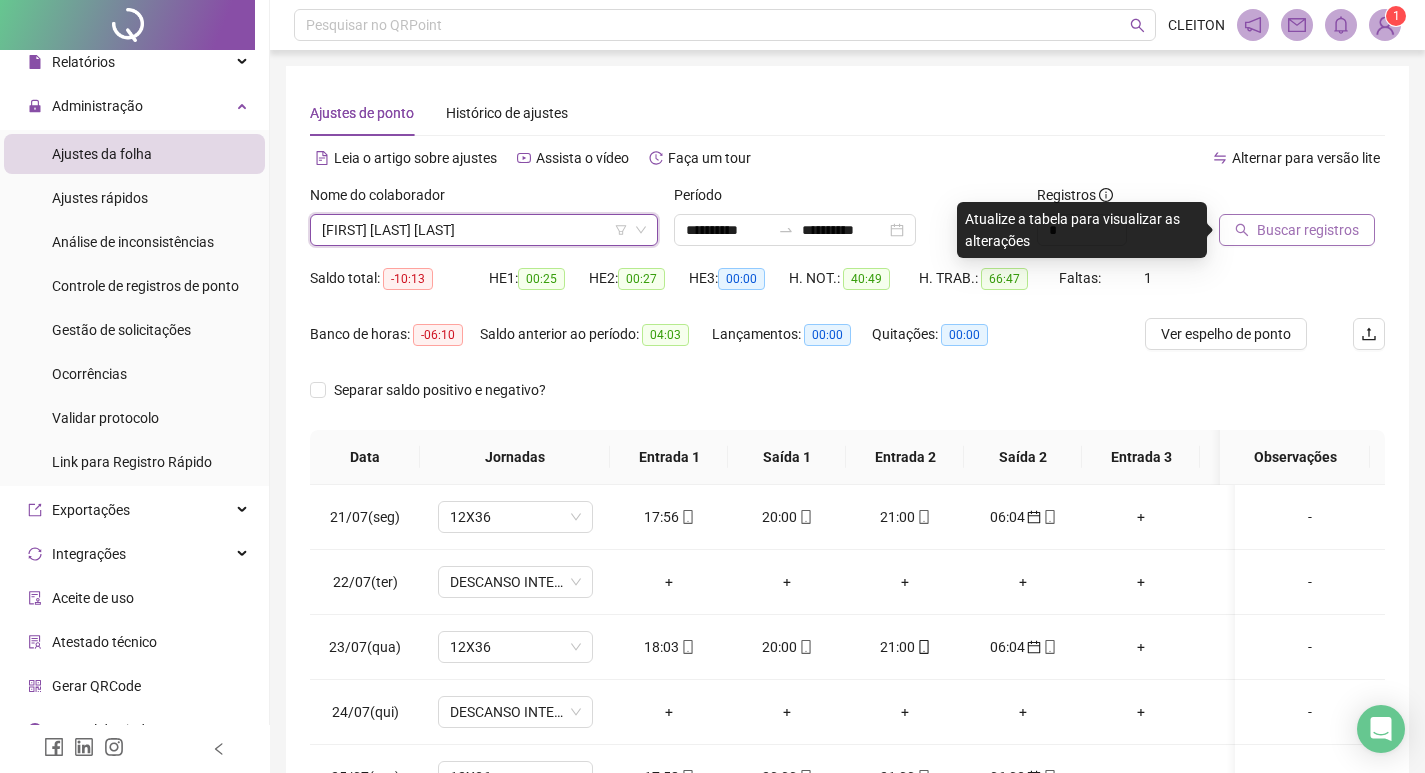 click on "Buscar registros" at bounding box center [1297, 230] 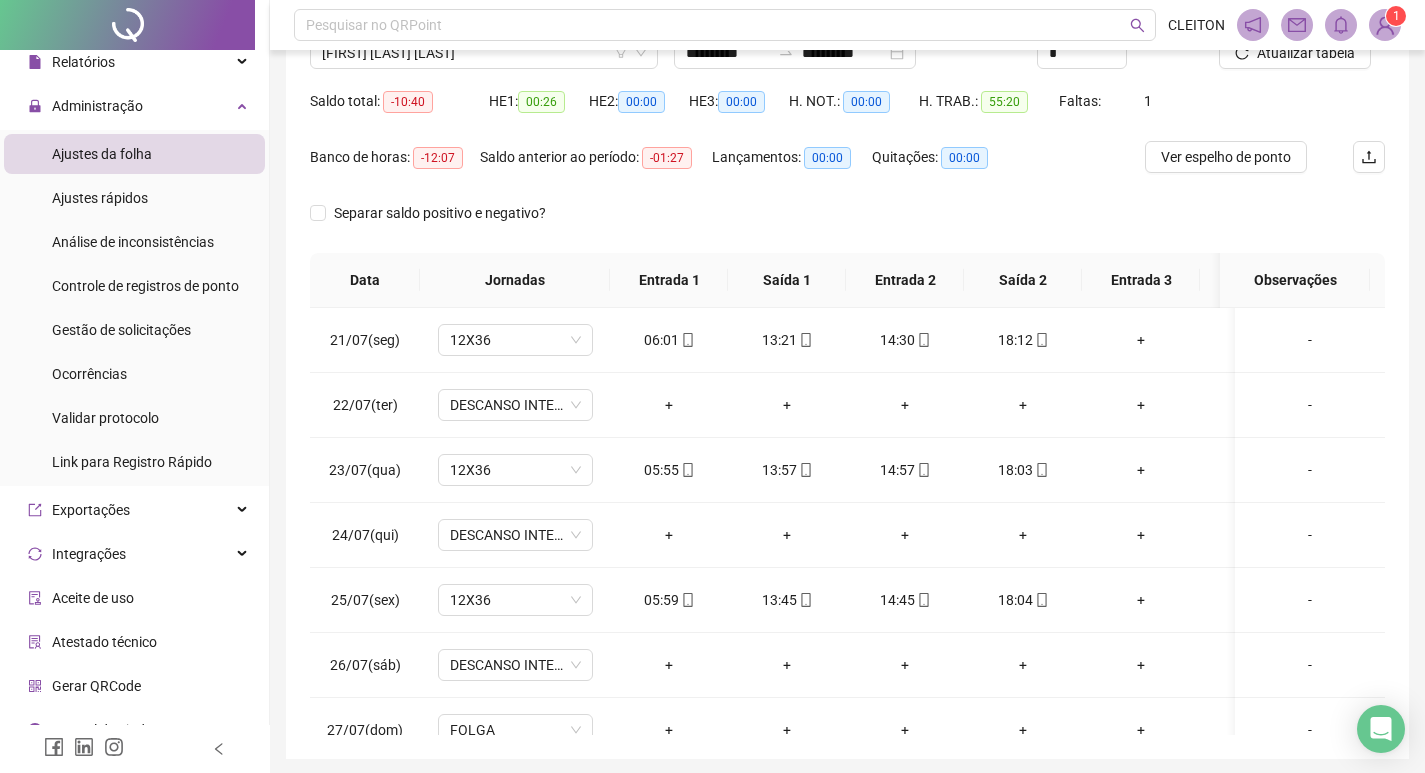 scroll, scrollTop: 249, scrollLeft: 0, axis: vertical 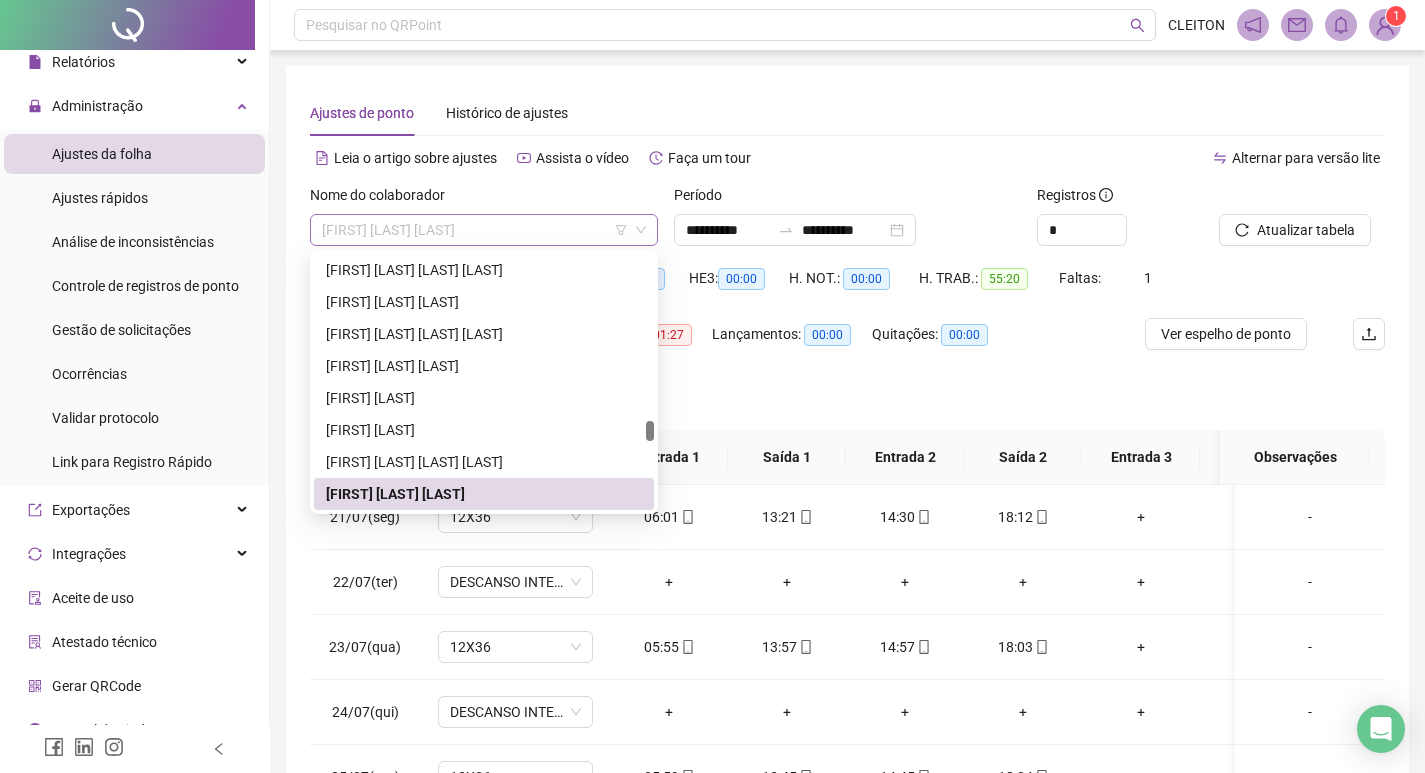 click on "[FIRST] [LAST] [LAST]" at bounding box center [484, 230] 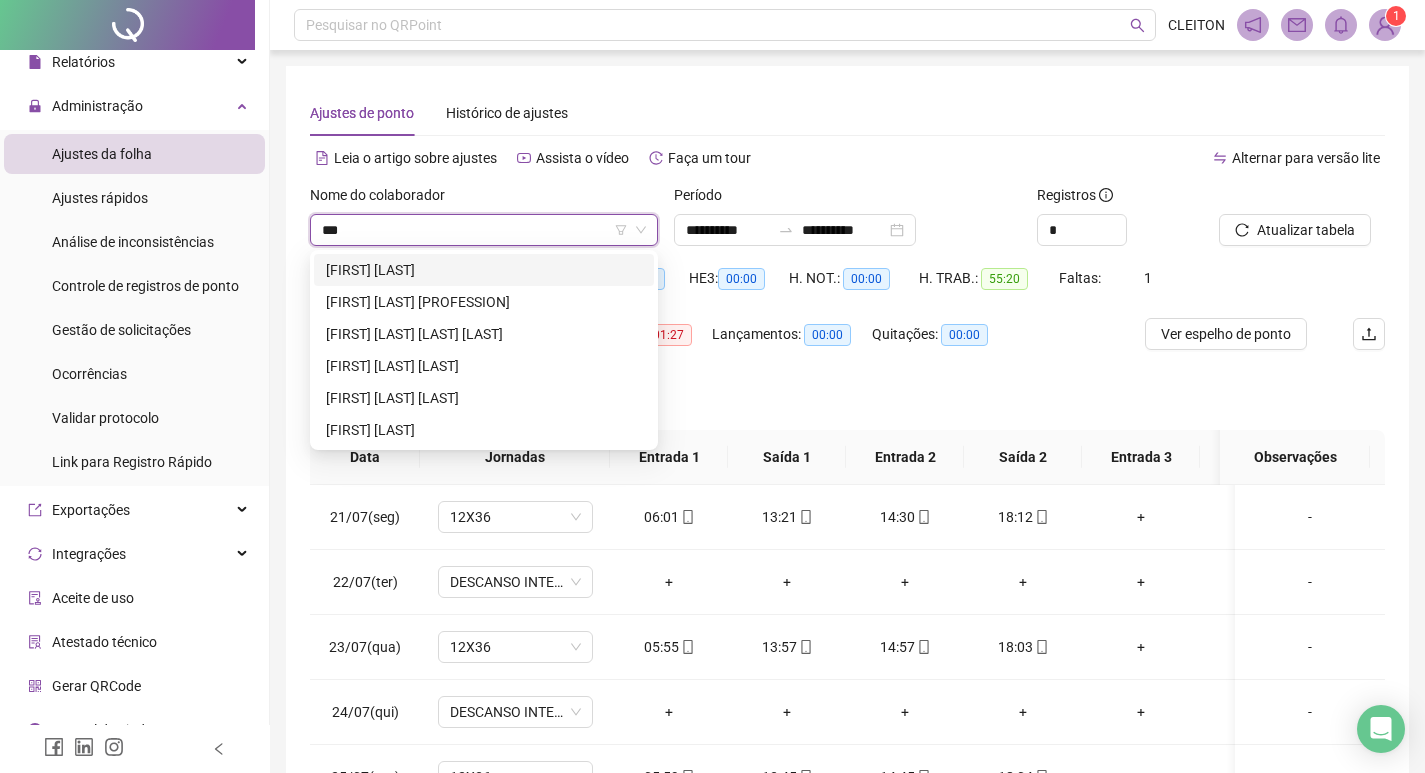 scroll, scrollTop: 0, scrollLeft: 0, axis: both 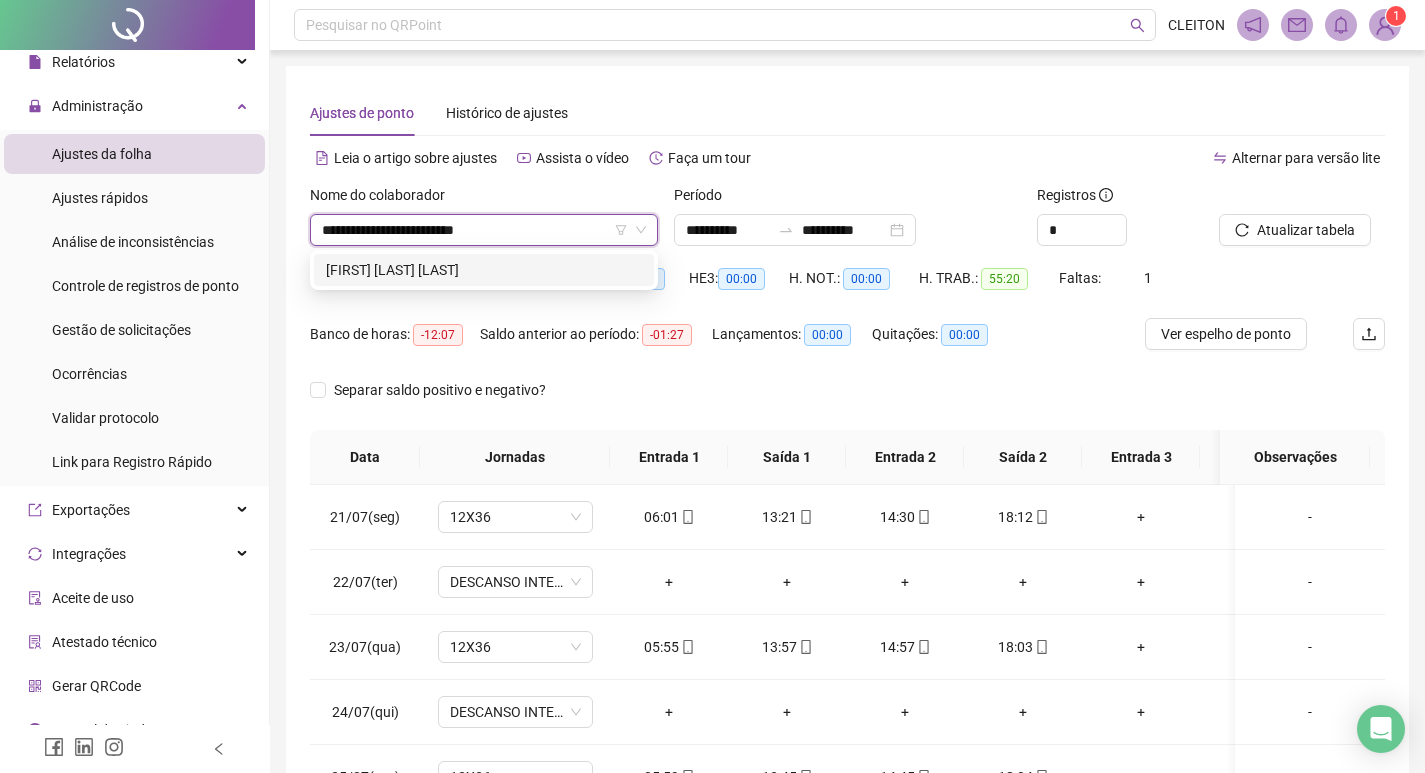 type on "**********" 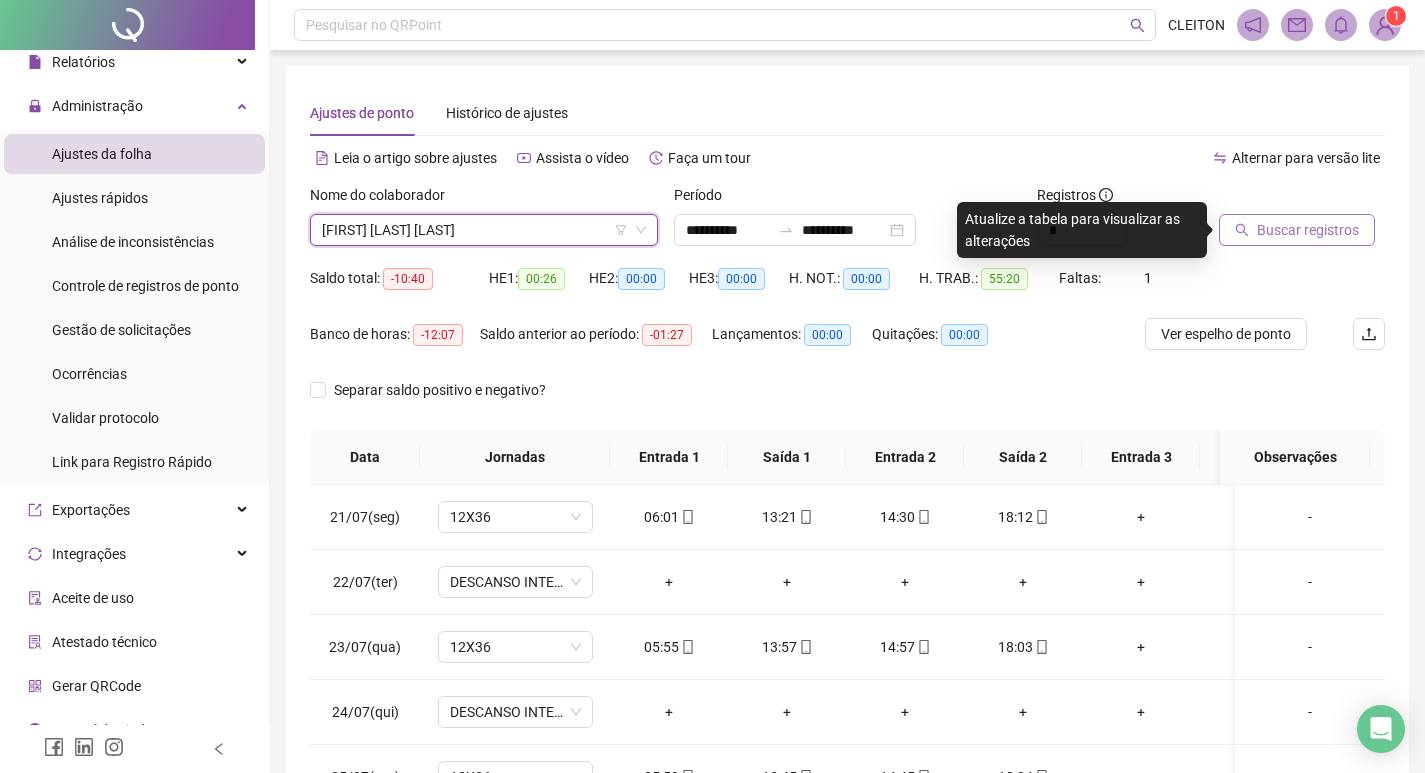 click on "Buscar registros" at bounding box center (1297, 230) 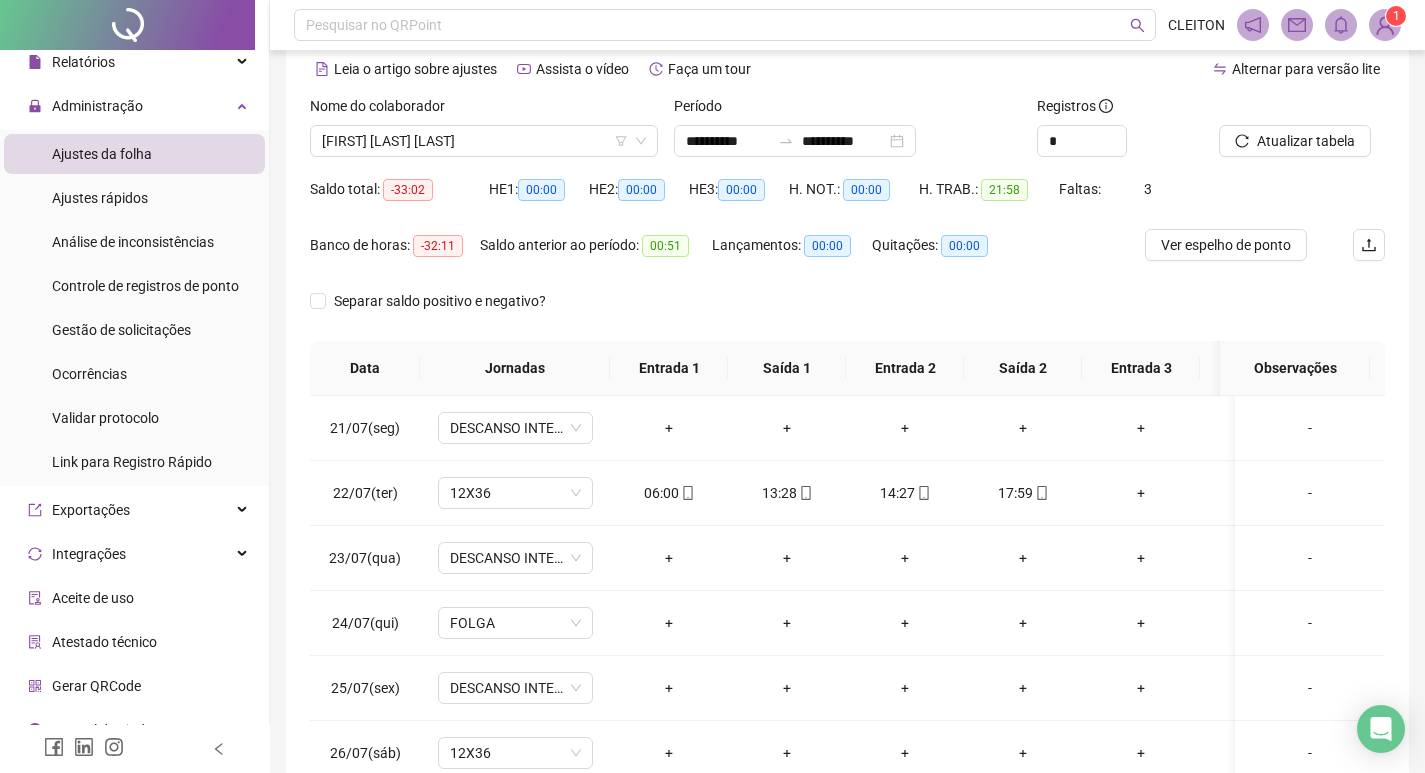 scroll, scrollTop: 100, scrollLeft: 0, axis: vertical 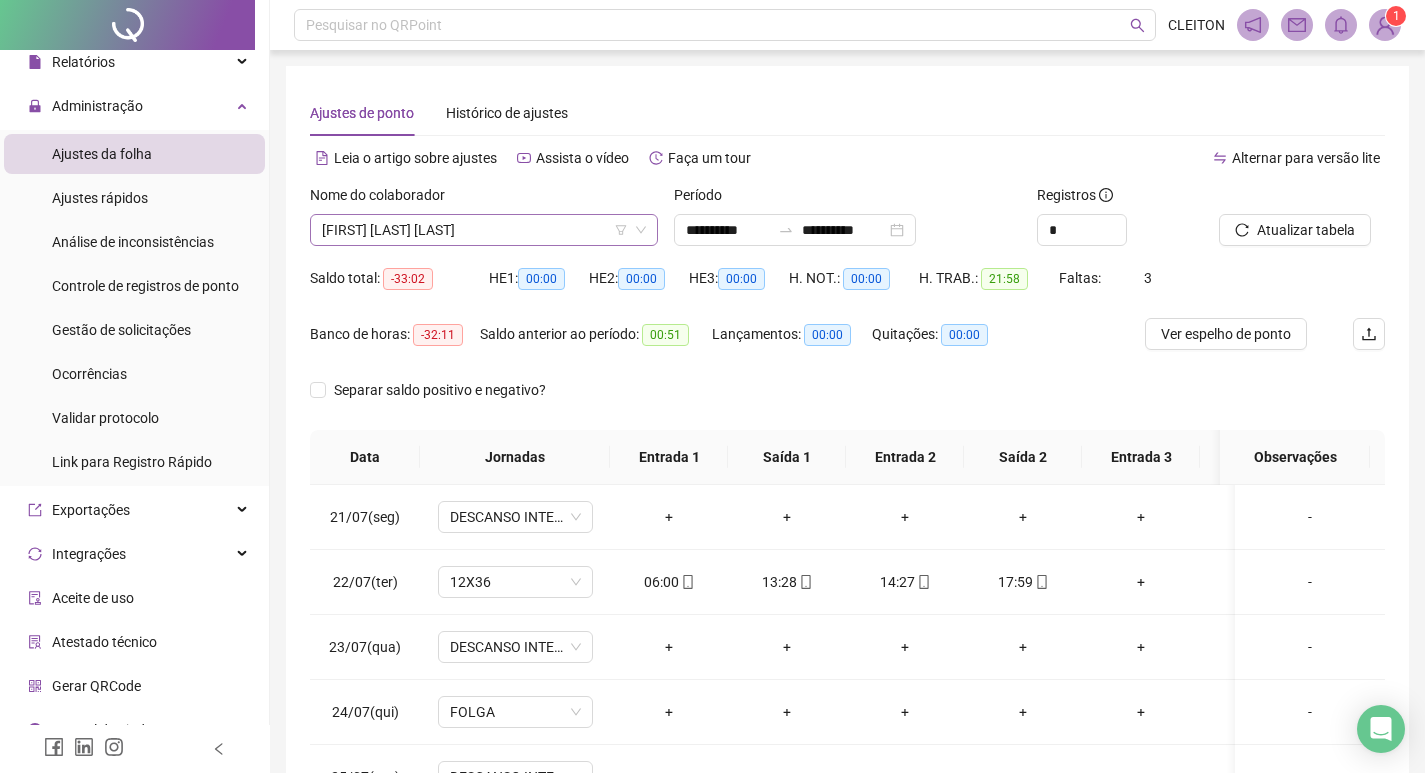 click on "[FIRST] [LAST] [LAST]" at bounding box center [484, 230] 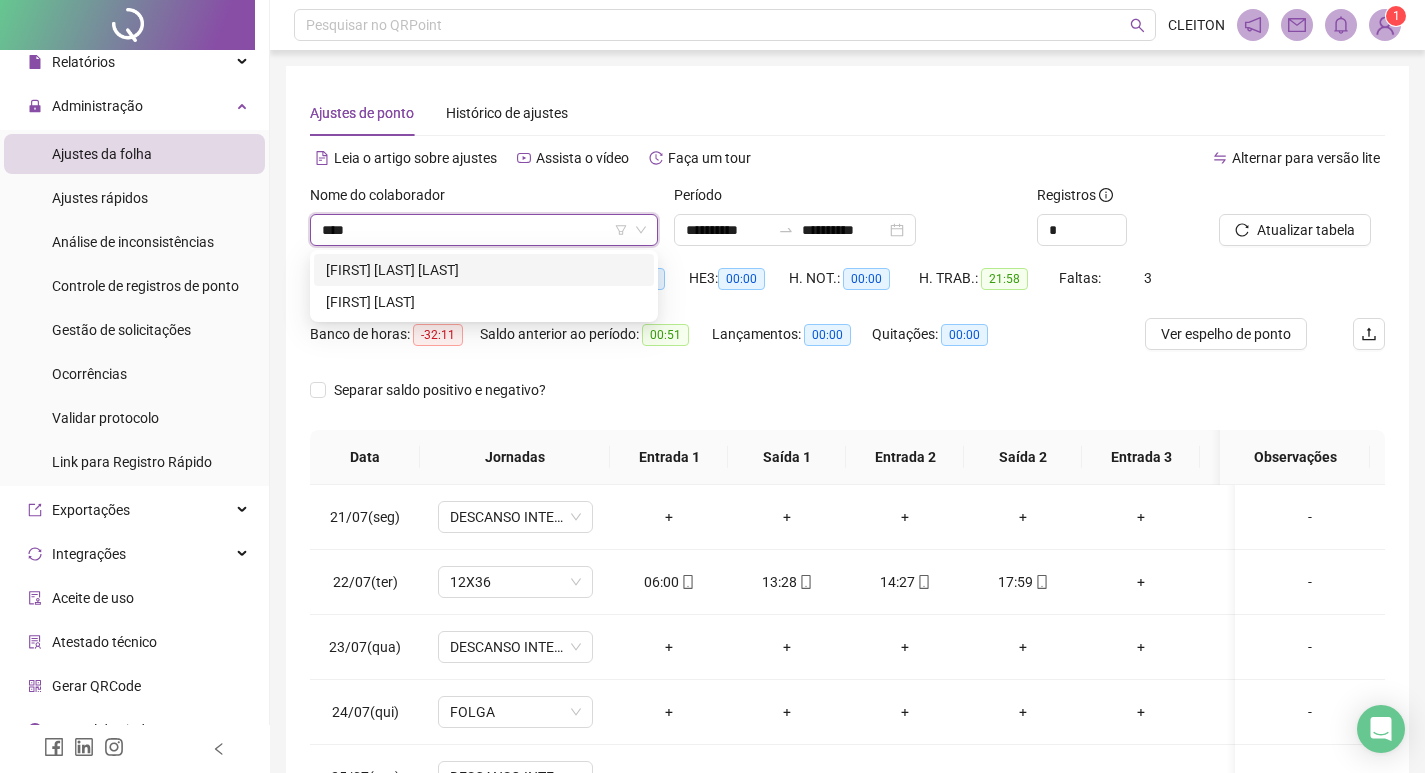 scroll, scrollTop: 0, scrollLeft: 0, axis: both 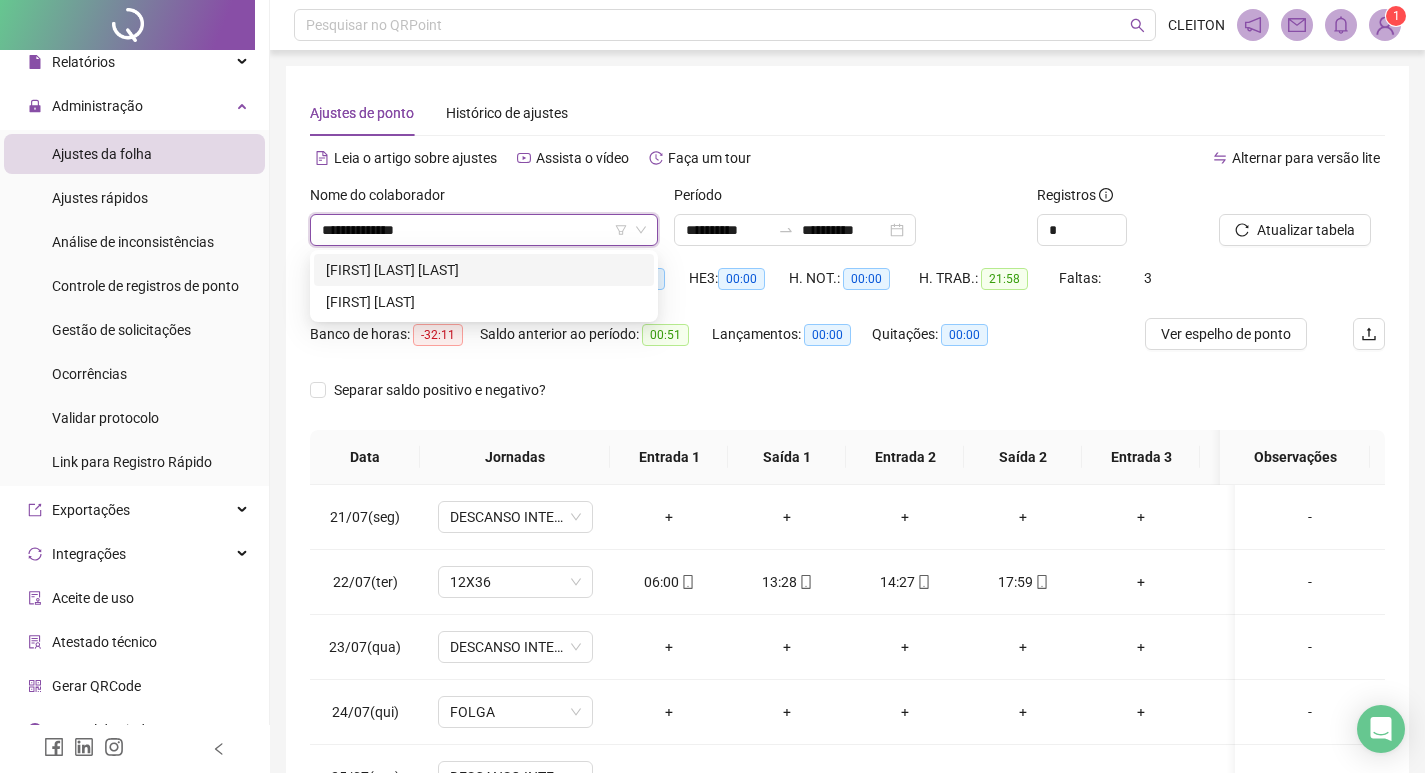 type on "**********" 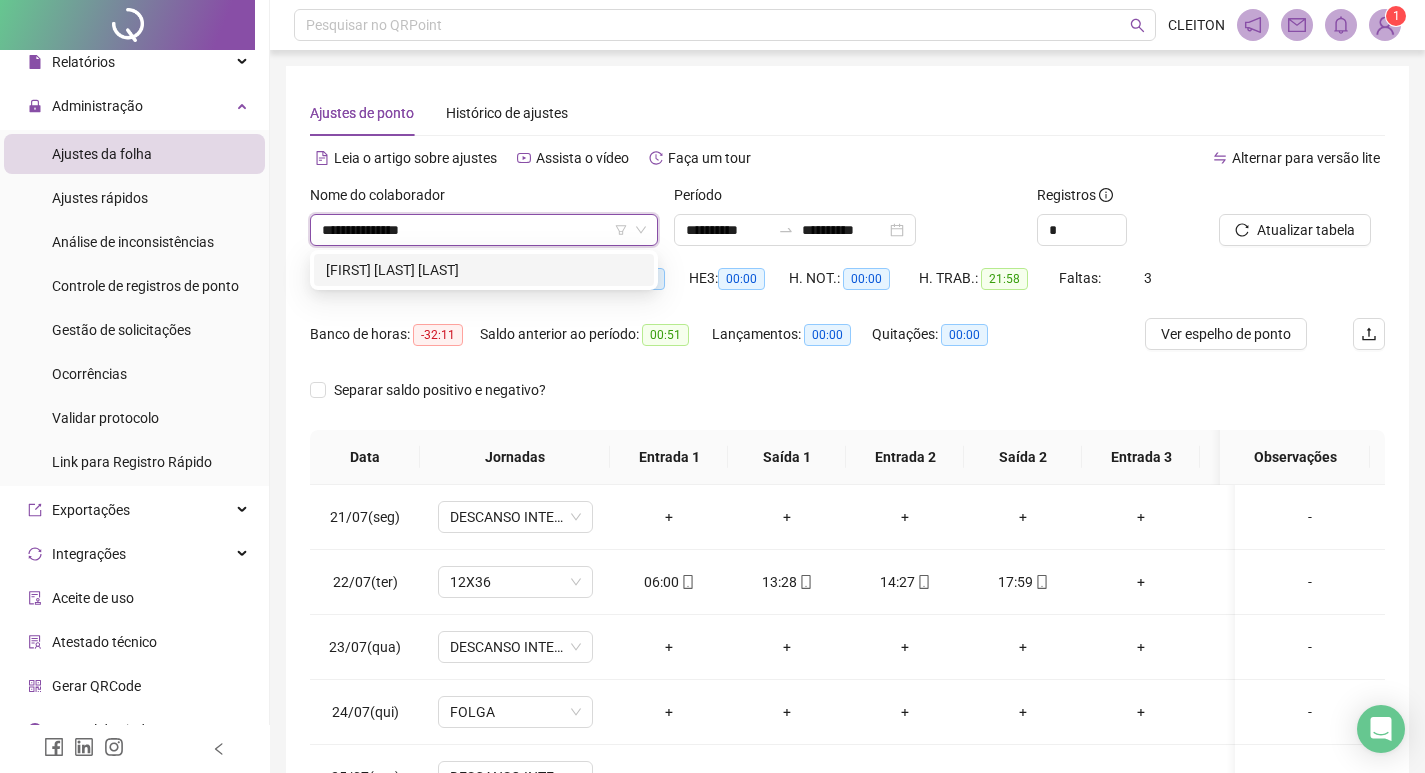 type 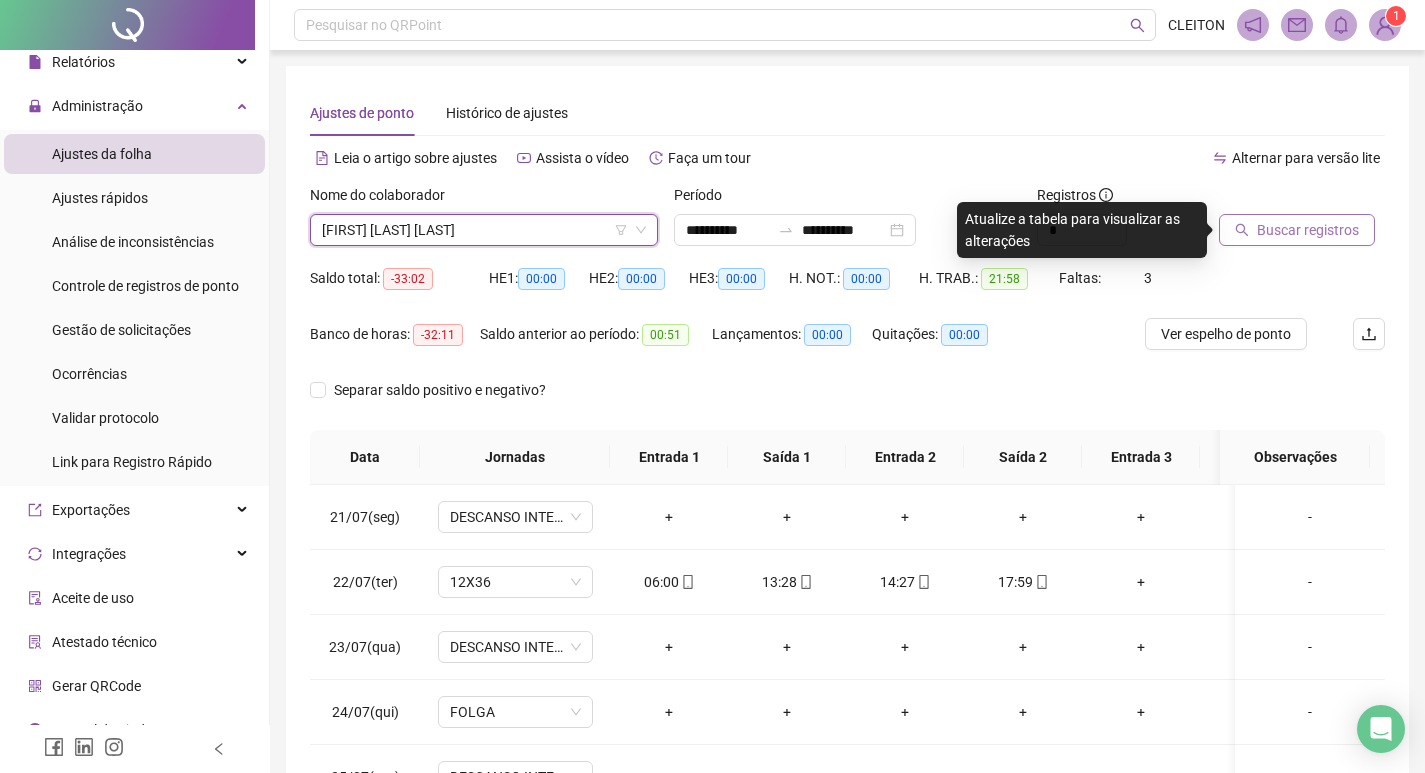 click on "Buscar registros" at bounding box center [1297, 230] 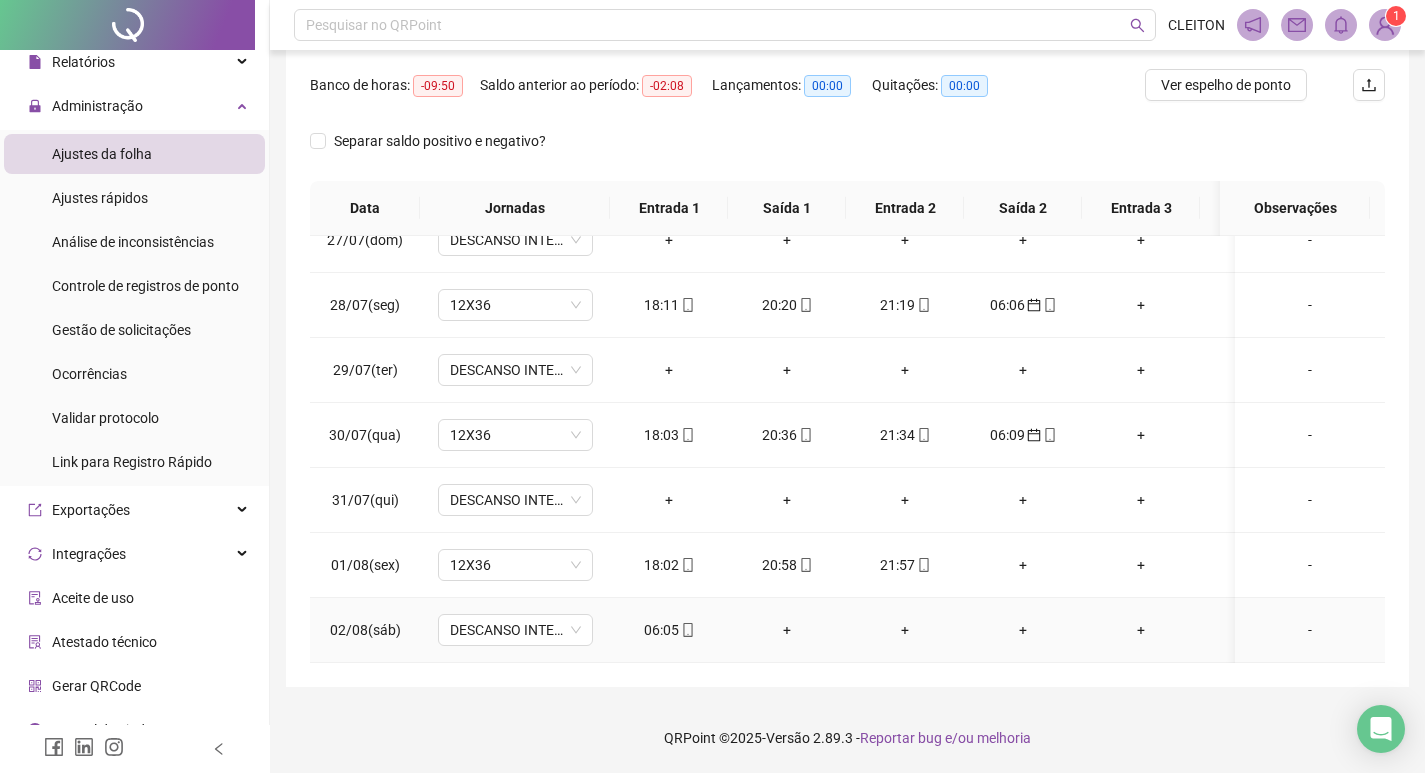 click on "06:05" at bounding box center [669, 630] 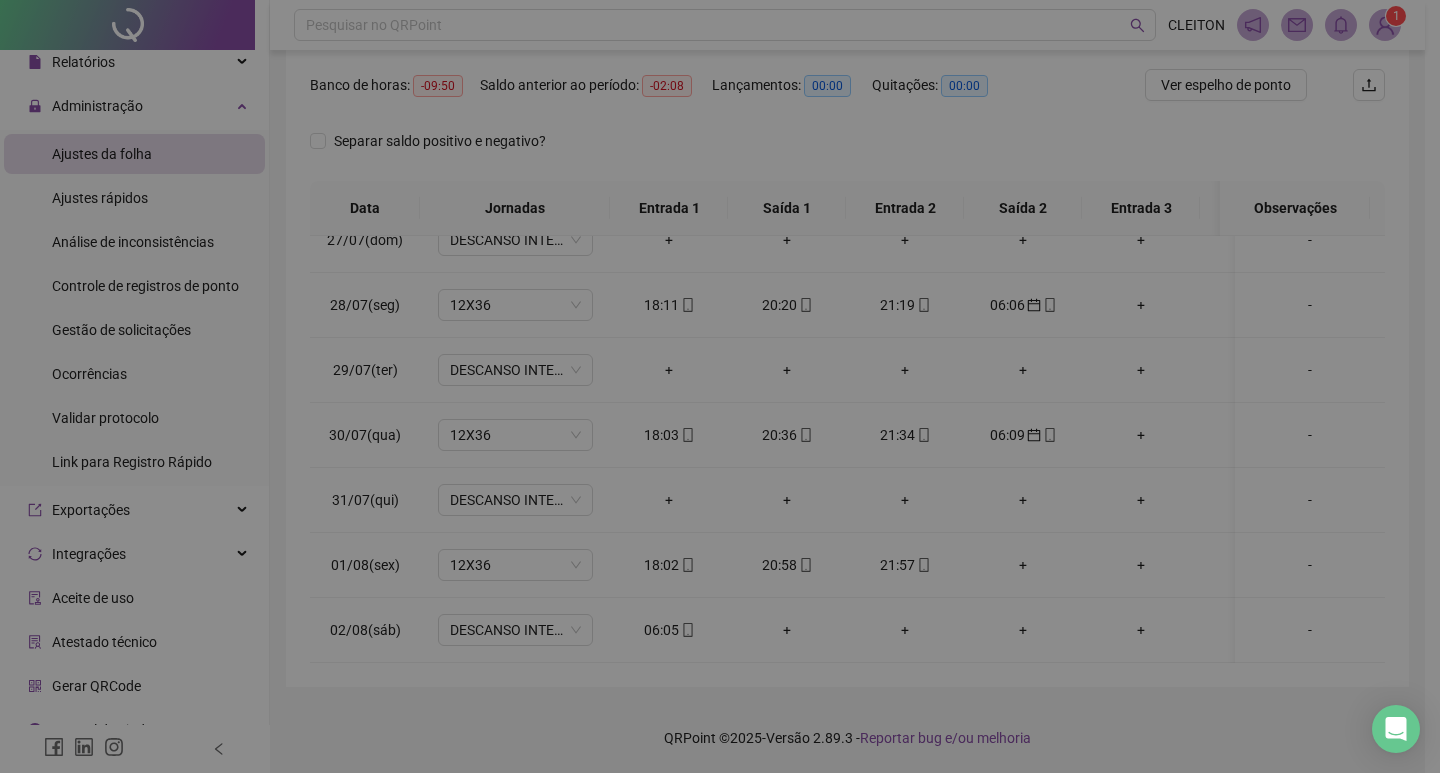 type on "**********" 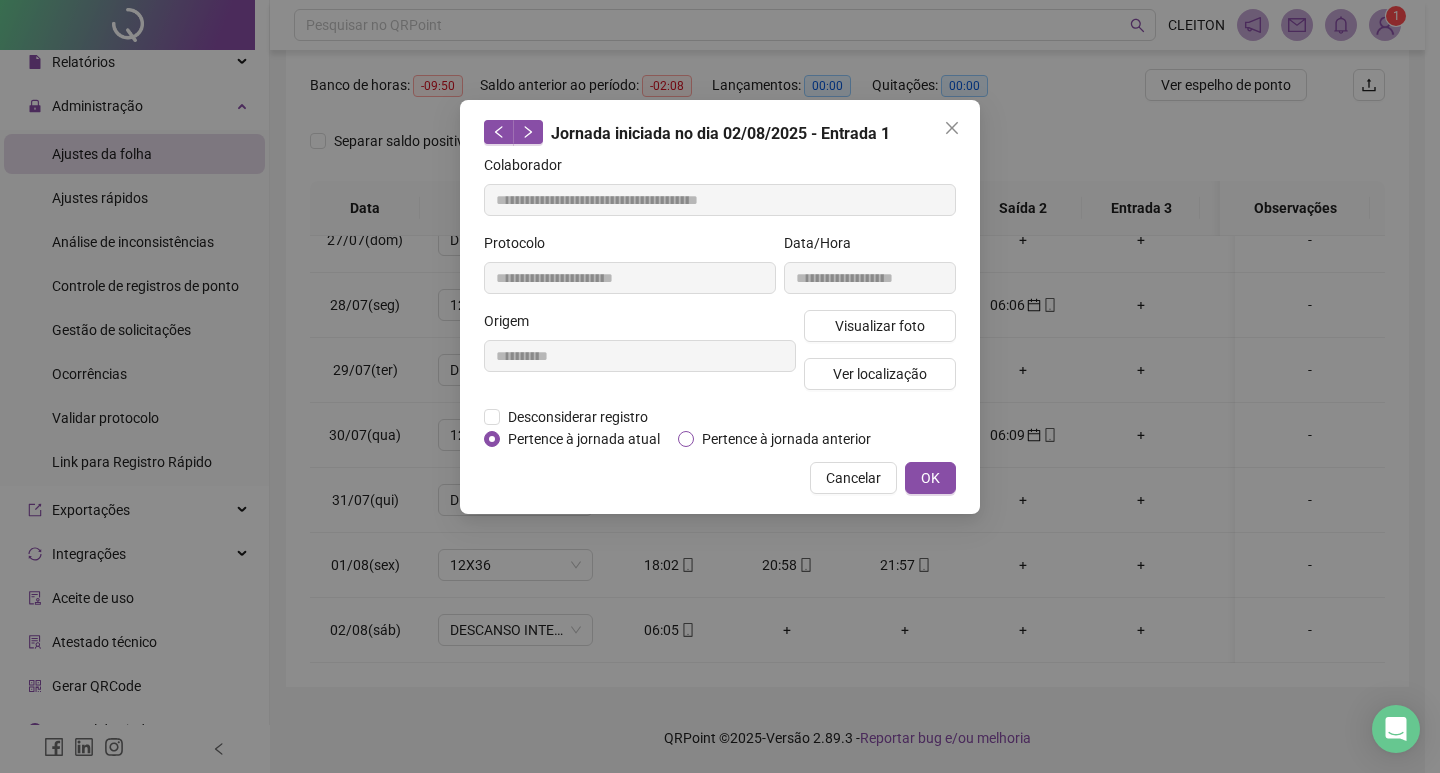 click on "Pertence à jornada anterior" at bounding box center [786, 439] 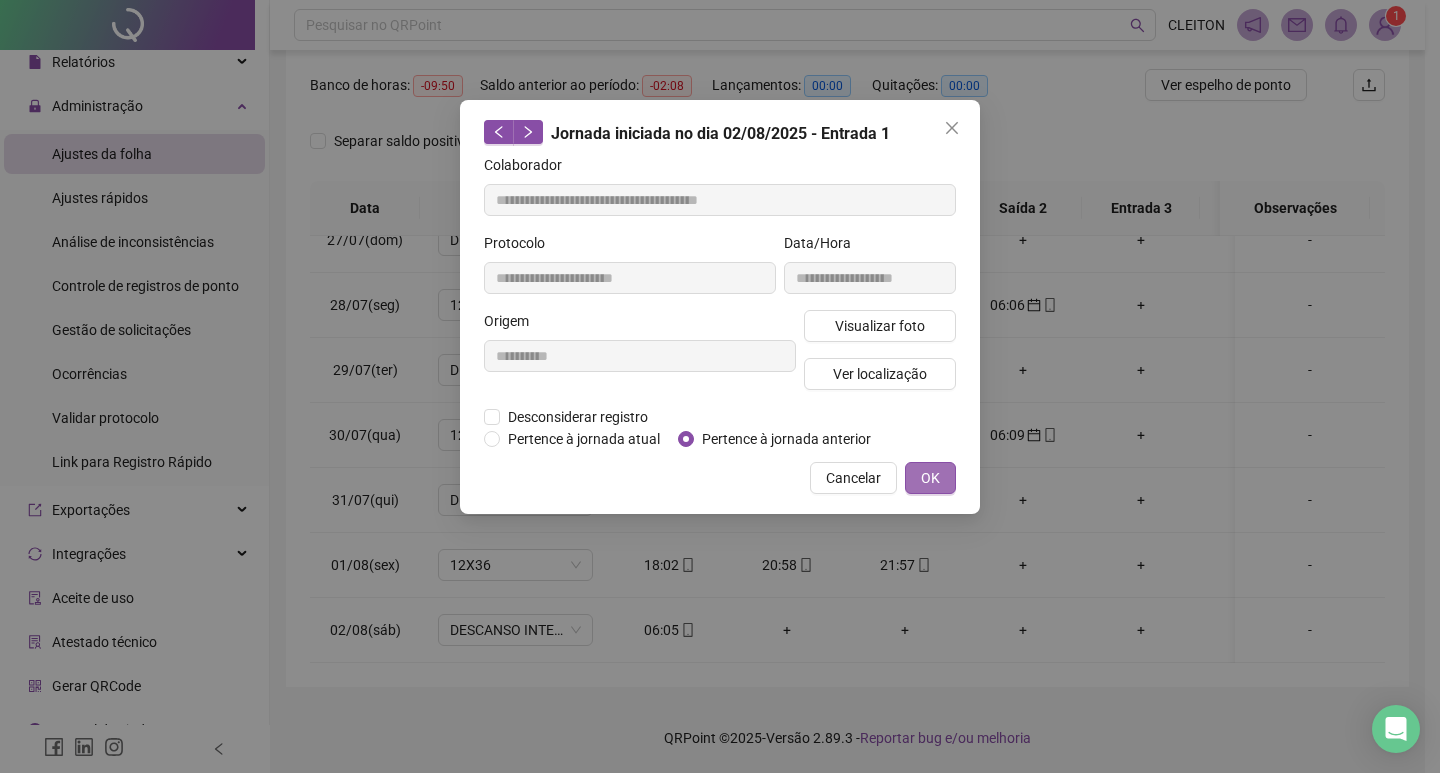 click on "OK" at bounding box center [930, 478] 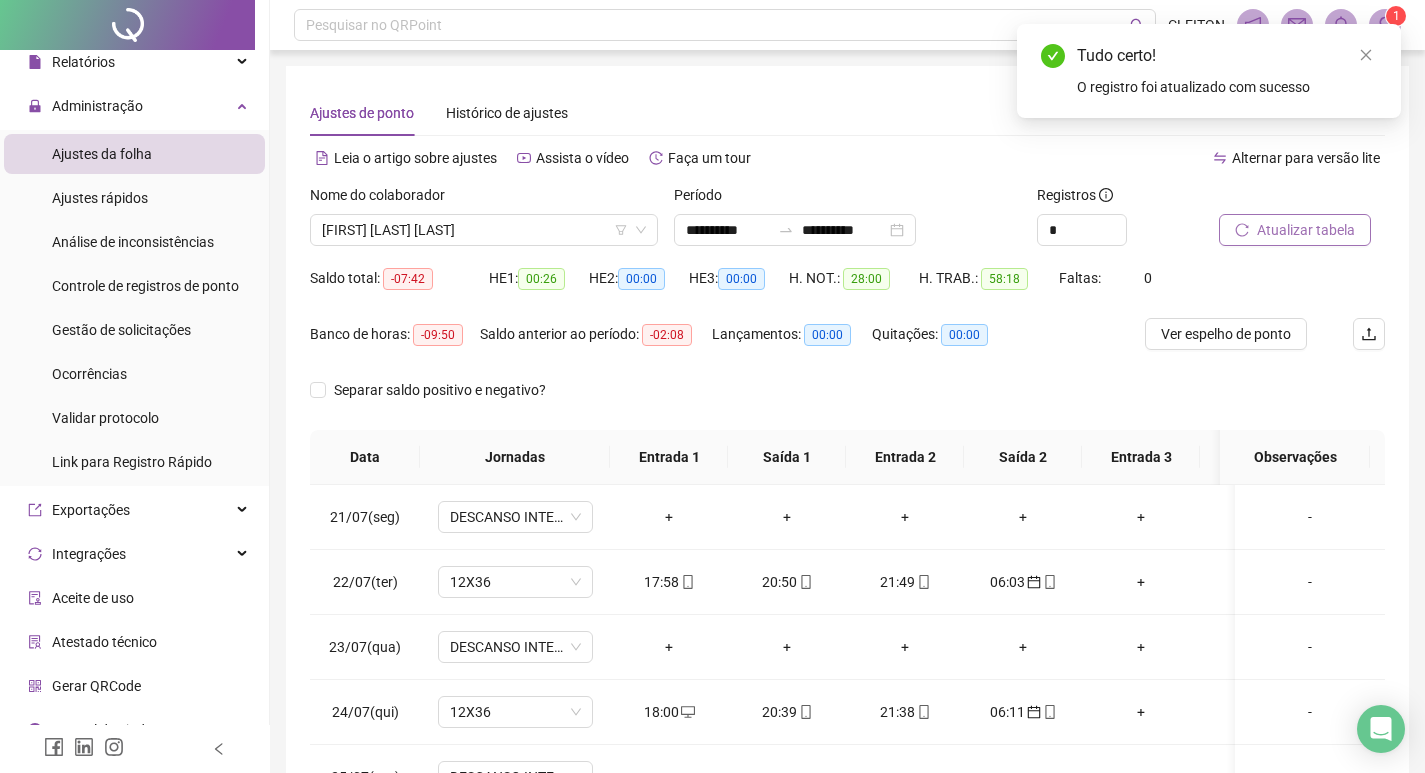 click on "Atualizar tabela" at bounding box center (1306, 230) 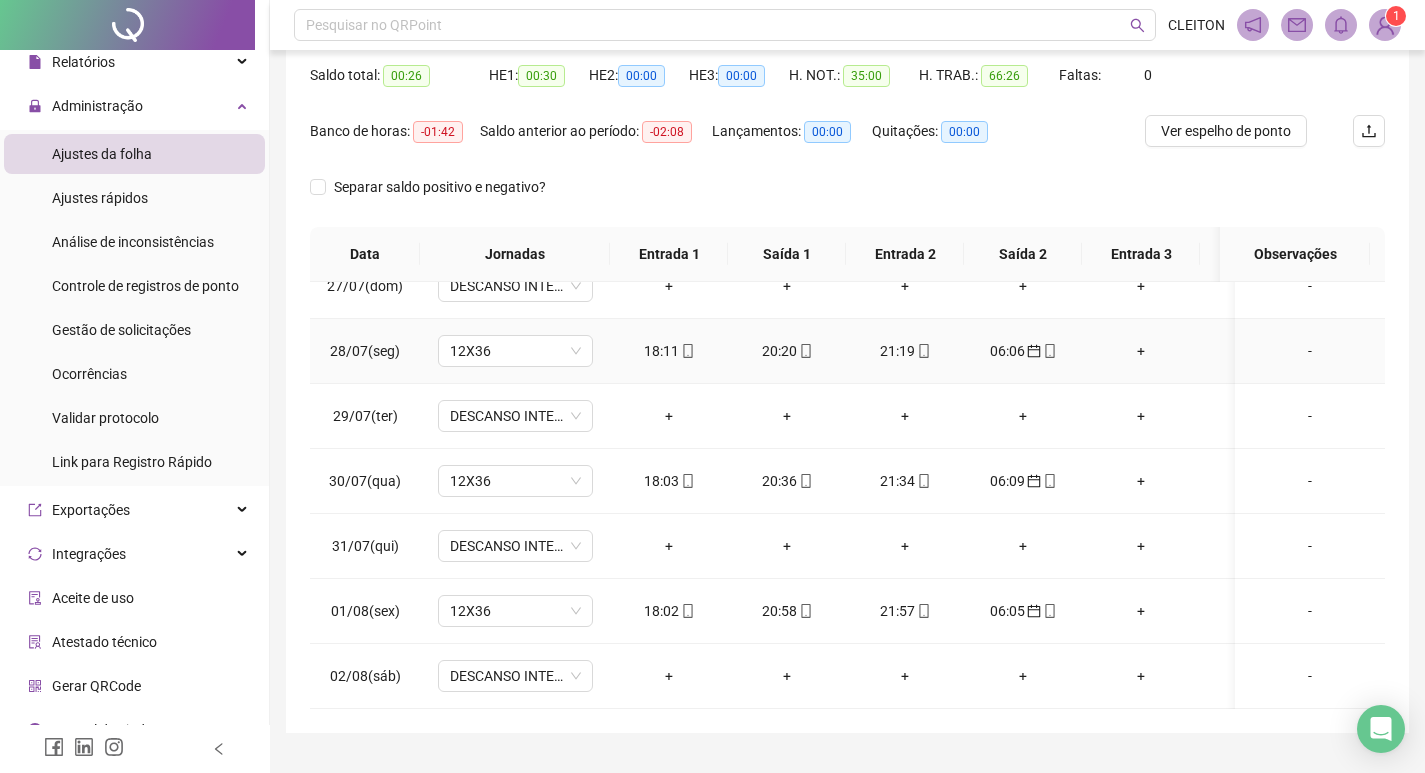 scroll, scrollTop: 249, scrollLeft: 0, axis: vertical 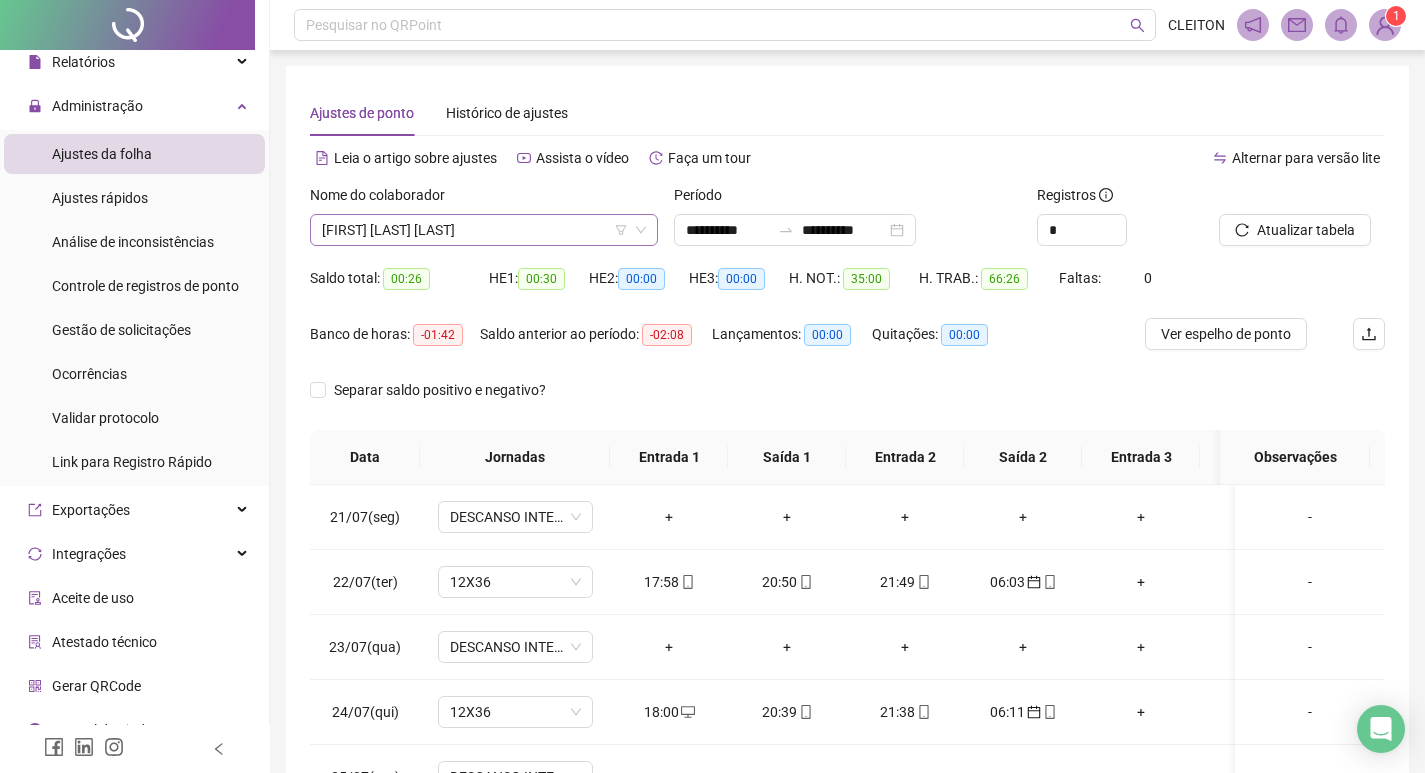 click on "[FIRST] [LAST] [LAST]" at bounding box center (484, 230) 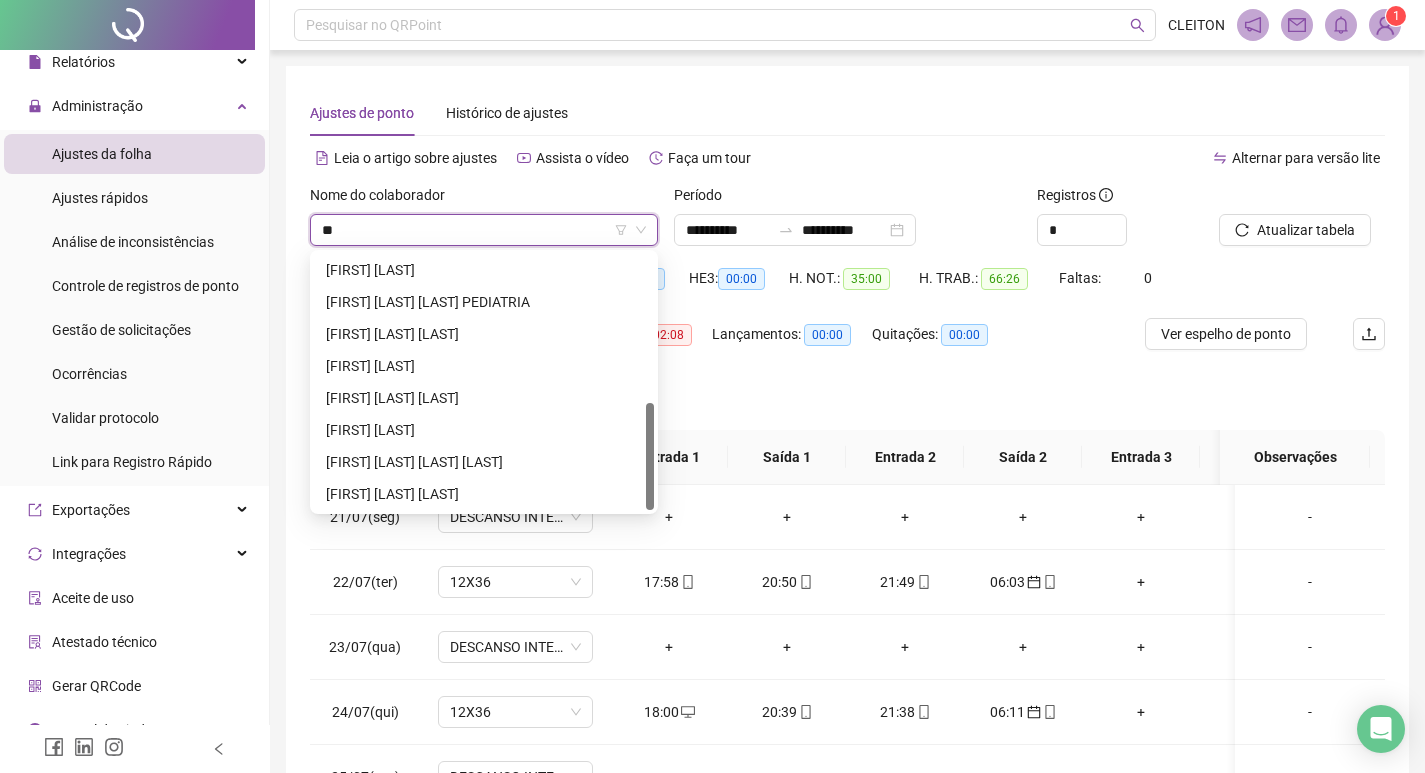 scroll, scrollTop: 0, scrollLeft: 0, axis: both 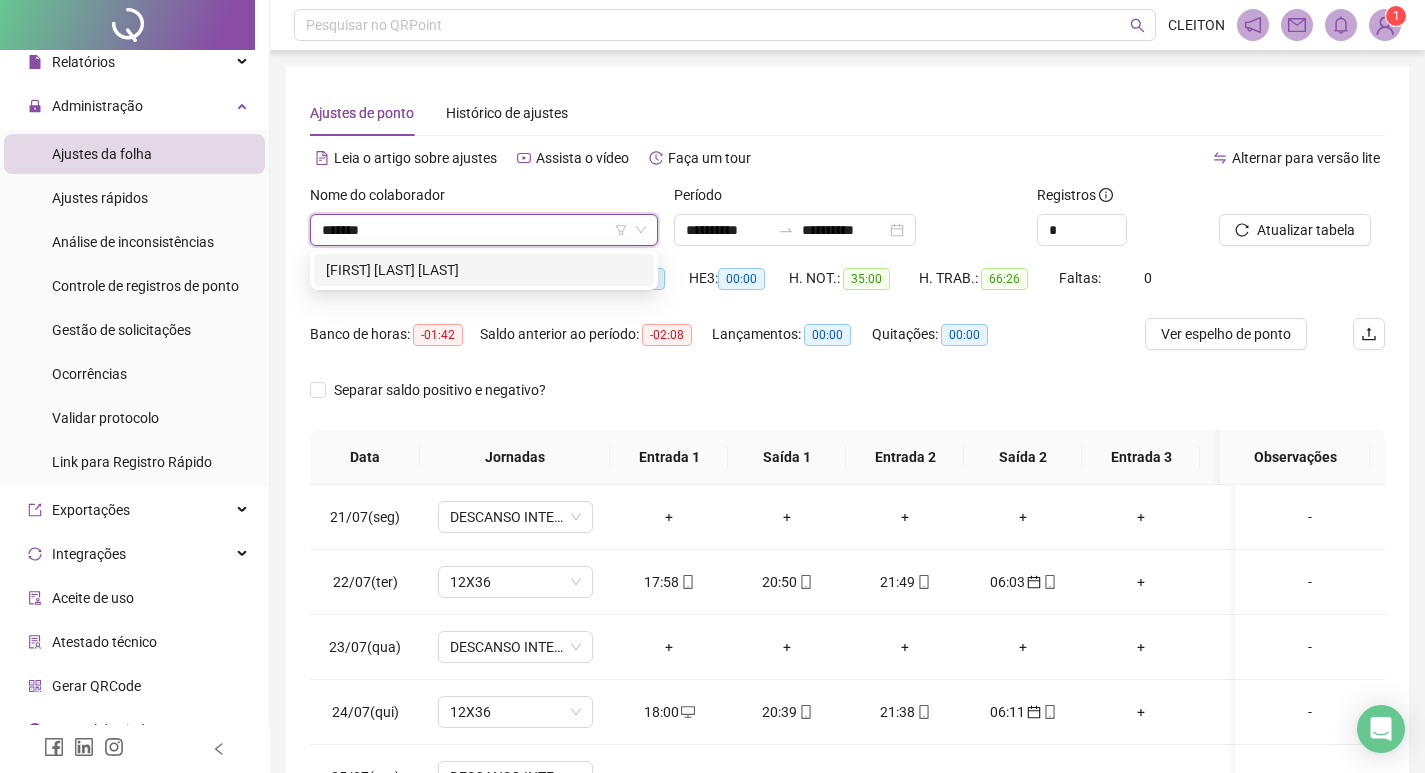 type on "*******" 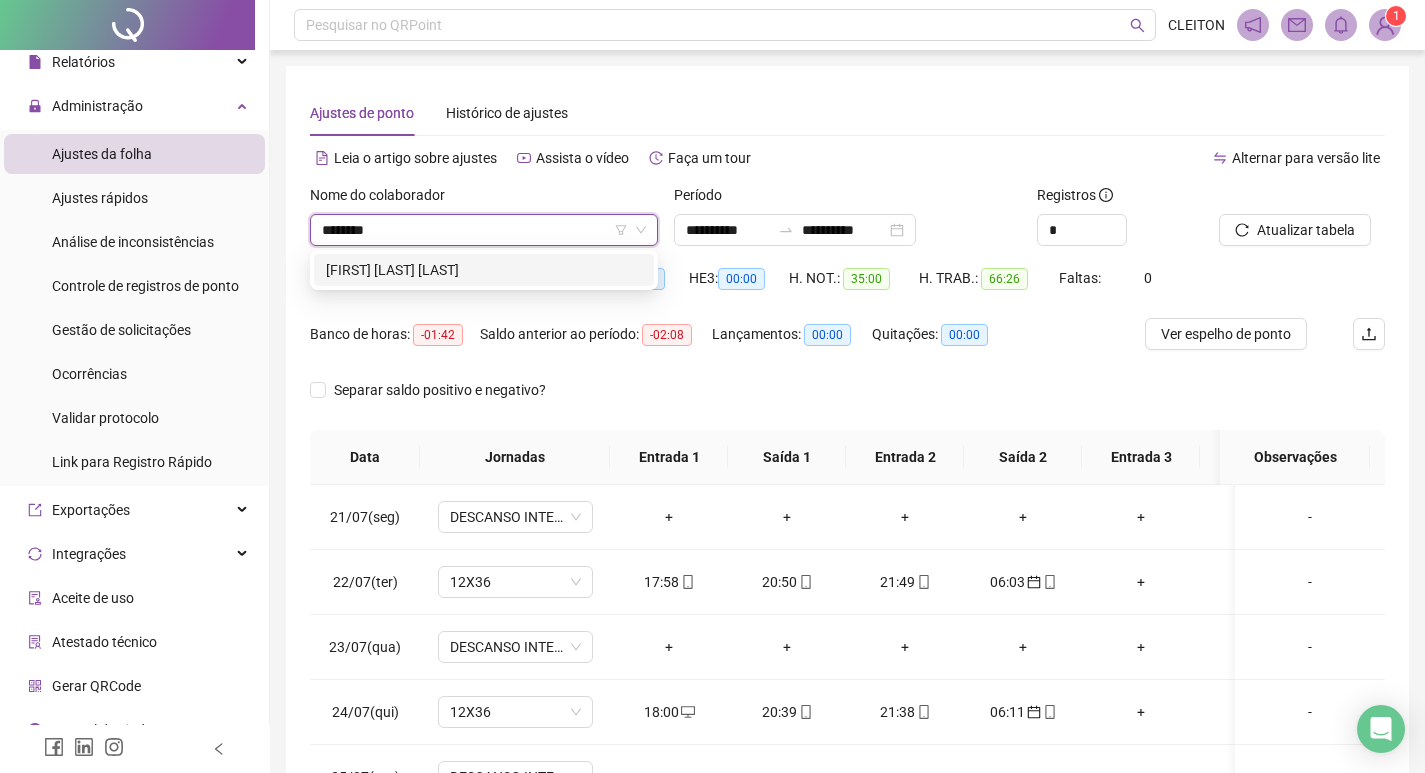 type 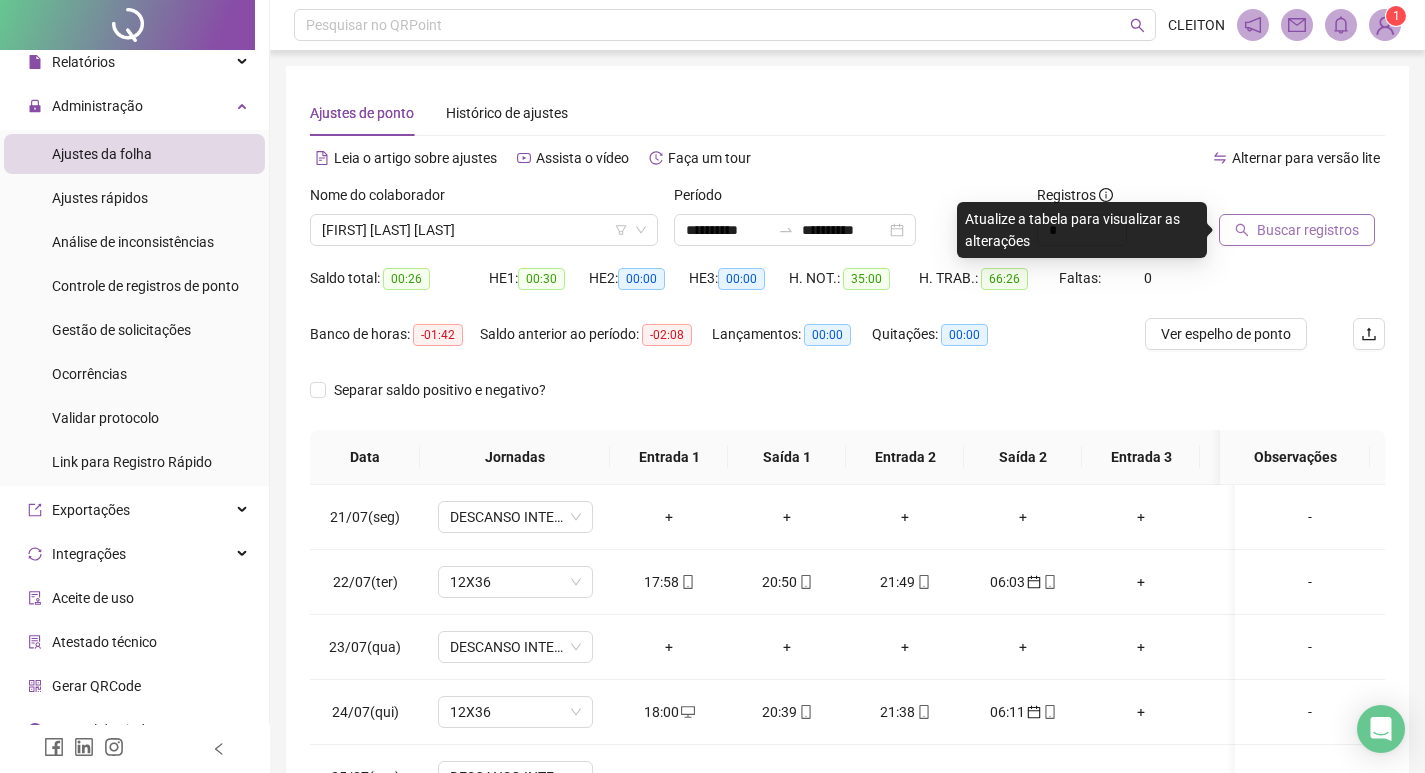 click on "Buscar registros" at bounding box center [1308, 230] 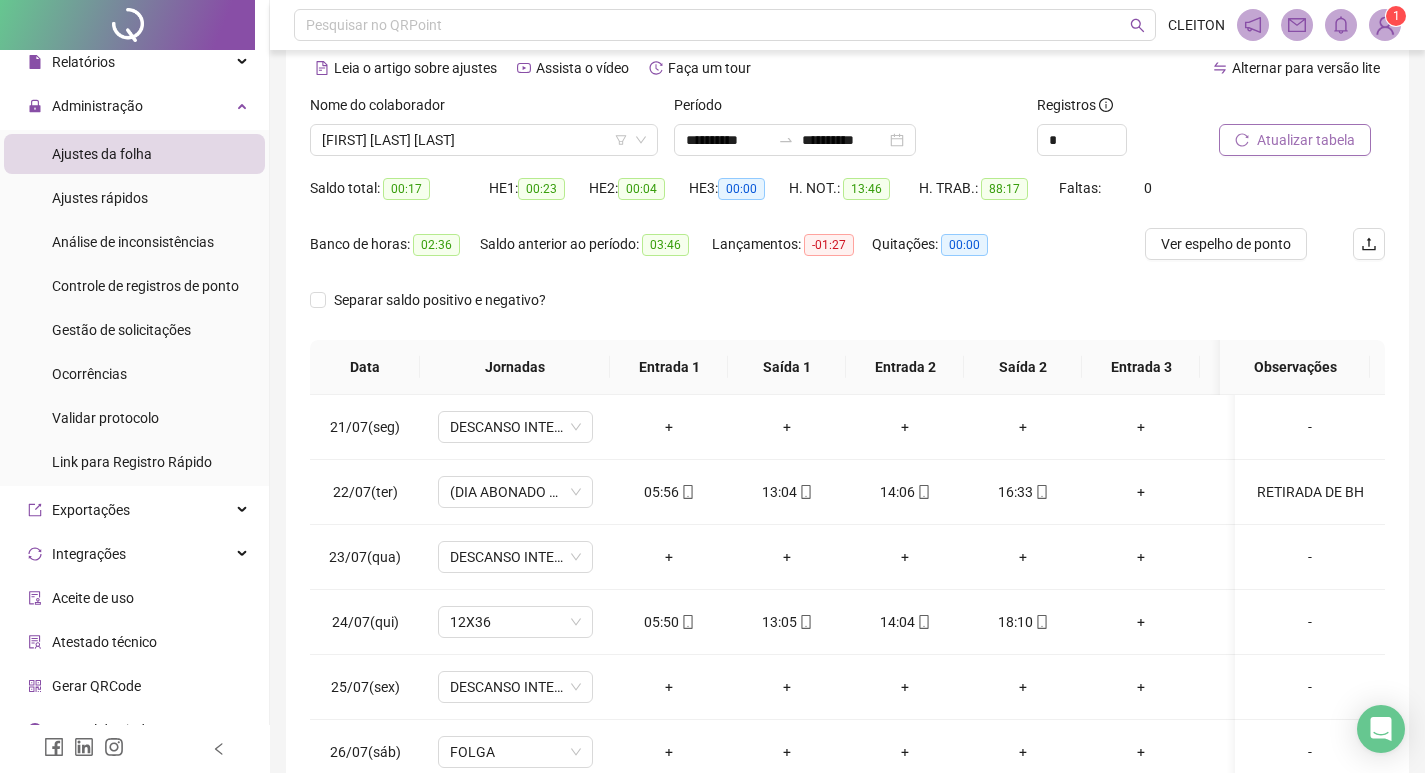 scroll, scrollTop: 249, scrollLeft: 0, axis: vertical 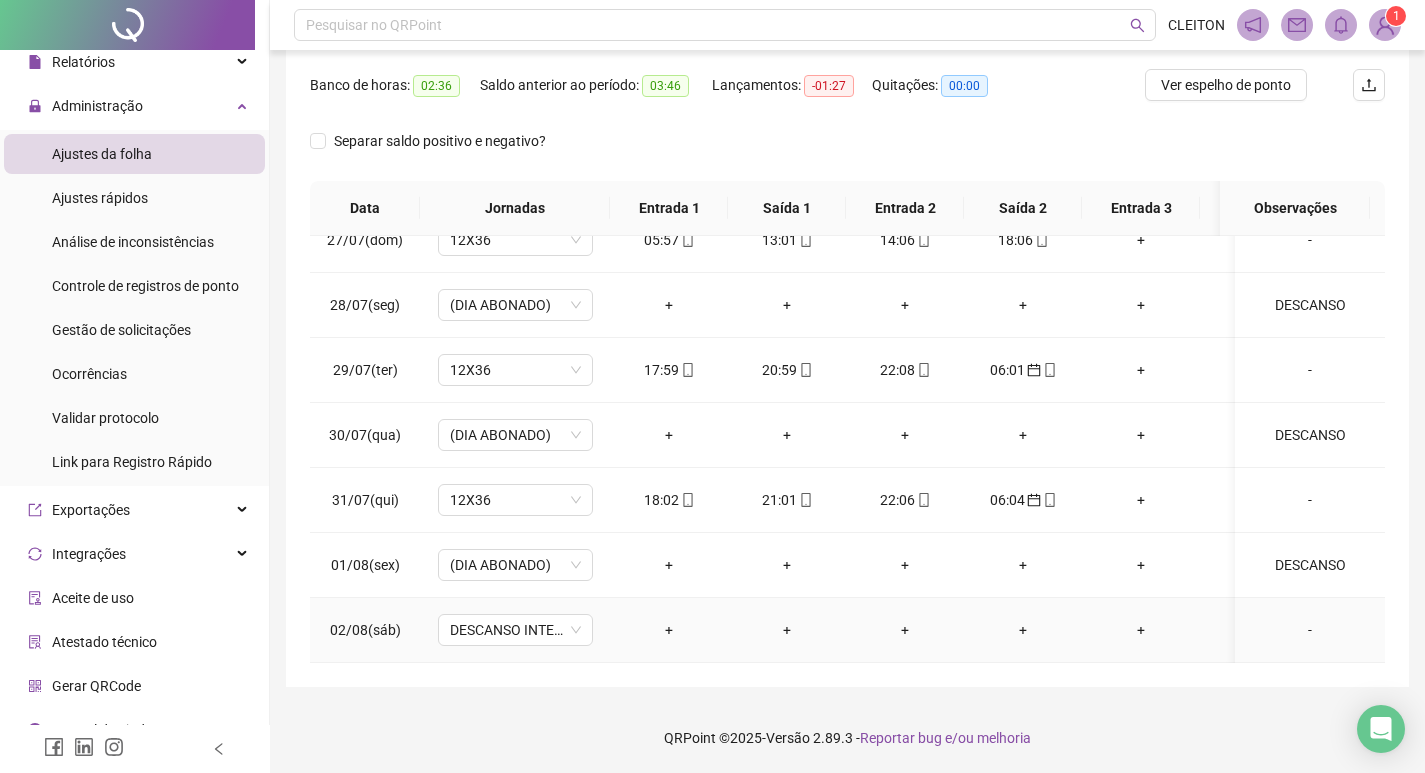 click on "-" at bounding box center (1310, 630) 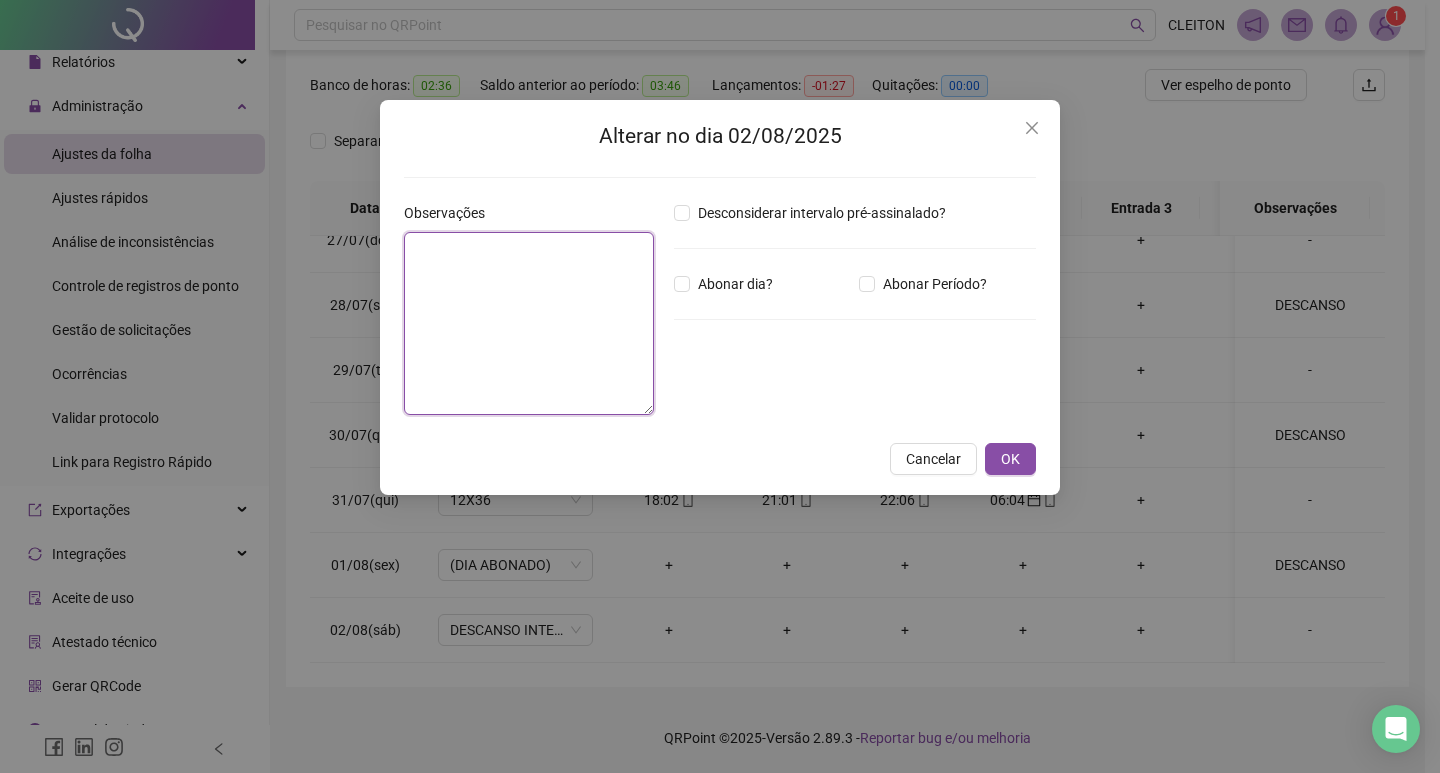 click at bounding box center [529, 323] 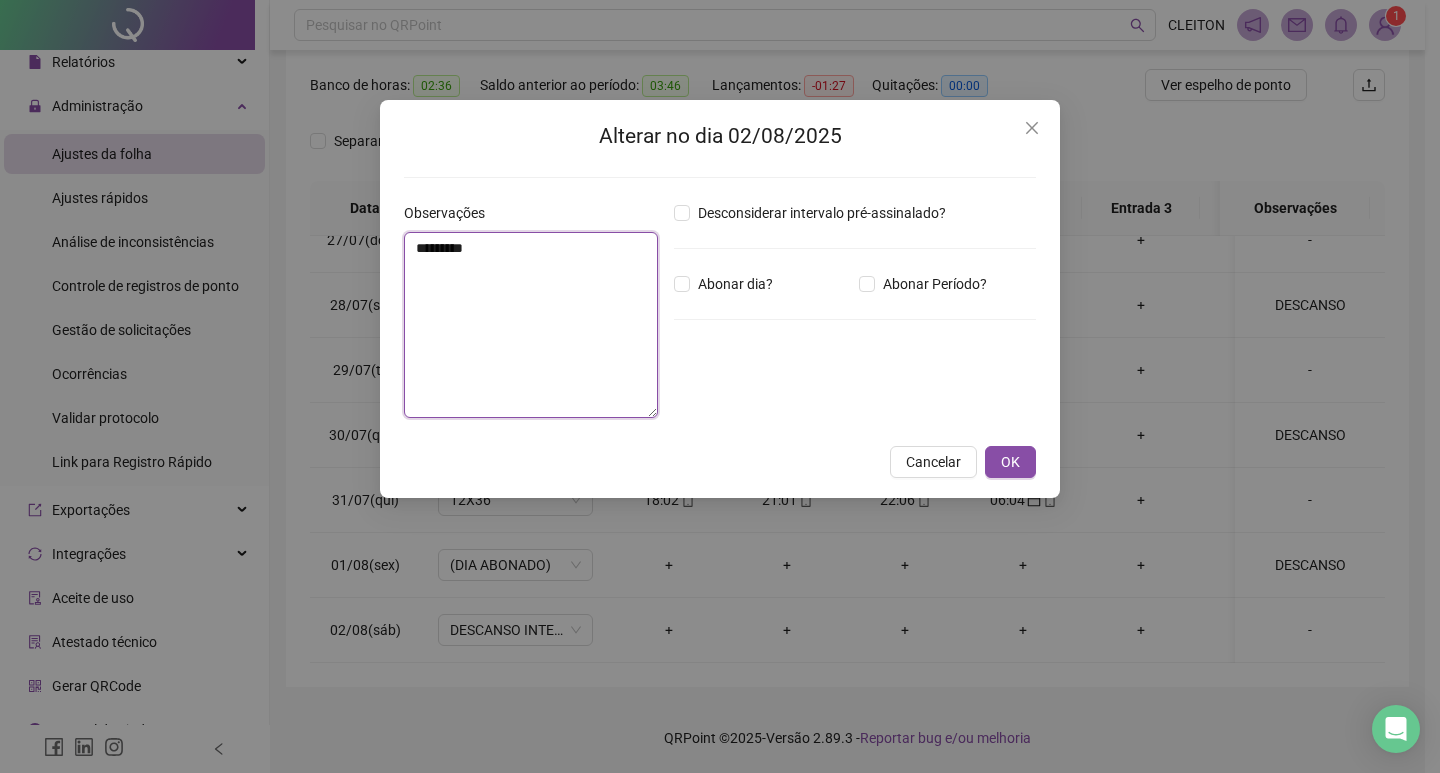 type on "********" 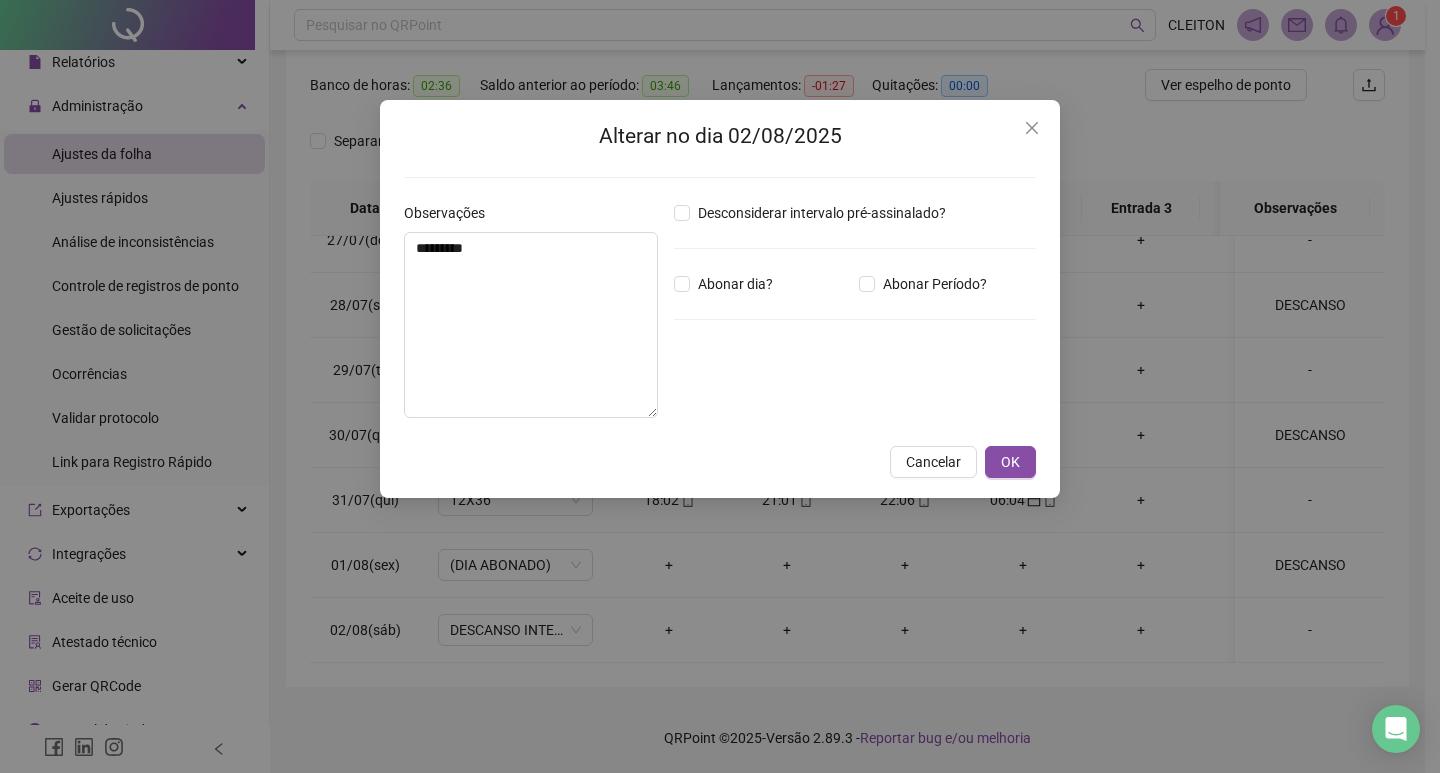 click on "Desconsiderar intervalo pré-assinalado? Abonar dia? Abonar Período? Horas a abonar ***** Aplicar regime de compensação" at bounding box center (855, 318) 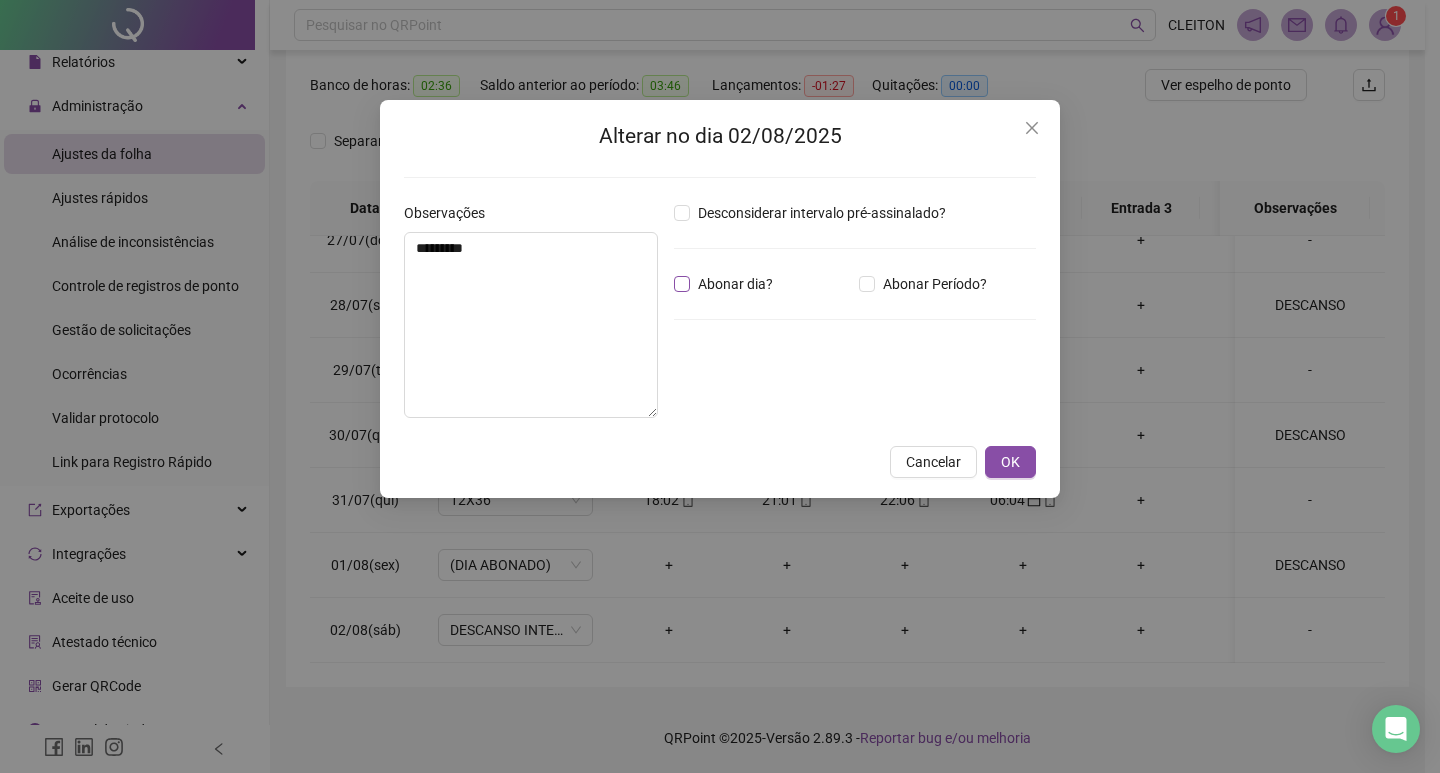 click on "Abonar dia?" at bounding box center [735, 284] 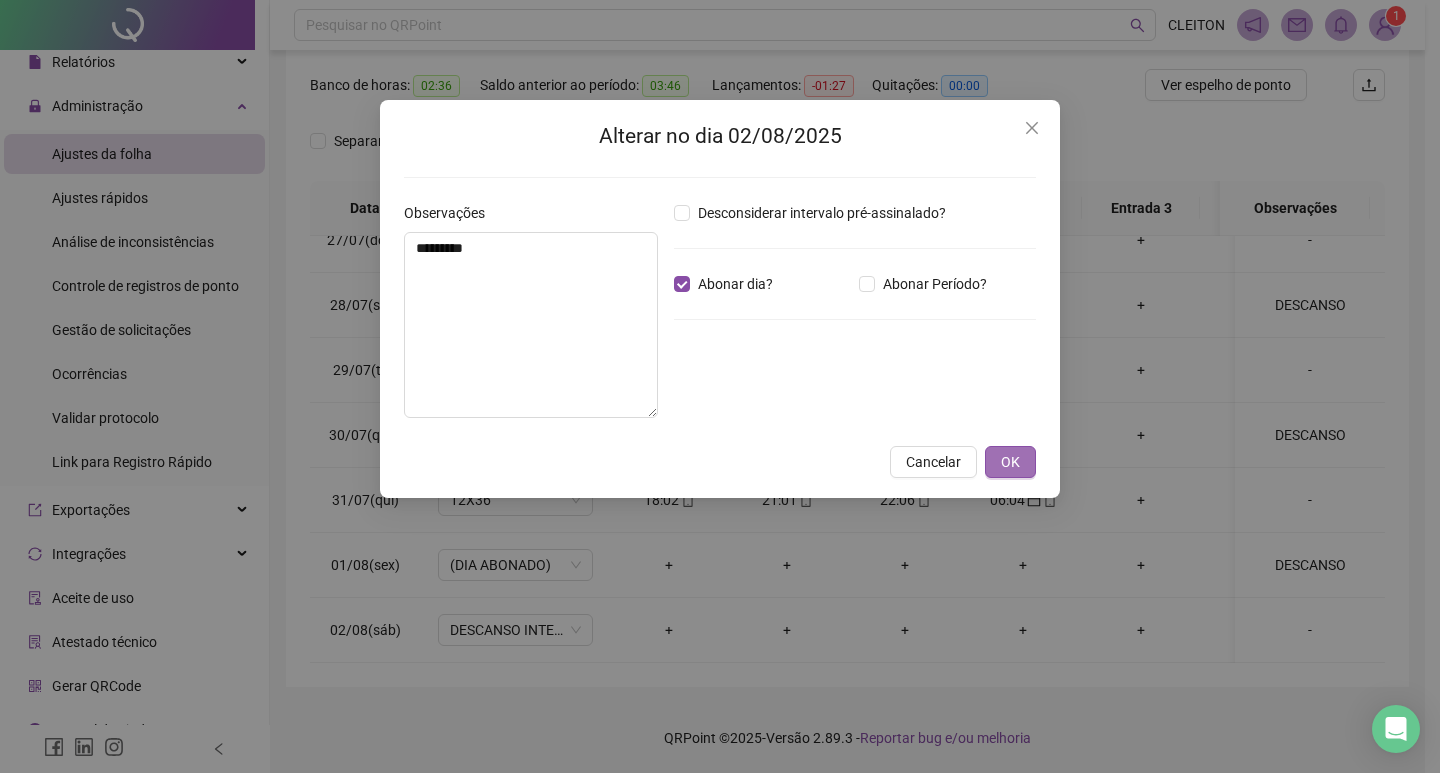 click on "OK" at bounding box center [1010, 462] 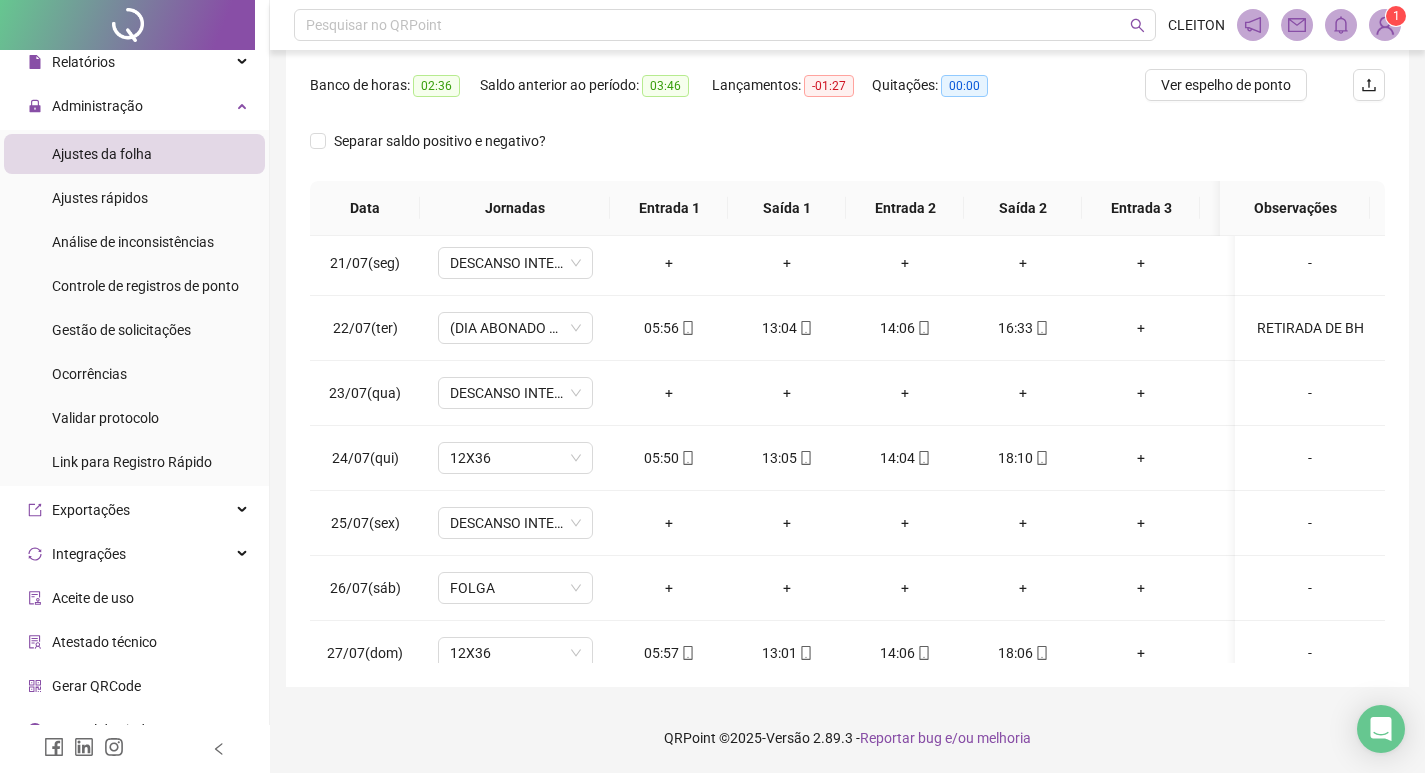 scroll, scrollTop: 0, scrollLeft: 0, axis: both 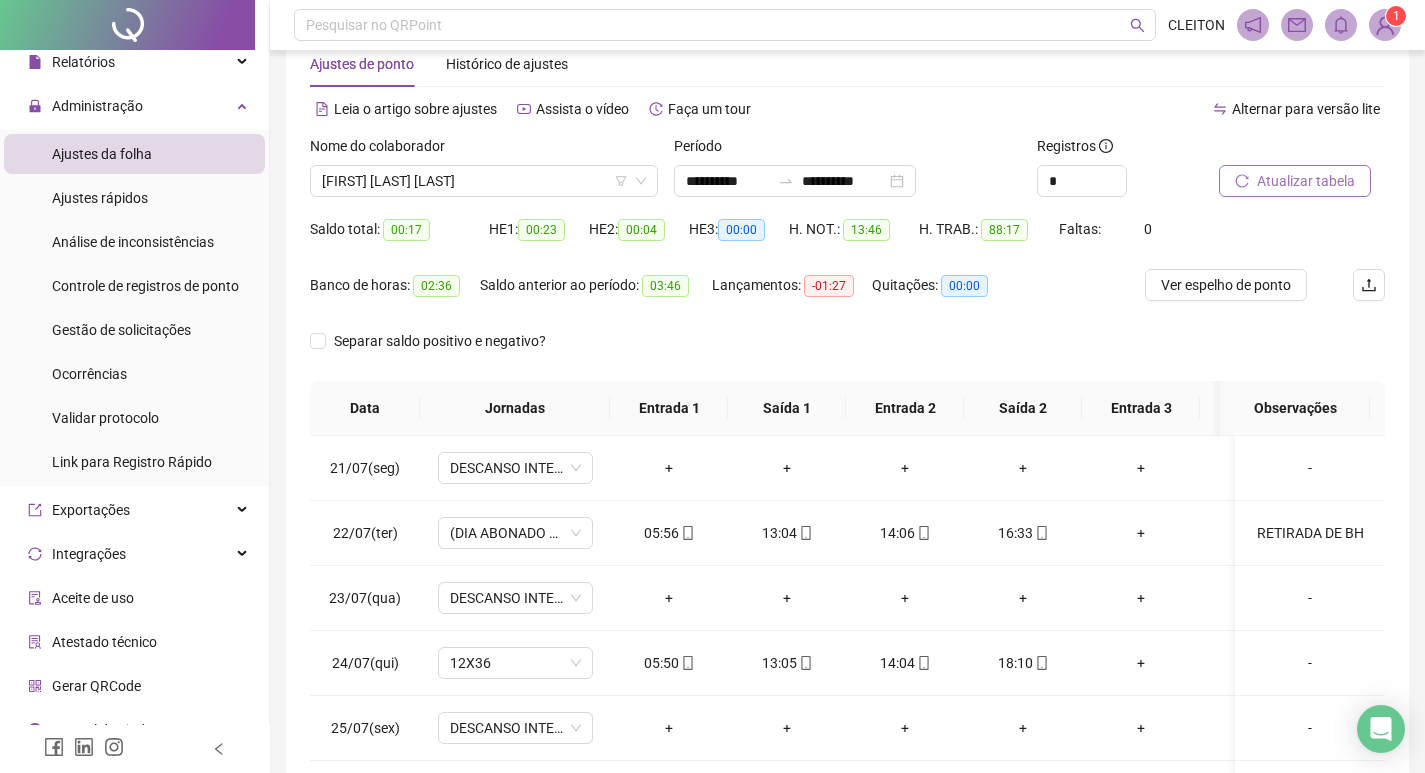 click on "Atualizar tabela" at bounding box center (1295, 181) 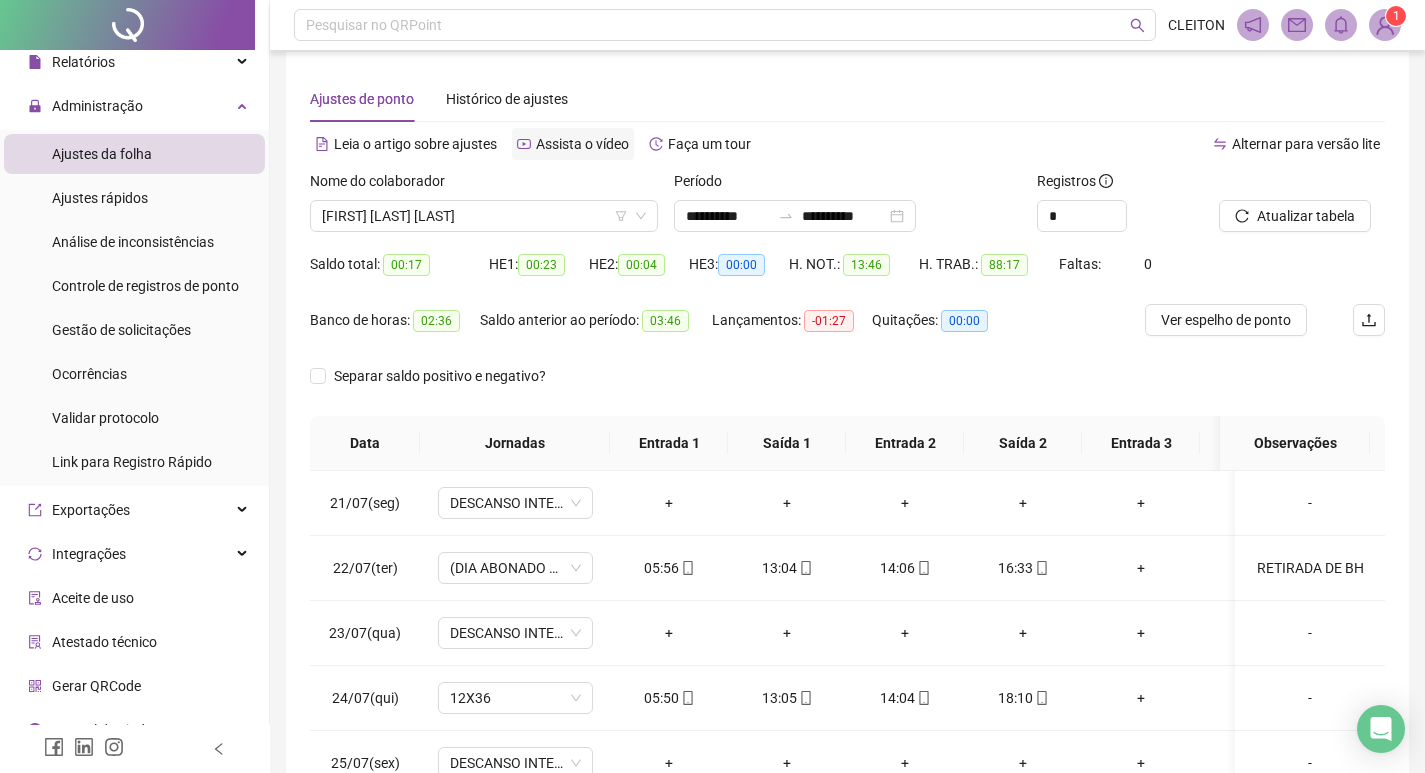 scroll, scrollTop: 0, scrollLeft: 0, axis: both 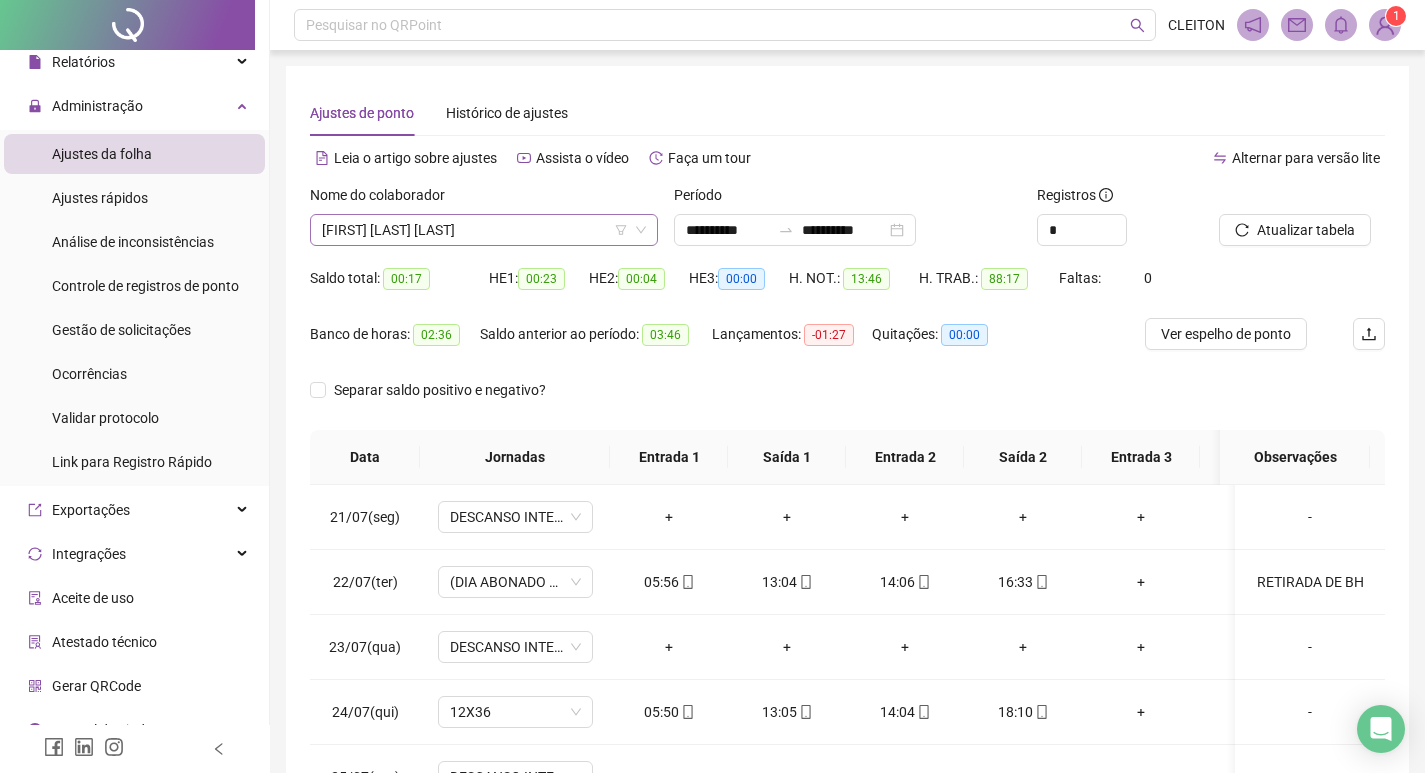 click on "[FIRST] [LAST] [LAST]" at bounding box center (484, 230) 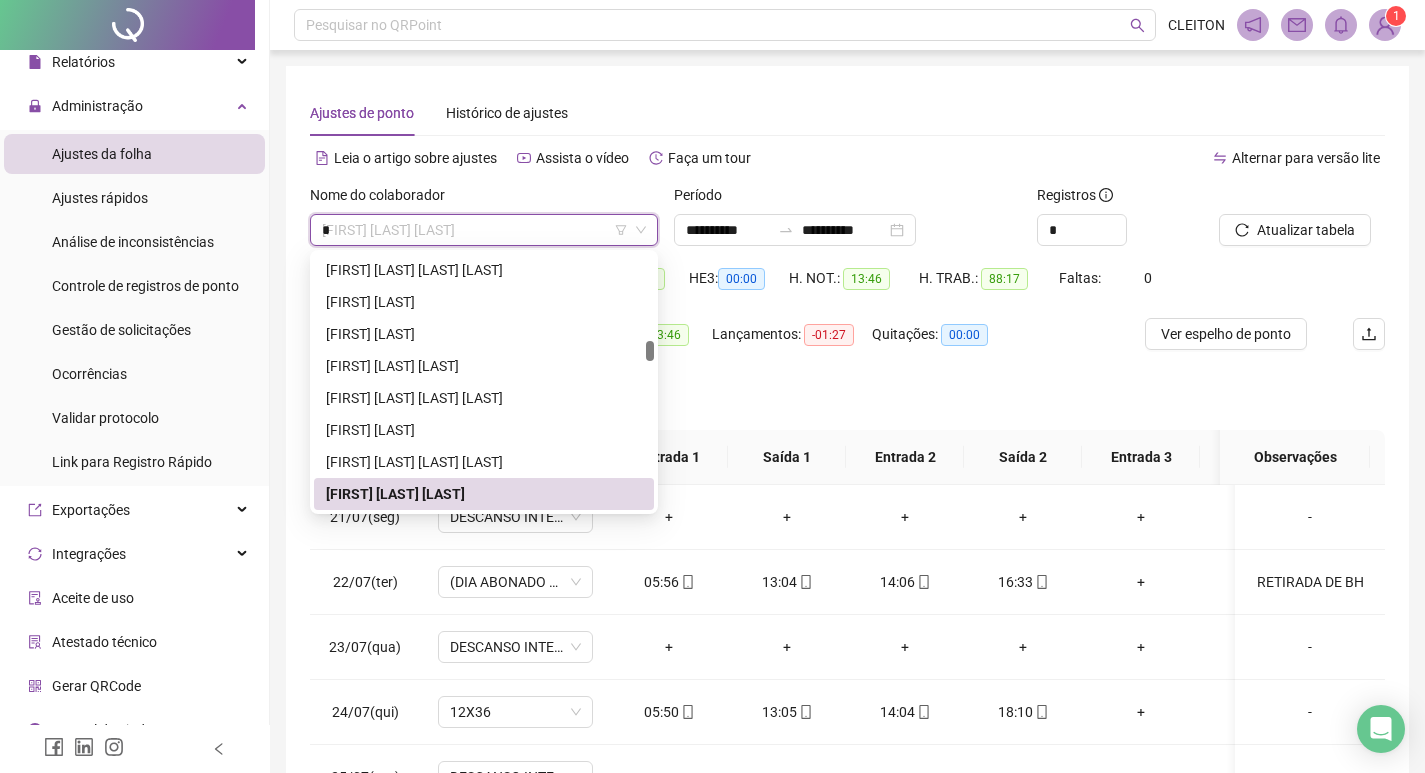 scroll, scrollTop: 0, scrollLeft: 0, axis: both 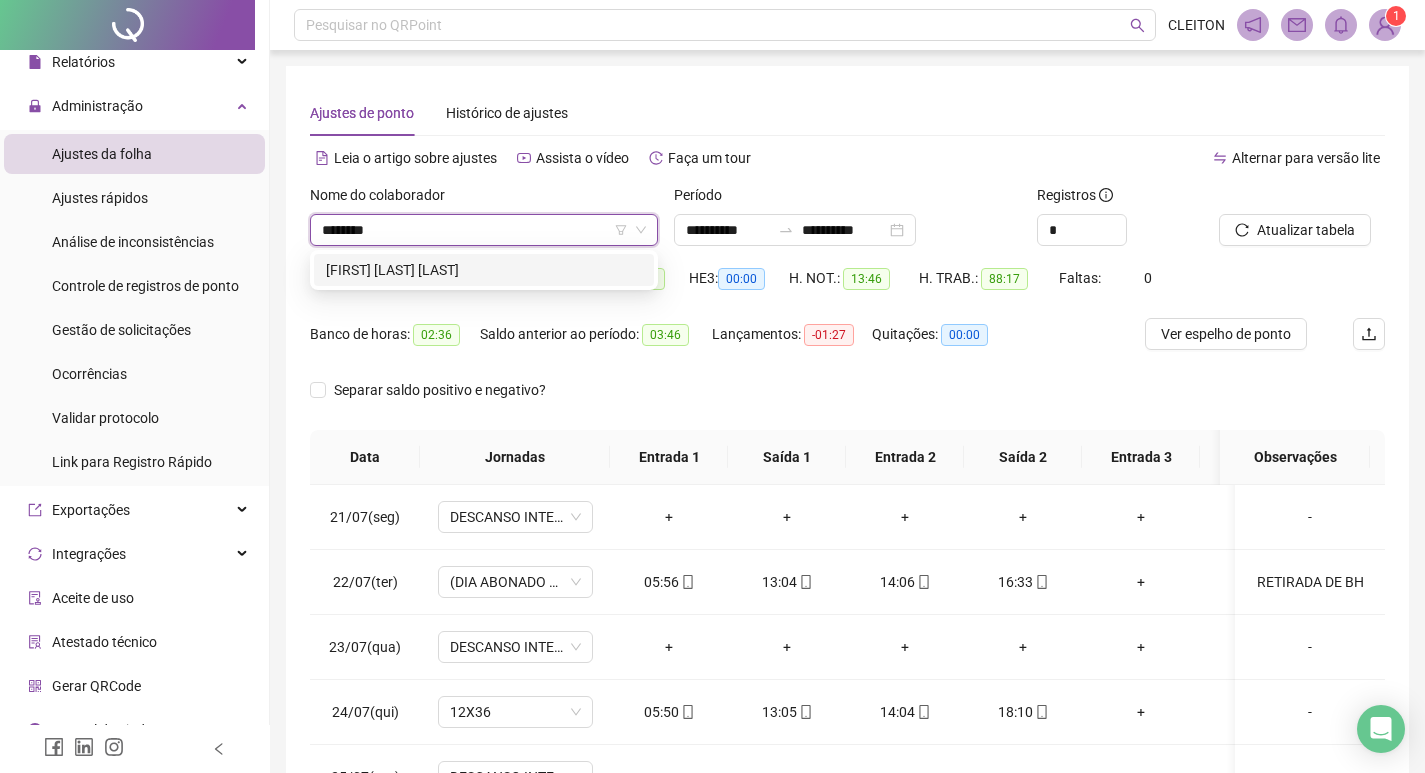 type on "********" 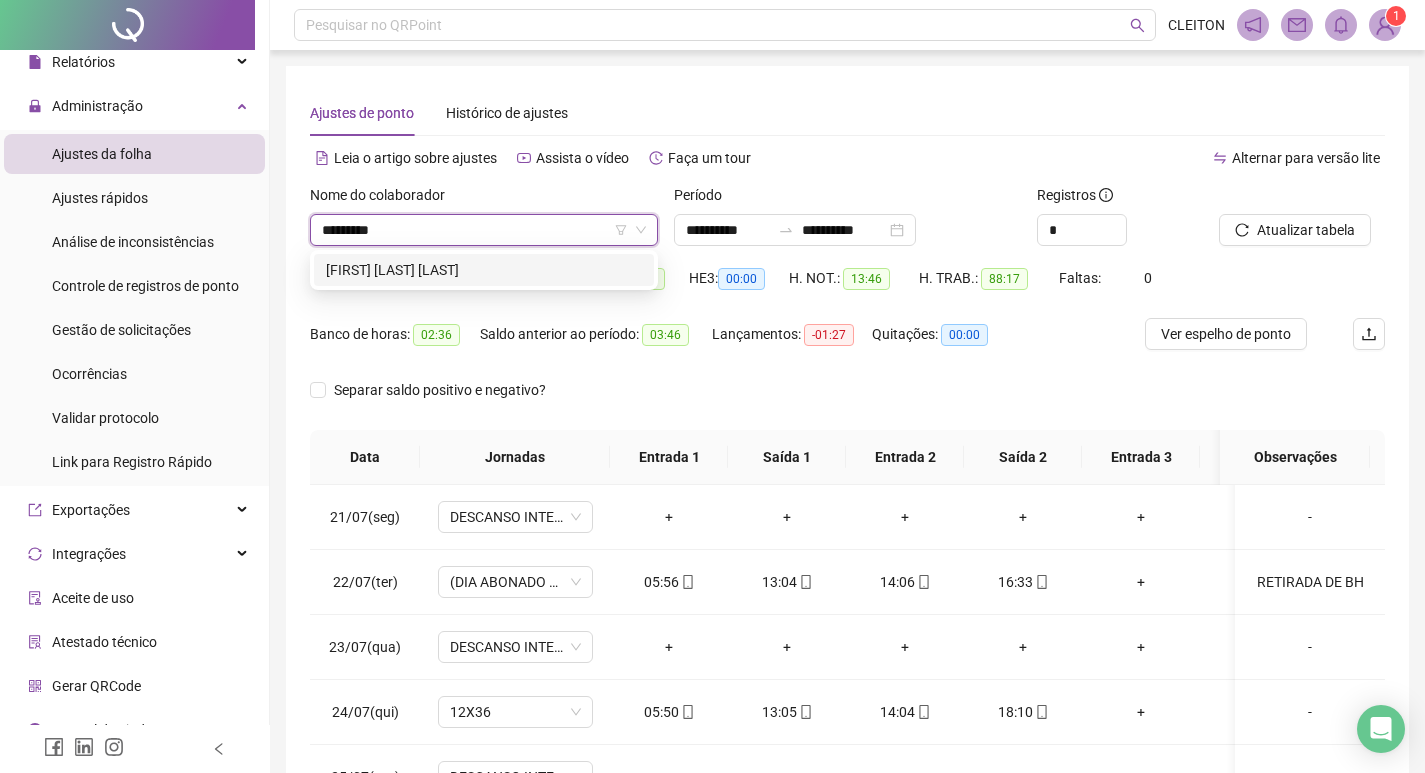 type 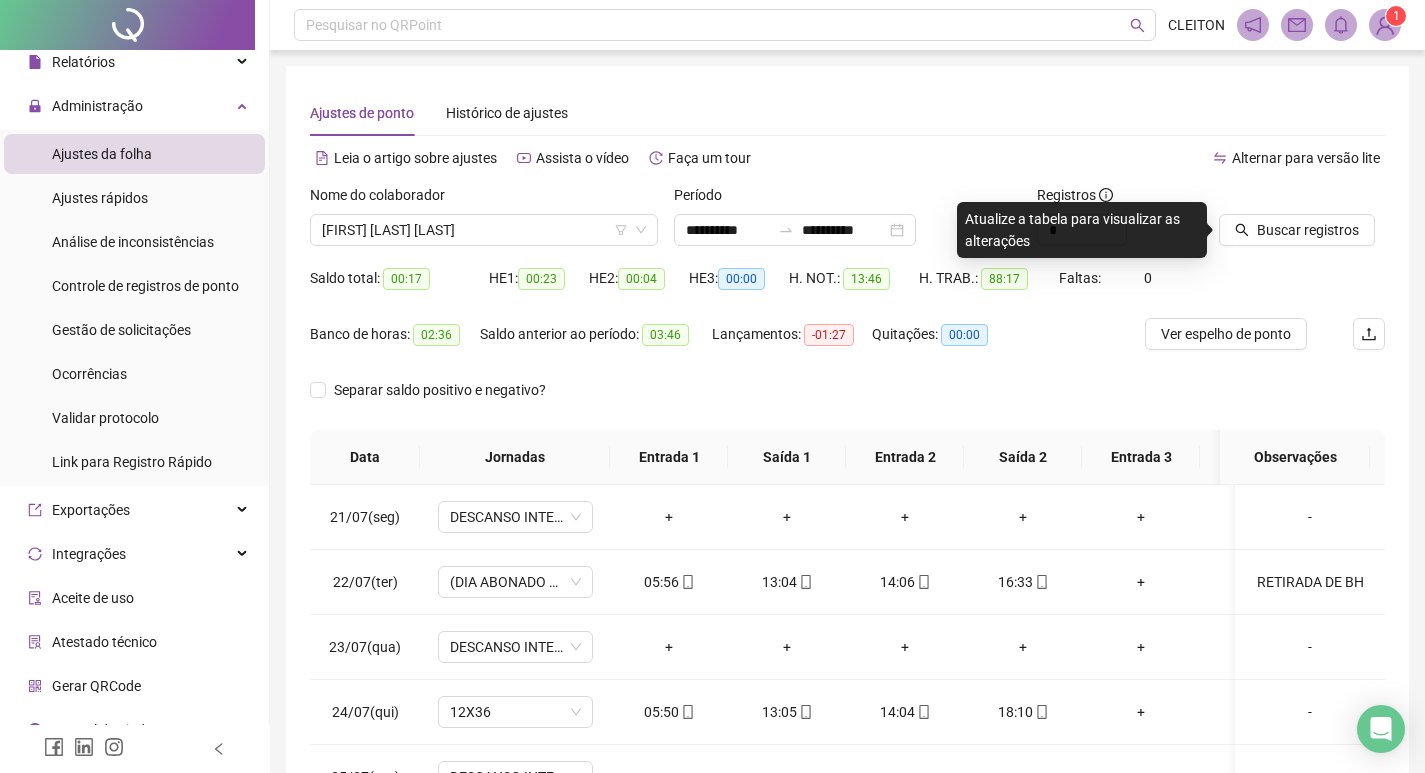 click on "Buscar registros" at bounding box center (1302, 223) 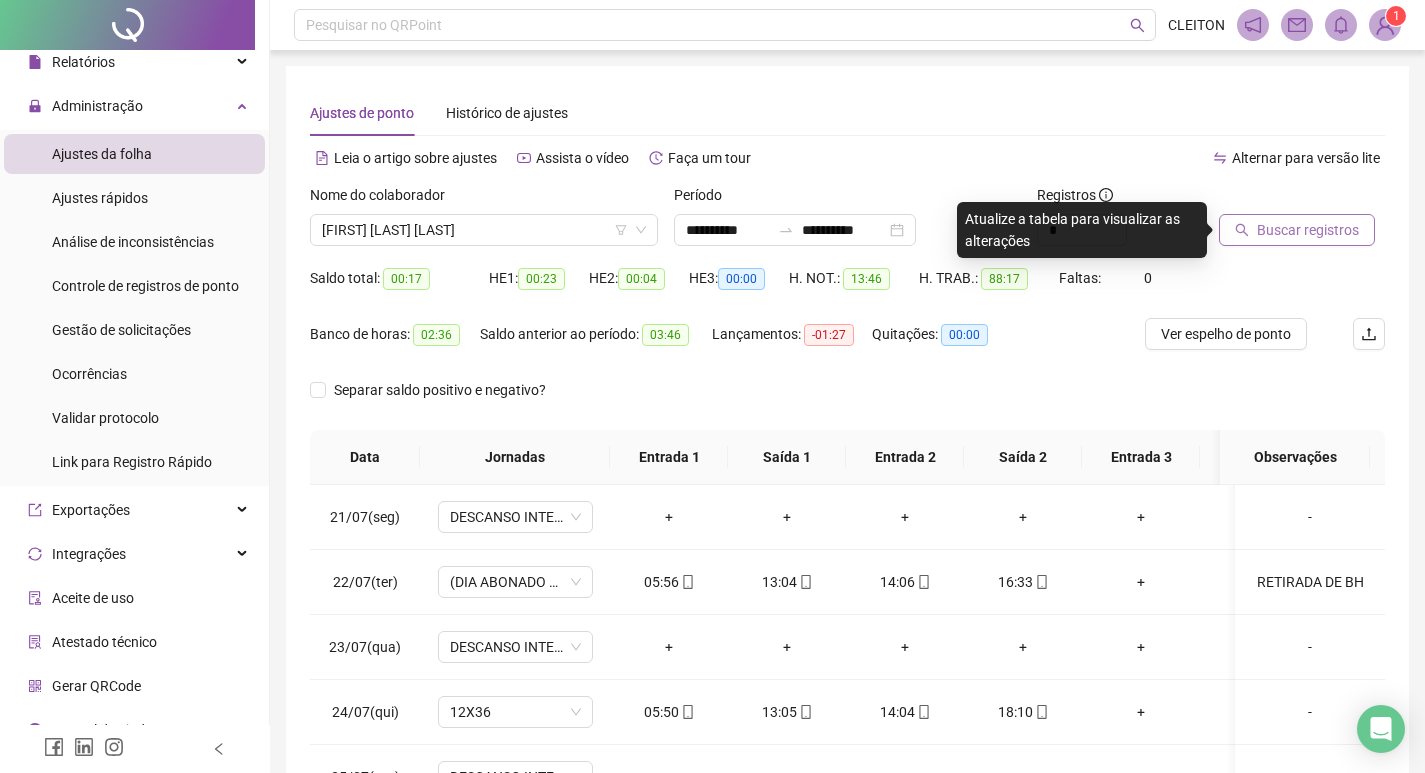 click on "Buscar registros" at bounding box center (1308, 230) 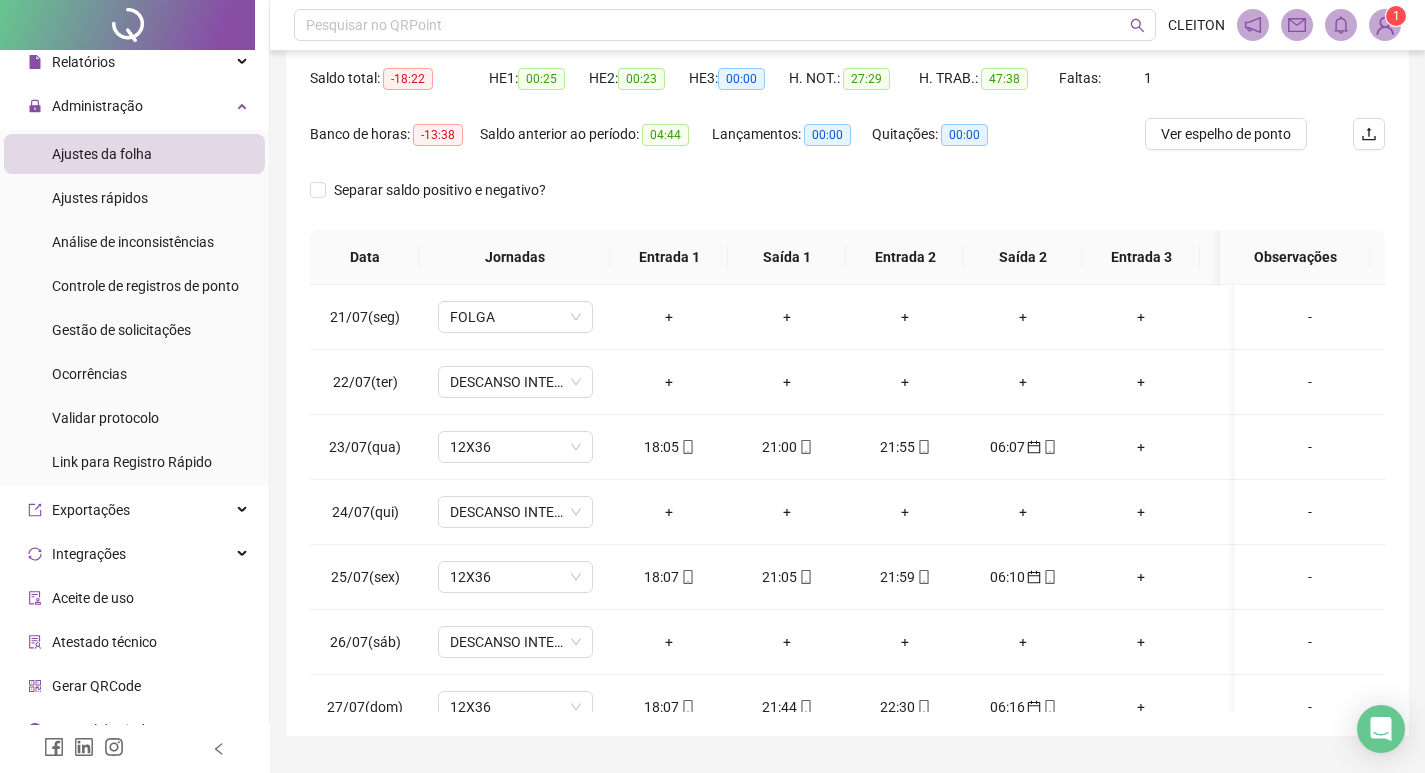 scroll, scrollTop: 249, scrollLeft: 0, axis: vertical 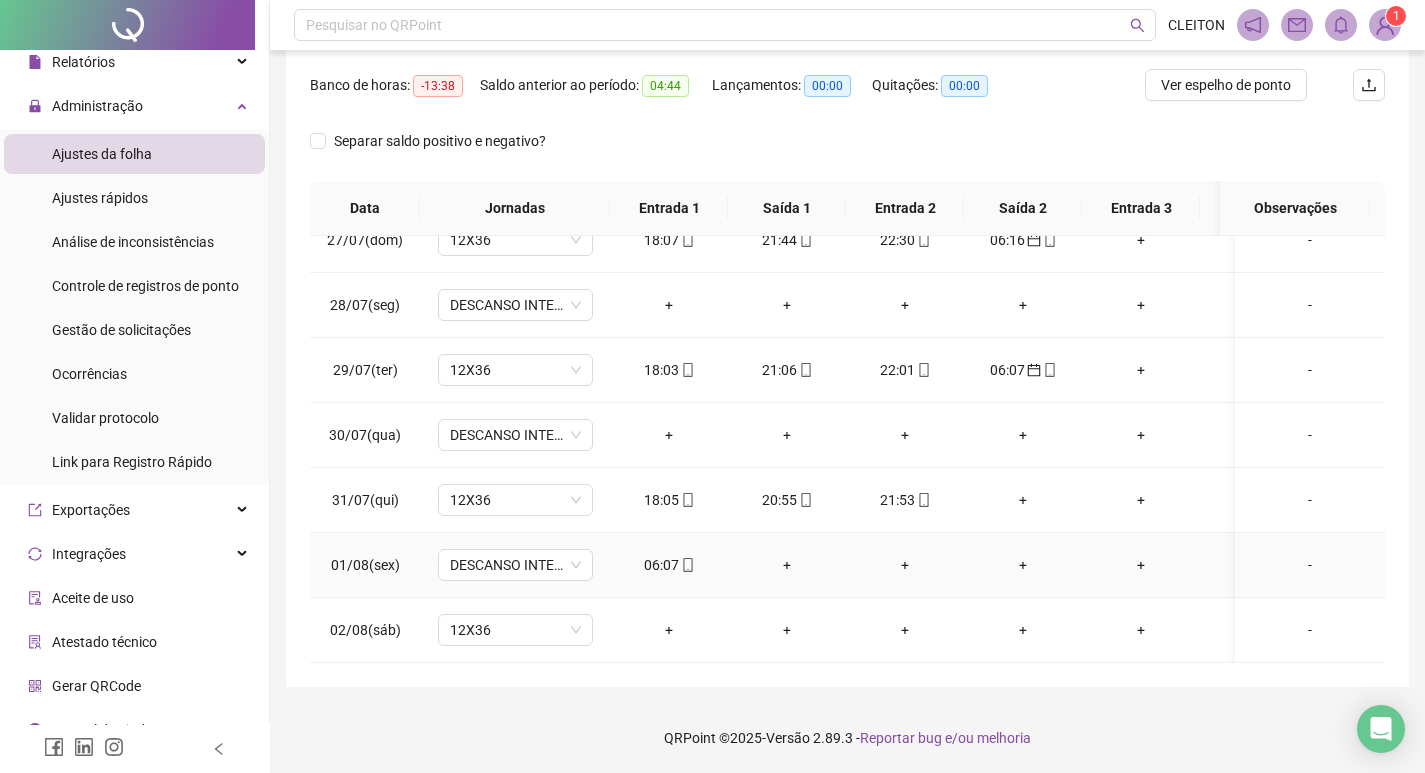 click on "06:07" at bounding box center (669, 565) 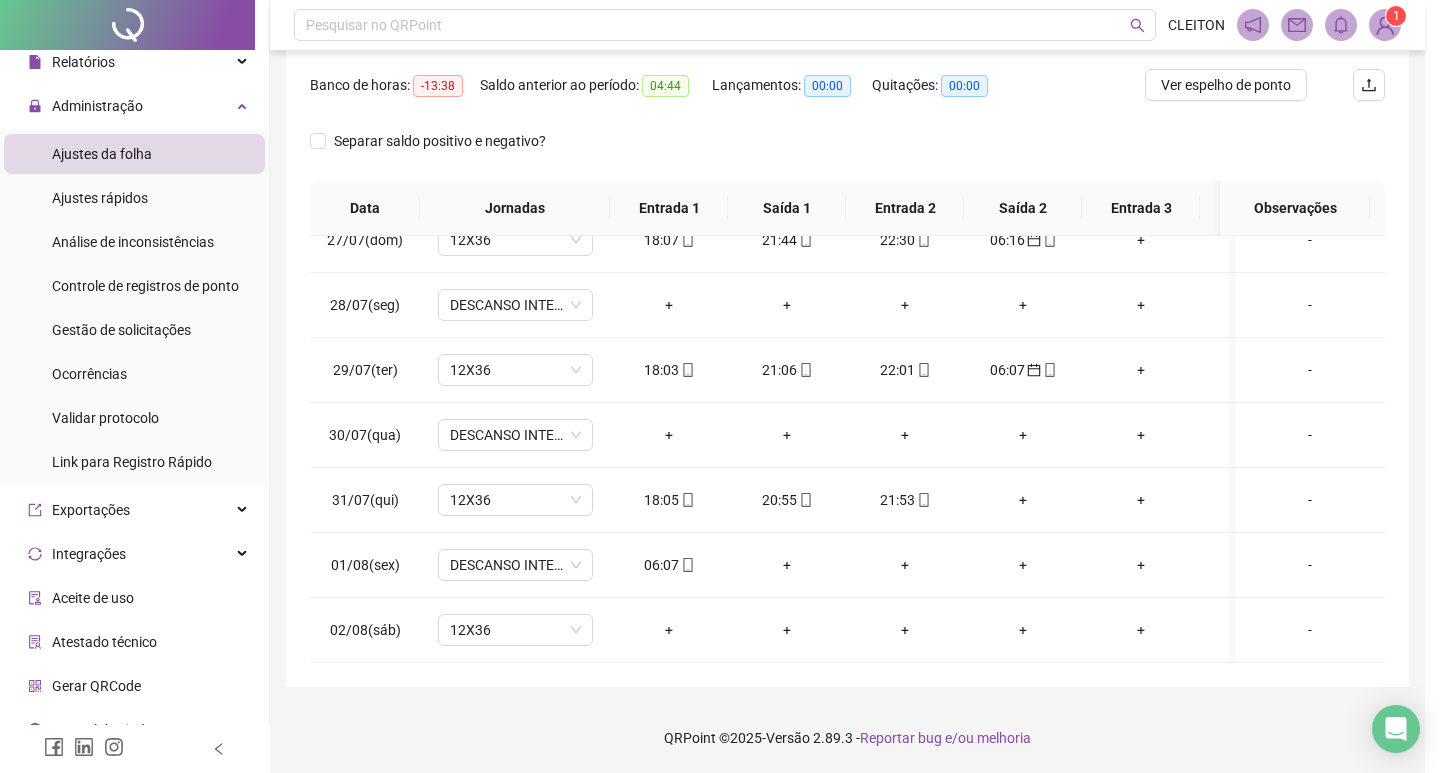 type on "**********" 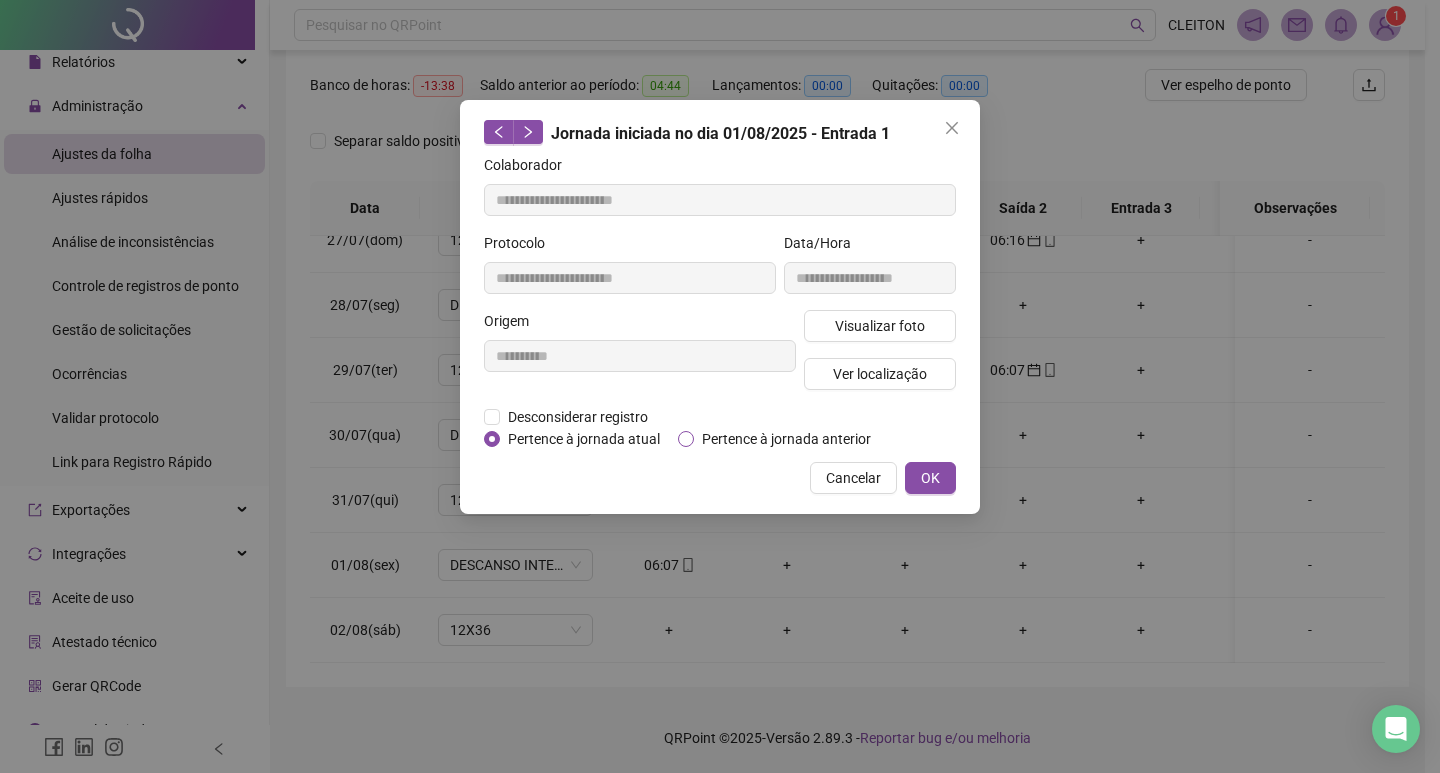 click on "Pertence à jornada anterior" at bounding box center [786, 439] 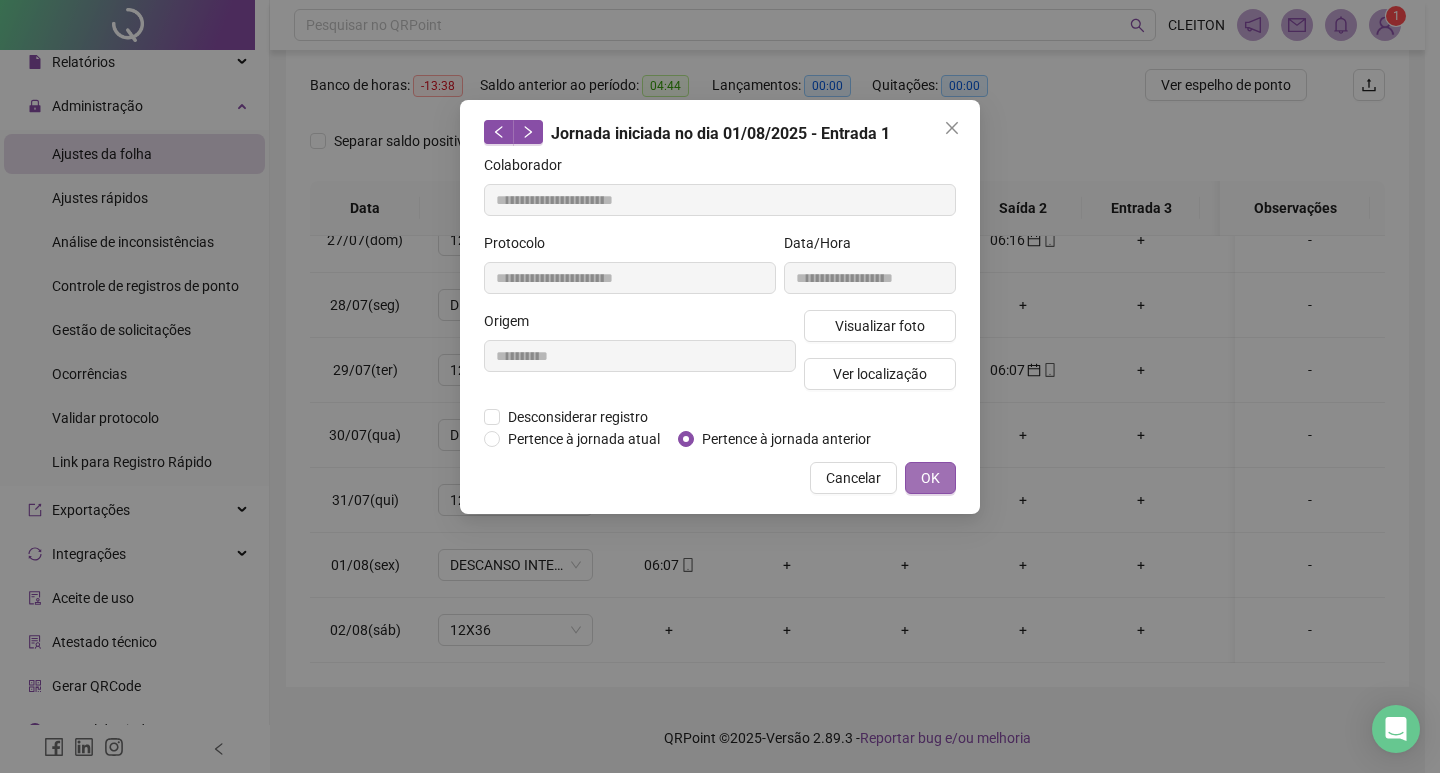 click on "OK" at bounding box center (930, 478) 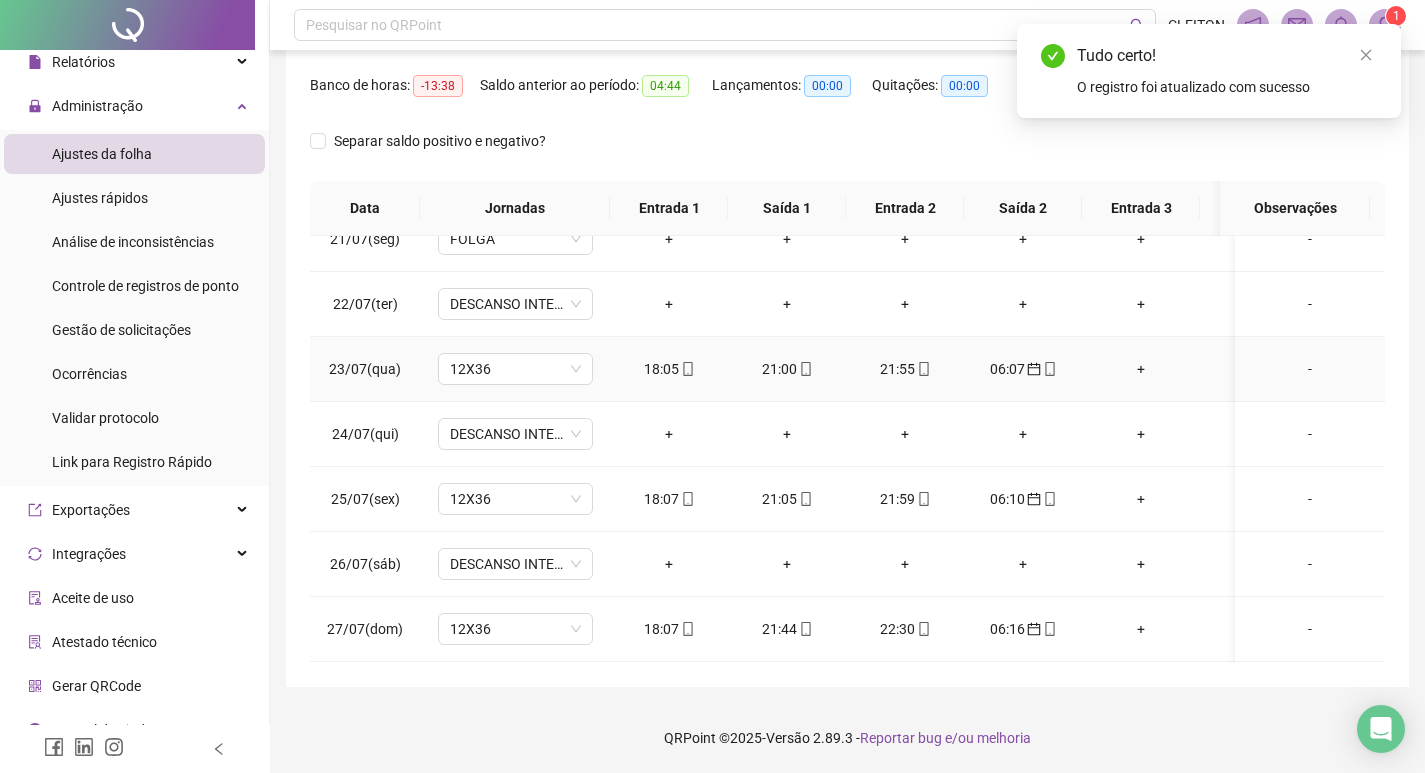 scroll, scrollTop: 0, scrollLeft: 0, axis: both 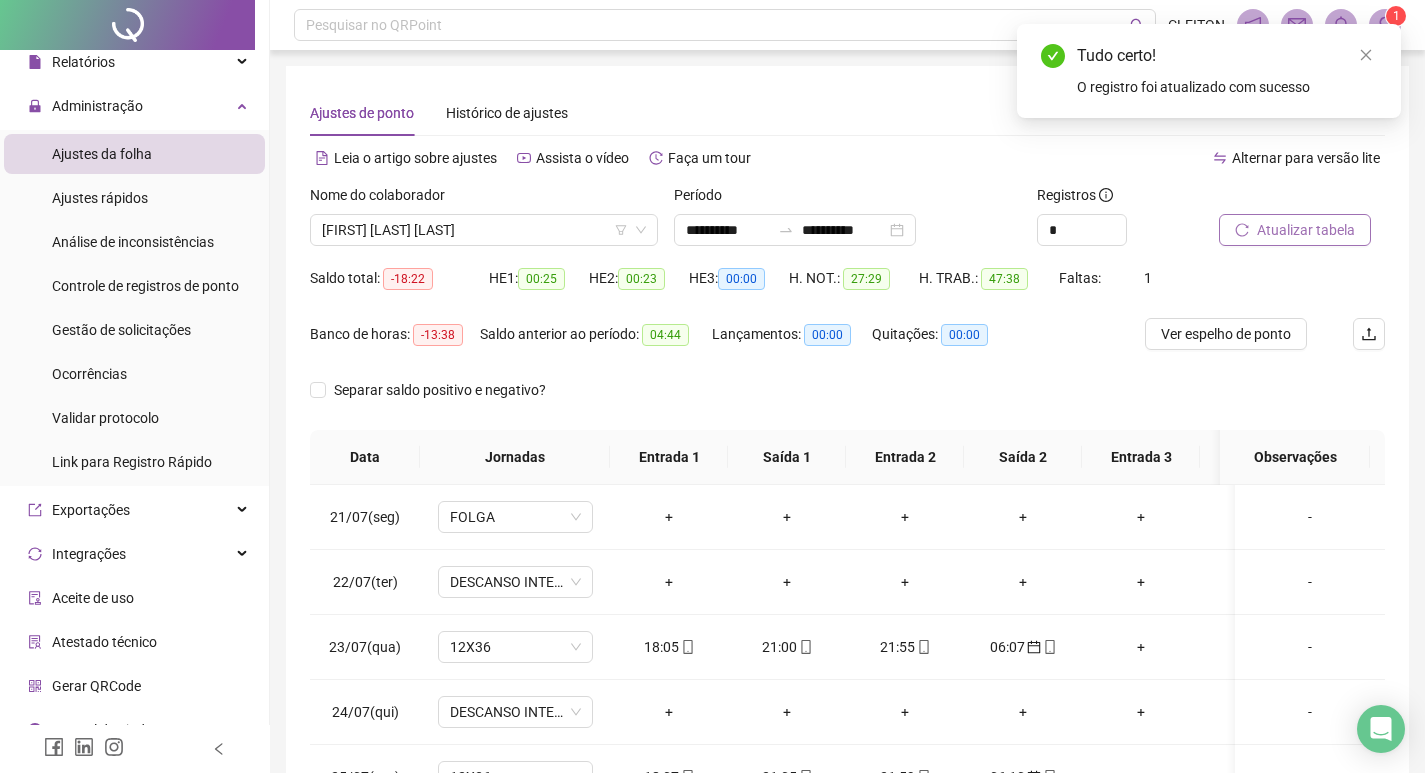 click on "Atualizar tabela" at bounding box center (1306, 230) 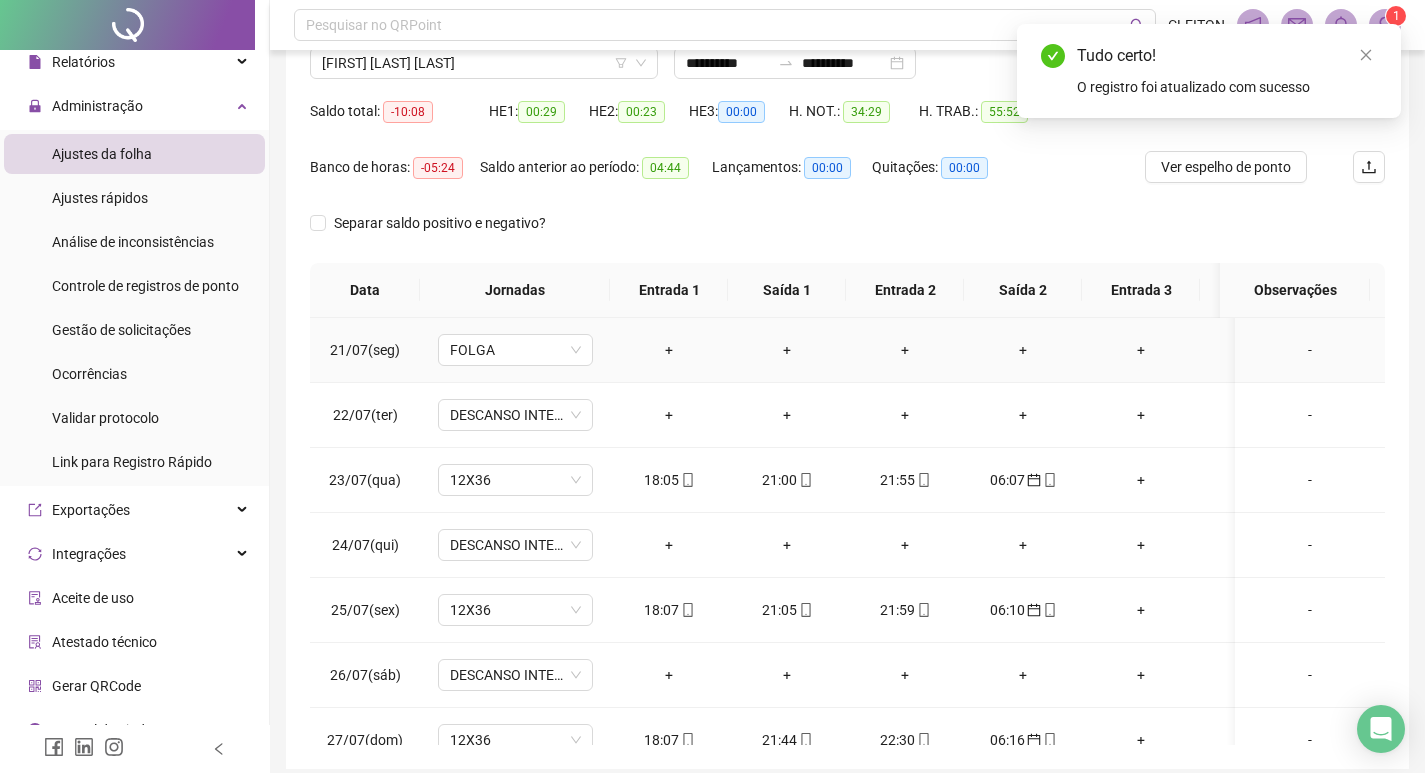 scroll, scrollTop: 249, scrollLeft: 0, axis: vertical 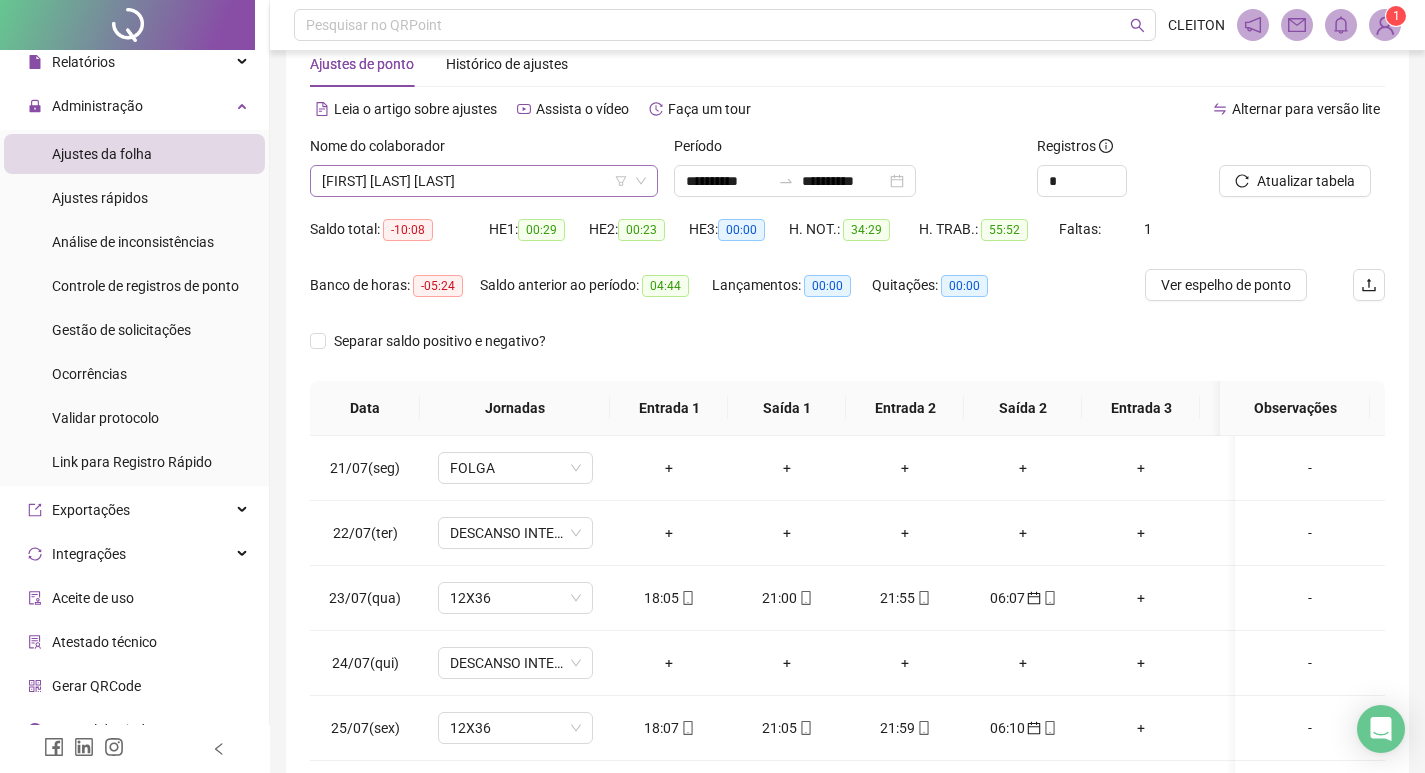 click on "[FIRST] [LAST] [LAST]" at bounding box center (484, 181) 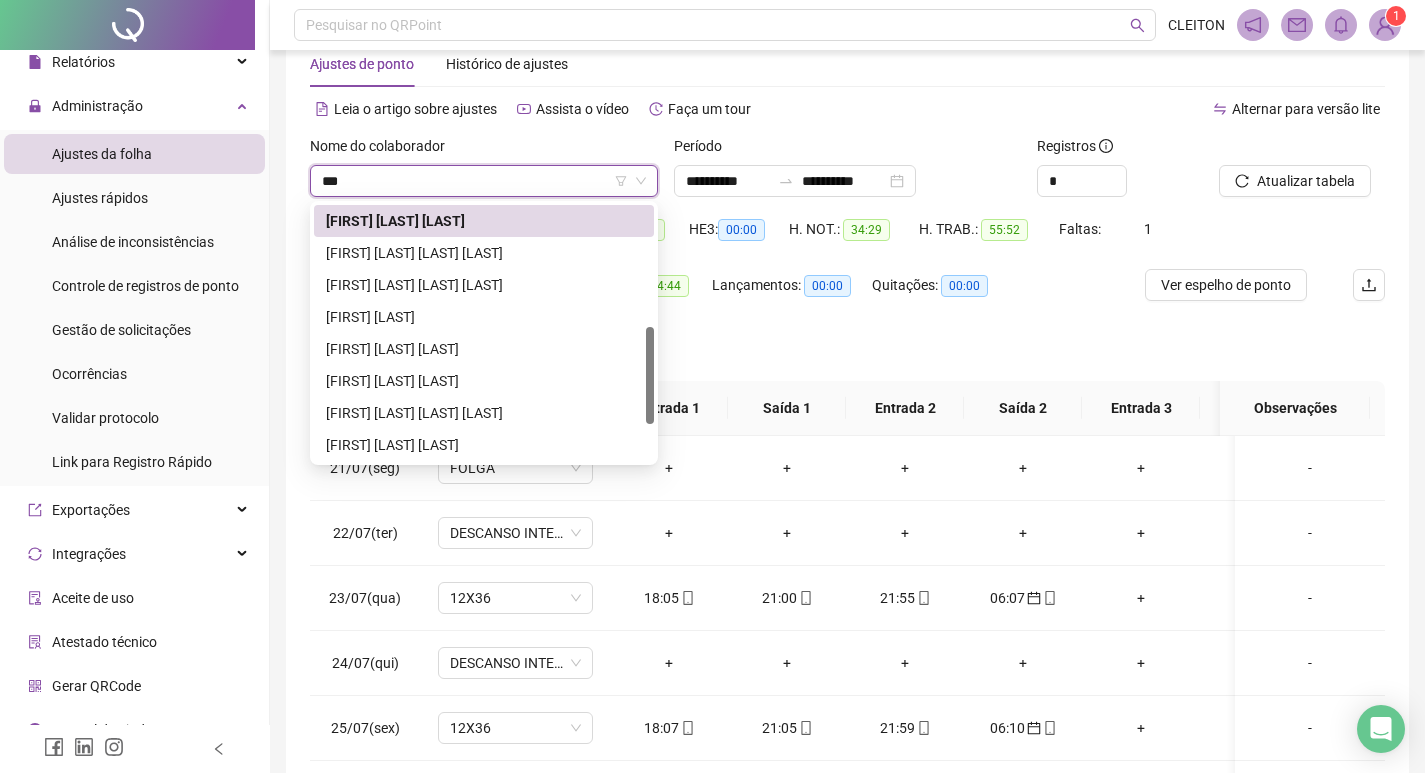 scroll, scrollTop: 0, scrollLeft: 0, axis: both 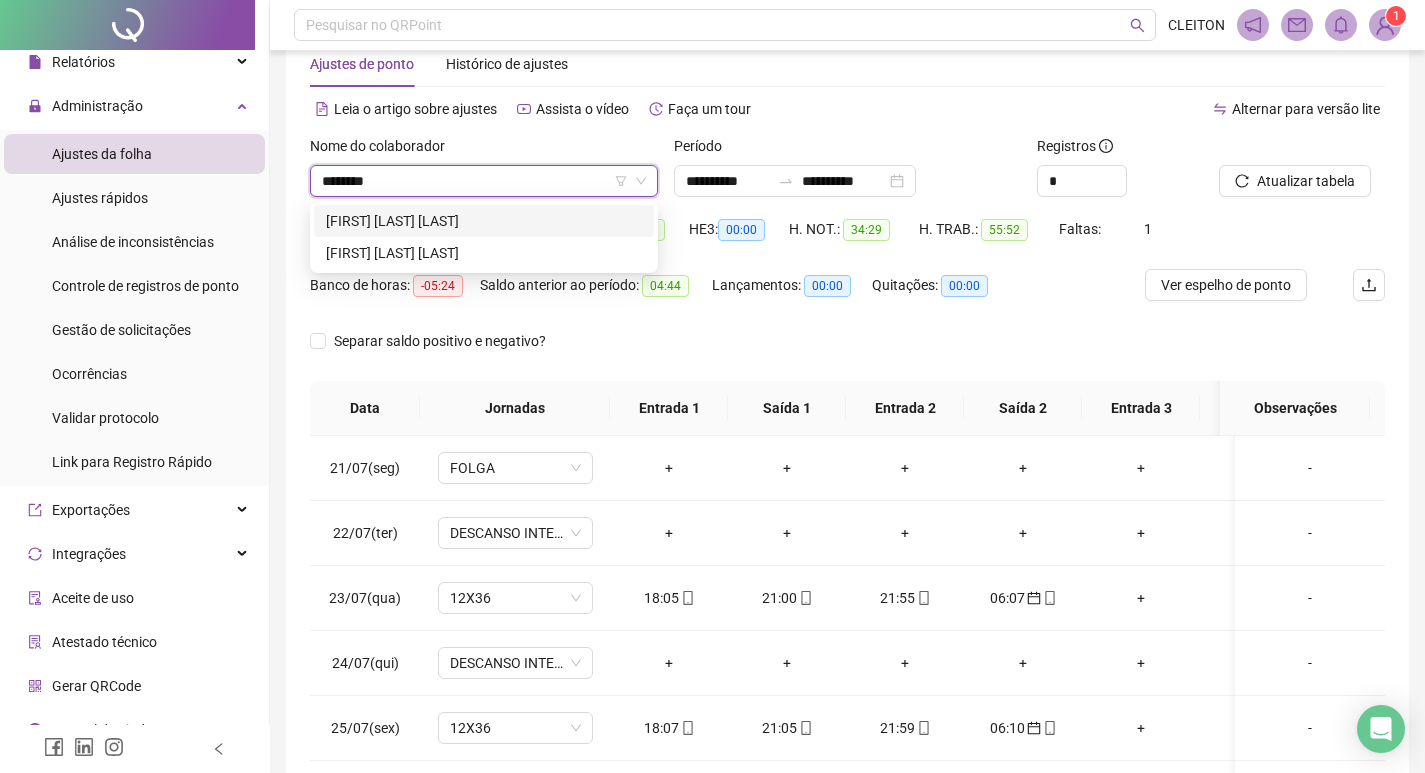 type on "*********" 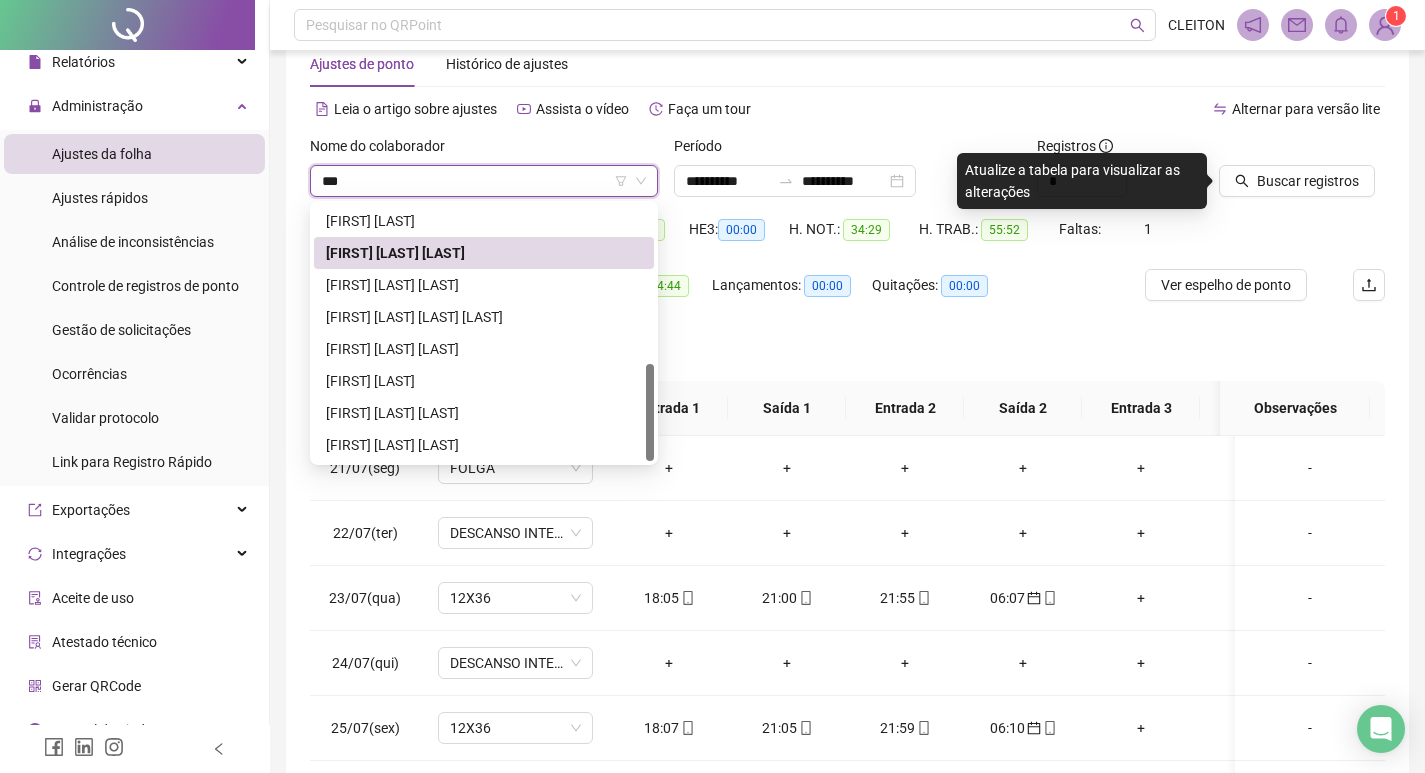 scroll, scrollTop: 0, scrollLeft: 0, axis: both 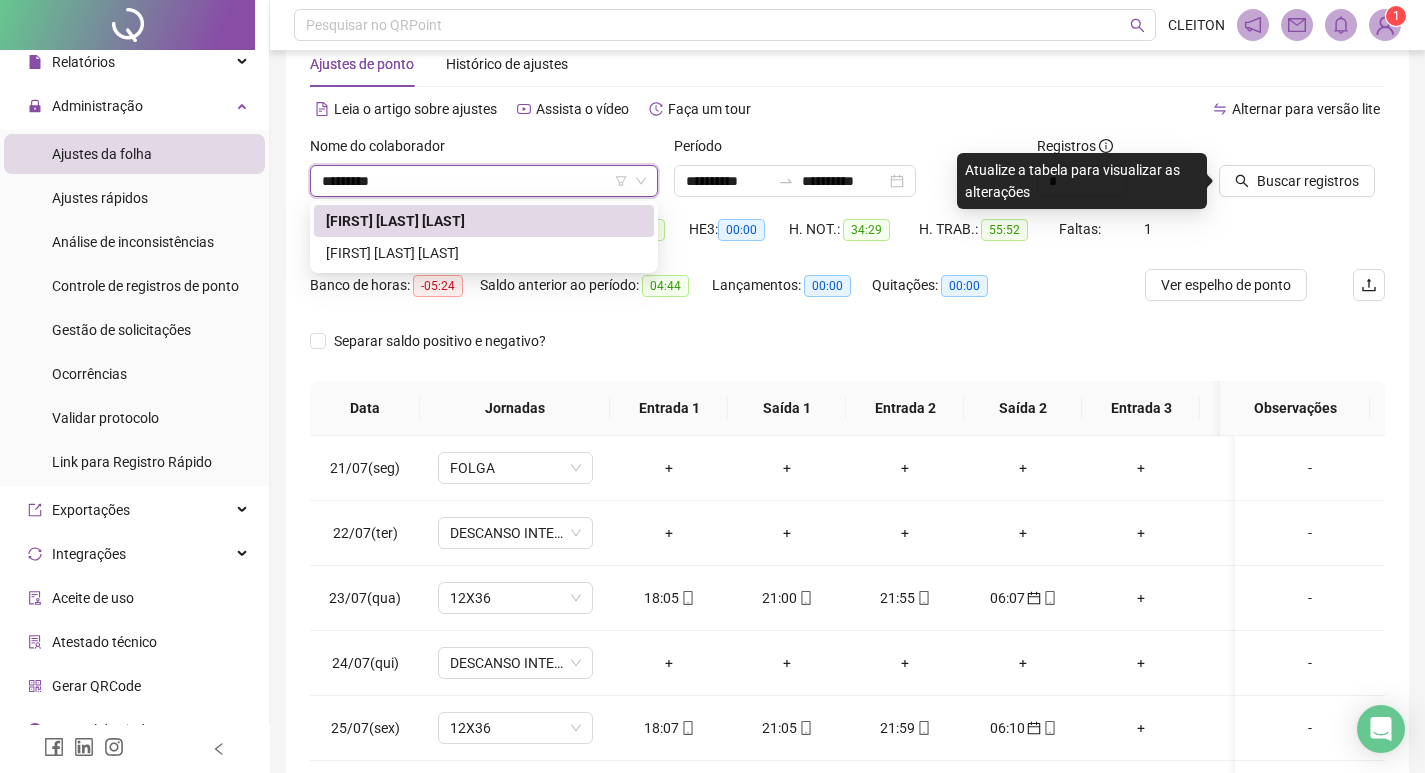type on "**********" 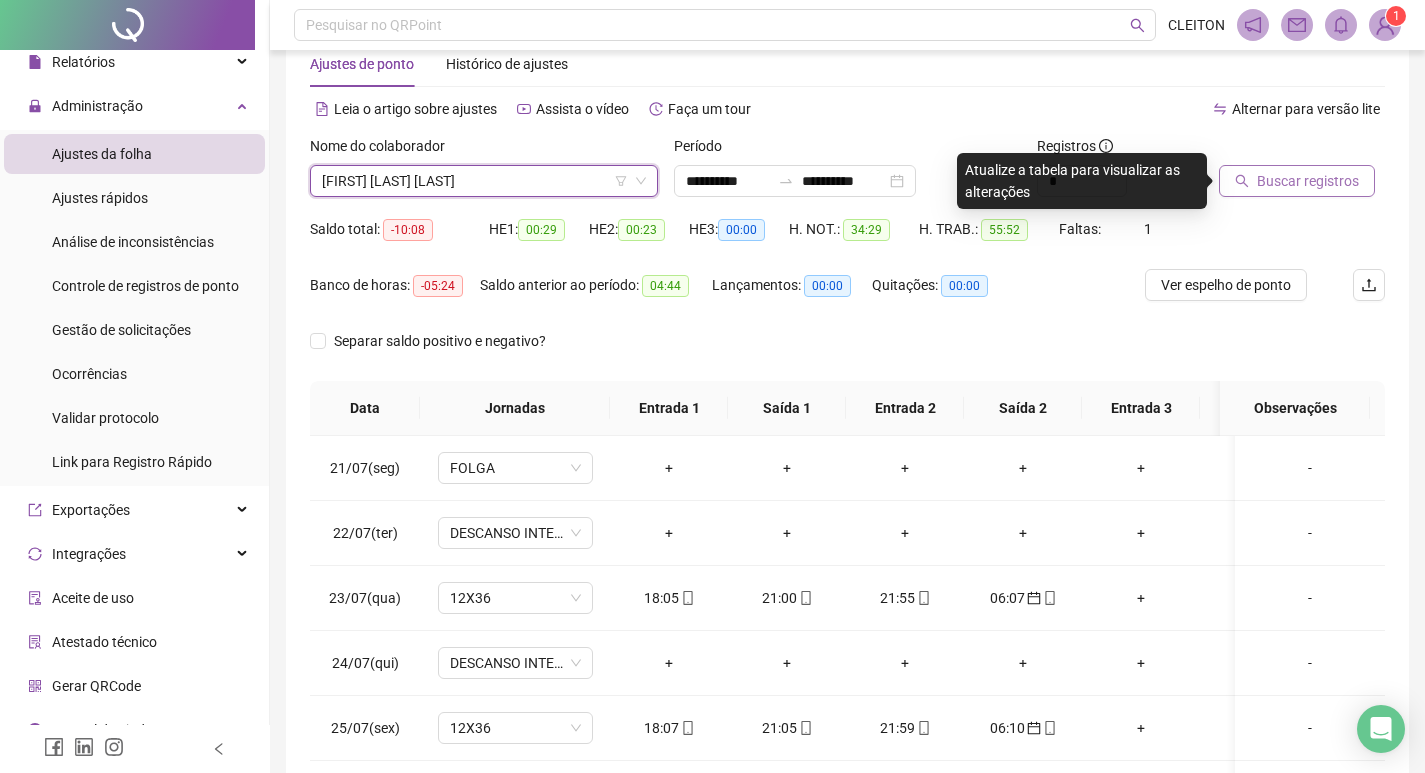 click on "Buscar registros" at bounding box center [1297, 181] 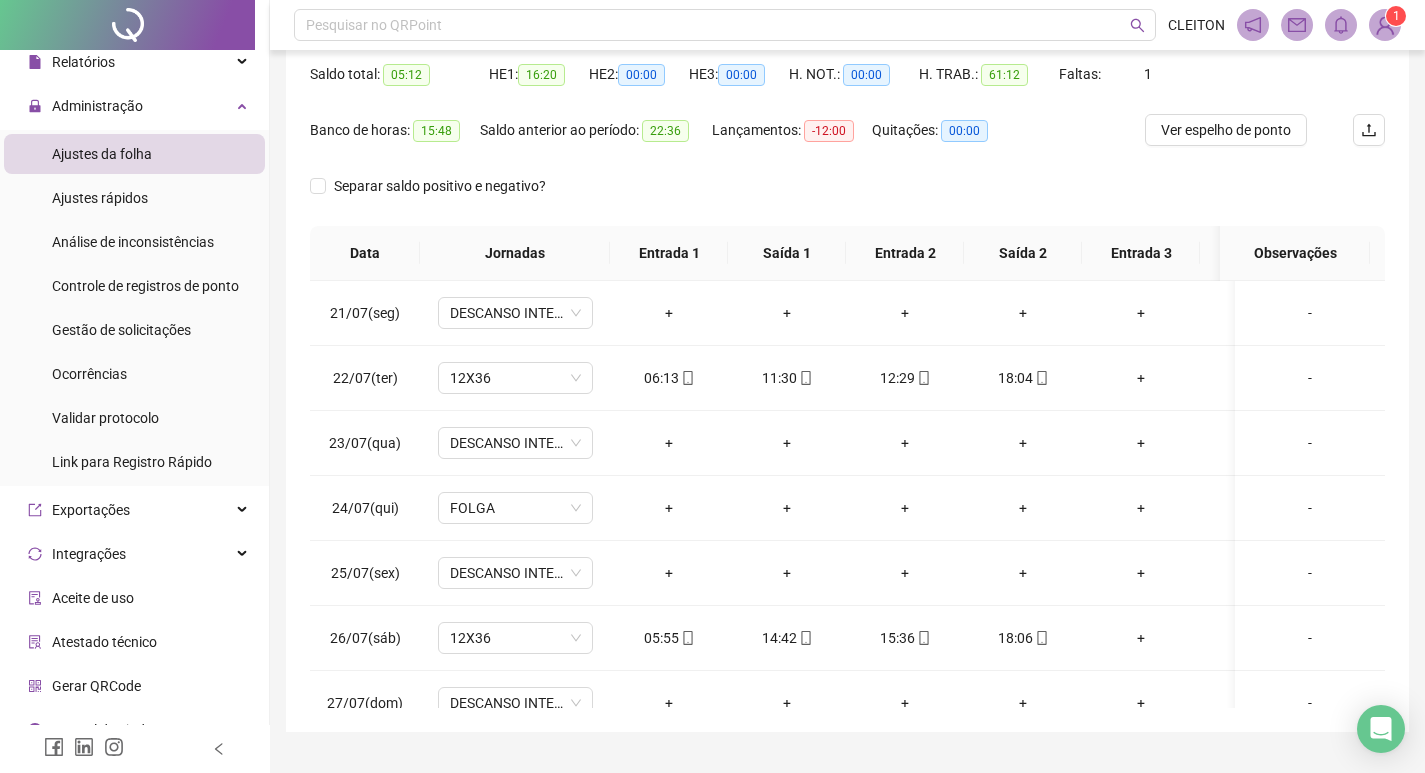 scroll, scrollTop: 249, scrollLeft: 0, axis: vertical 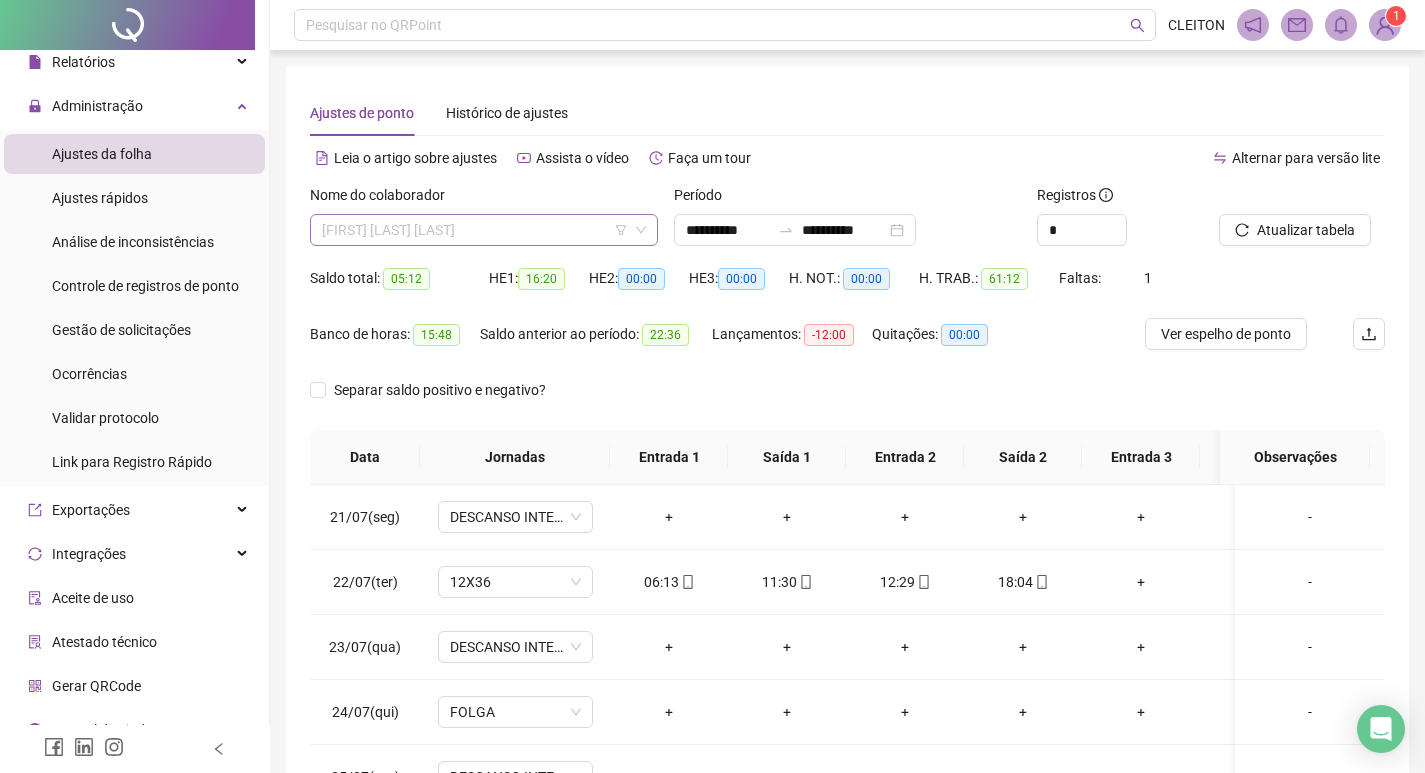 click on "[FIRST] [LAST] [LAST]" at bounding box center (484, 230) 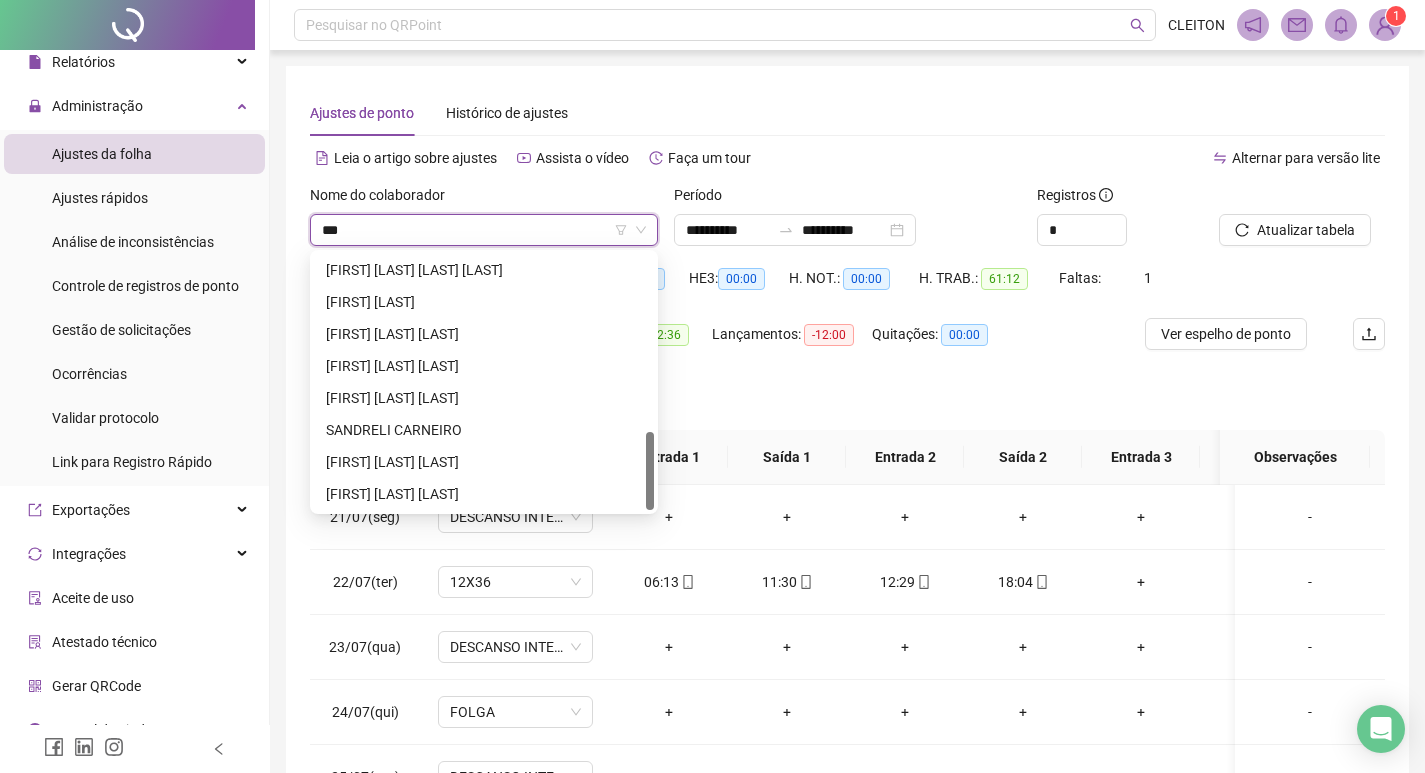 scroll, scrollTop: 0, scrollLeft: 0, axis: both 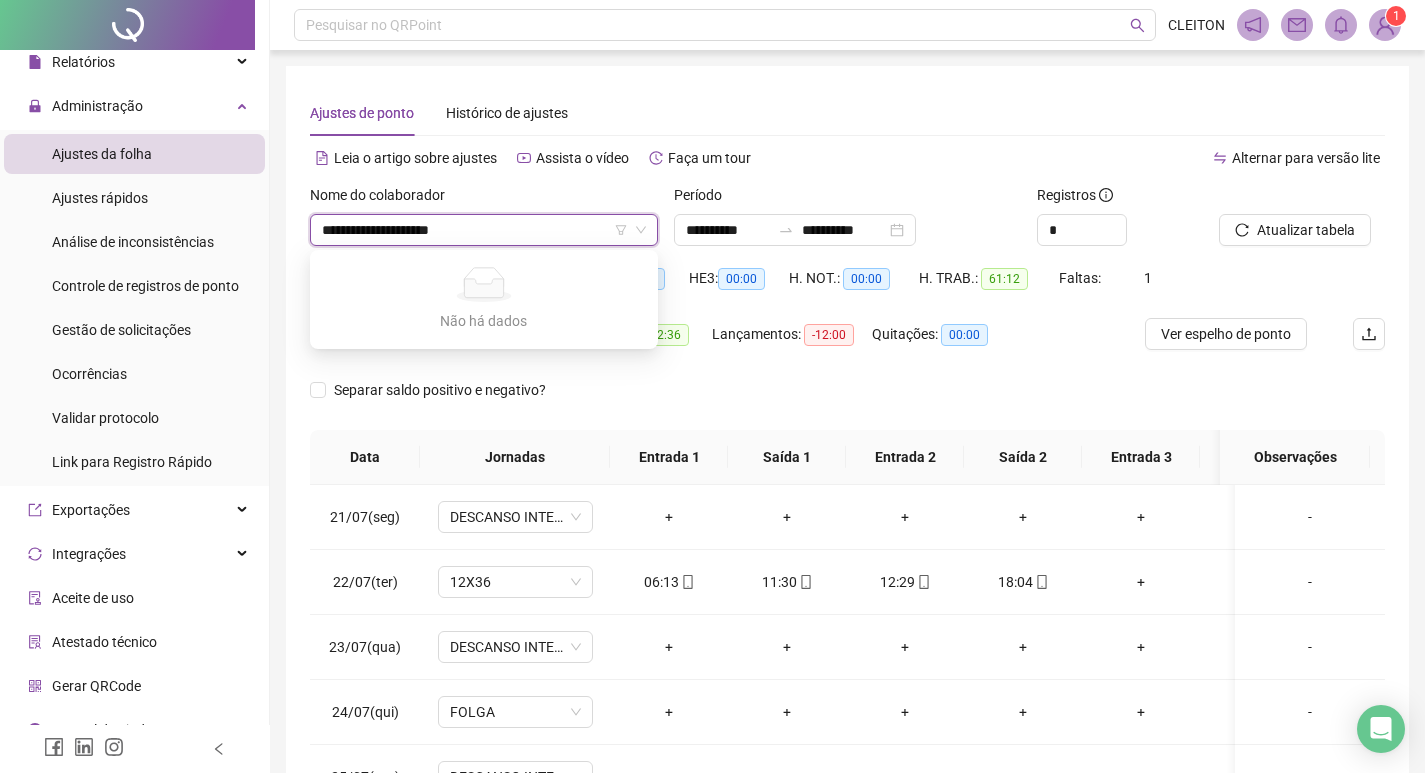 type on "**********" 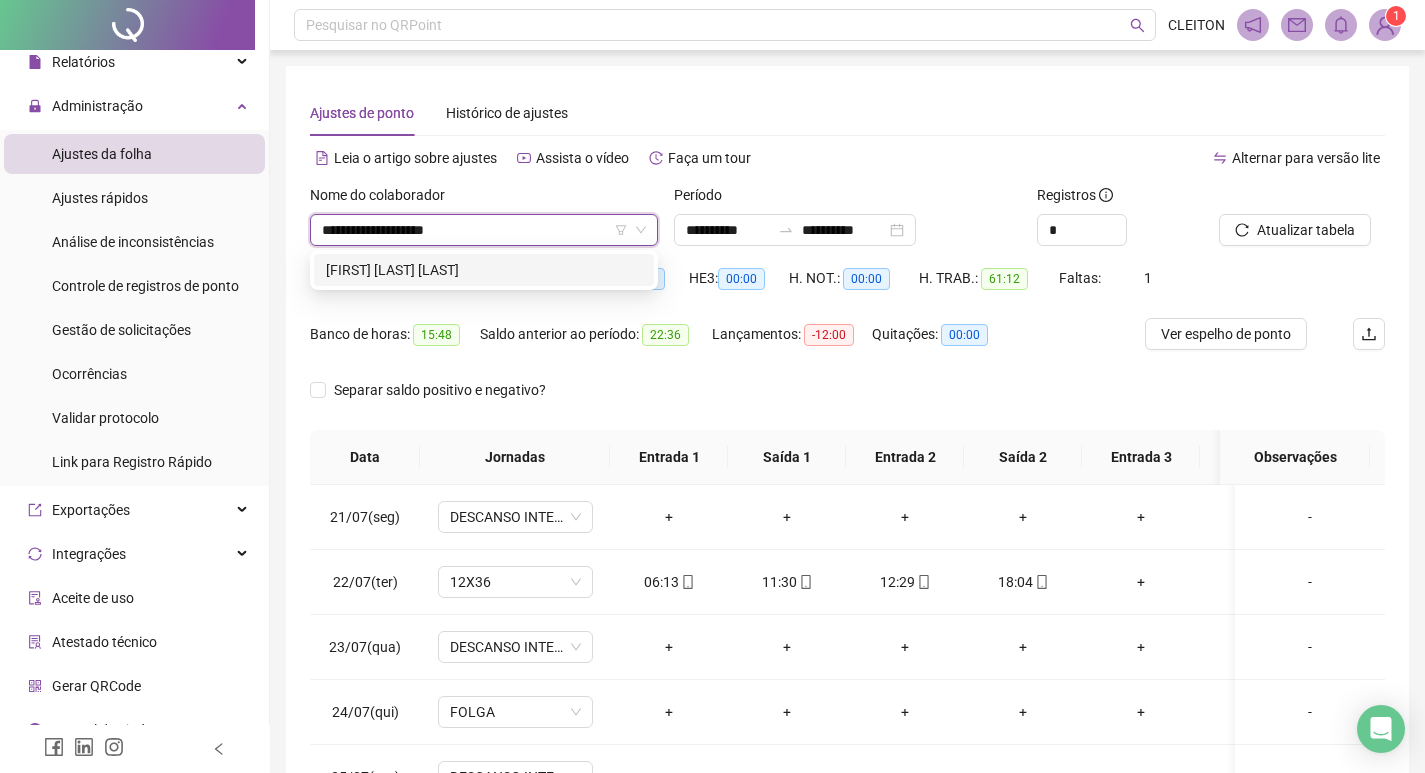 type 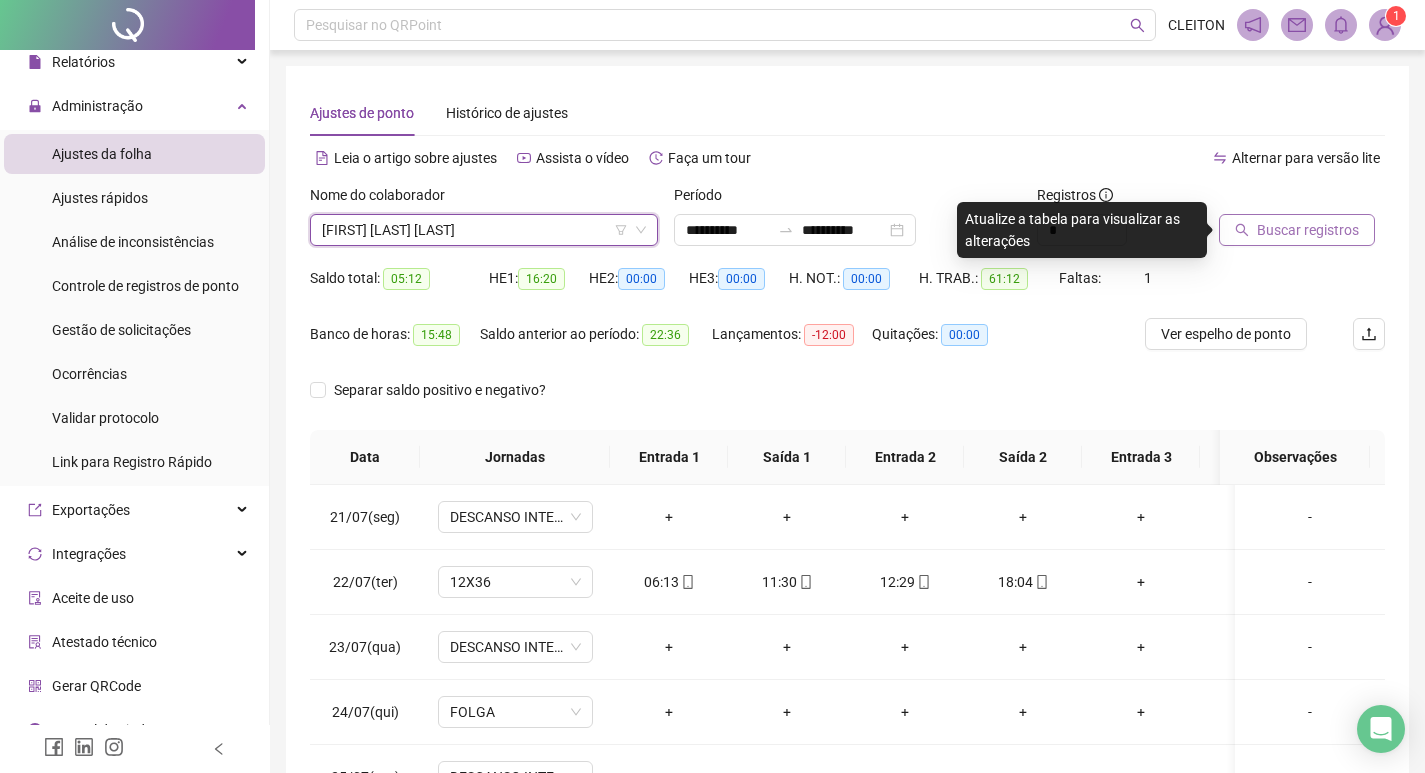 click on "Buscar registros" at bounding box center (1308, 230) 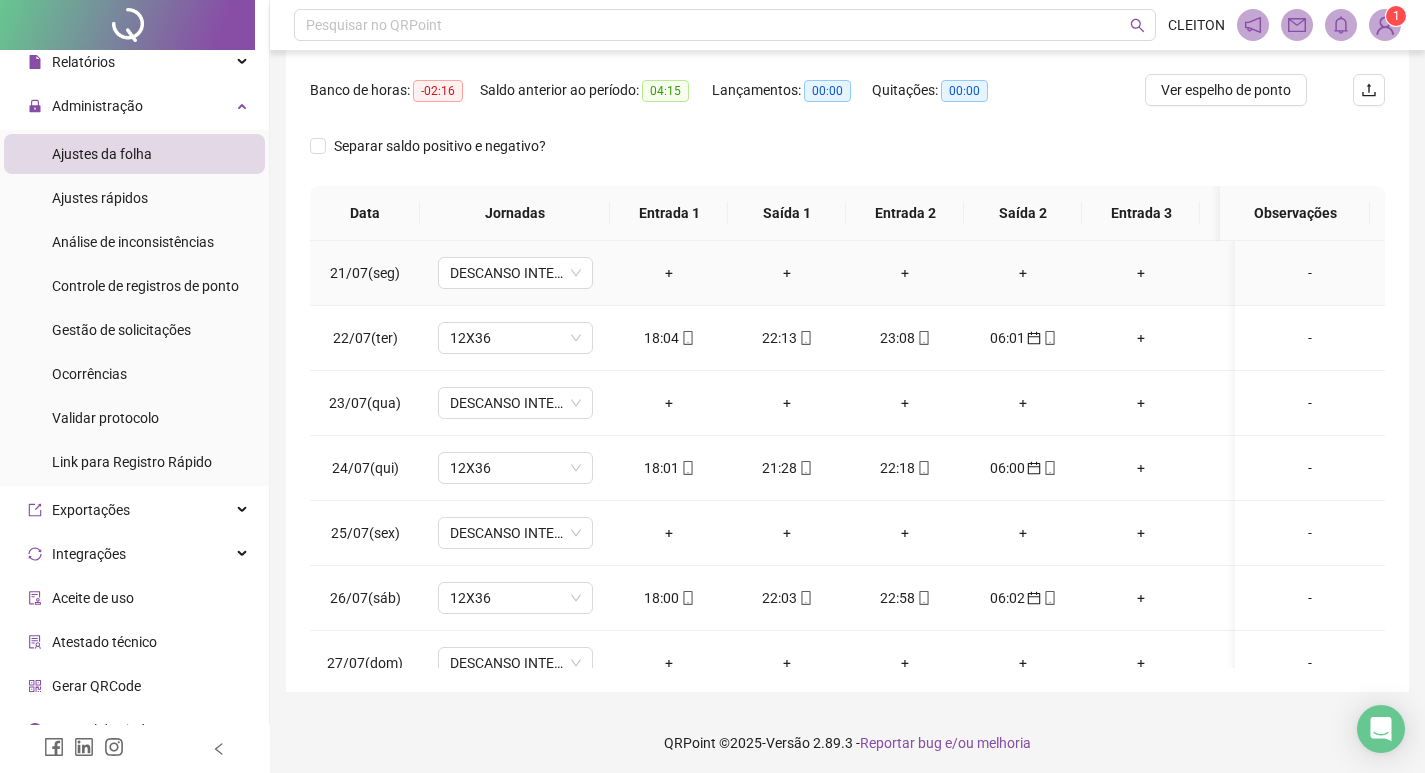 scroll, scrollTop: 249, scrollLeft: 0, axis: vertical 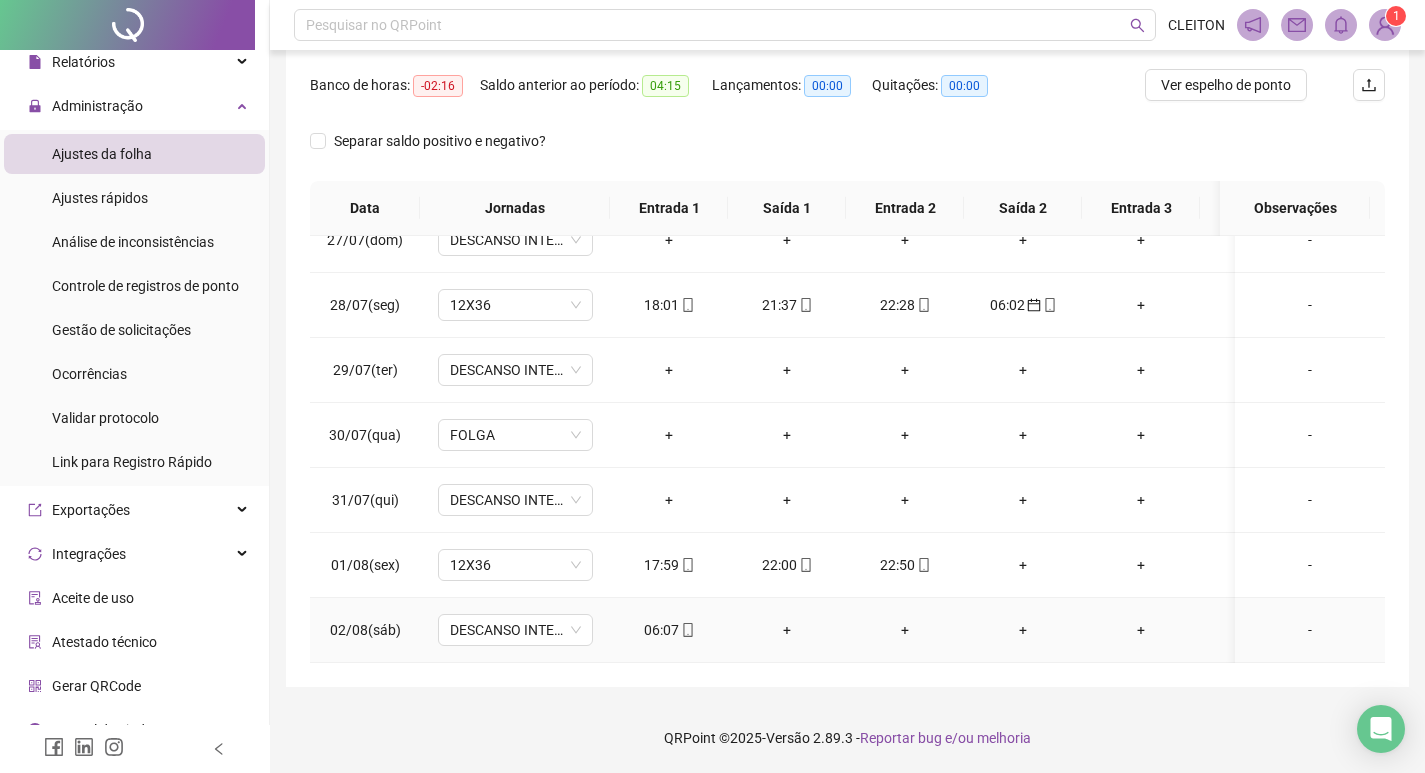click on "06:07" at bounding box center (669, 630) 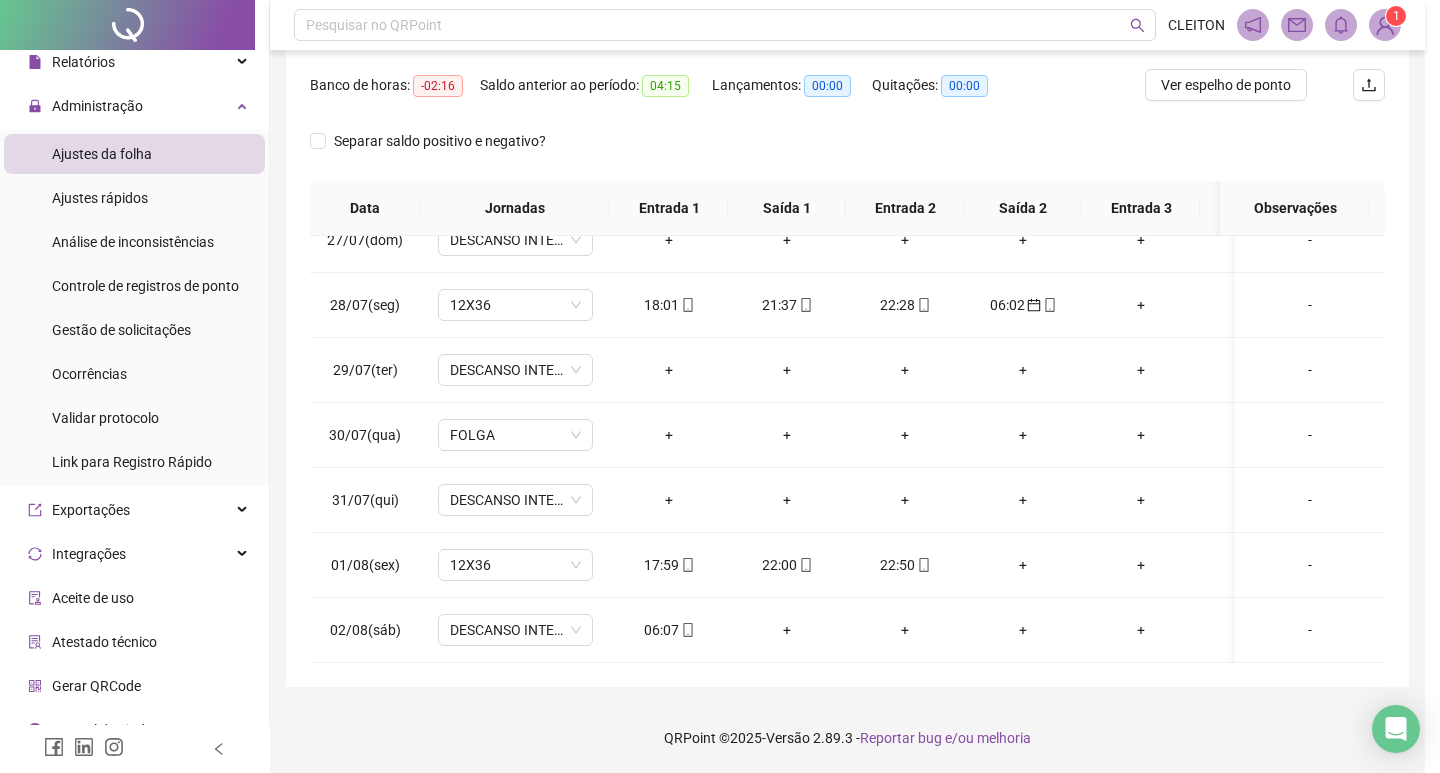 type on "**********" 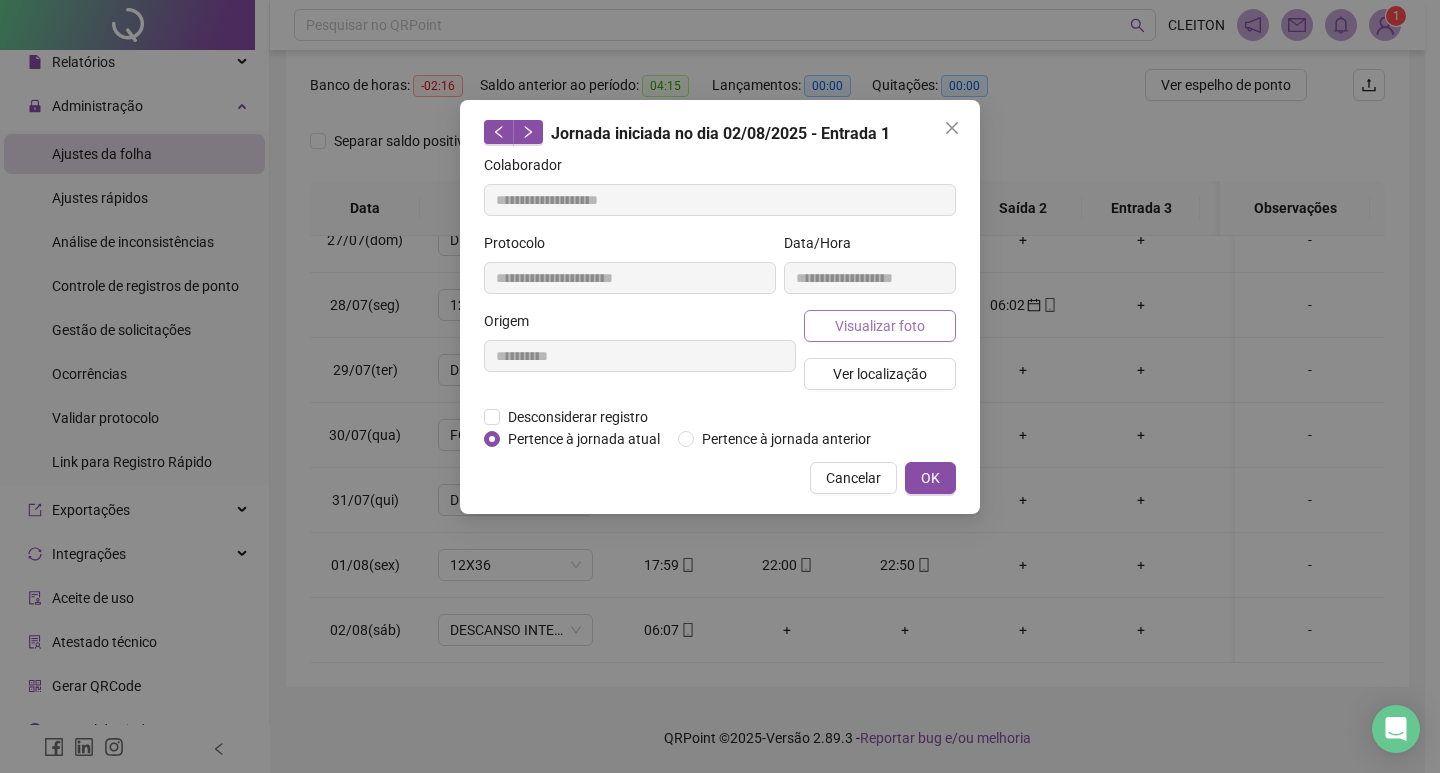 click on "Visualizar foto" at bounding box center (880, 326) 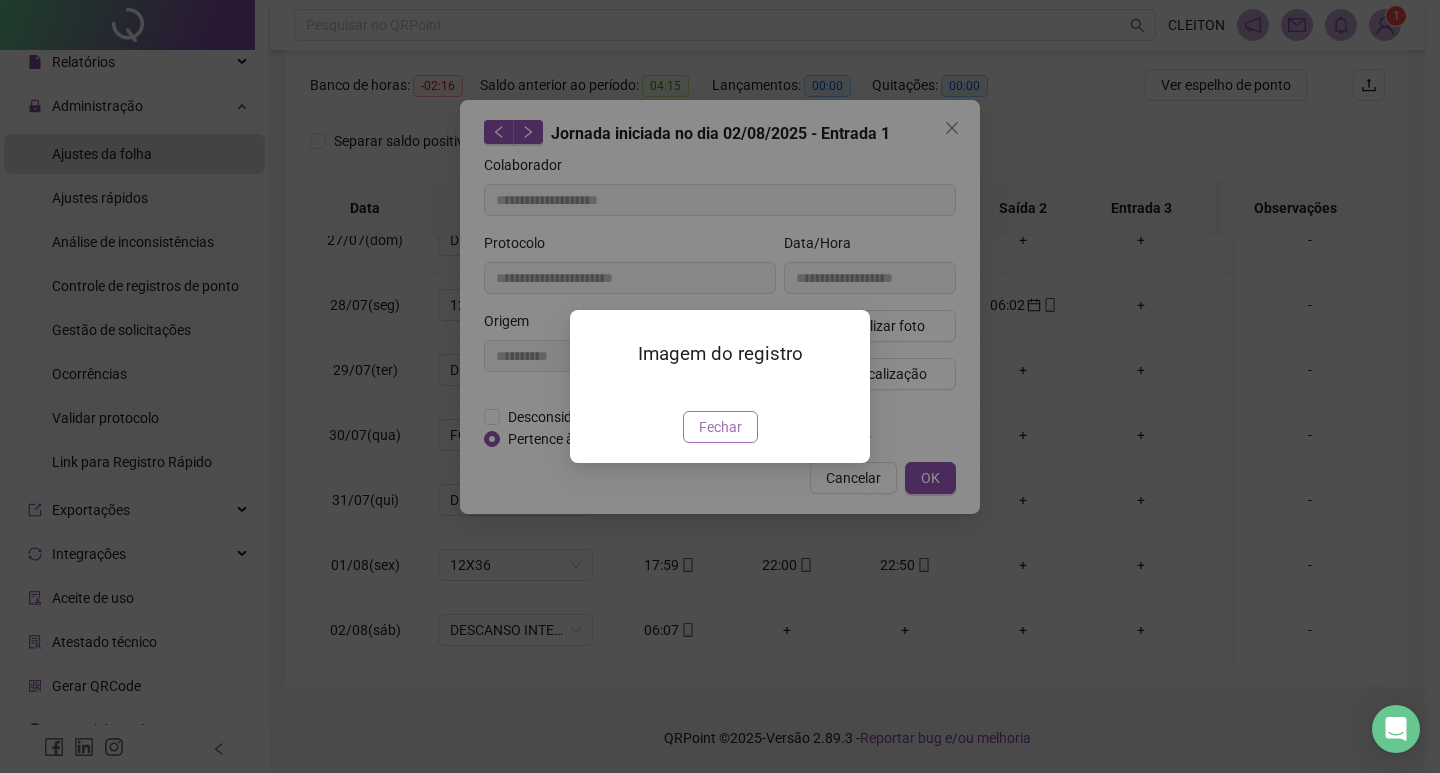 click on "Fechar" at bounding box center [720, 427] 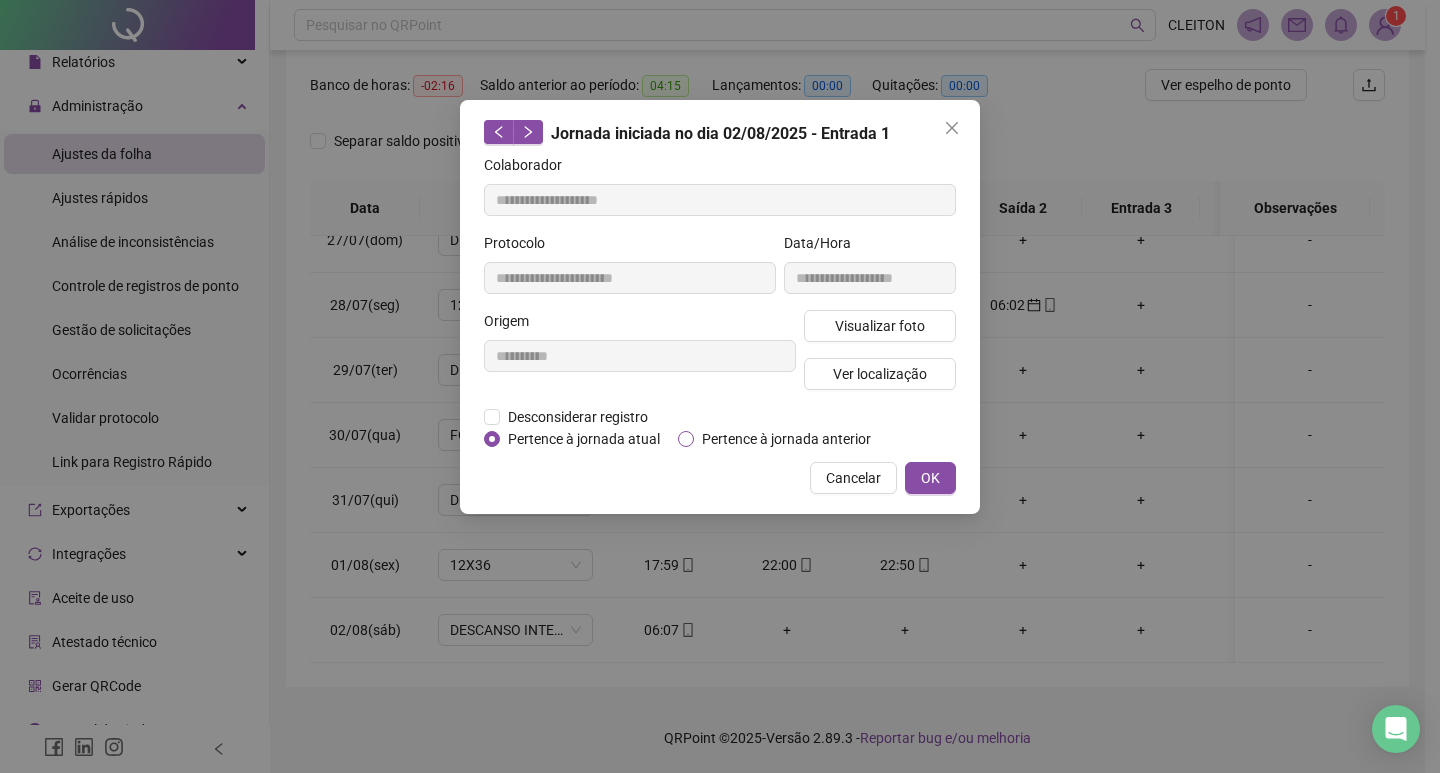 click on "Pertence à jornada anterior" at bounding box center (786, 439) 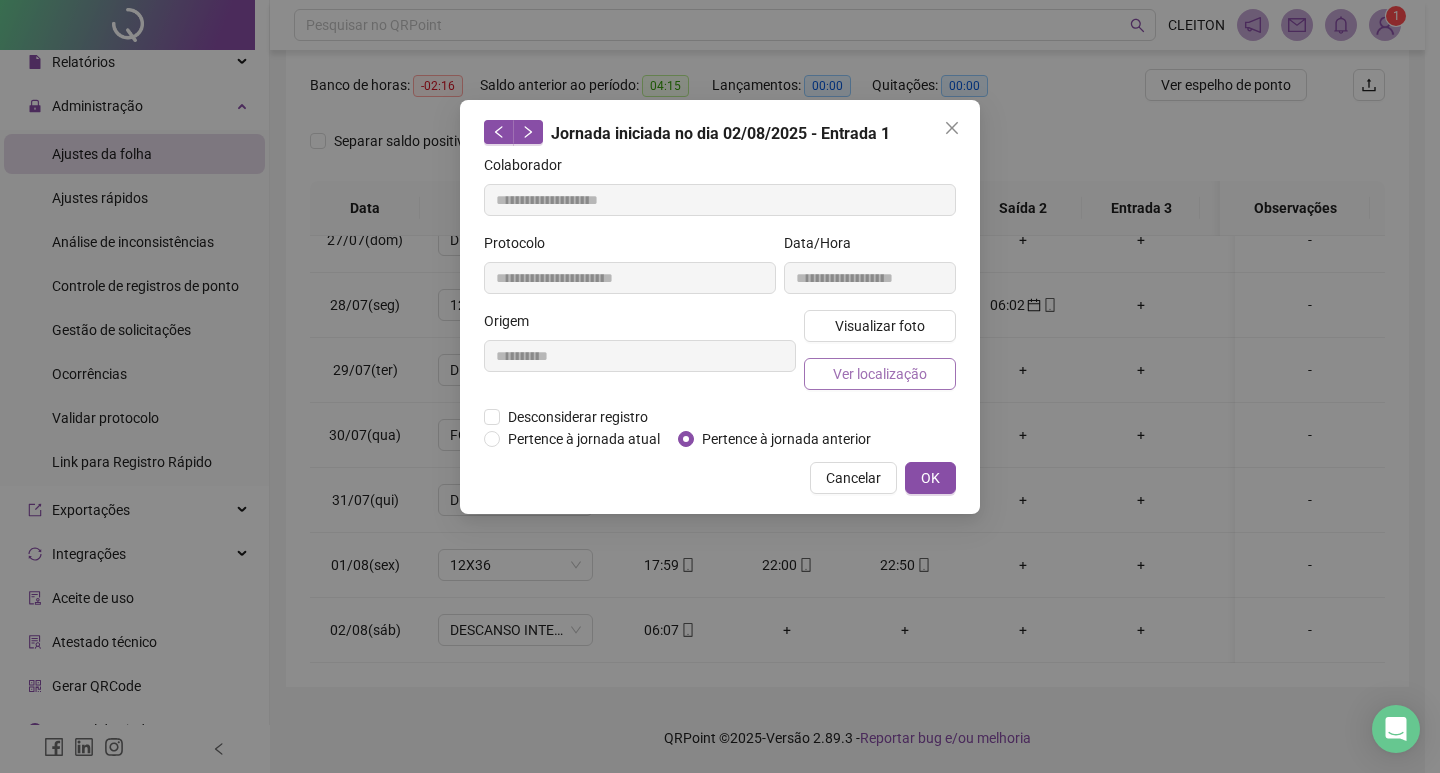 click on "Ver localização" at bounding box center [880, 374] 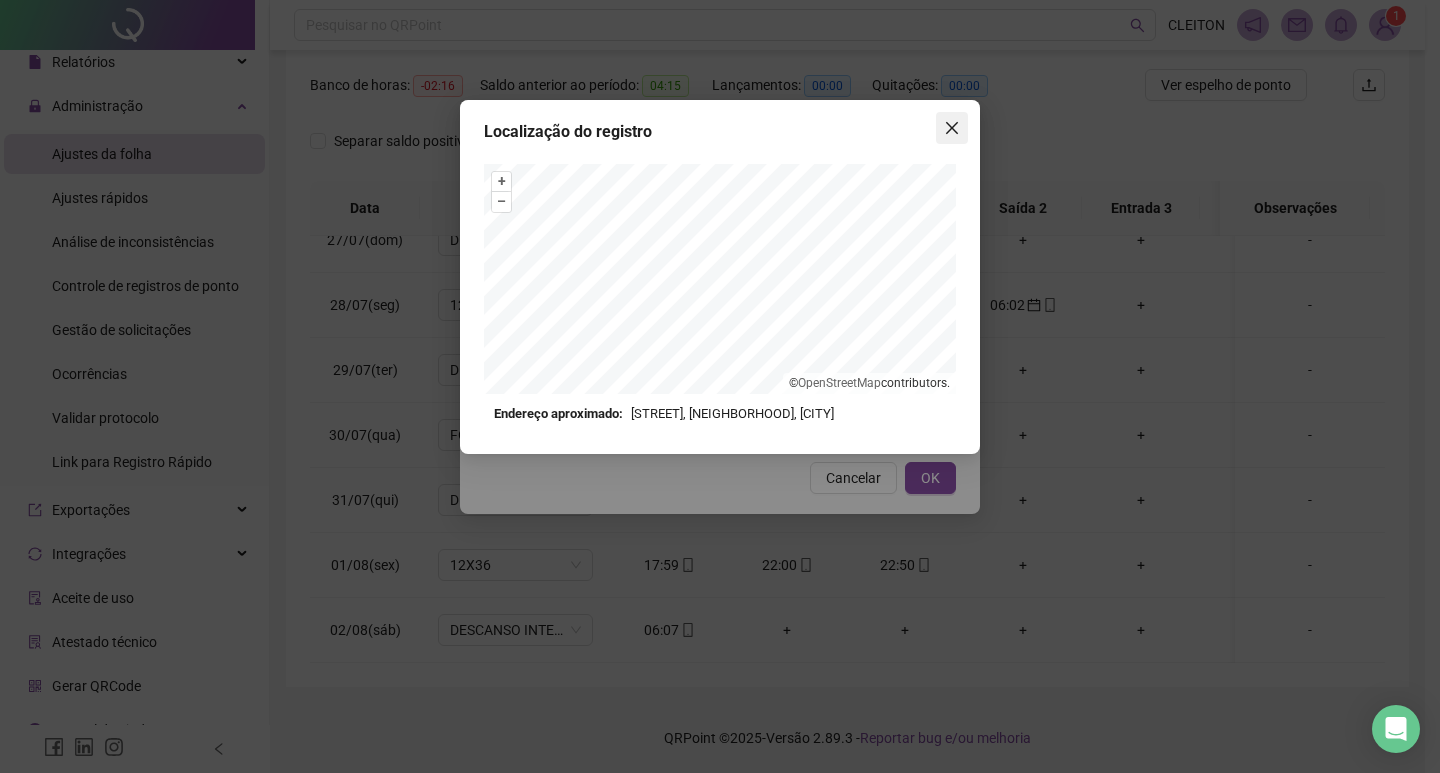 click at bounding box center [952, 128] 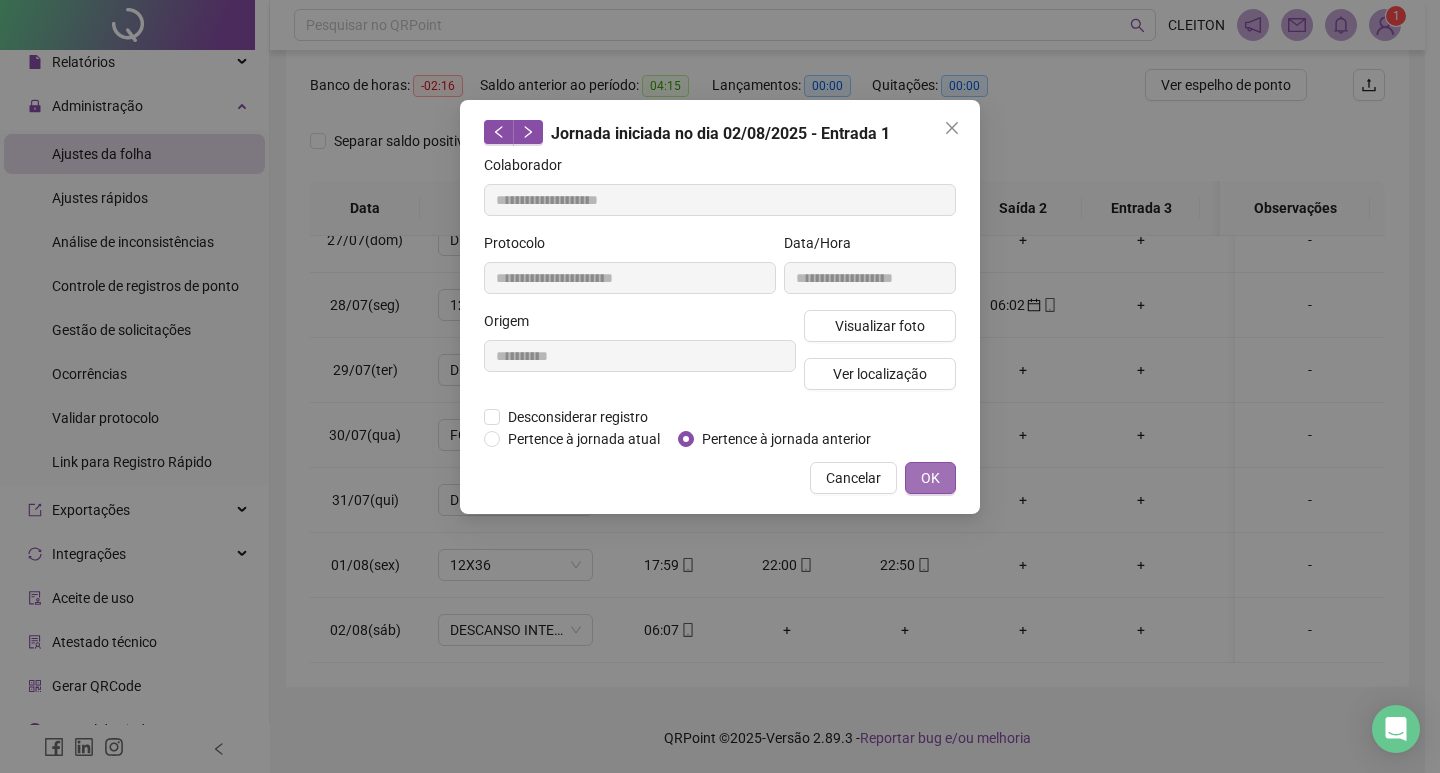 click on "OK" at bounding box center [930, 478] 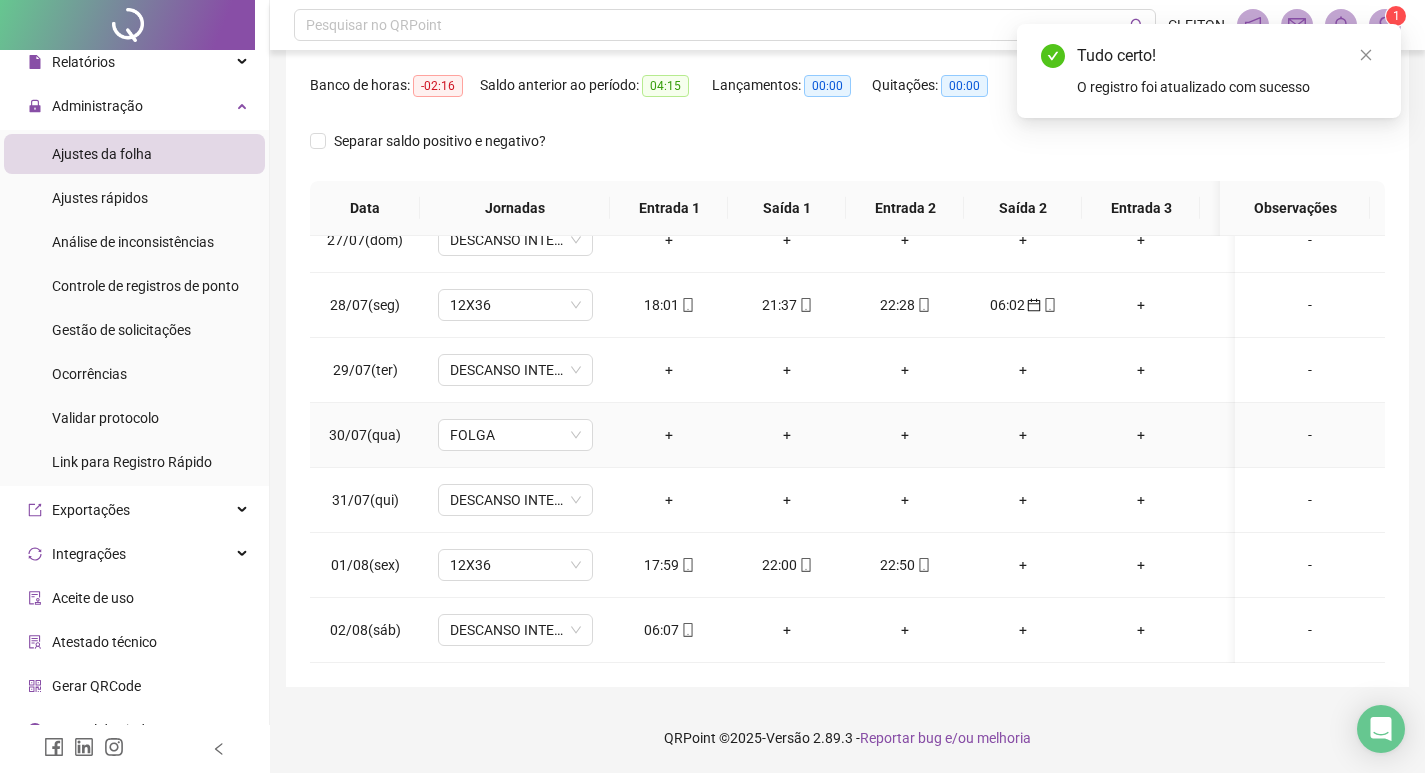scroll, scrollTop: 7, scrollLeft: 0, axis: vertical 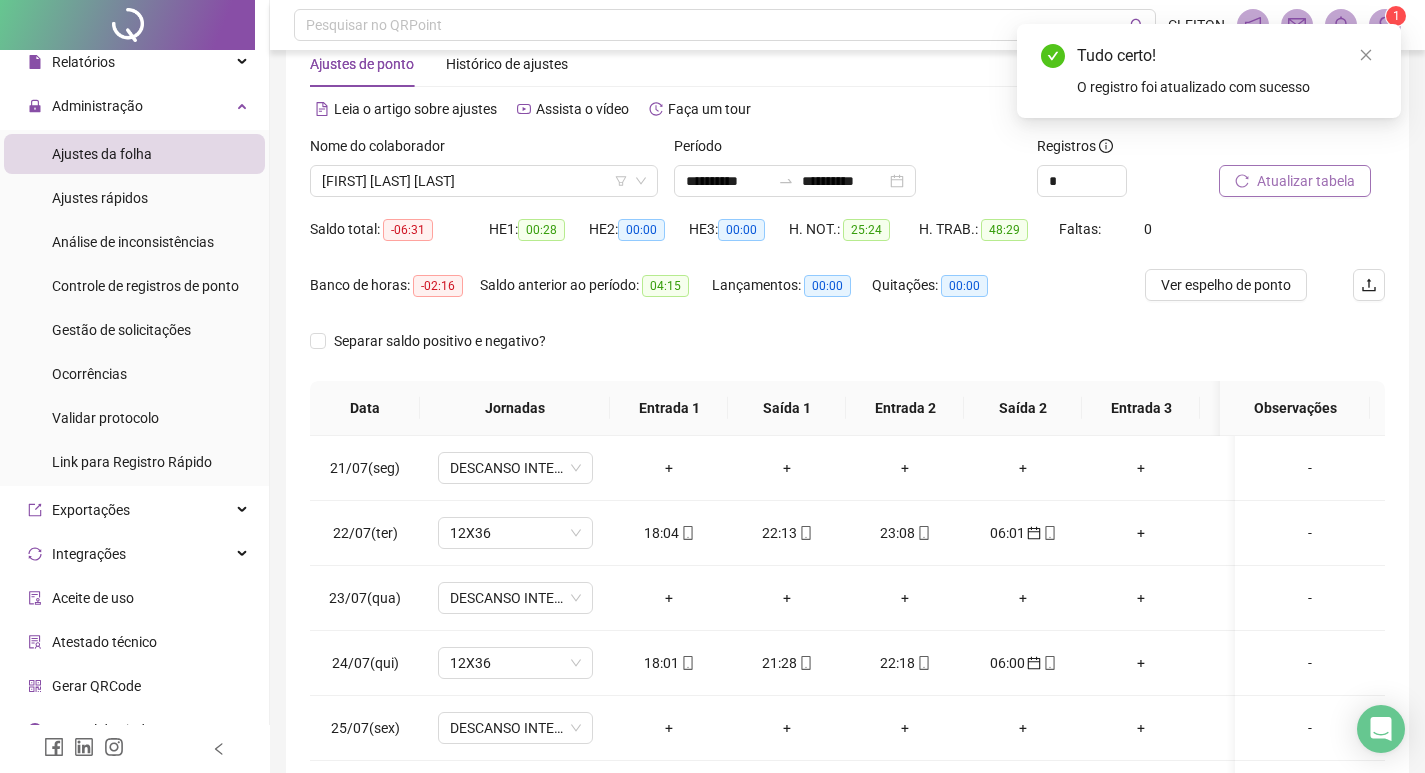 click on "Atualizar tabela" at bounding box center [1306, 181] 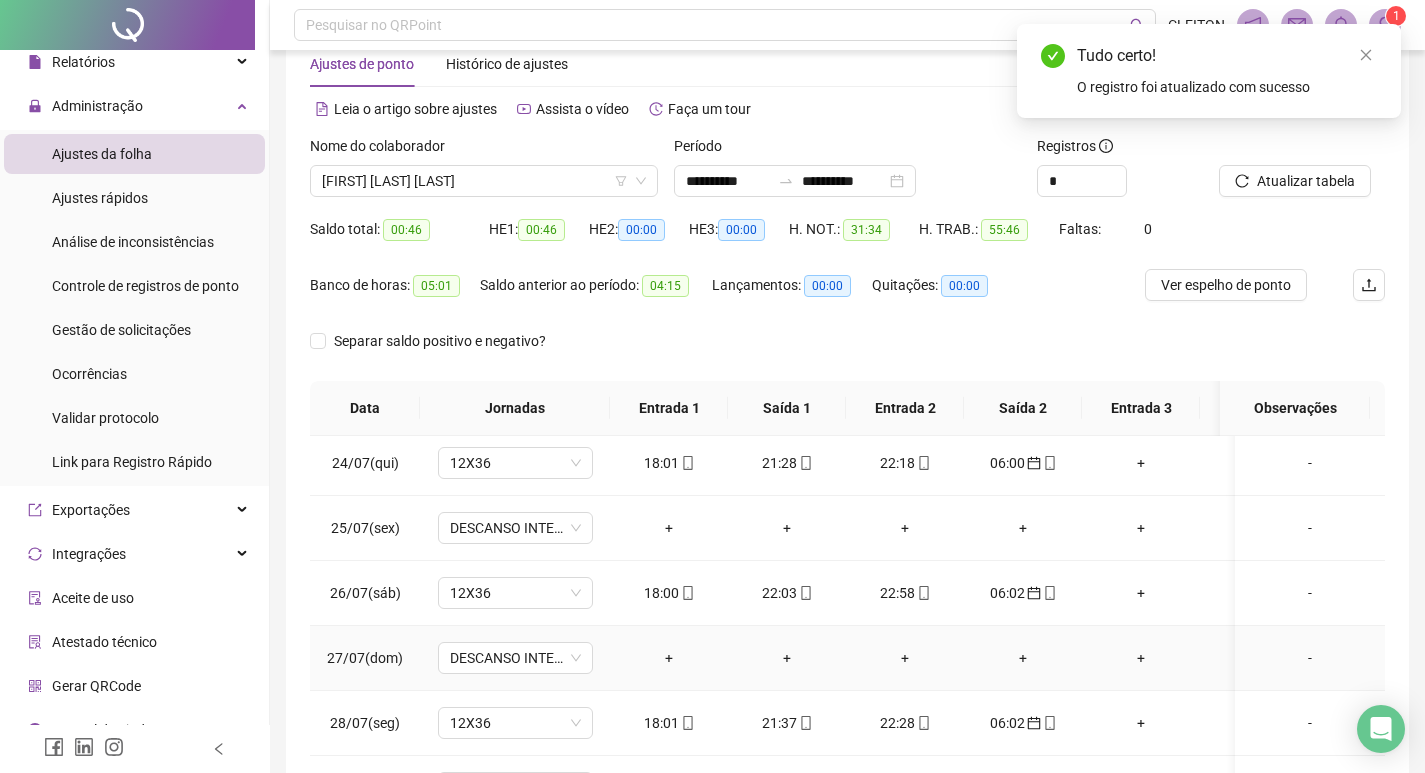 scroll, scrollTop: 433, scrollLeft: 0, axis: vertical 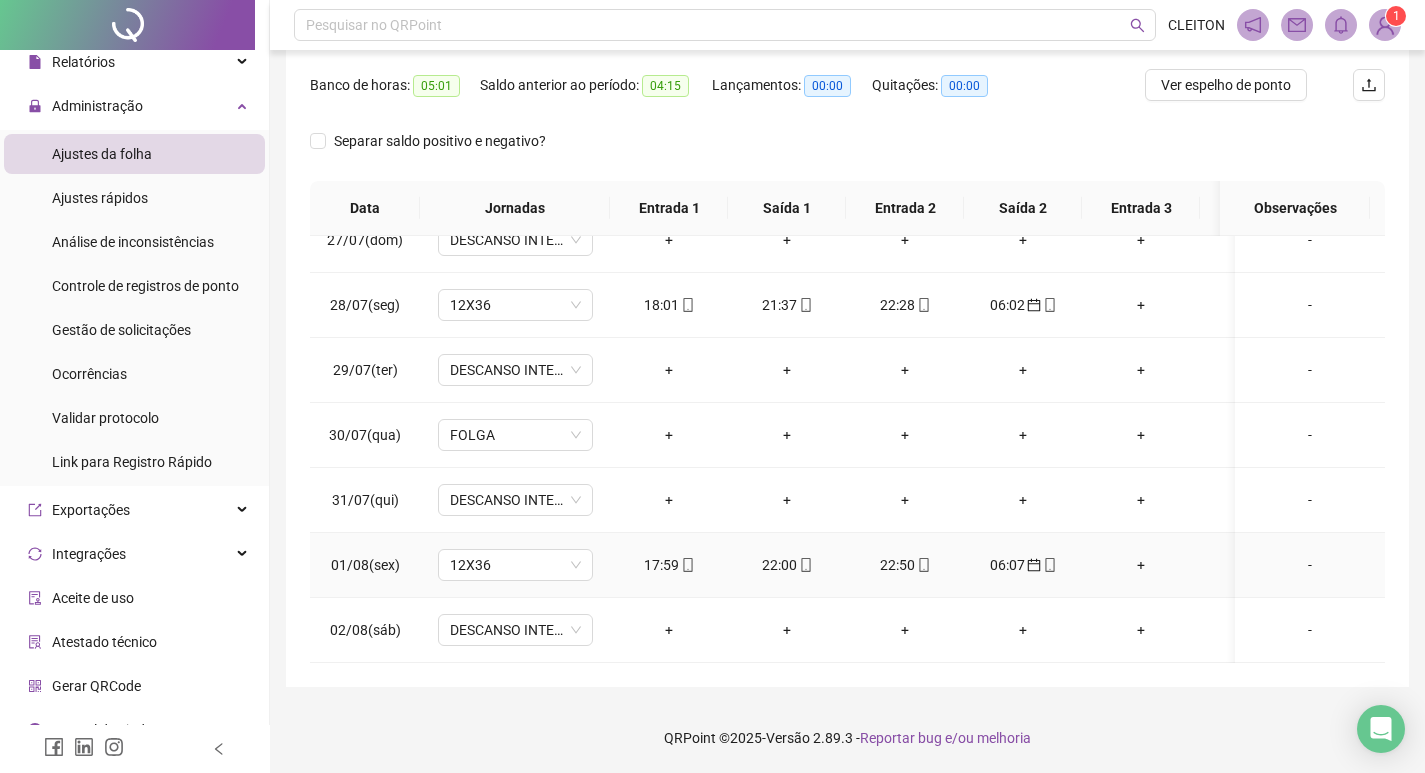 click on "17:59" at bounding box center [669, 565] 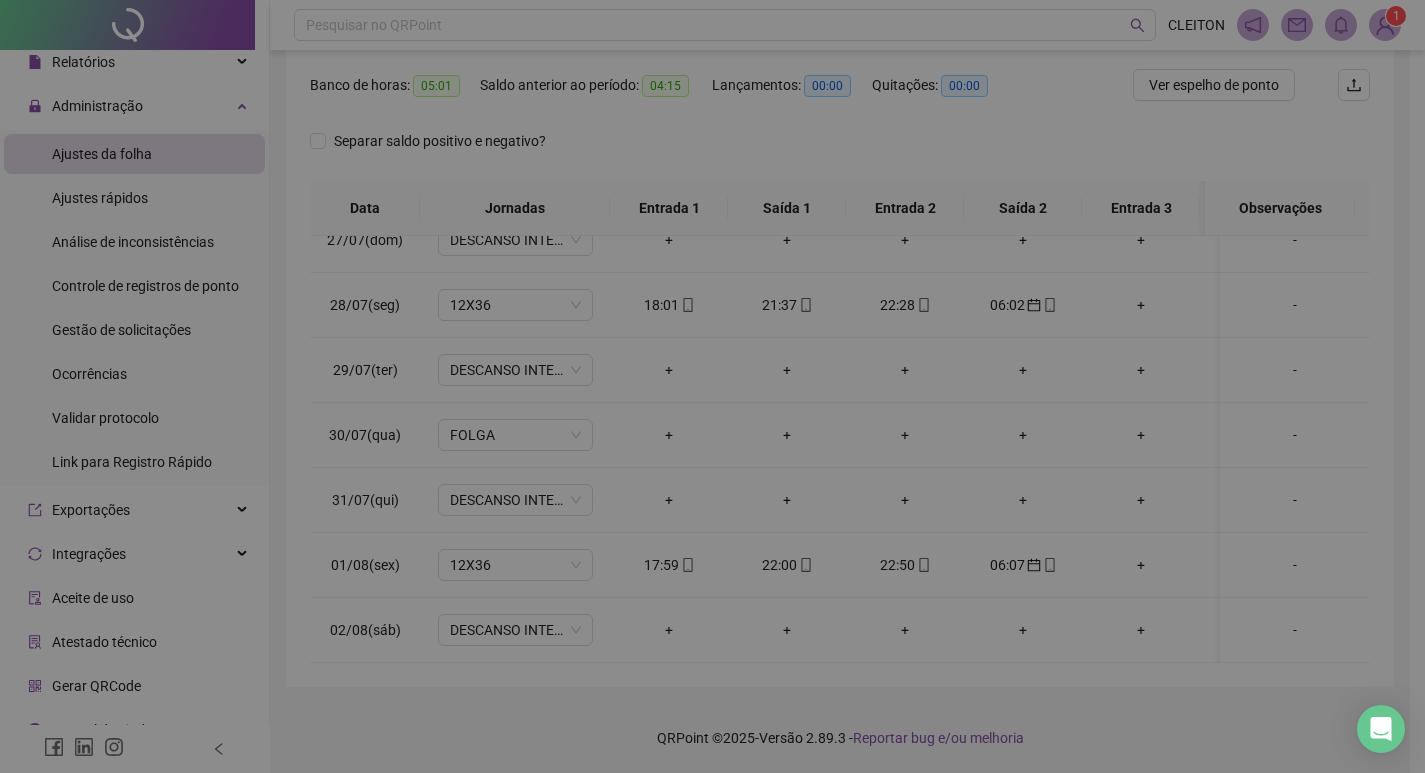 type on "**********" 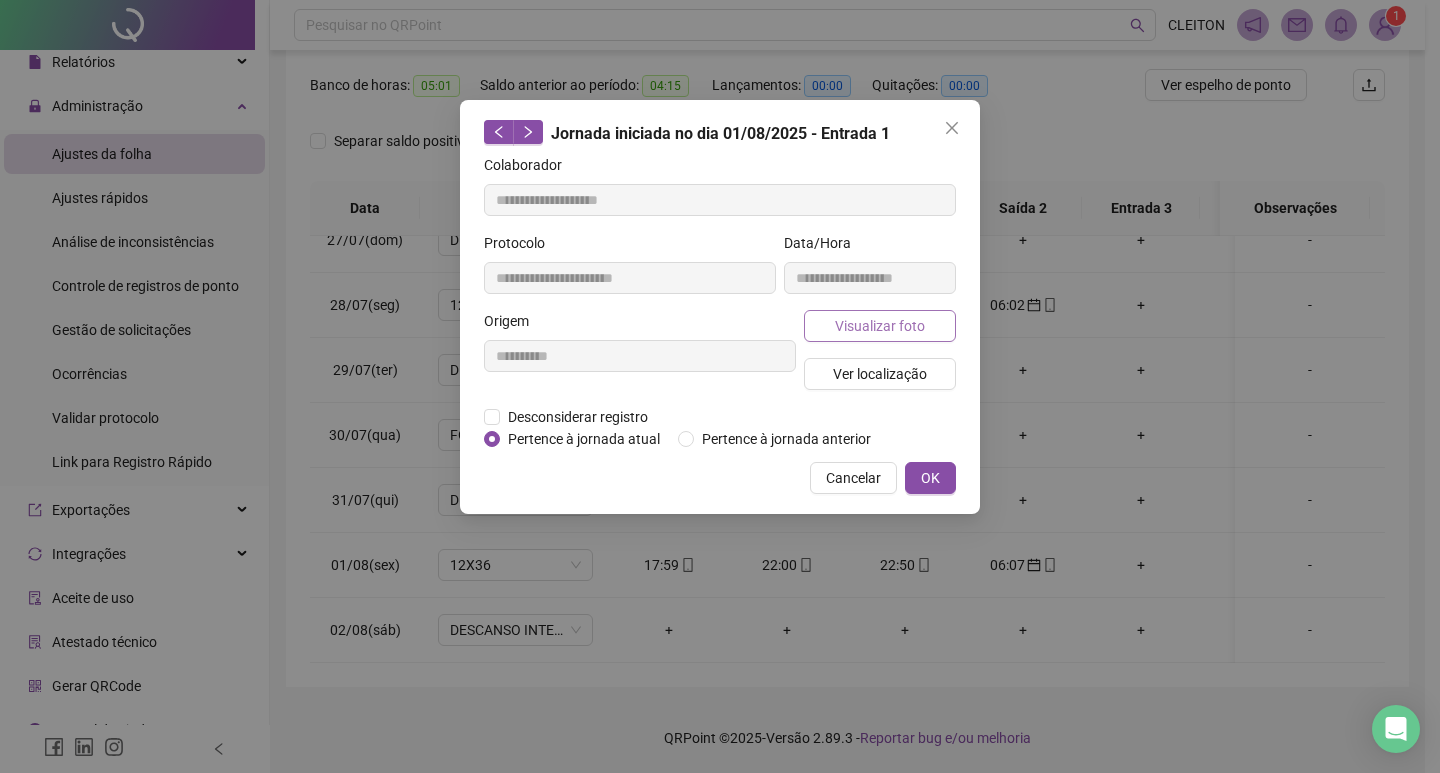 click on "Visualizar foto" at bounding box center [880, 326] 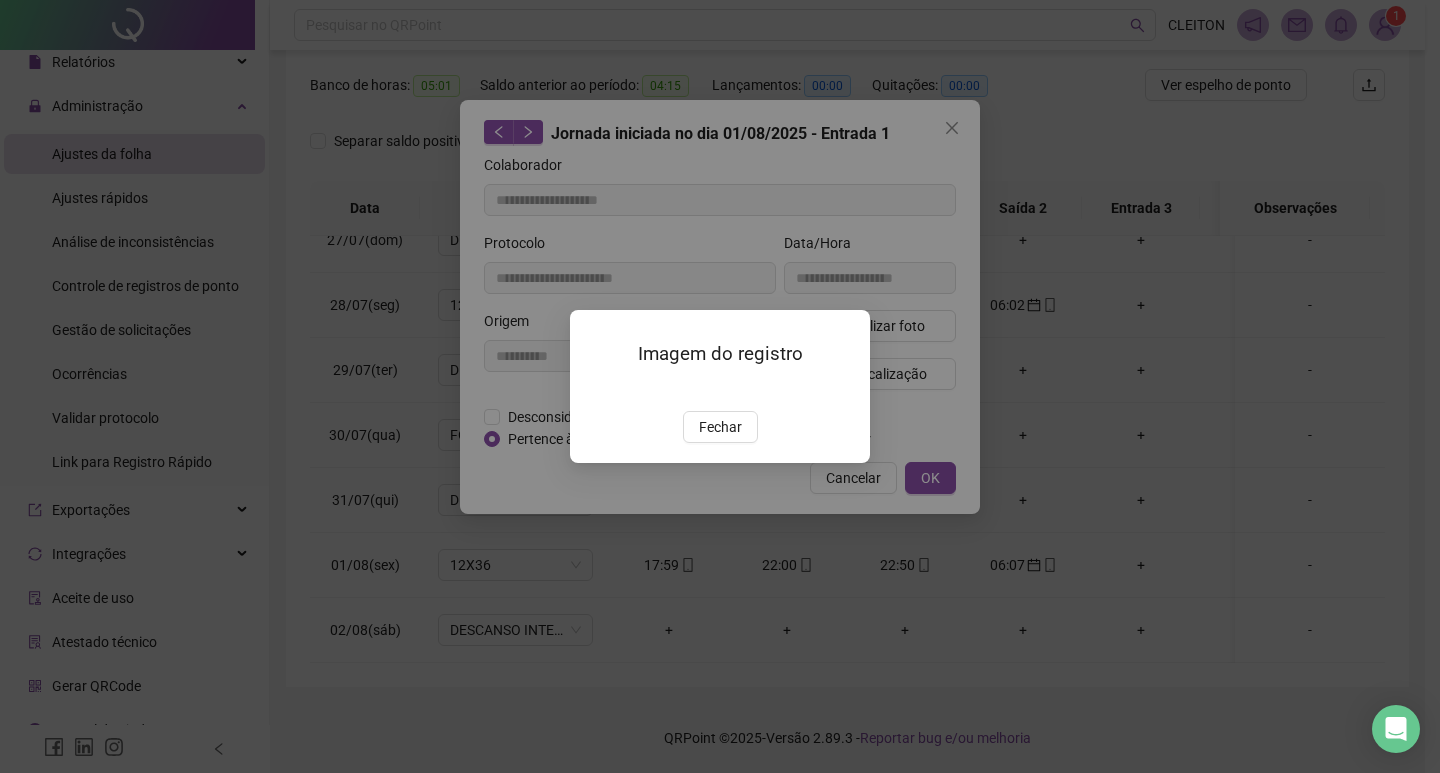click on "Fechar" at bounding box center [720, 427] 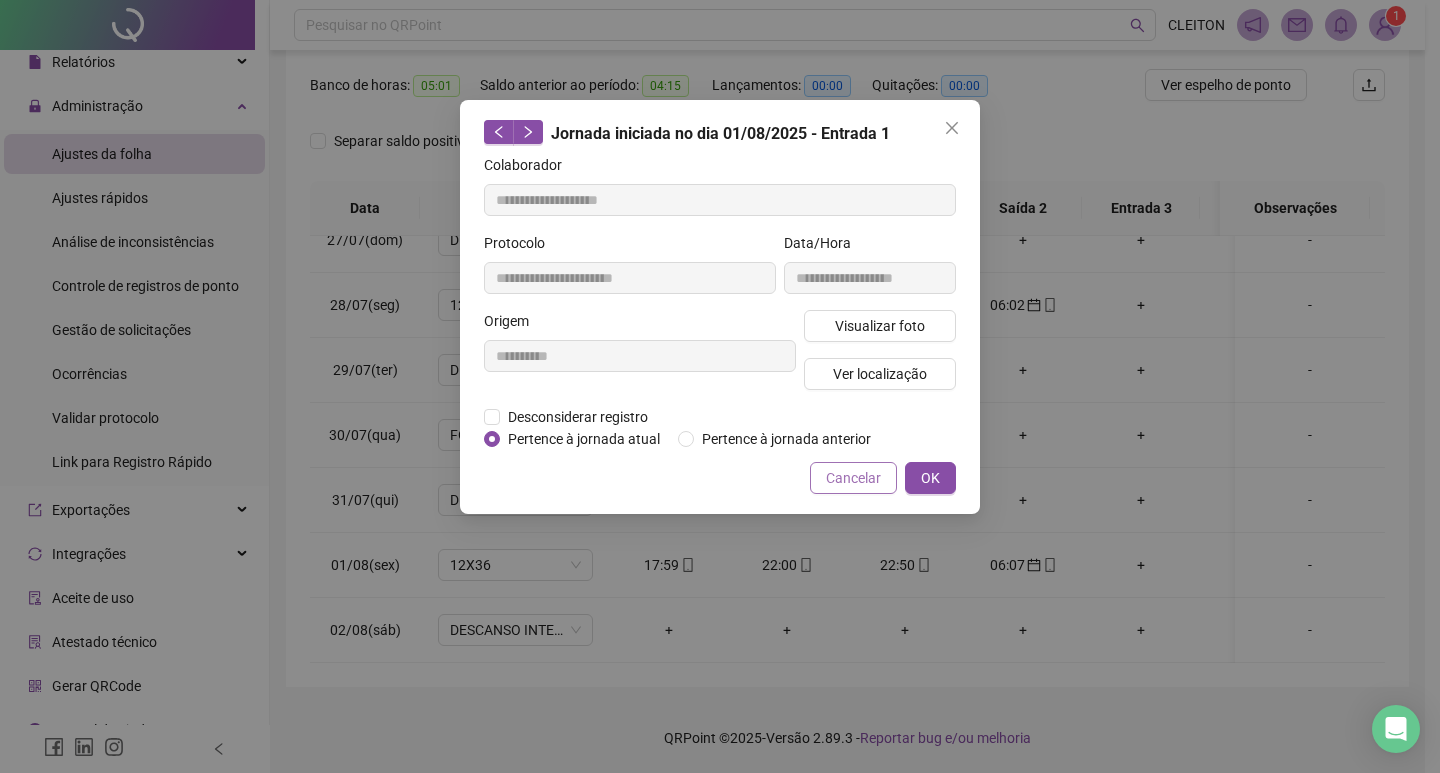 click on "Cancelar" at bounding box center [853, 478] 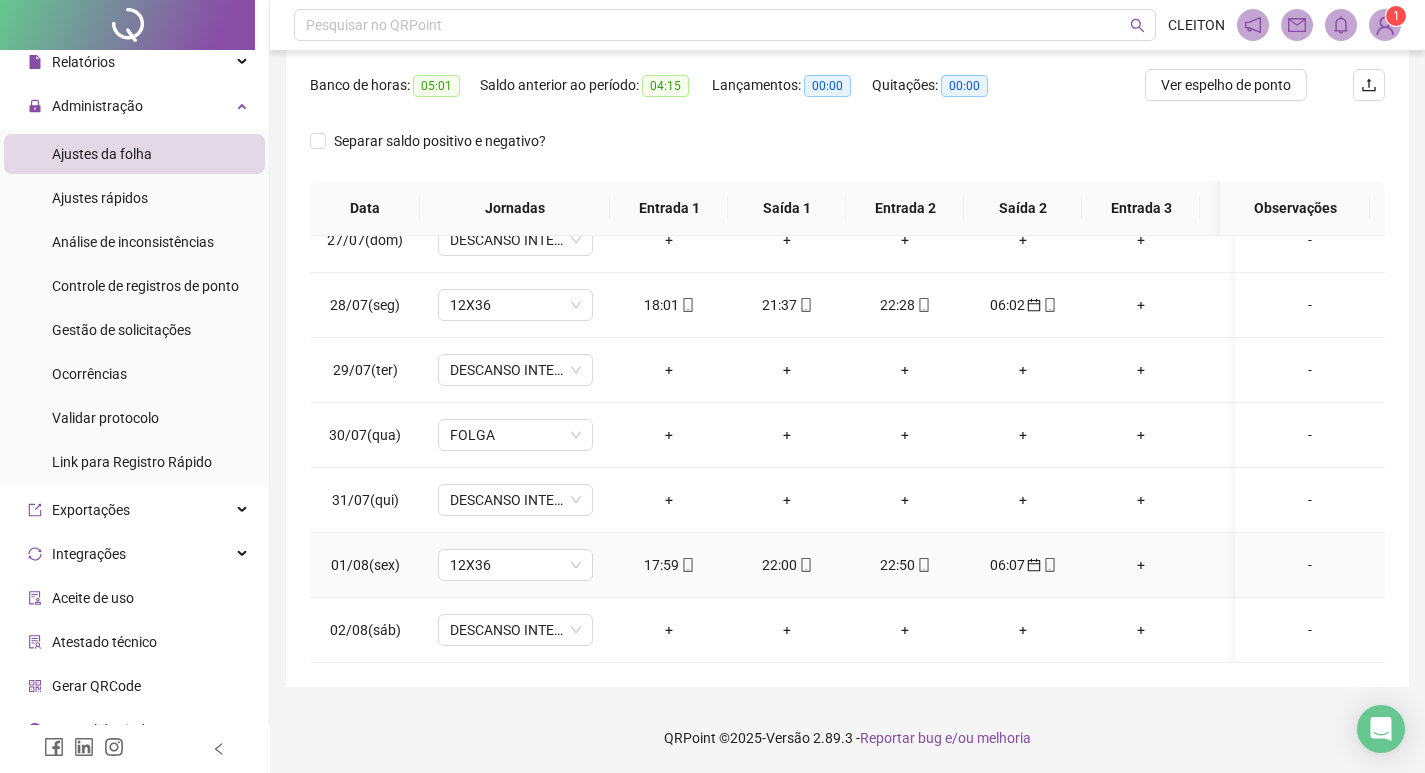 click on "22:00" at bounding box center [787, 565] 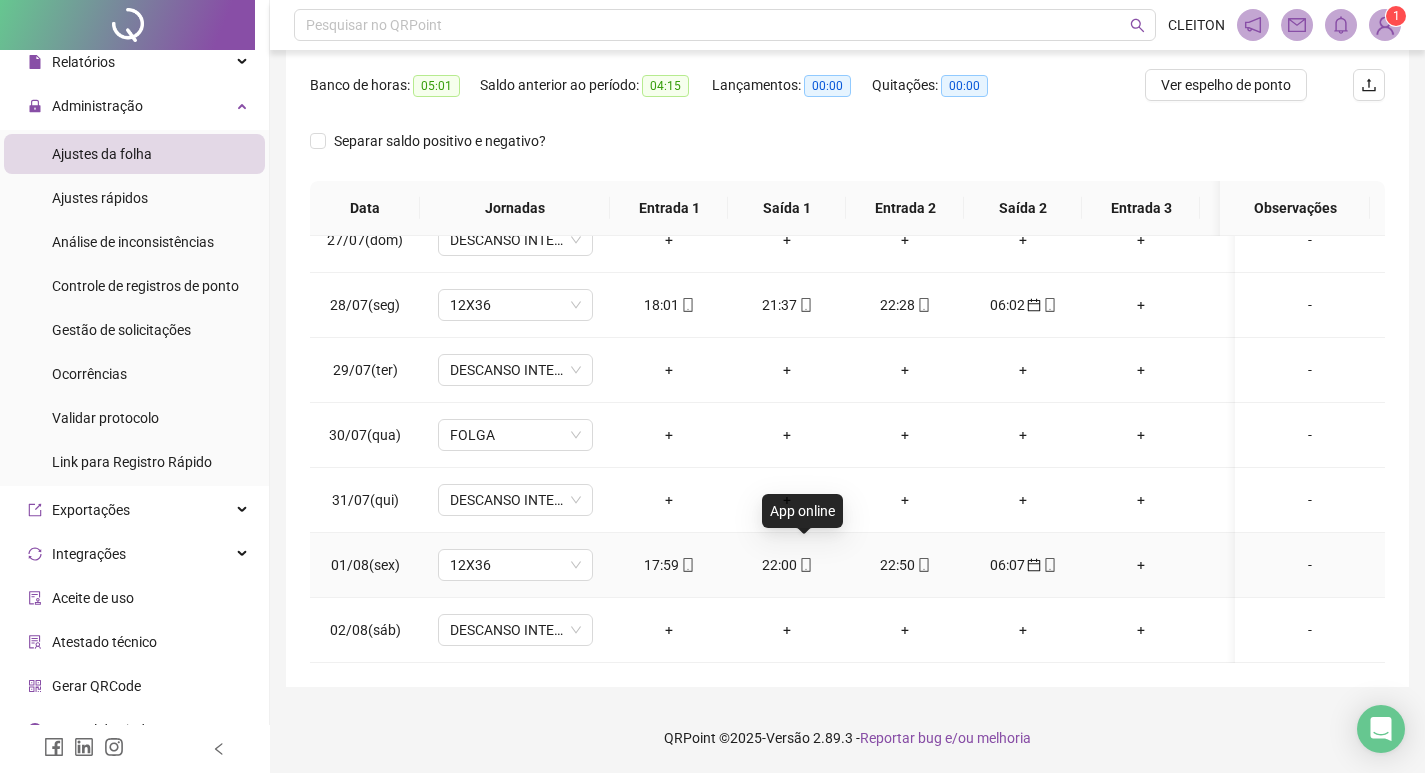 click 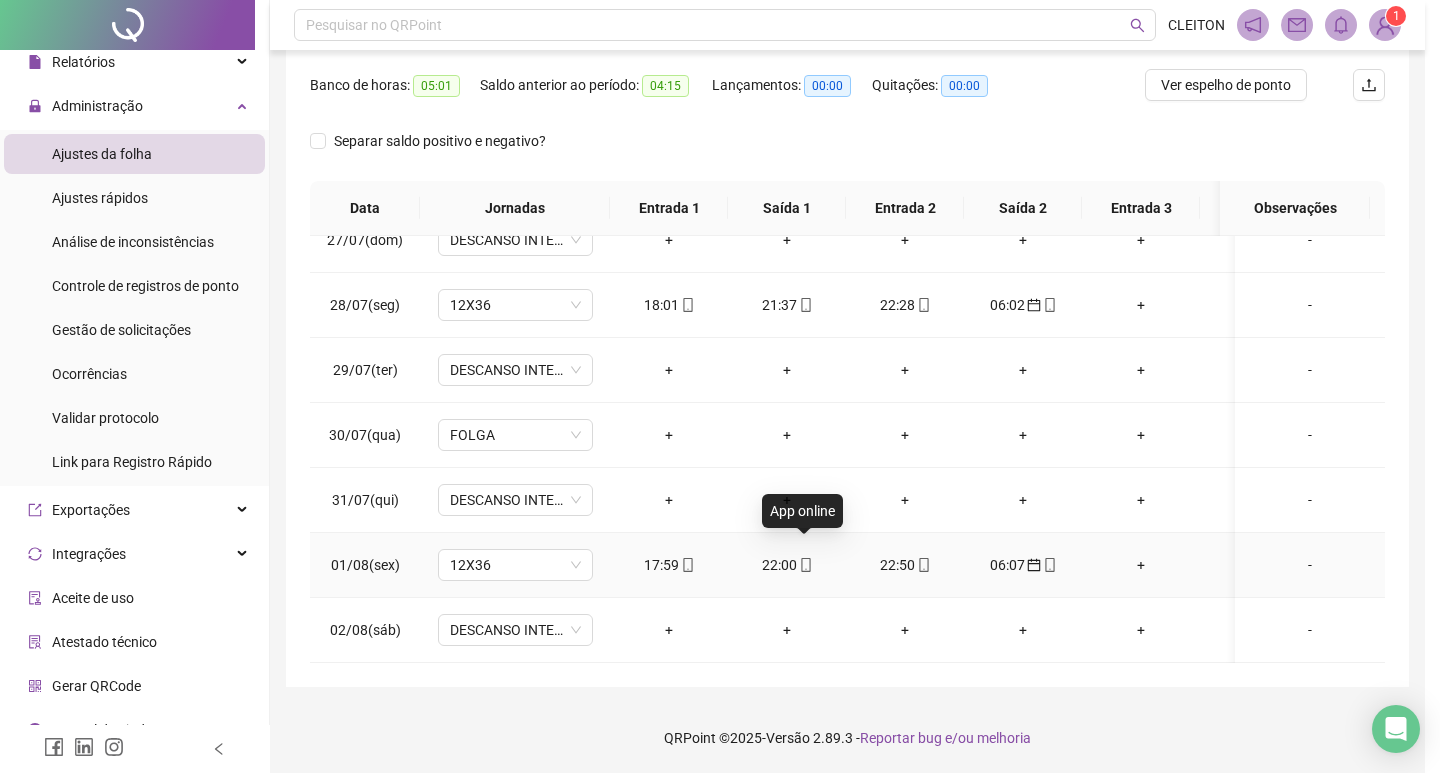 type on "**********" 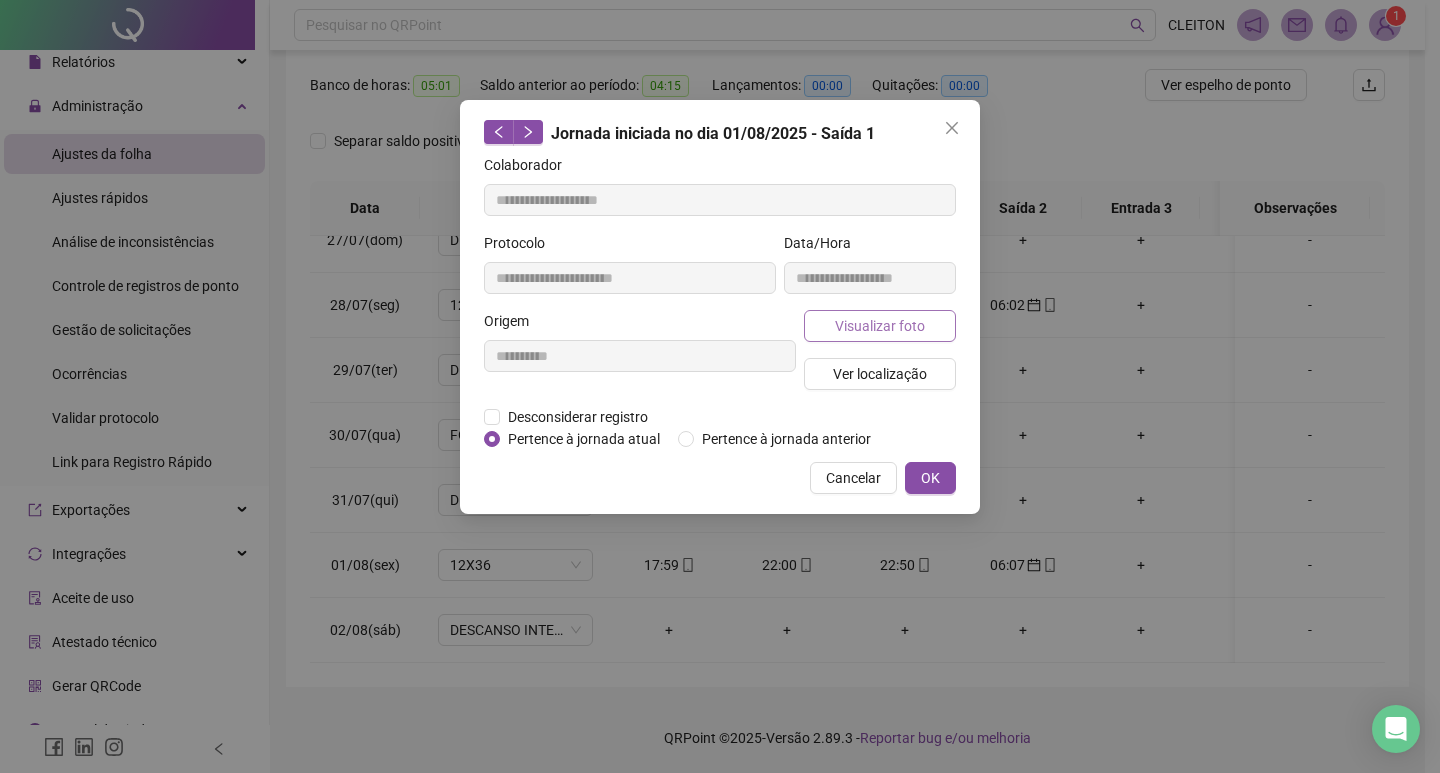 click on "Visualizar foto" at bounding box center [880, 326] 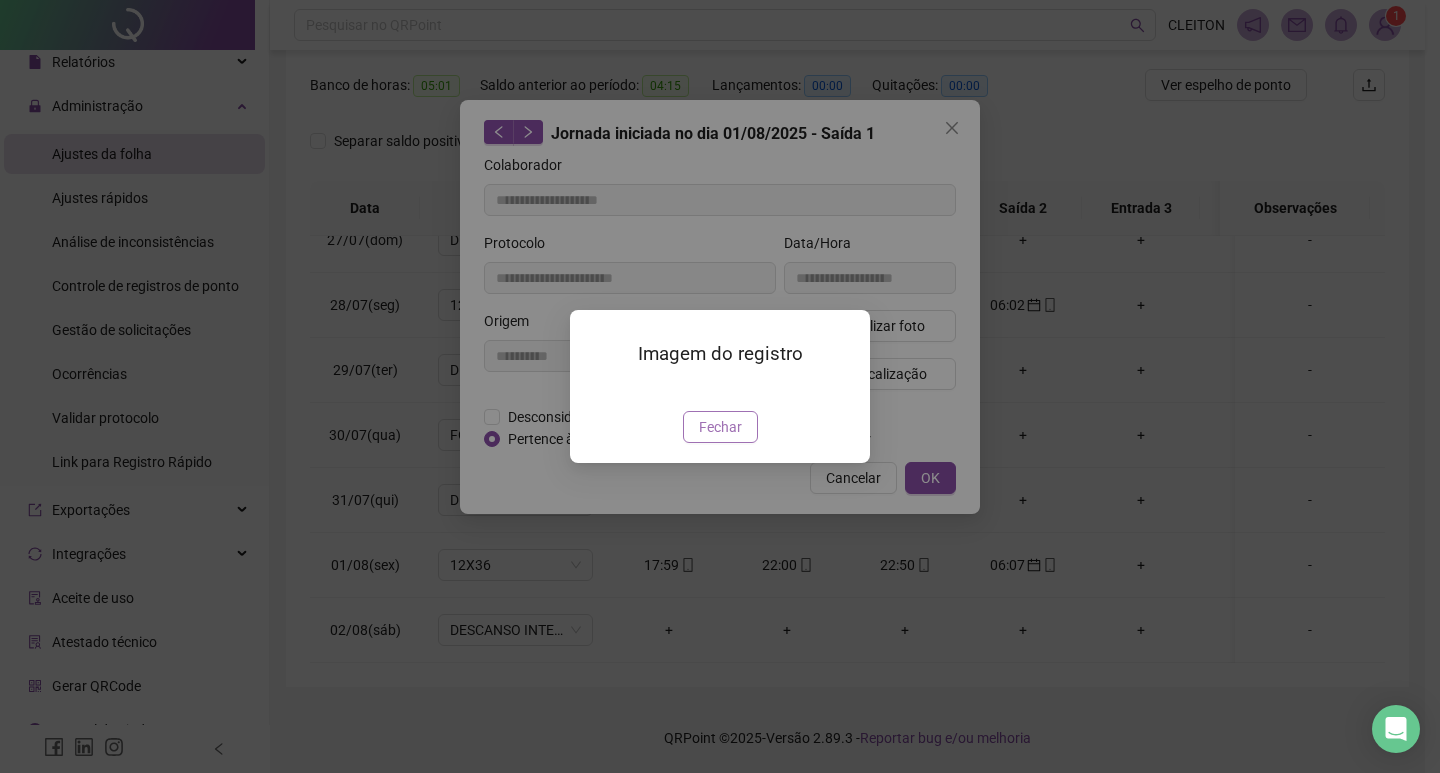 click on "Fechar" at bounding box center (720, 427) 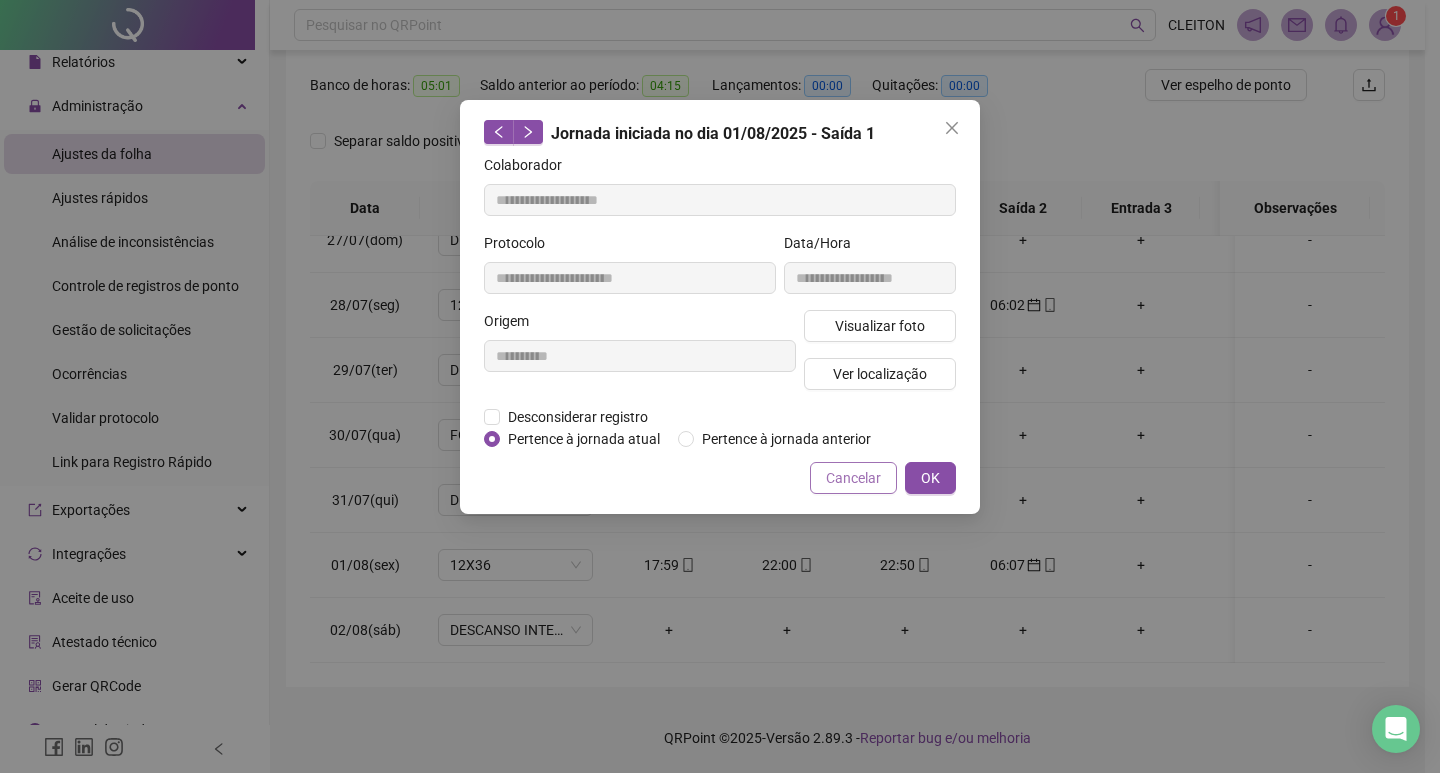click on "Cancelar" at bounding box center (853, 478) 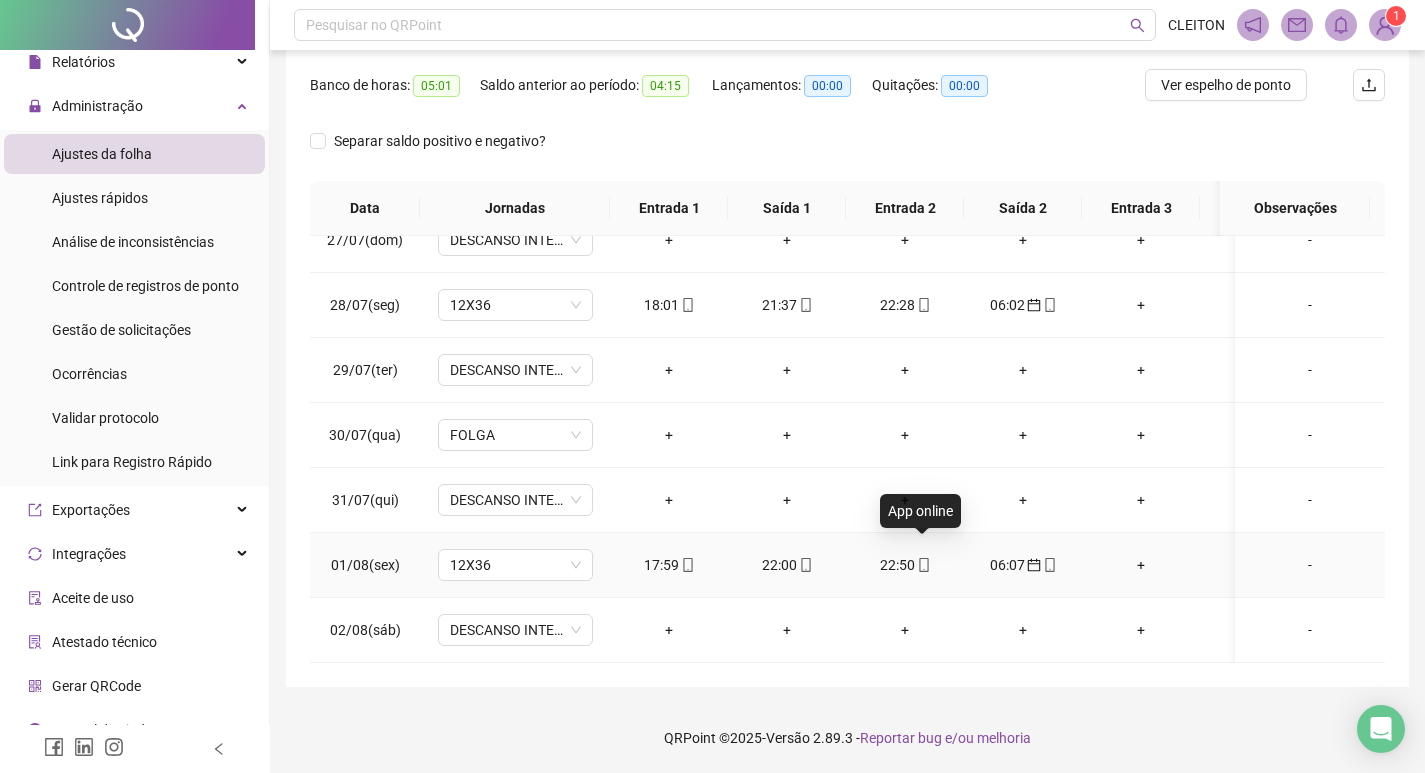 click 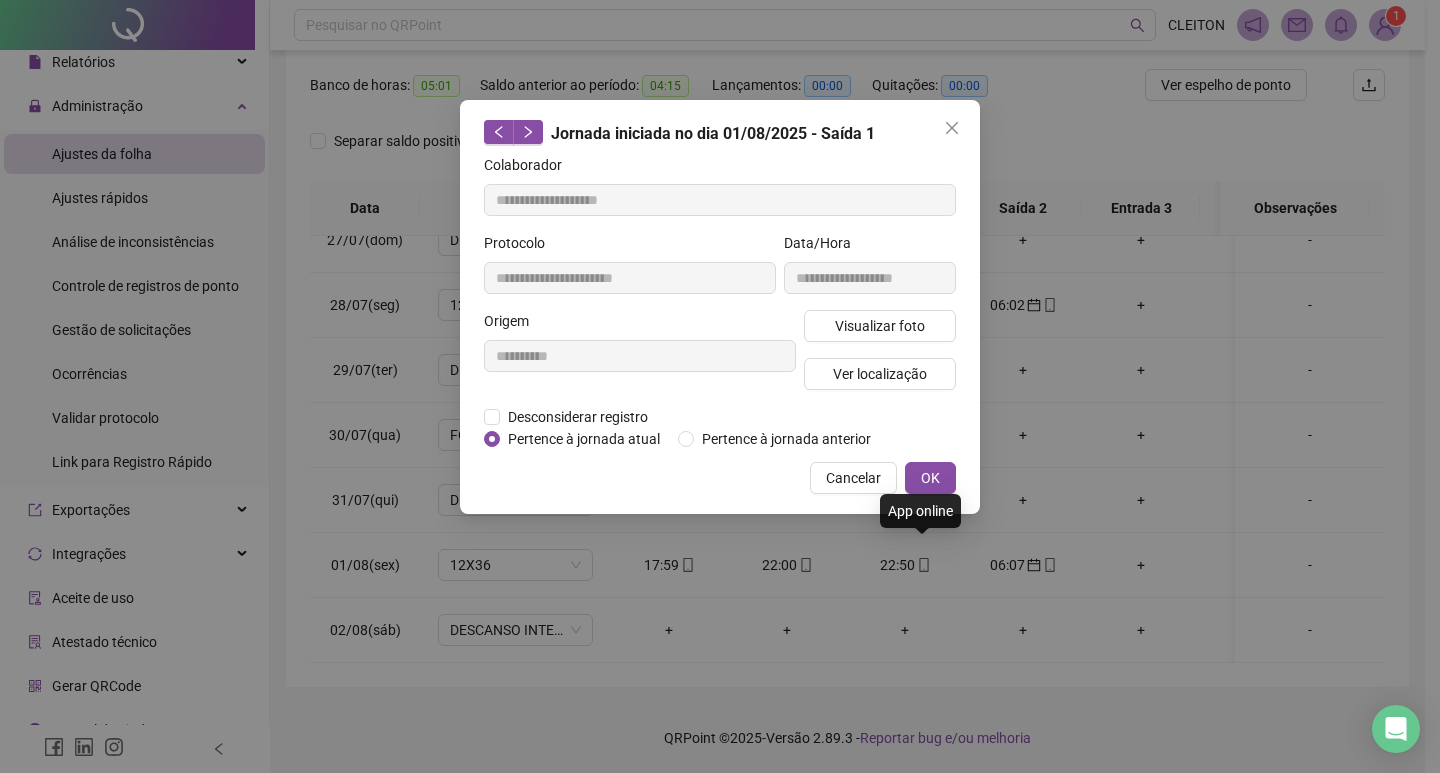 type on "**********" 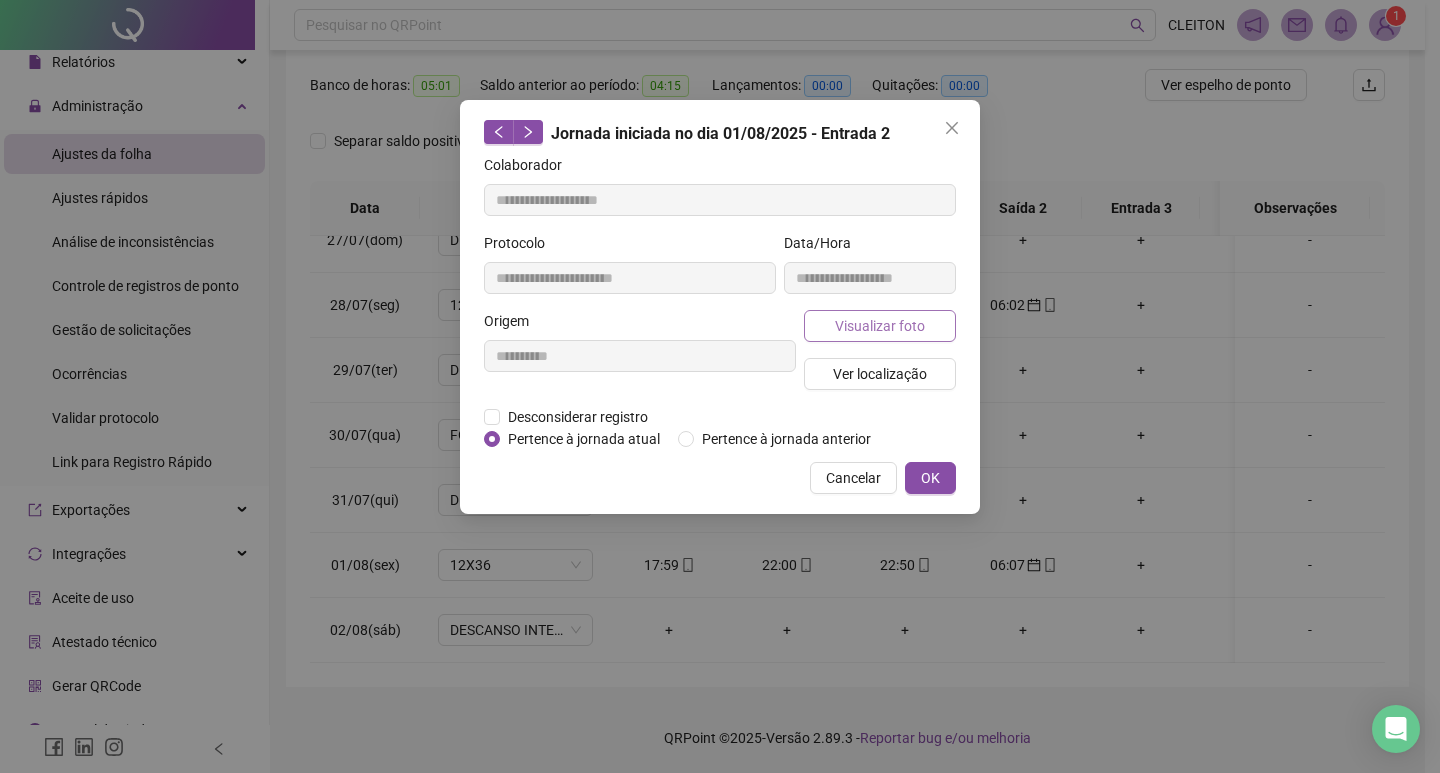 click on "Visualizar foto" at bounding box center (880, 326) 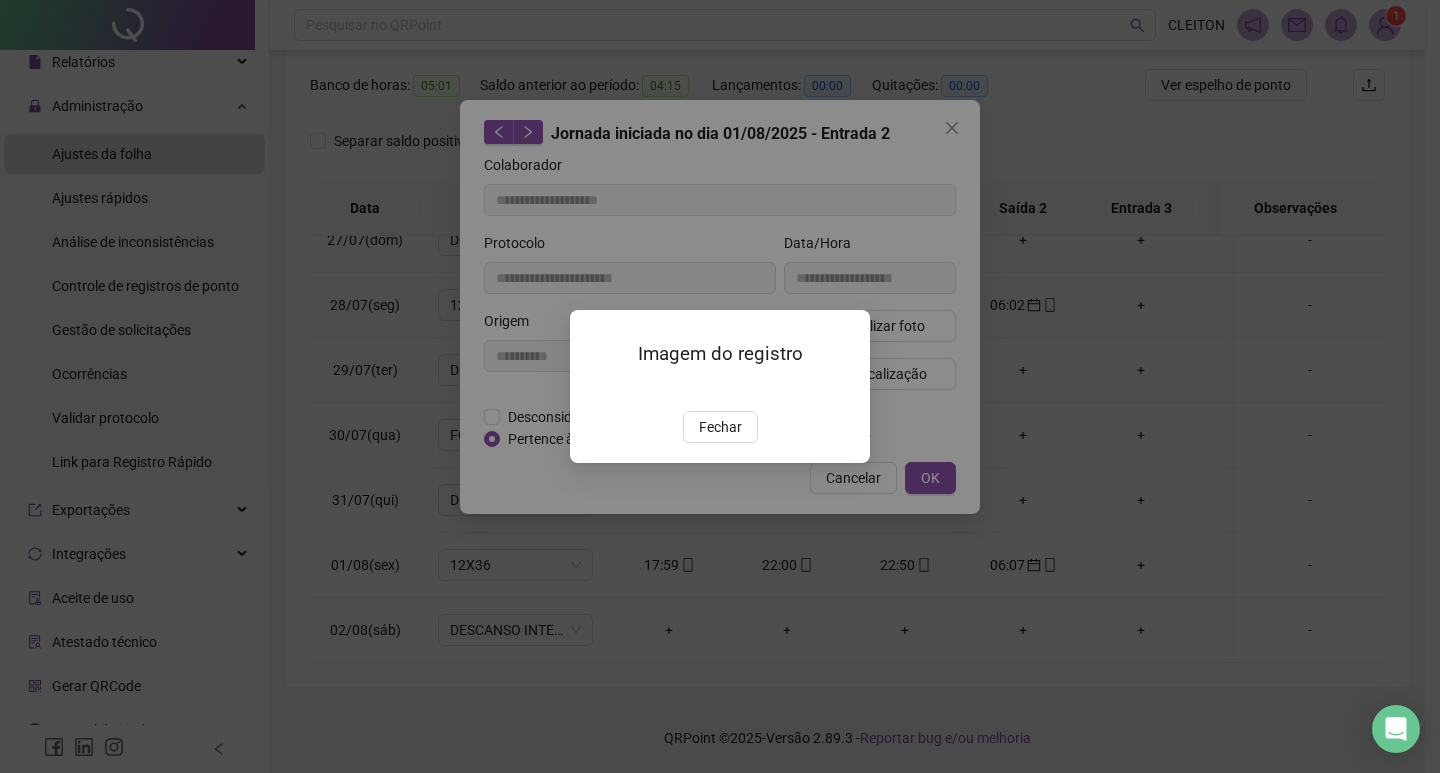 click at bounding box center [594, 390] 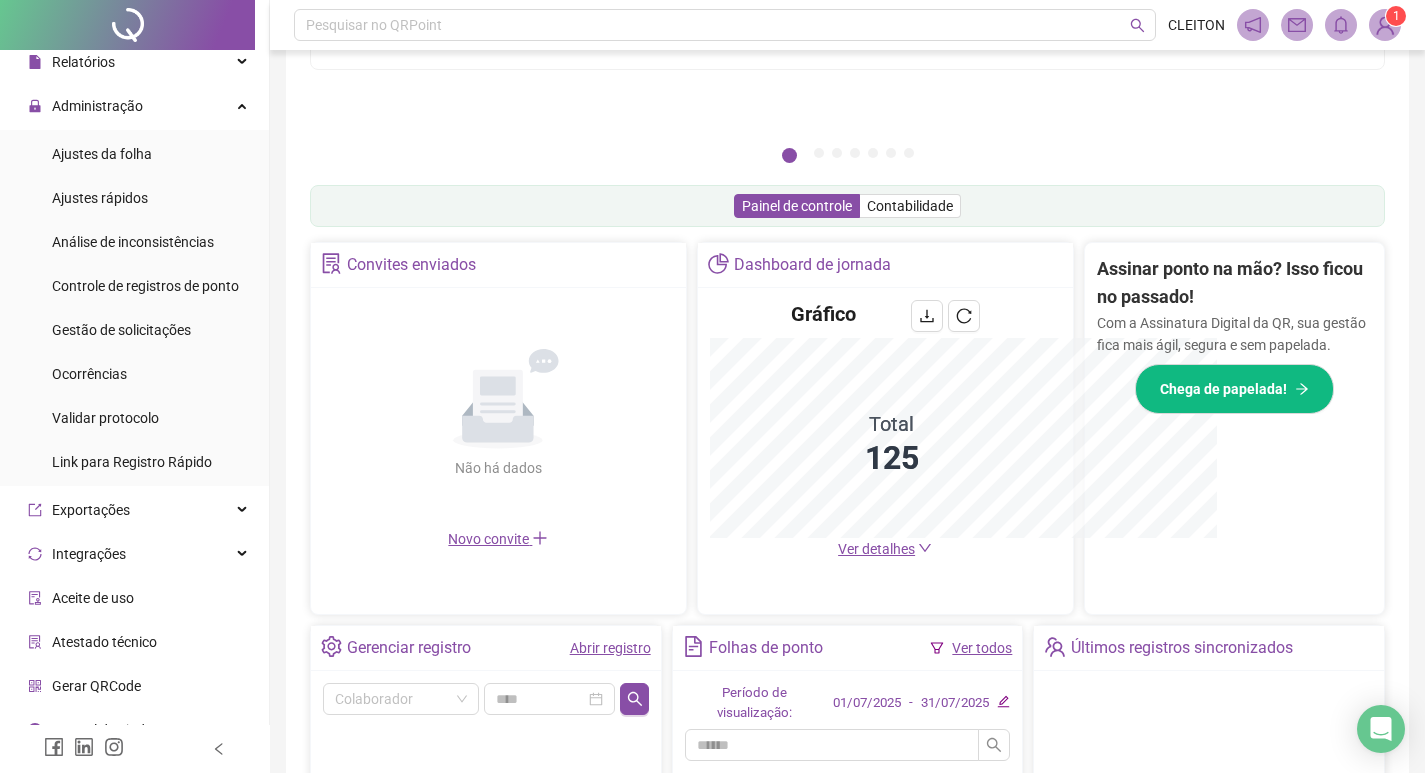 scroll, scrollTop: 495, scrollLeft: 0, axis: vertical 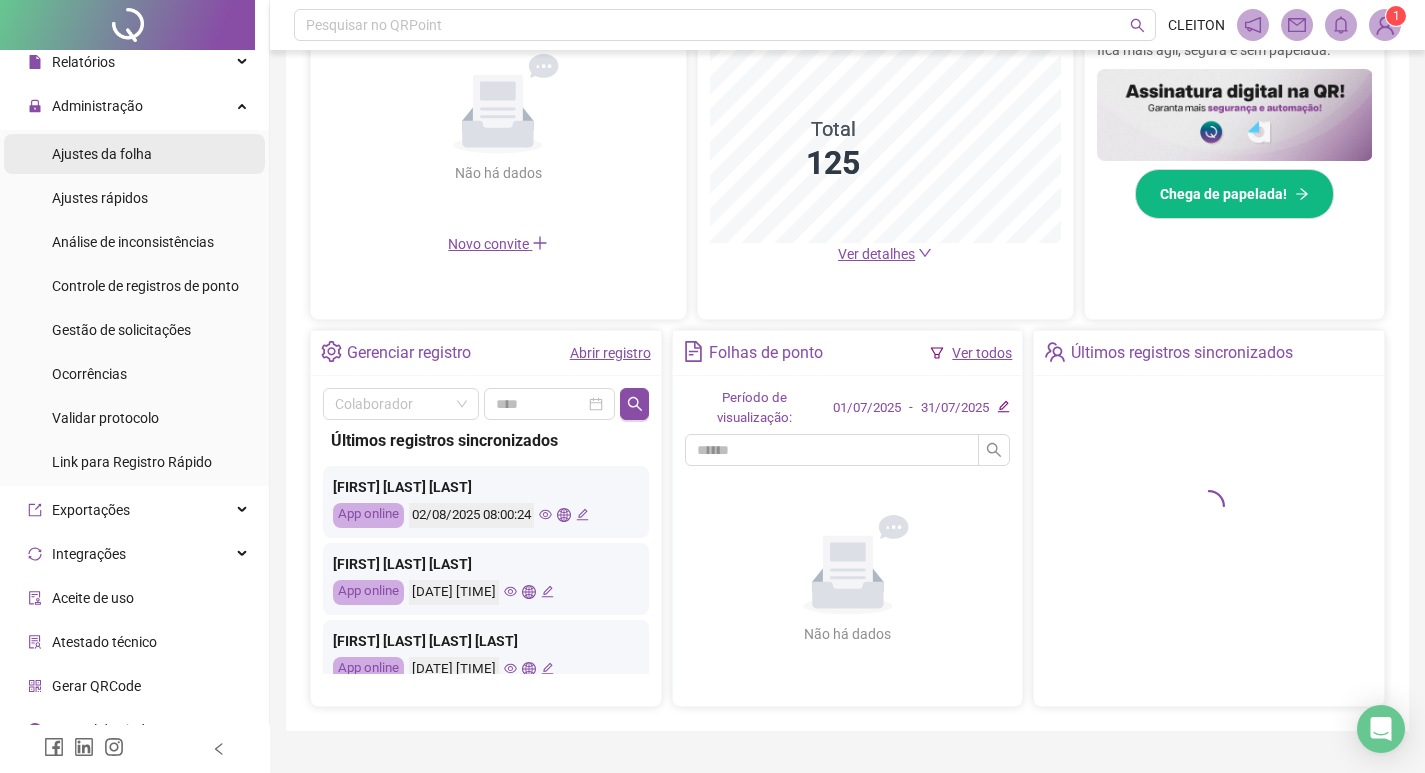 click on "Ajustes da folha" at bounding box center (134, 154) 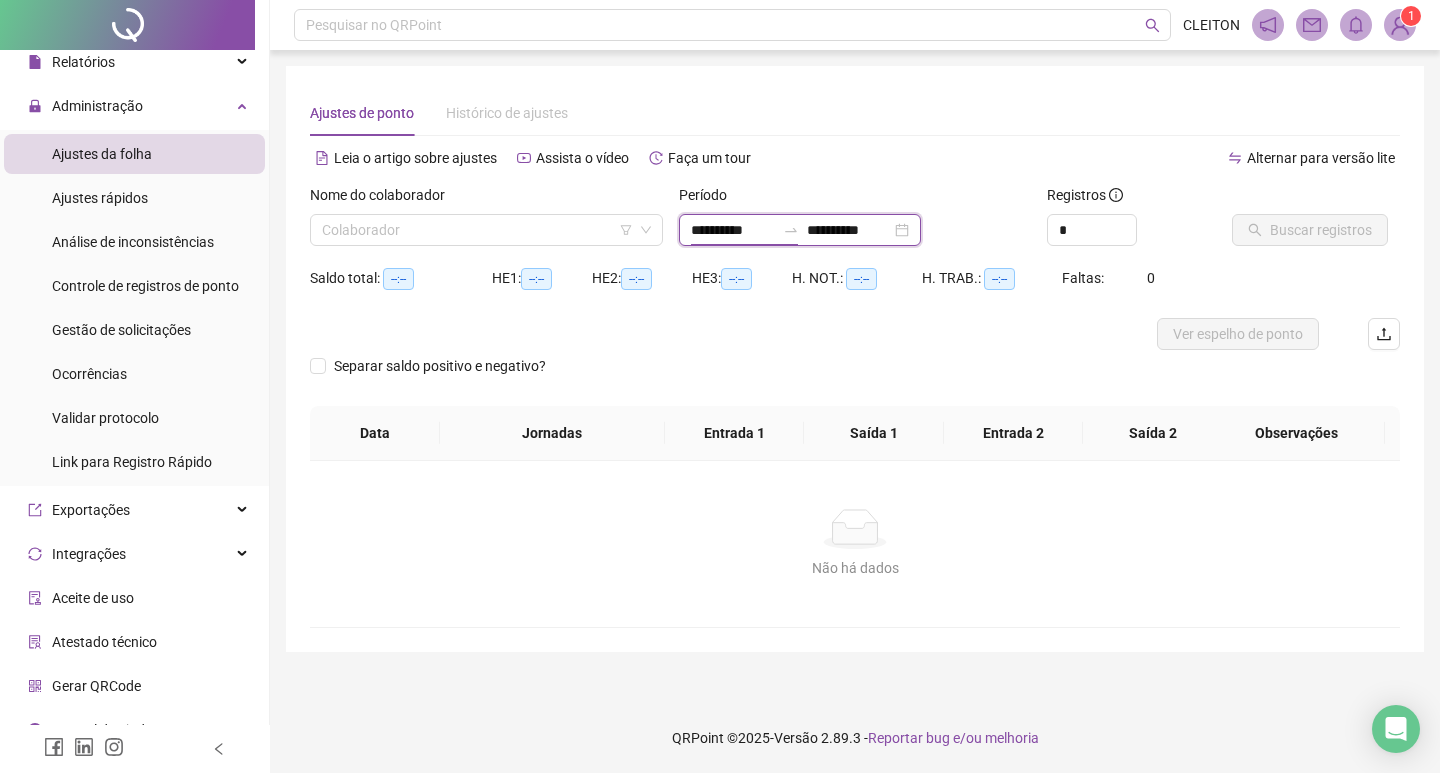 click on "**********" at bounding box center [733, 230] 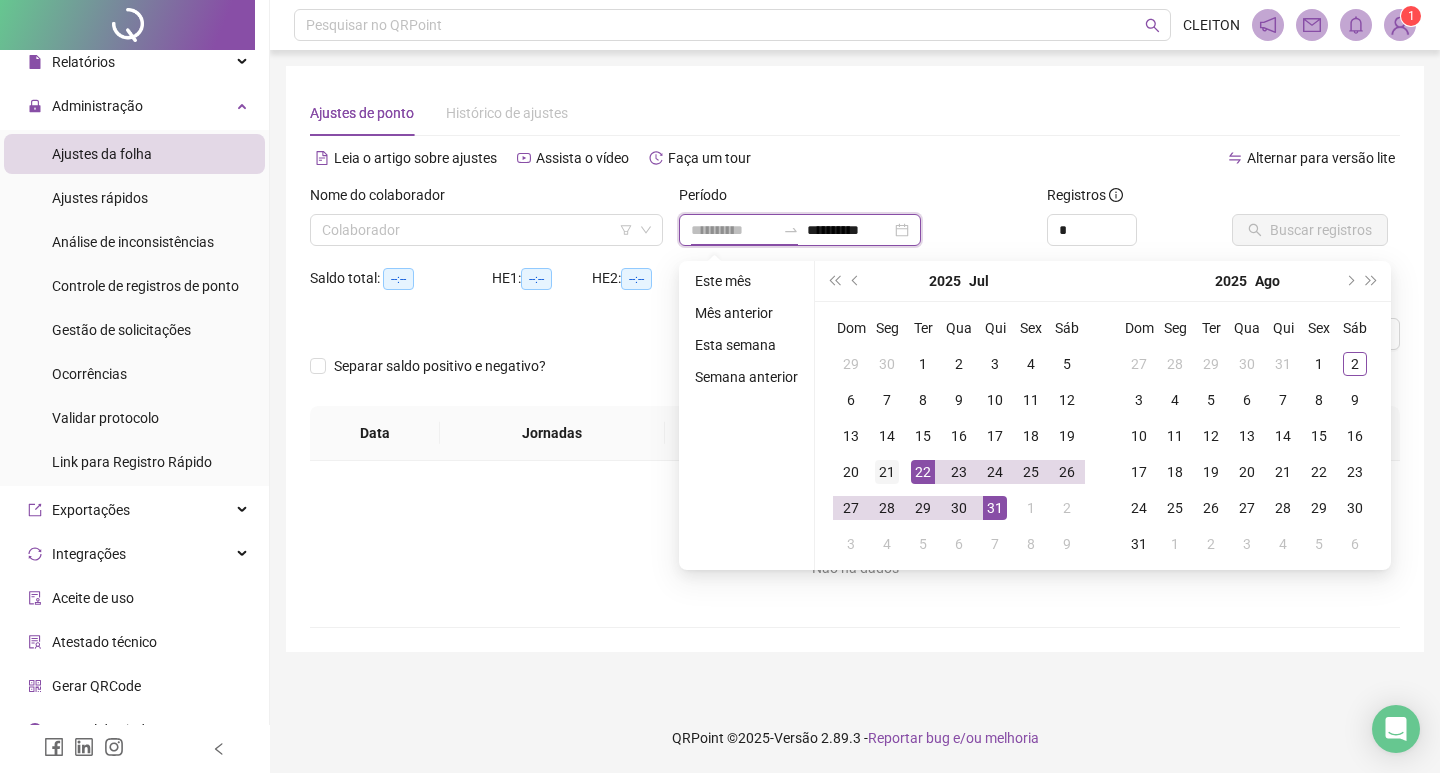 type on "**********" 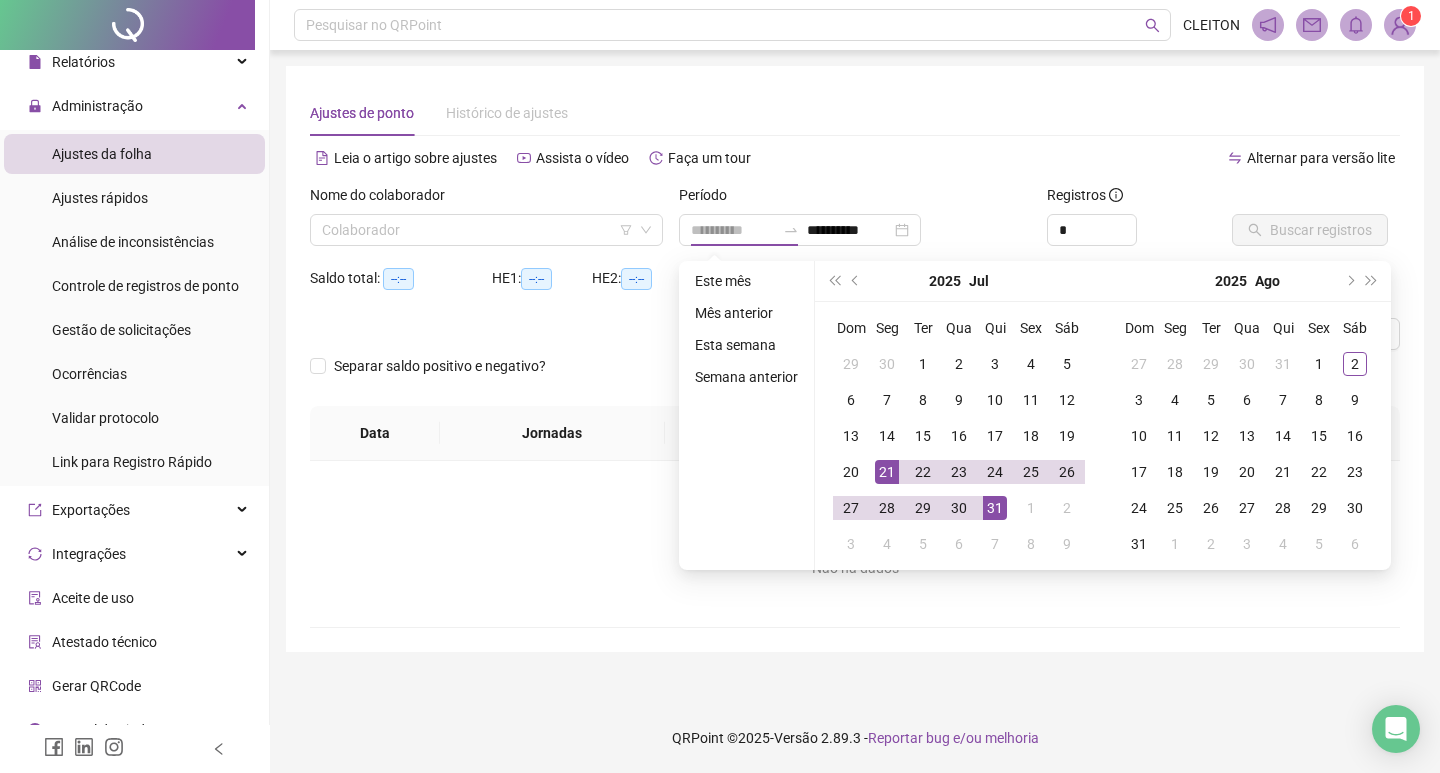 click on "21" at bounding box center [887, 472] 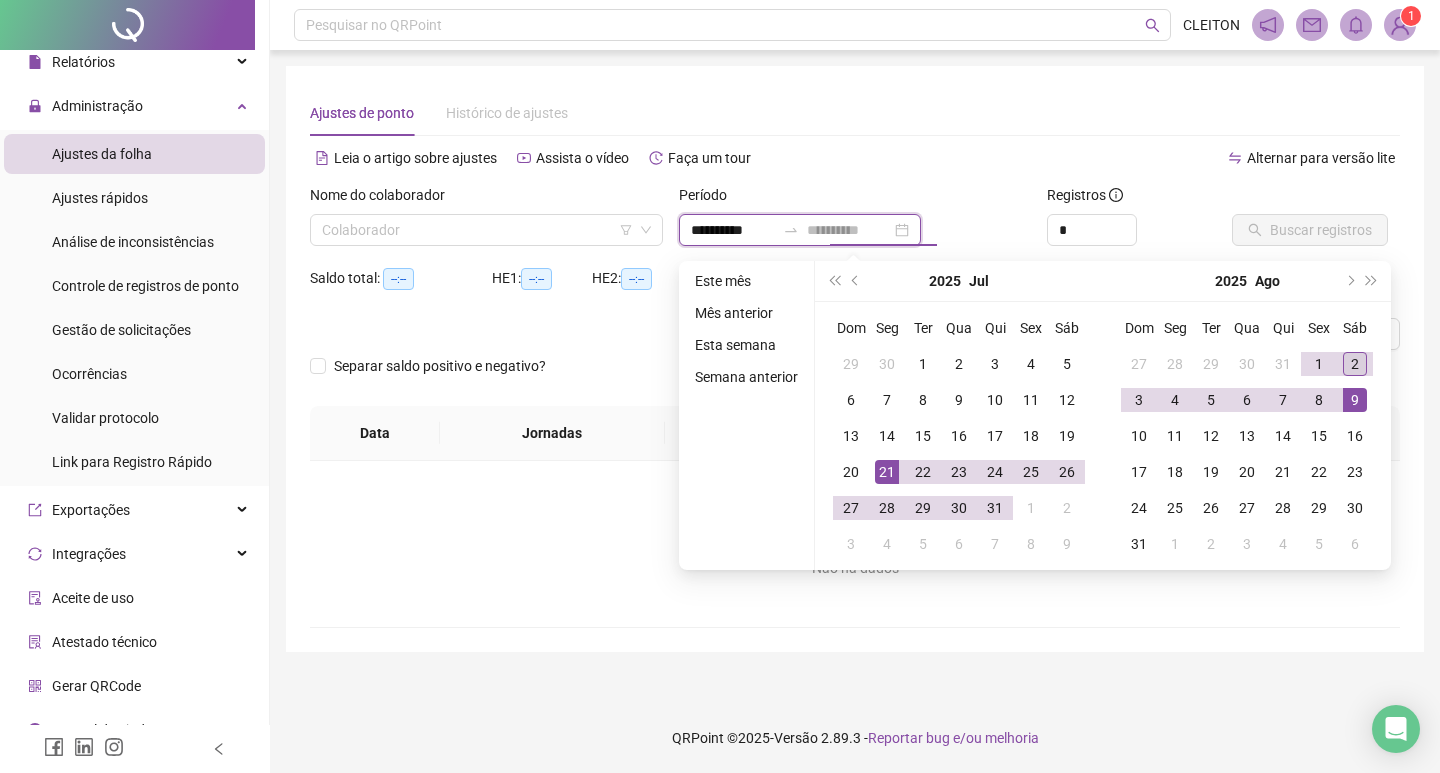 type on "**********" 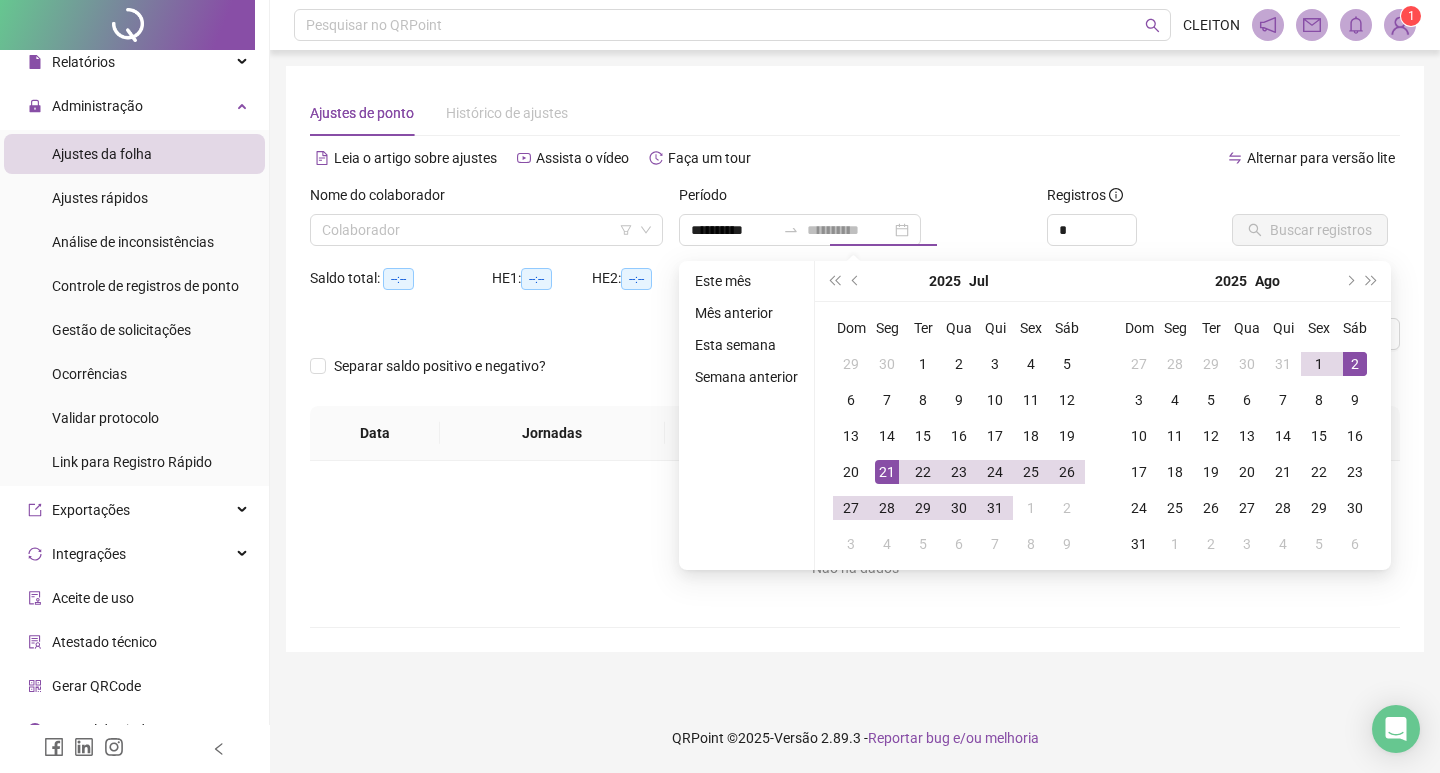 click on "2" at bounding box center (1355, 364) 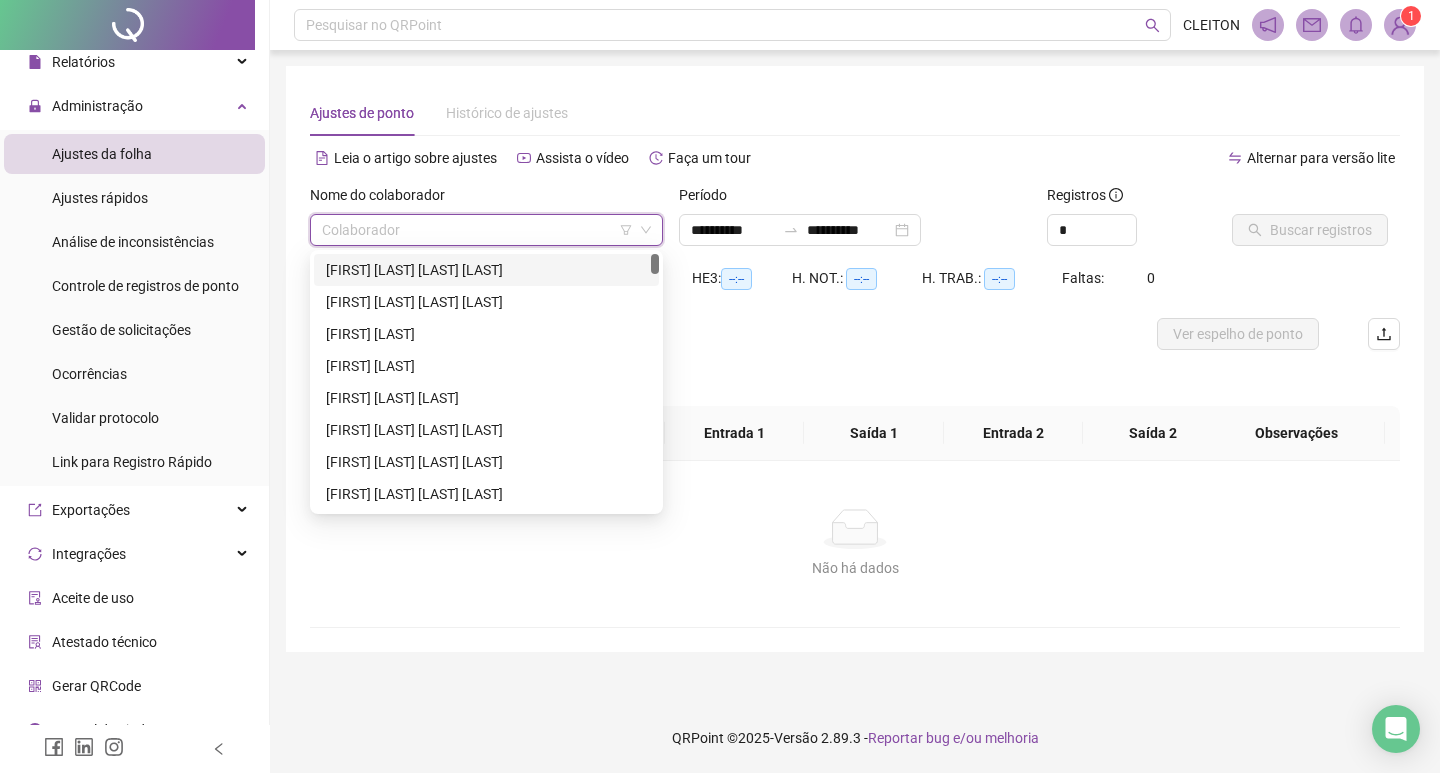 click at bounding box center (477, 230) 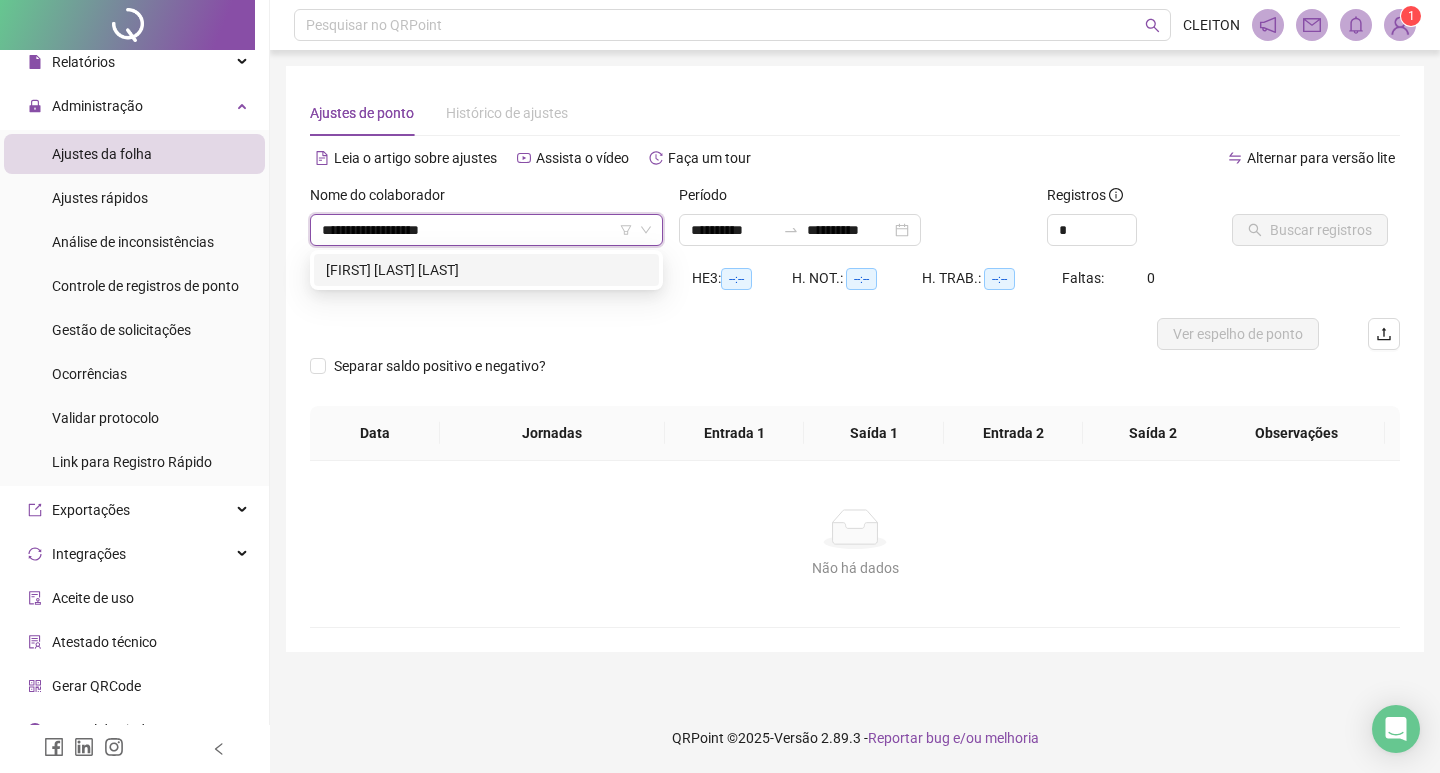 type on "**********" 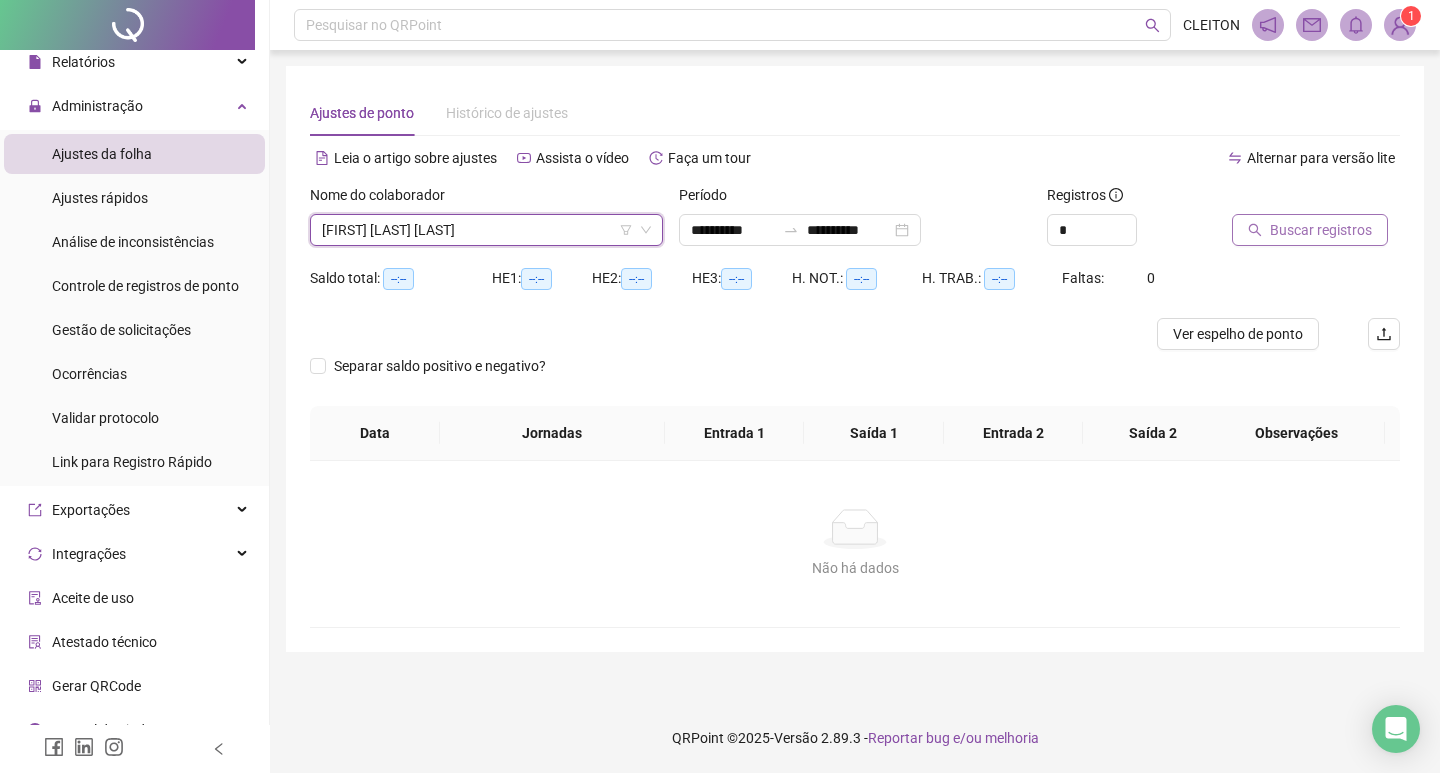 click on "Buscar registros" at bounding box center (1321, 230) 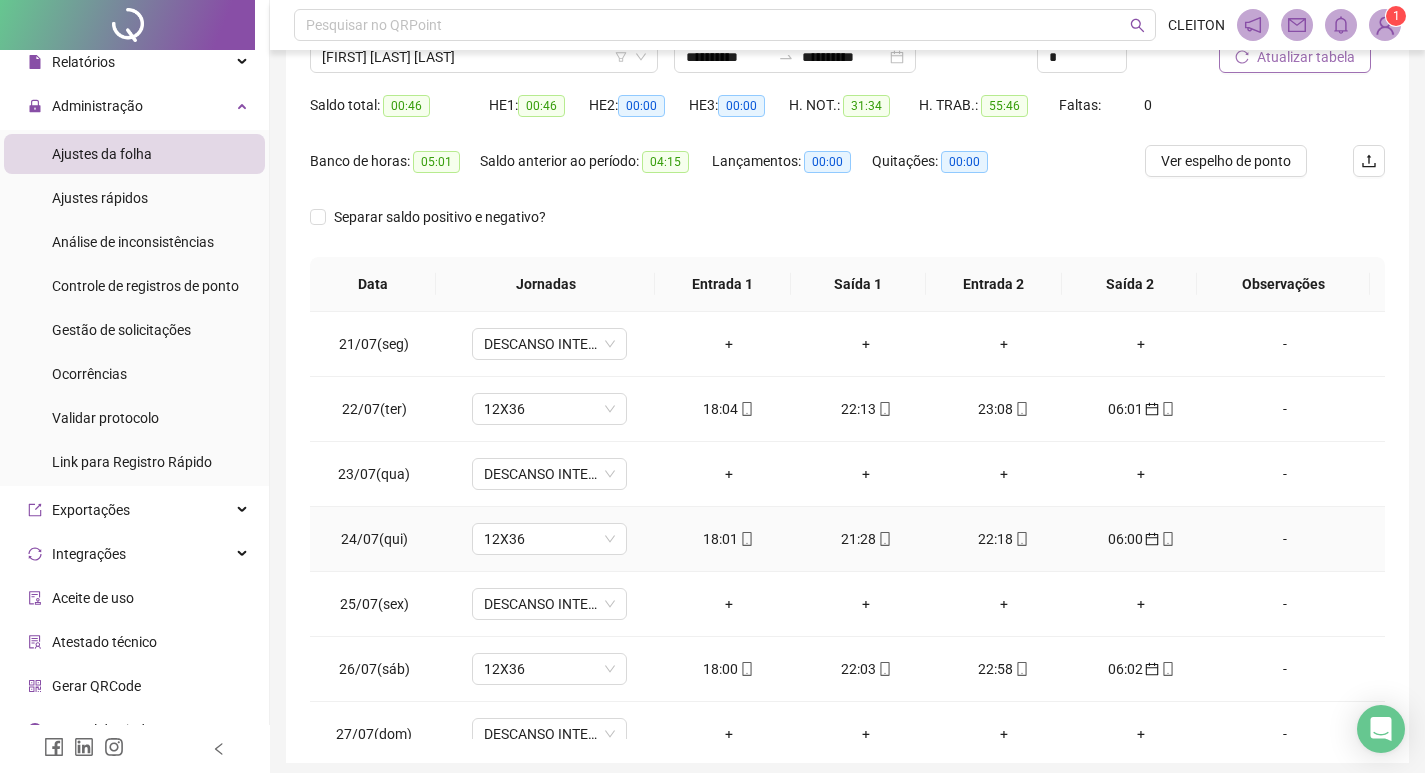 scroll, scrollTop: 249, scrollLeft: 0, axis: vertical 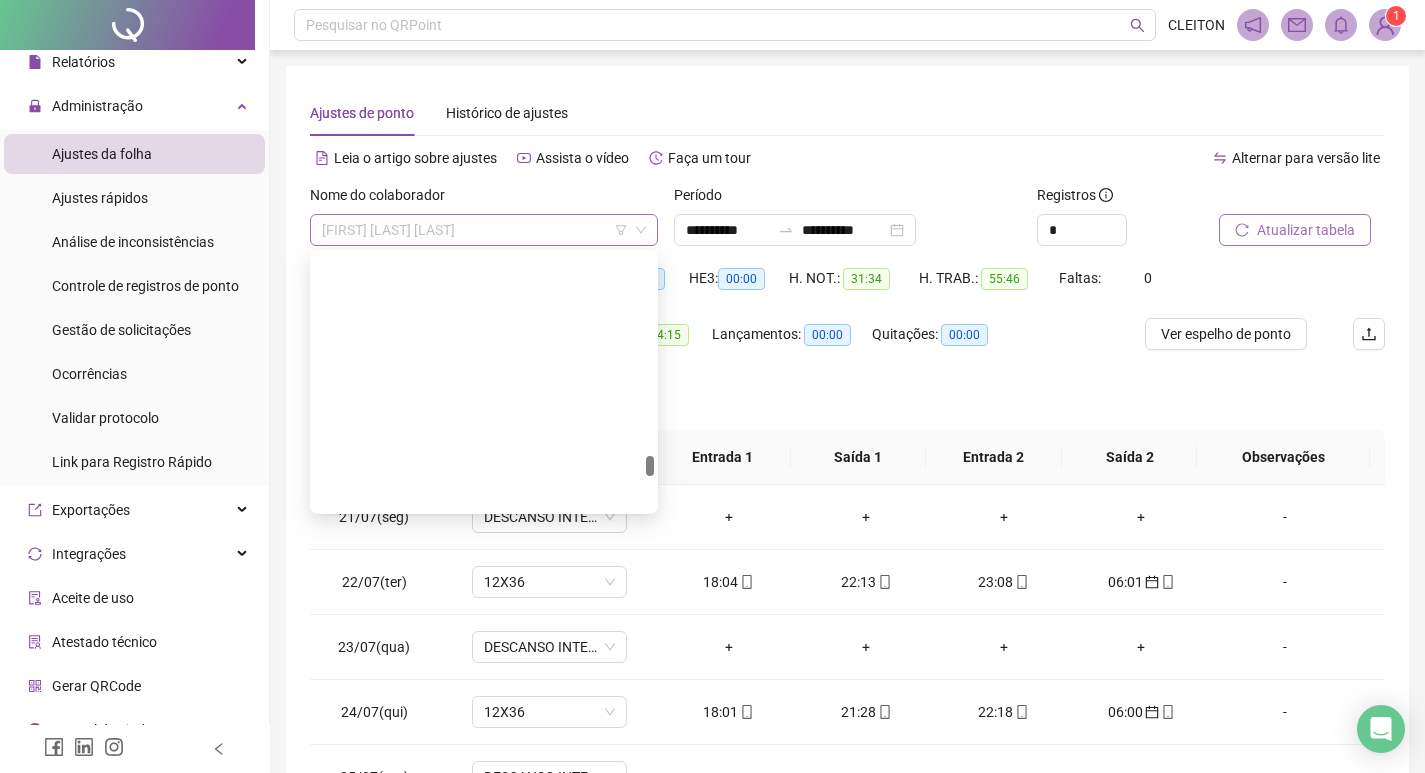 click on "[FIRST] [LAST] [LAST]" at bounding box center (484, 230) 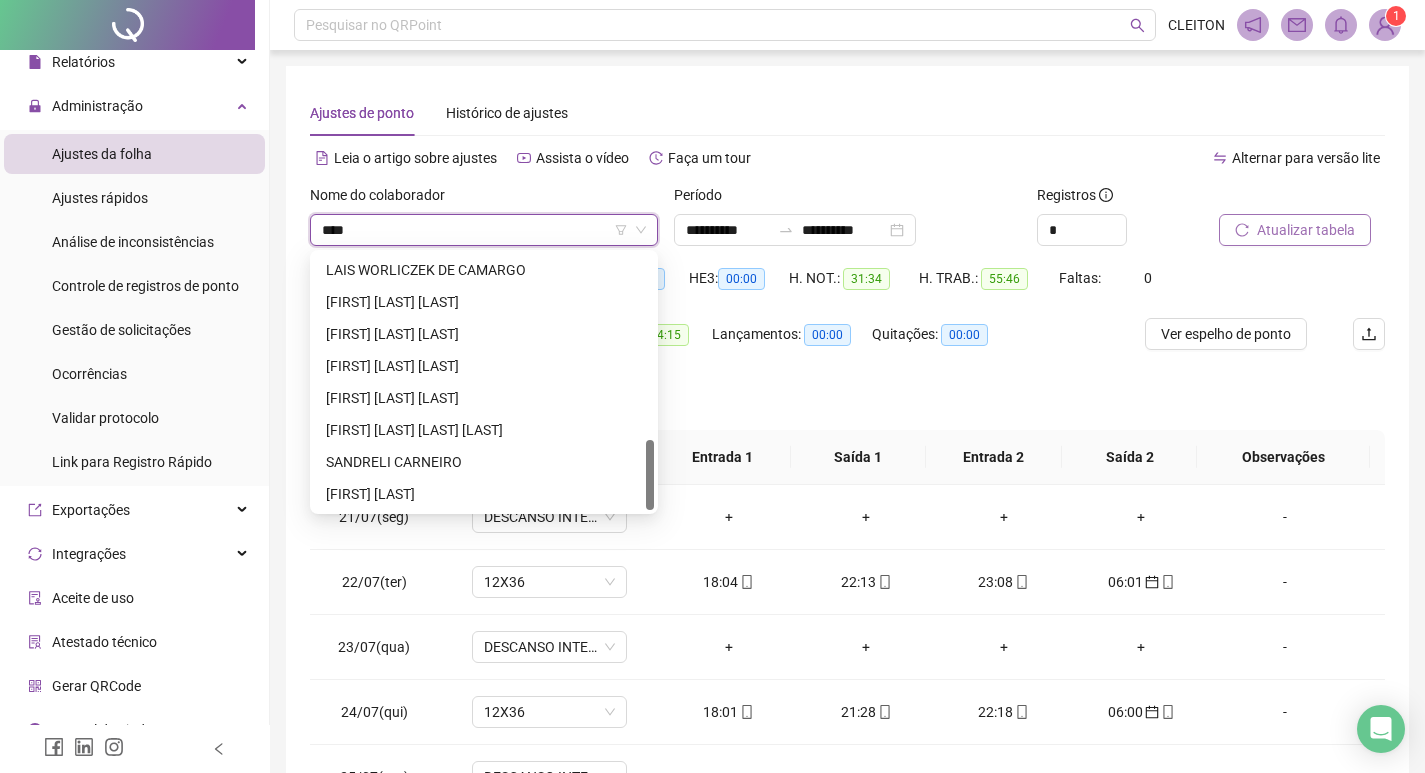 scroll, scrollTop: 0, scrollLeft: 0, axis: both 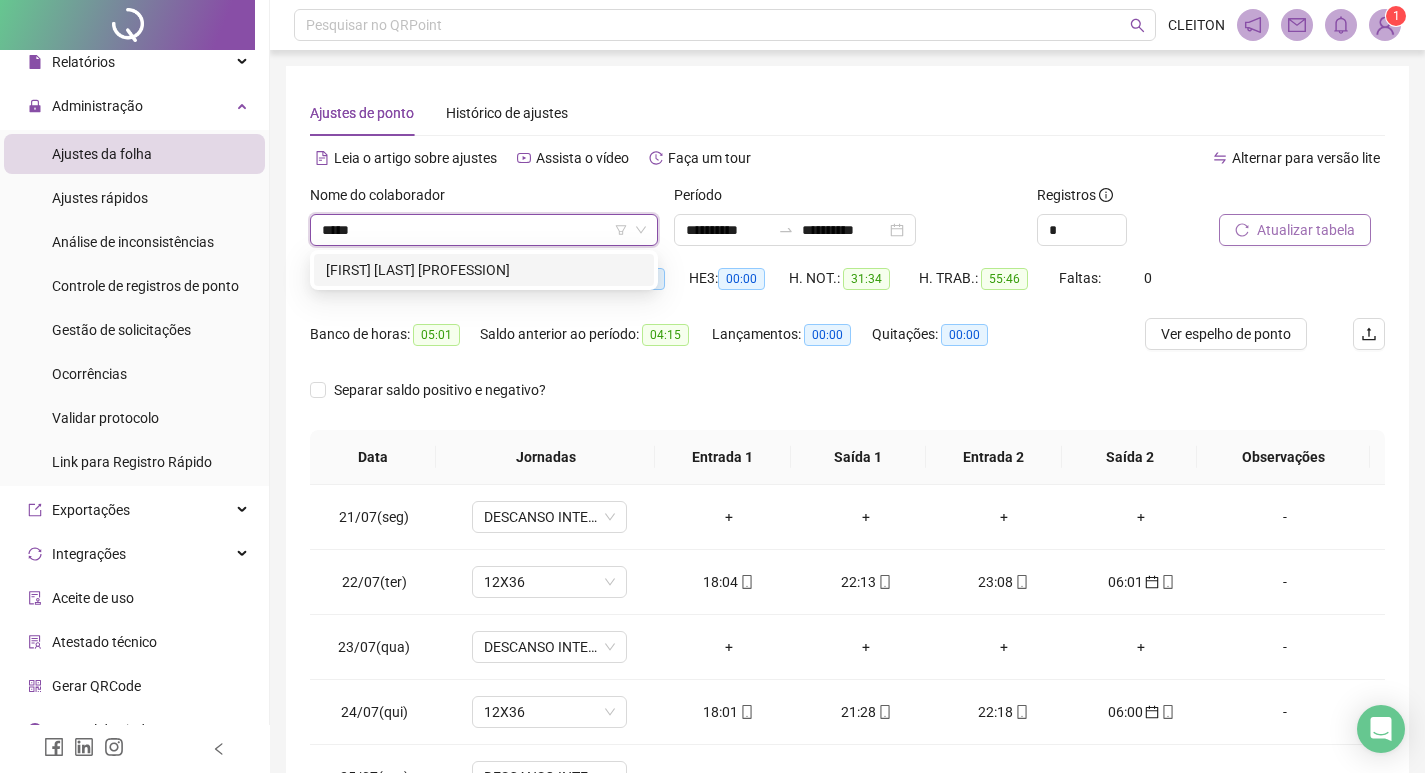 type on "*****" 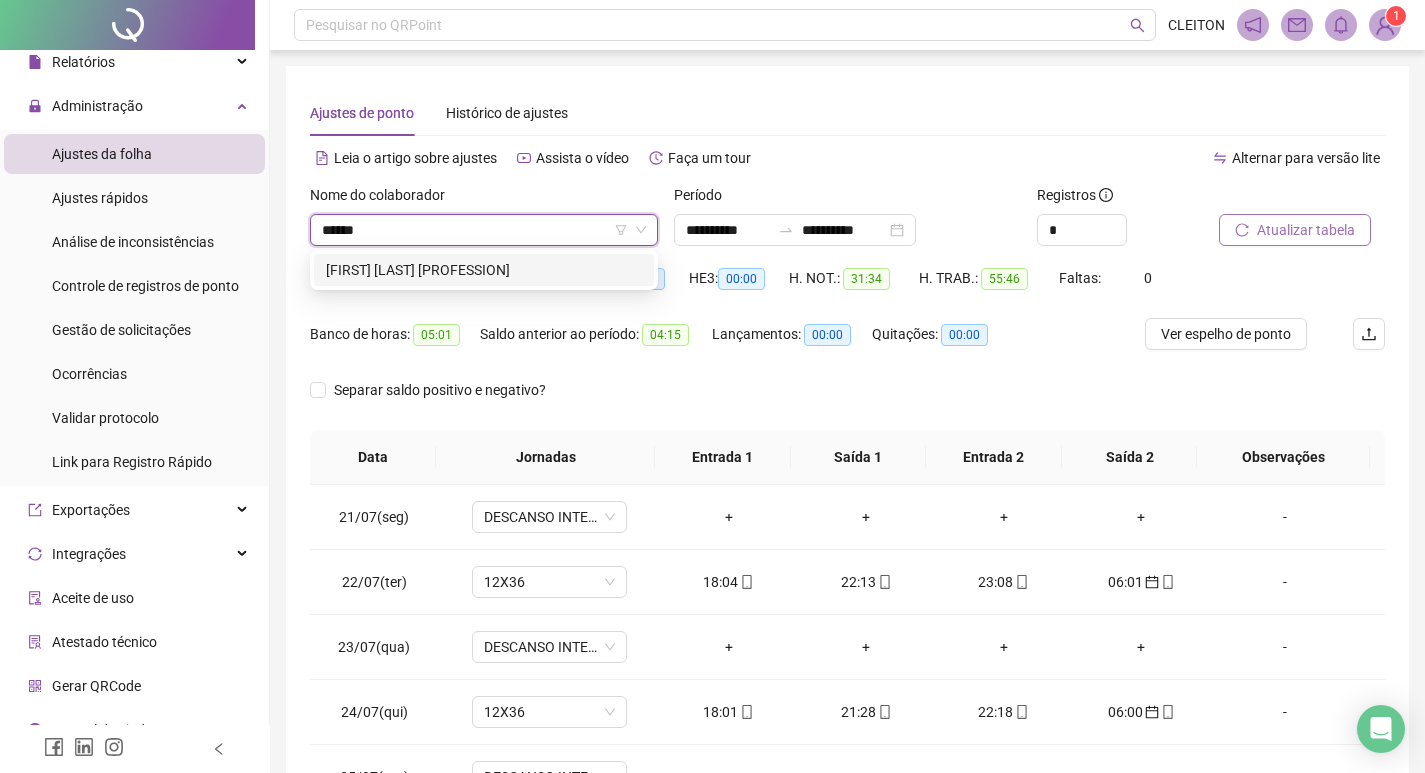 type 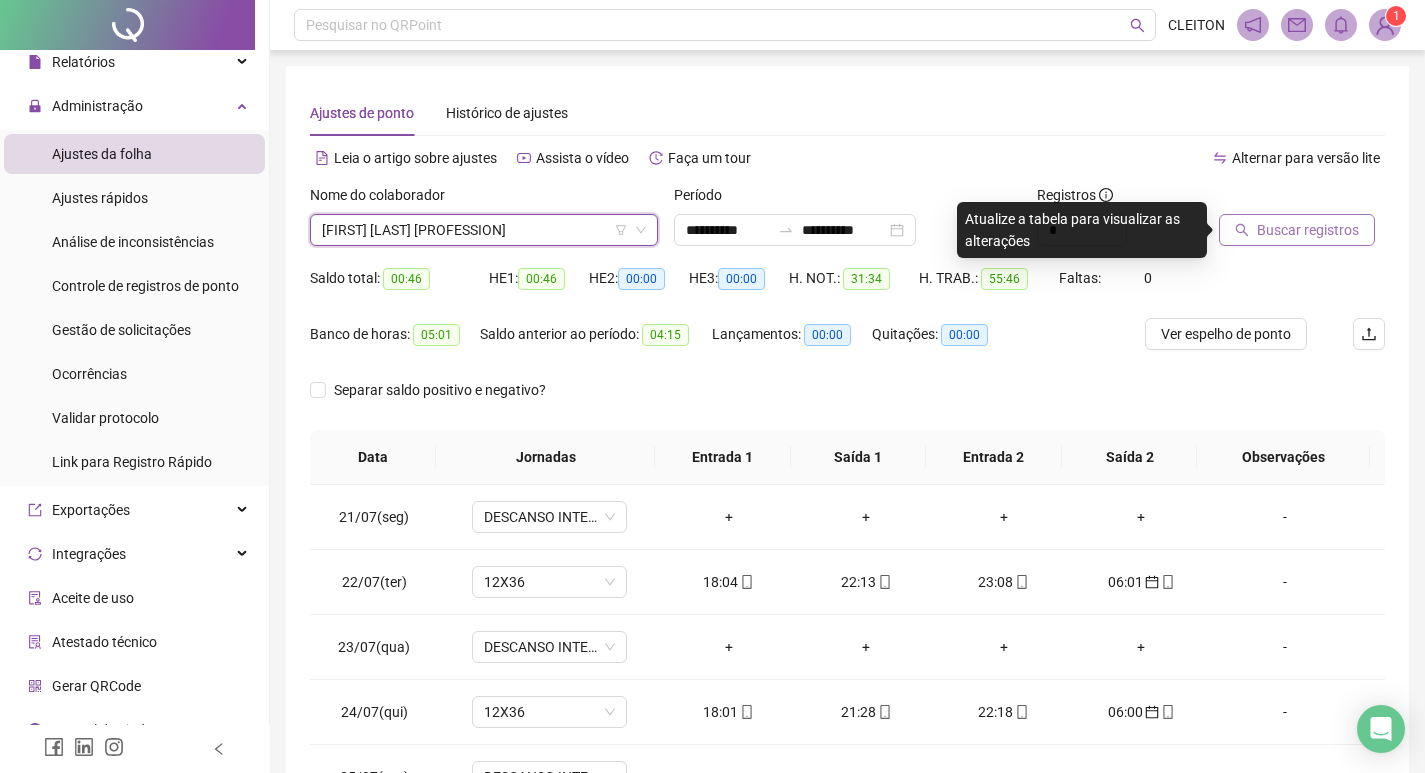 click on "Buscar registros" at bounding box center (1308, 230) 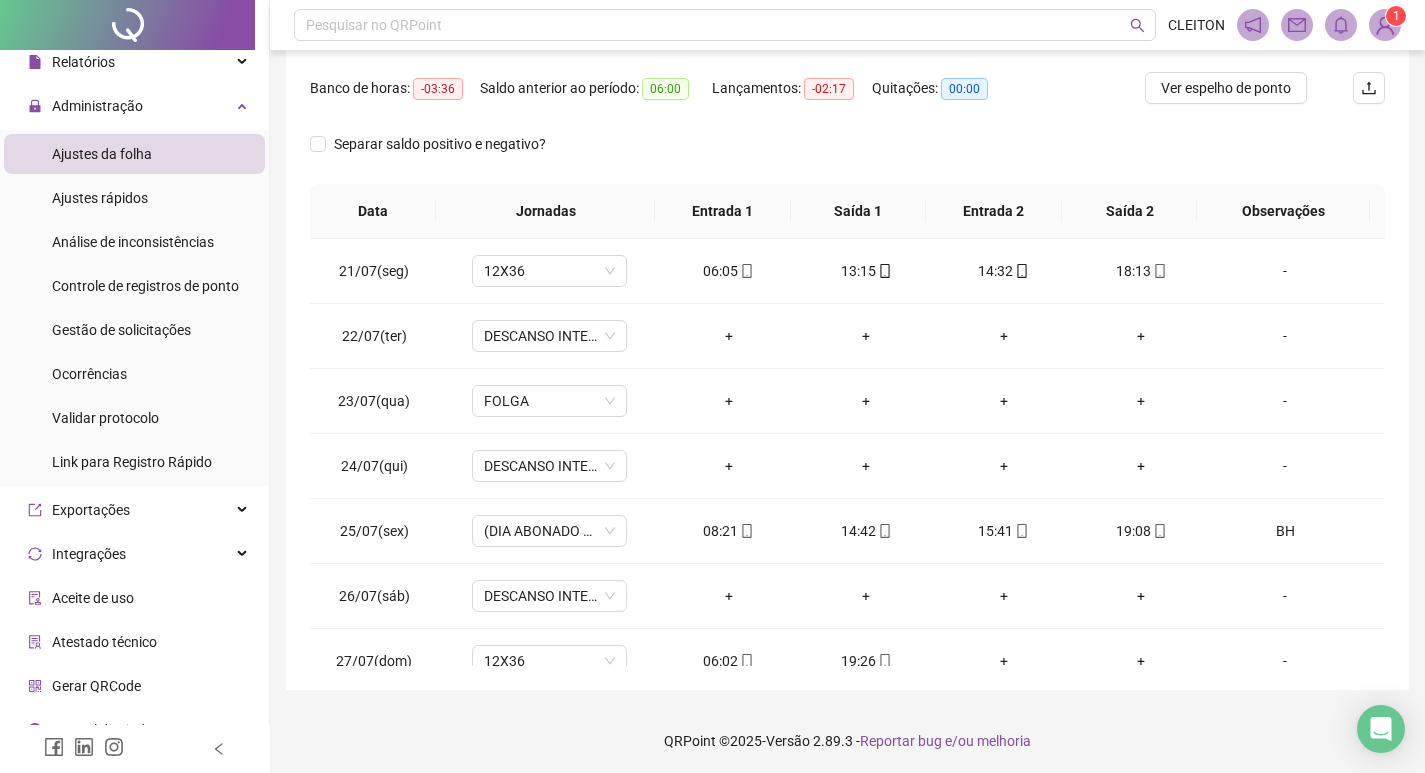 scroll, scrollTop: 249, scrollLeft: 0, axis: vertical 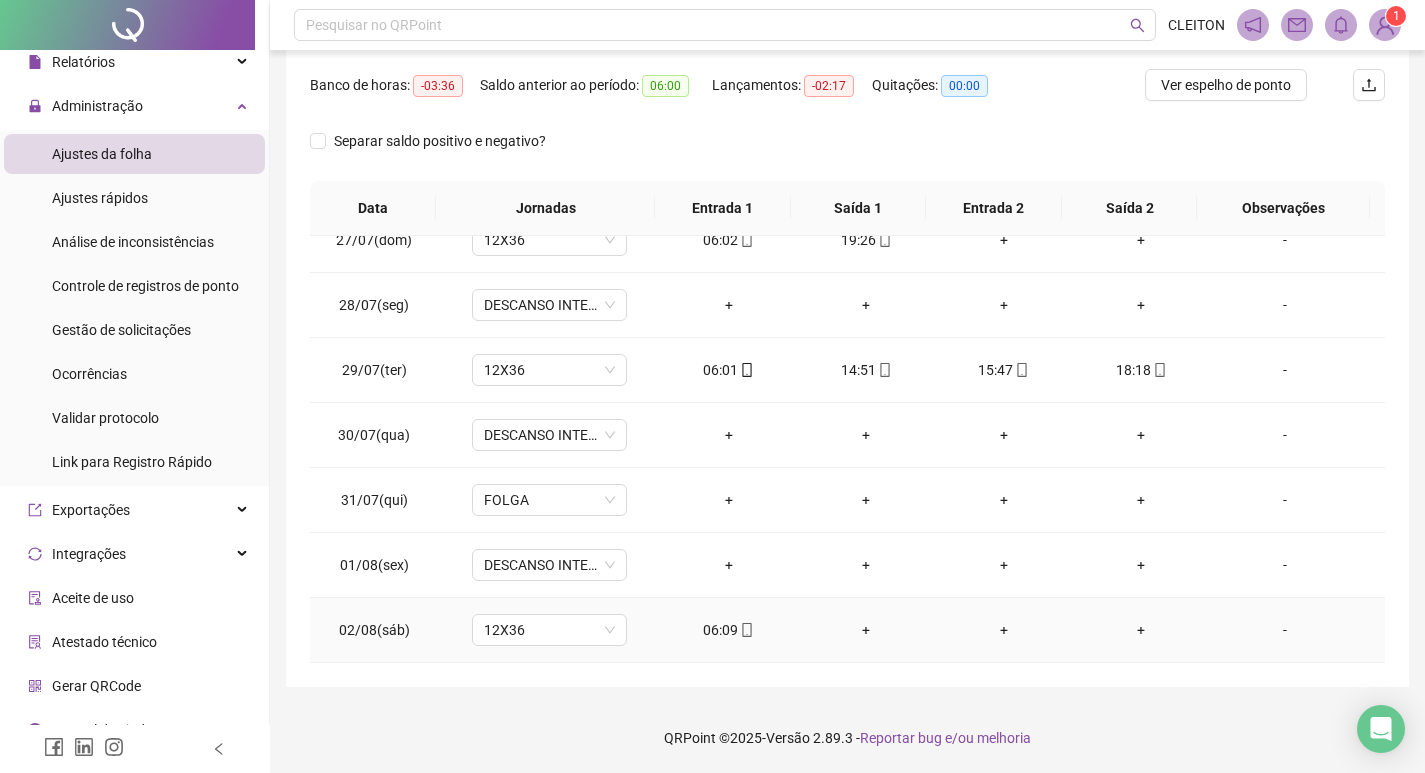click on "-" at bounding box center [1285, 630] 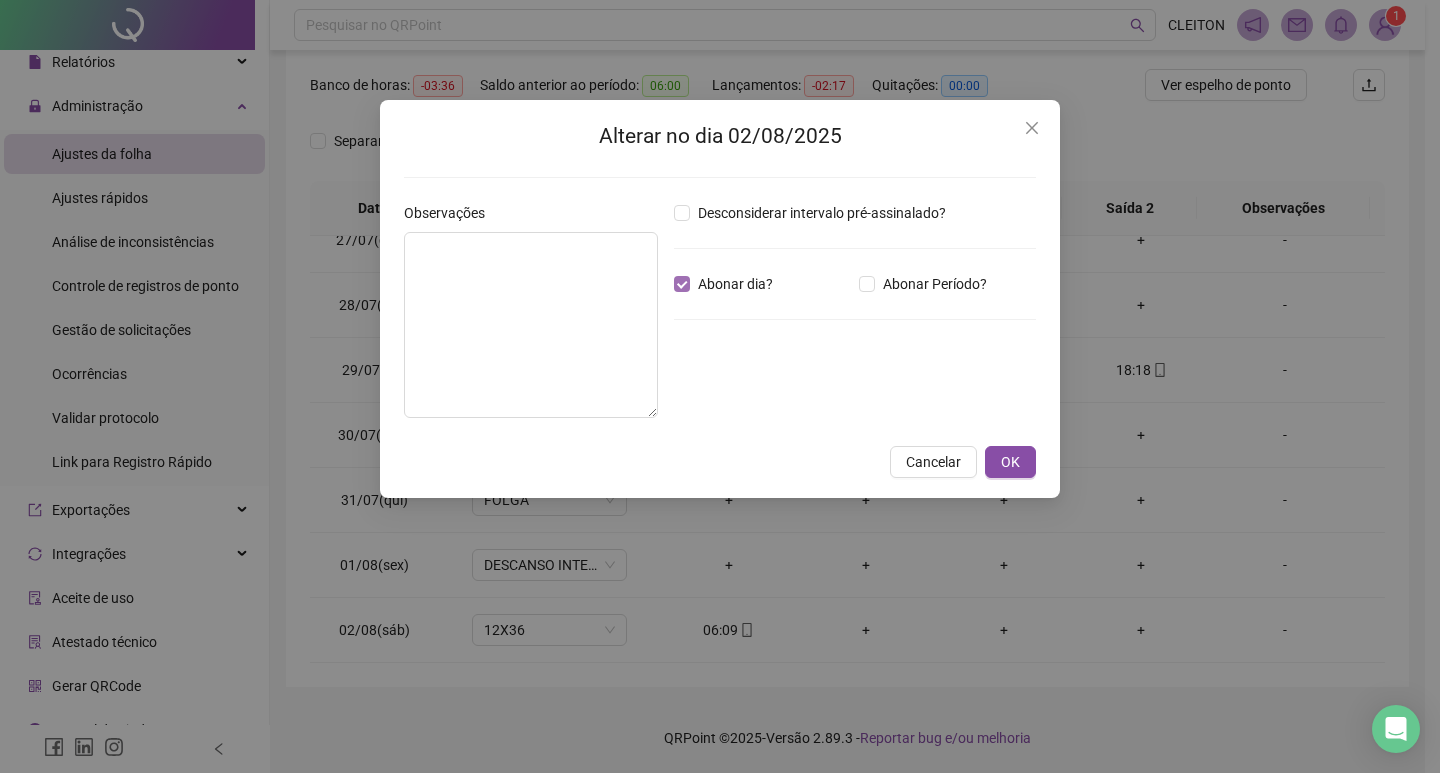 click on "Abonar dia?" at bounding box center [735, 284] 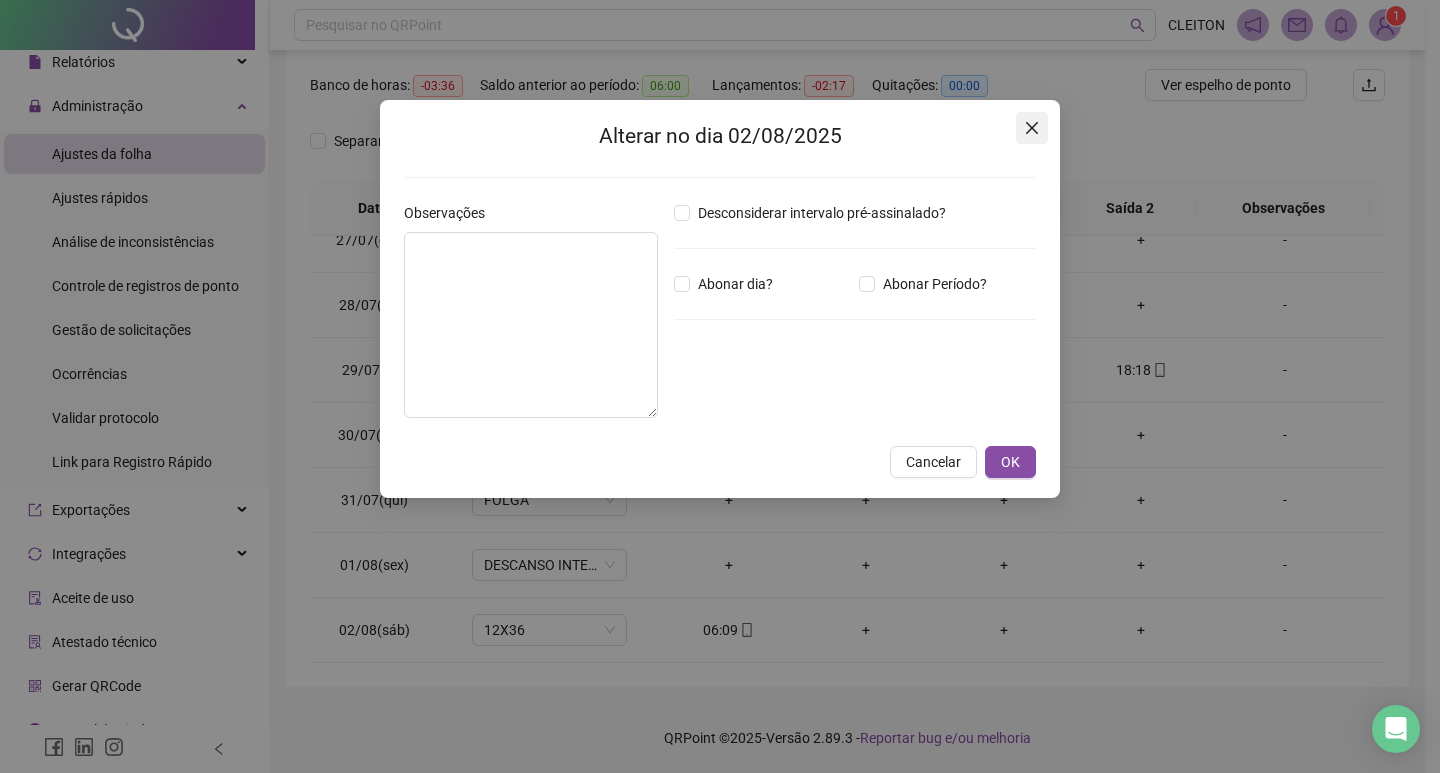 click at bounding box center [1032, 128] 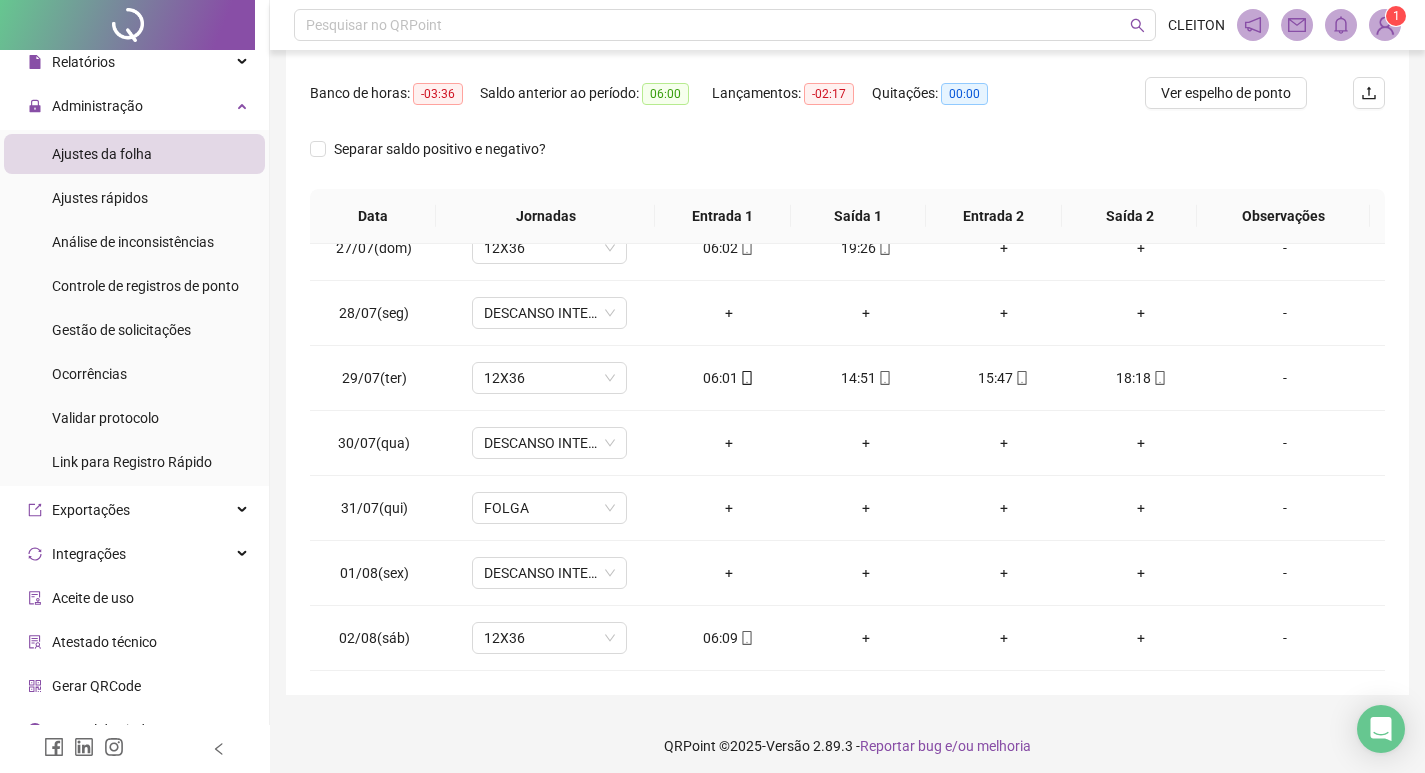 scroll, scrollTop: 149, scrollLeft: 0, axis: vertical 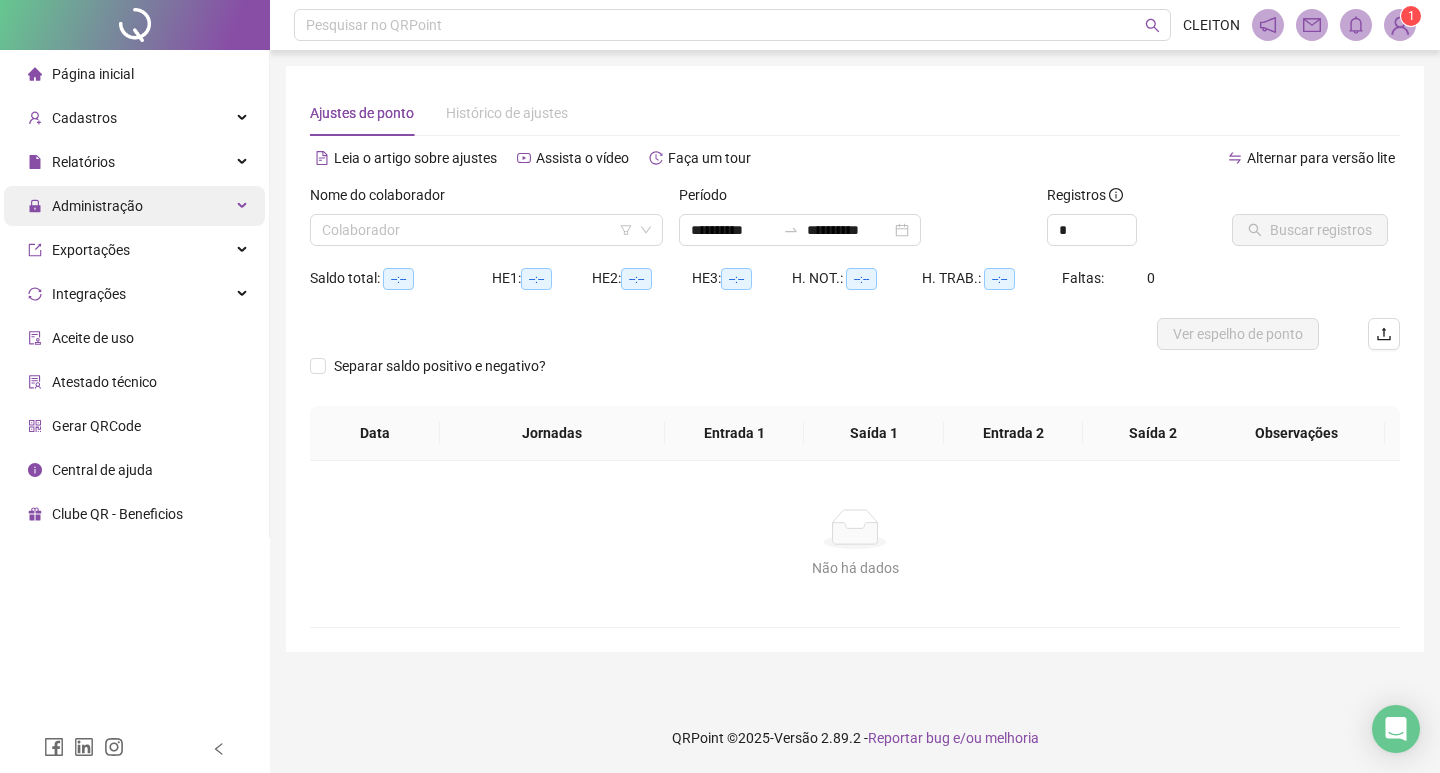 click on "Administração" at bounding box center [134, 206] 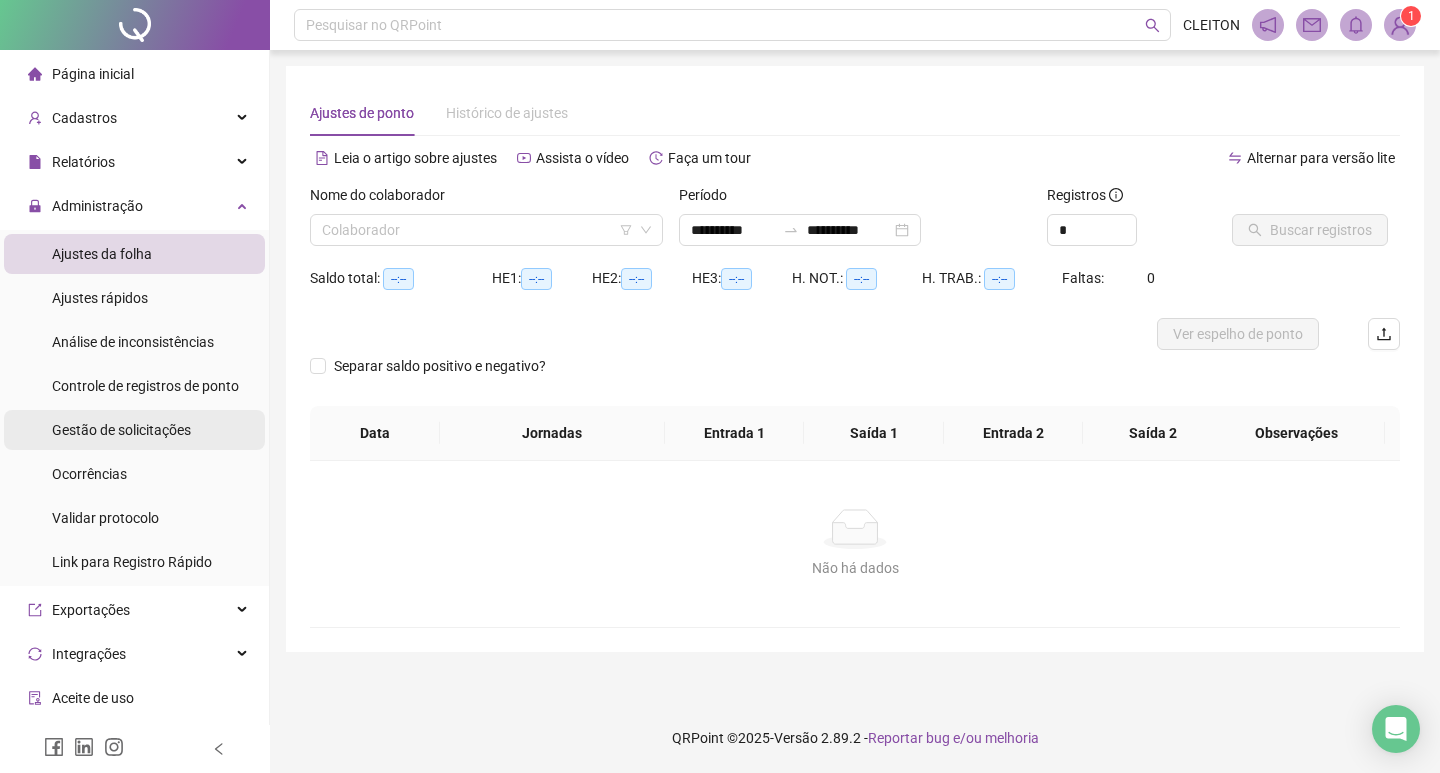 click on "Gestão de solicitações" at bounding box center (121, 430) 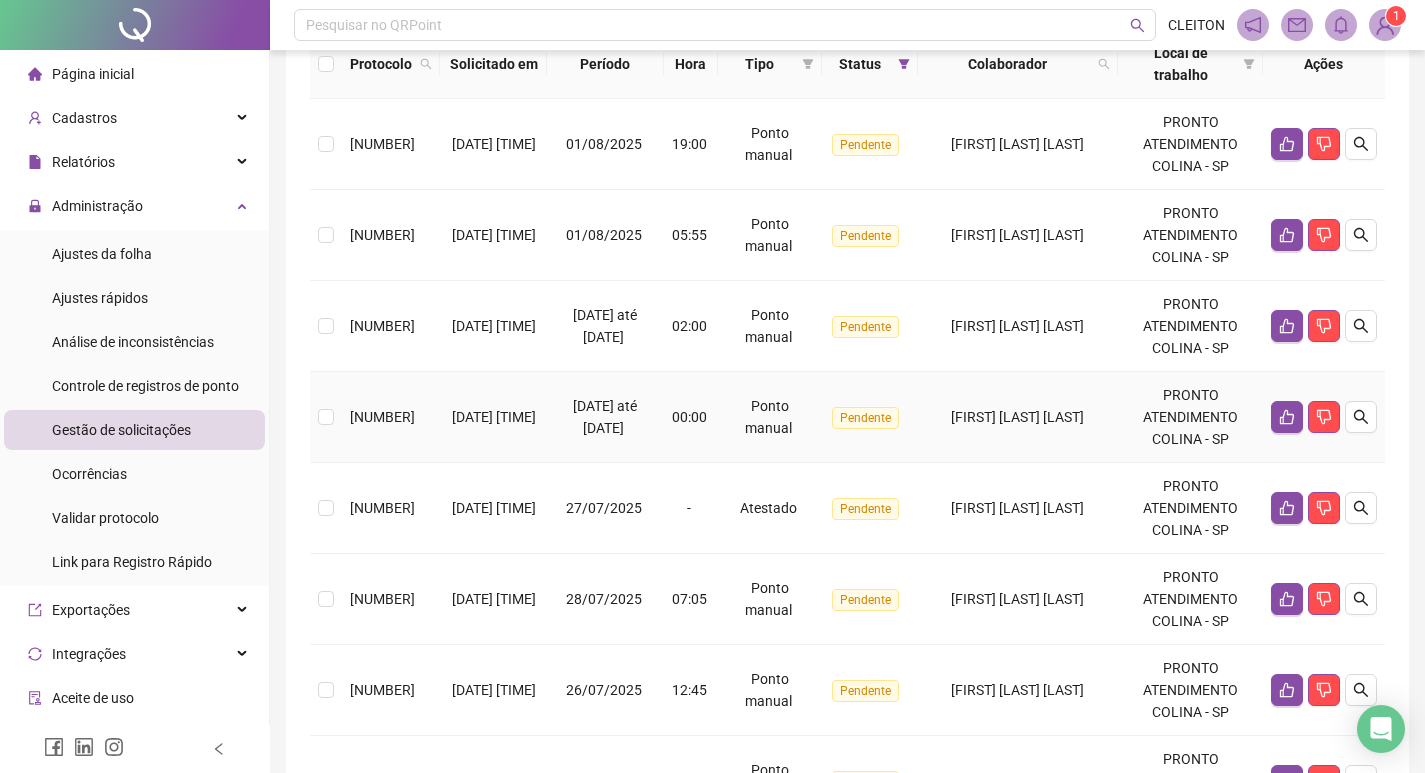 scroll, scrollTop: 300, scrollLeft: 0, axis: vertical 